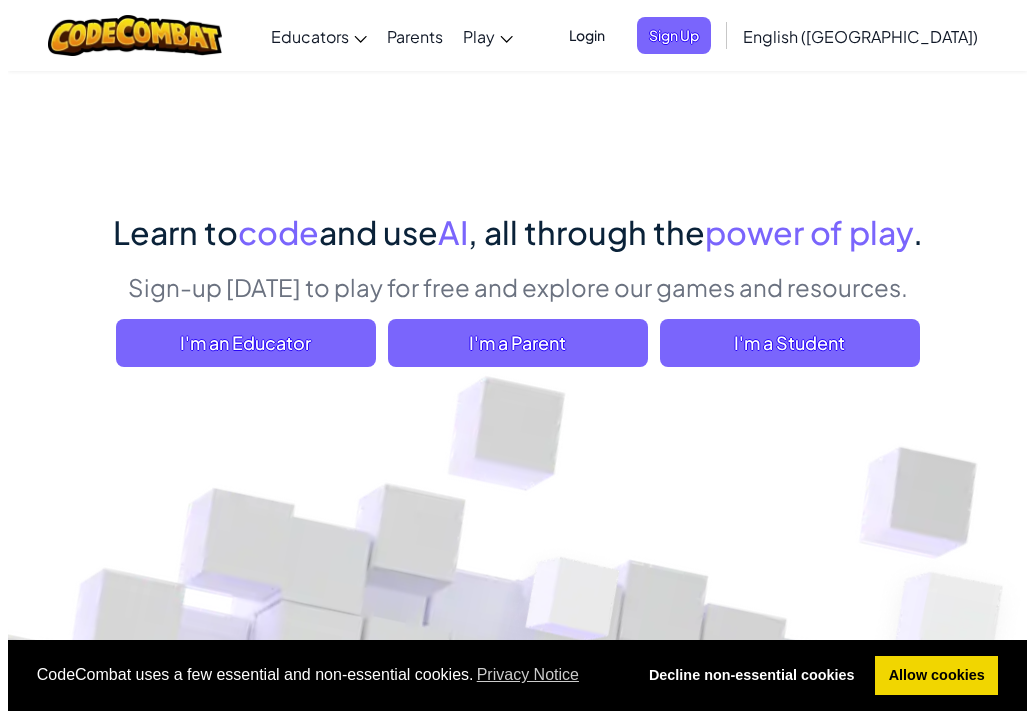 scroll, scrollTop: 200, scrollLeft: 0, axis: vertical 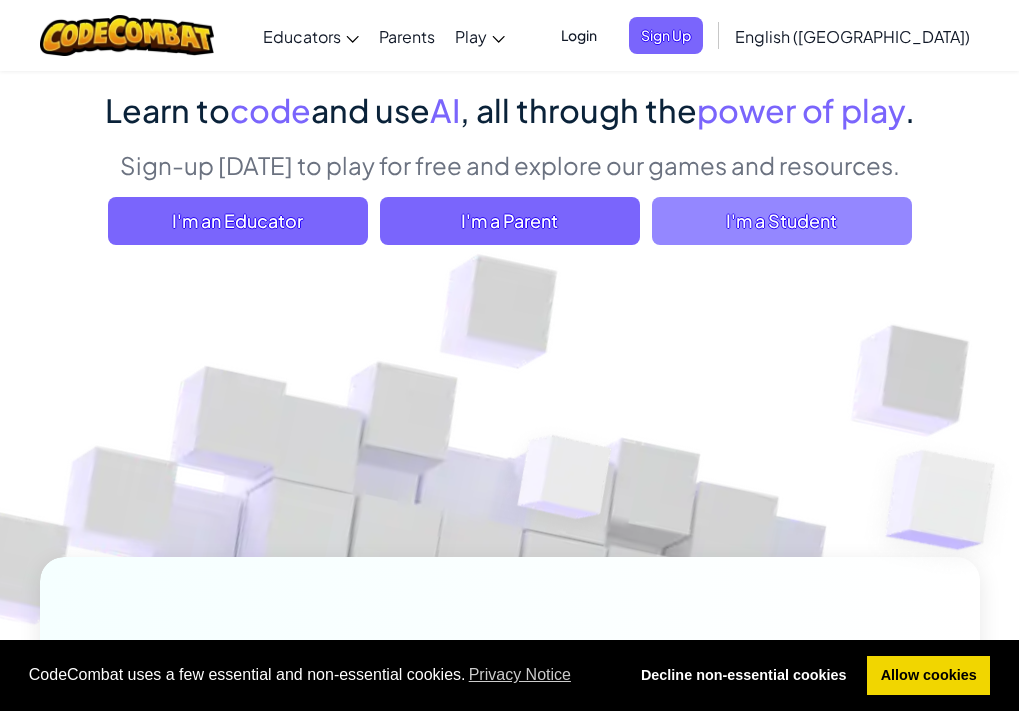 click on "I'm a Student" at bounding box center [782, 221] 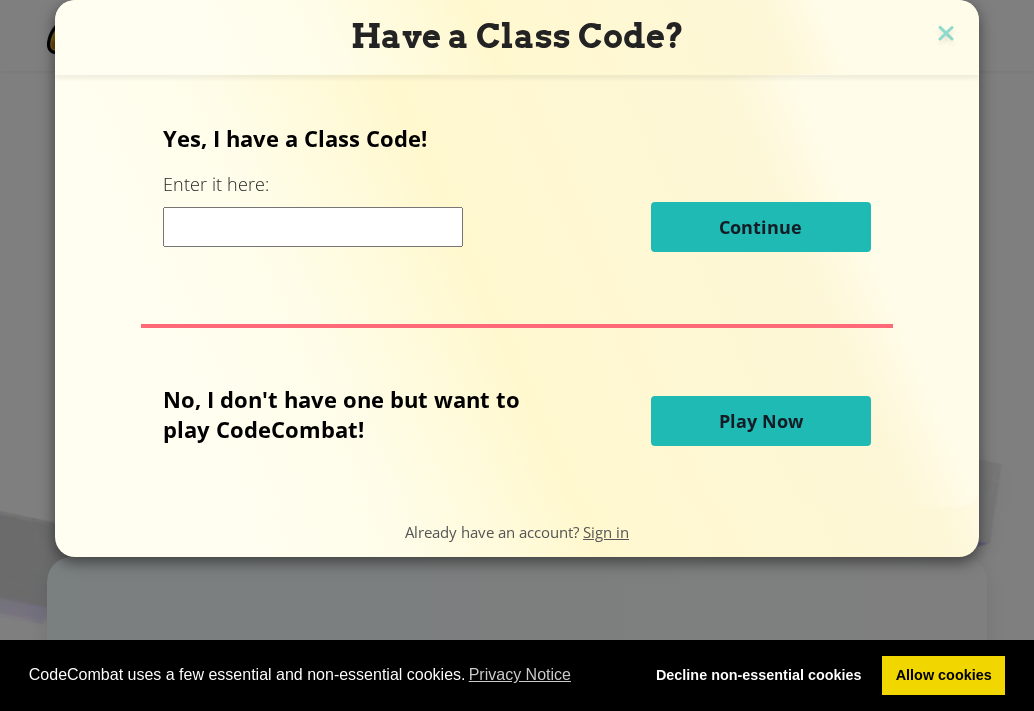 click at bounding box center [313, 227] 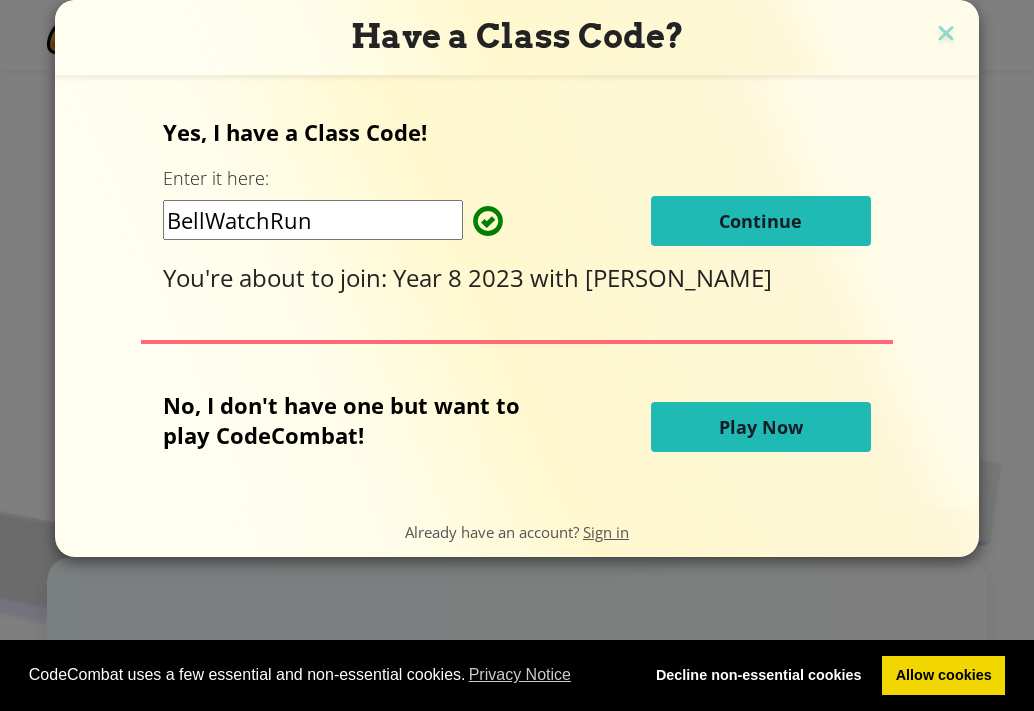 type on "BellWatchRun" 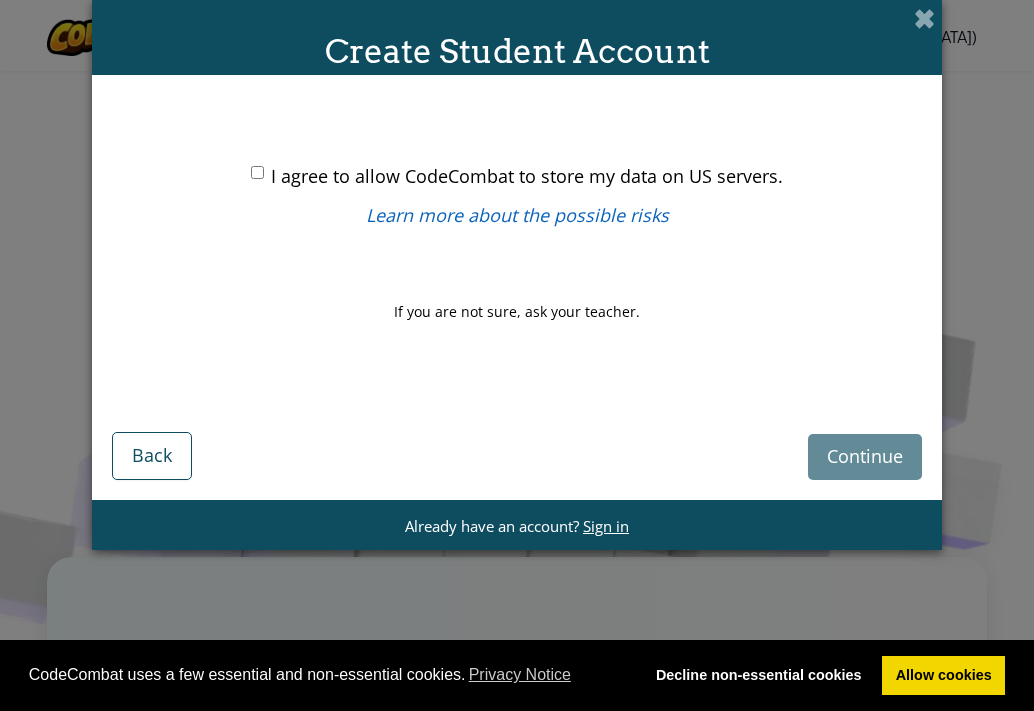 click on "I agree to allow CodeCombat to store my data on US servers." at bounding box center (257, 172) 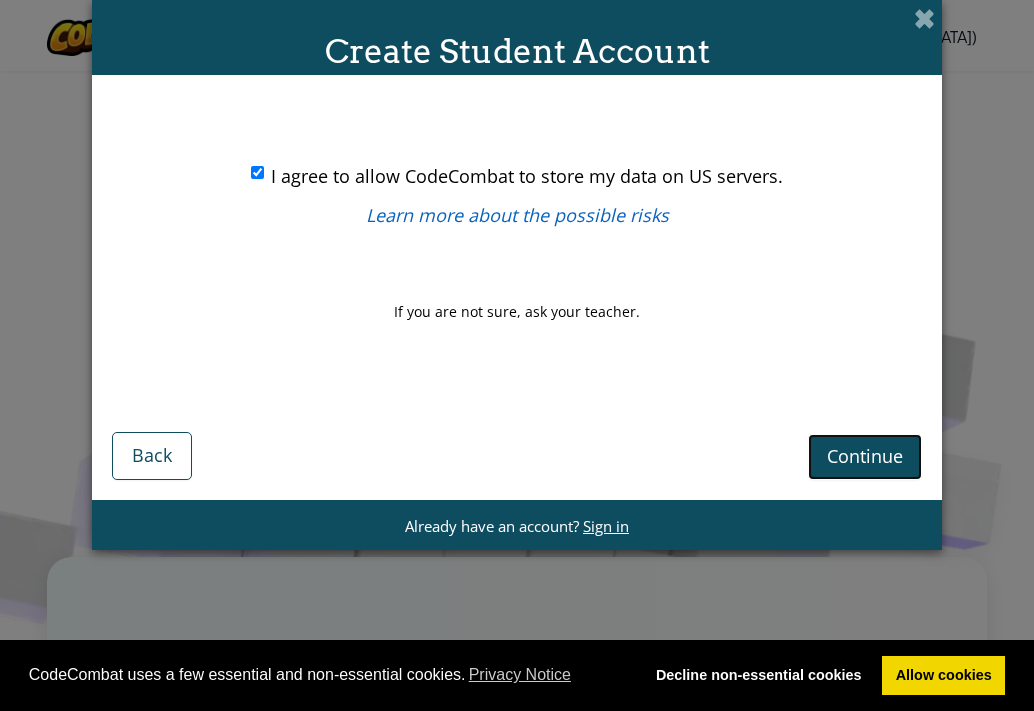 click on "Continue" at bounding box center [865, 456] 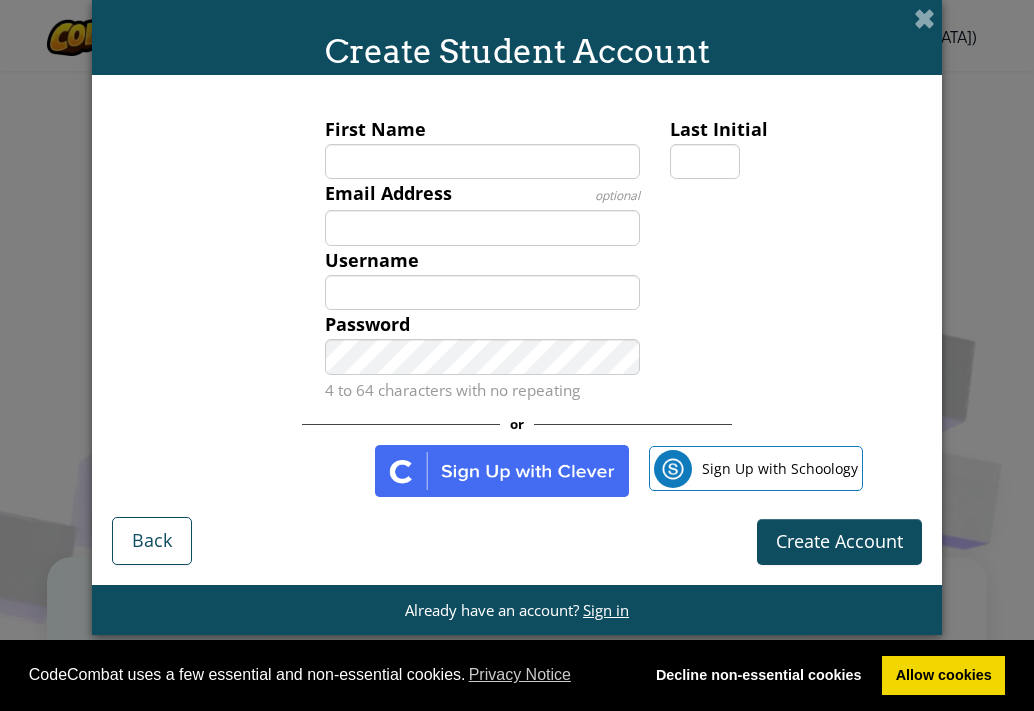 type on "j" 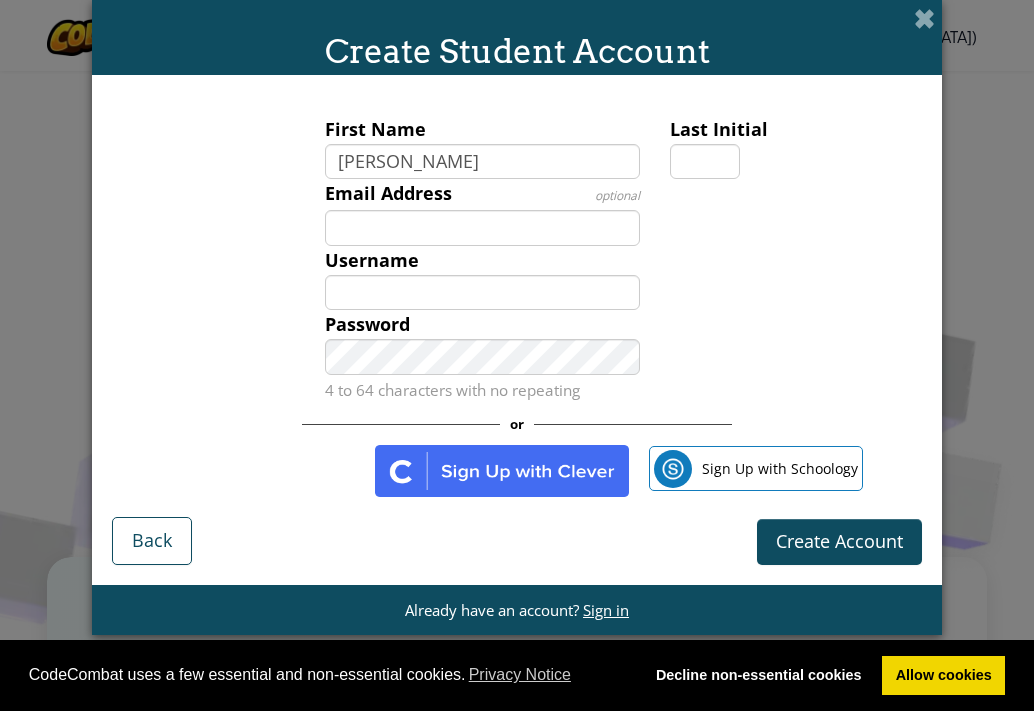 type on "Joshua" 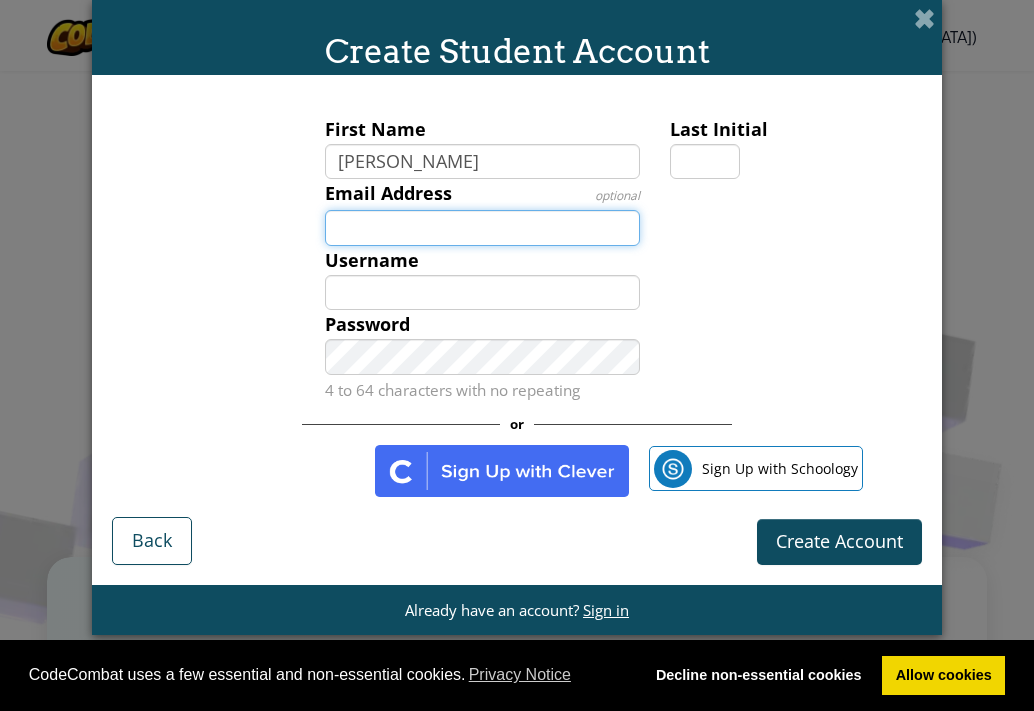 type on "Joshua" 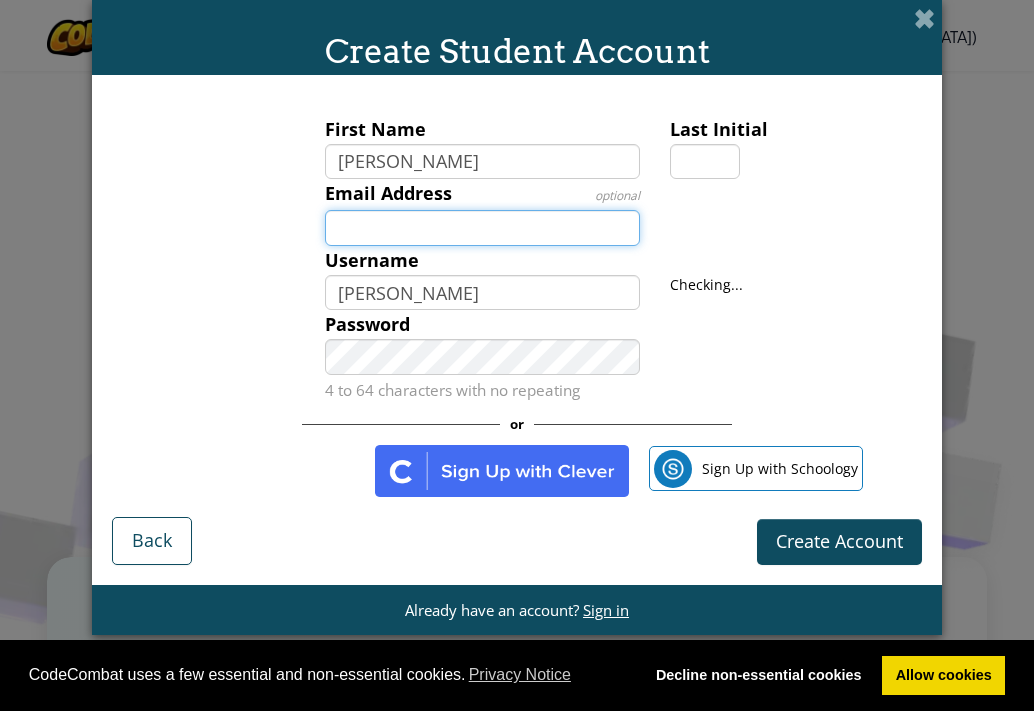 click on "Email Address" at bounding box center (483, 228) 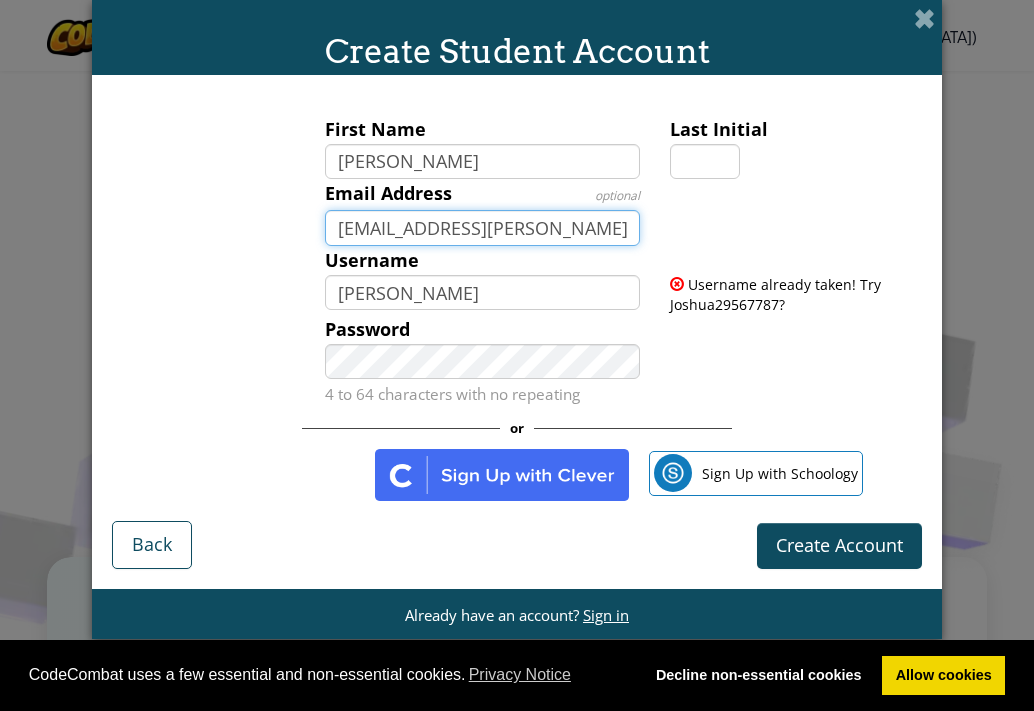click on "eva.jos.014521@brookfield.hants." at bounding box center [483, 228] 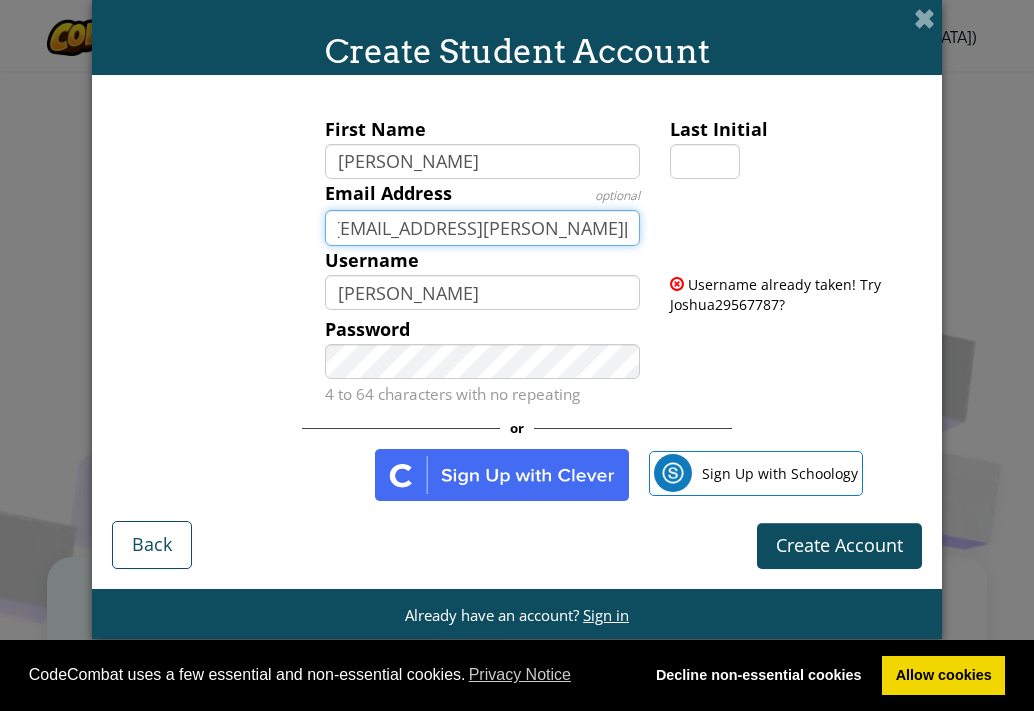 scroll, scrollTop: 0, scrollLeft: 13, axis: horizontal 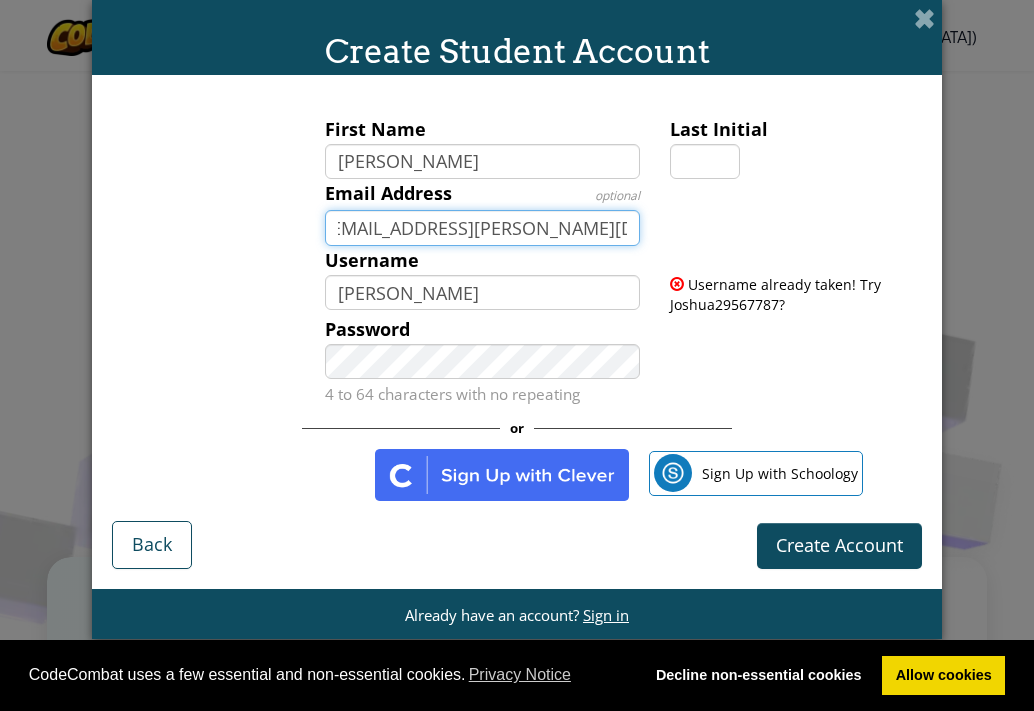 type on "eva.jos.014521@brookfield.hants.uk" 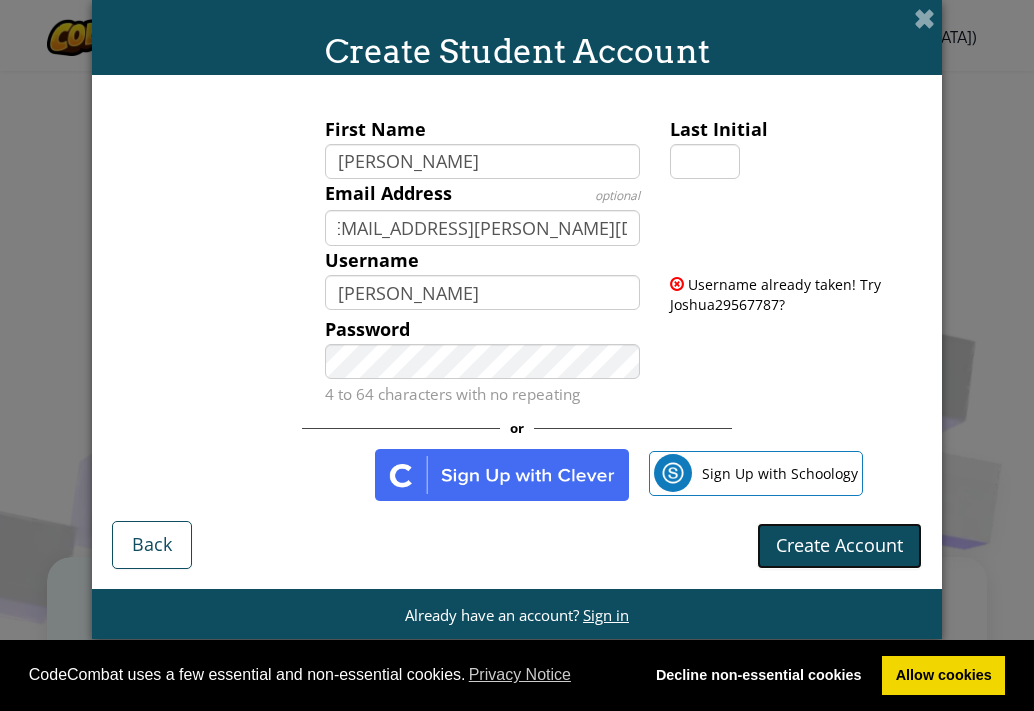 scroll, scrollTop: 0, scrollLeft: 0, axis: both 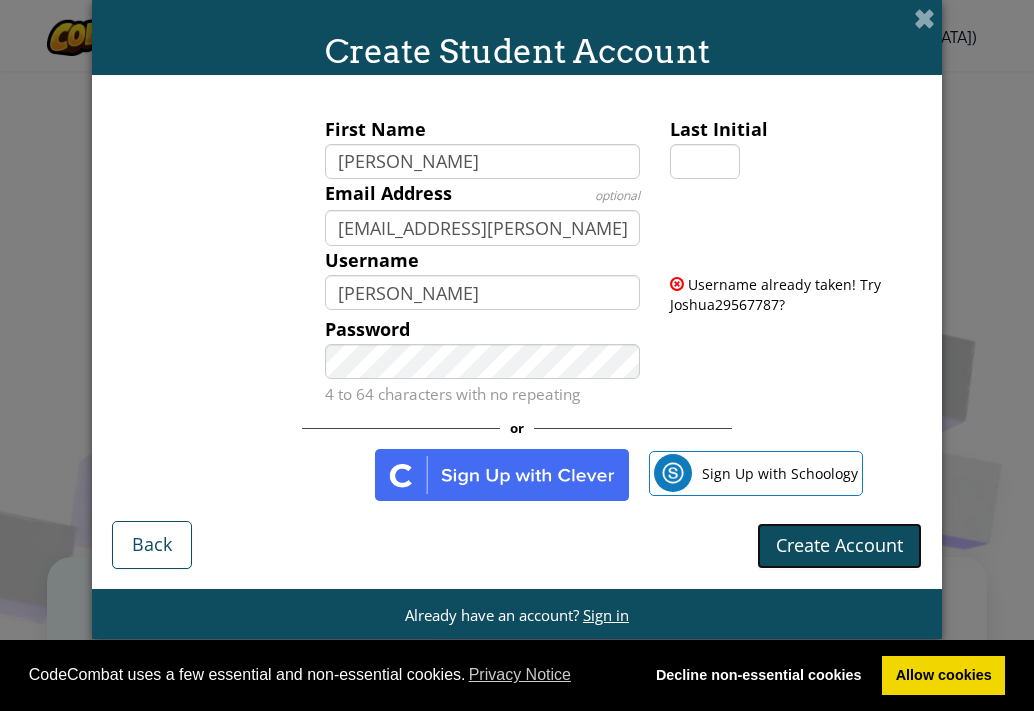 click on "Create Account" at bounding box center (839, 545) 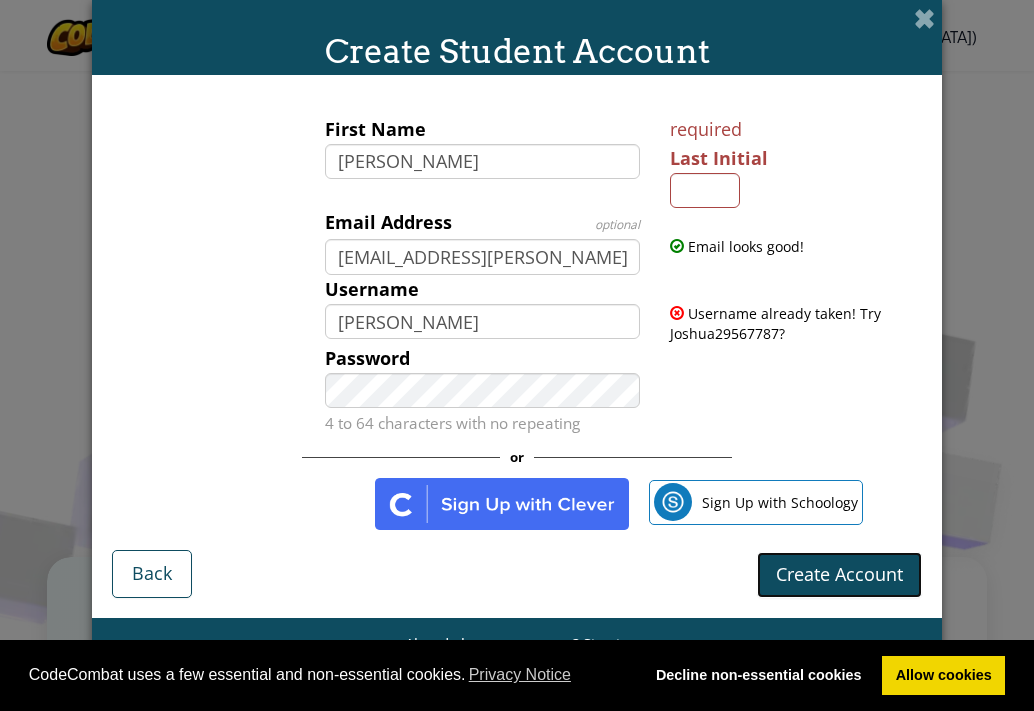 click on "Create Account" at bounding box center [839, 574] 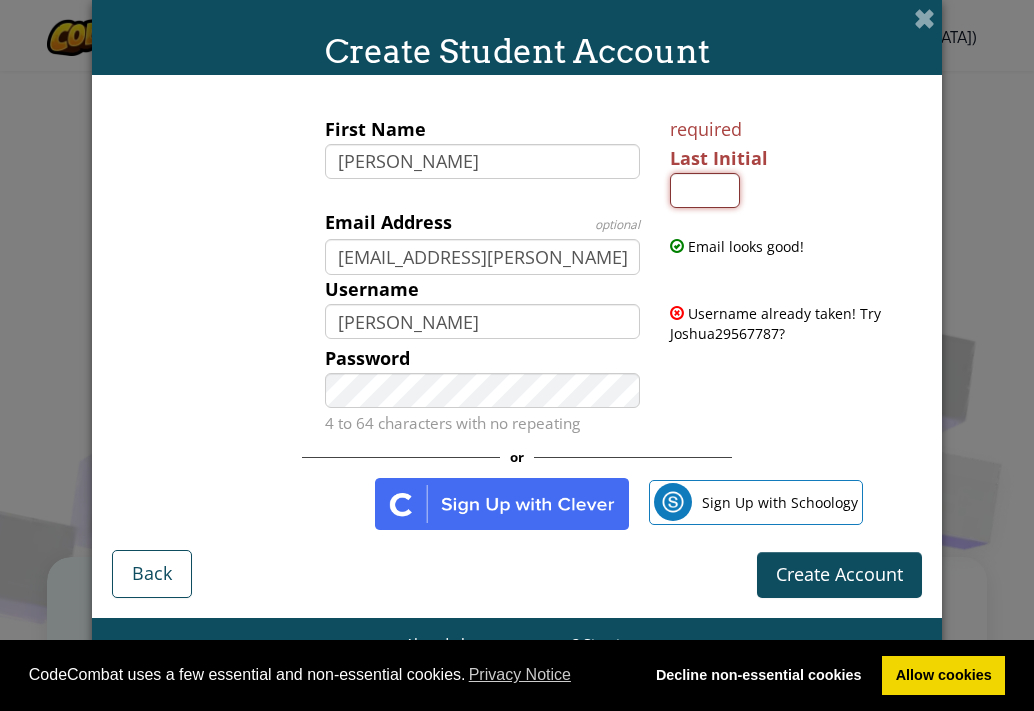 click on "Last Initial" at bounding box center [705, 191] 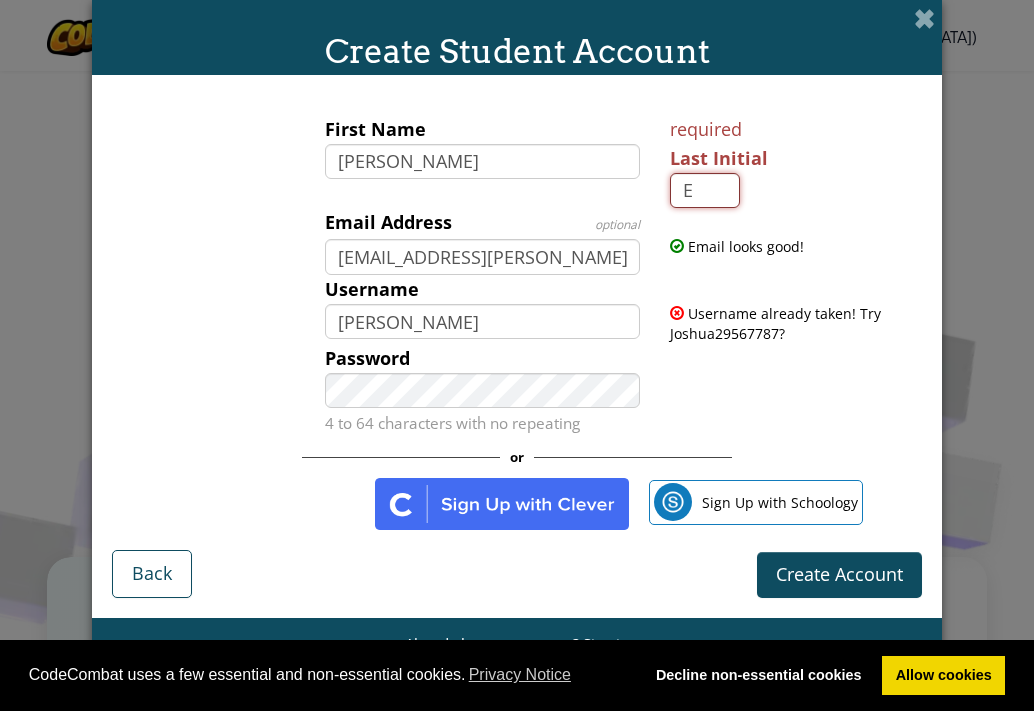 type on "E" 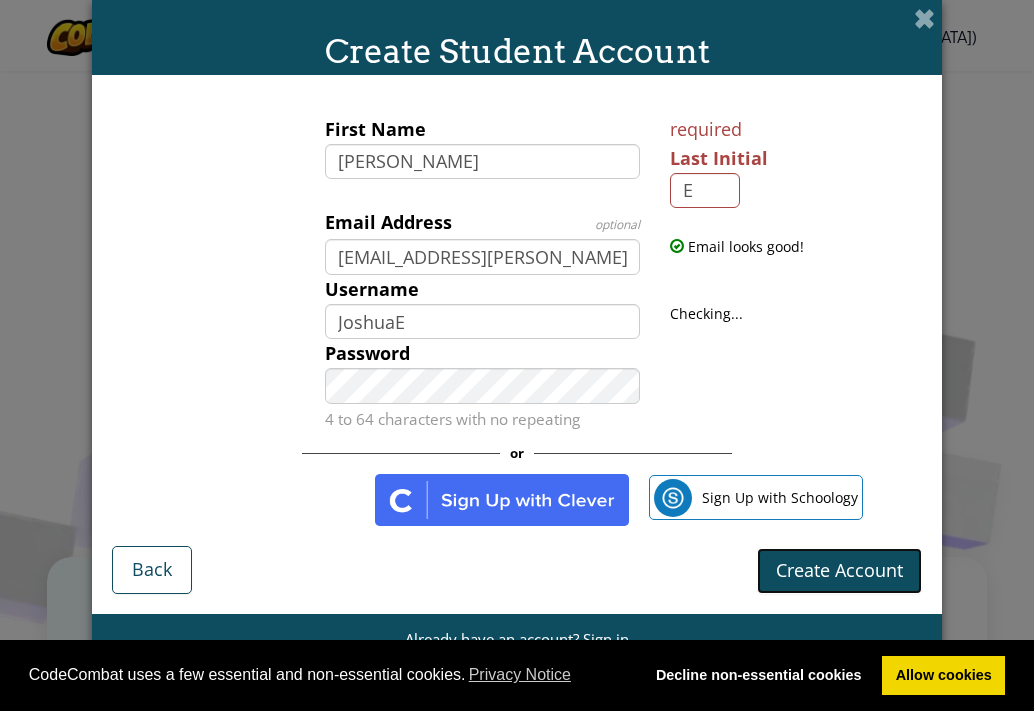 click on "Create Account" at bounding box center [839, 570] 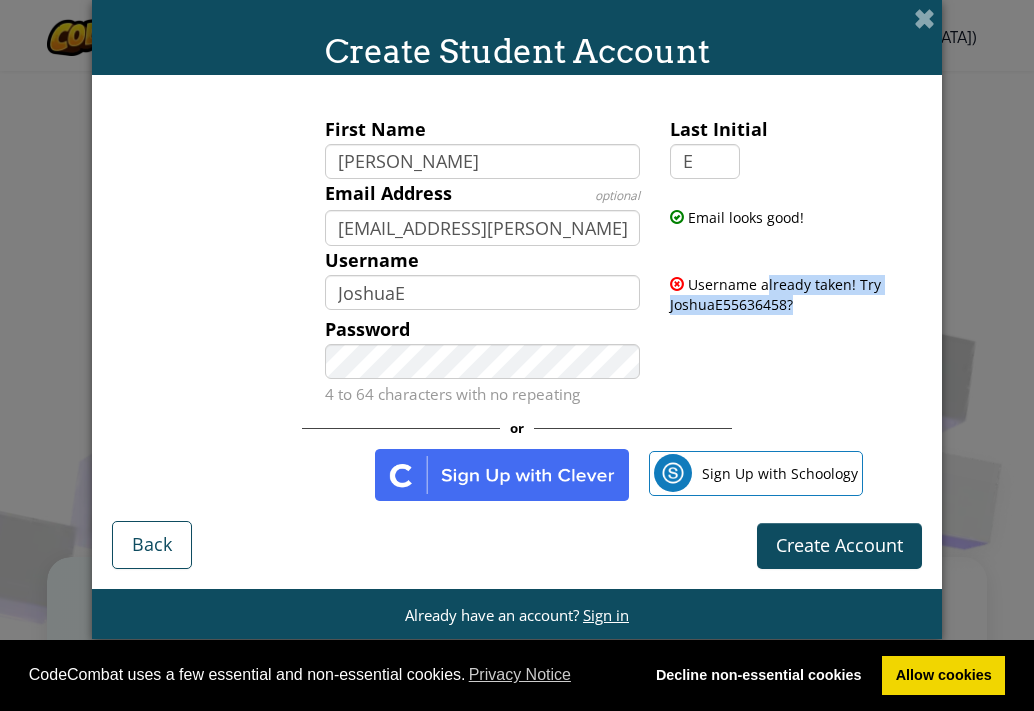 drag, startPoint x: 765, startPoint y: 283, endPoint x: 810, endPoint y: 307, distance: 51 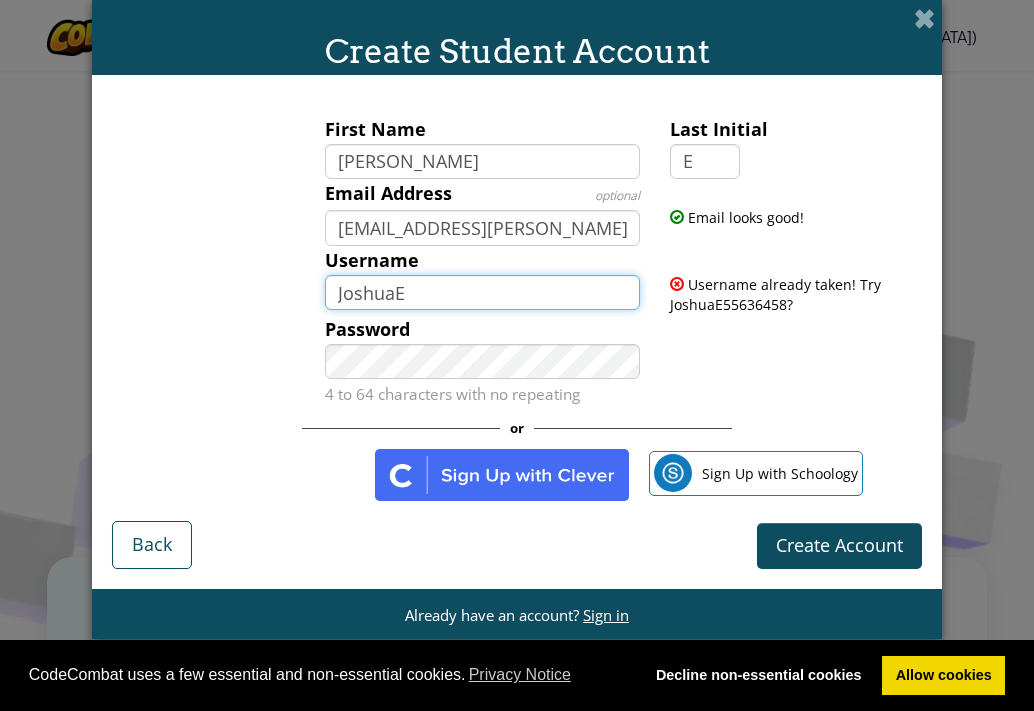 click on "JoshuaE" at bounding box center [483, 293] 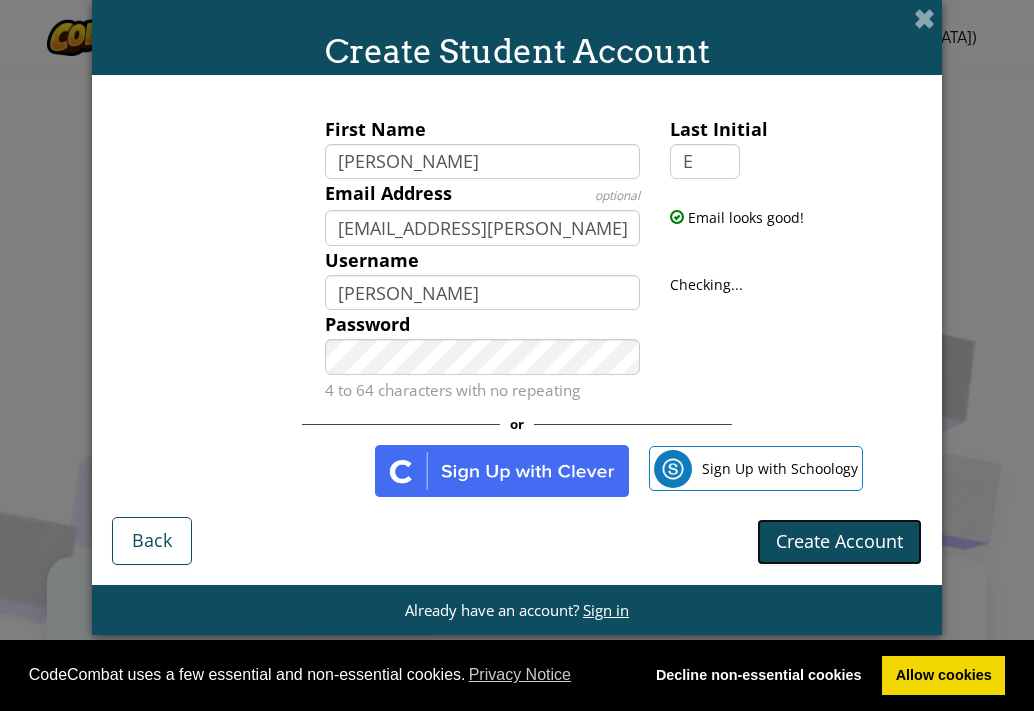 click on "Create Account" at bounding box center (839, 542) 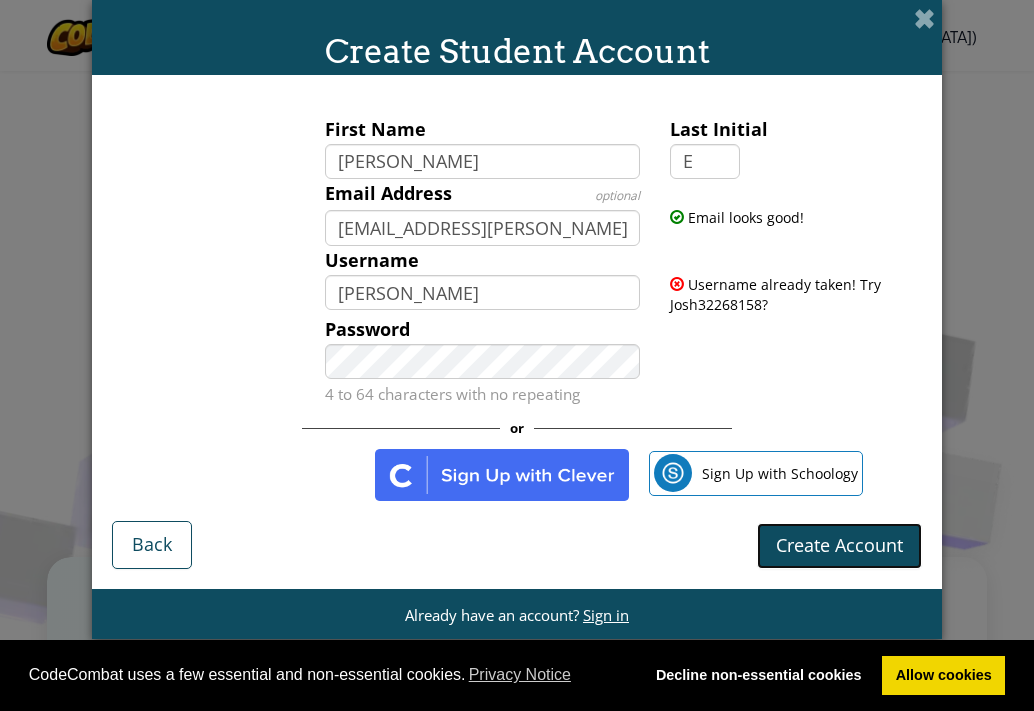 click on "Create Account" at bounding box center (839, 546) 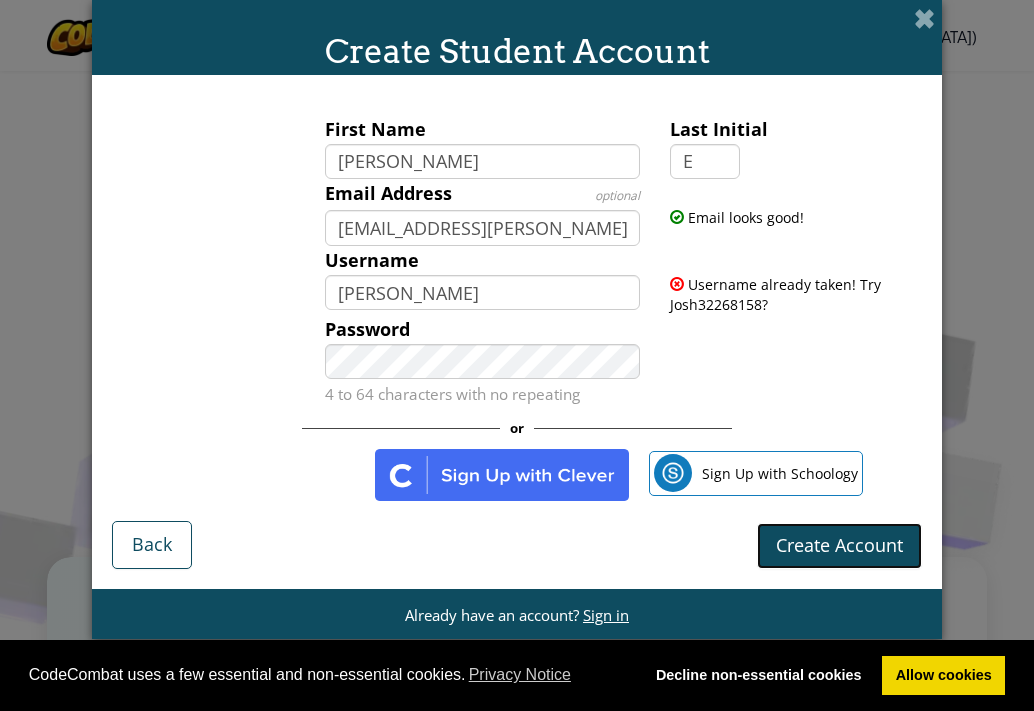click on "Create Account" at bounding box center [839, 546] 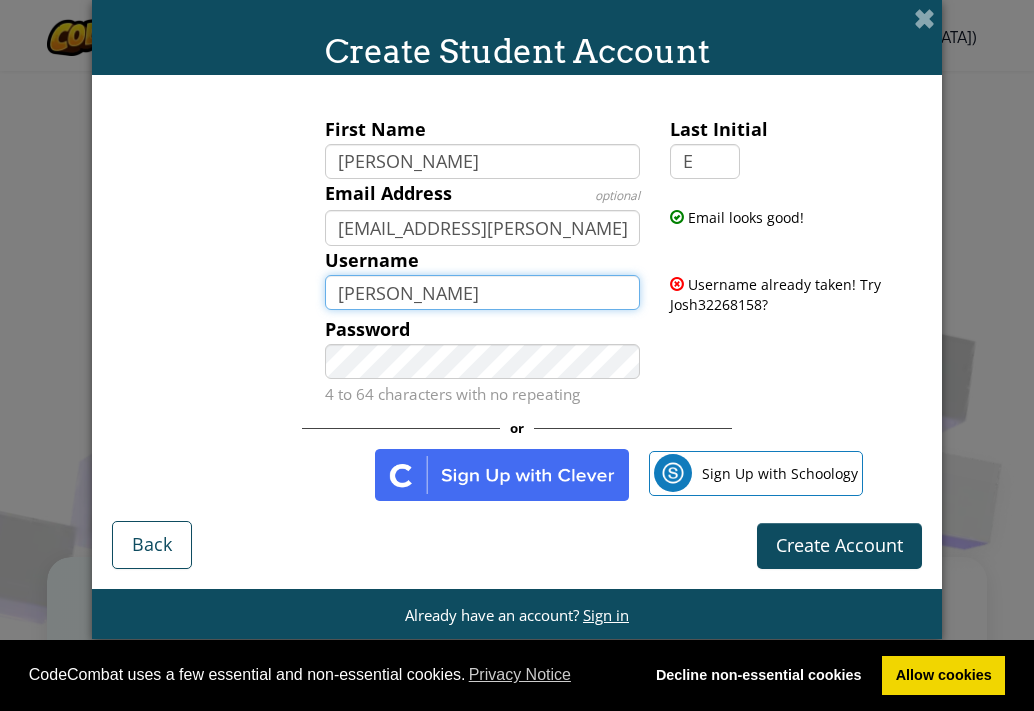 click on "Josh" at bounding box center (483, 293) 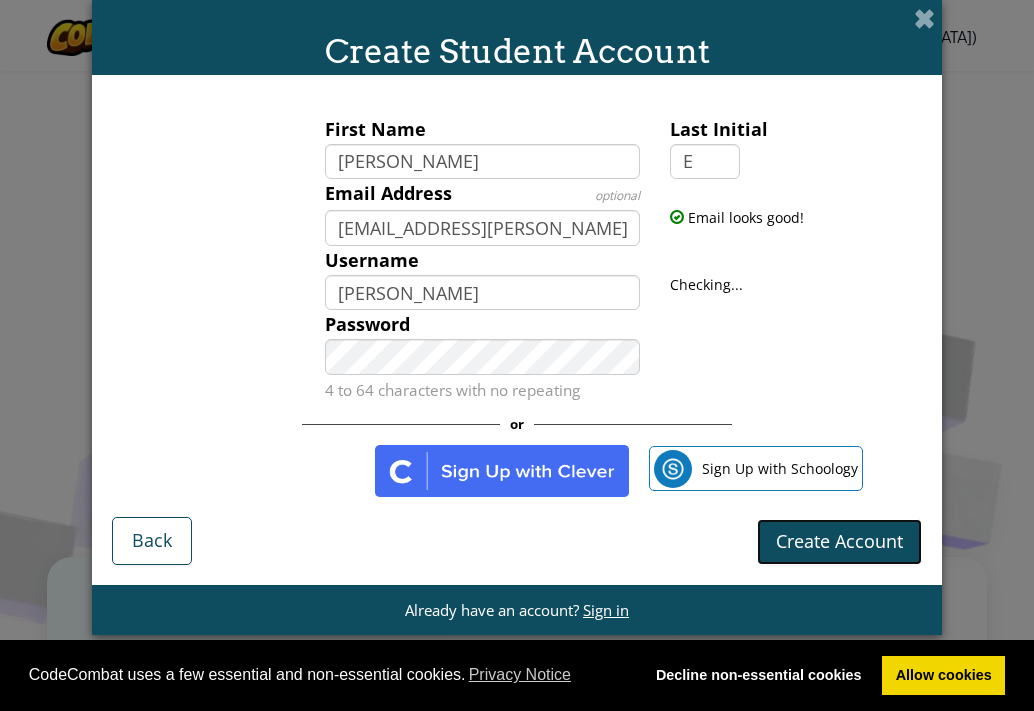 click on "Create Account" at bounding box center [839, 542] 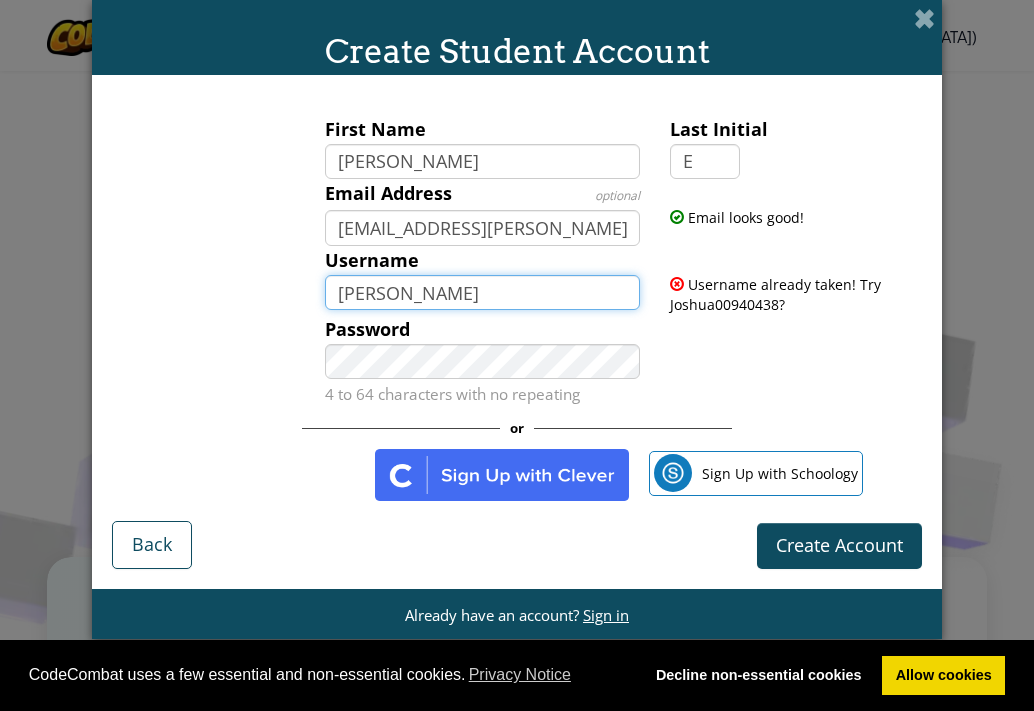click on "Joshua" at bounding box center (483, 293) 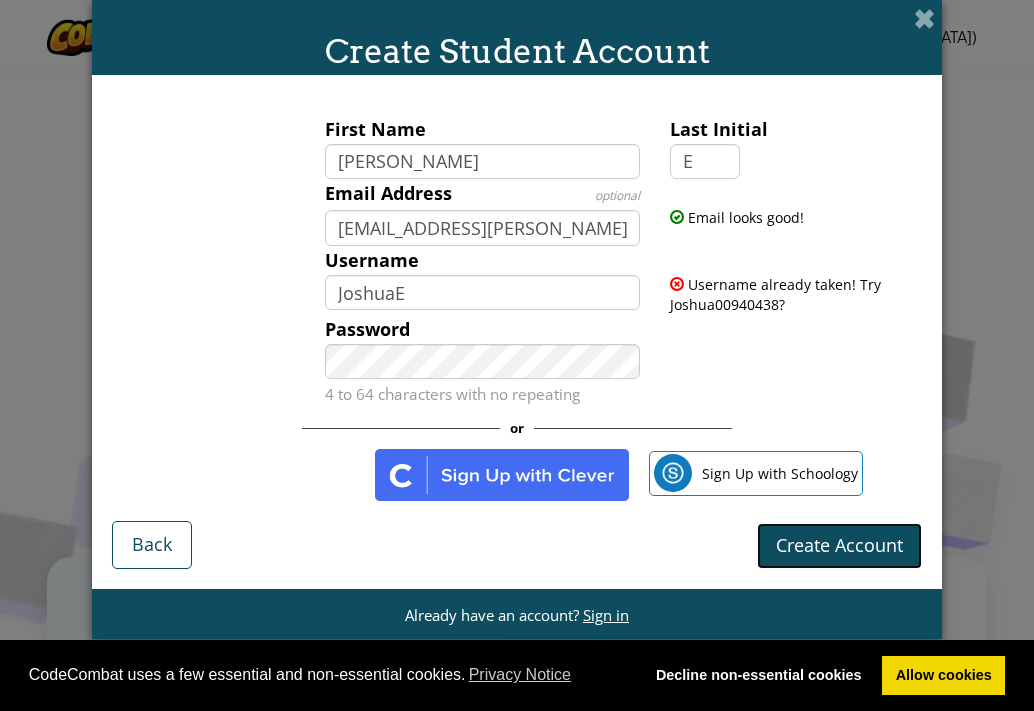 click on "Create Account" at bounding box center (839, 546) 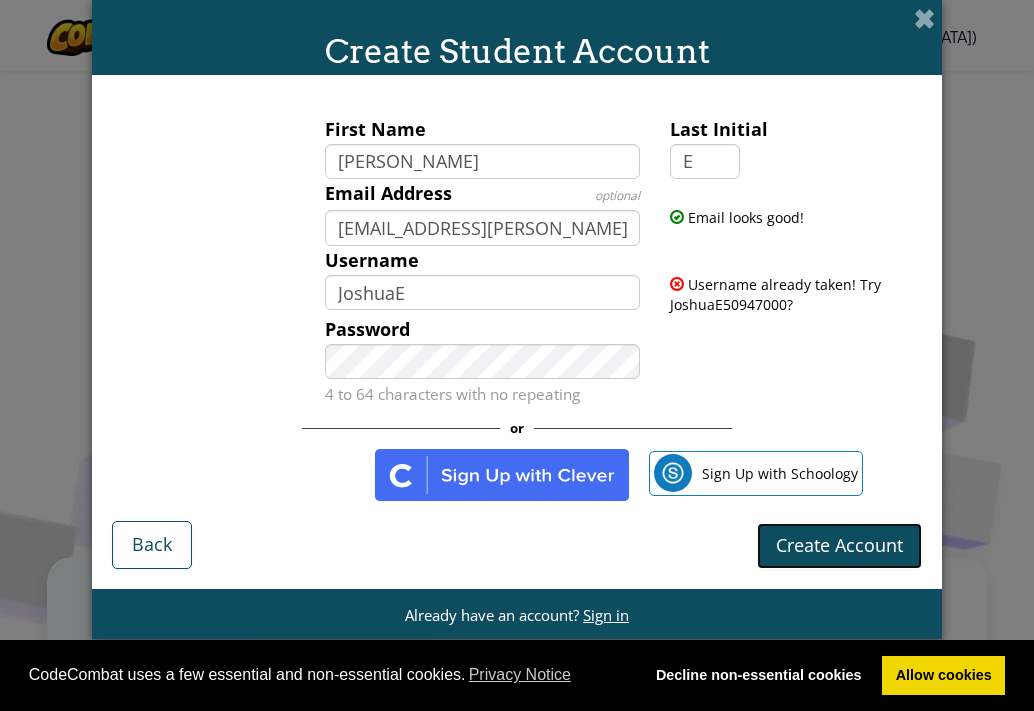 click on "Create Account" at bounding box center (839, 546) 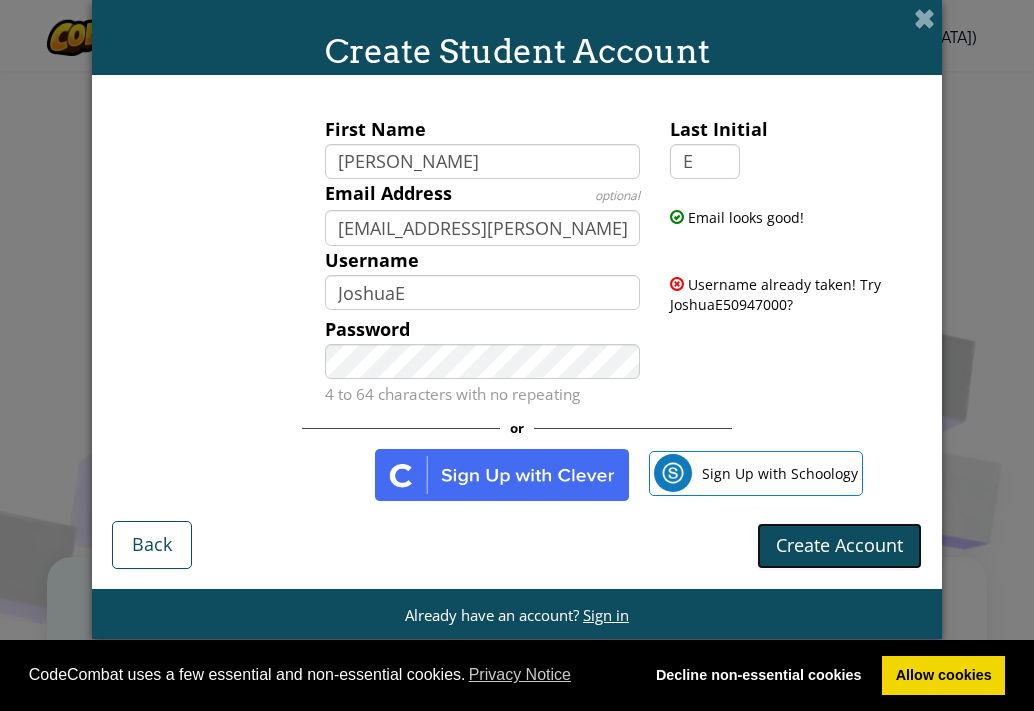 click on "Create Account" at bounding box center [839, 546] 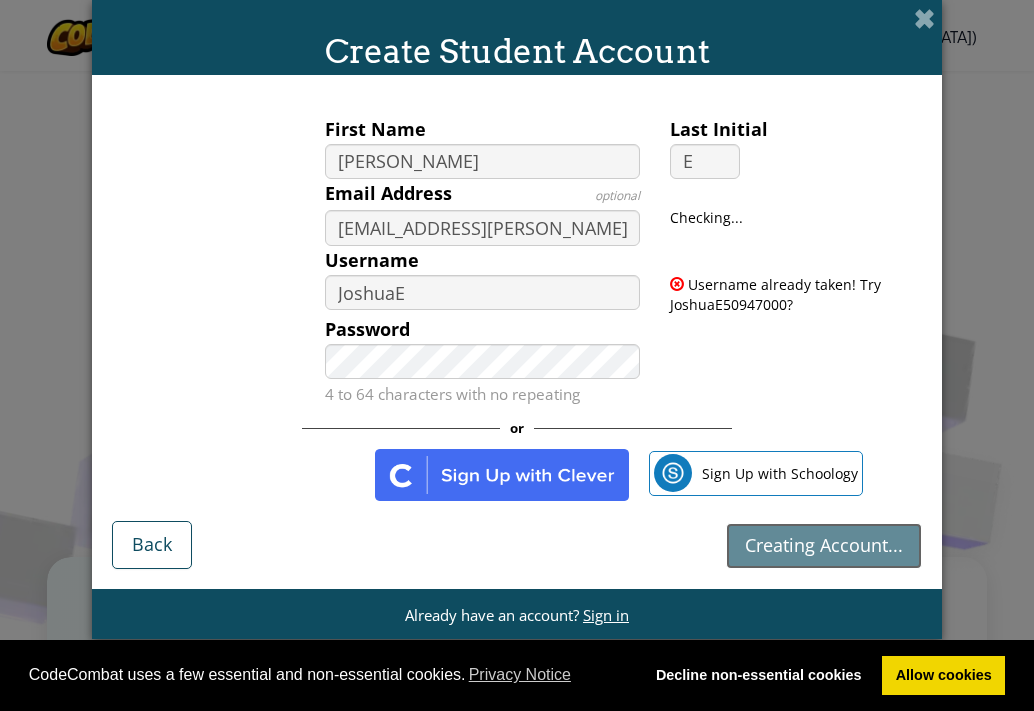 click on "Creating Account..." at bounding box center [824, 546] 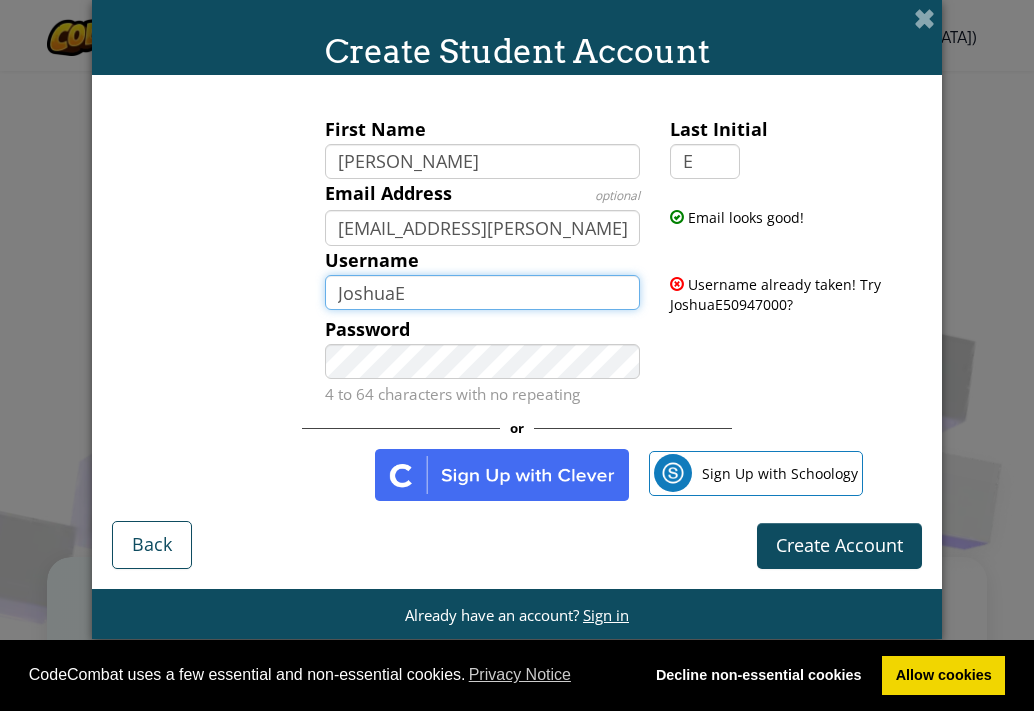 click on "JoshuaE" at bounding box center [483, 293] 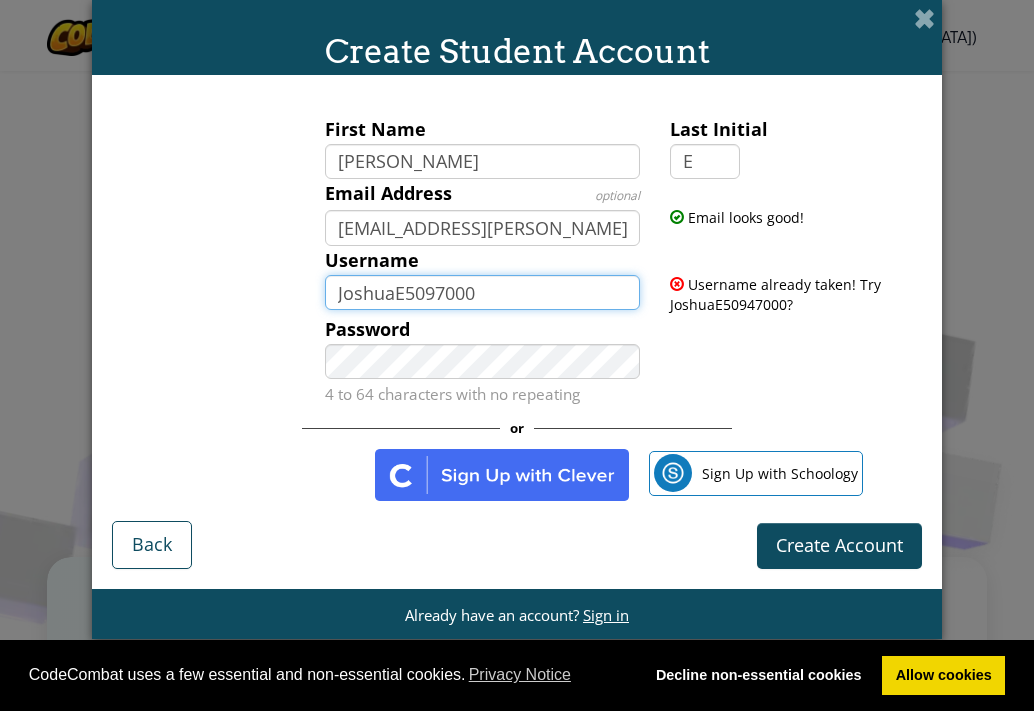 type on "JoshuaE5097000" 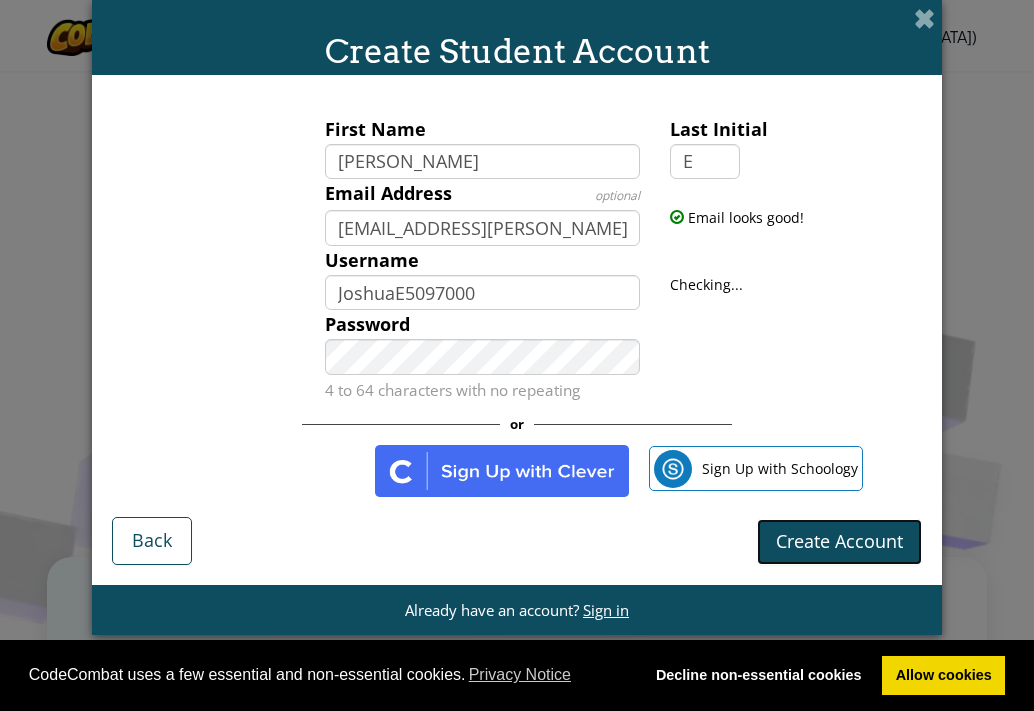 drag, startPoint x: 845, startPoint y: 544, endPoint x: 848, endPoint y: 555, distance: 11.401754 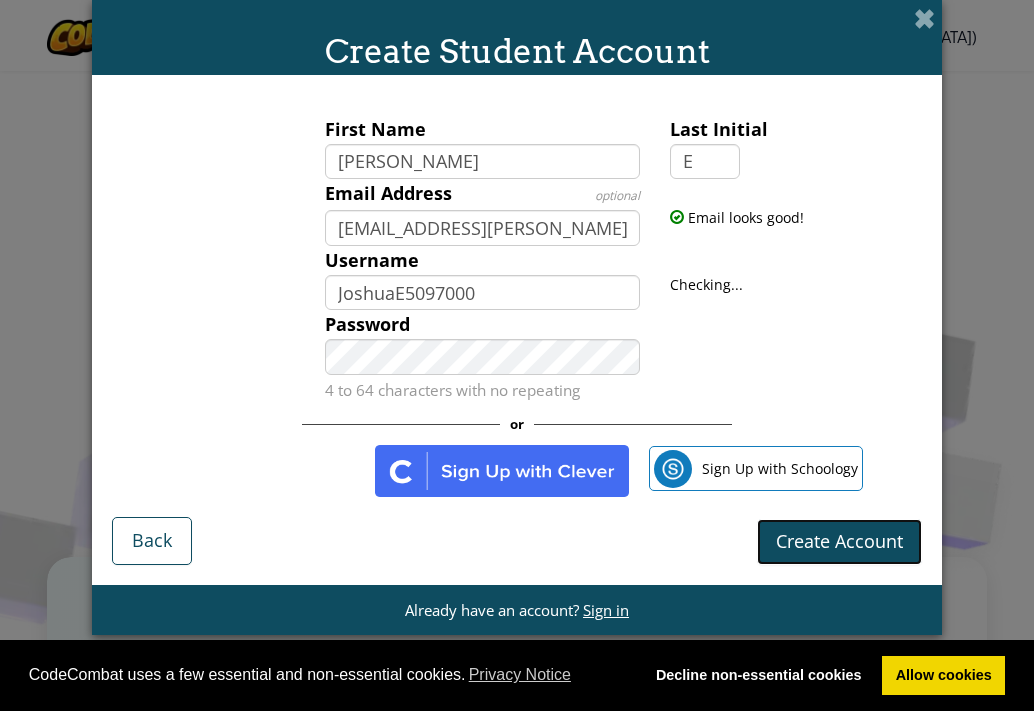 click on "Create Account" at bounding box center (839, 542) 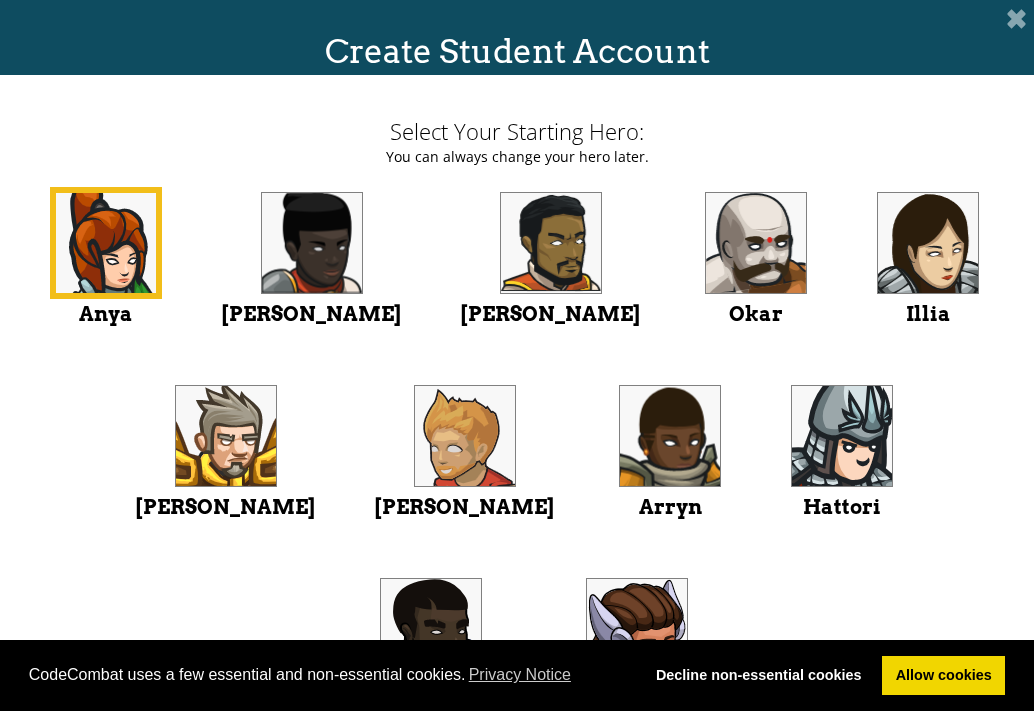 scroll, scrollTop: 169, scrollLeft: 0, axis: vertical 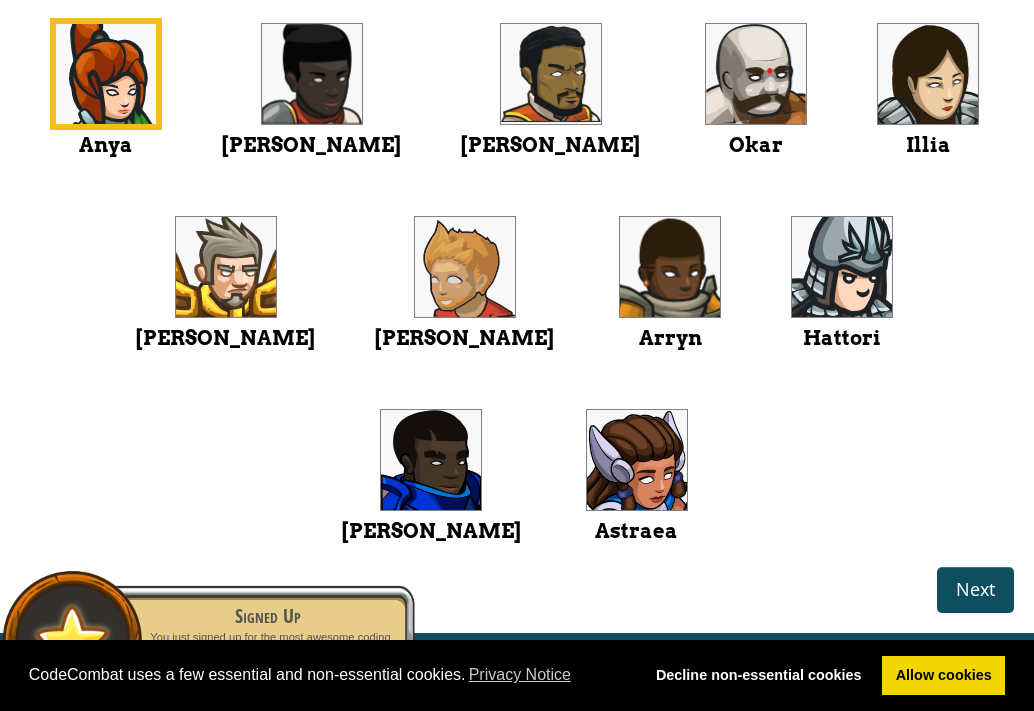 click at bounding box center [431, 460] 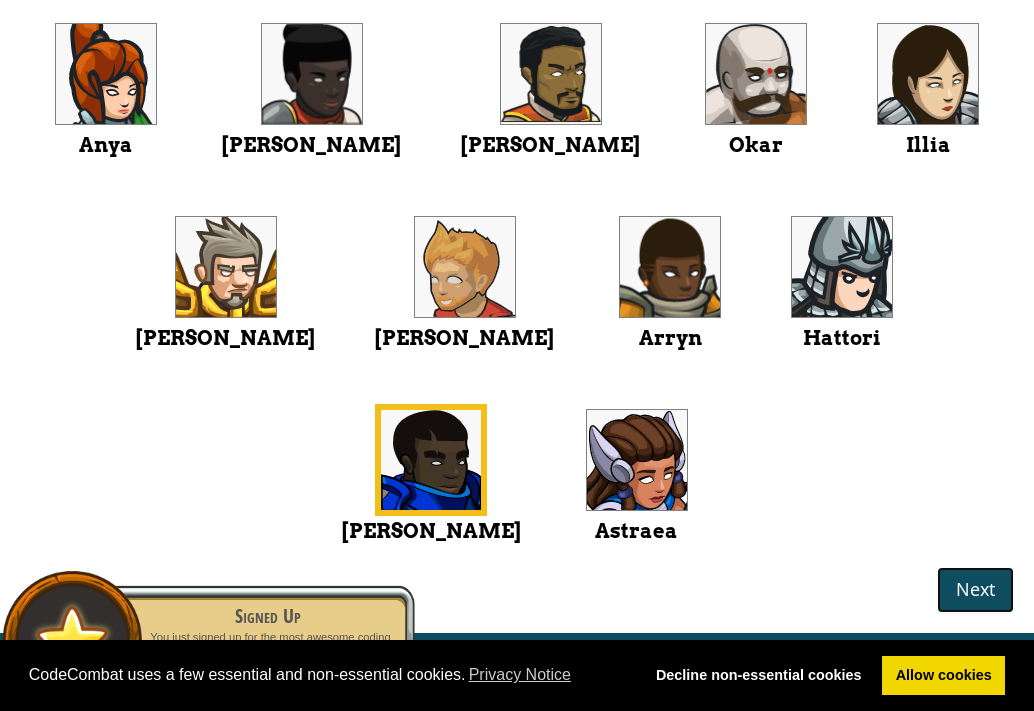 click on "Next" at bounding box center (975, 589) 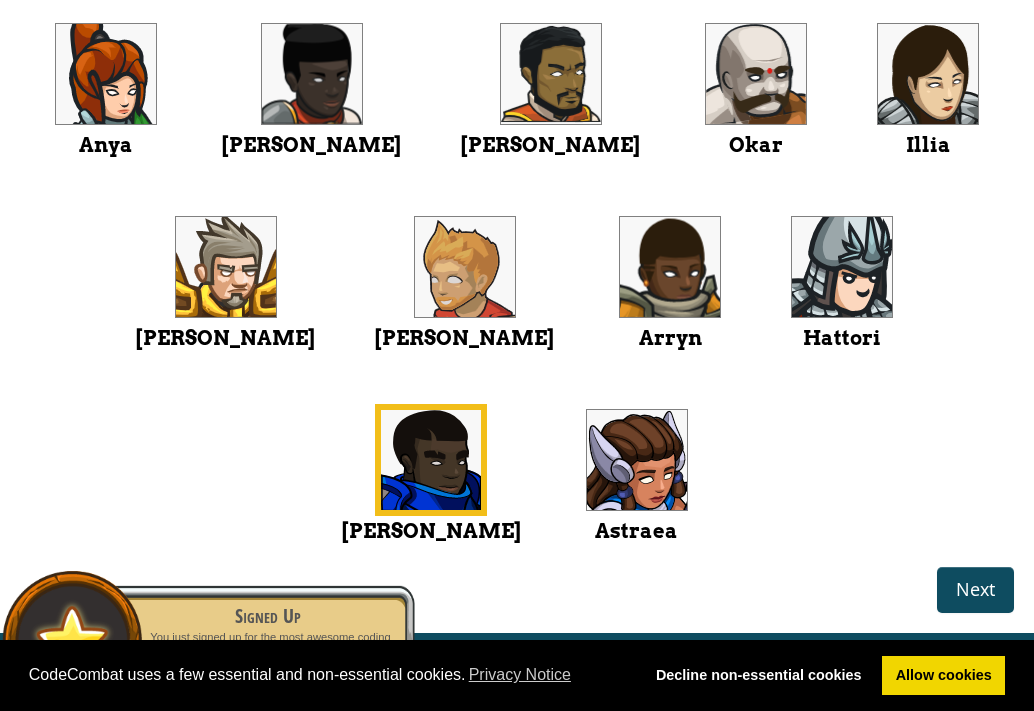 scroll, scrollTop: 0, scrollLeft: 0, axis: both 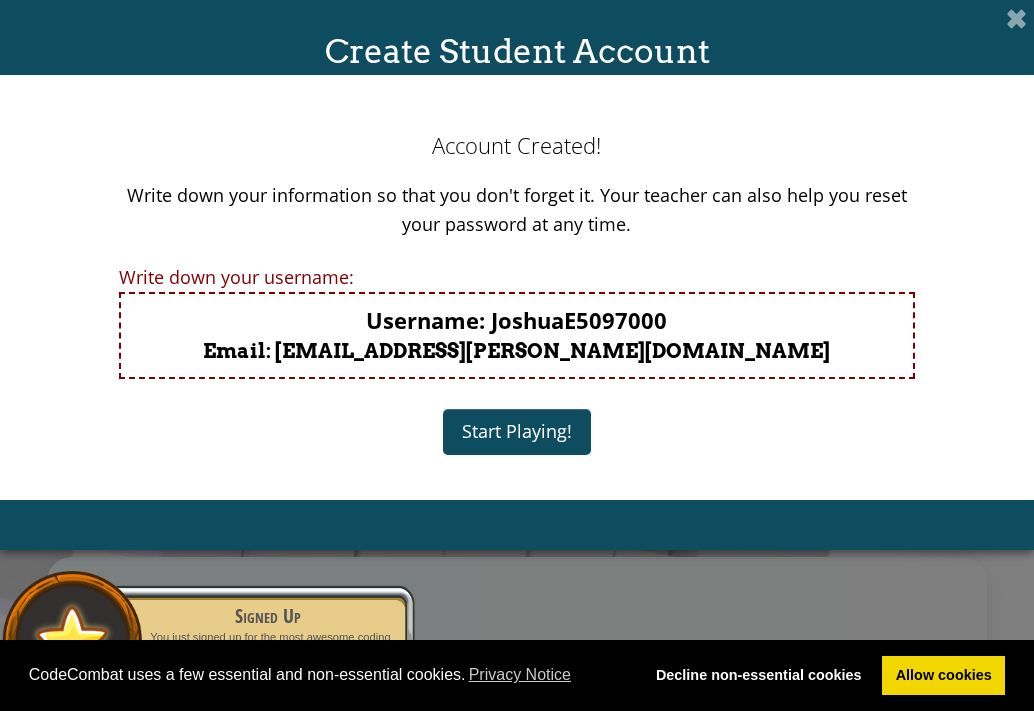 click on "Start Playing!" at bounding box center [517, 432] 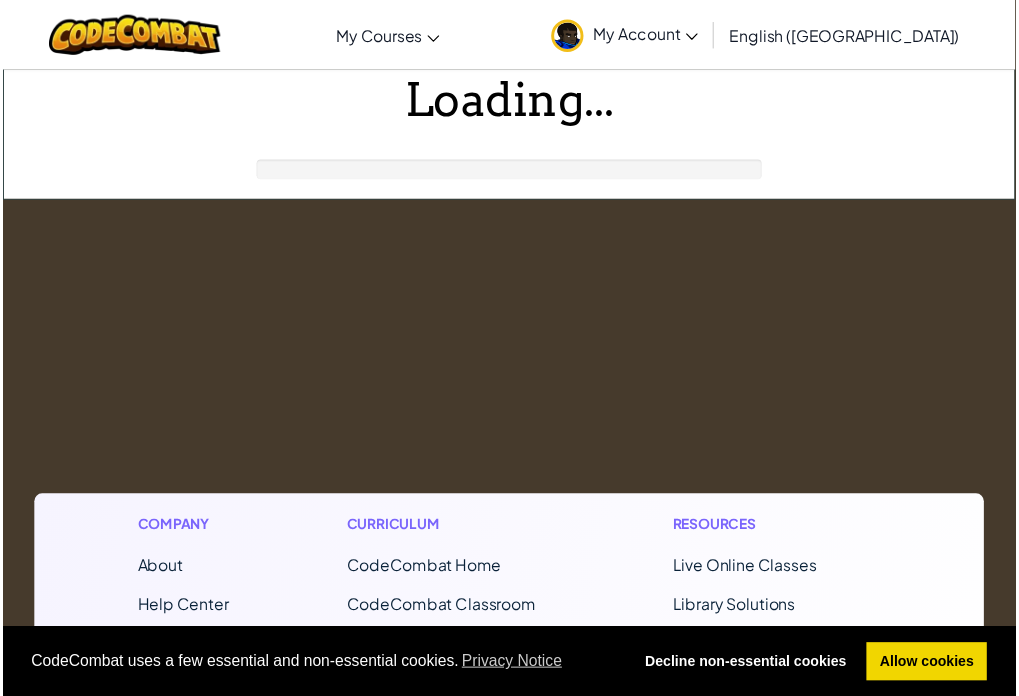 scroll, scrollTop: 200, scrollLeft: 0, axis: vertical 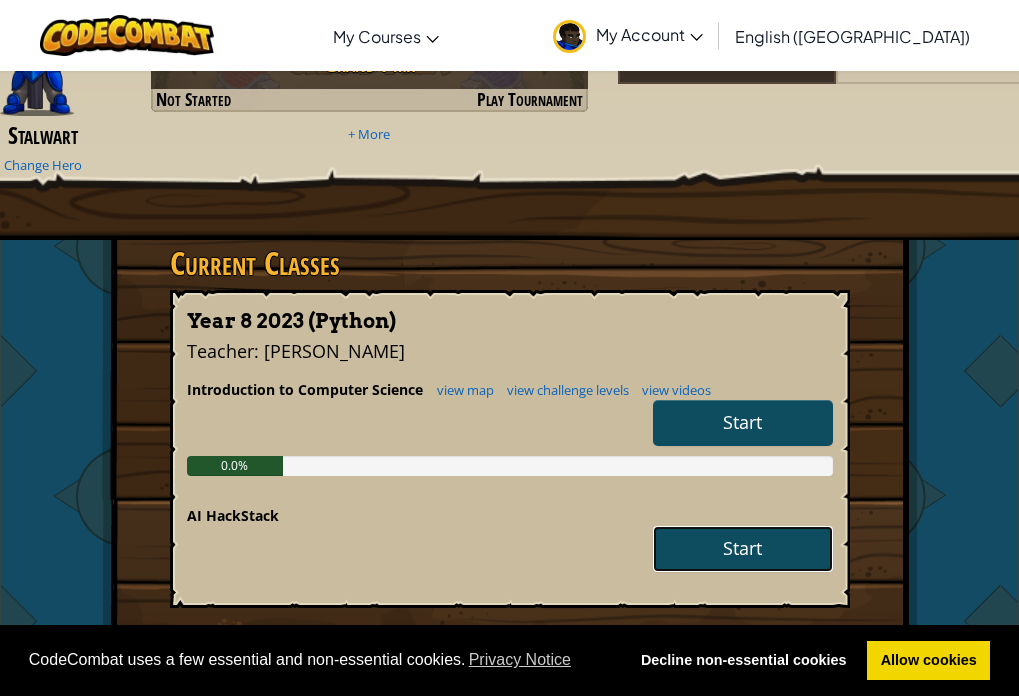 click on "Start" at bounding box center [742, 548] 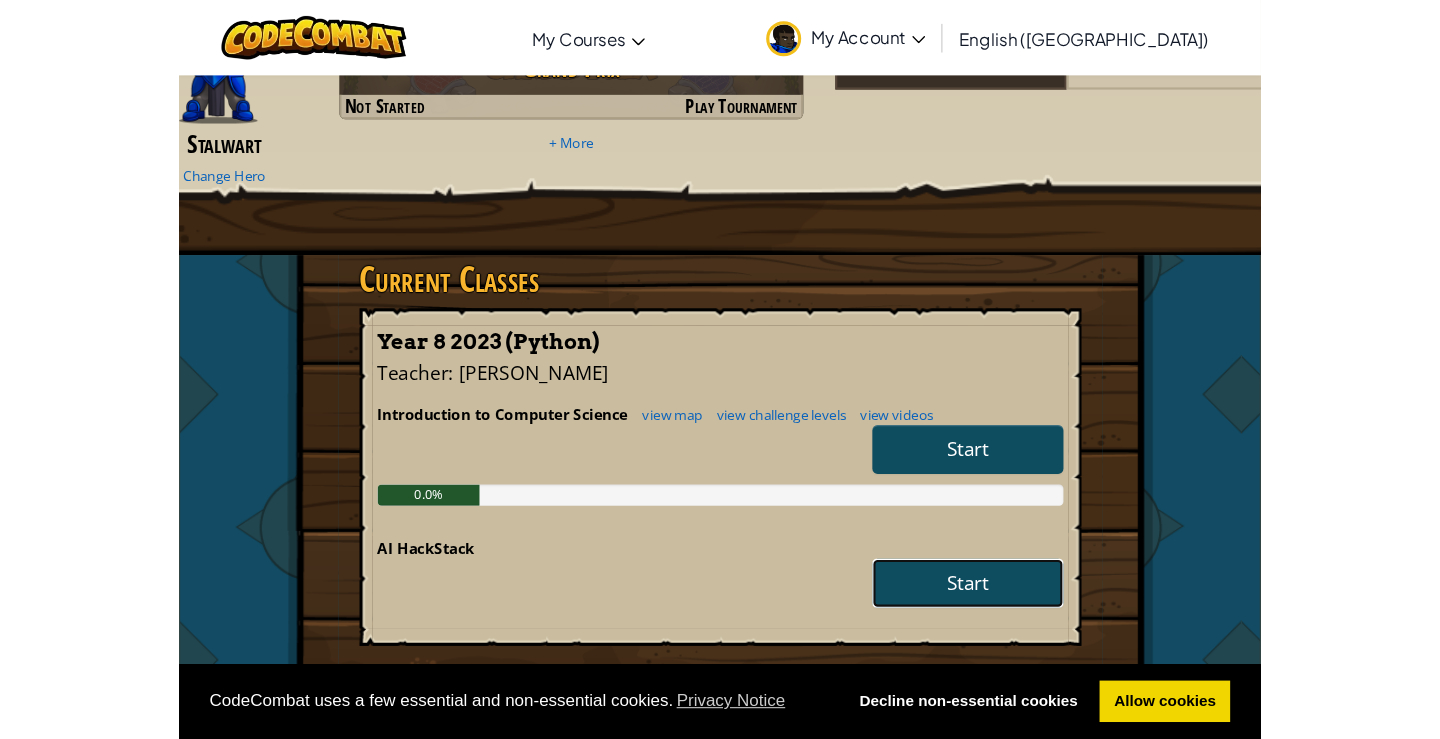 scroll, scrollTop: 0, scrollLeft: 0, axis: both 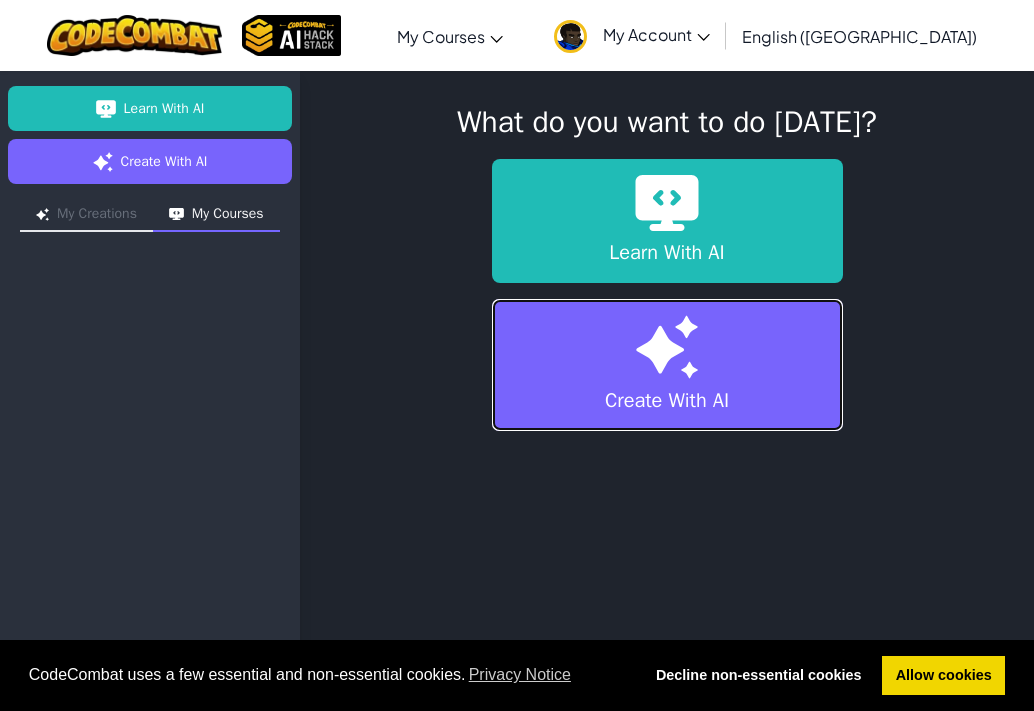click at bounding box center (667, 347) 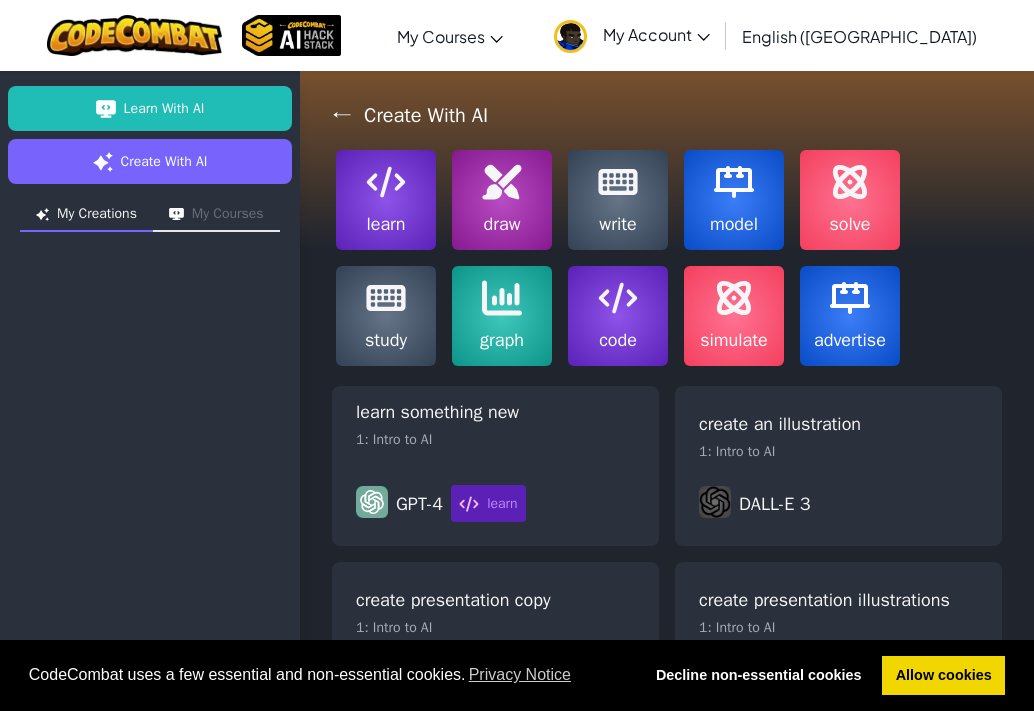 click on "draw" at bounding box center [501, 224] 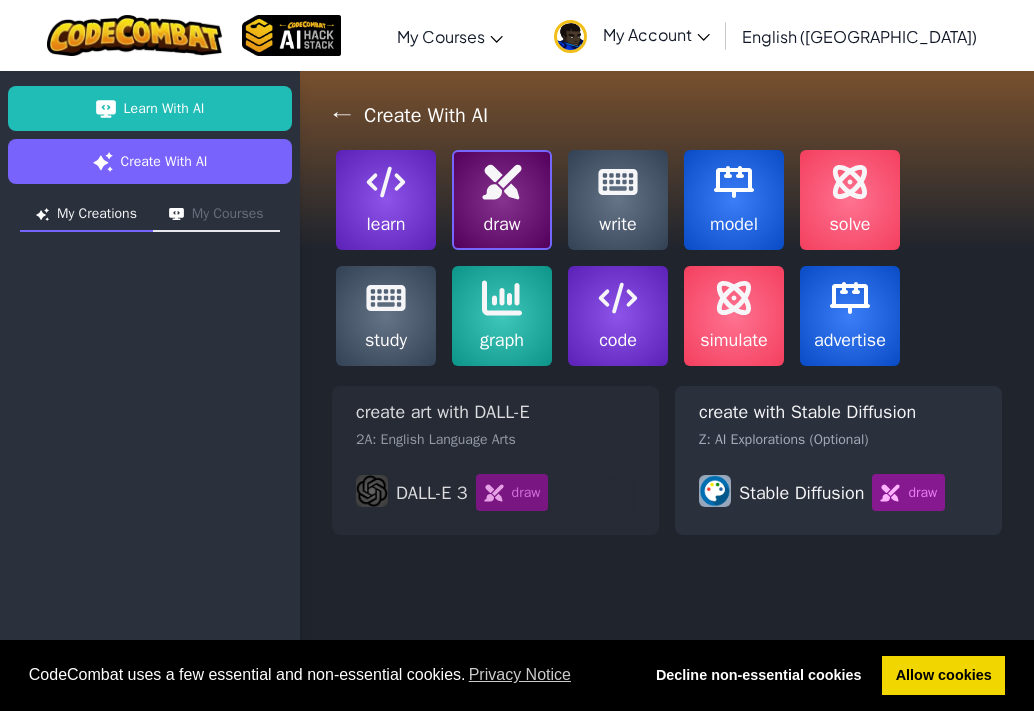 click on "draw" at bounding box center (512, 492) 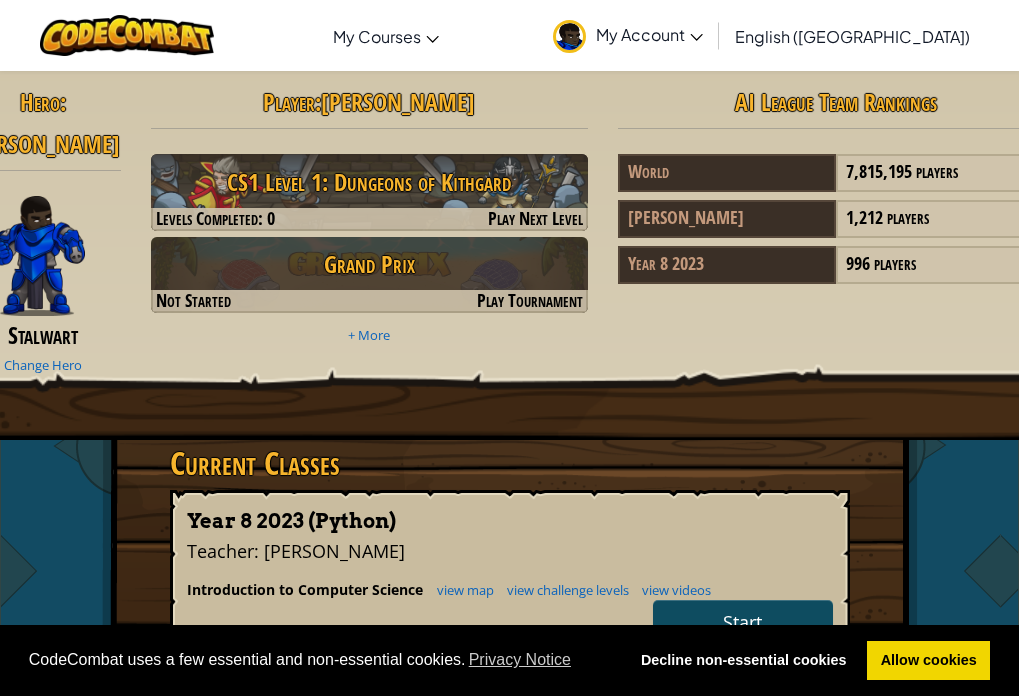 click on "Start" at bounding box center [742, 622] 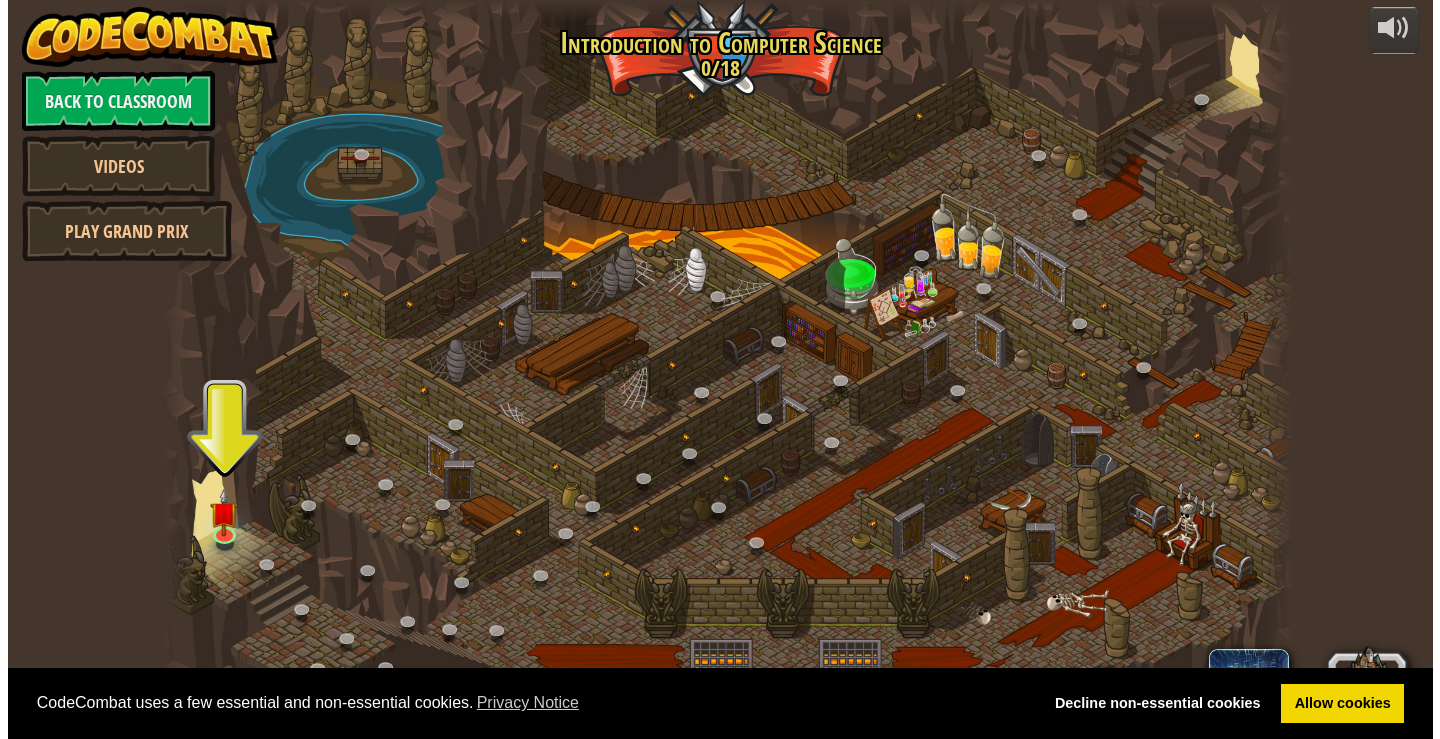 scroll, scrollTop: 0, scrollLeft: 0, axis: both 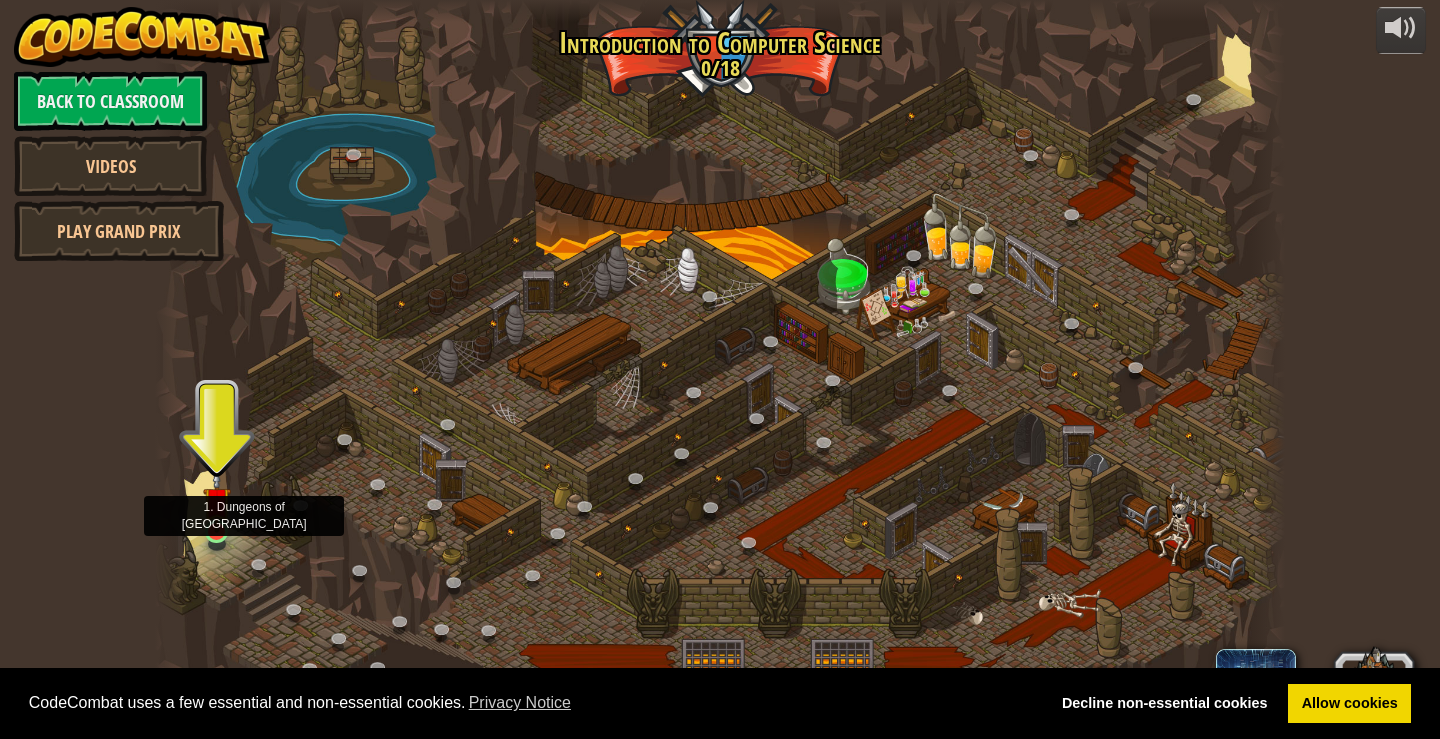 click at bounding box center (217, 501) 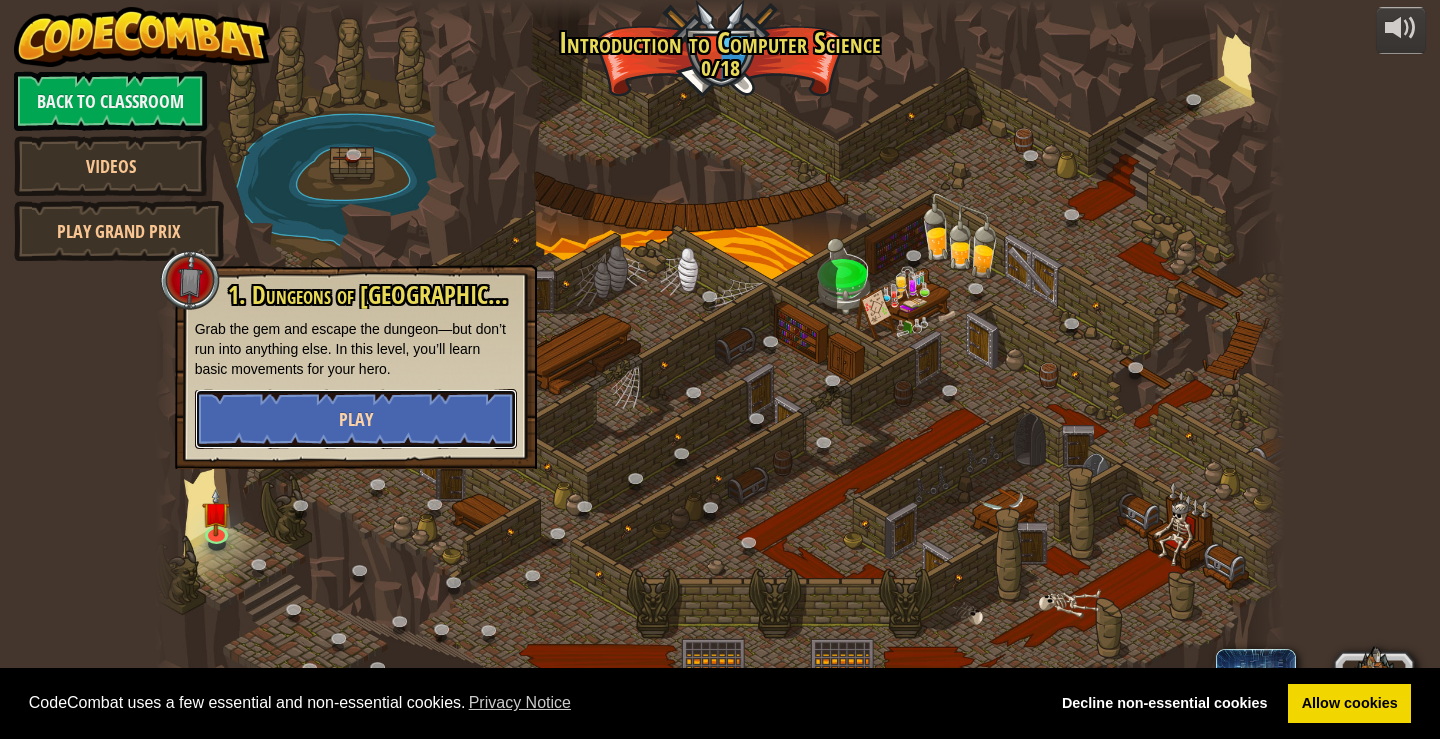 click on "Play" at bounding box center [356, 419] 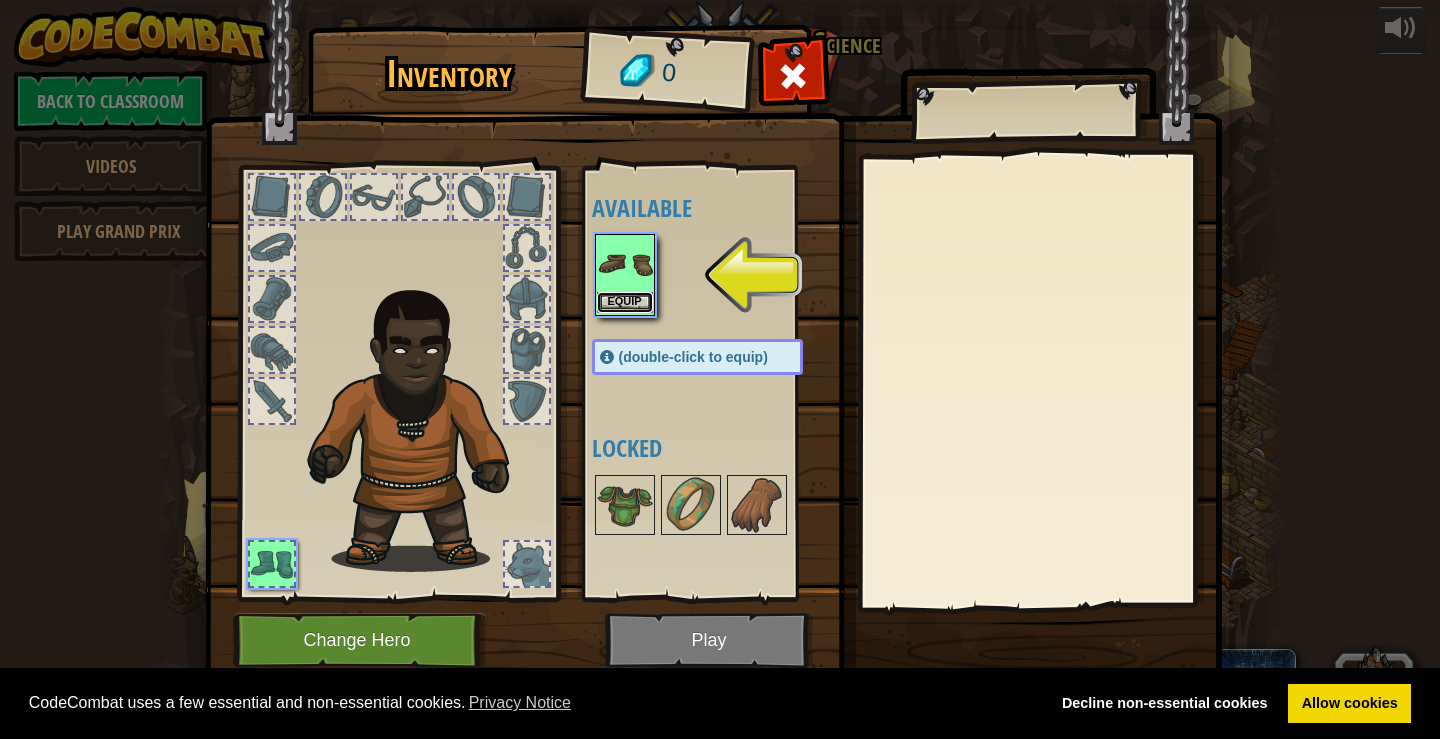 click on "Equip" at bounding box center [625, 302] 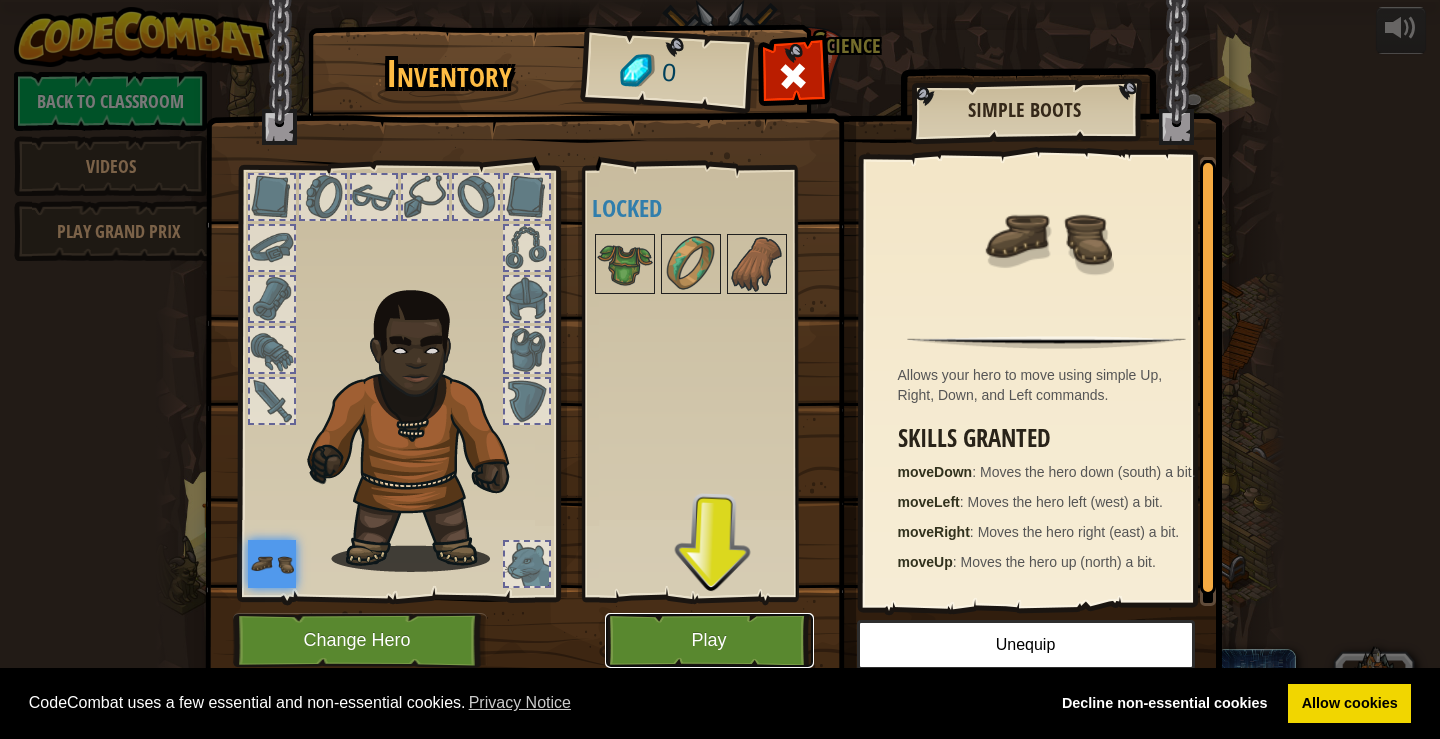 click on "Play" at bounding box center (709, 640) 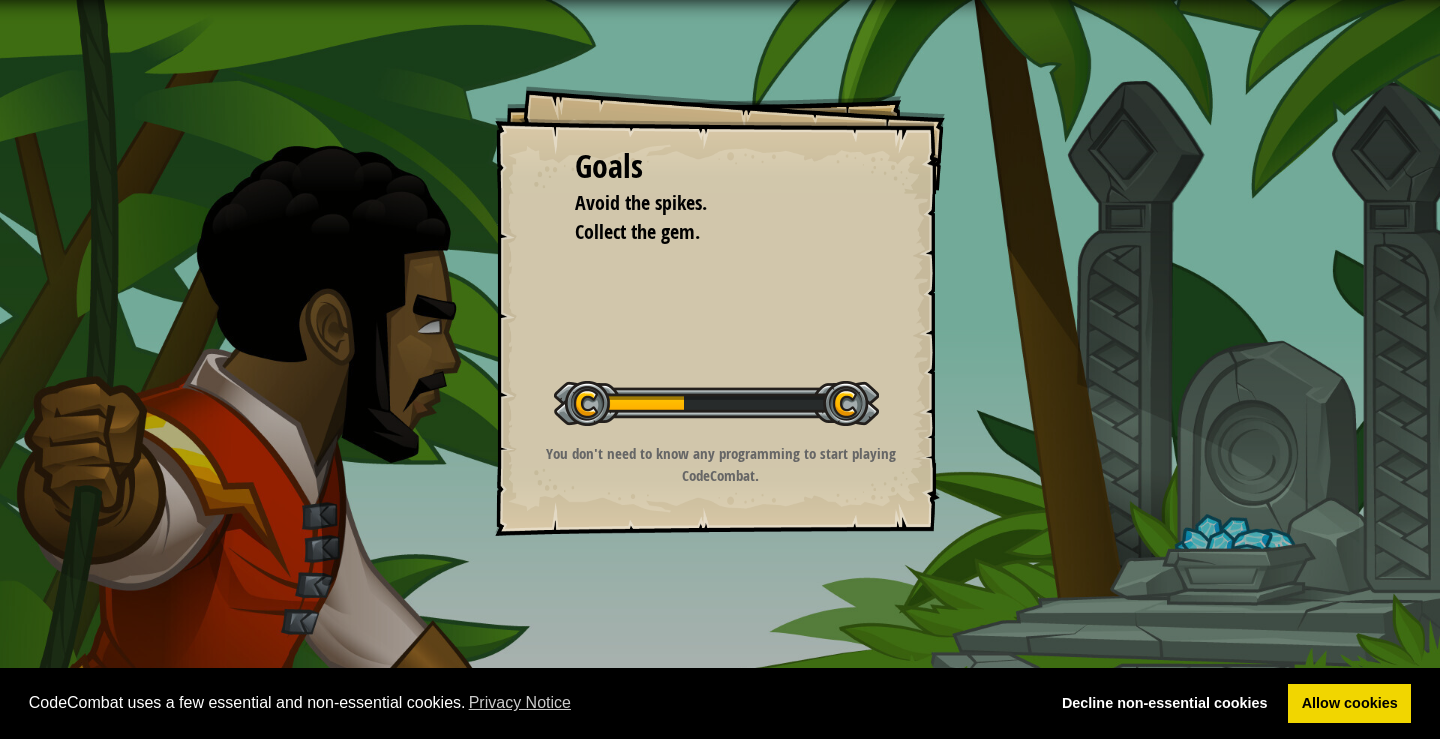 click on "Goals Avoid the spikes. Collect the gem. Start Level Error loading from server. Try refreshing the page. You'll need a subscription to play this level. Subscribe You'll need to join a course to play this level. Back to my courses Ask your teacher to assign a license to you so you can continue to play CodeCombat! Back to my courses This level is locked. Back to my courses You don't need to know any programming to start playing CodeCombat." at bounding box center [720, 311] 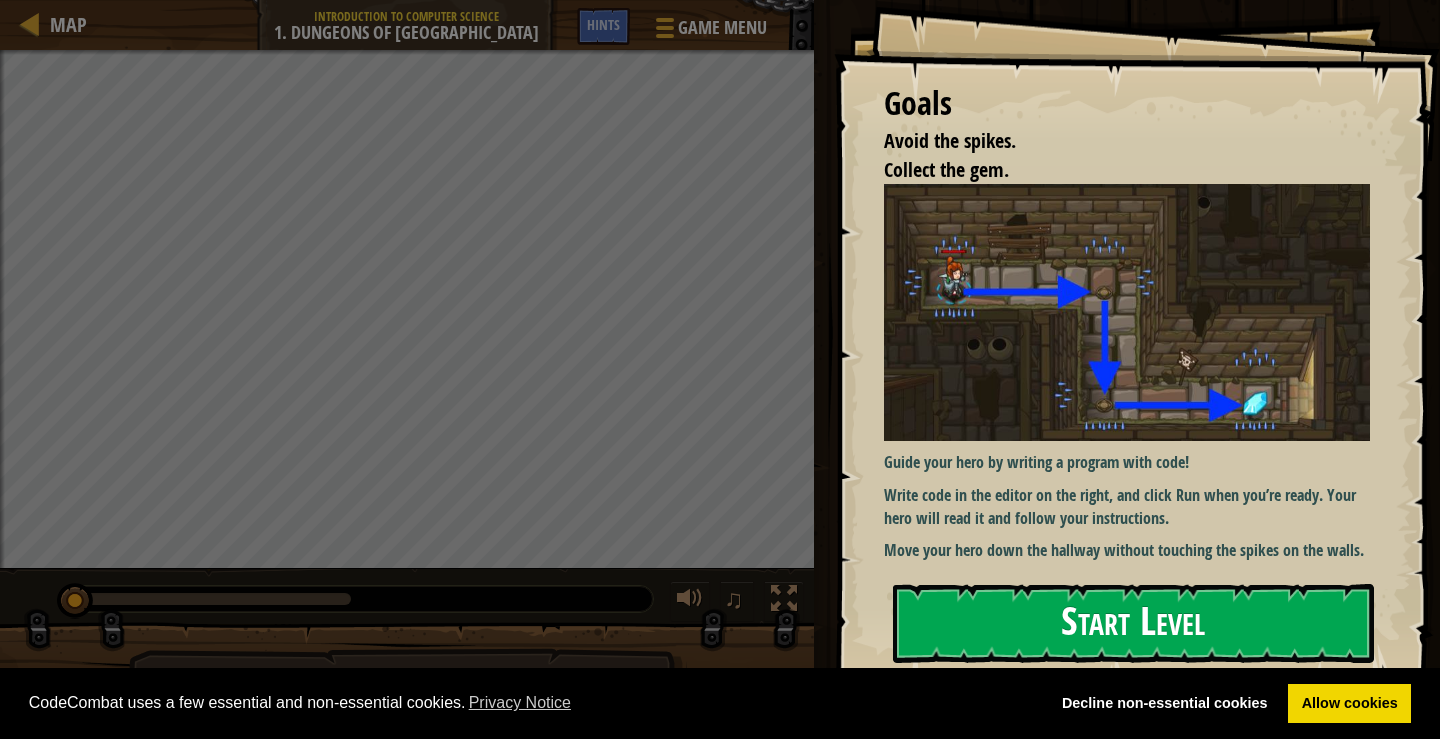 click on "Start Level" at bounding box center [1133, 623] 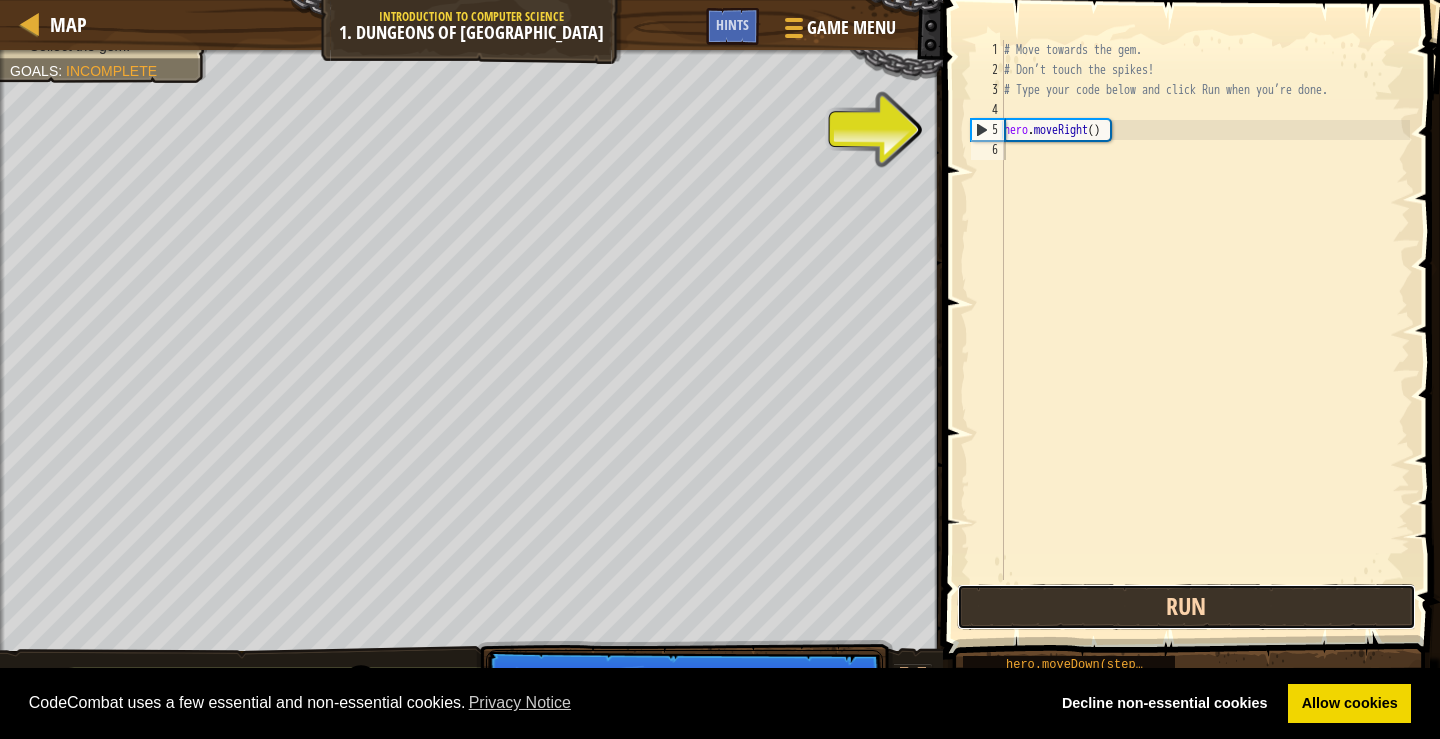 click on "Run" at bounding box center [1186, 607] 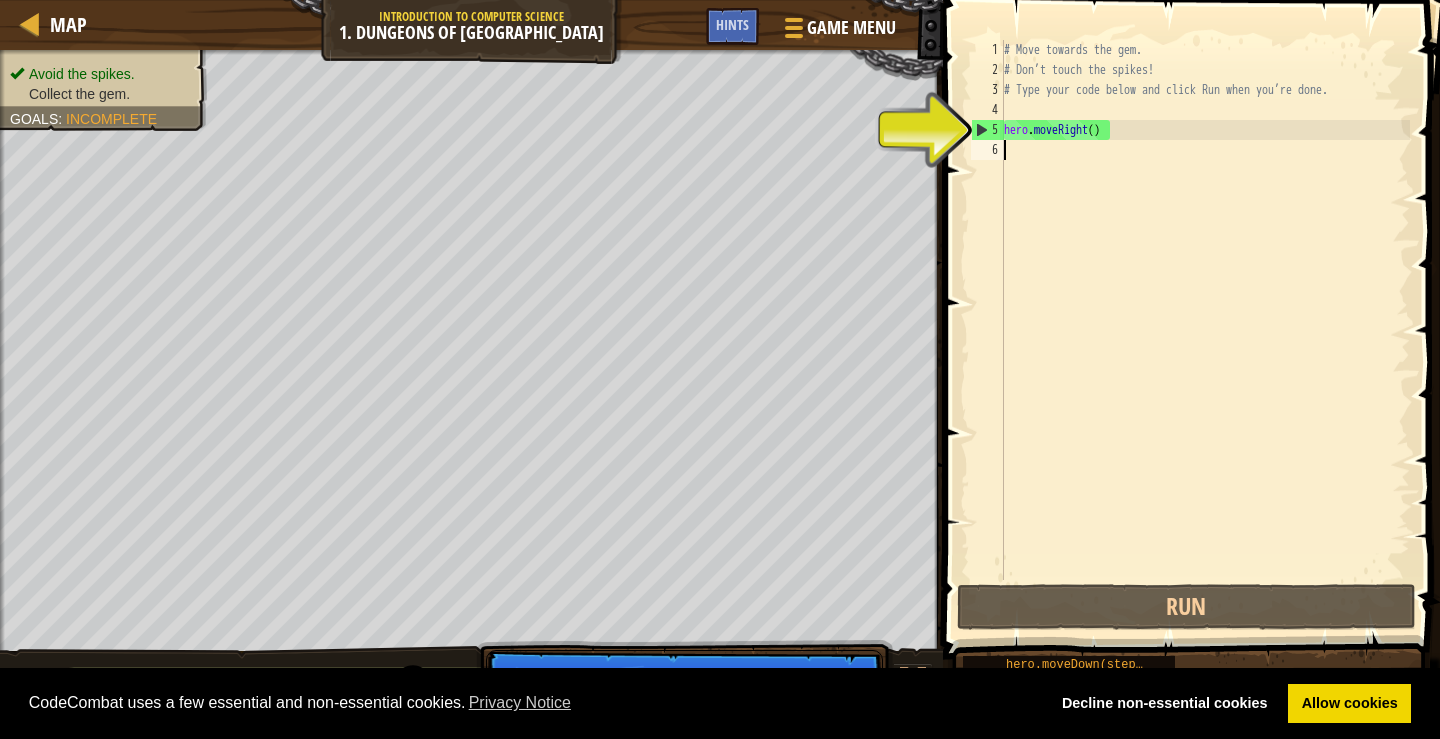 scroll, scrollTop: 9, scrollLeft: 0, axis: vertical 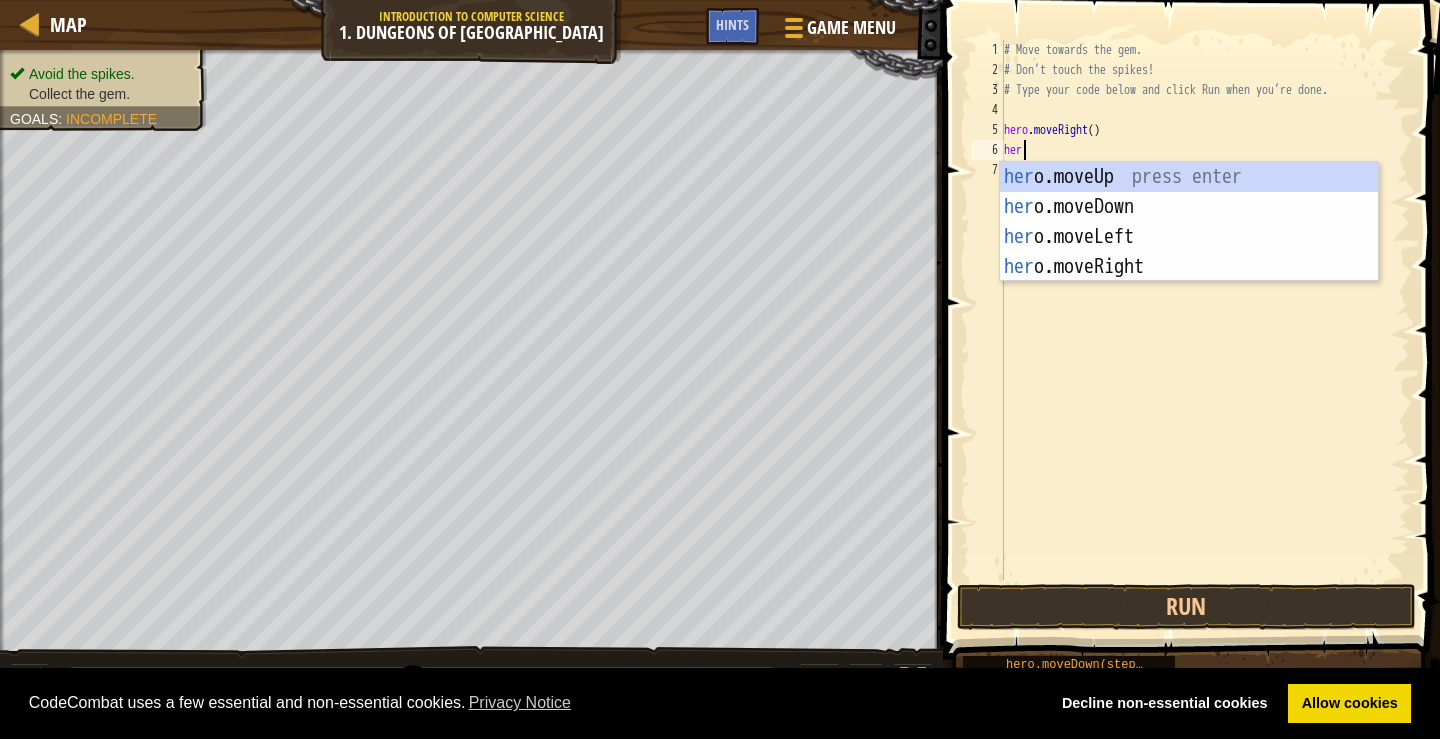 type on "hero" 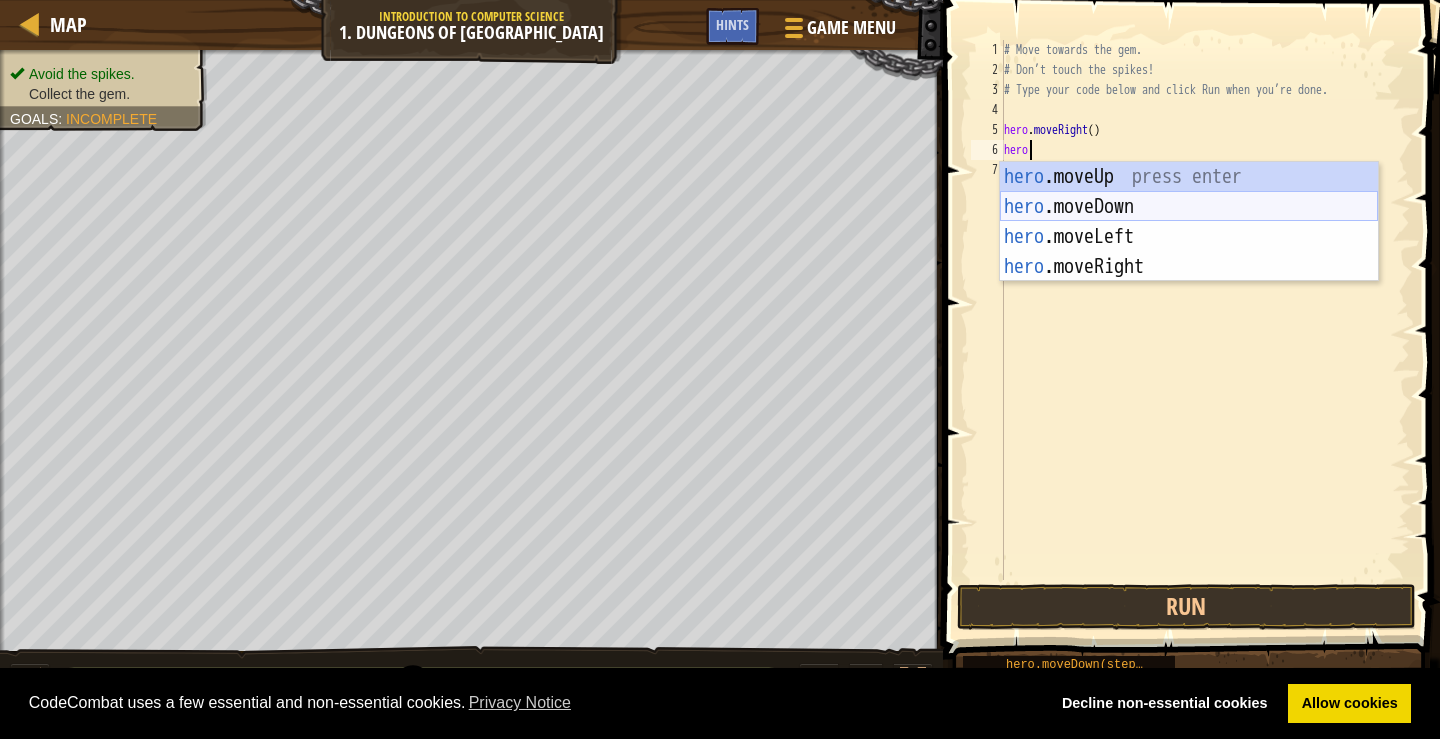 click on "hero .moveUp press enter hero .moveDown press enter hero .moveLeft press enter hero .moveRight press enter" at bounding box center [1189, 252] 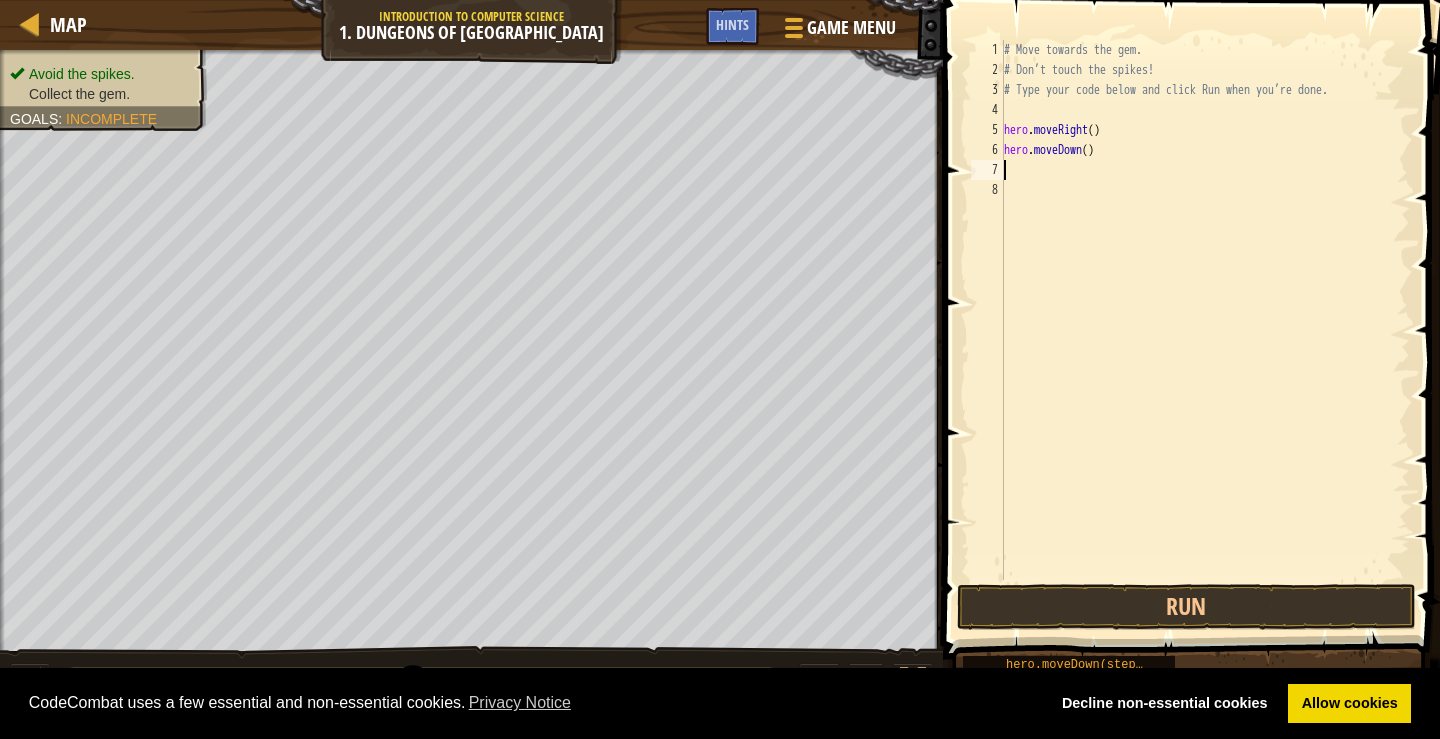scroll, scrollTop: 9, scrollLeft: 0, axis: vertical 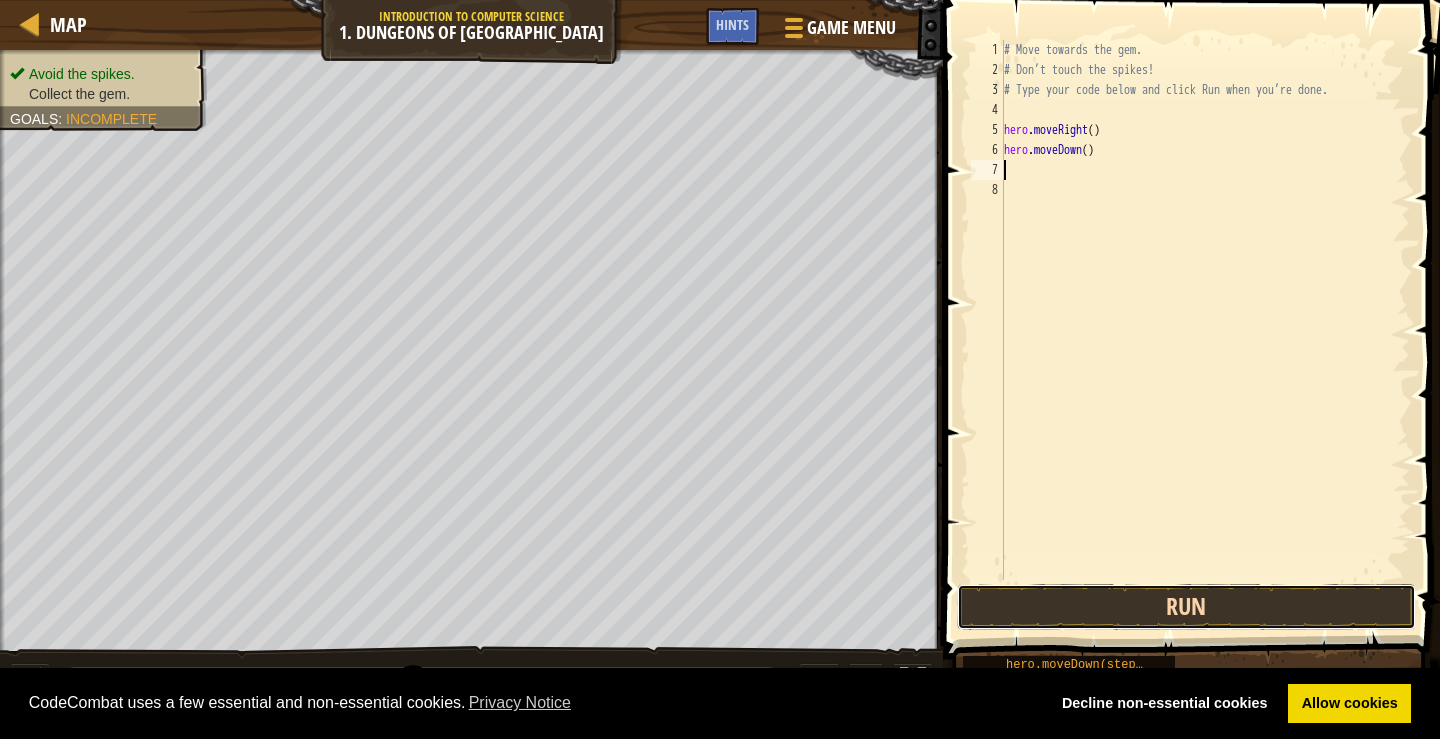 click on "Run" at bounding box center (1186, 607) 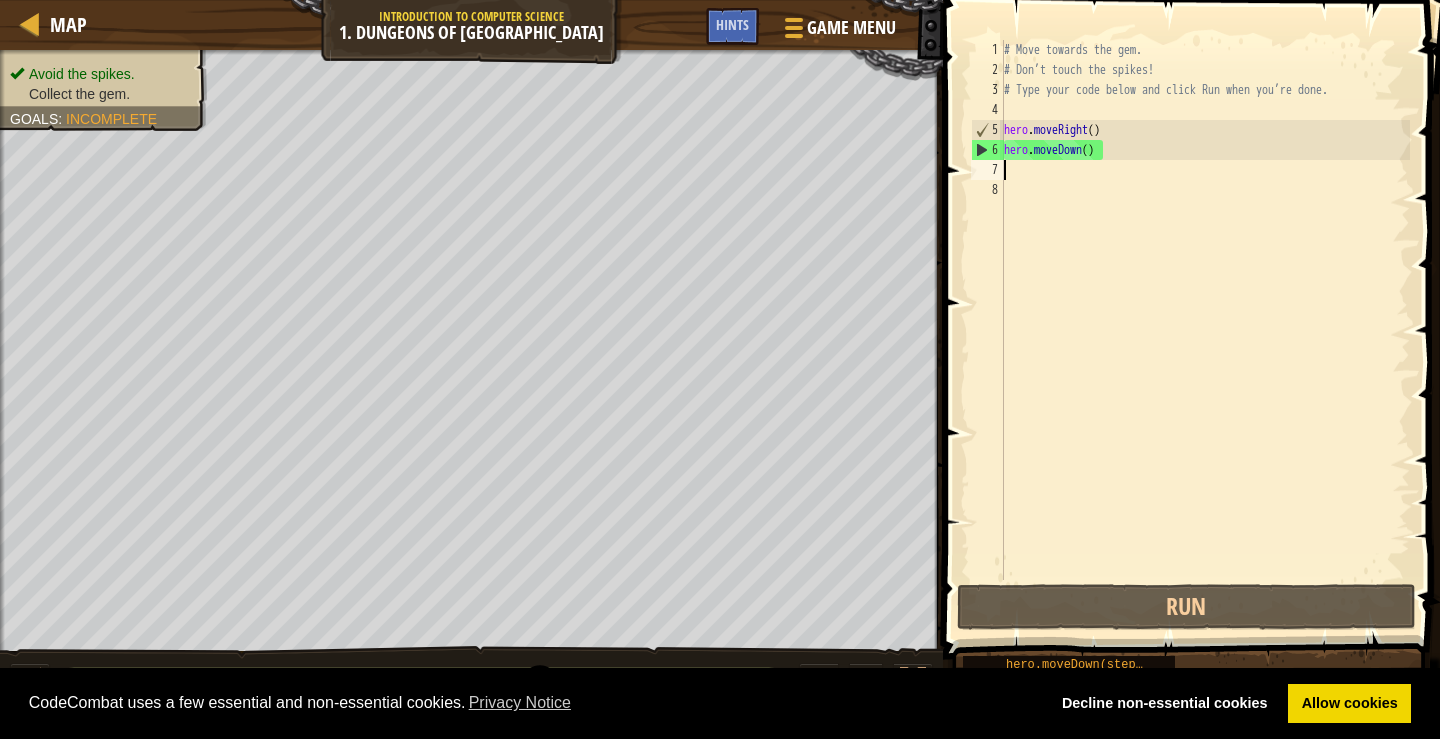 type on "h" 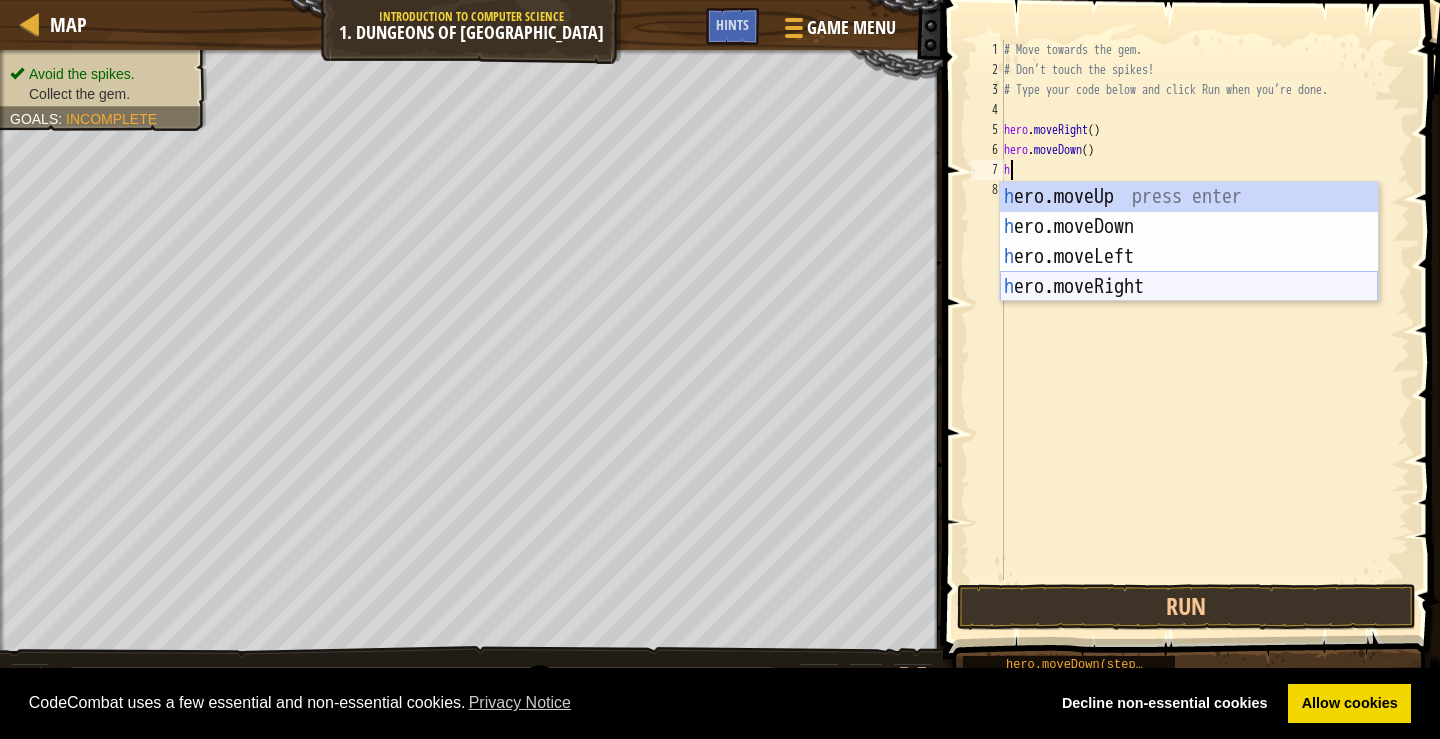 click on "h ero.moveUp press enter h ero.moveDown press enter h ero.moveLeft press enter h ero.moveRight press enter" at bounding box center (1189, 272) 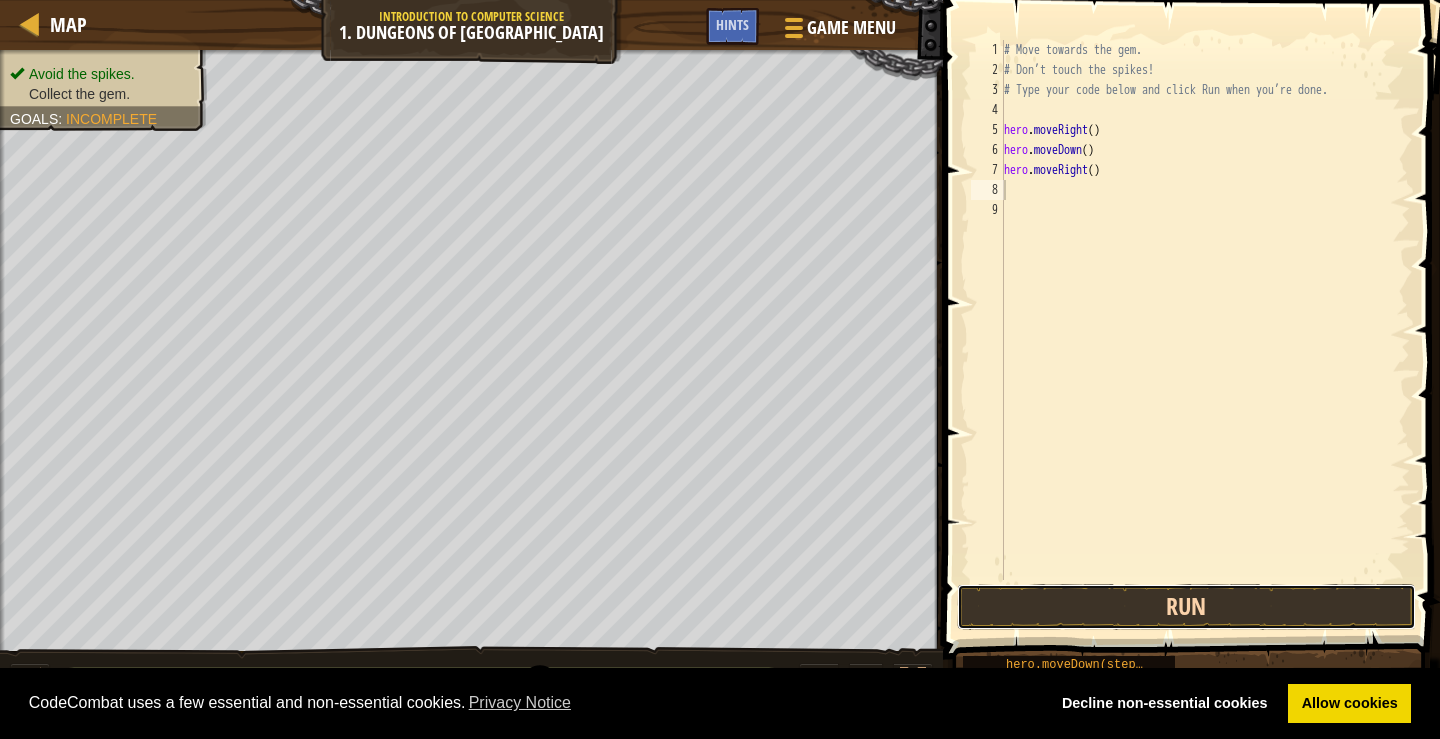 click on "Run" at bounding box center [1186, 607] 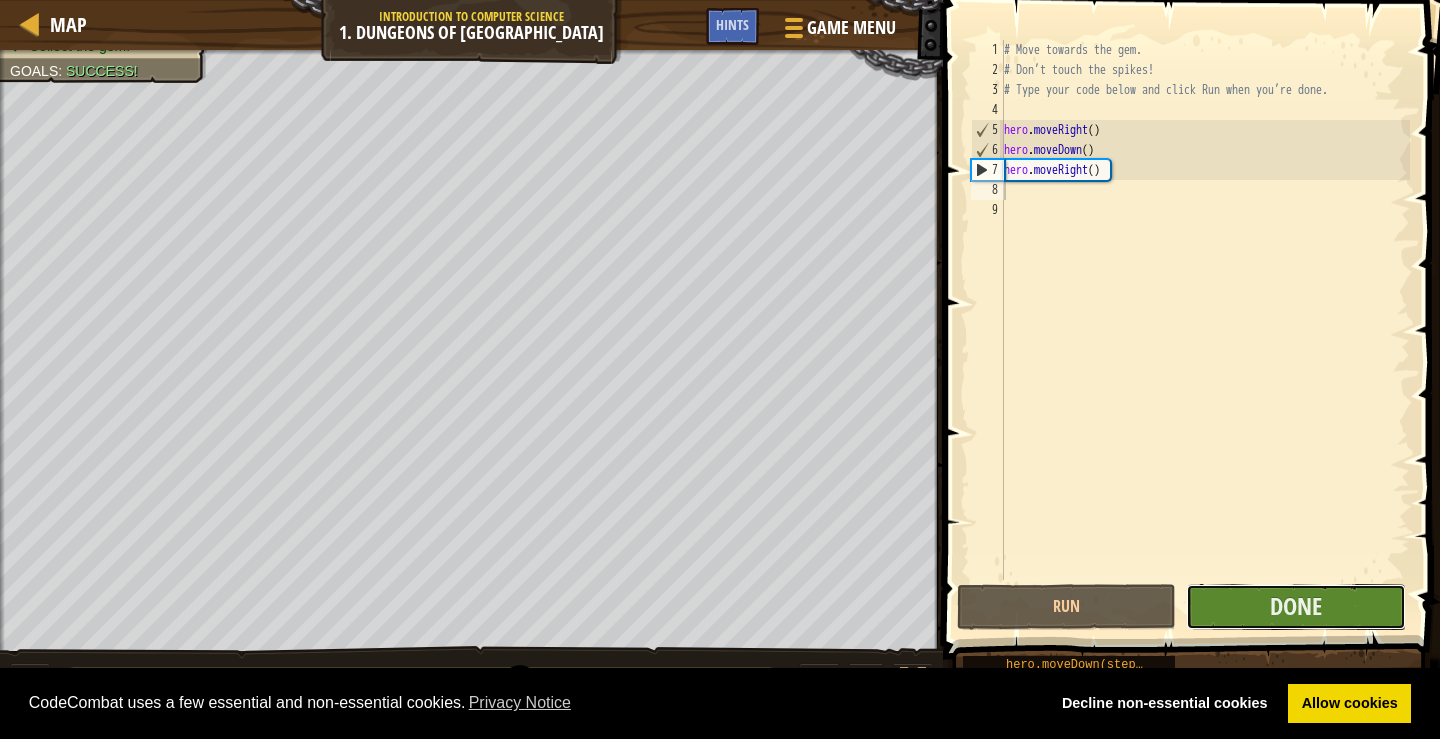 click on "Done" at bounding box center (1295, 607) 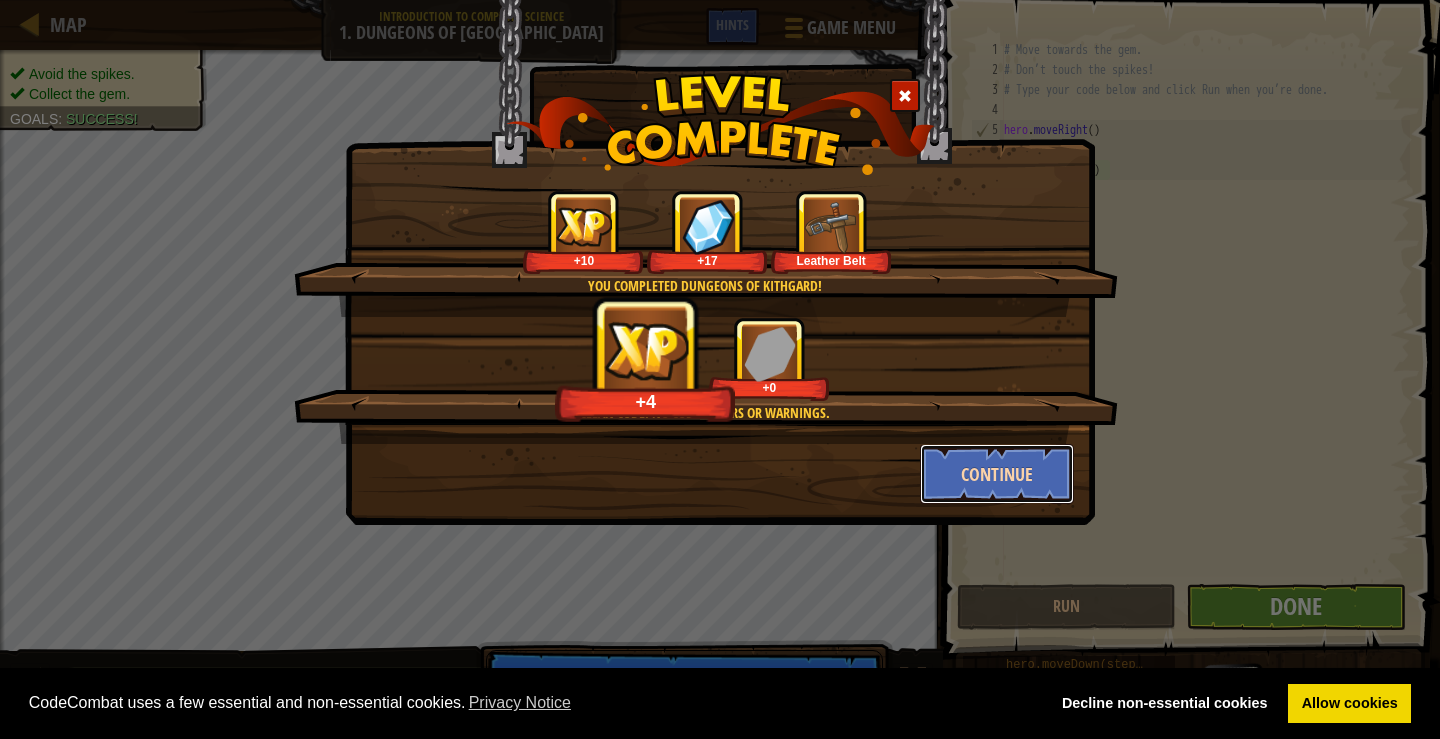 click on "Continue" at bounding box center (997, 474) 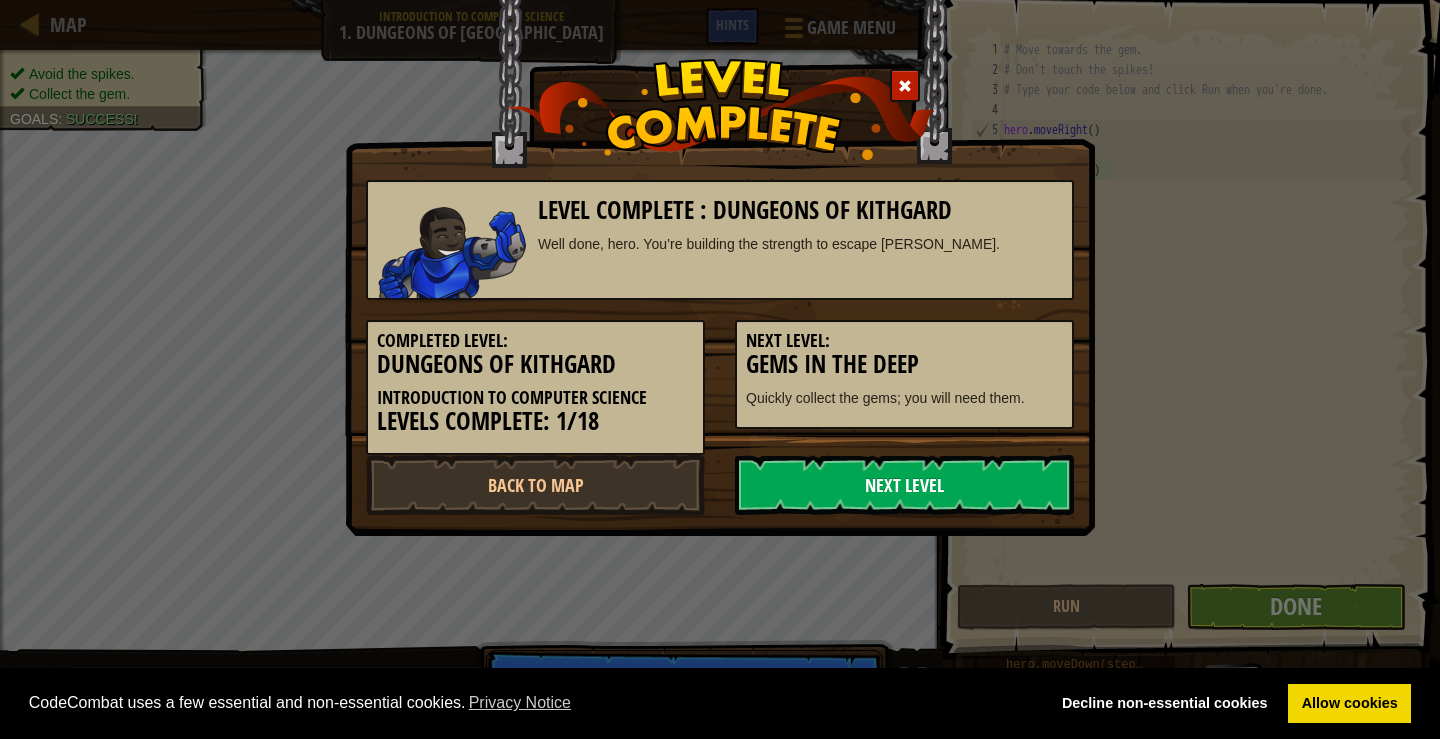 click on "Next Level" at bounding box center (904, 485) 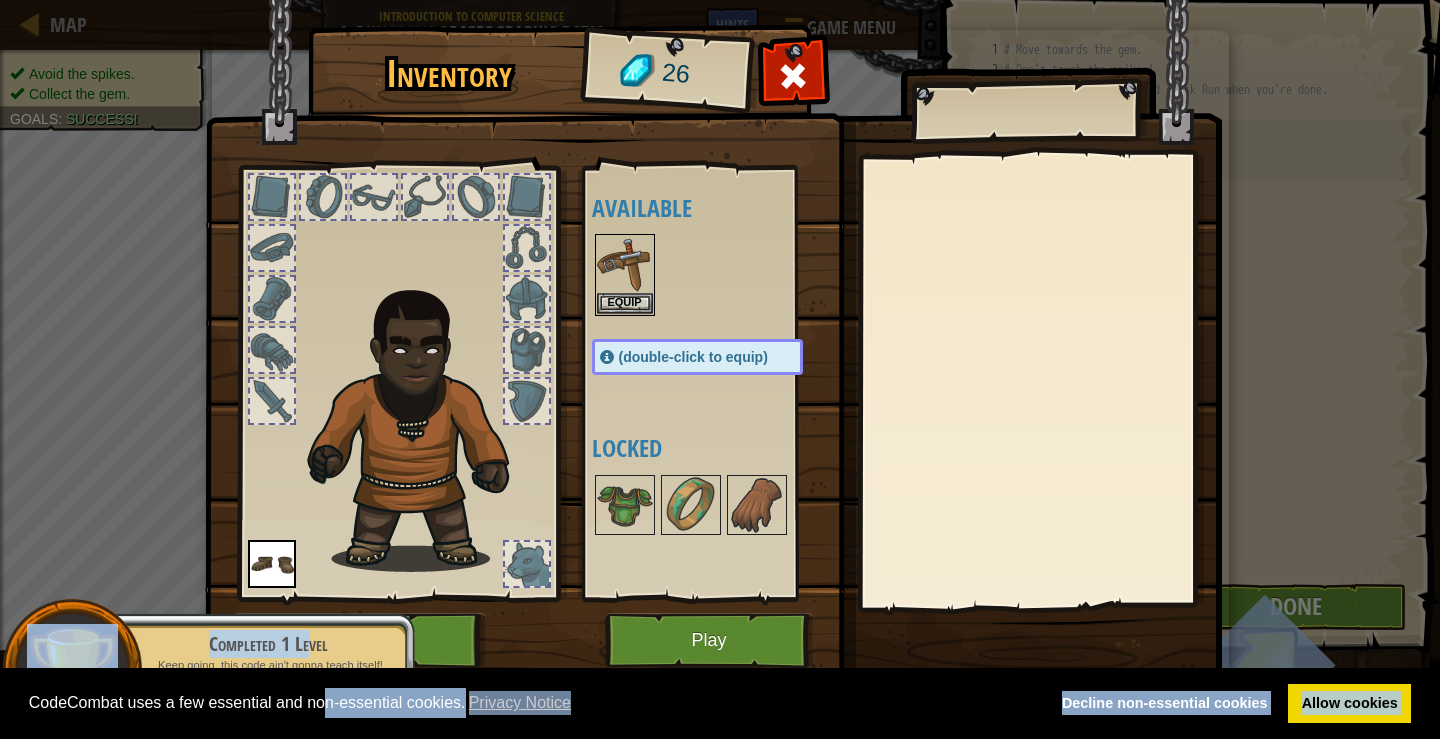 drag, startPoint x: 308, startPoint y: 629, endPoint x: 327, endPoint y: 705, distance: 78.339005 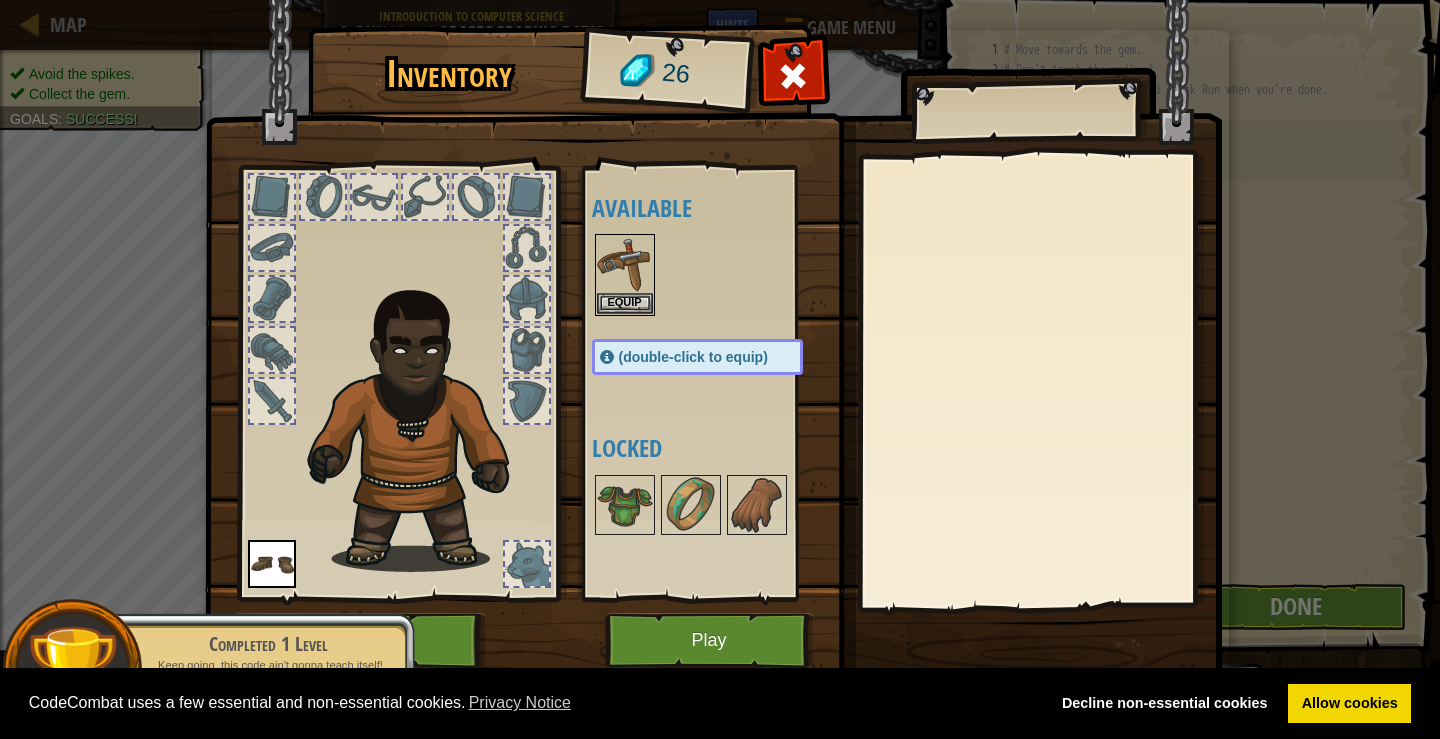 click on "Completed 1 Level" at bounding box center (268, 644) 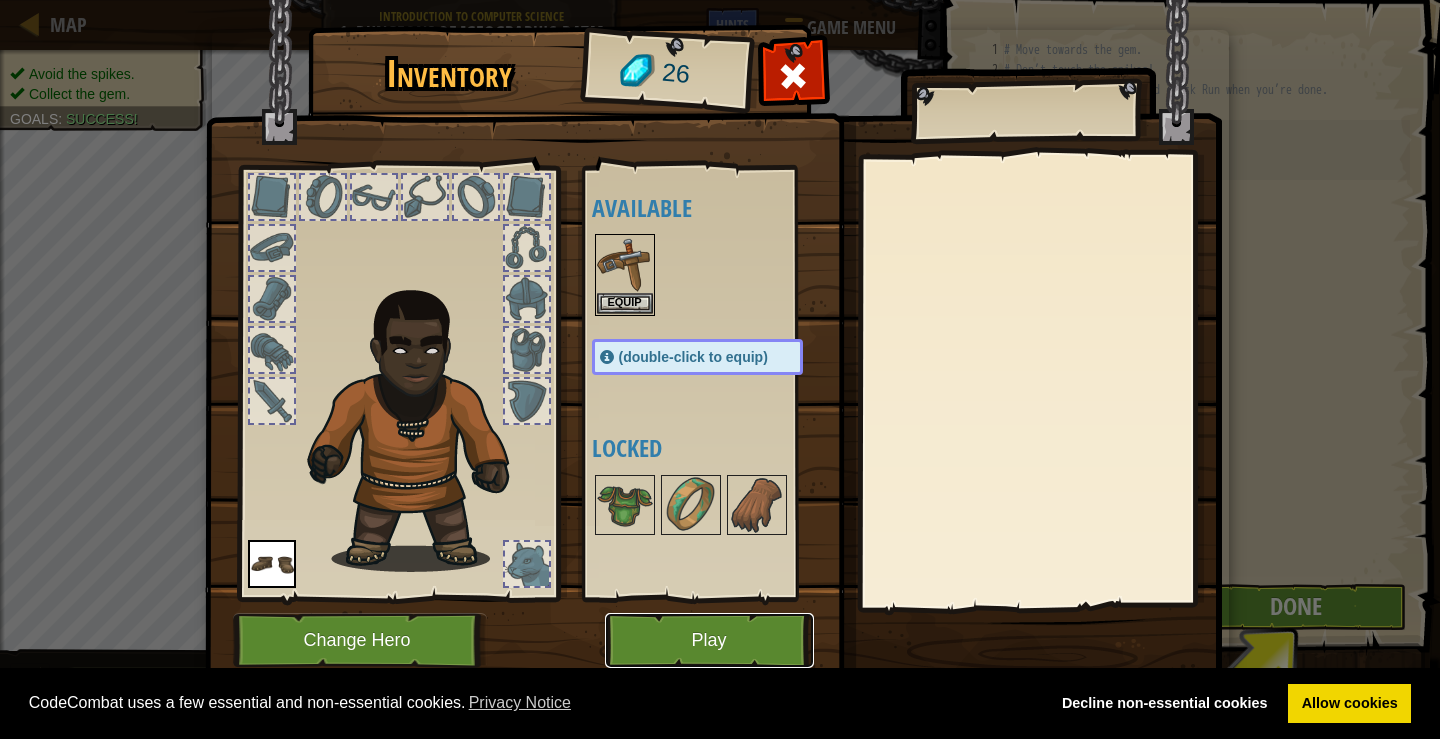 click on "Play" at bounding box center (709, 640) 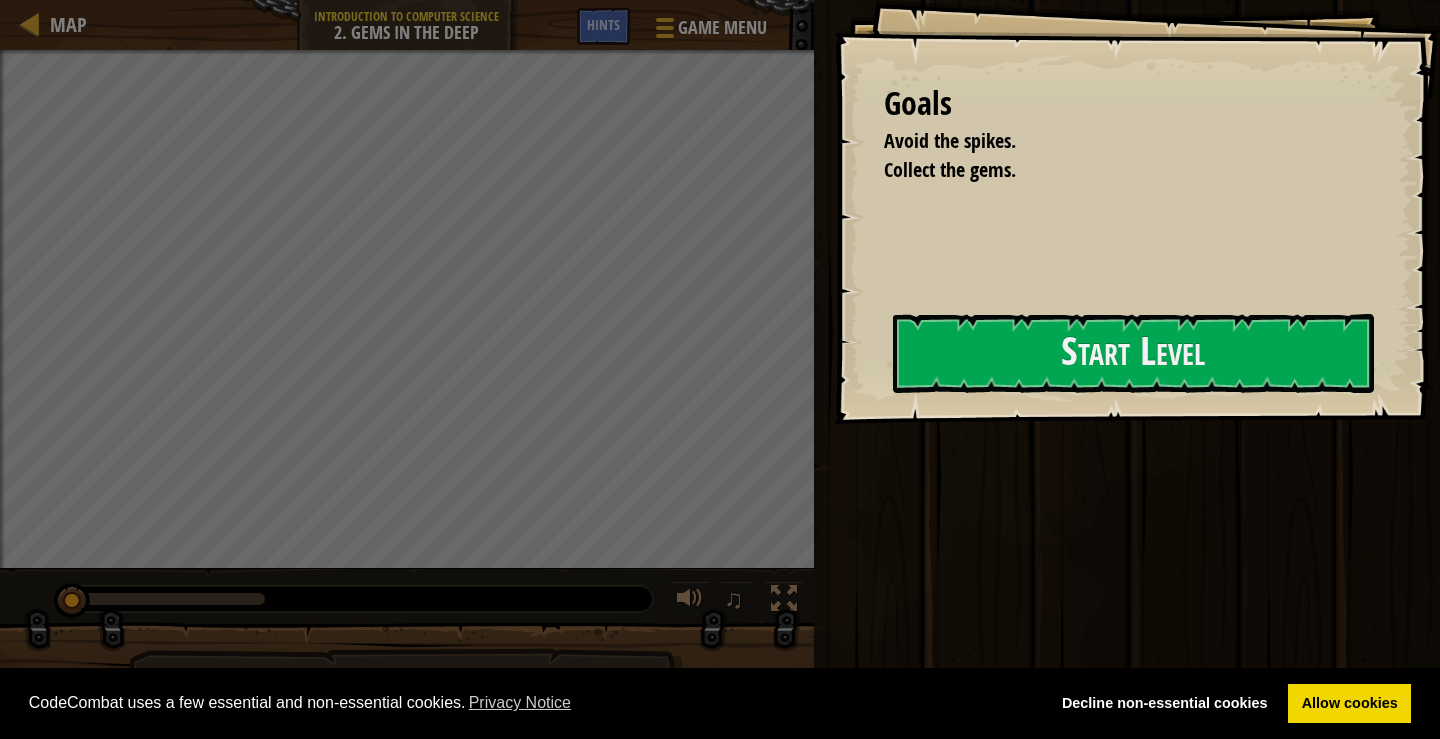 click on "Goals Avoid the spikes. Collect the gems. Start Level Error loading from server. Try refreshing the page. You'll need a subscription to play this level. Subscribe You'll need to join a course to play this level. Back to my courses Ask your teacher to assign a license to you so you can continue to play CodeCombat! Back to my courses This level is locked. Back to my courses" at bounding box center [1137, 212] 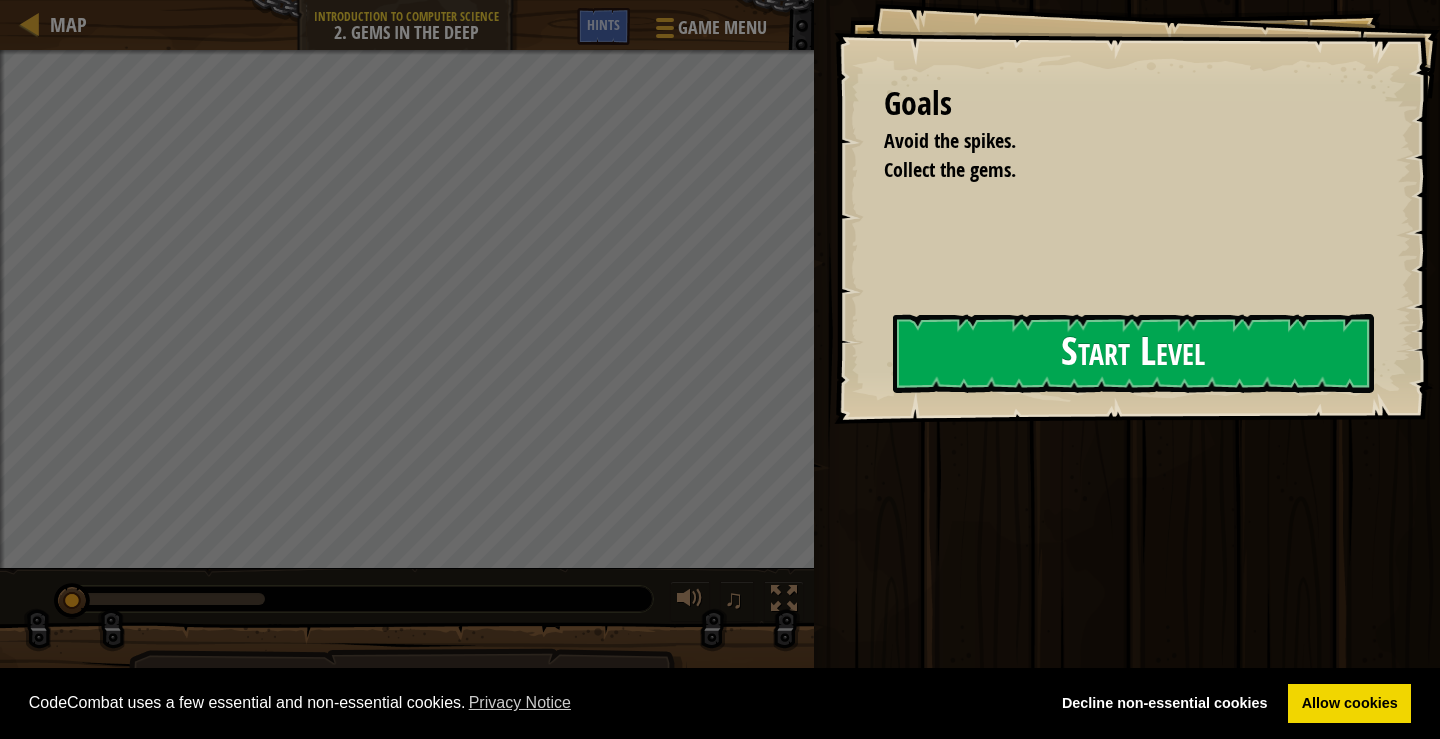 click on "Start Level" at bounding box center (1133, 353) 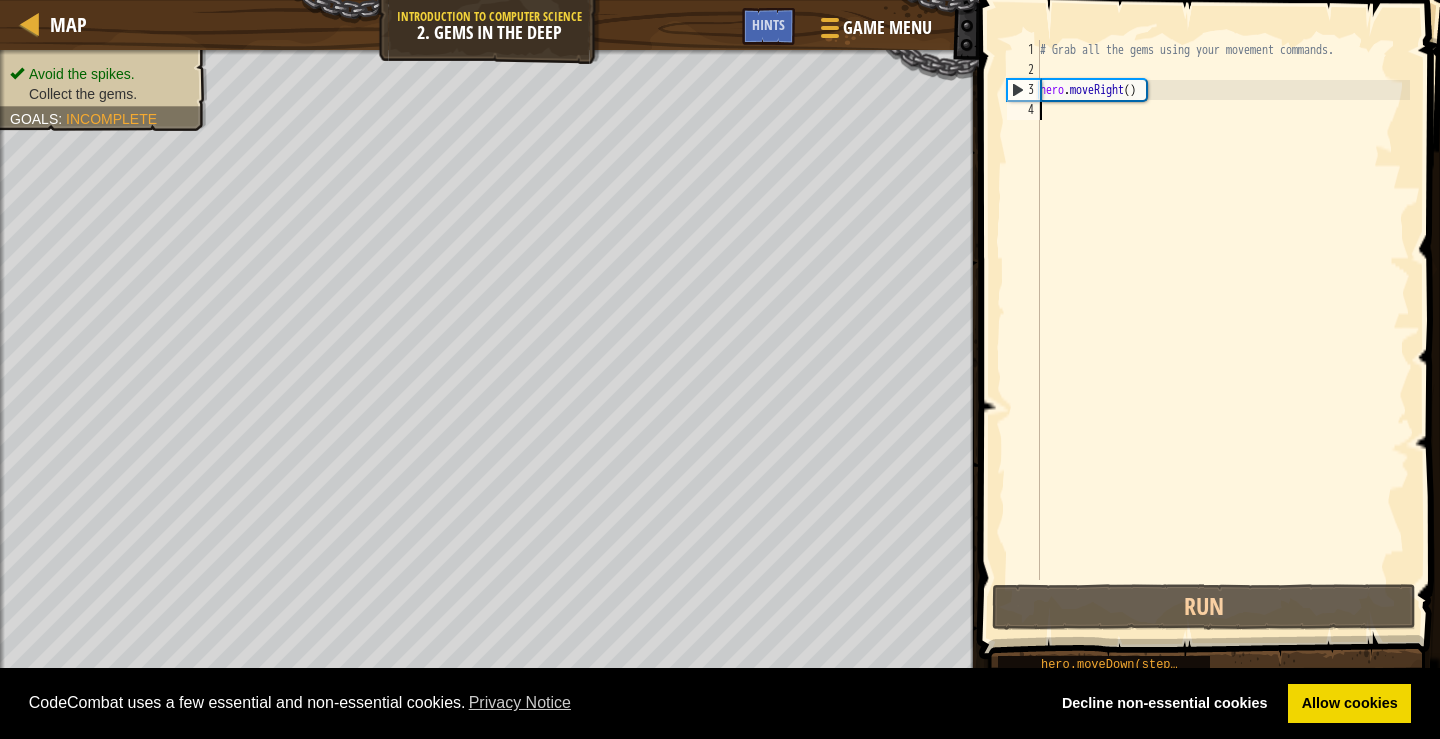 type on "h" 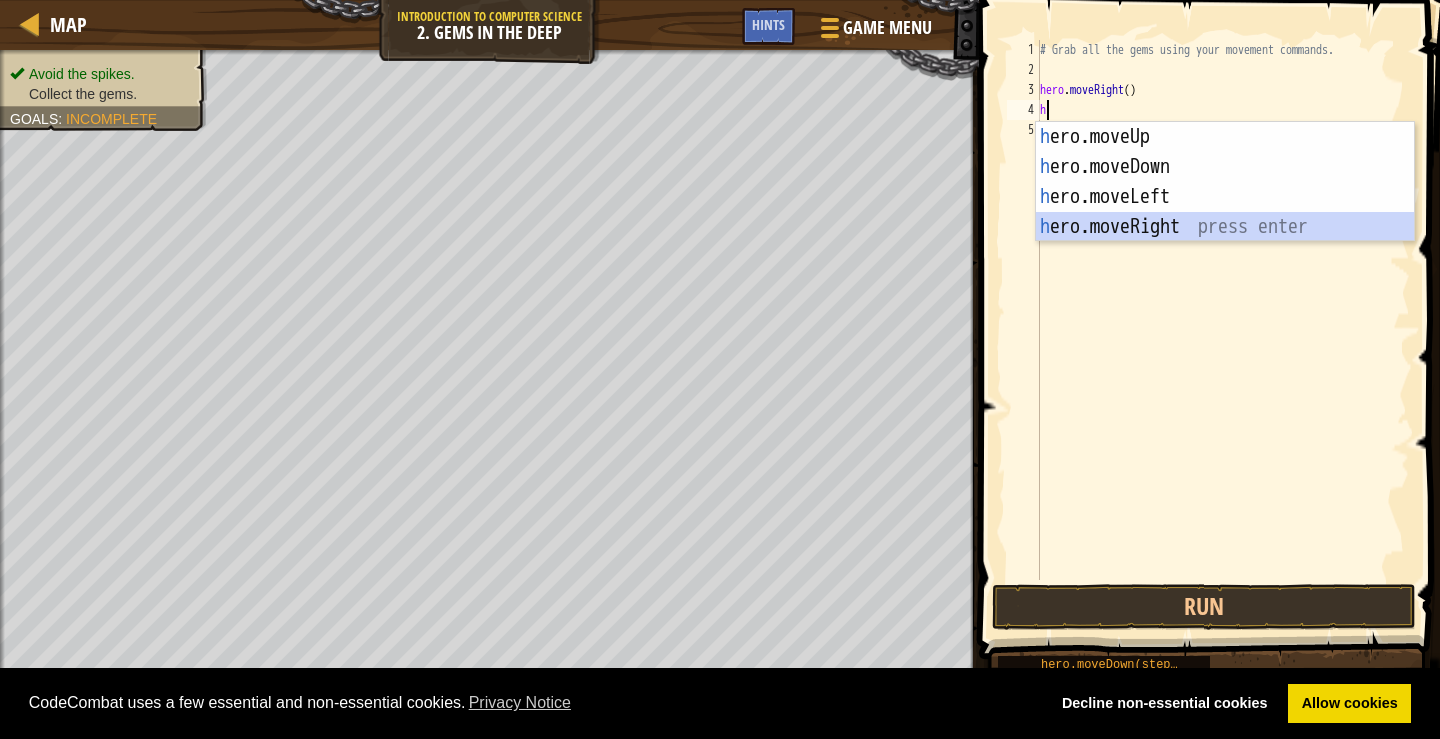 click on "h ero.moveUp press enter h ero.moveDown press enter h ero.moveLeft press enter h ero.moveRight press enter" at bounding box center (1225, 212) 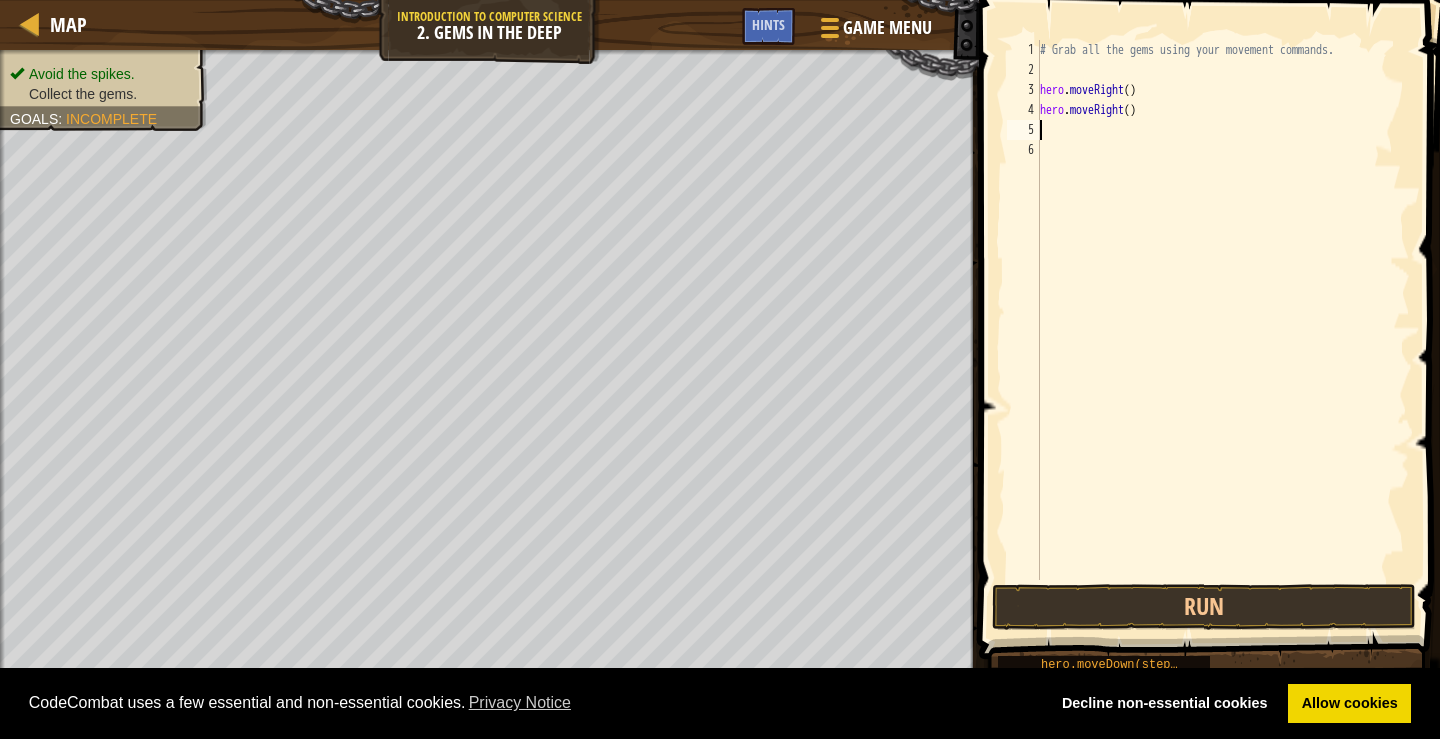 click on "# Grab all the gems using your movement commands. hero . moveRight ( ) hero . moveRight ( )" at bounding box center [1223, 330] 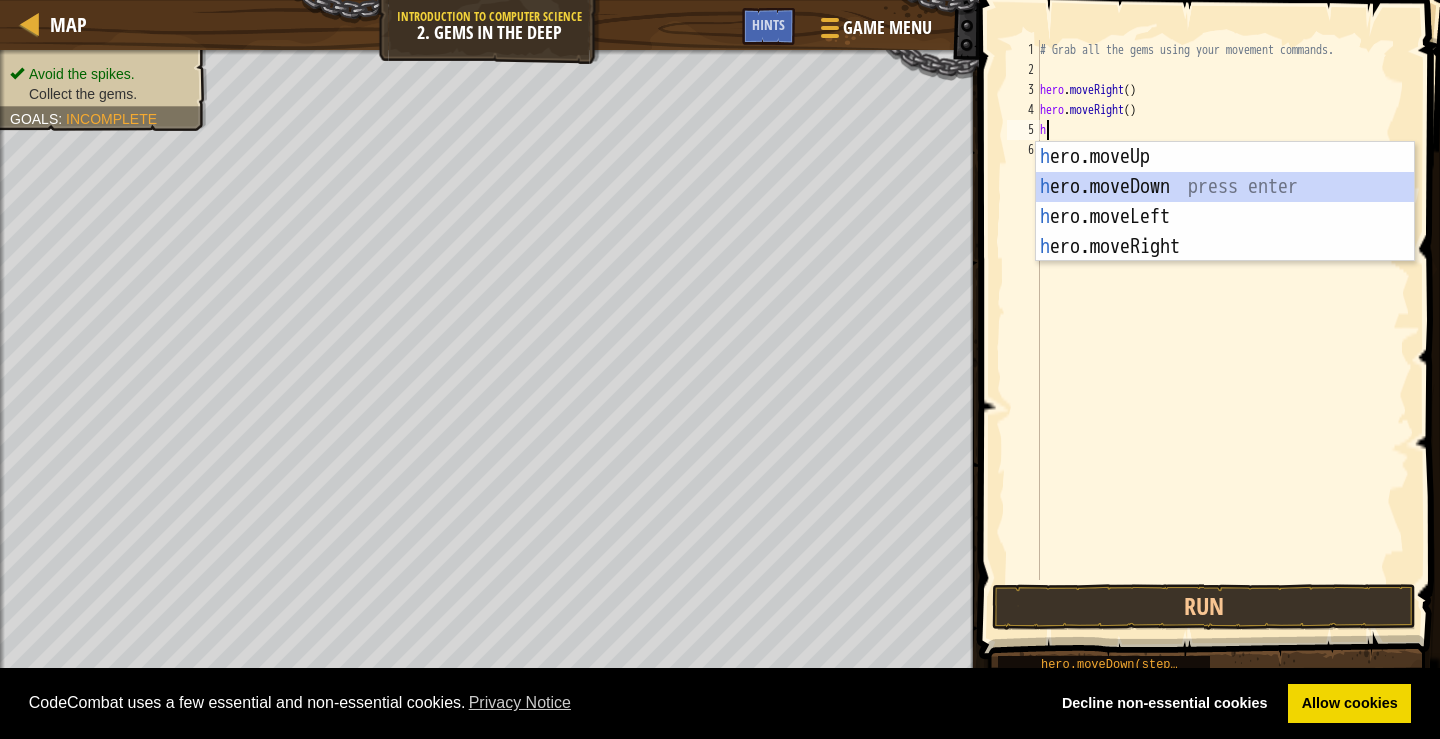 click on "h ero.moveUp press enter h ero.moveDown press enter h ero.moveLeft press enter h ero.moveRight press enter" at bounding box center [1225, 232] 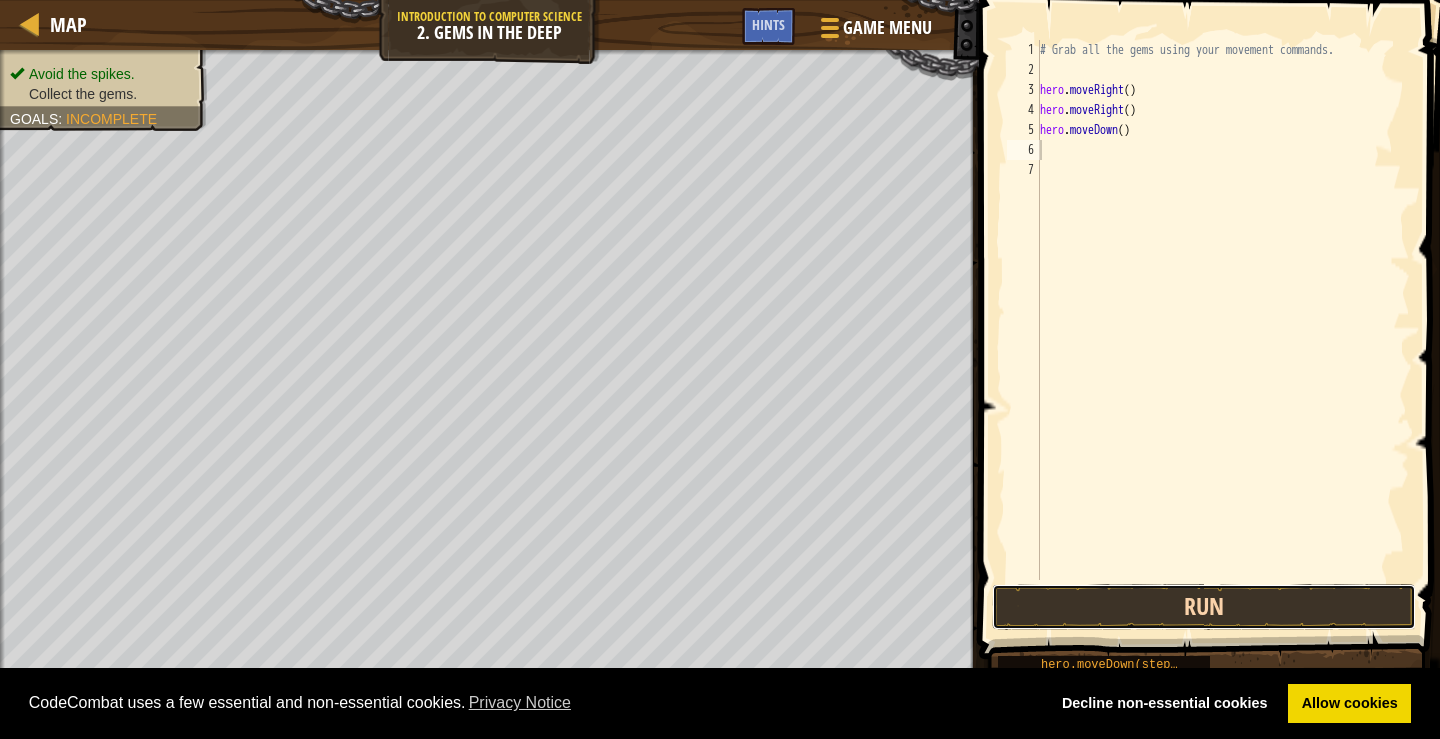 click on "Run" at bounding box center [1204, 607] 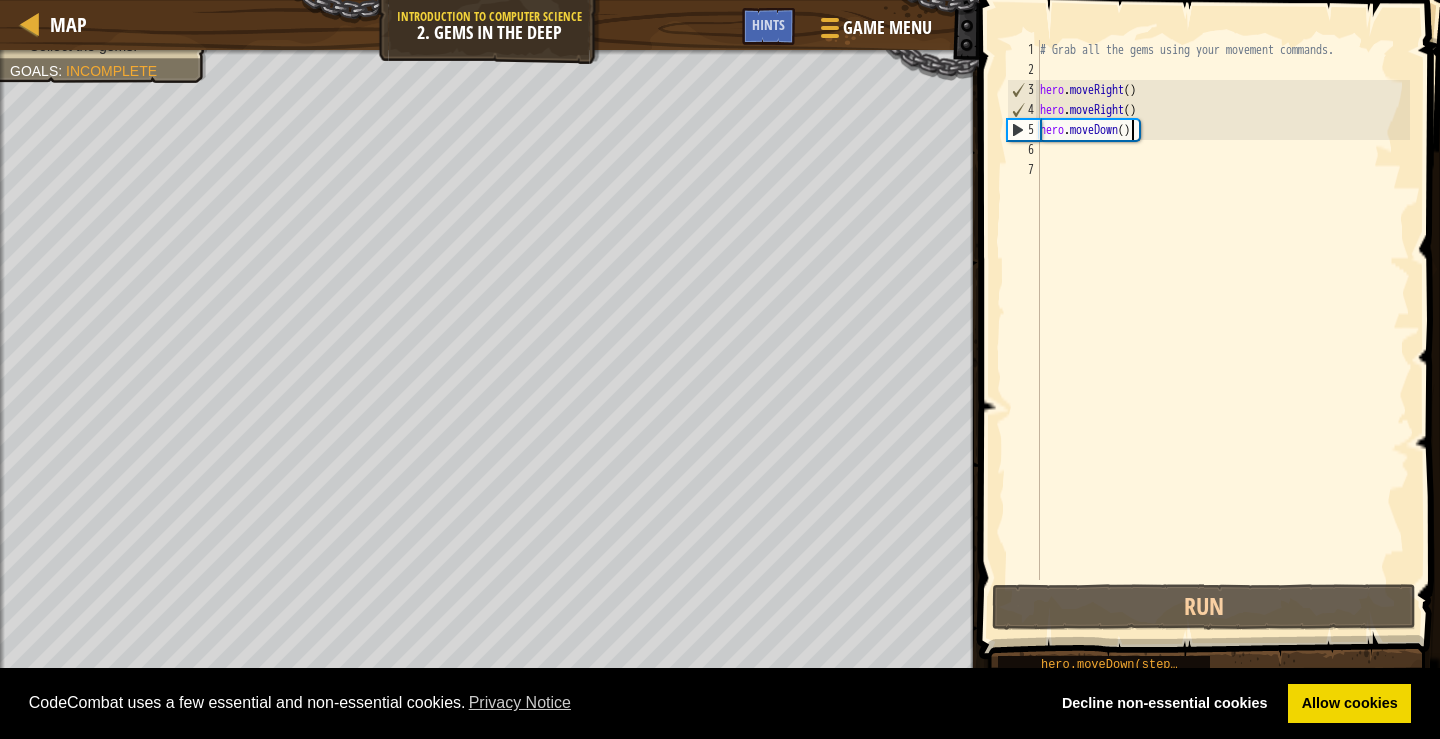 click on "# Grab all the gems using your movement commands. hero . moveRight ( ) hero . moveRight ( ) hero . moveDown ( )" at bounding box center [1223, 330] 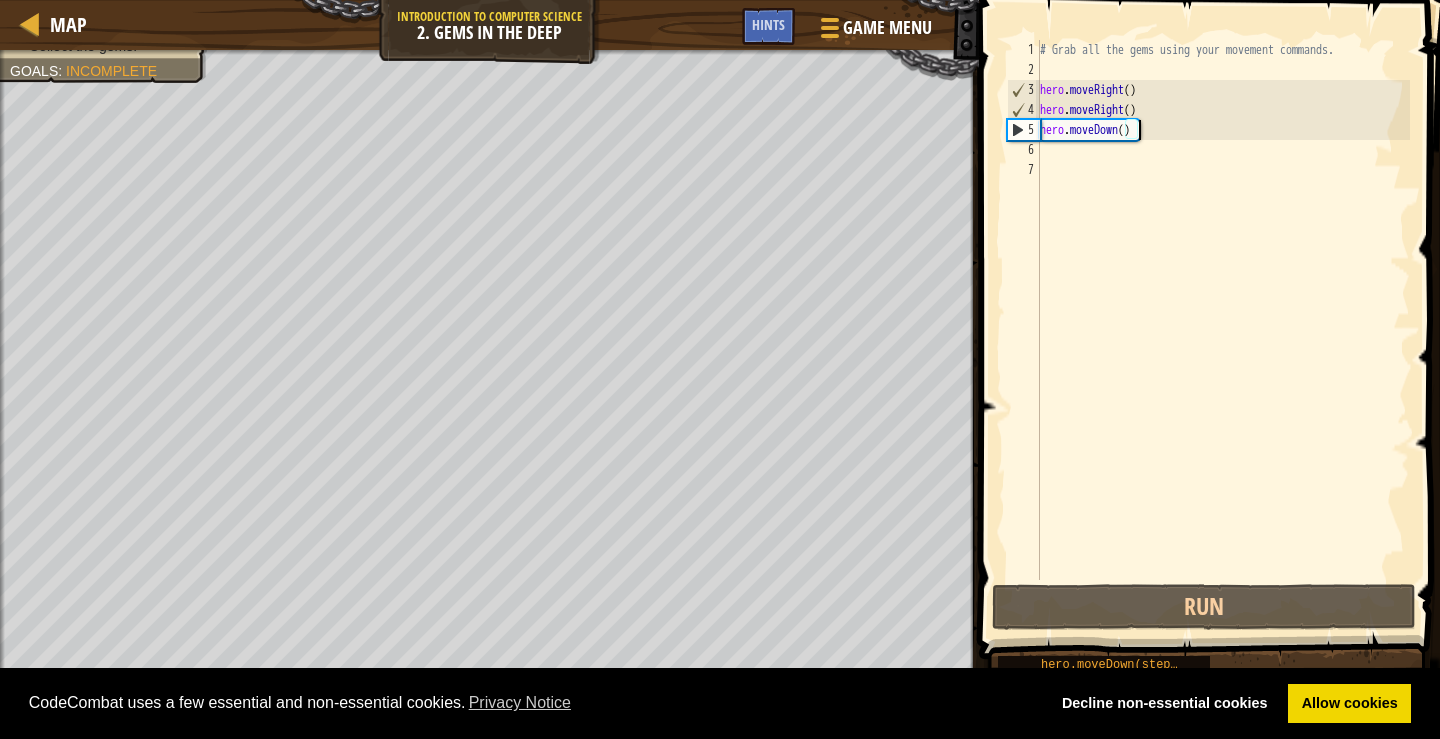 click on "# Grab all the gems using your movement commands. hero . moveRight ( ) hero . moveRight ( ) hero . moveDown ( )" at bounding box center (1223, 330) 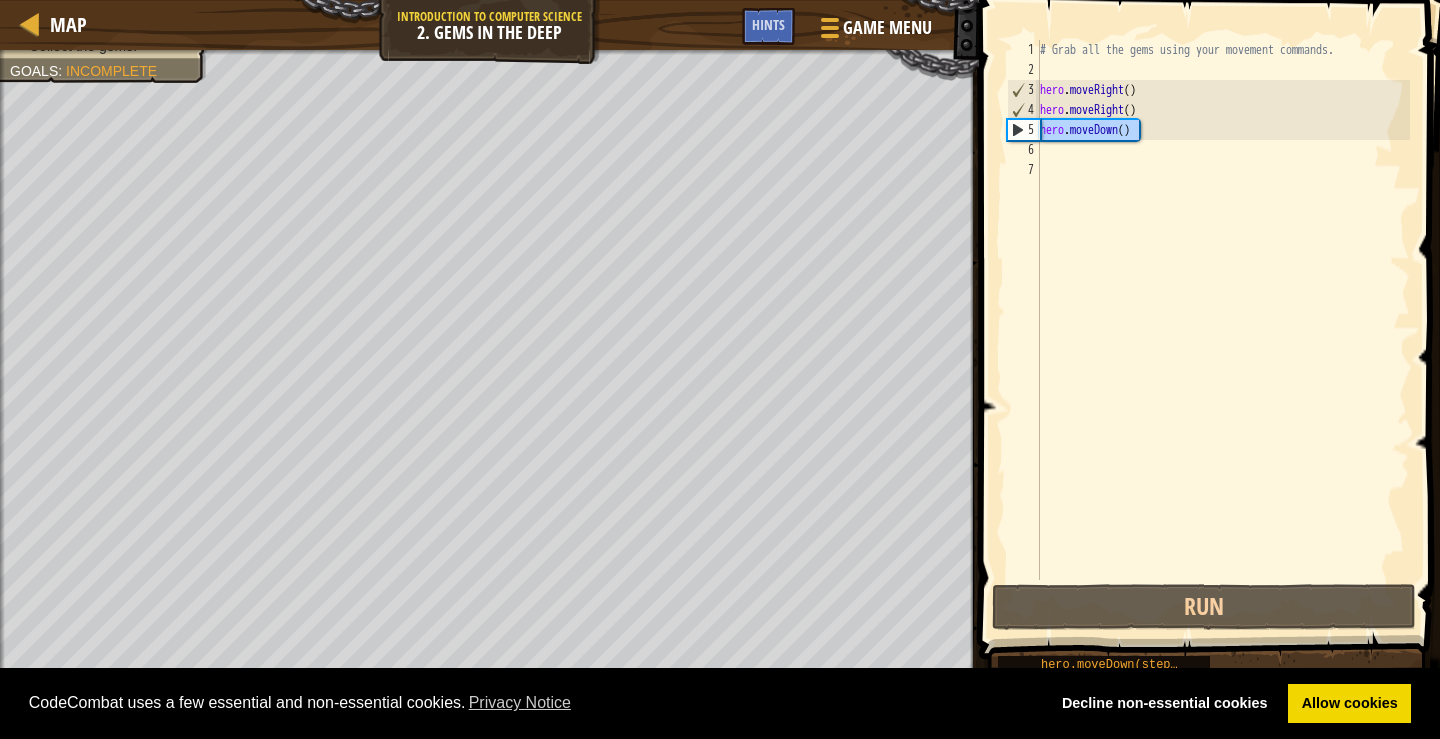 drag, startPoint x: 1138, startPoint y: 131, endPoint x: 1038, endPoint y: 129, distance: 100.02 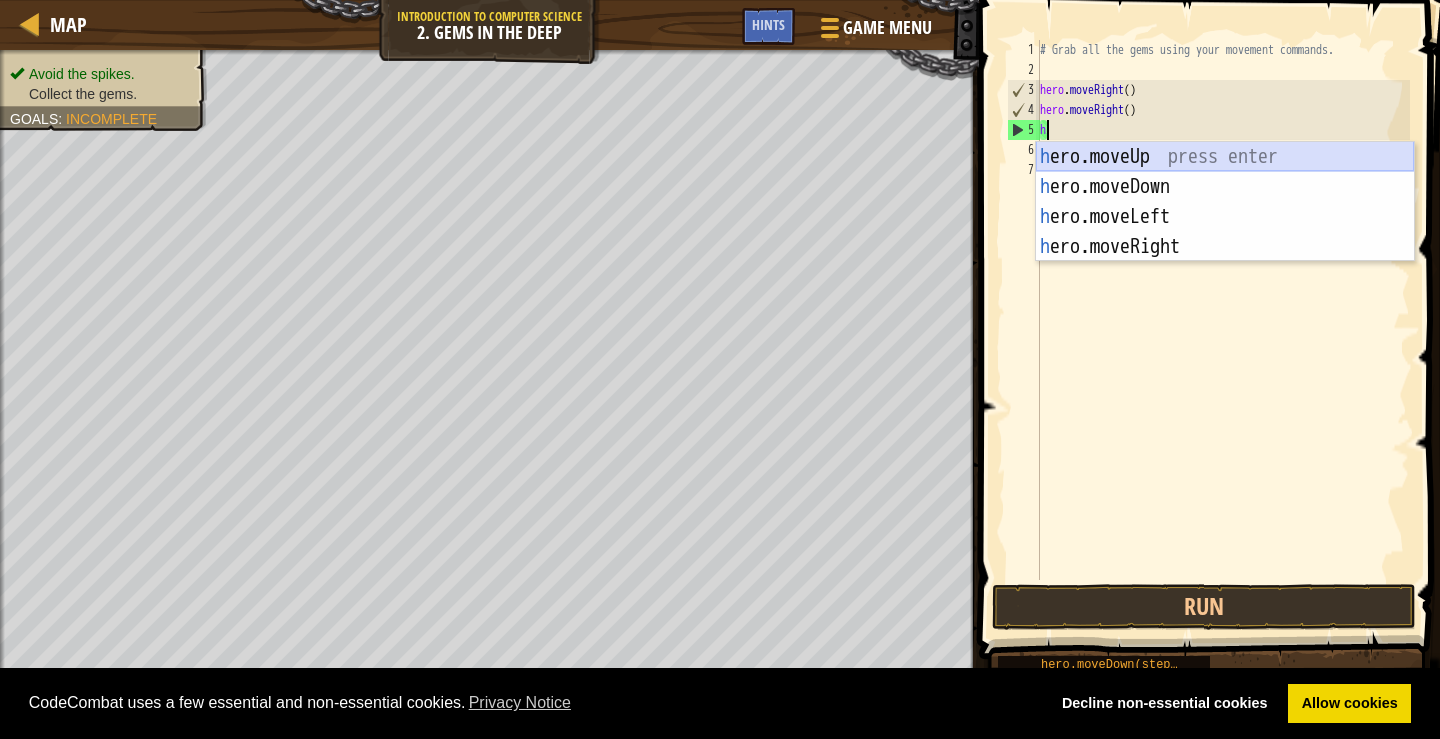 click on "h ero.moveUp press enter h ero.moveDown press enter h ero.moveLeft press enter h ero.moveRight press enter" at bounding box center [1225, 232] 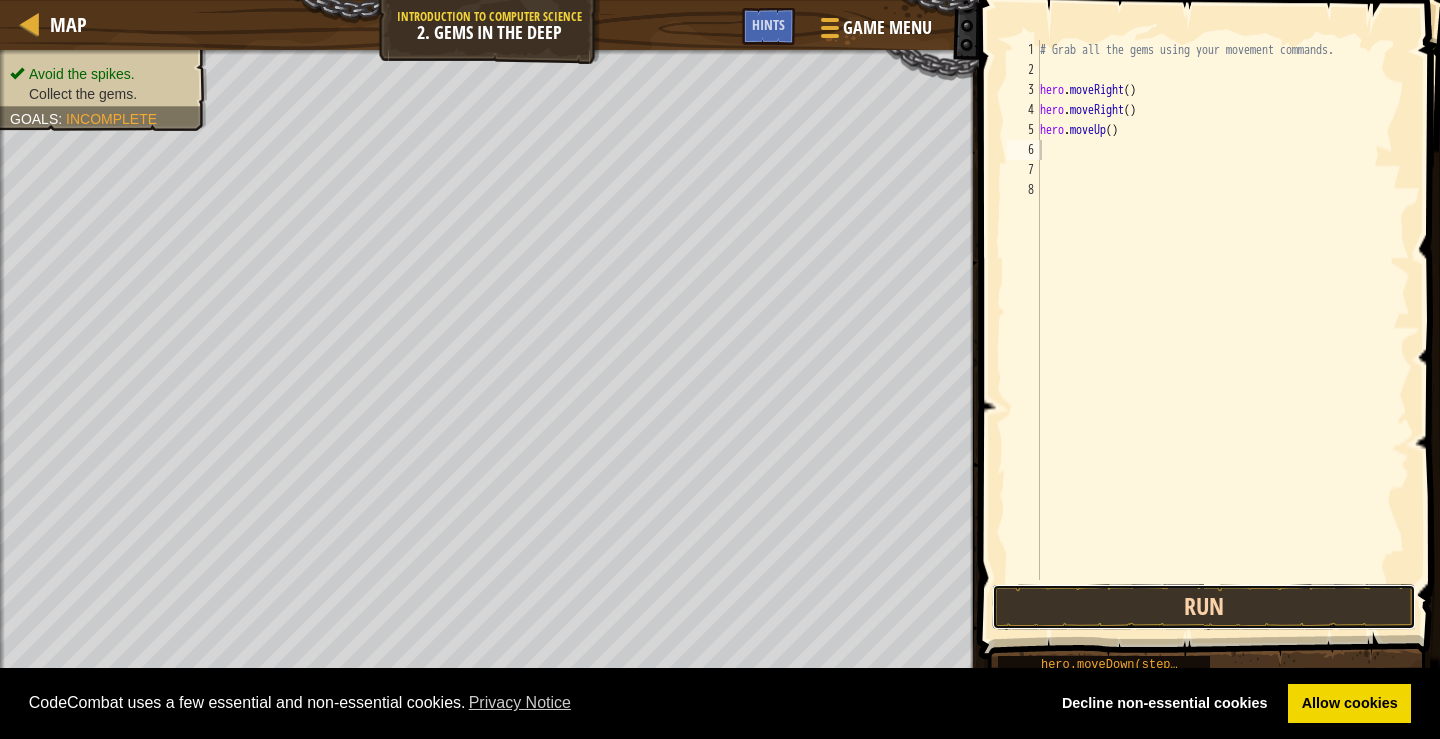 click on "Run" at bounding box center (1204, 607) 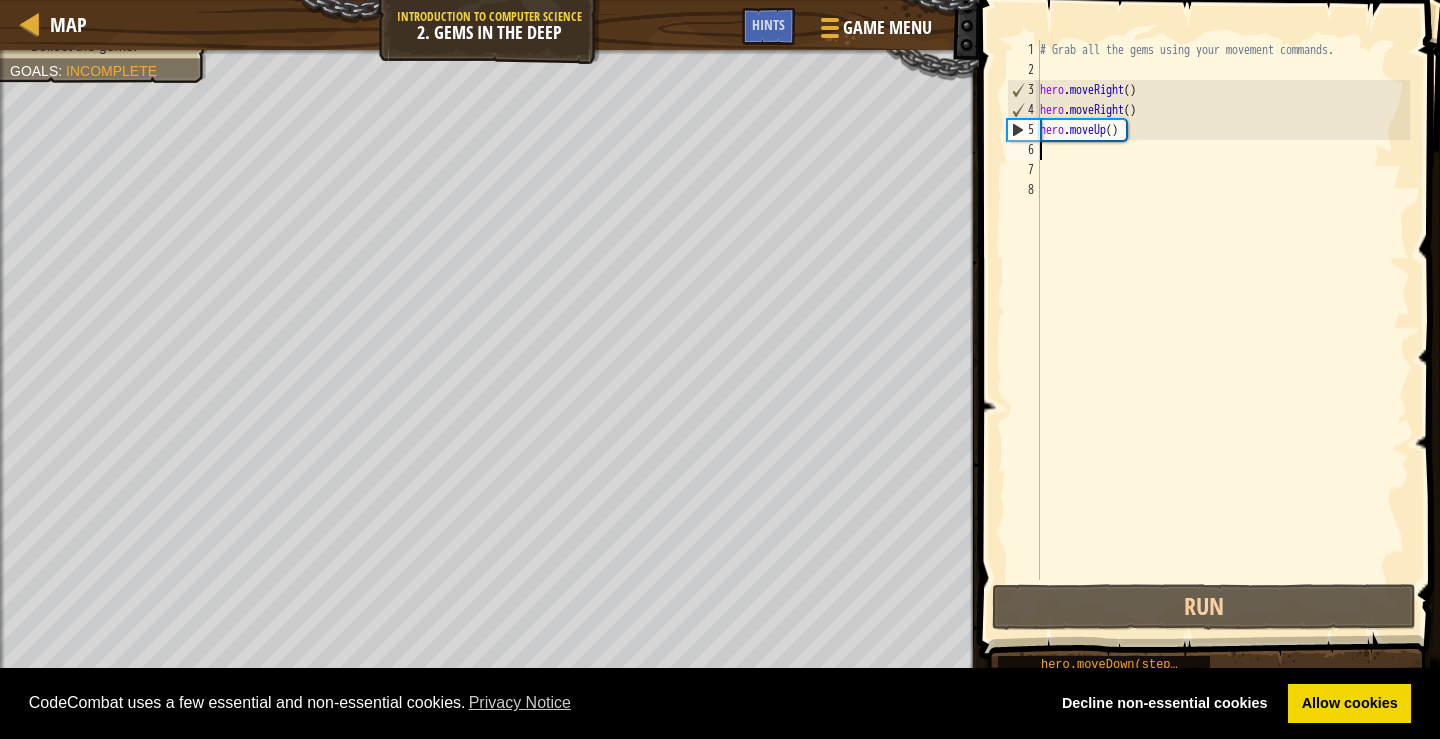 type on "h" 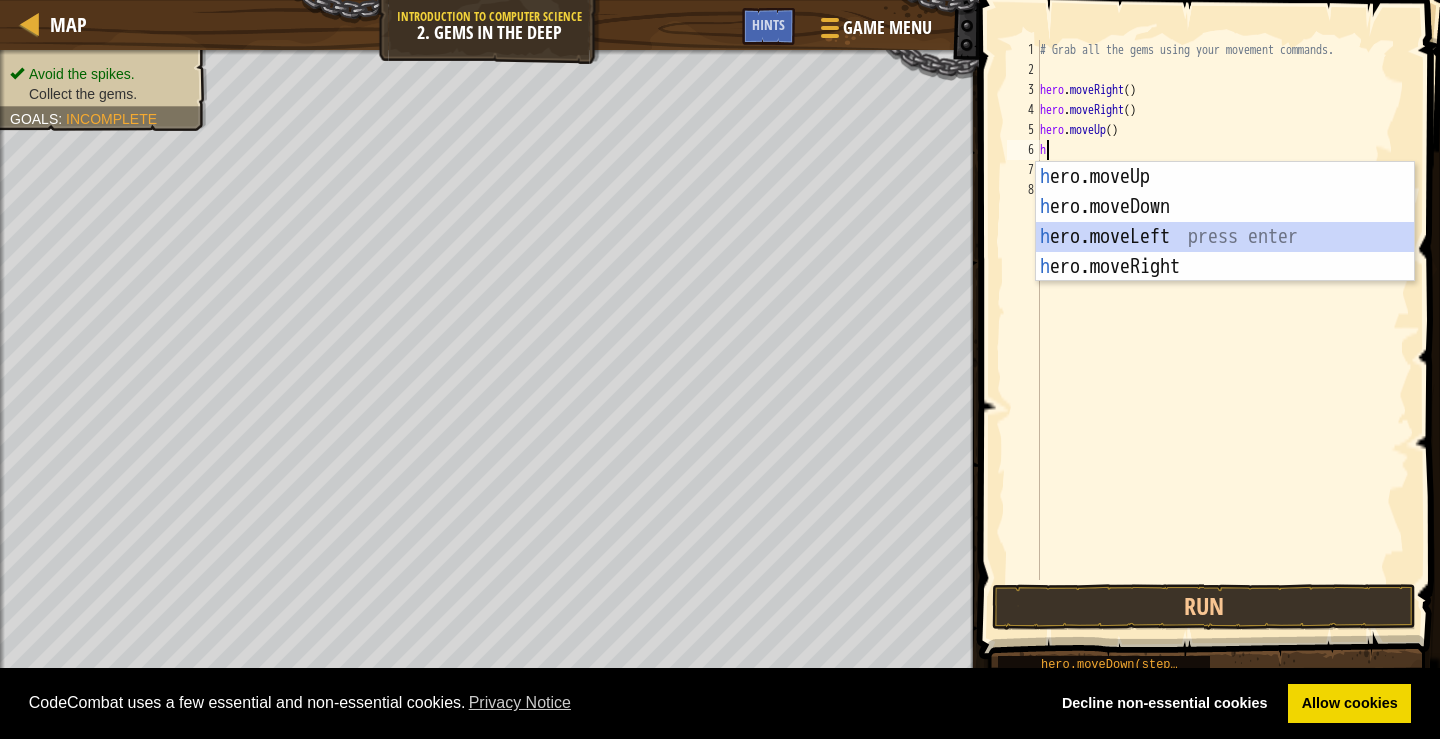 click on "h ero.moveUp press enter h ero.moveDown press enter h ero.moveLeft press enter h ero.moveRight press enter" at bounding box center [1225, 252] 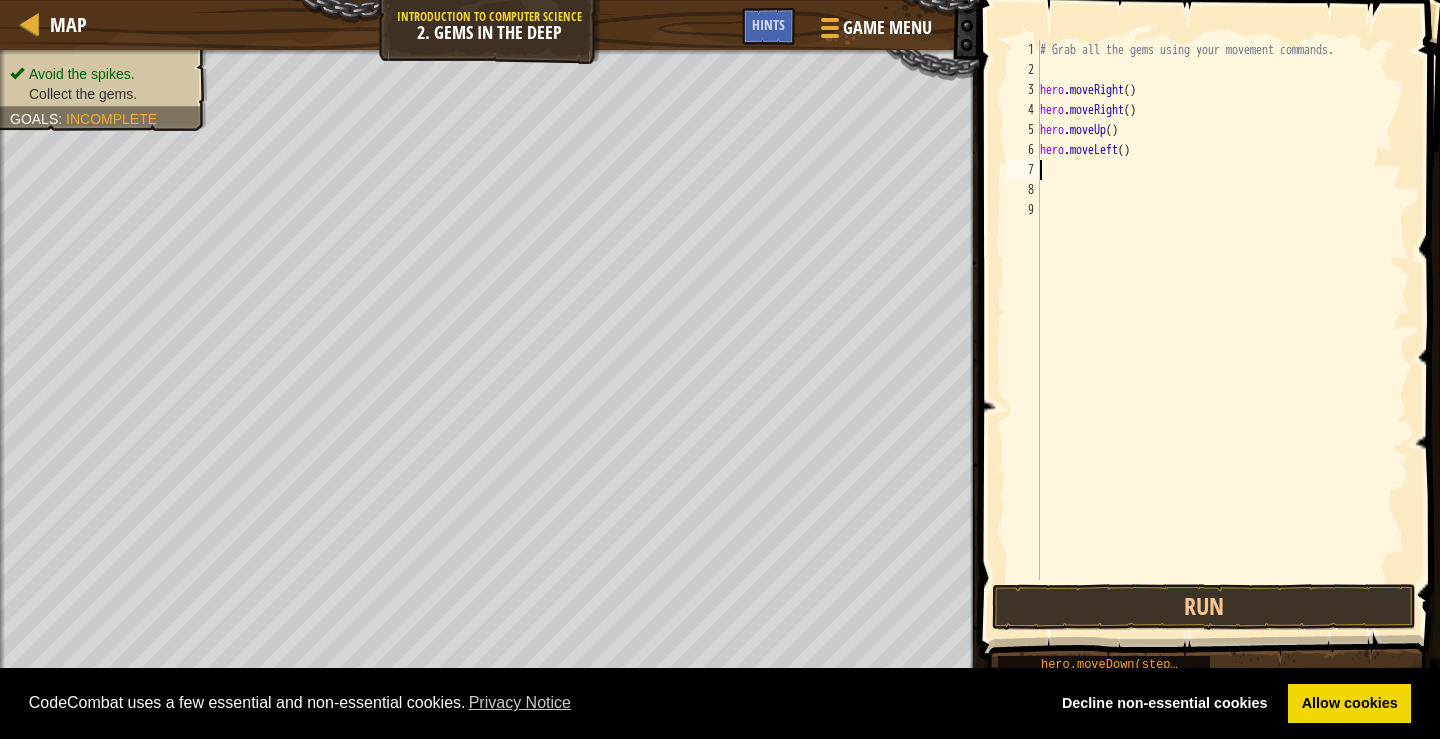 click on "# Grab all the gems using your movement commands. hero . moveRight ( ) hero . moveRight ( ) hero . moveUp ( ) hero . moveLeft ( )" at bounding box center [1223, 330] 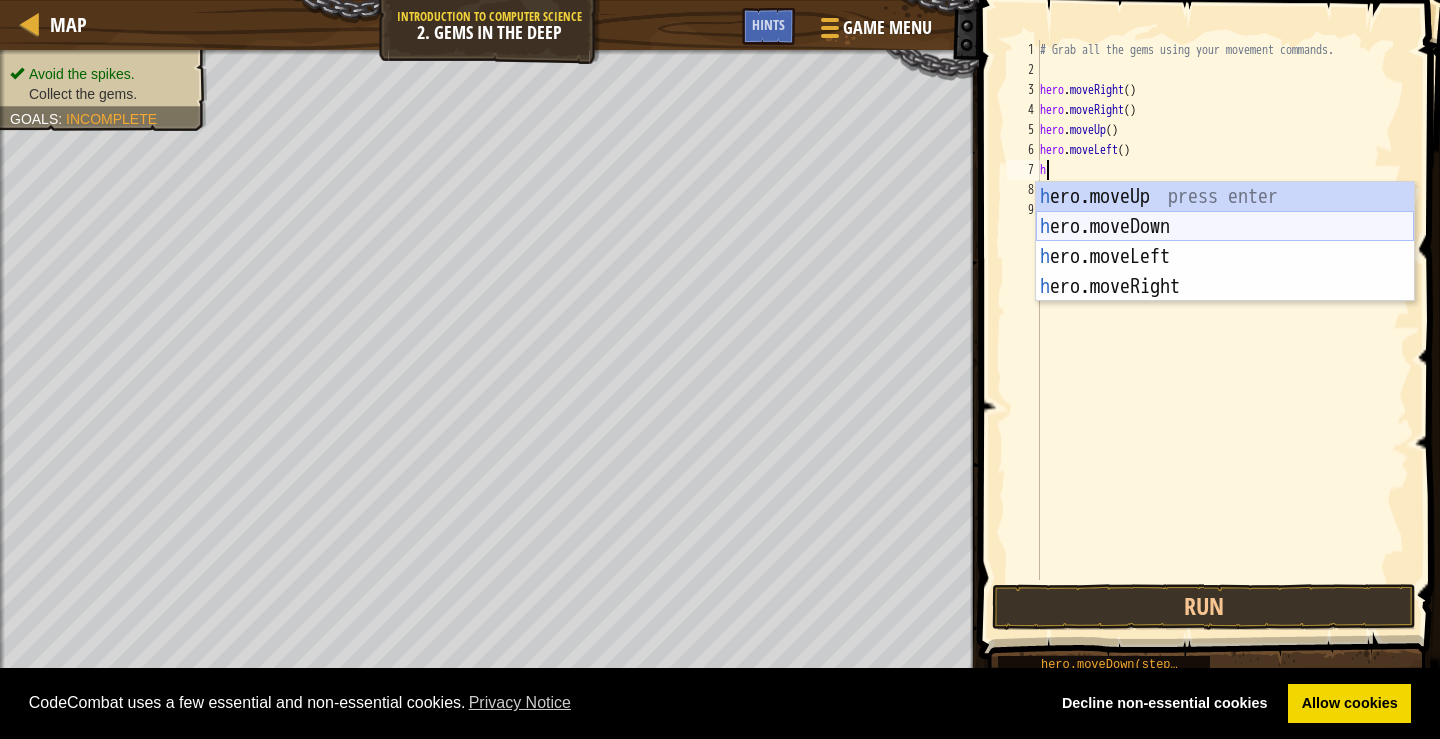 click on "h ero.moveUp press enter h ero.moveDown press enter h ero.moveLeft press enter h ero.moveRight press enter" at bounding box center [1225, 272] 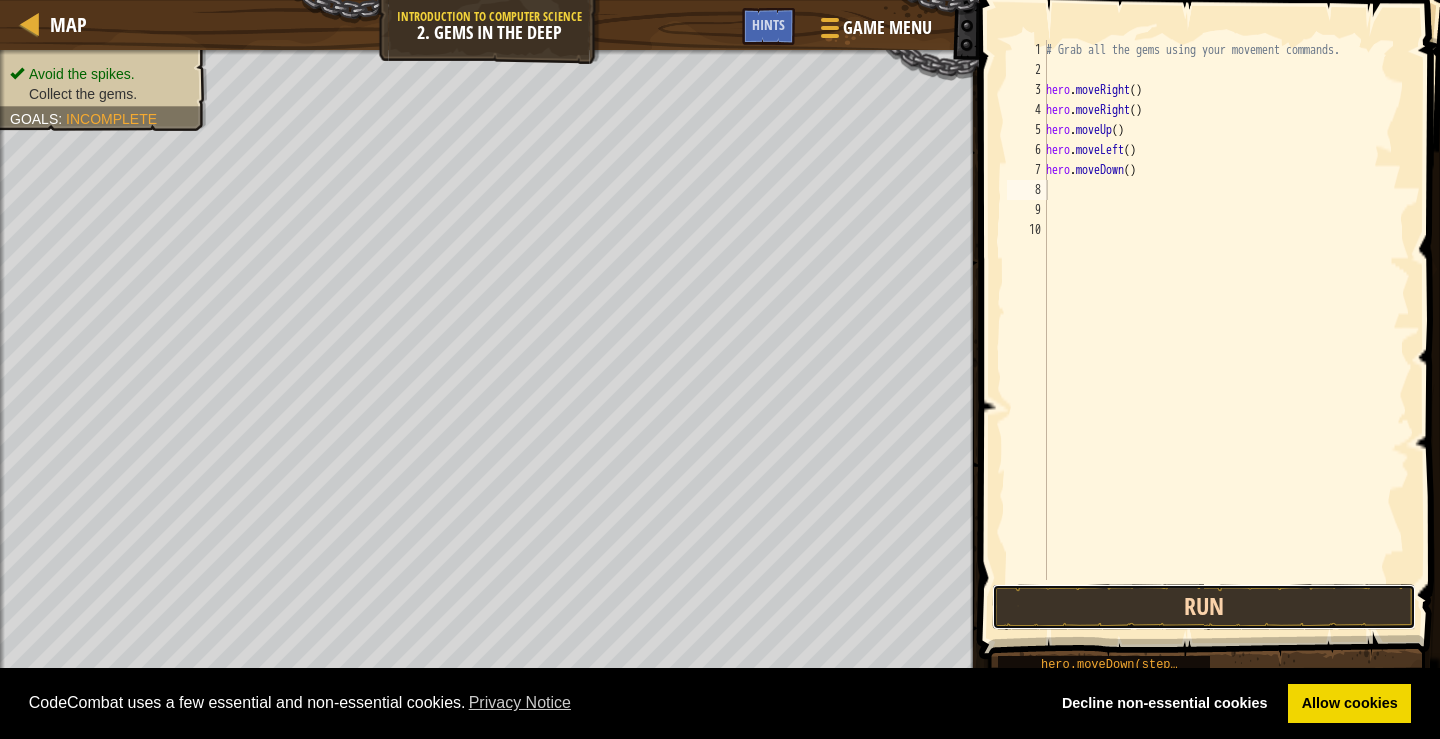 click on "Run" at bounding box center [1204, 607] 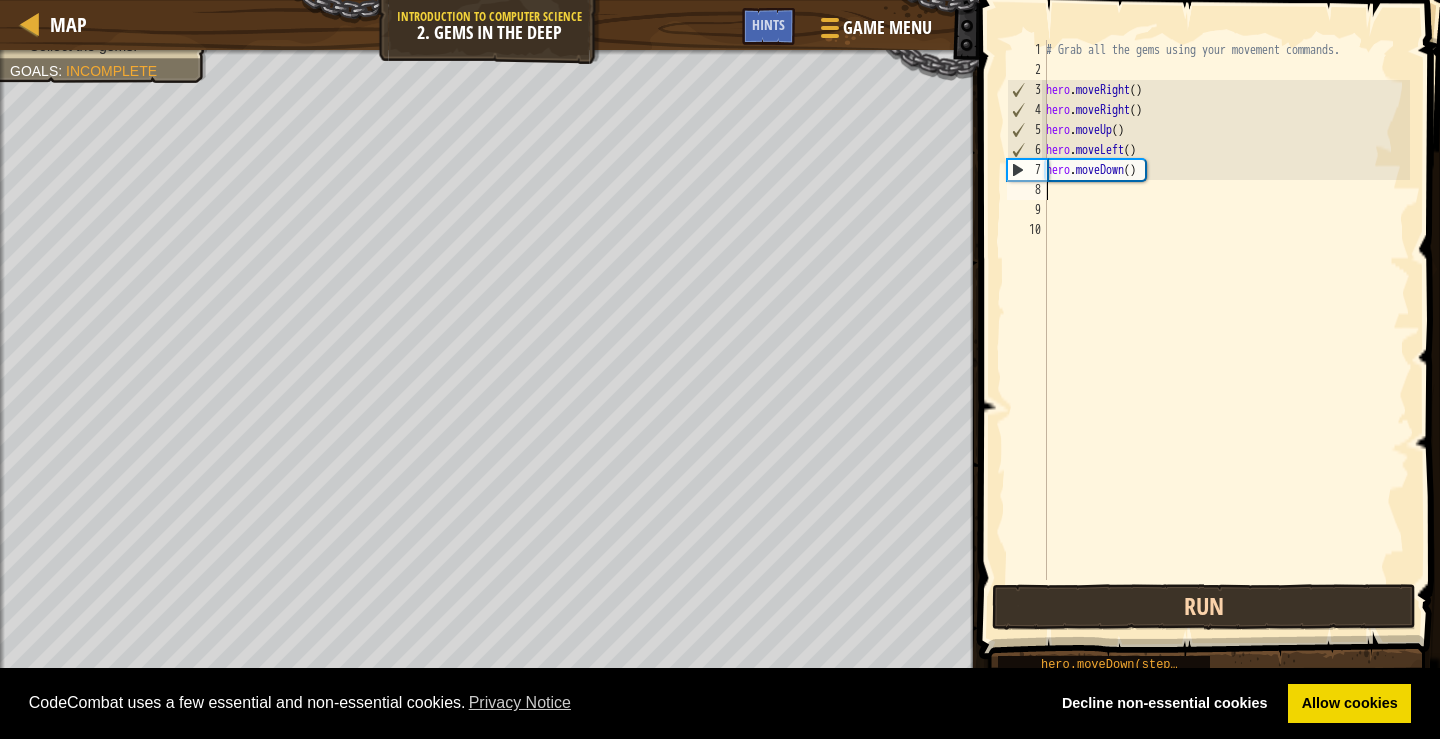 type on "h" 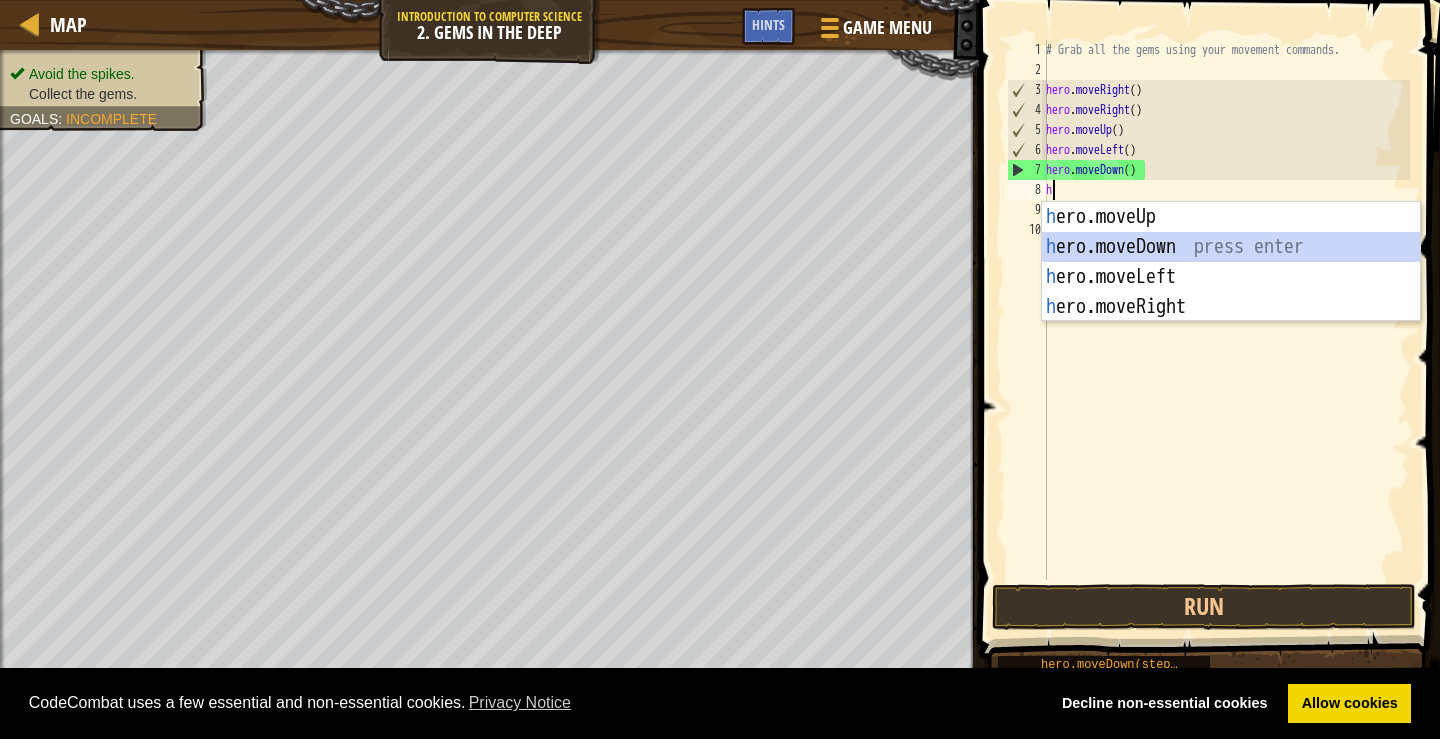 click on "h ero.moveUp press enter h ero.moveDown press enter h ero.moveLeft press enter h ero.moveRight press enter" at bounding box center (1231, 292) 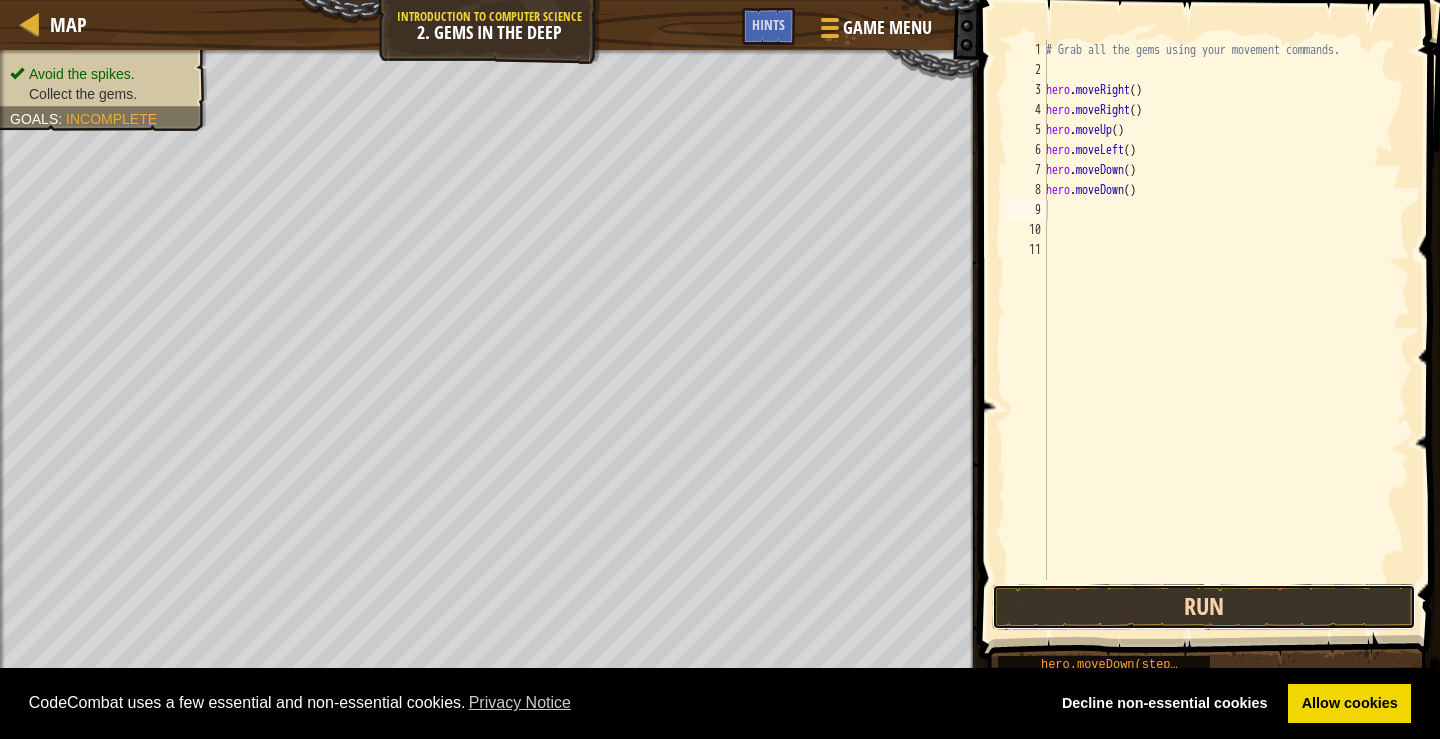 click on "Run" at bounding box center [1204, 607] 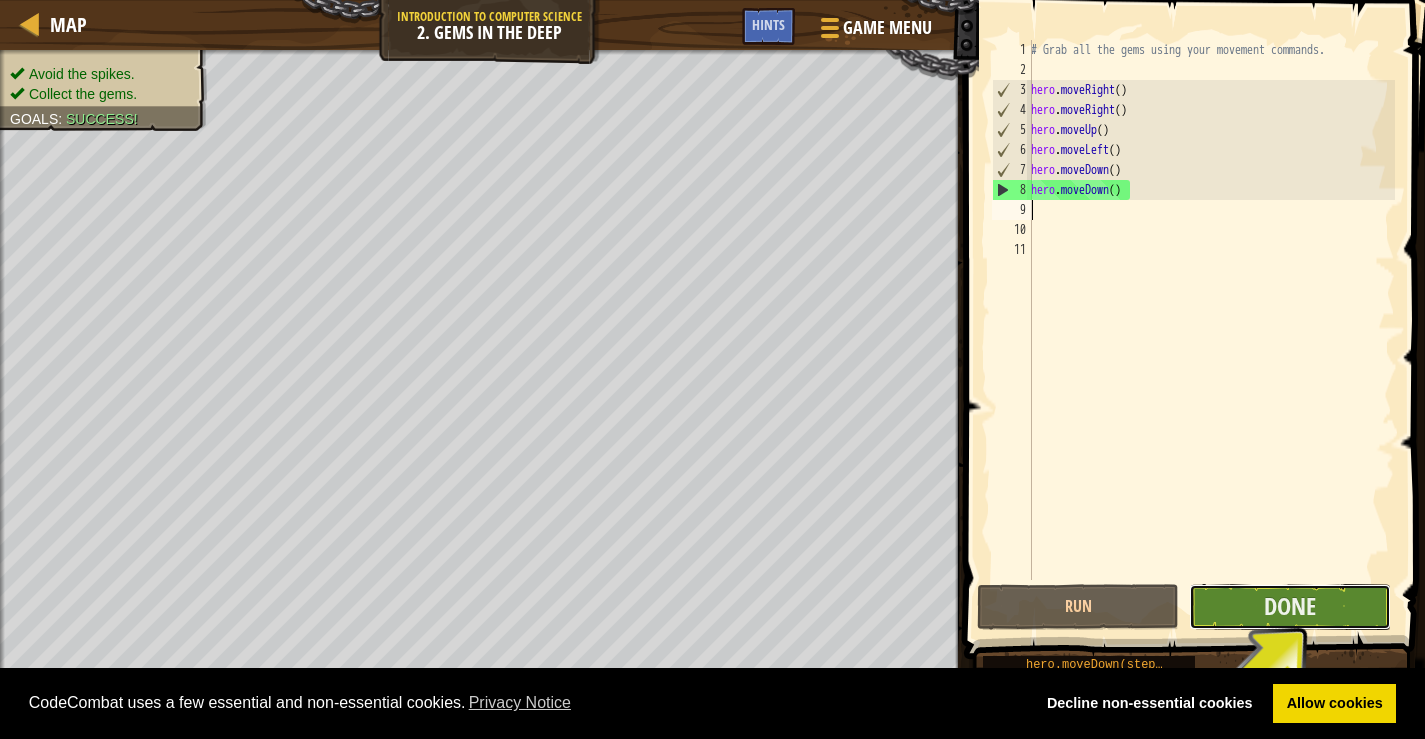 click on "Done" at bounding box center [1290, 607] 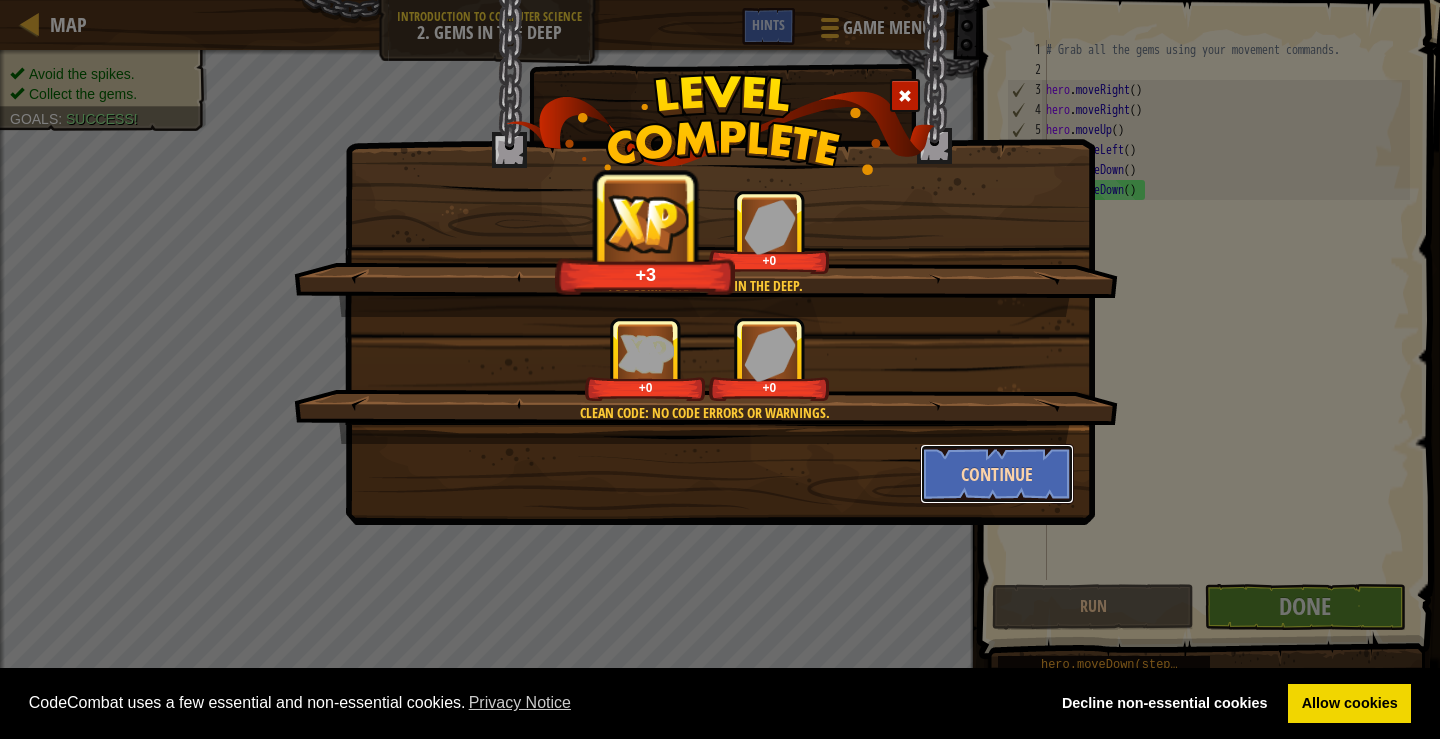 click on "Continue" at bounding box center (997, 474) 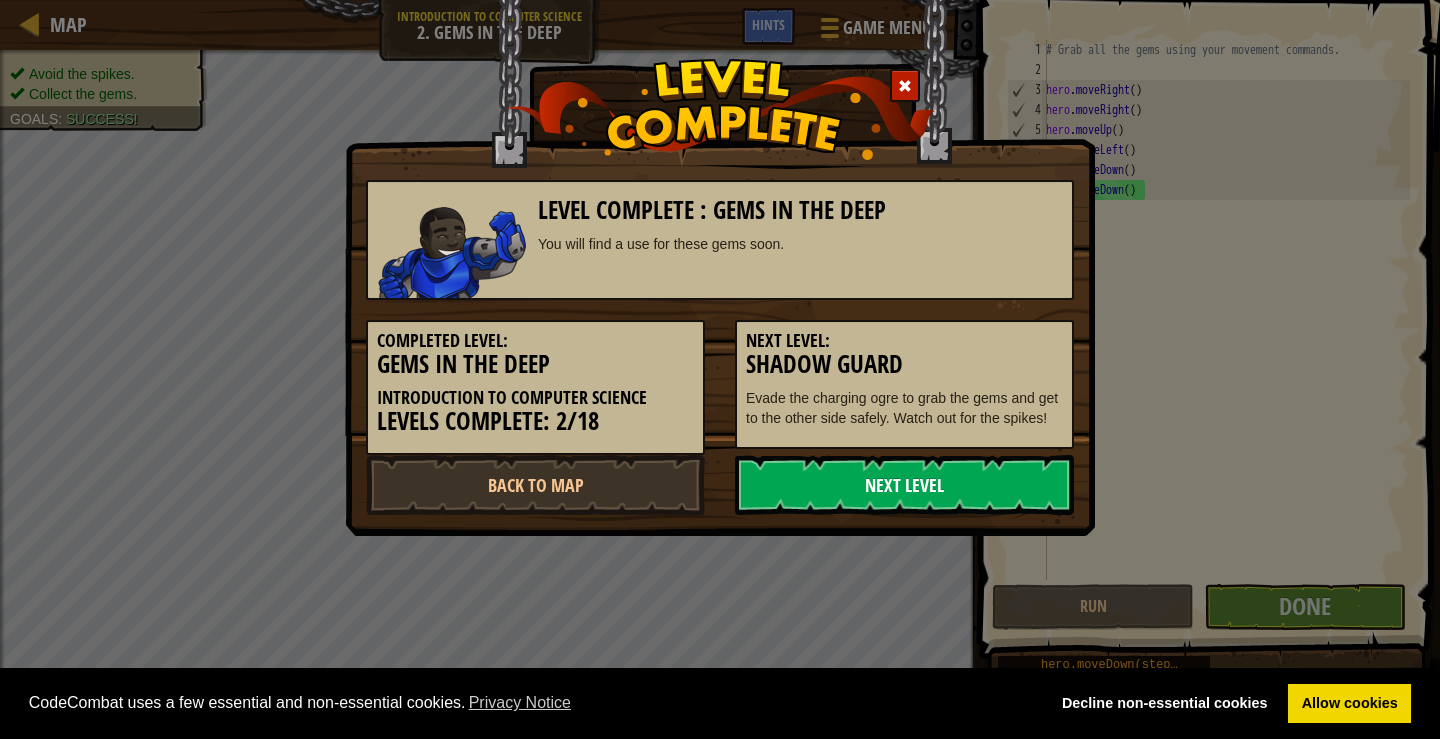 click on "Next Level" at bounding box center (904, 485) 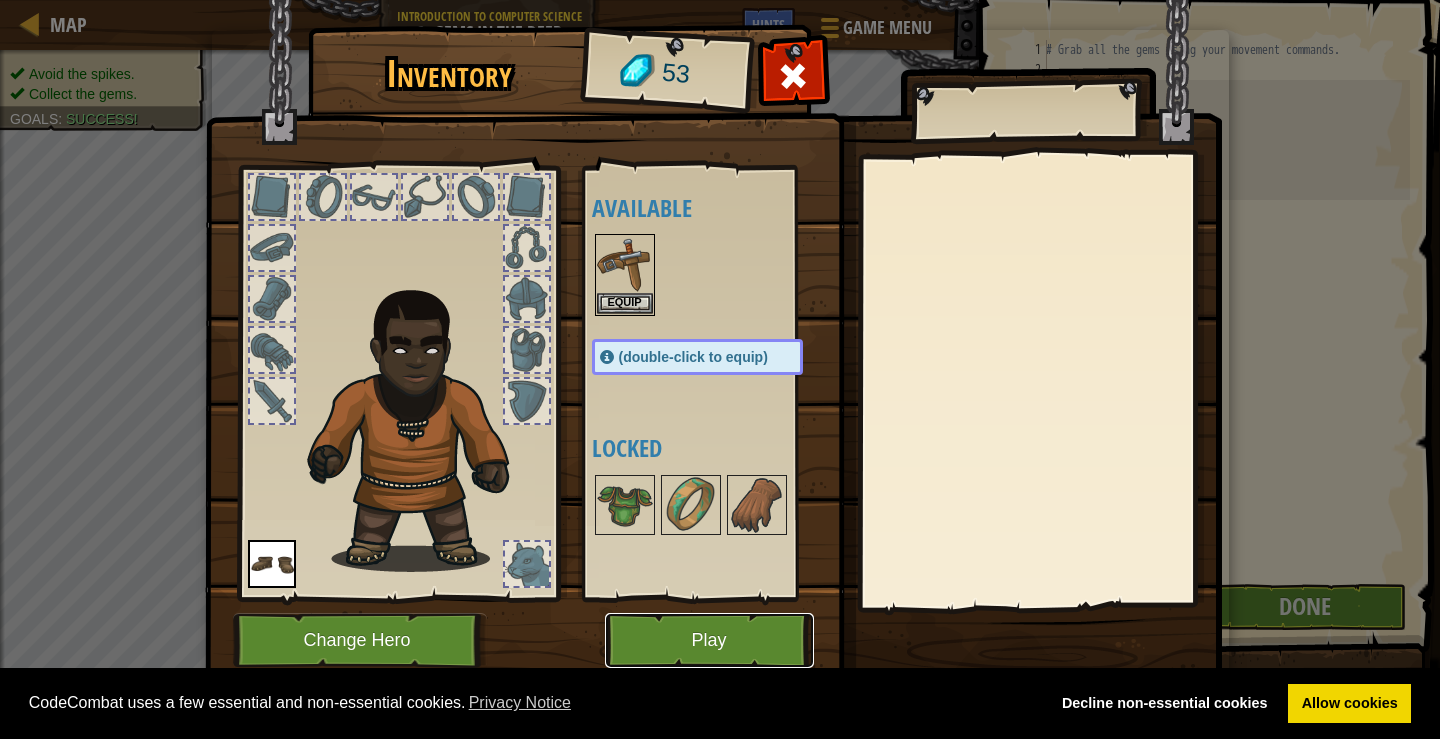click on "Play" at bounding box center [709, 640] 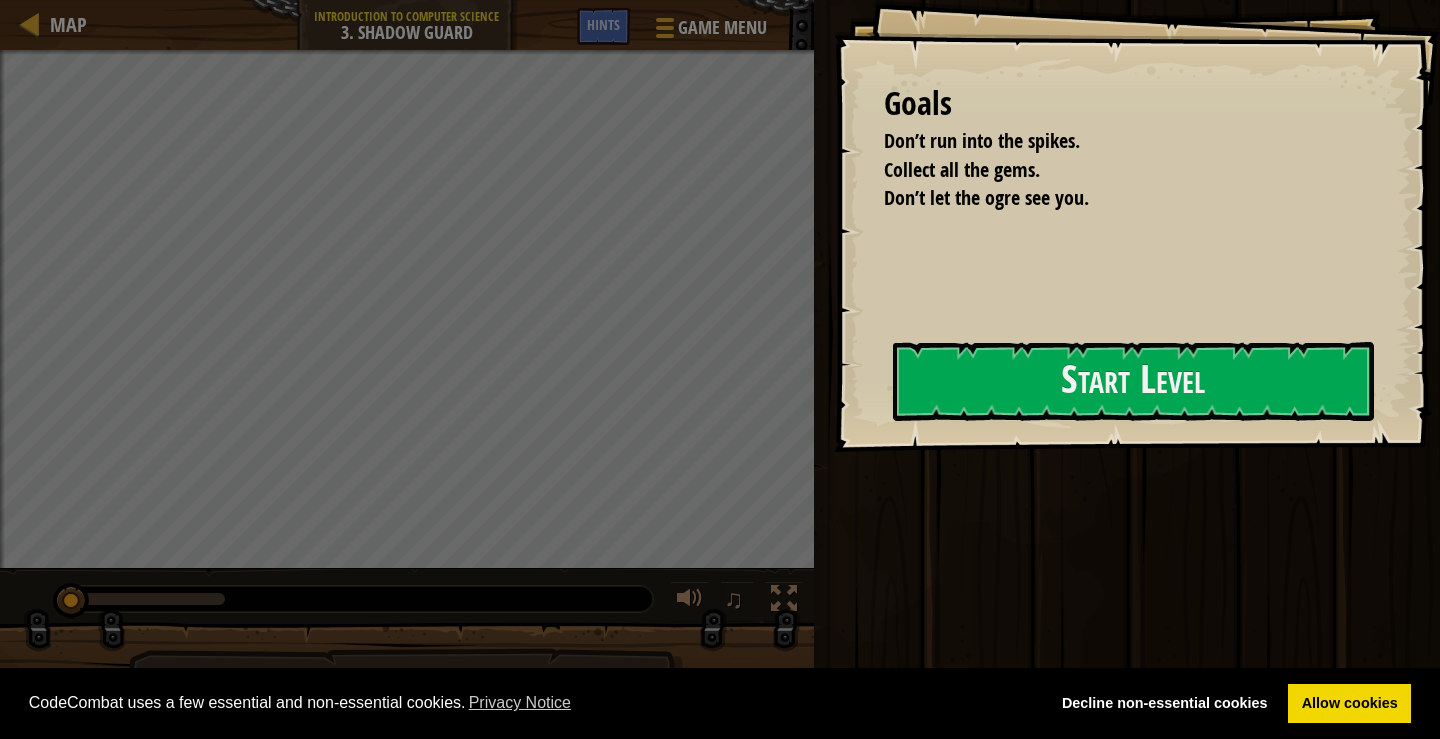 click on "Run Submit Done" at bounding box center (1124, 364) 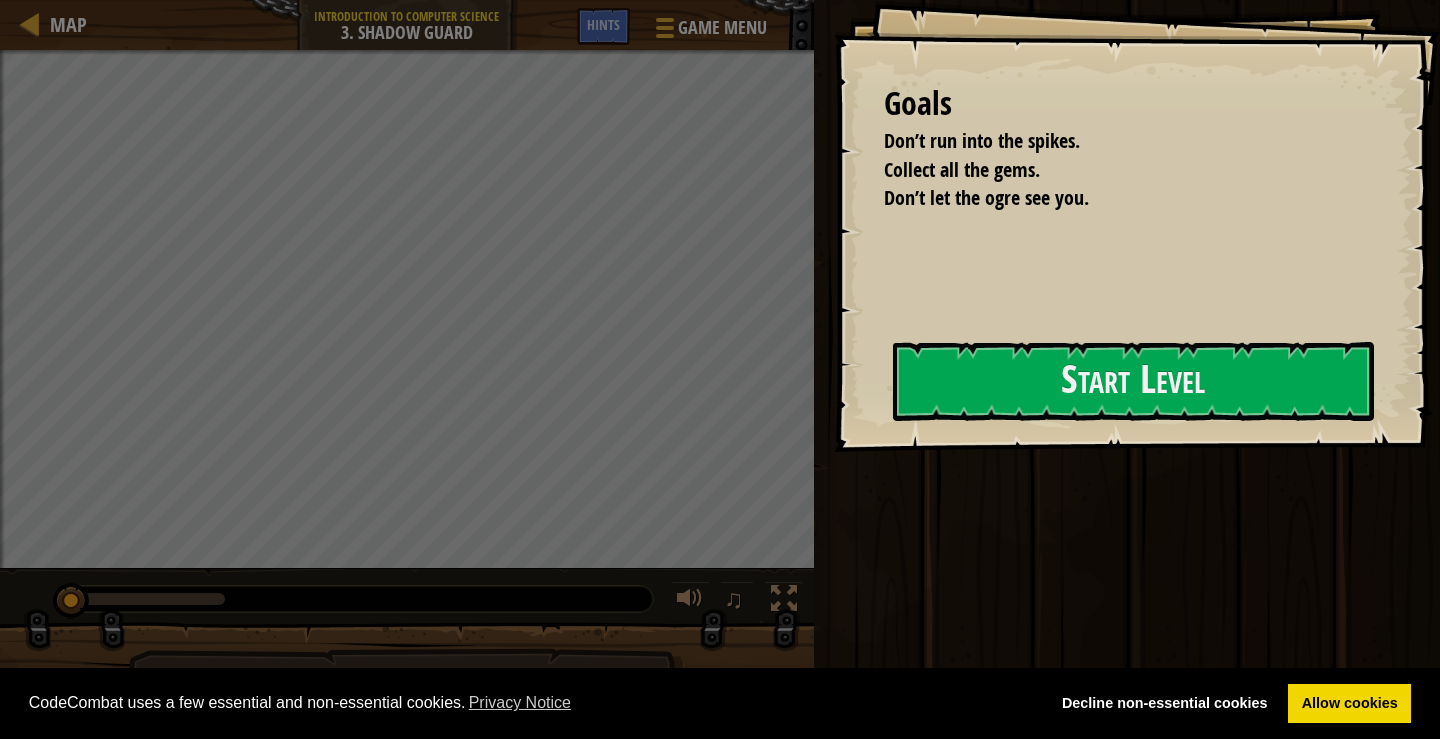 click on "Run Submit Done" at bounding box center [1124, 364] 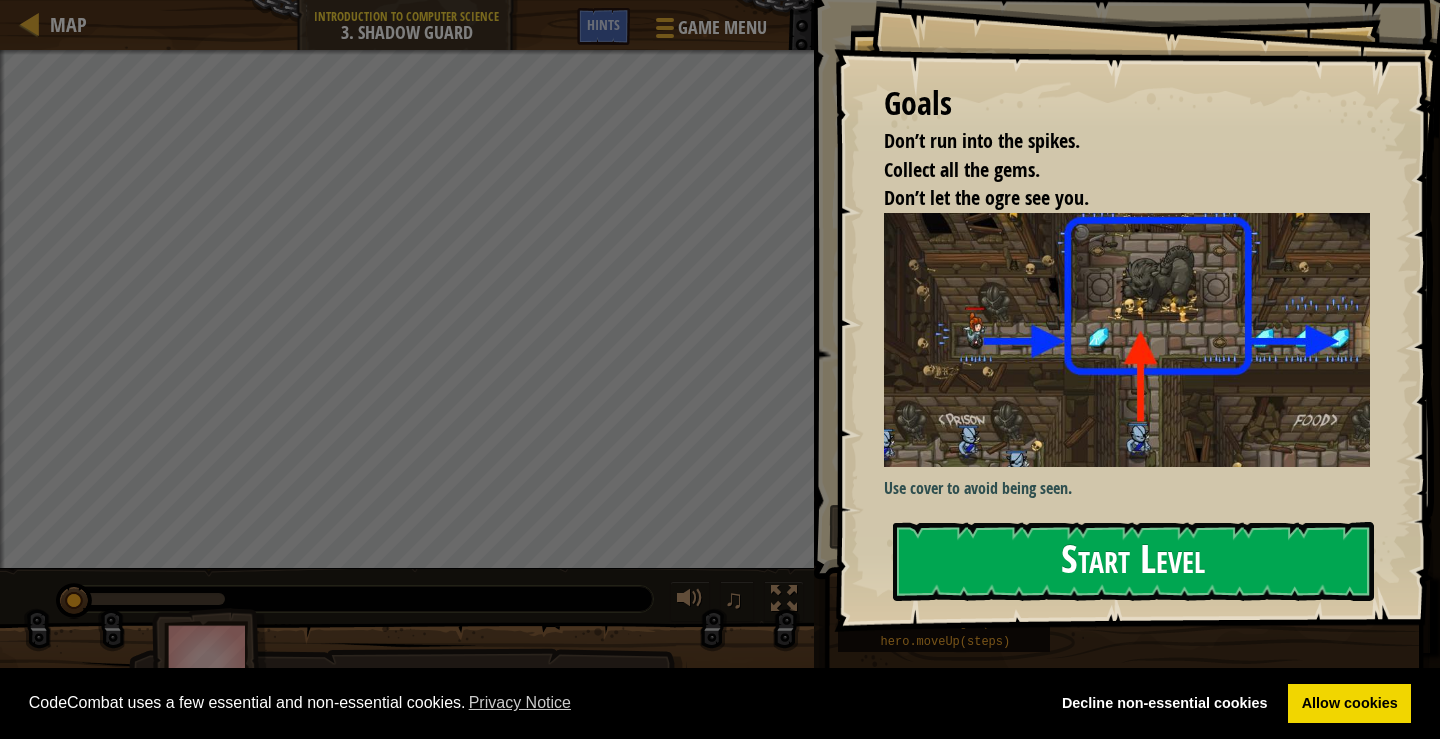 click on "Goals Don’t run into the spikes. Collect all the gems. Don’t let the ogre see you.
Use cover to avoid being seen.
Start Level Error loading from server. Try refreshing the page. You'll need a subscription to play this level. Subscribe You'll need to join a course to play this level. Back to my courses Ask your teacher to assign a license to you so you can continue to play CodeCombat! Back to my courses This level is locked. Back to my courses" at bounding box center [1137, 316] 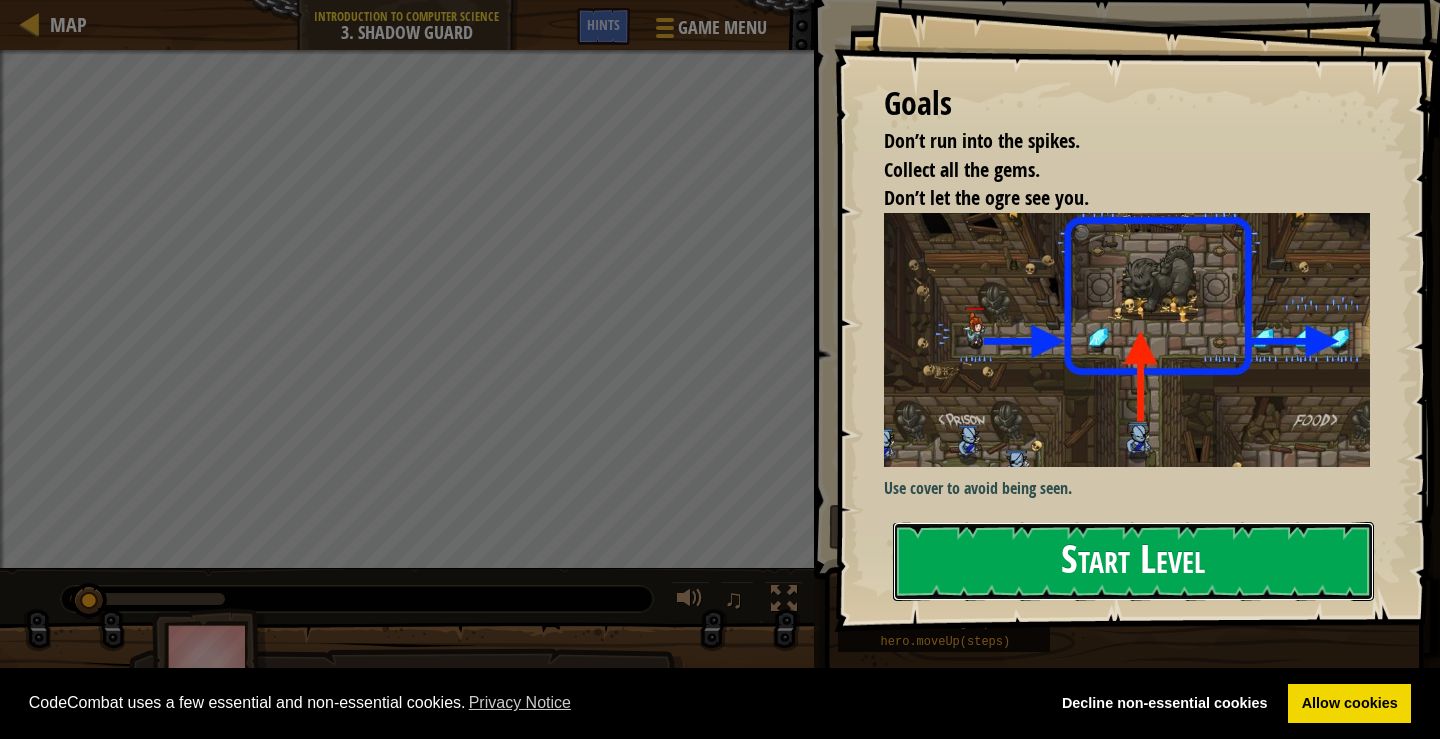 click on "Start Level" at bounding box center (1133, 561) 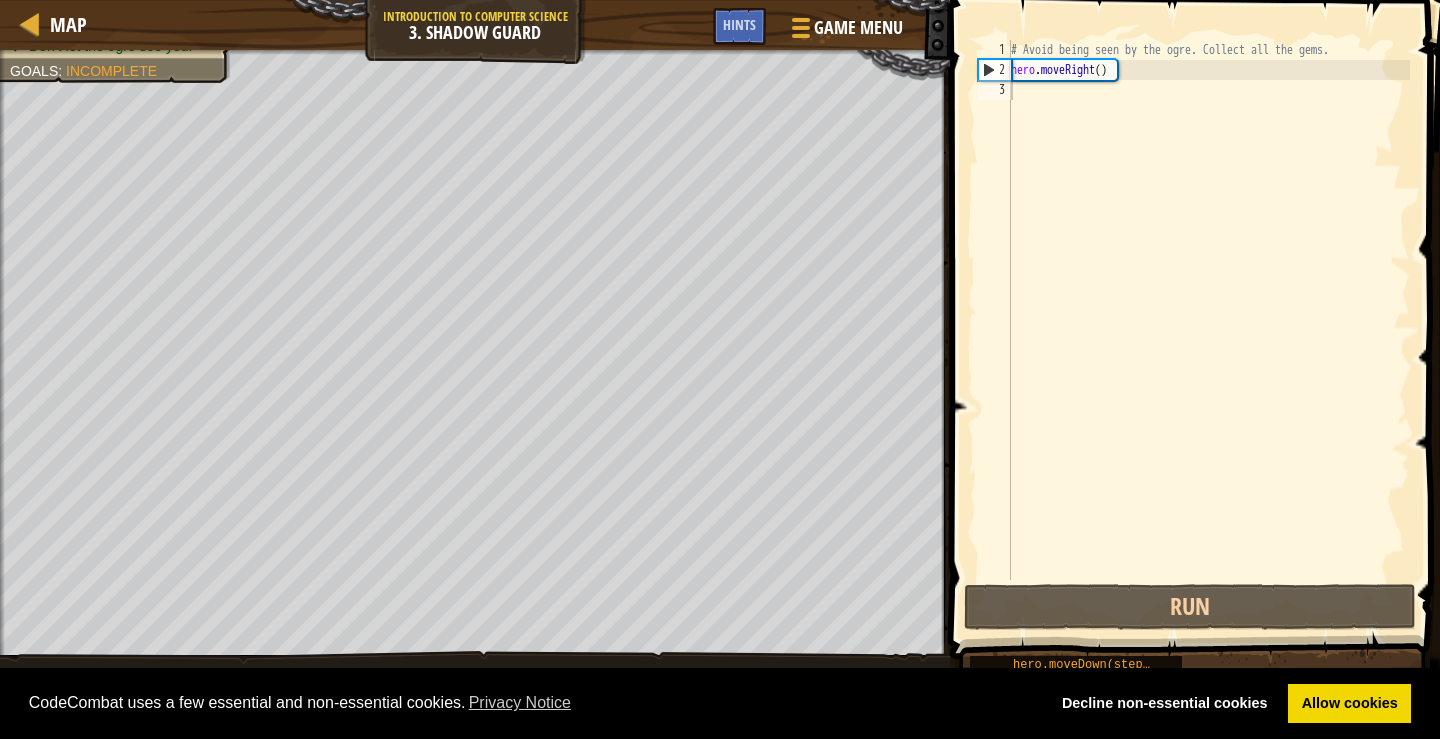 click on "# Avoid being seen by the ogre. Collect all the gems. hero . moveRight ( )" at bounding box center [1208, 330] 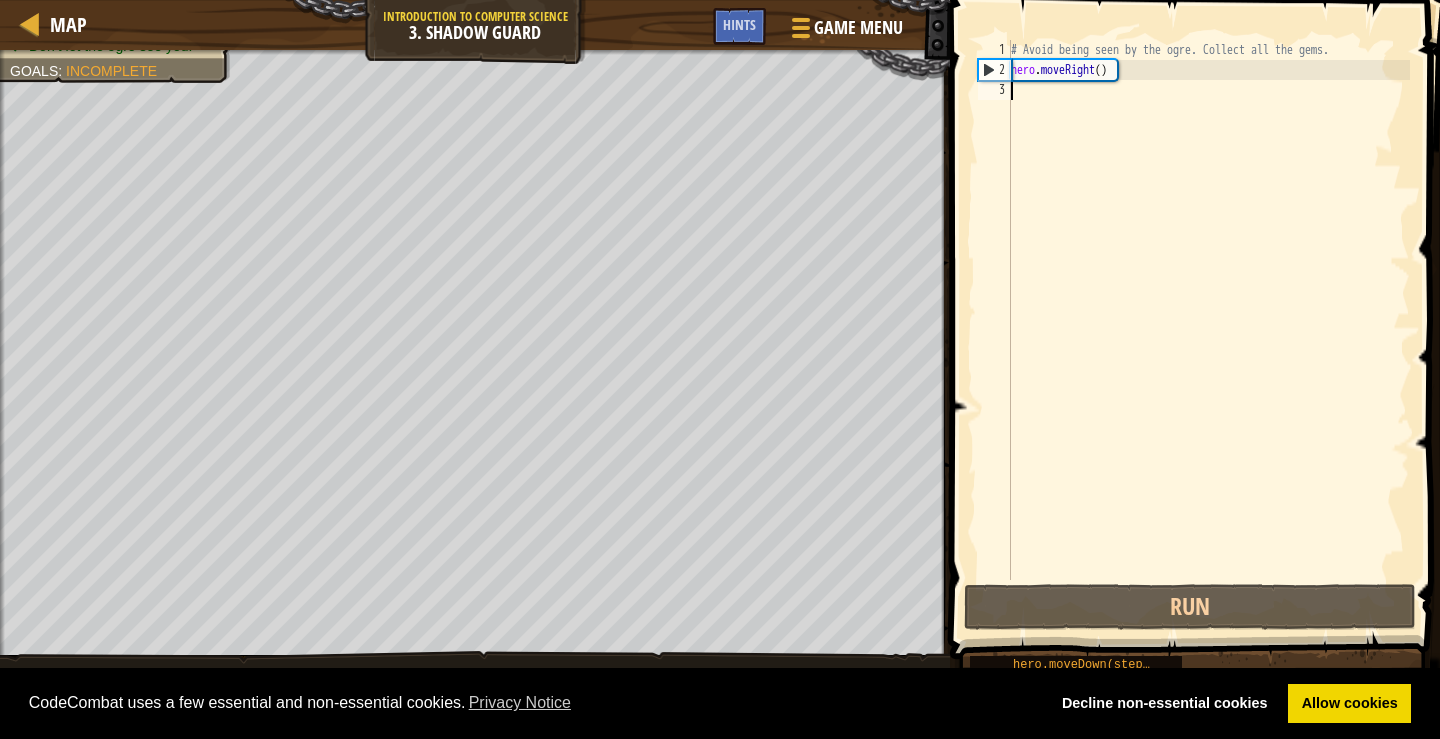 type on "h" 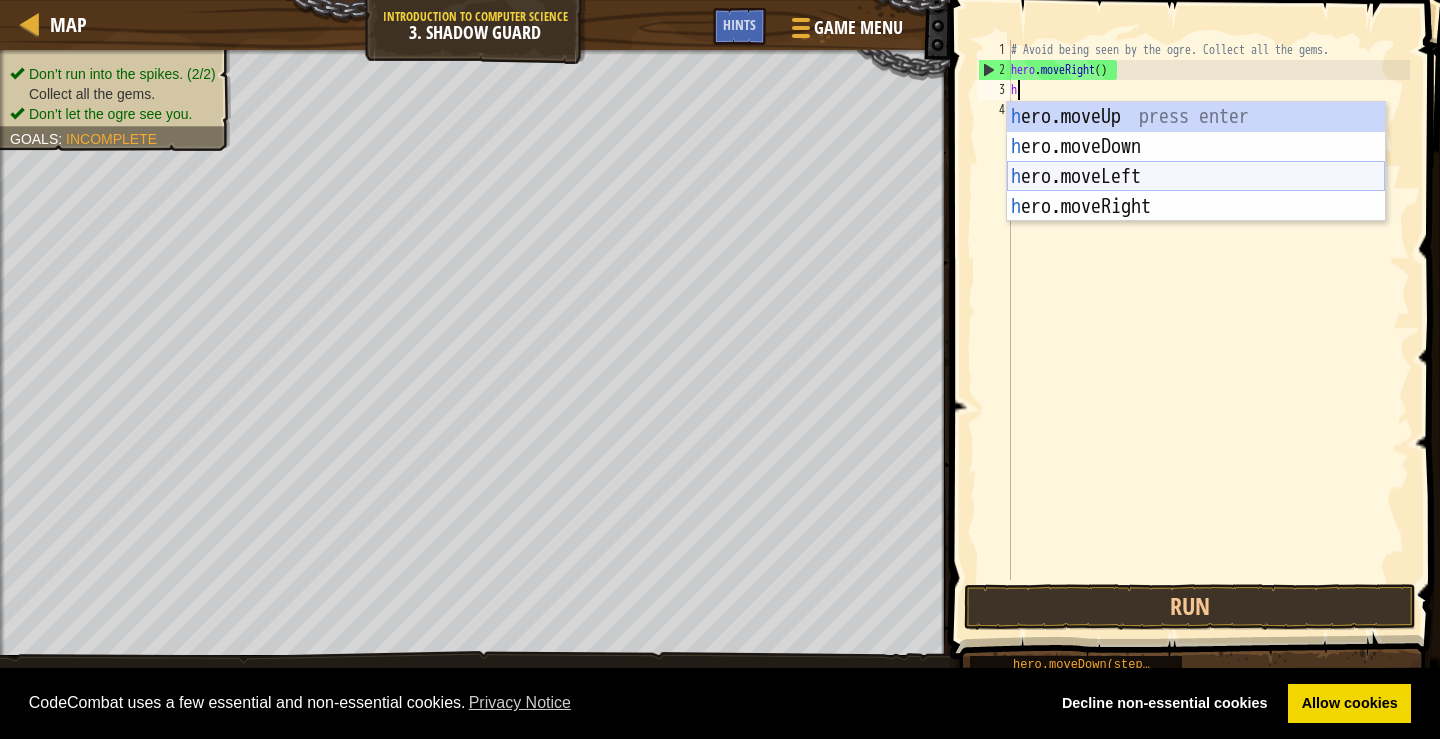 click on "h ero.moveUp press enter h ero.moveDown press enter h ero.moveLeft press enter h ero.moveRight press enter" at bounding box center (1196, 192) 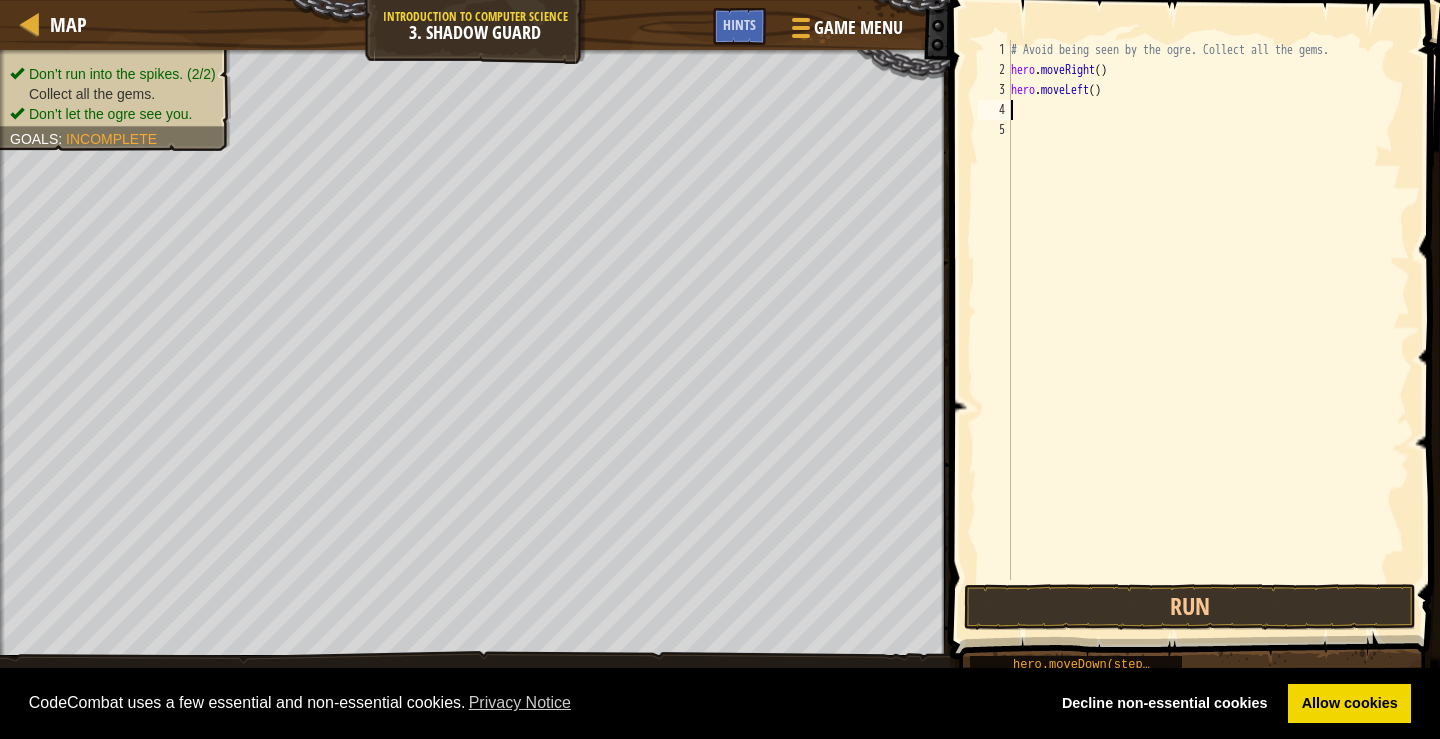 click on "# Avoid being seen by the ogre. Collect all the gems. hero . moveRight ( ) hero . moveLeft ( )" at bounding box center (1208, 330) 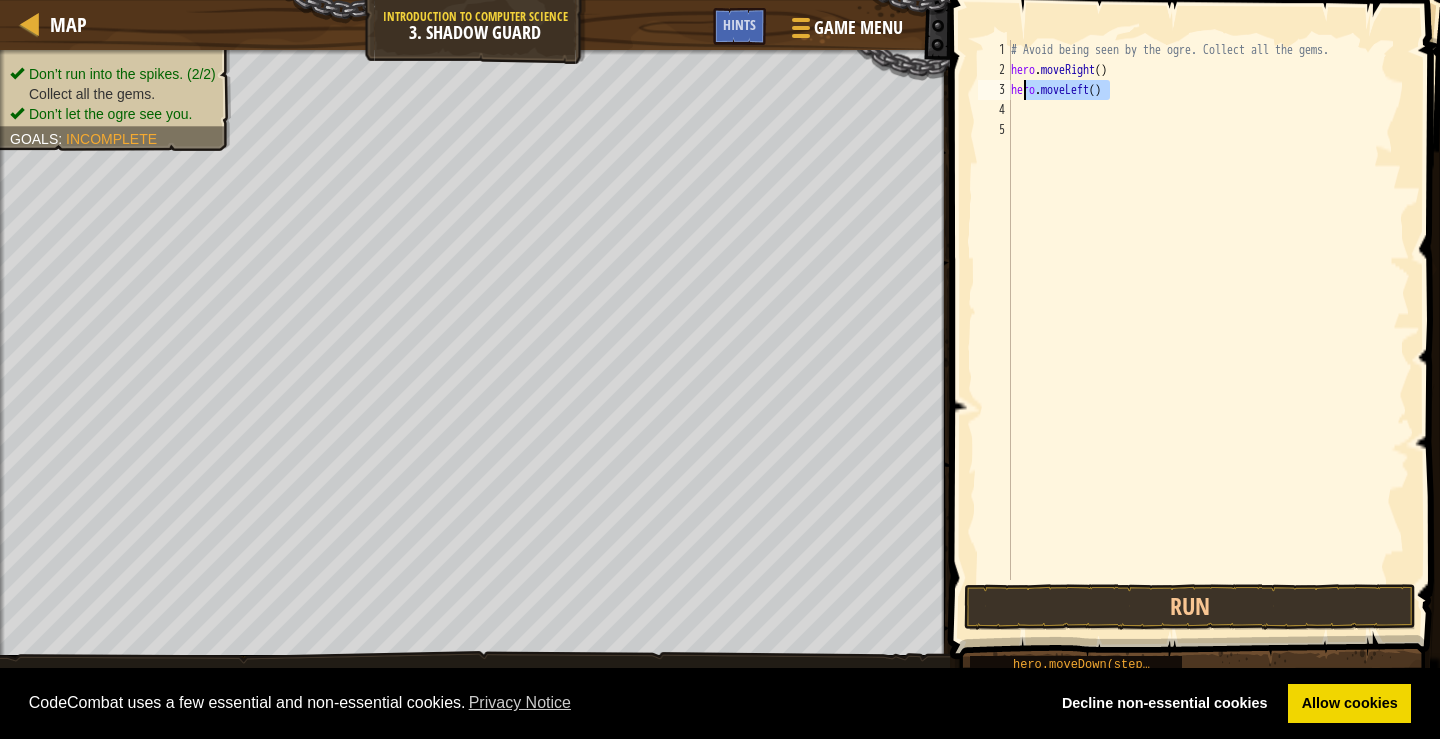 drag, startPoint x: 1115, startPoint y: 89, endPoint x: 1025, endPoint y: 92, distance: 90.04999 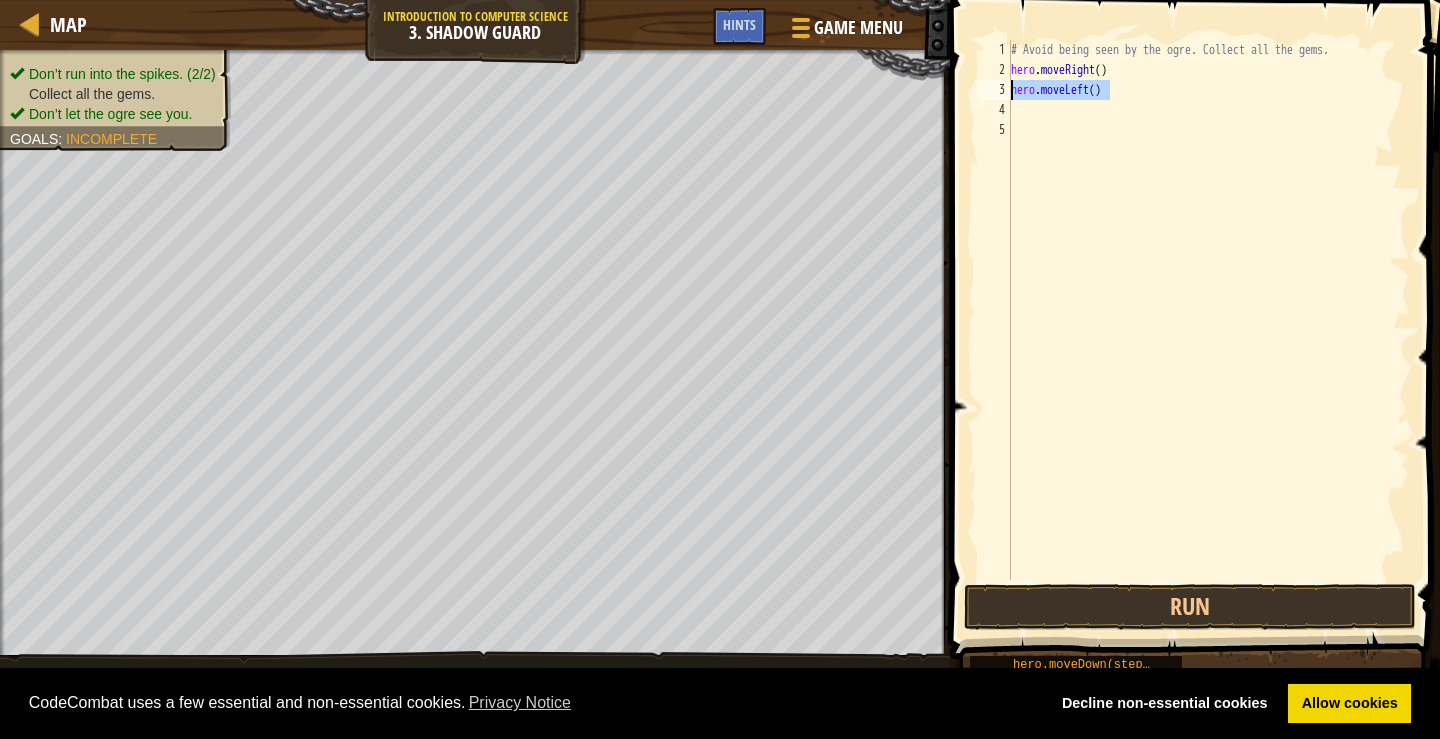 drag, startPoint x: 1110, startPoint y: 89, endPoint x: 1006, endPoint y: 92, distance: 104.04326 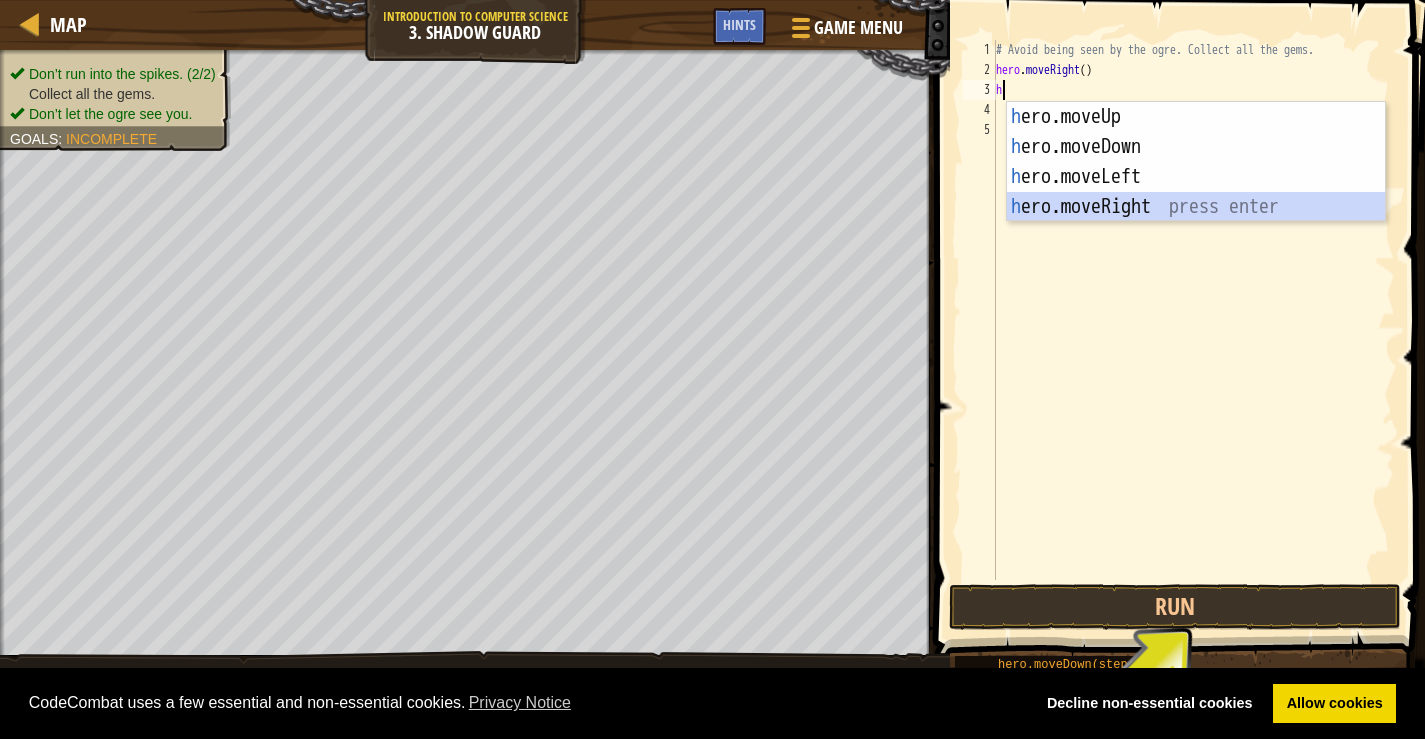 click on "h ero.moveUp press enter h ero.moveDown press enter h ero.moveLeft press enter h ero.moveRight press enter" at bounding box center [1196, 192] 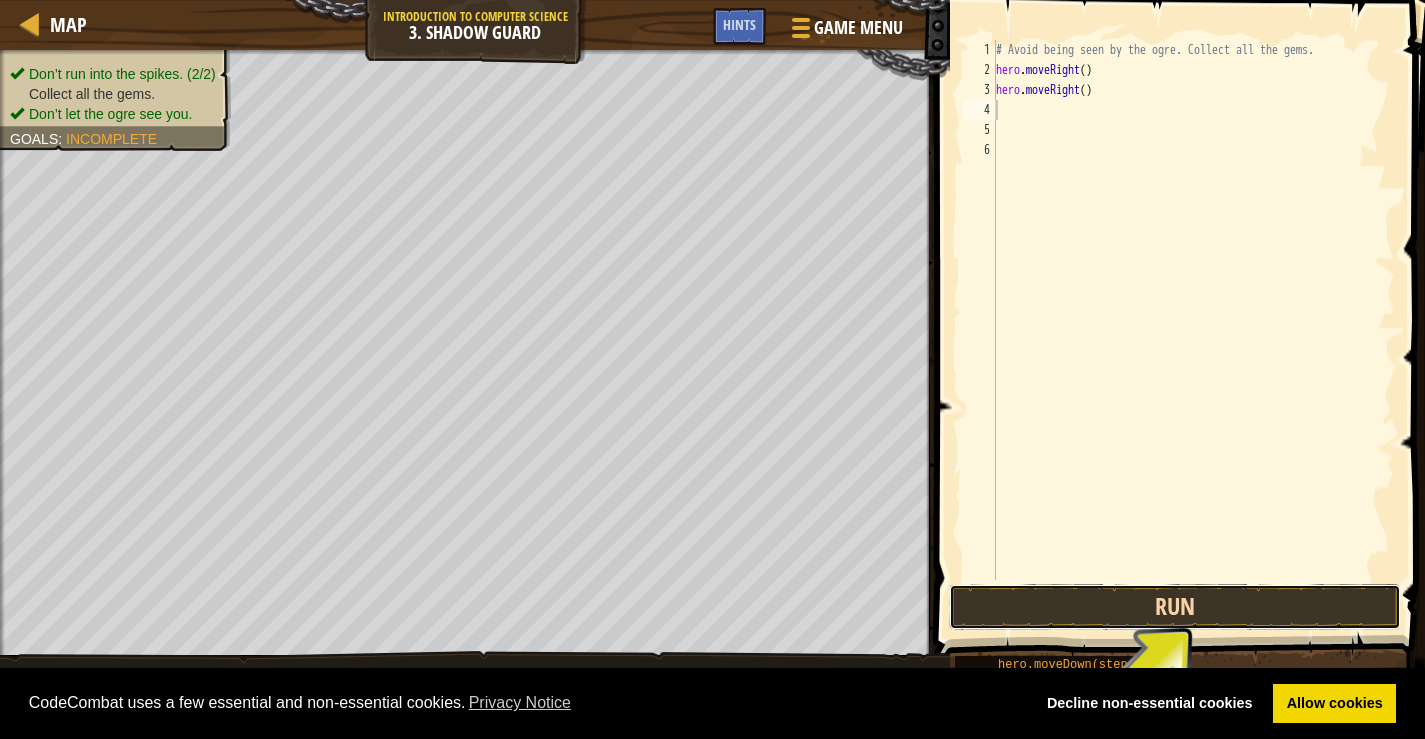 click on "Run" at bounding box center (1175, 607) 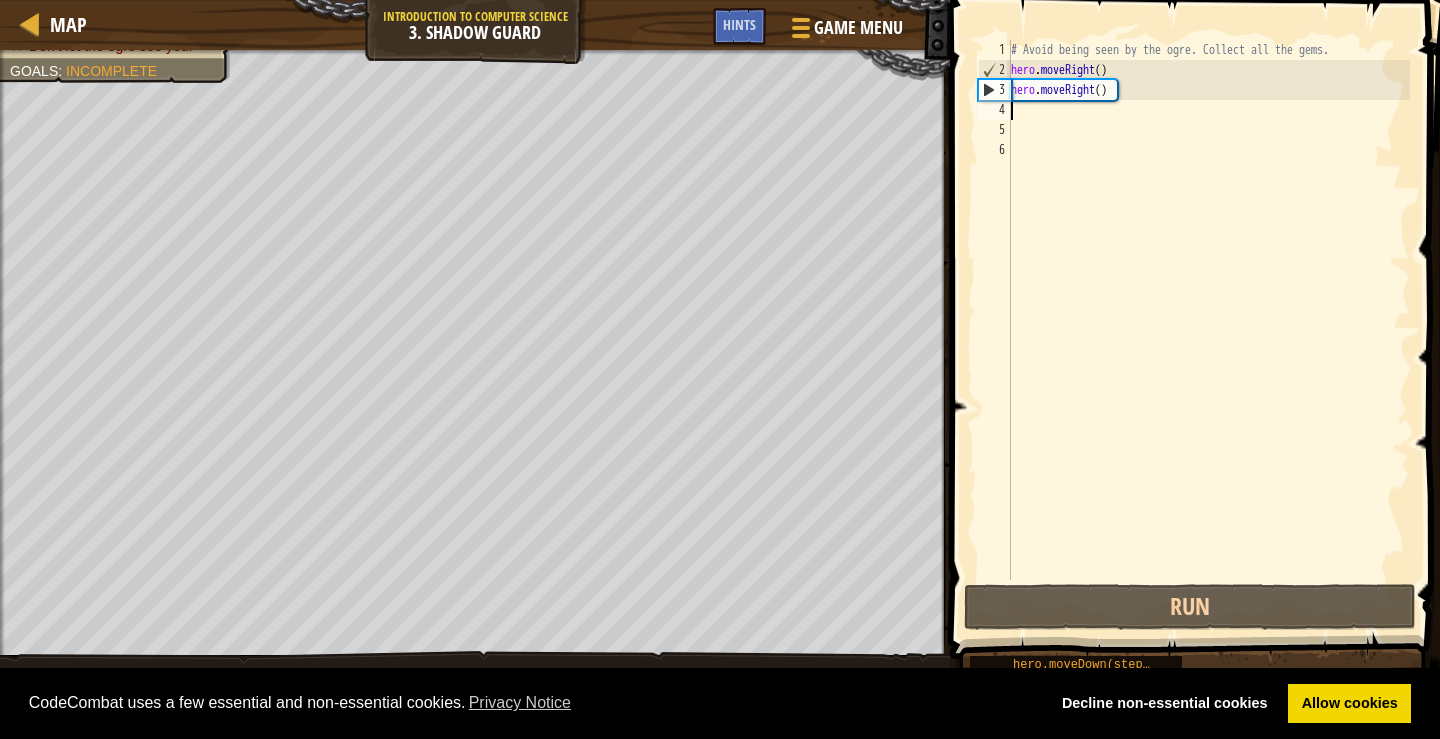 type on "h" 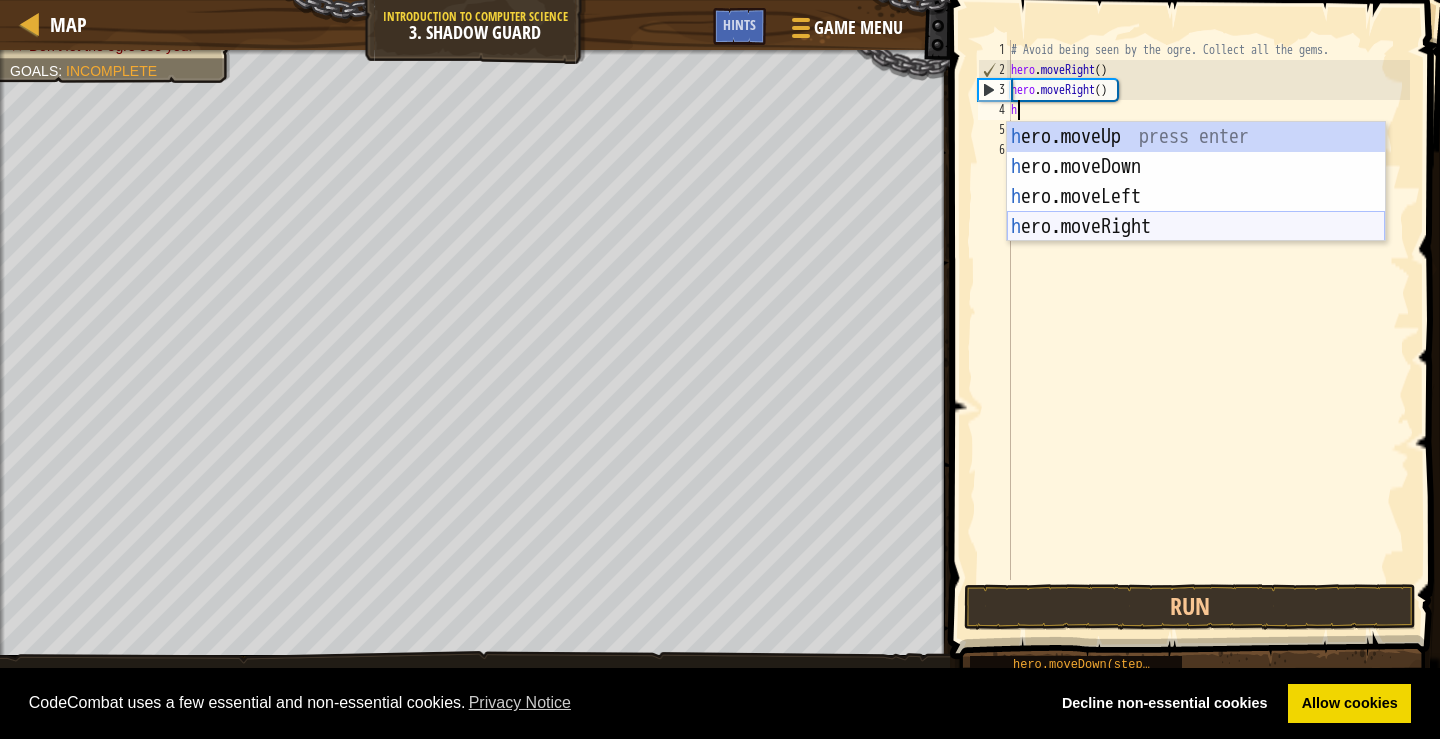 click on "h ero.moveUp press enter h ero.moveDown press enter h ero.moveLeft press enter h ero.moveRight press enter" at bounding box center (1196, 212) 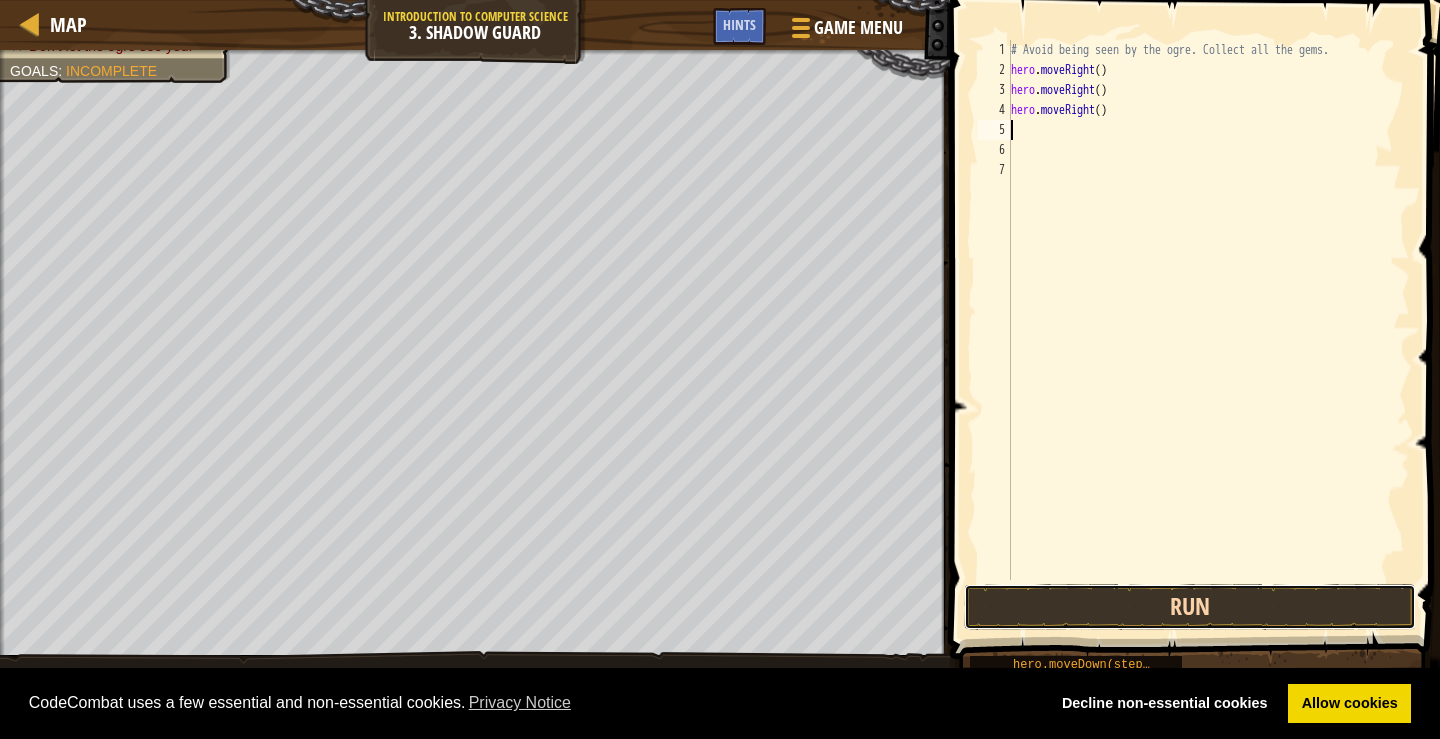 click on "Run" at bounding box center (1190, 607) 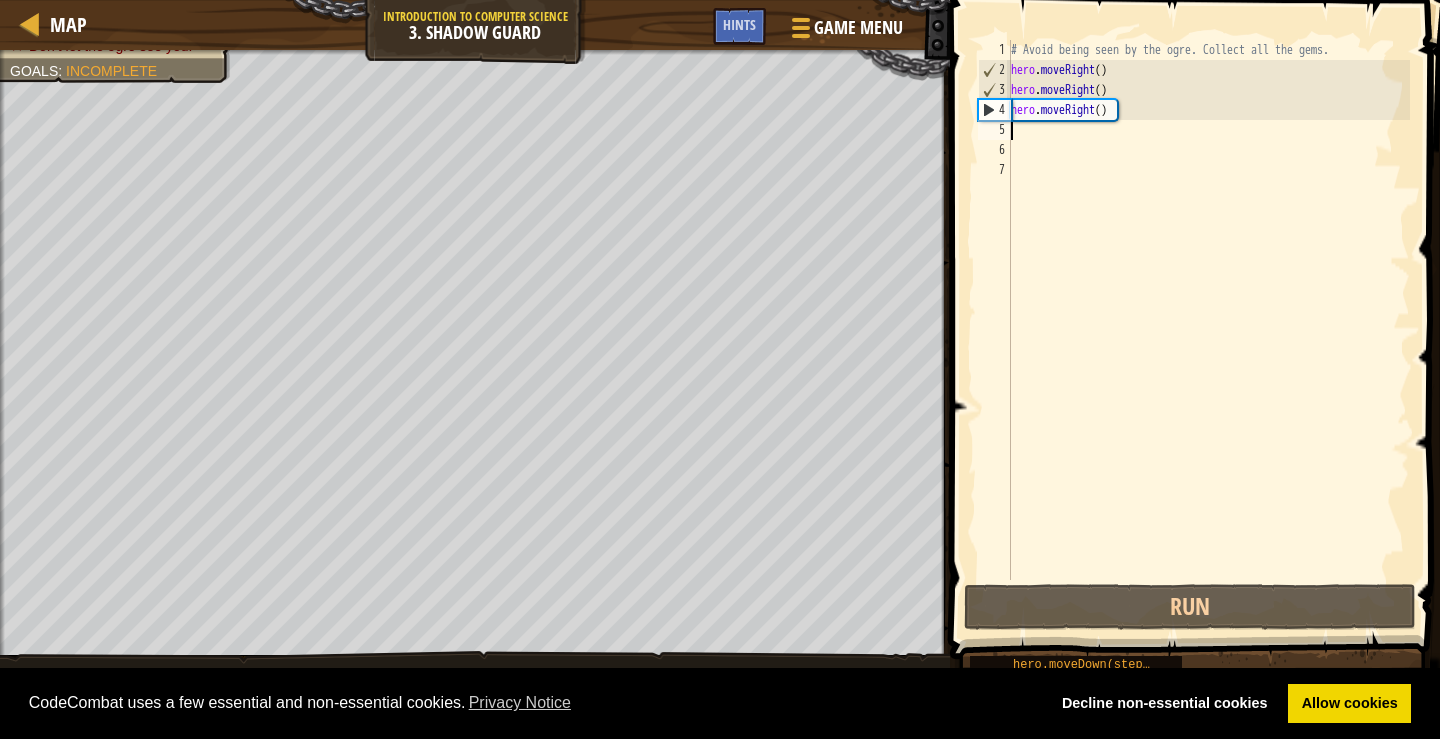 type on "h" 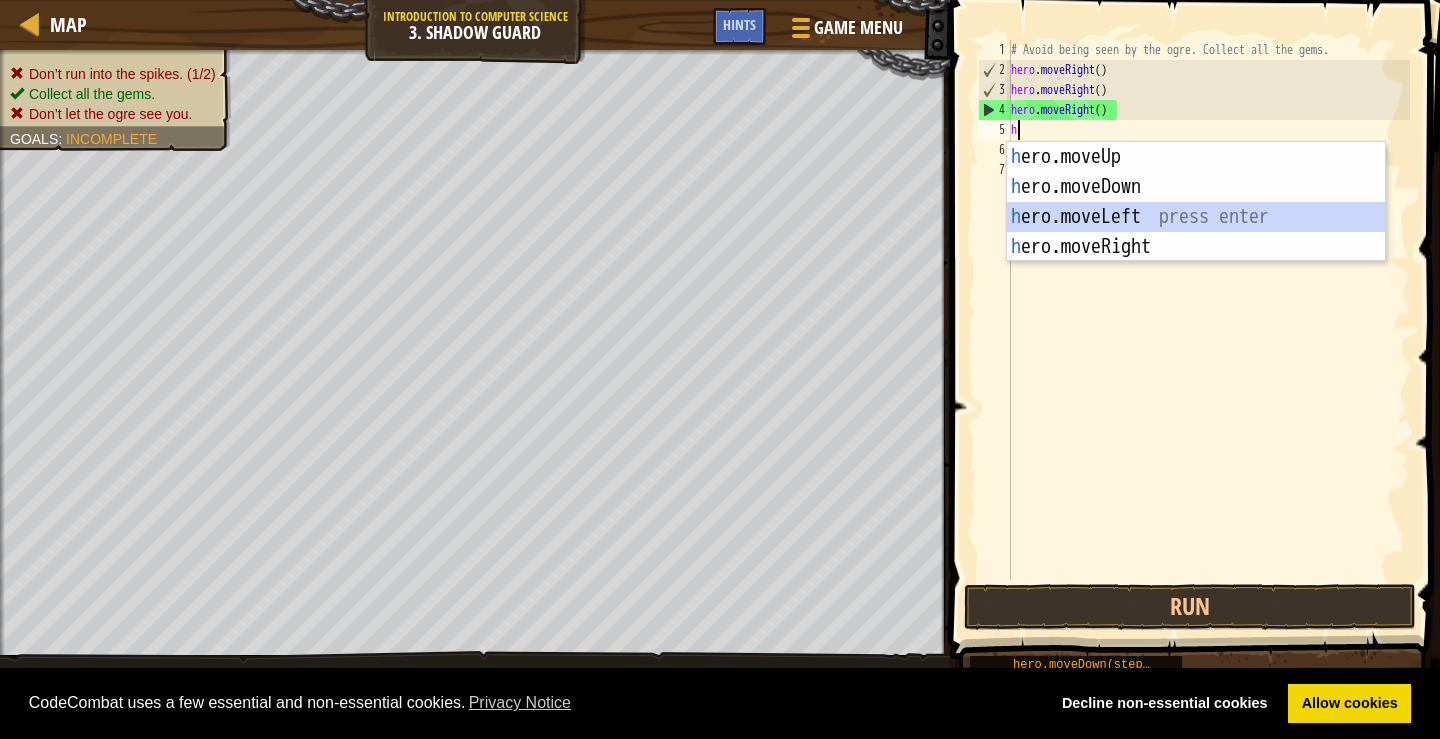 click on "h ero.moveUp press enter h ero.moveDown press enter h ero.moveLeft press enter h ero.moveRight press enter" at bounding box center [1196, 232] 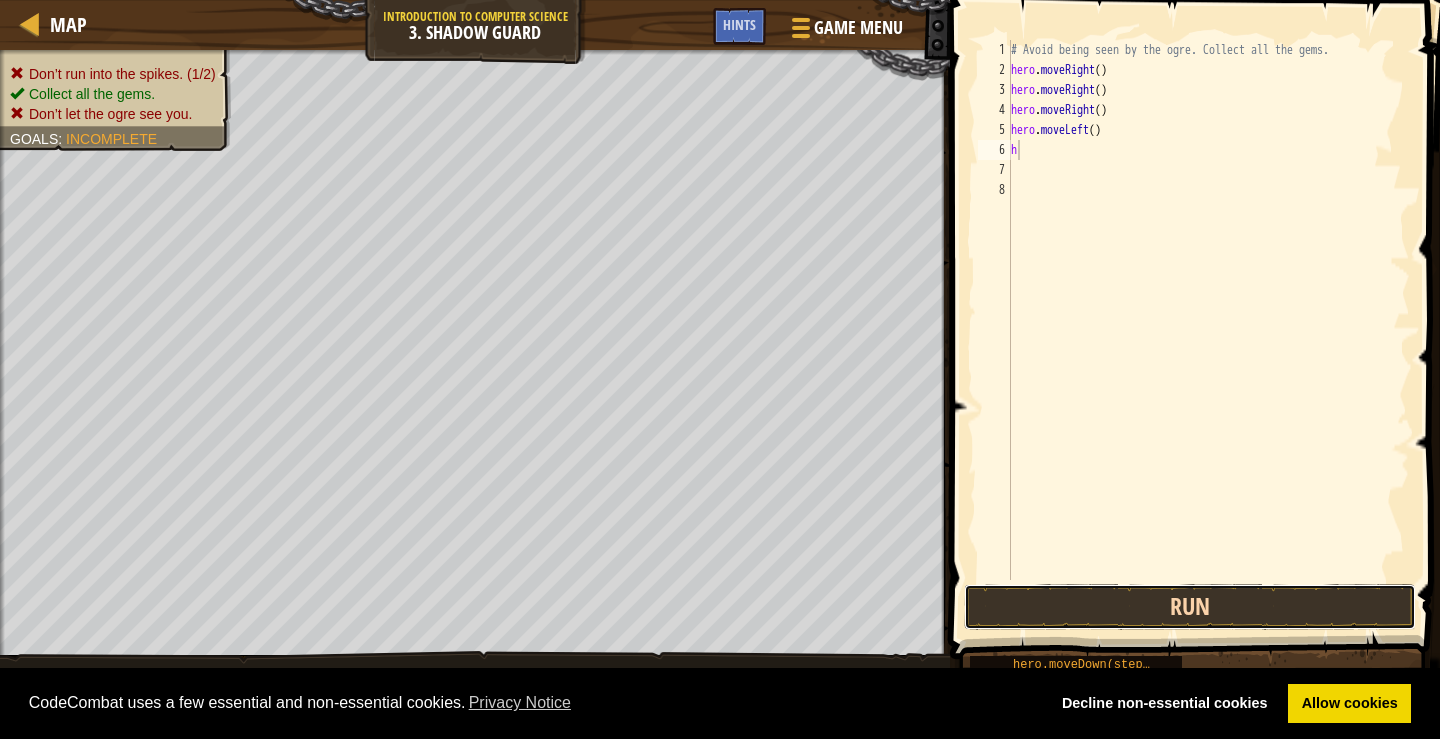 click on "Run" at bounding box center (1190, 607) 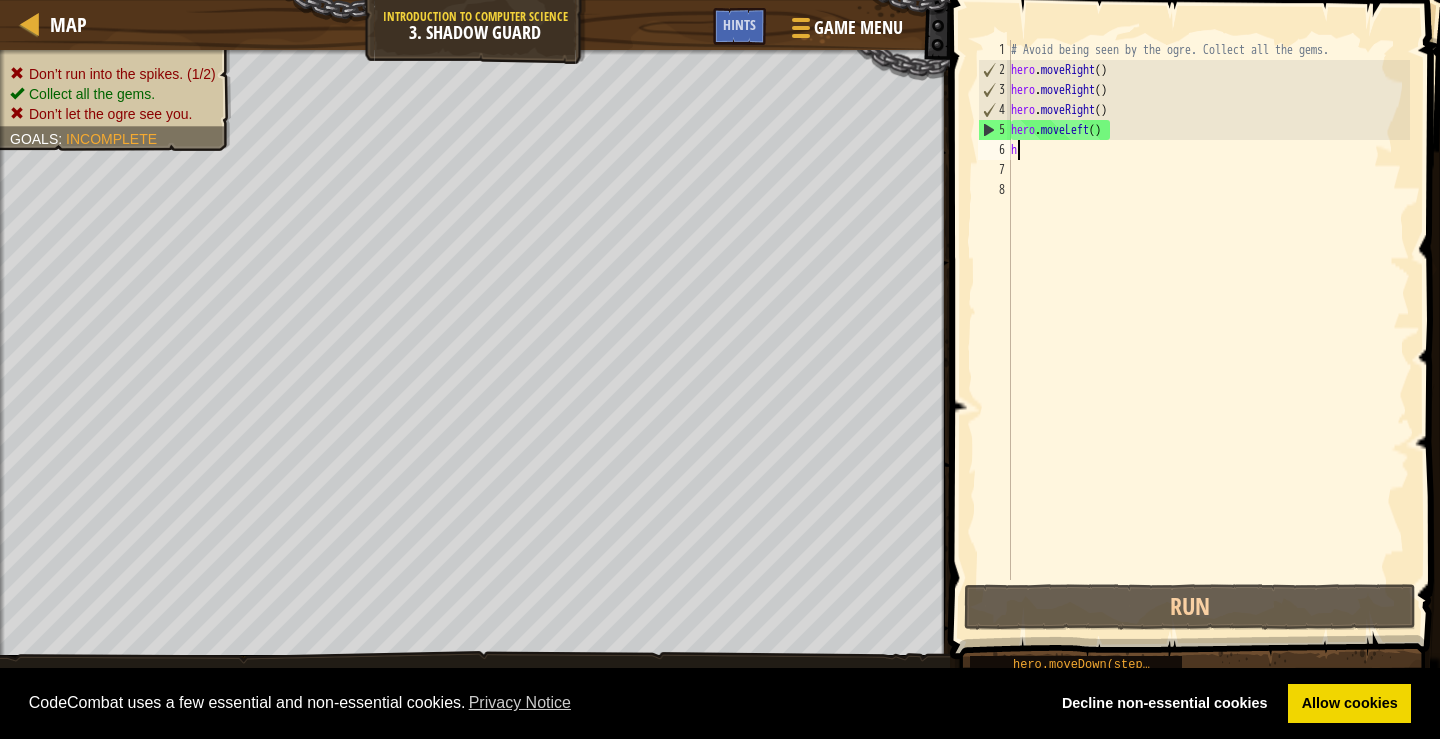 click on "Map Introduction to Computer Science 3. Shadow Guard Game Menu Done Hints 1     הההההההההההההההההההההההההההההההההההההההההההההההההההההההההההההההההההההההההההההההההההההההההההההההההההההההההההההההההההההההההההההההההההההההההההההההההההההההההההההההההההההההההההההההההההההההההההההההההההההההההההההההההההההההההההההההההההההההההההההההההההההההההההההההה XXXXXXXXXXXXXXXXXXXXXXXXXXXXXXXXXXXXXXXXXXXXXXXXXXXXXXXXXXXXXXXXXXXXXXXXXXXXXXXXXXXXXXXXXXXXXXXXXXXXXXXXXXXXXXXXXXXXXXXXXXXXXXXXXXXXXXXXXXXXXXXXXXXXXXXXXXXXXXXXXXXXXXXXXXXXXXXXXXXXXXXXXXXXXXXXXXXXXXXXXXXXXXXXXXXXXXXXXXXXXXXXXXXXXXXXXXXXXXXXXXXXXXXXXXXXXXXX Solution × Hints Videos h 1 2 3 4 5 6 7 8 # Avoid being seen by the ogre. Collect all the gems. hero . moveRight ( ) hero . moveRight ( ) hero . moveRight ( ) hero . ( ) h" at bounding box center (720, 369) 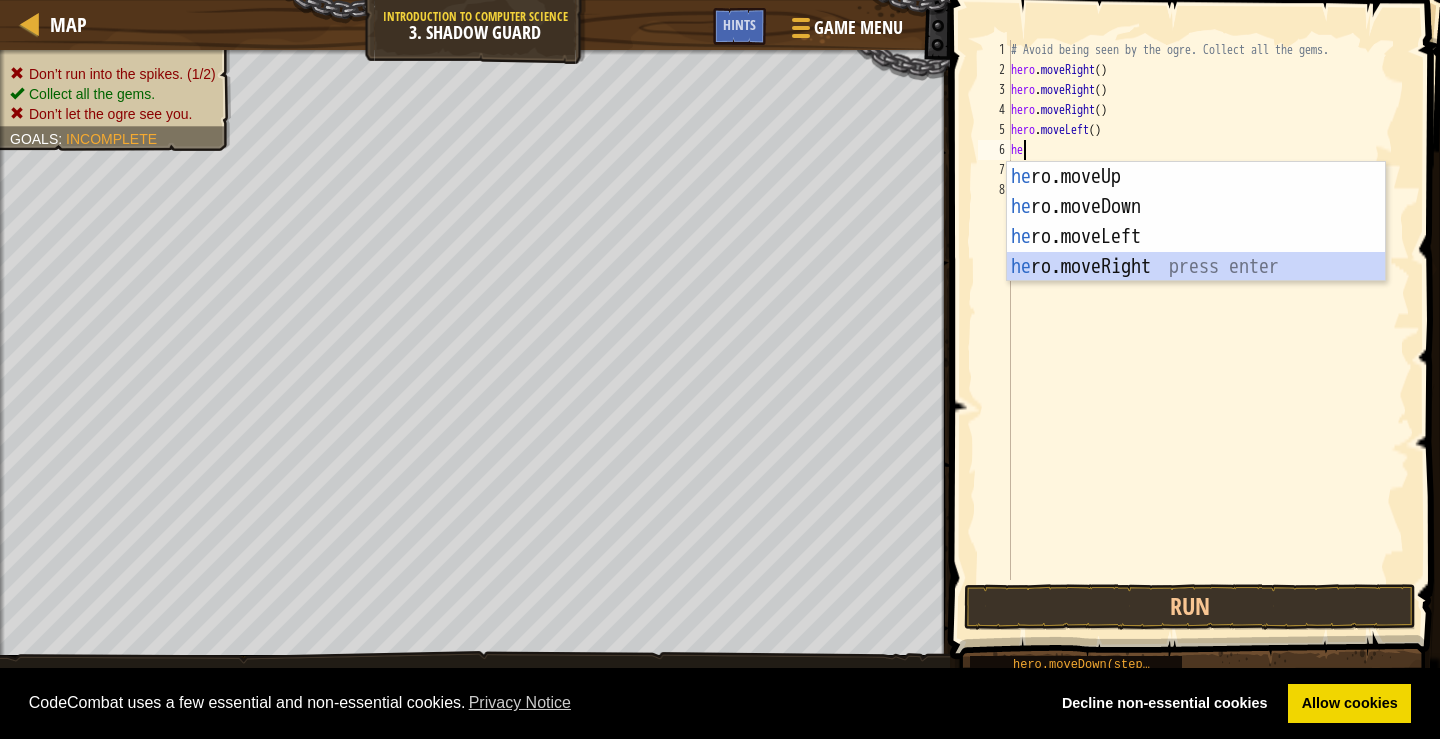 click on "he ro.moveUp press enter he ro.moveDown press enter he ro.moveLeft press enter he ro.moveRight press enter" at bounding box center [1196, 252] 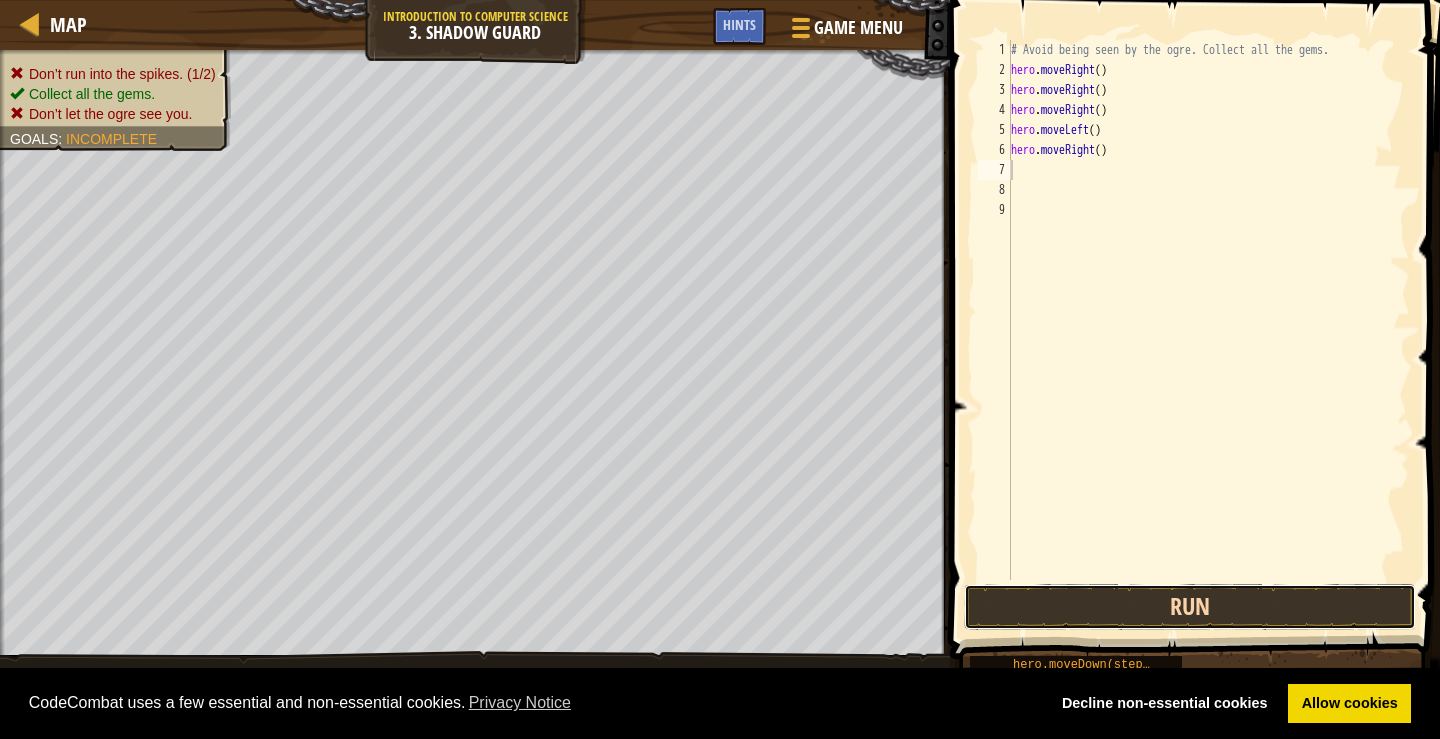 click on "Run" at bounding box center [1190, 607] 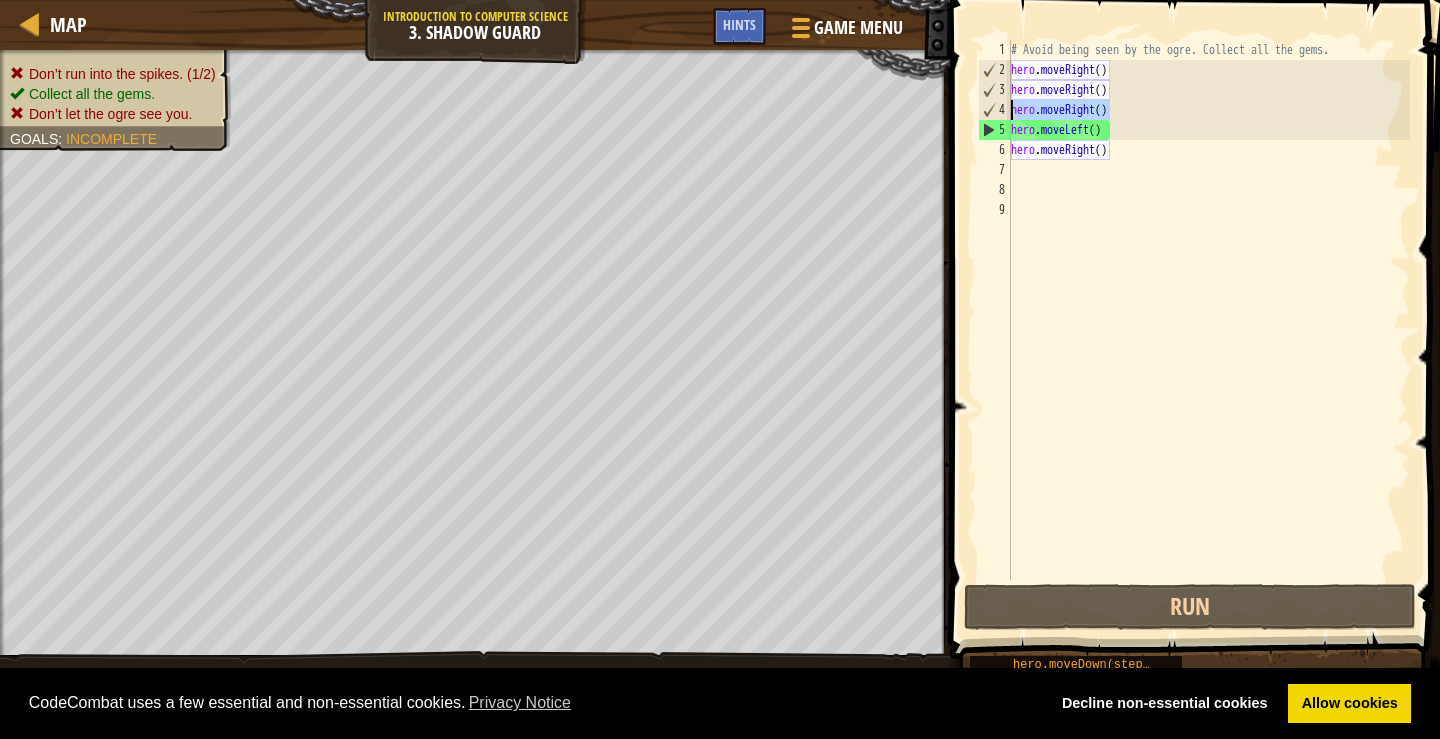 drag, startPoint x: 1107, startPoint y: 108, endPoint x: 1017, endPoint y: 111, distance: 90.04999 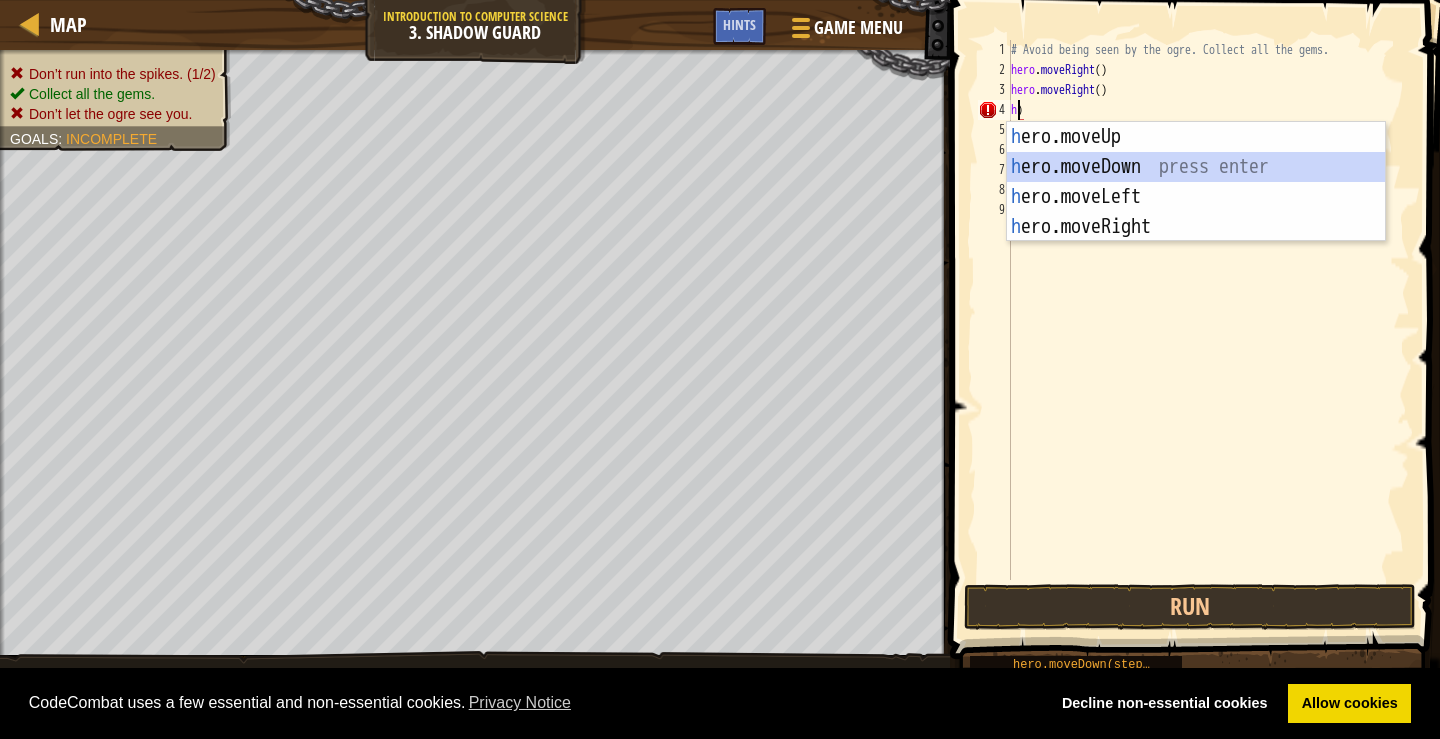 click on "h ero.moveUp press enter h ero.moveDown press enter h ero.moveLeft press enter h ero.moveRight press enter" at bounding box center (1196, 212) 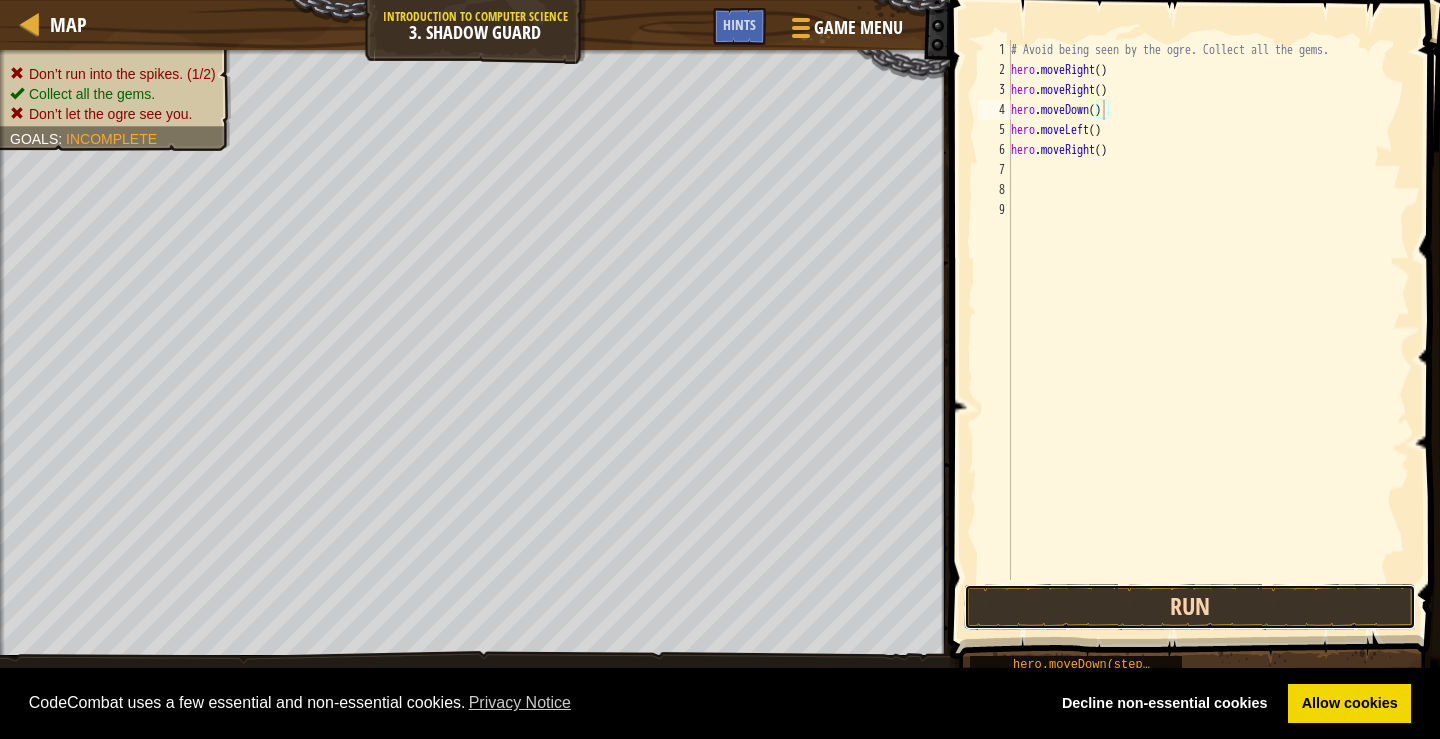 click on "Run" at bounding box center (1190, 607) 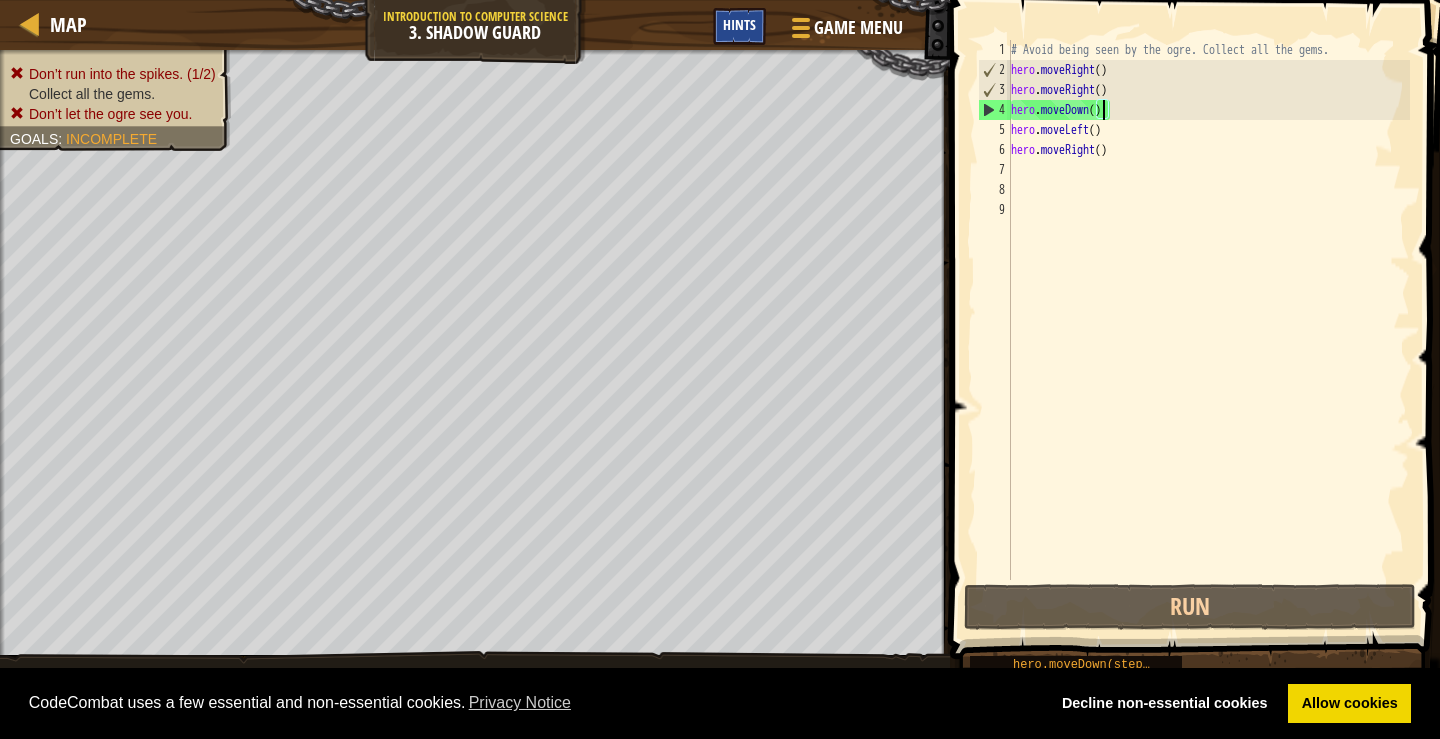 click on "Hints" at bounding box center (739, 26) 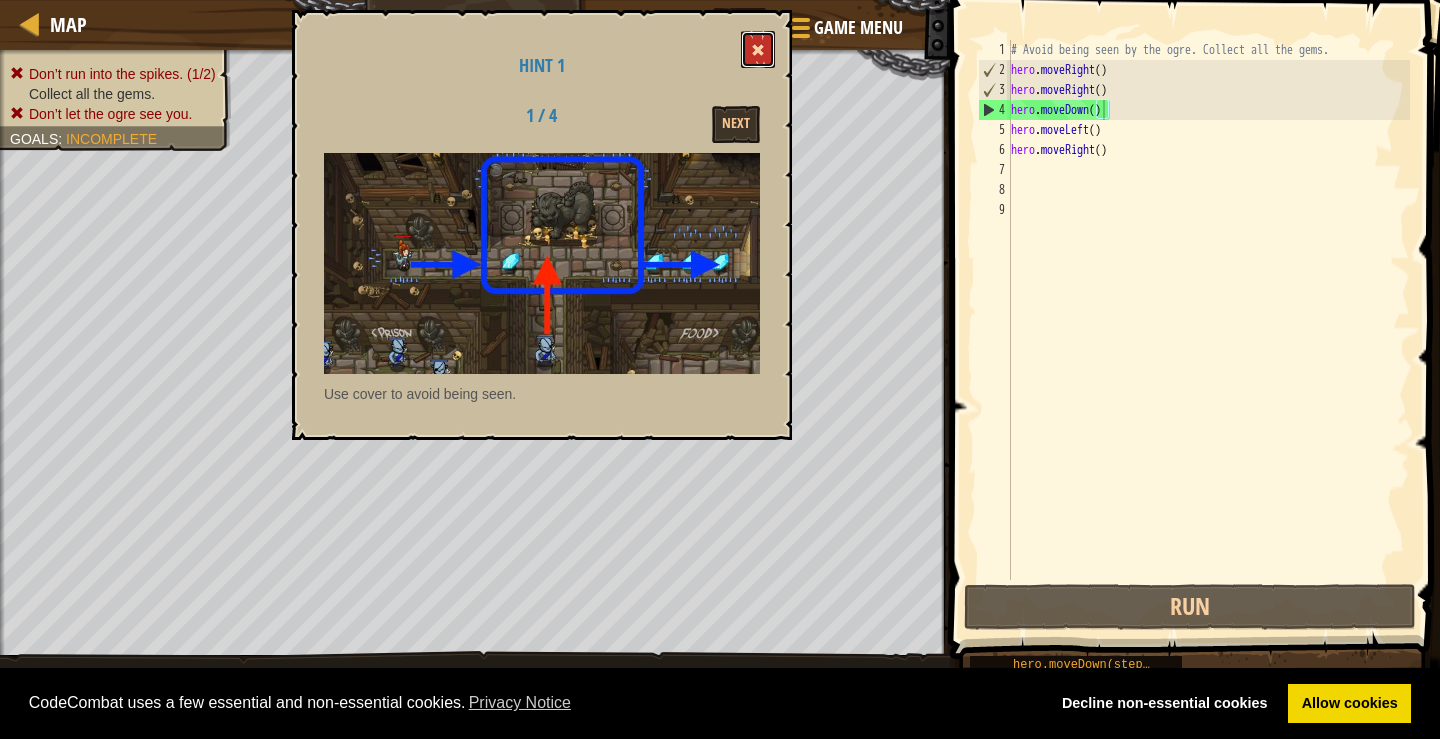 click at bounding box center [758, 50] 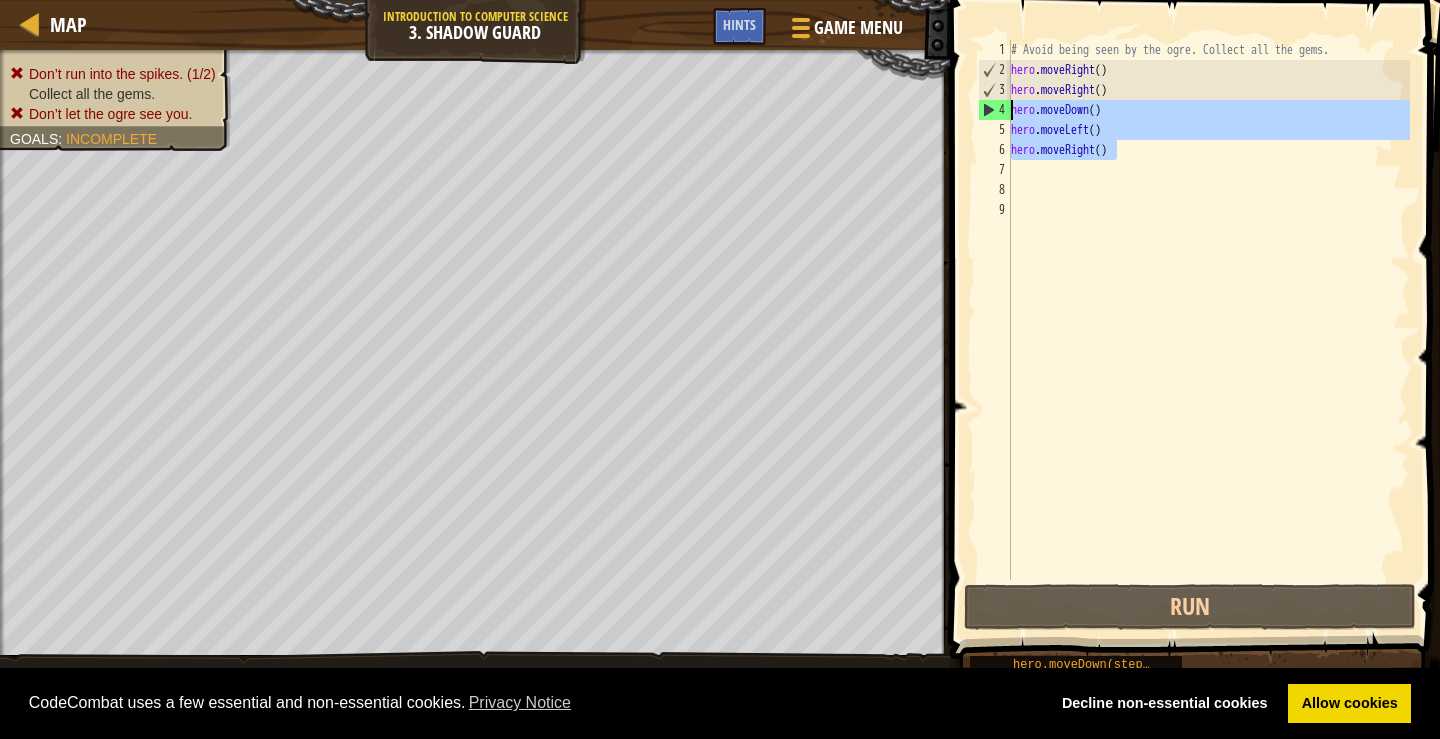 drag, startPoint x: 1124, startPoint y: 149, endPoint x: 1010, endPoint y: 111, distance: 120.16655 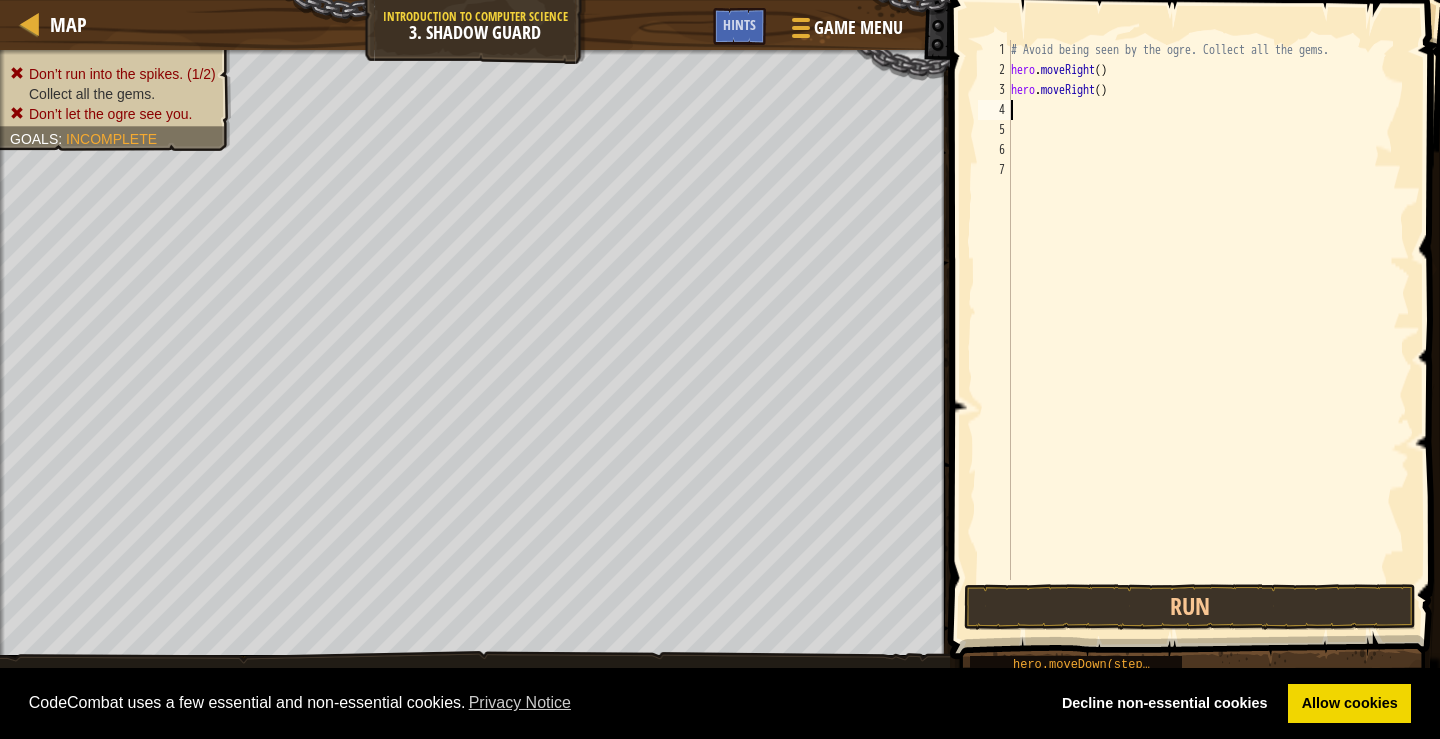 type on "h" 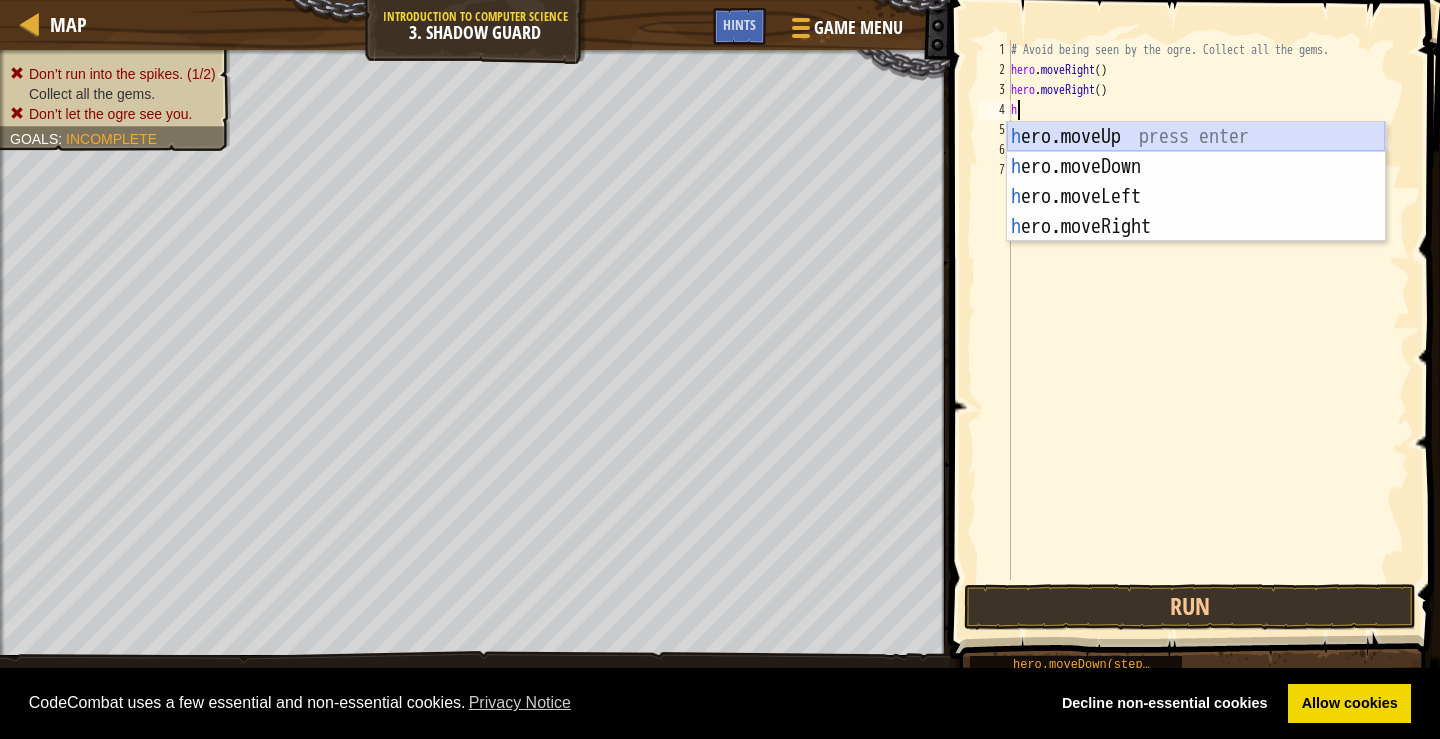 click on "h ero.moveUp press enter h ero.moveDown press enter h ero.moveLeft press enter h ero.moveRight press enter" at bounding box center [1196, 212] 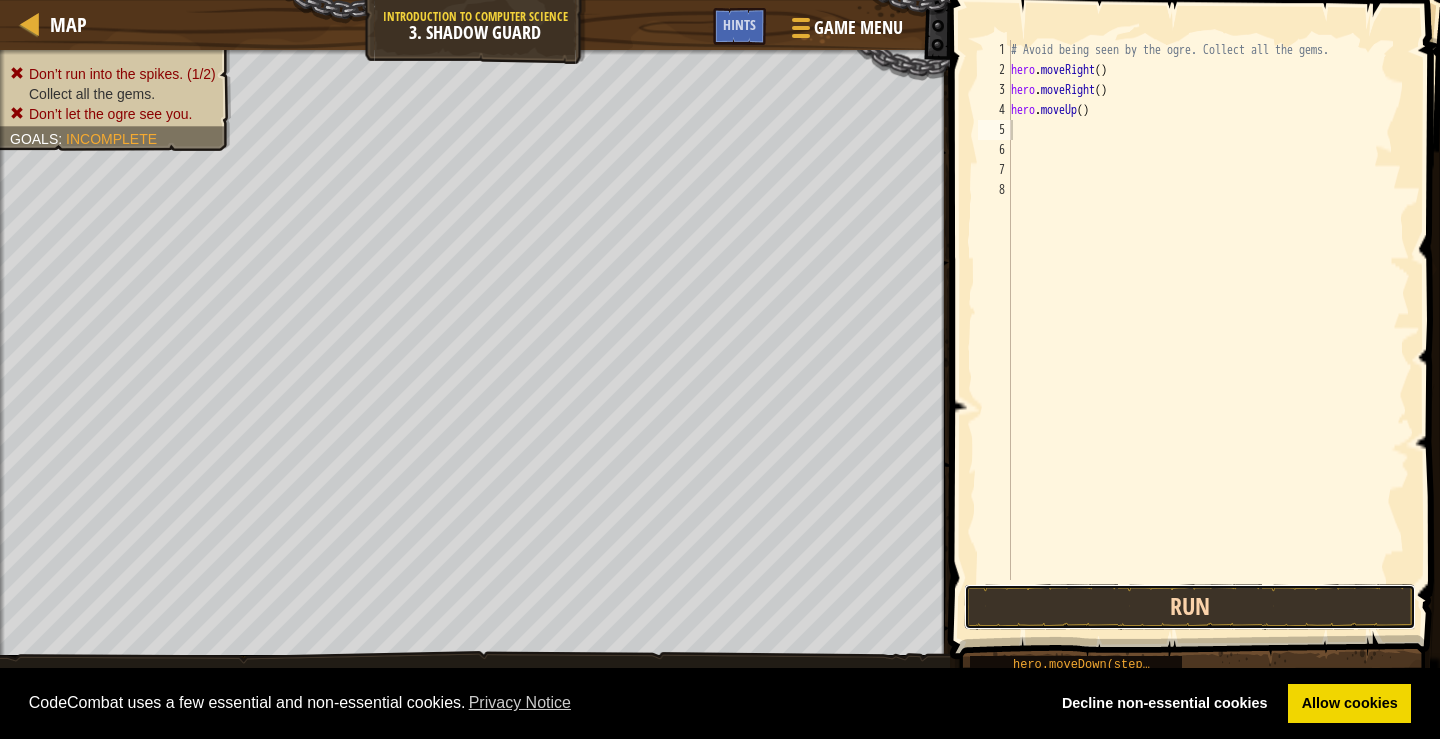 click on "Run" at bounding box center (1190, 607) 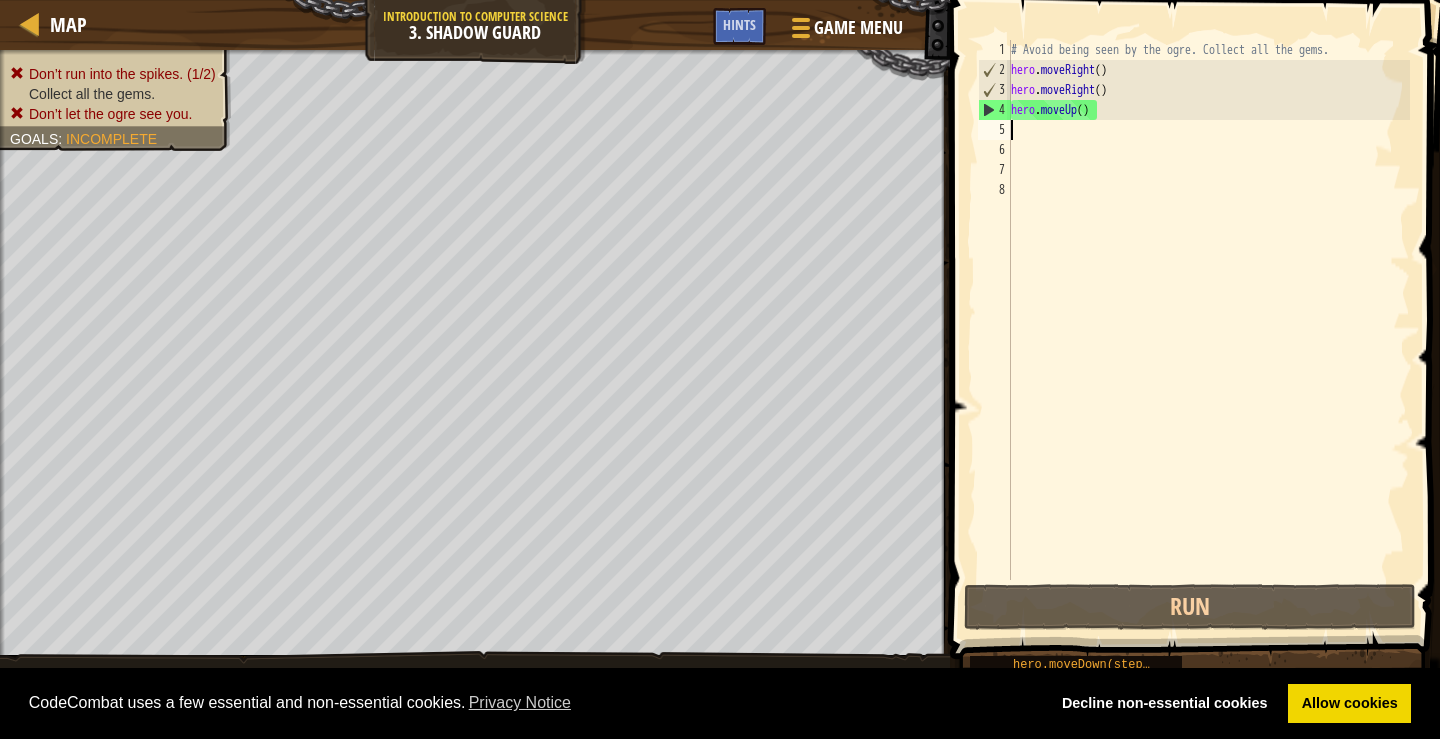 type on "h" 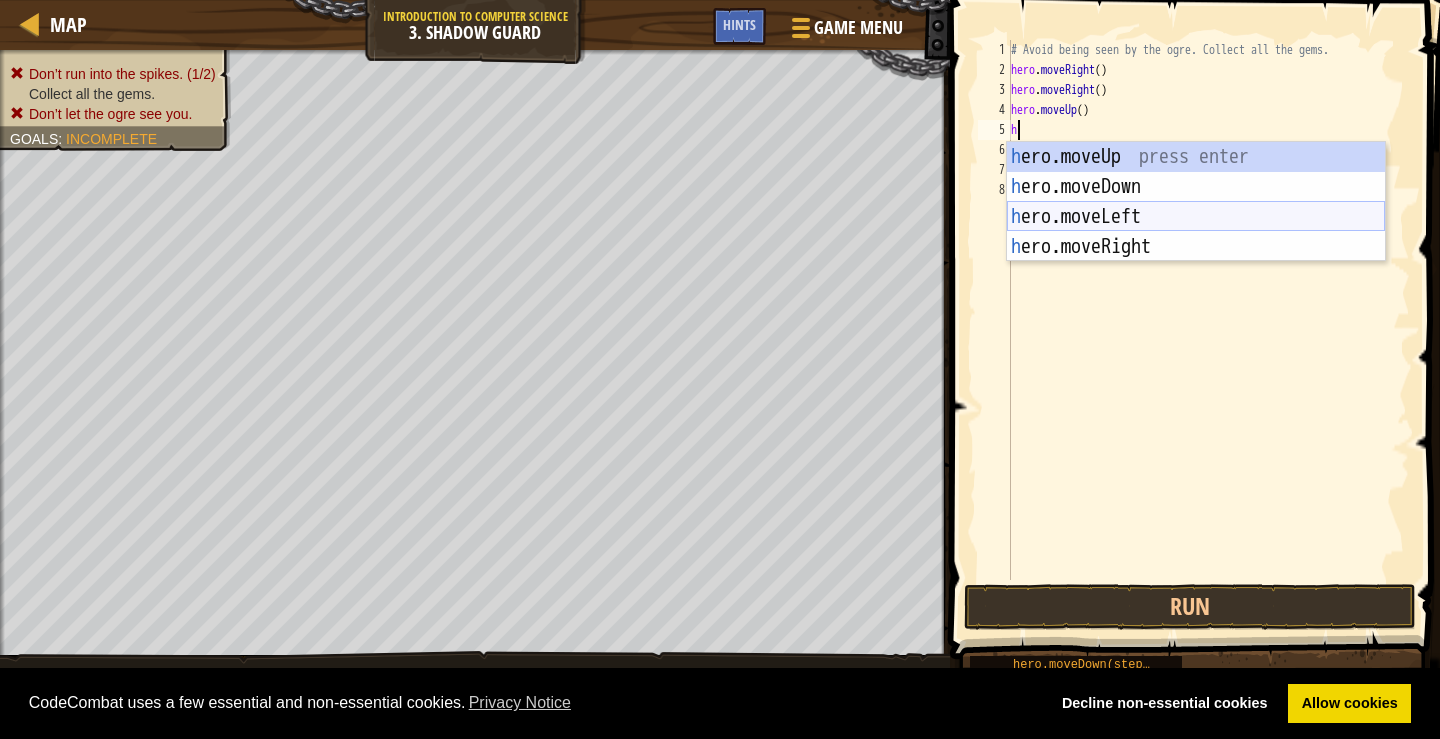 click on "h ero.moveUp press enter h ero.moveDown press enter h ero.moveLeft press enter h ero.moveRight press enter" at bounding box center [1196, 232] 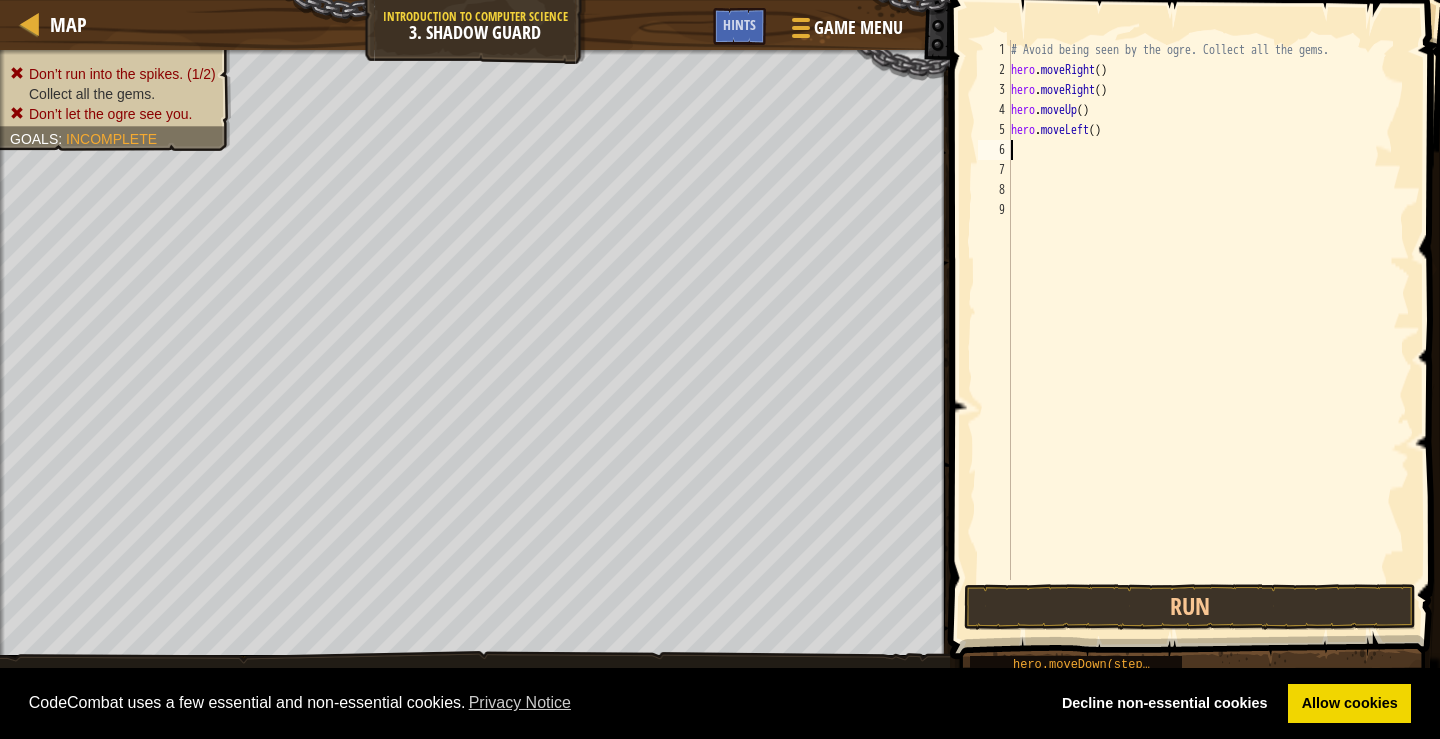type on "h" 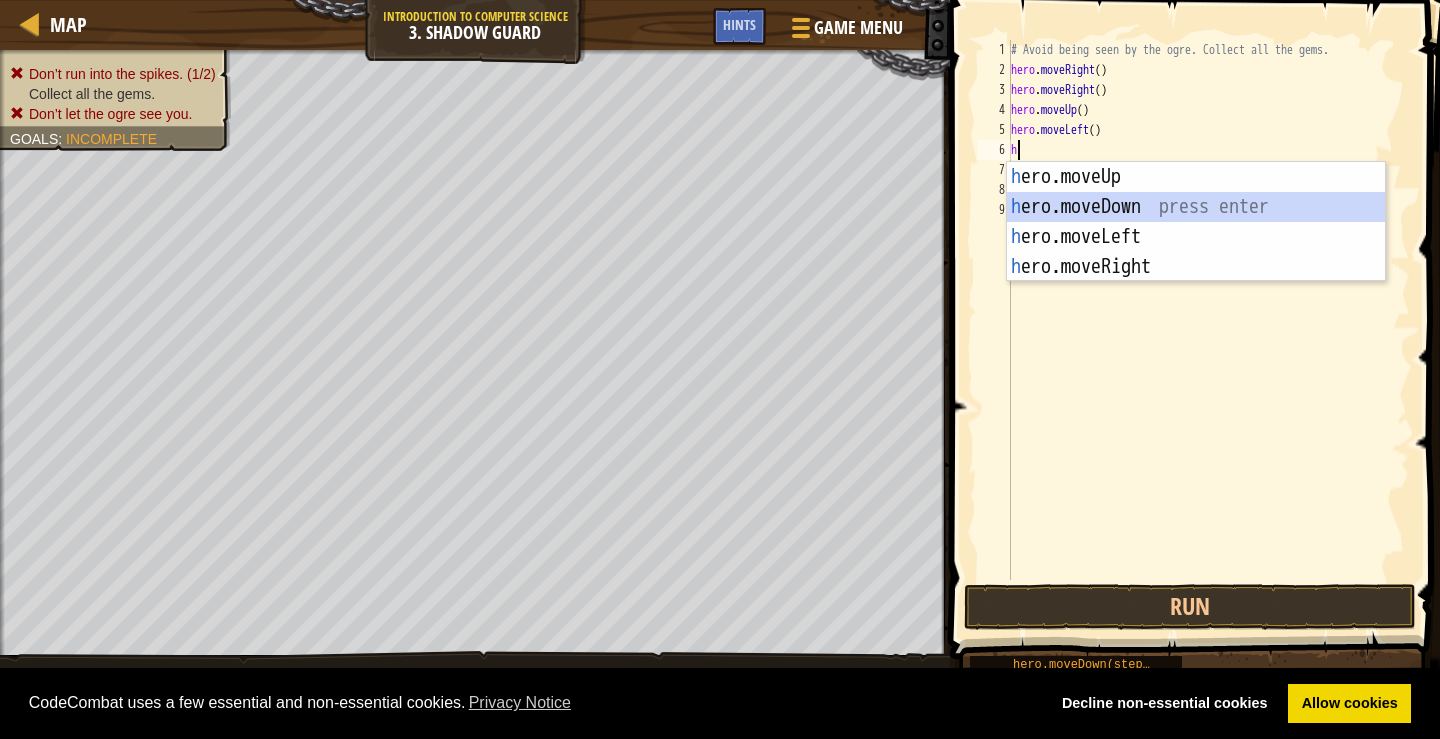 click on "h ero.moveUp press enter h ero.moveDown press enter h ero.moveLeft press enter h ero.moveRight press enter" at bounding box center [1196, 252] 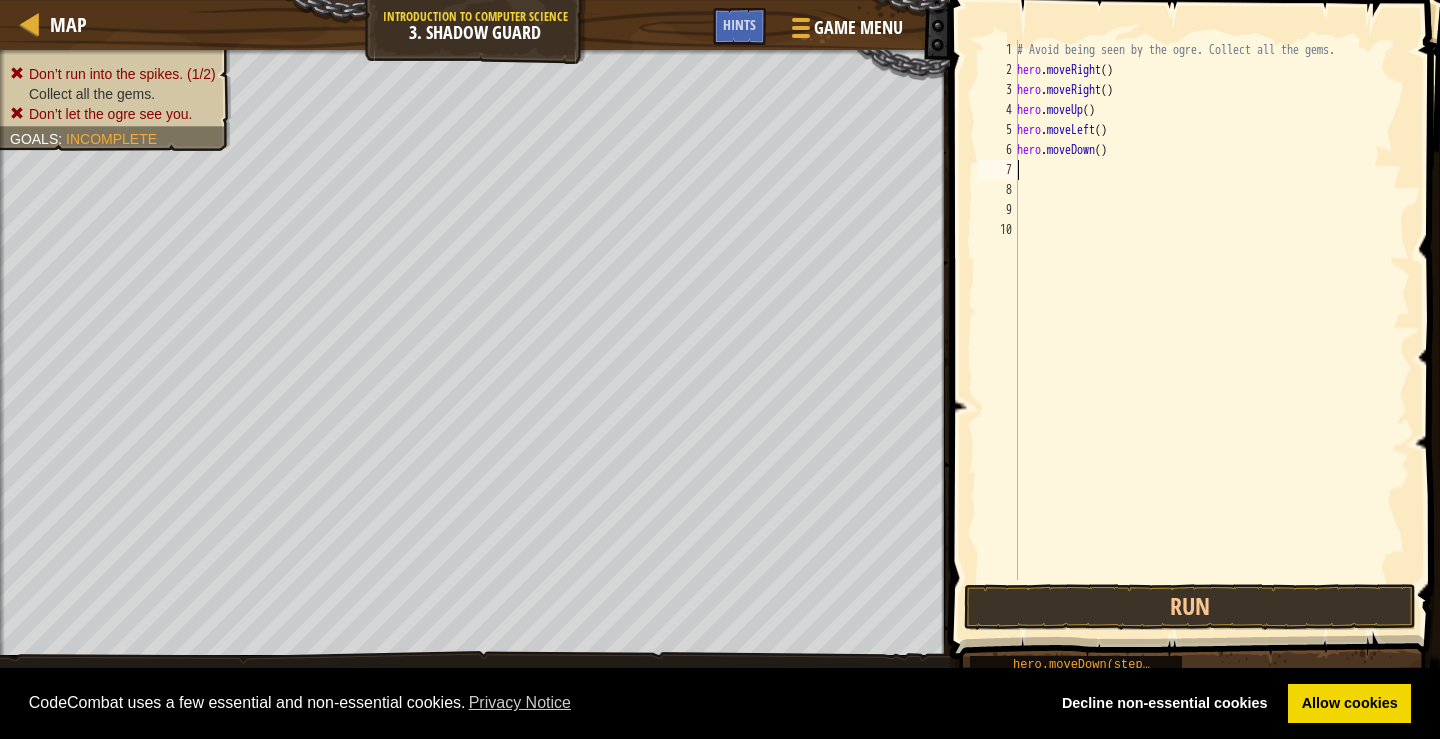 type on "h" 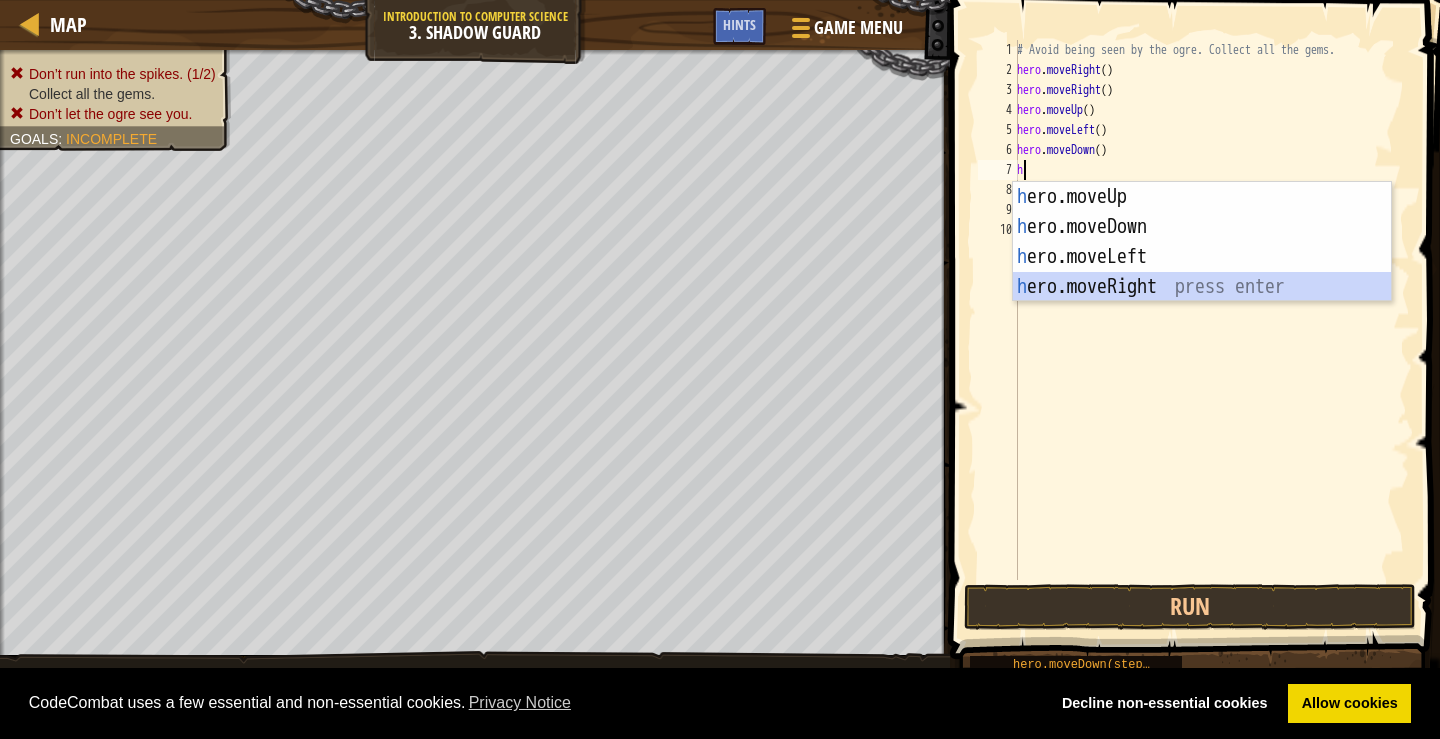 click on "h ero.moveUp press enter h ero.moveDown press enter h ero.moveLeft press enter h ero.moveRight press enter" at bounding box center (1202, 272) 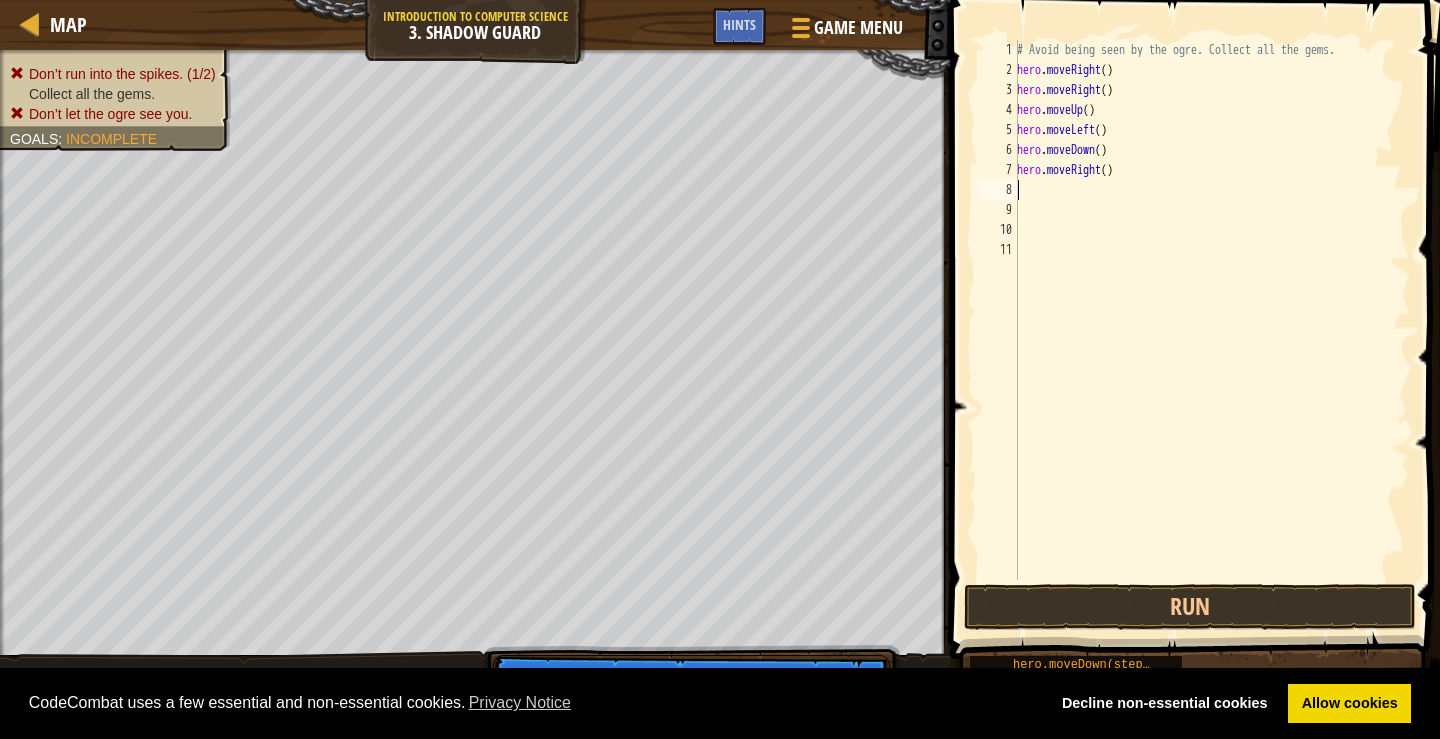 type on "h" 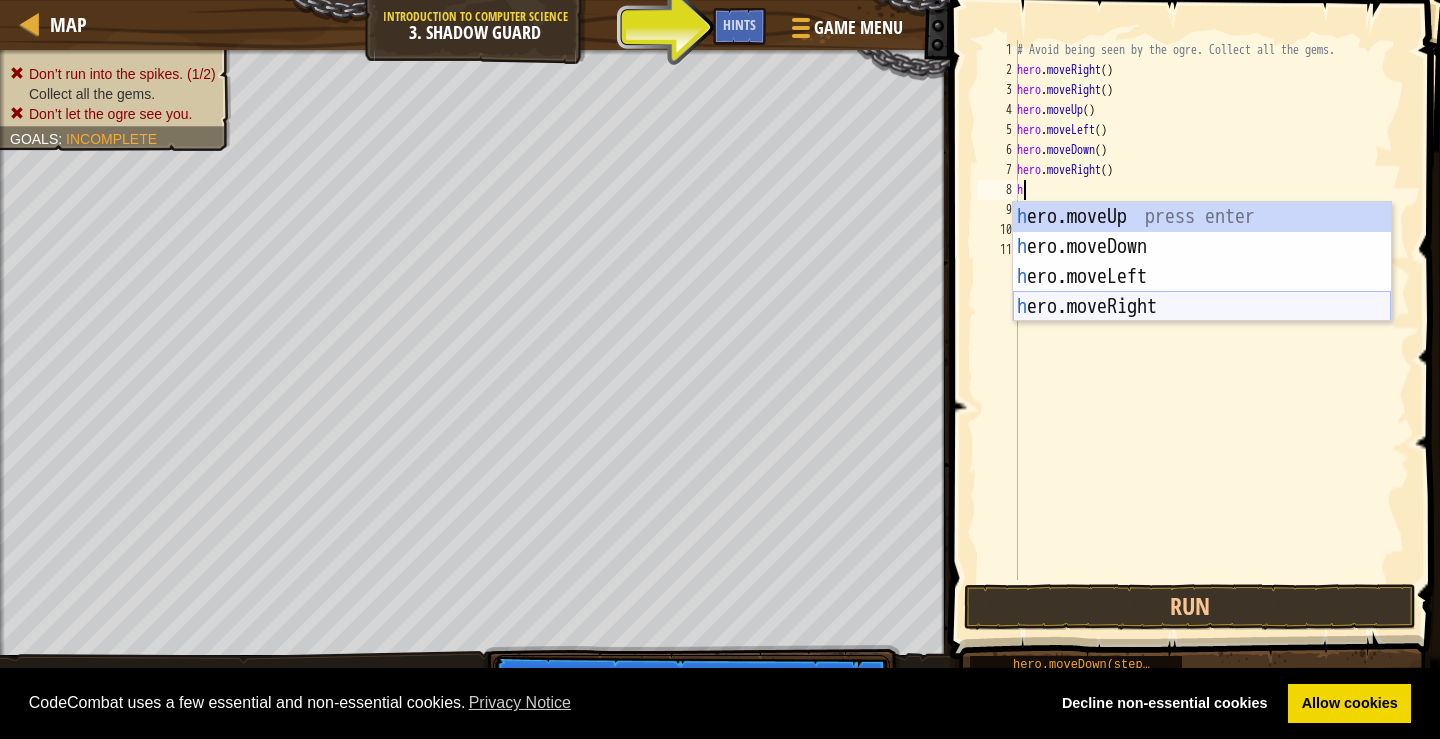 click on "h ero.moveUp press enter h ero.moveDown press enter h ero.moveLeft press enter h ero.moveRight press enter" at bounding box center (1202, 292) 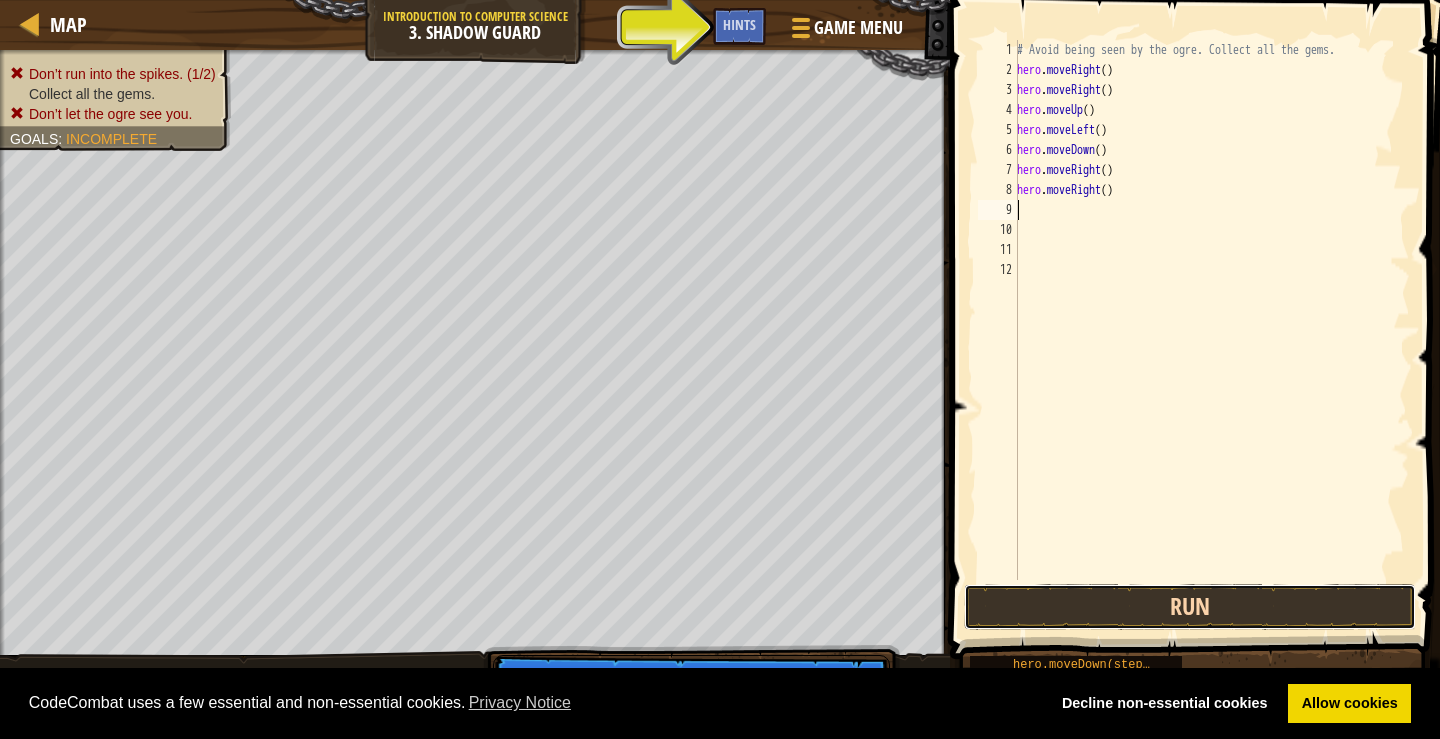 drag, startPoint x: 1135, startPoint y: 612, endPoint x: 1135, endPoint y: 598, distance: 14 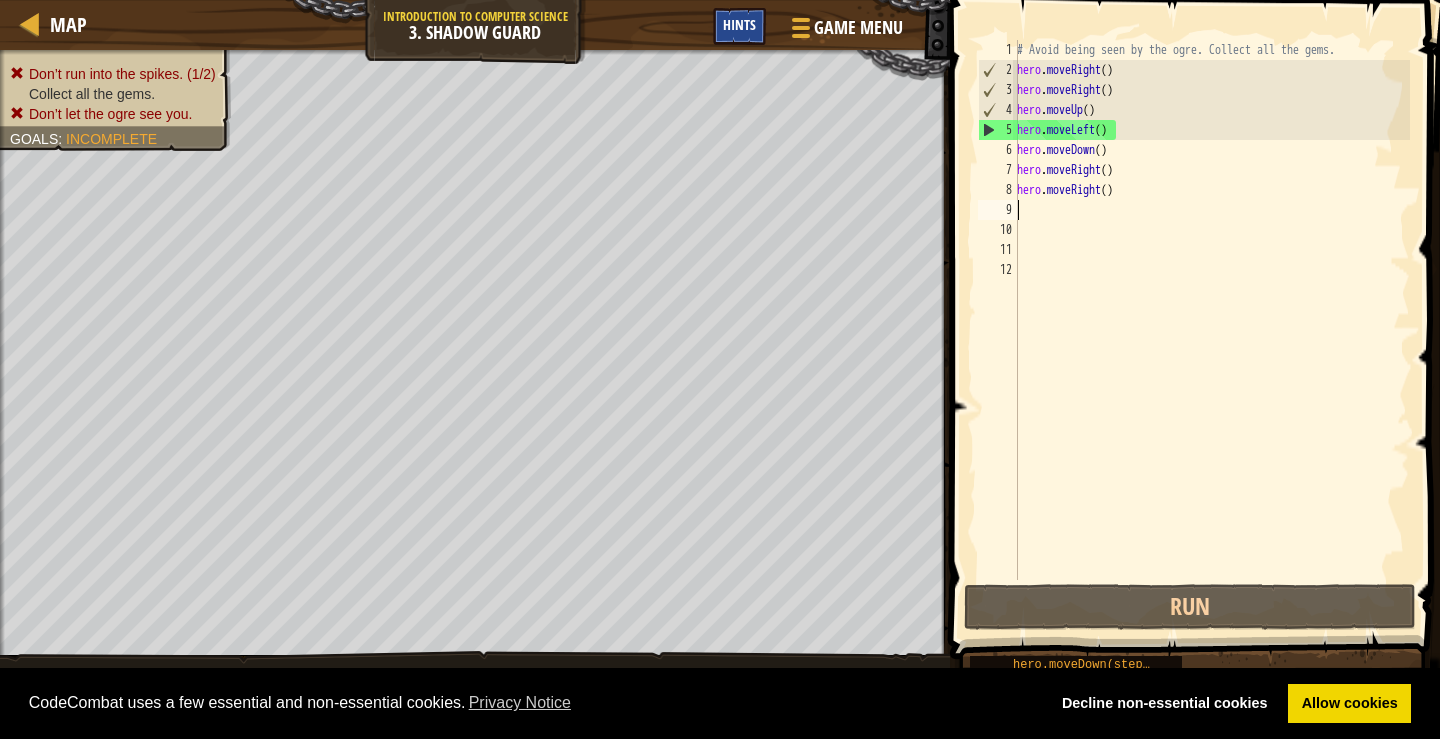 click on "Hints" at bounding box center [739, 26] 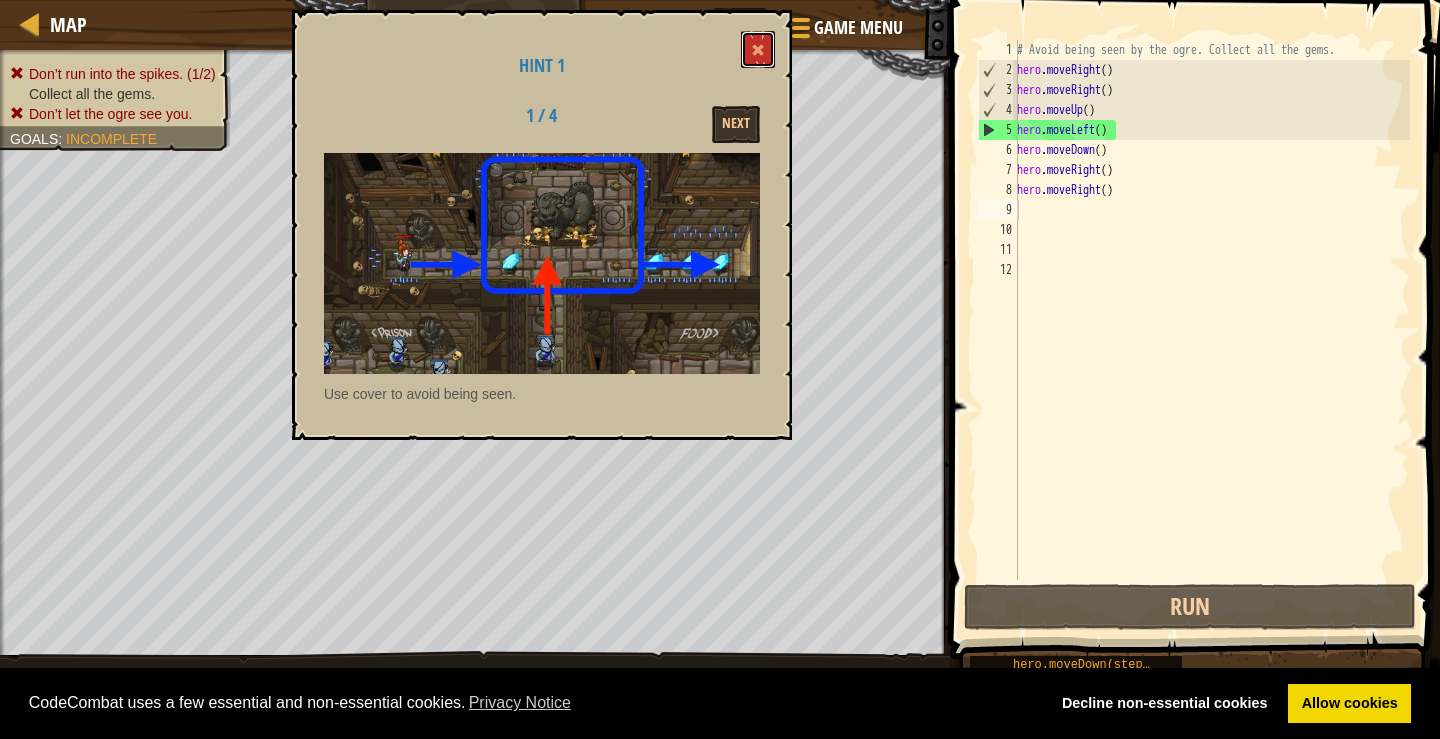 click on "Map Introduction to Computer Science 3. Shadow Guard Game Menu Done Hints 1     הההההההההההההההההההההההההההההההההההההההההההההההההההההההההההההההההההההההההההההההההההההההההההההההההההההההההההההההההההההההההההההההההההההההההההההההההההההההההההההההההההההההההההההההההההההההההההההההההההההההההההההההההההההההההההההההההההההההההההההההההההההההההההההההה XXXXXXXXXXXXXXXXXXXXXXXXXXXXXXXXXXXXXXXXXXXXXXXXXXXXXXXXXXXXXXXXXXXXXXXXXXXXXXXXXXXXXXXXXXXXXXXXXXXXXXXXXXXXXXXXXXXXXXXXXXXXXXXXXXXXXXXXXXXXXXXXXXXXXXXXXXXXXXXXXXXXXXXXXXXXXXXXXXXXXXXXXXXXXXXXXXXXXXXXXXXXXXXXXXXXXXXXXXXXXXXXXXXXXXXXXXXXXXXXXXXXXXXXXXXXXXXX Solution × Hints Videos 1 2 3 4 5 6 7 8 9 10 11 12 # Avoid being seen by the ogre. Collect all the gems. hero . moveRight ( ) hero . moveRight ( ) hero . moveUp ( ) hero ." at bounding box center [720, 369] 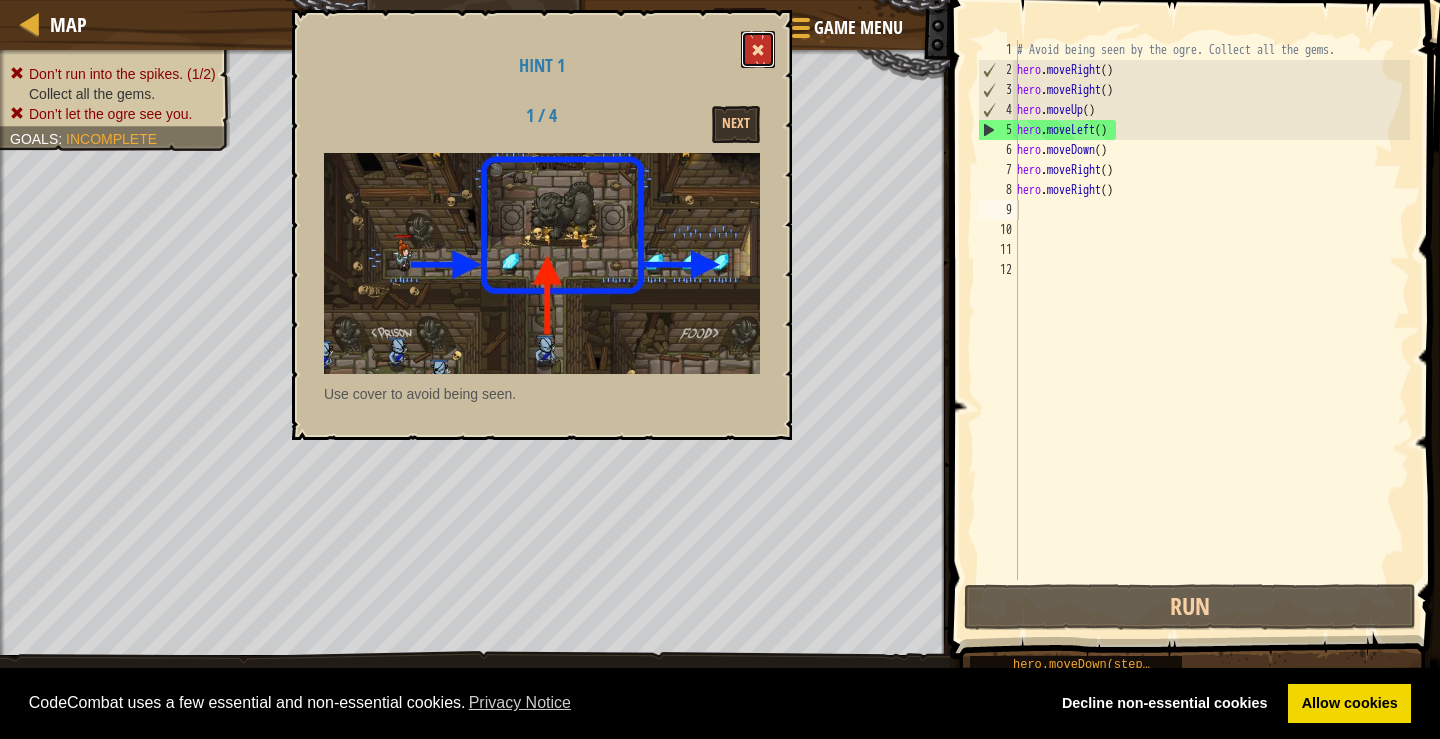 click at bounding box center [758, 50] 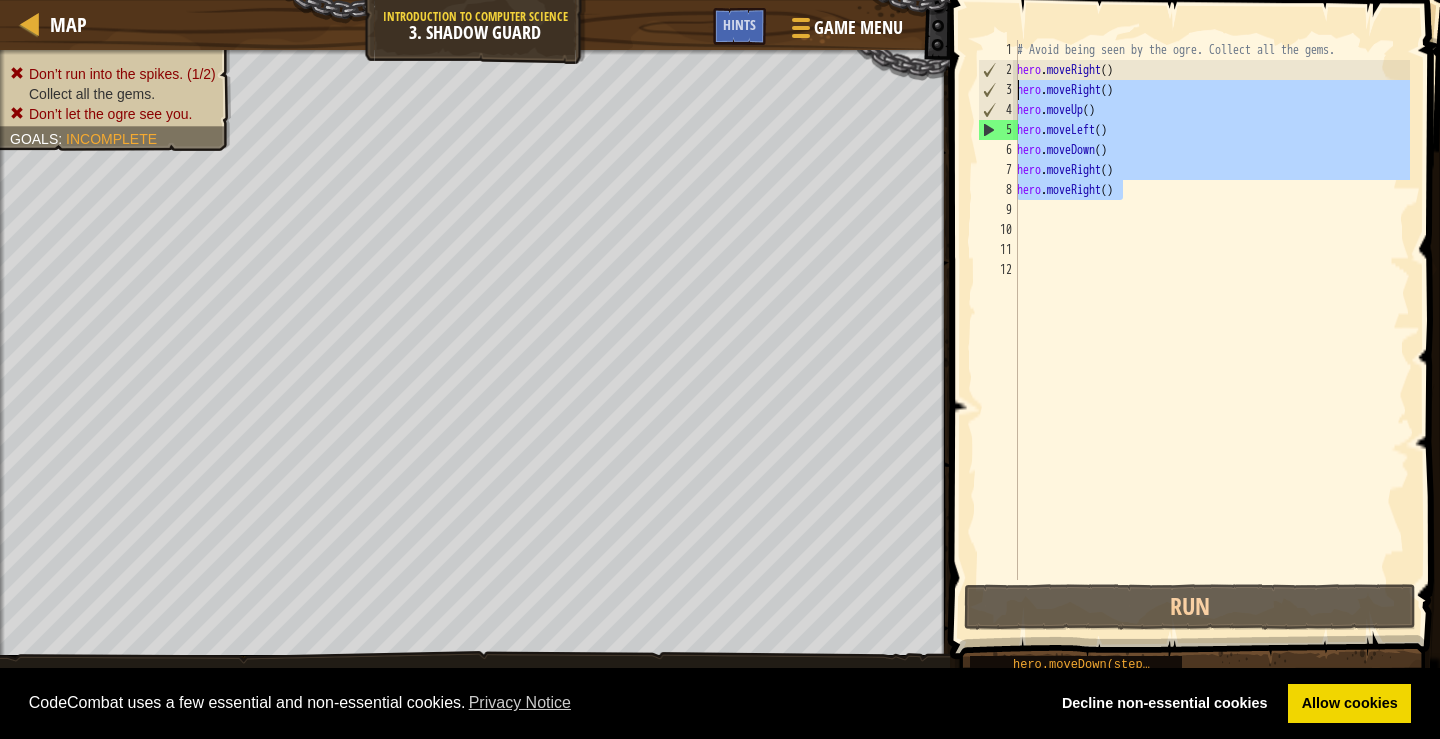 drag, startPoint x: 1118, startPoint y: 193, endPoint x: 991, endPoint y: 90, distance: 163.51758 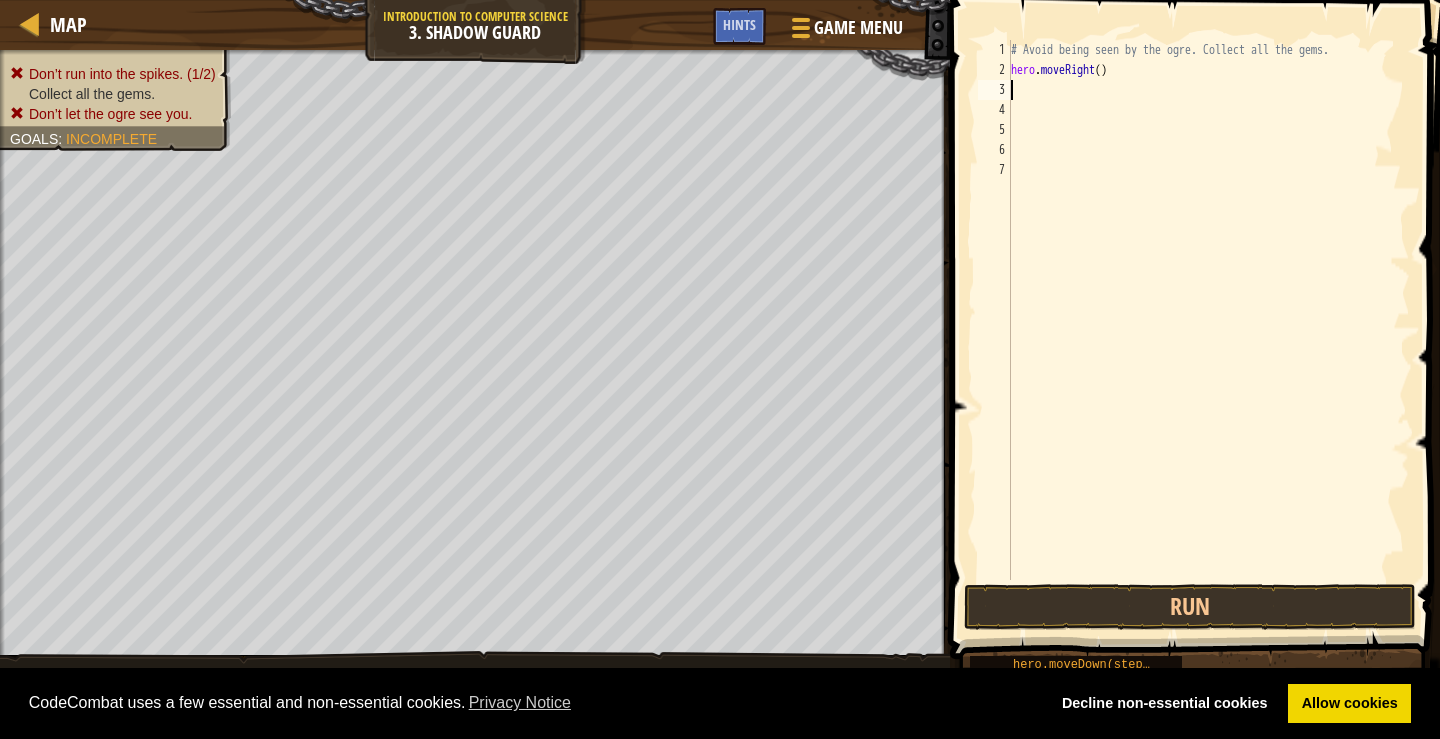 type on "h" 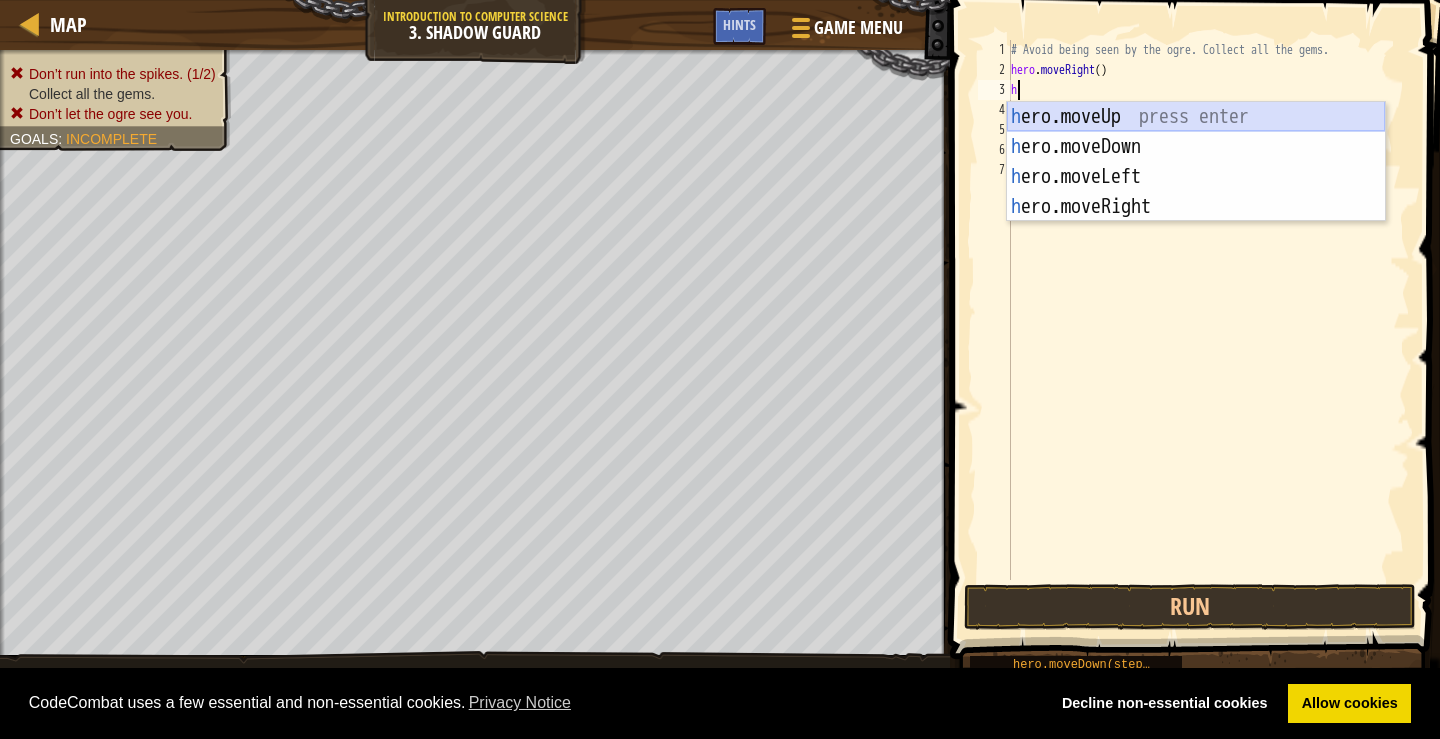 click on "h ero.moveUp press enter h ero.moveDown press enter h ero.moveLeft press enter h ero.moveRight press enter" at bounding box center [1196, 192] 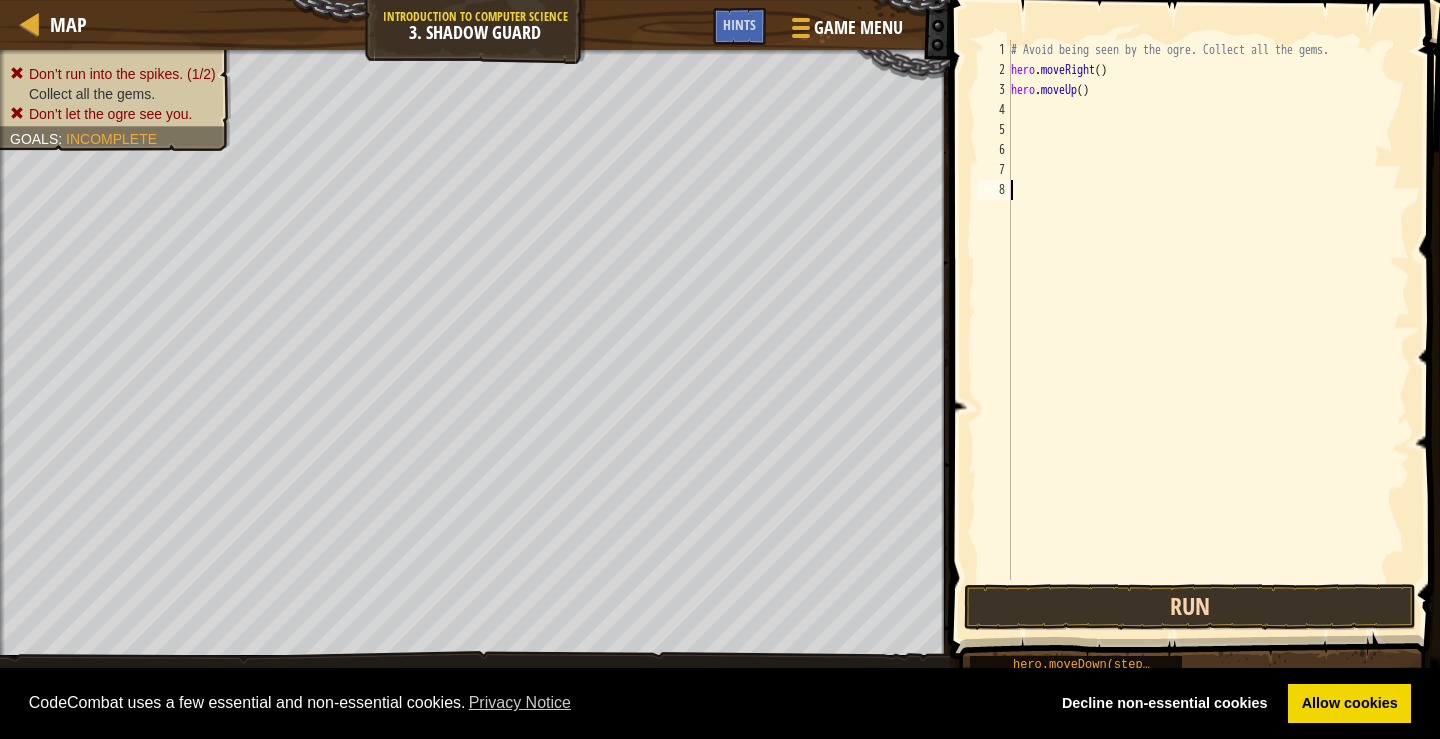 drag, startPoint x: 1122, startPoint y: 580, endPoint x: 1109, endPoint y: 605, distance: 28.178005 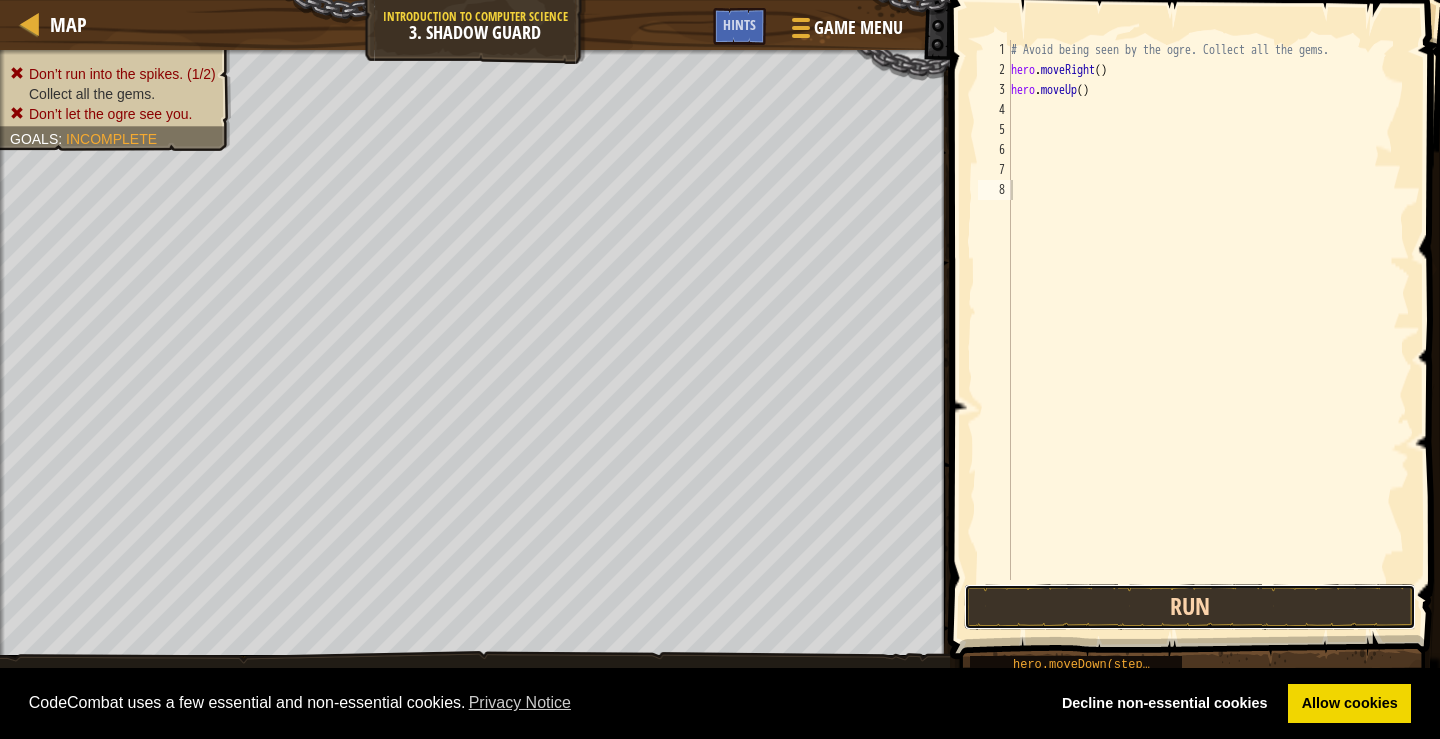 click on "Run" at bounding box center [1190, 607] 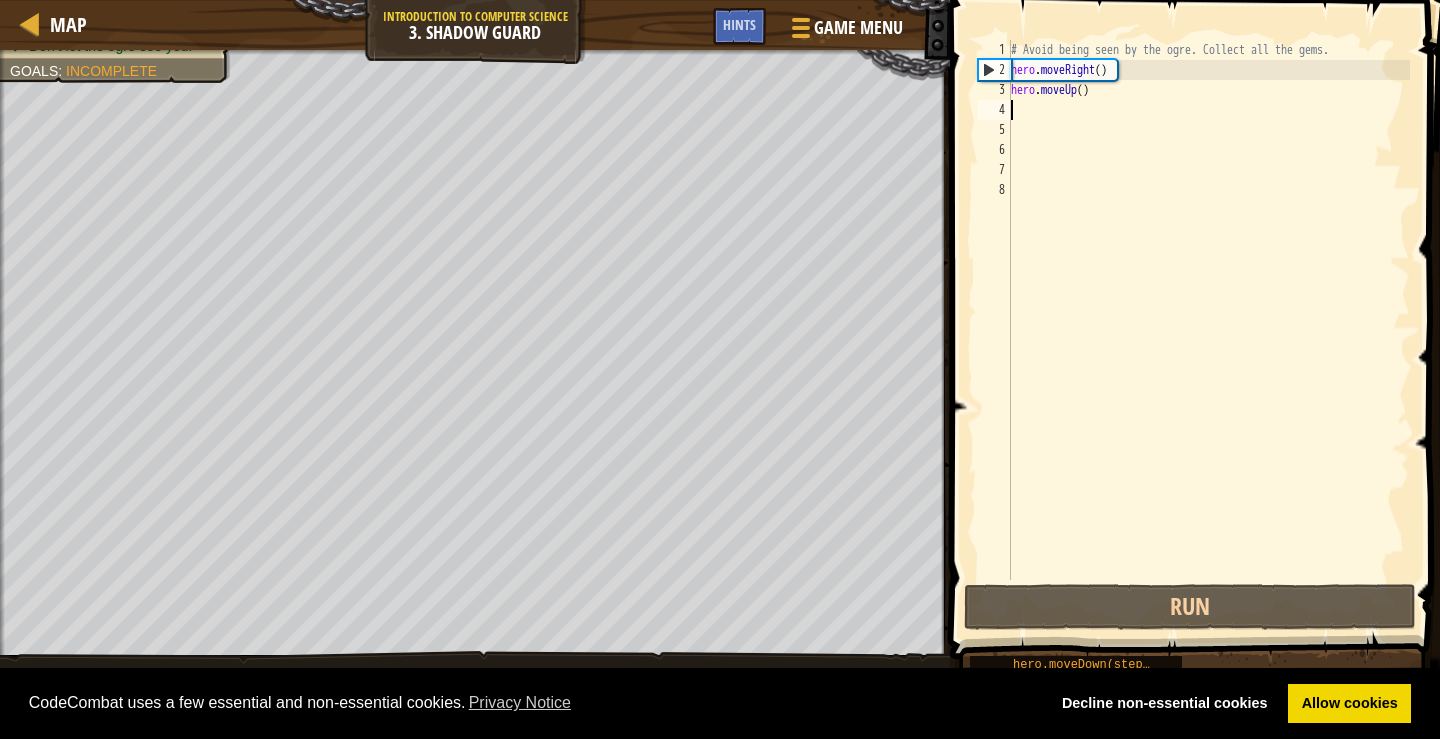 click on "# Avoid being seen by the ogre. Collect all the gems. hero . moveRight ( ) hero . moveUp ( )" at bounding box center (1208, 330) 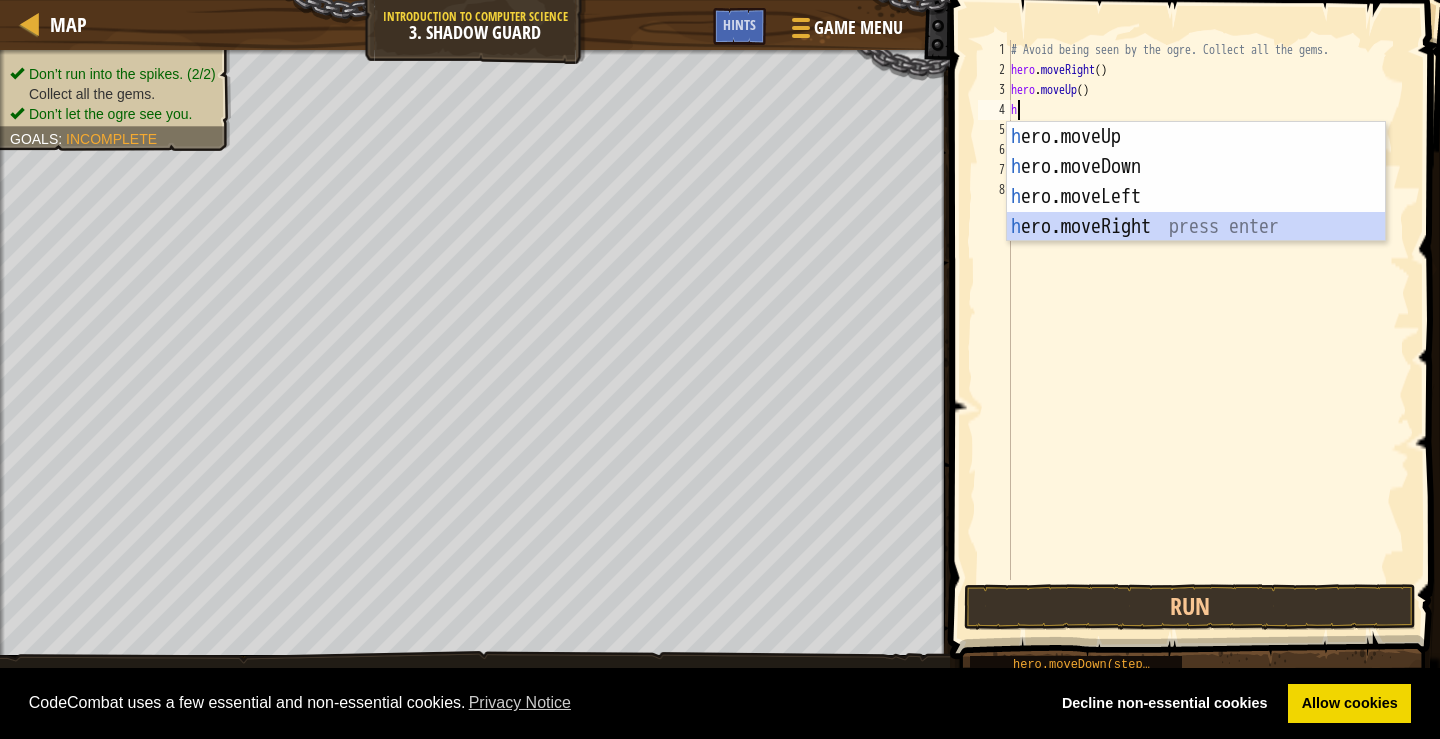 click on "h ero.moveUp press enter h ero.moveDown press enter h ero.moveLeft press enter h ero.moveRight press enter" at bounding box center [1196, 212] 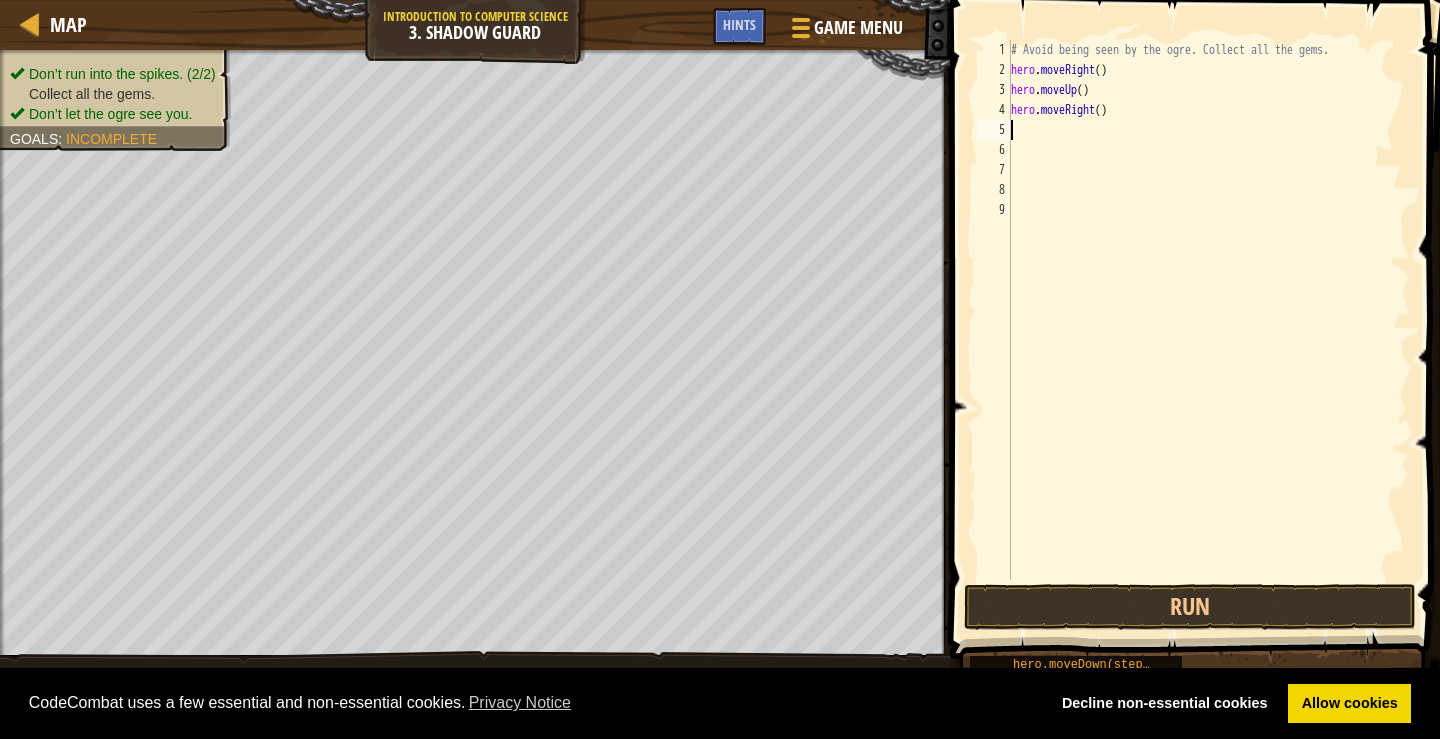 type on "h" 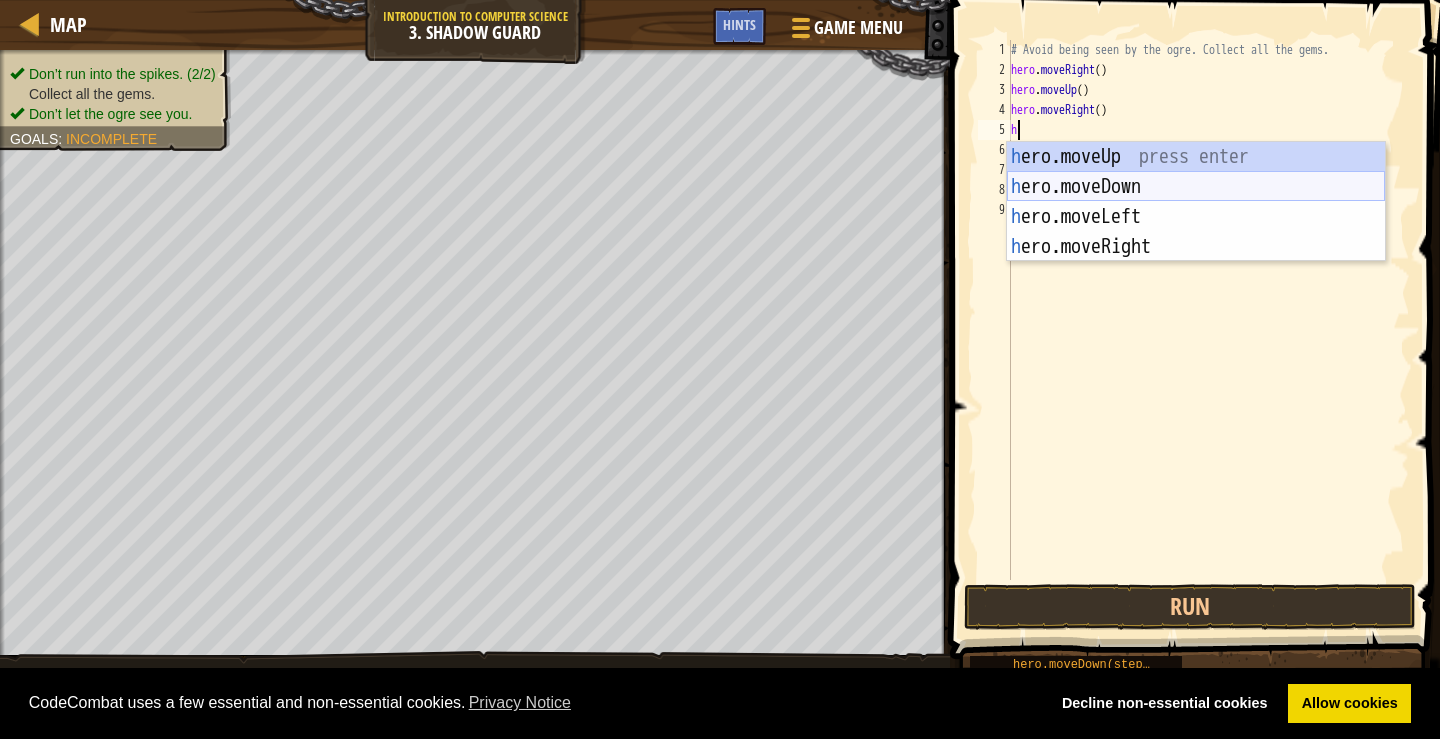click on "h ero.moveUp press enter h ero.moveDown press enter h ero.moveLeft press enter h ero.moveRight press enter" at bounding box center (1196, 232) 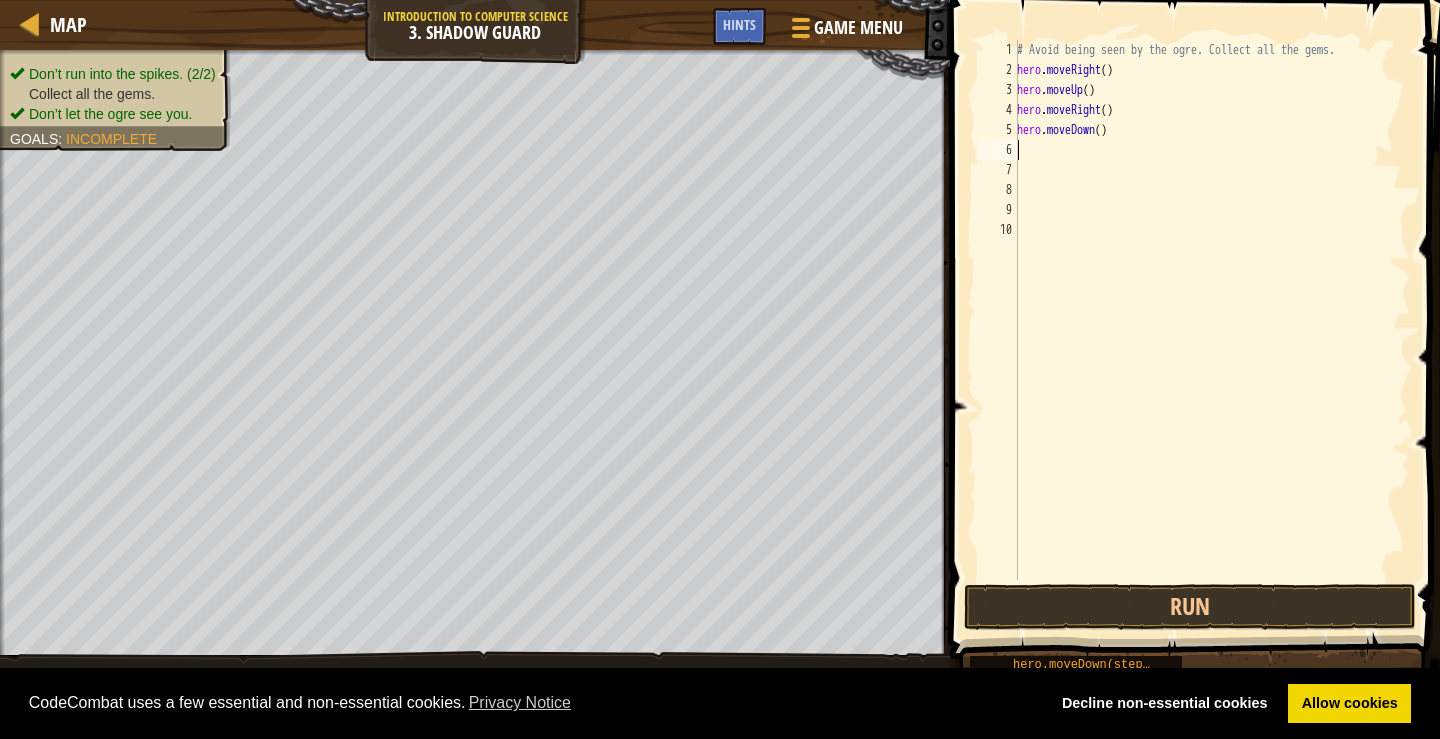 type on "h" 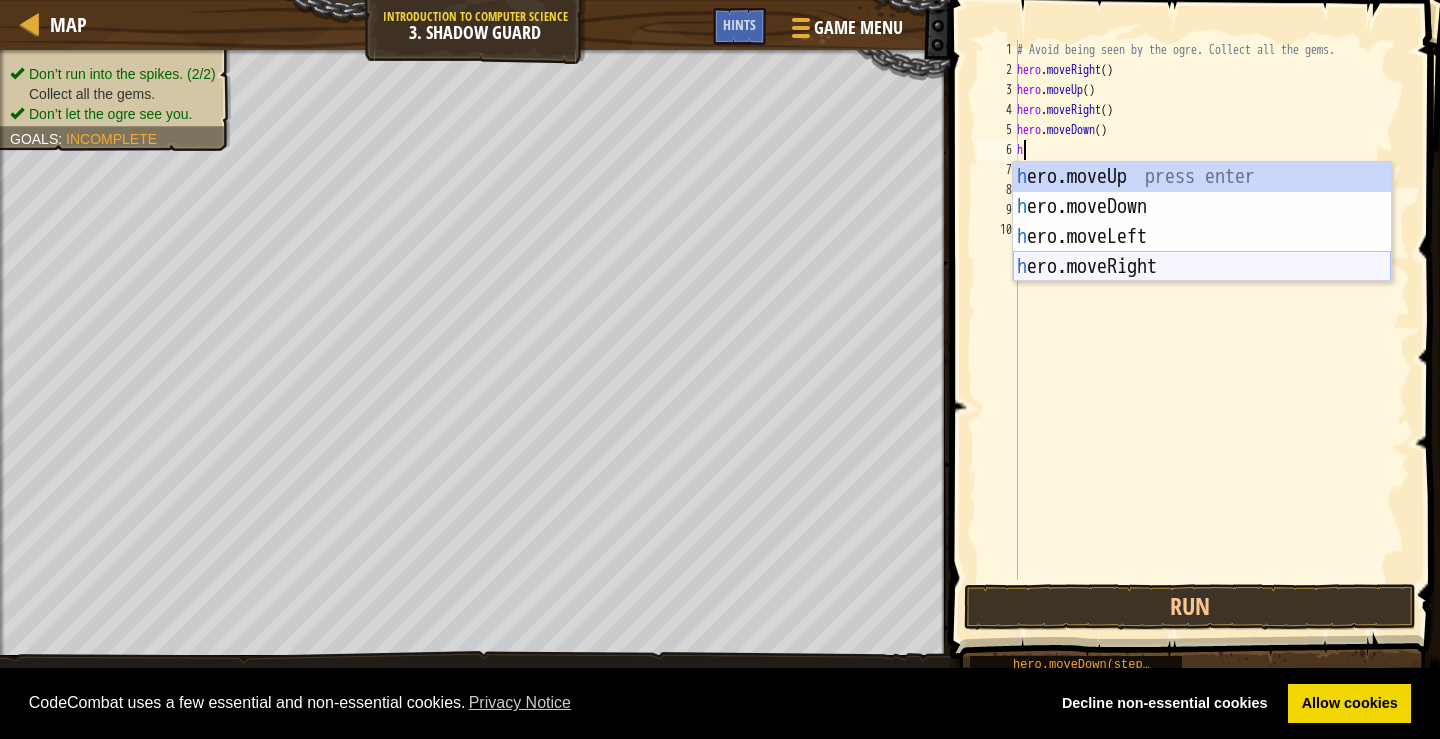 click on "h ero.moveUp press enter h ero.moveDown press enter h ero.moveLeft press enter h ero.moveRight press enter" at bounding box center (1202, 252) 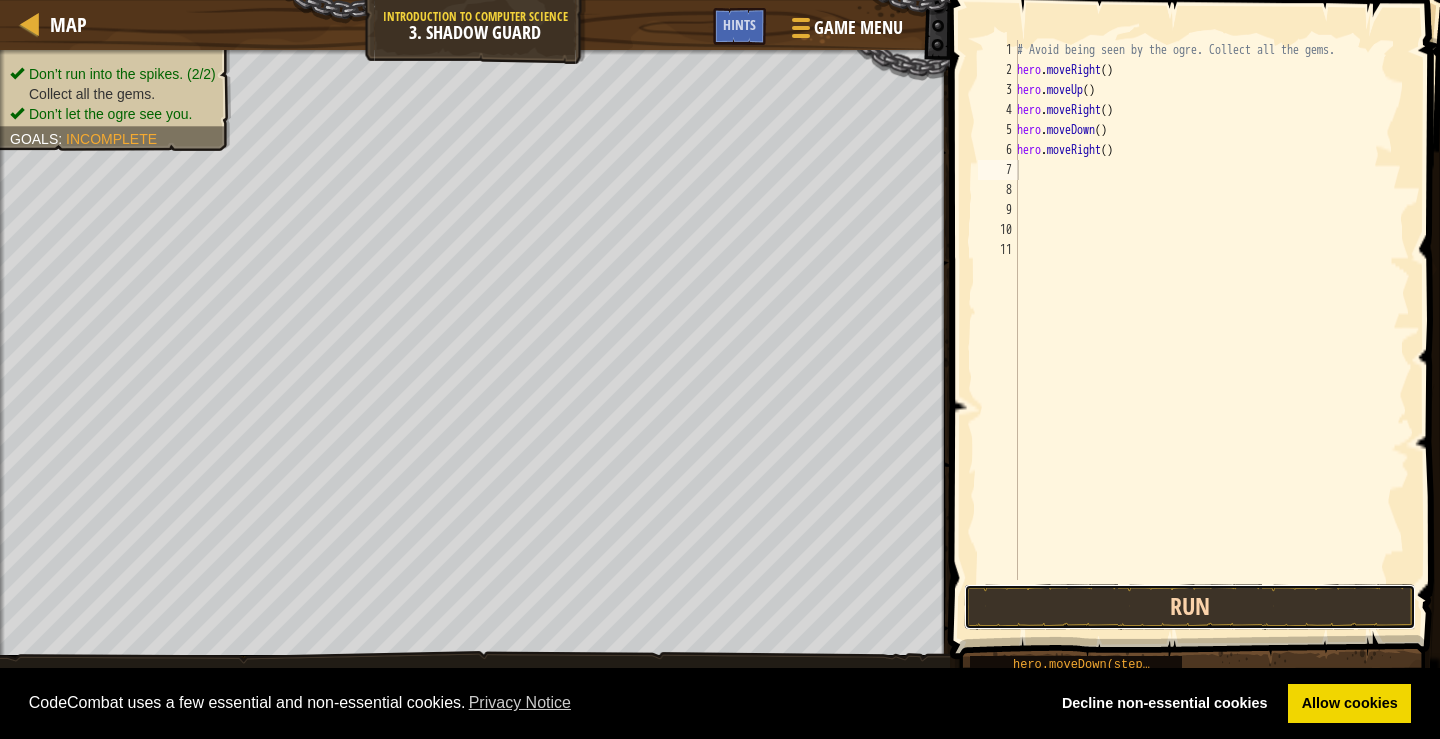 click on "Run" at bounding box center (1190, 607) 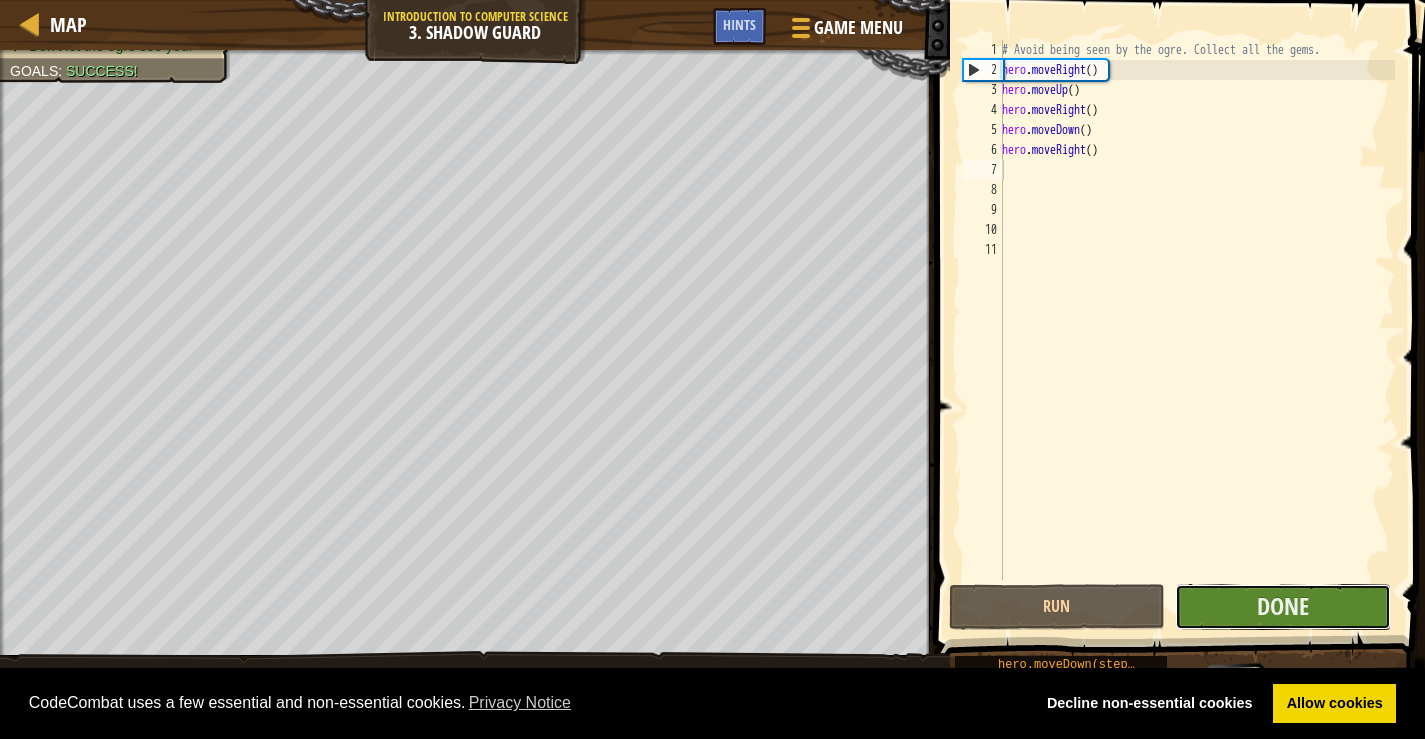 click on "Done" at bounding box center [1283, 607] 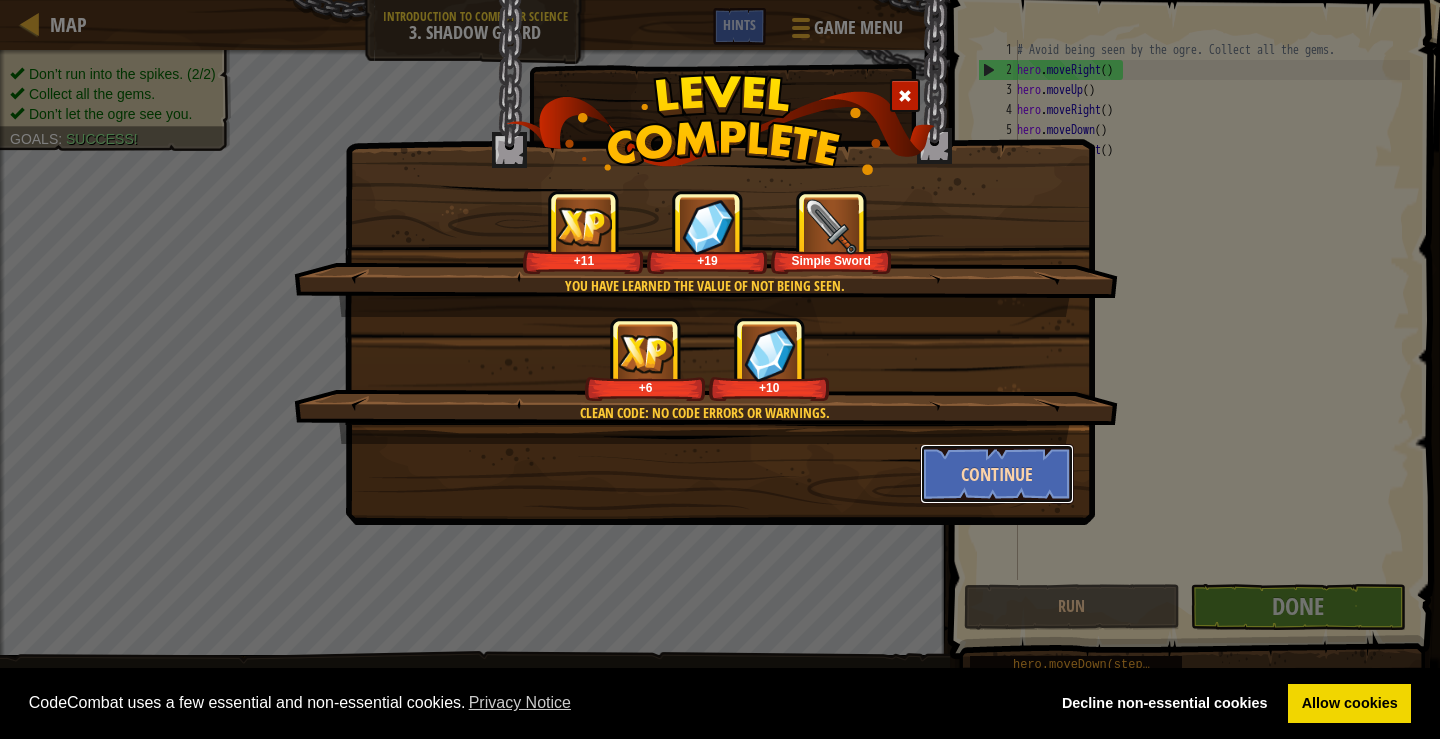 click on "Continue" at bounding box center [997, 474] 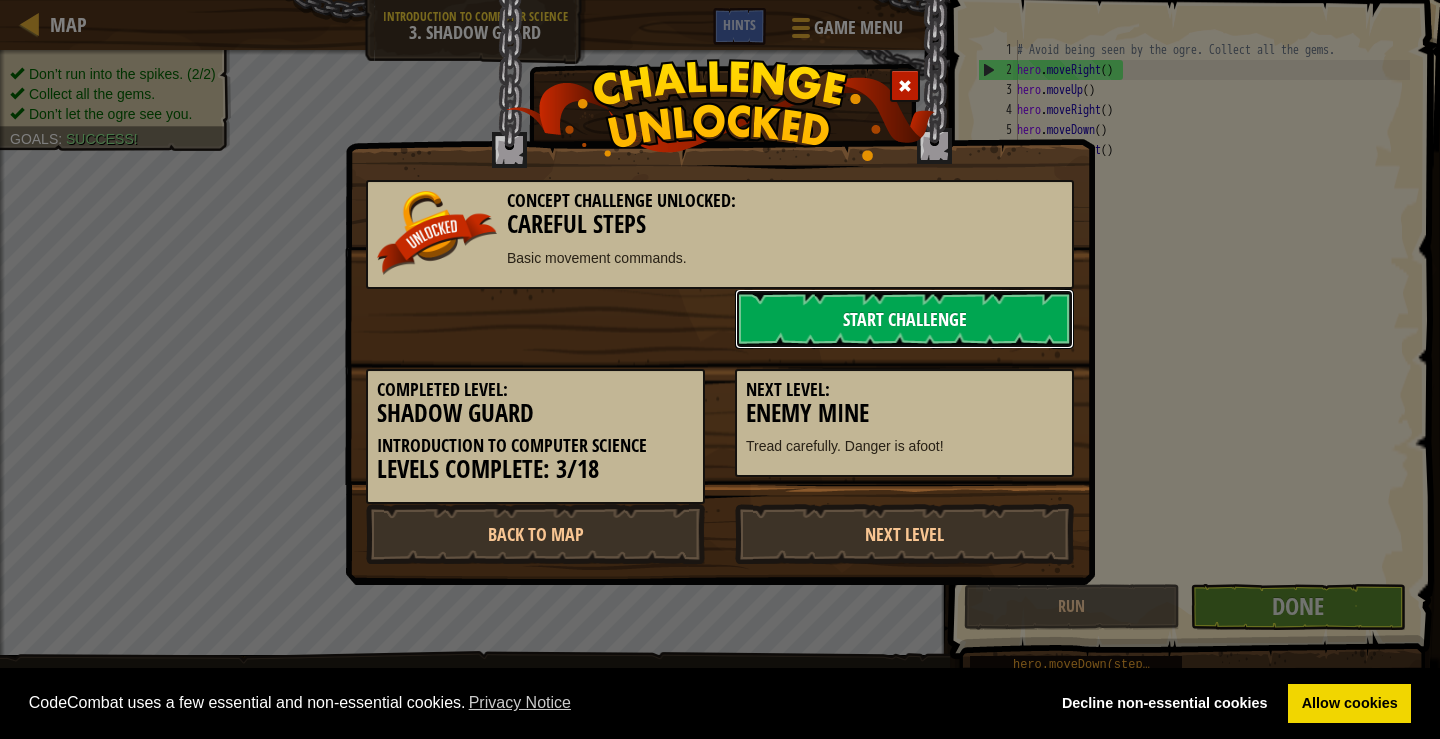 click on "Start Challenge" at bounding box center [904, 319] 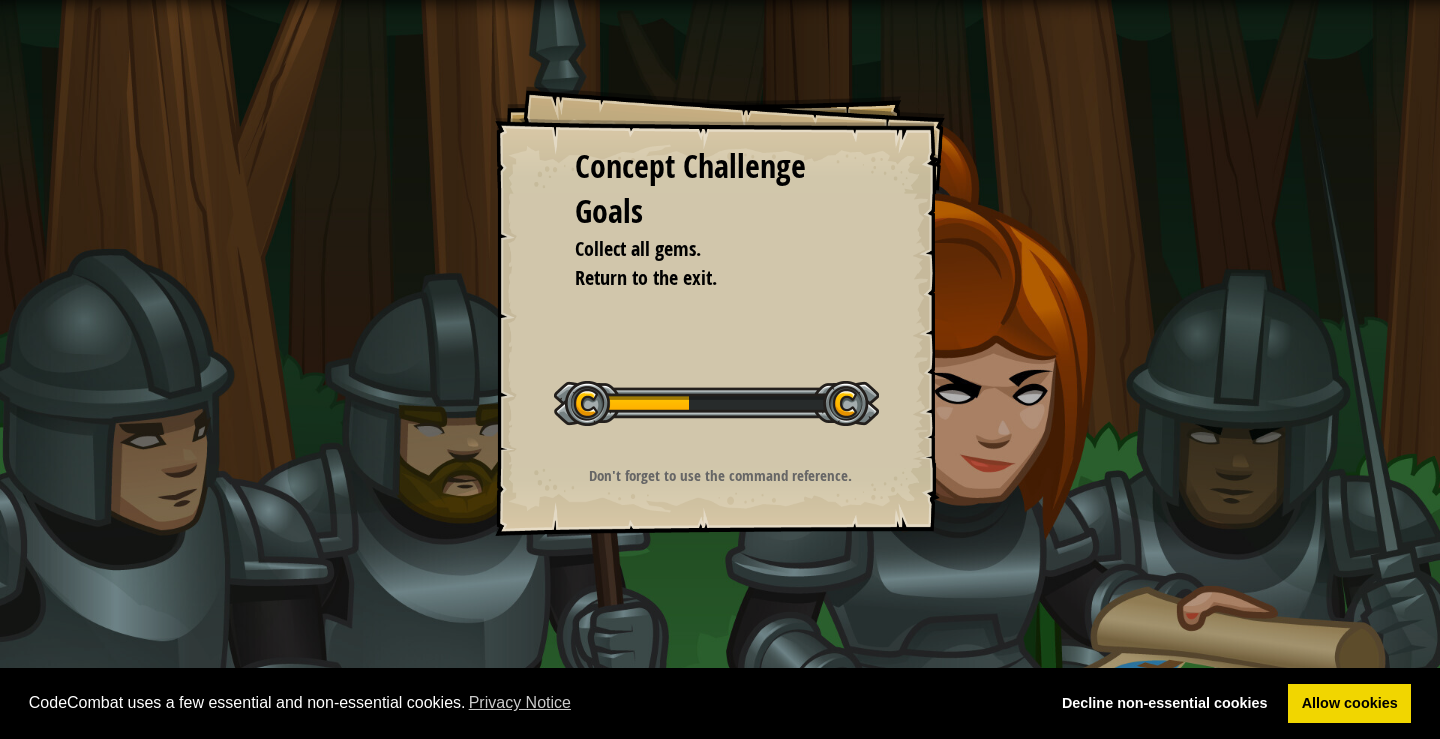 click at bounding box center (716, 403) 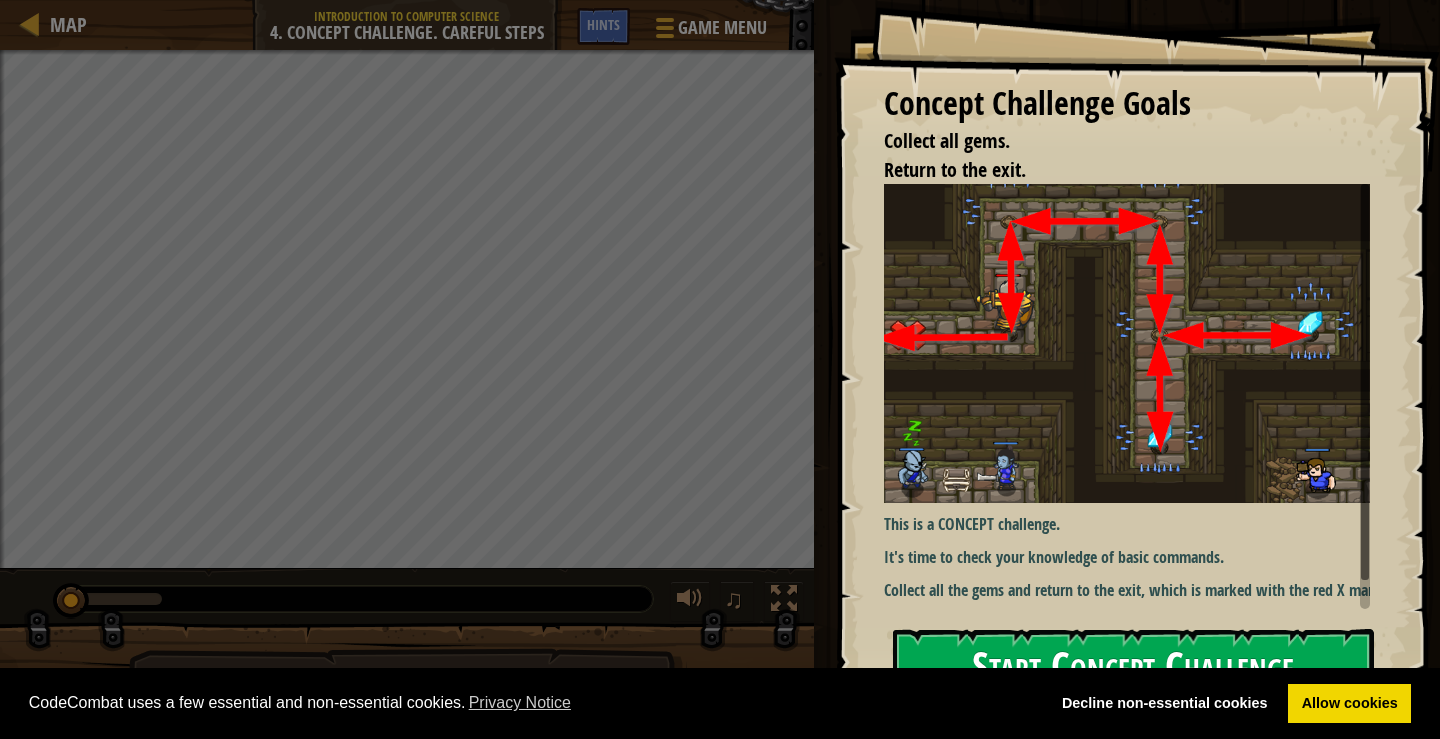 click on "Start Concept Challenge" at bounding box center [1133, 668] 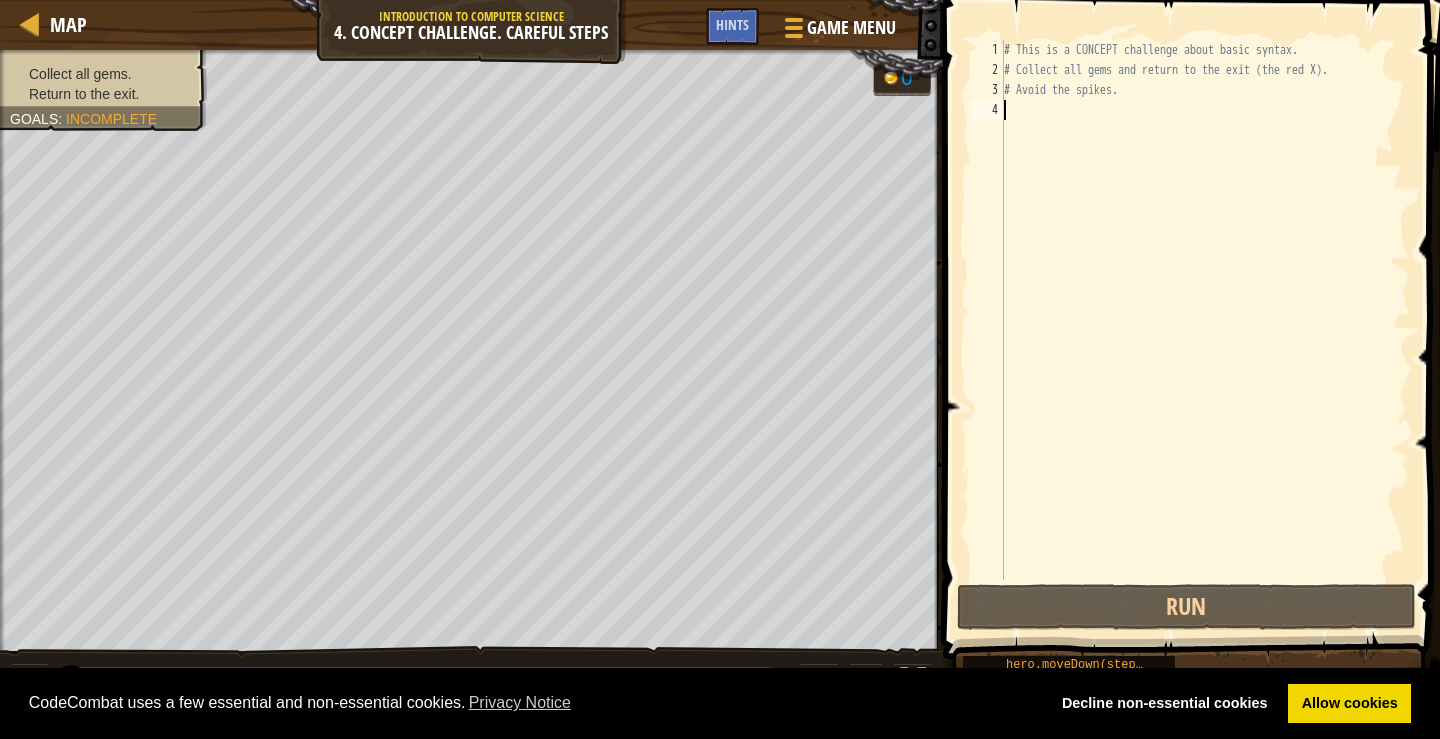 type on "h" 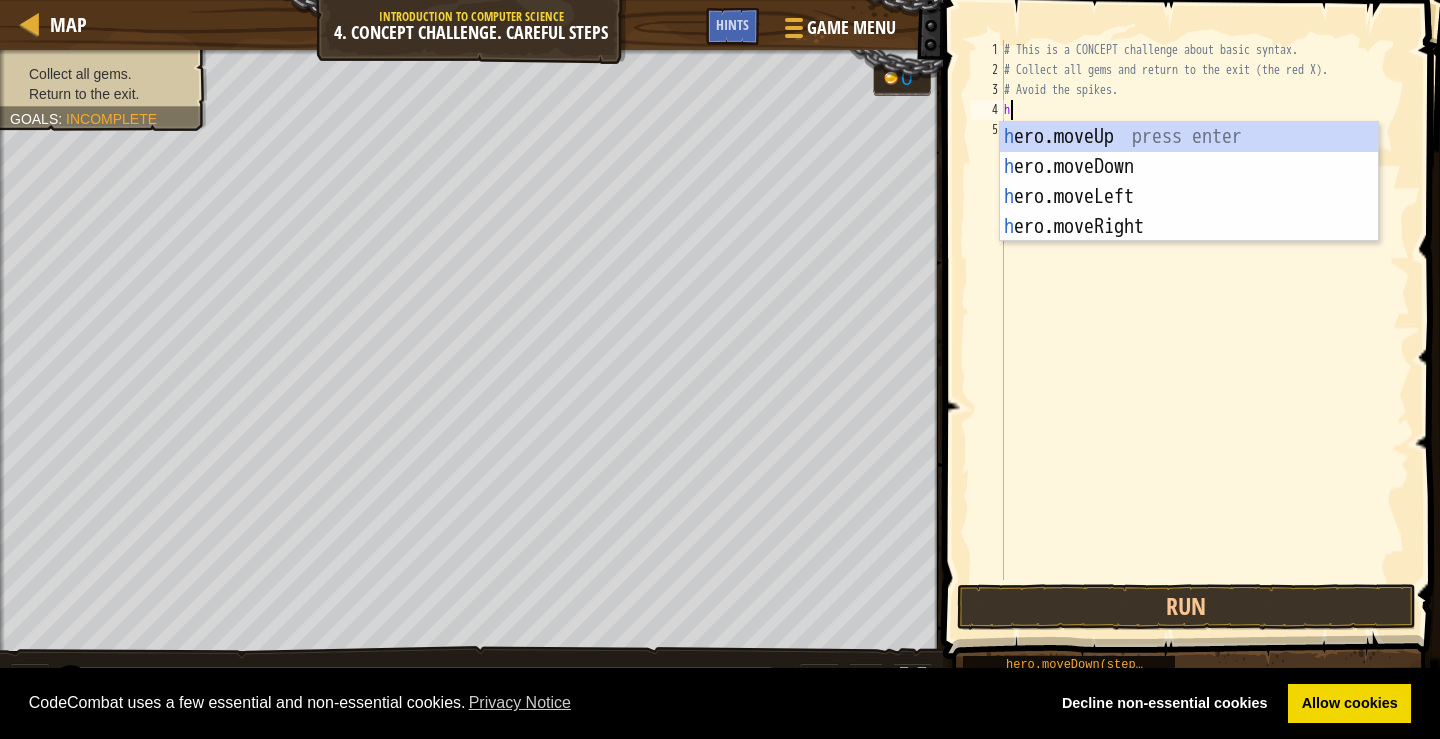 scroll, scrollTop: 9, scrollLeft: 0, axis: vertical 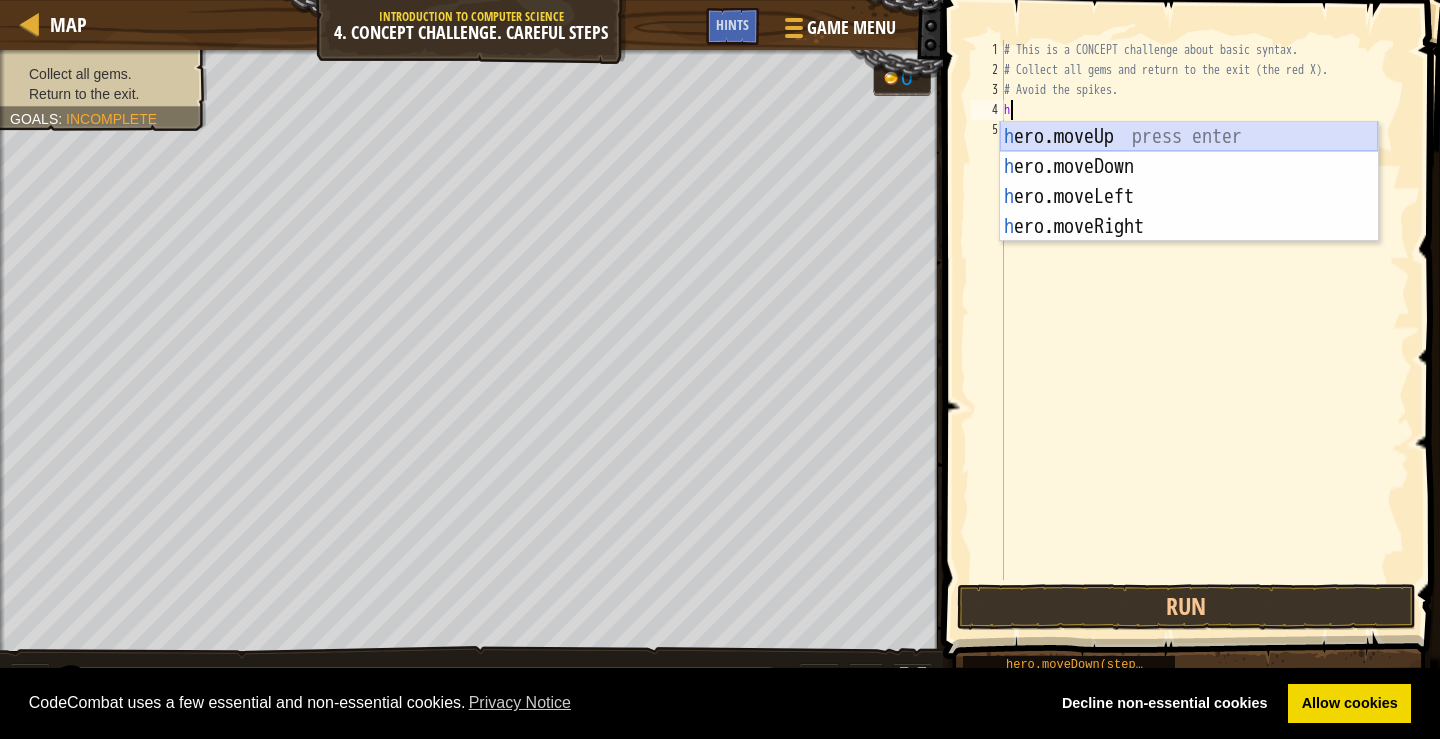 click on "h ero.moveUp press enter h ero.moveDown press enter h ero.moveLeft press enter h ero.moveRight press enter" at bounding box center (1189, 212) 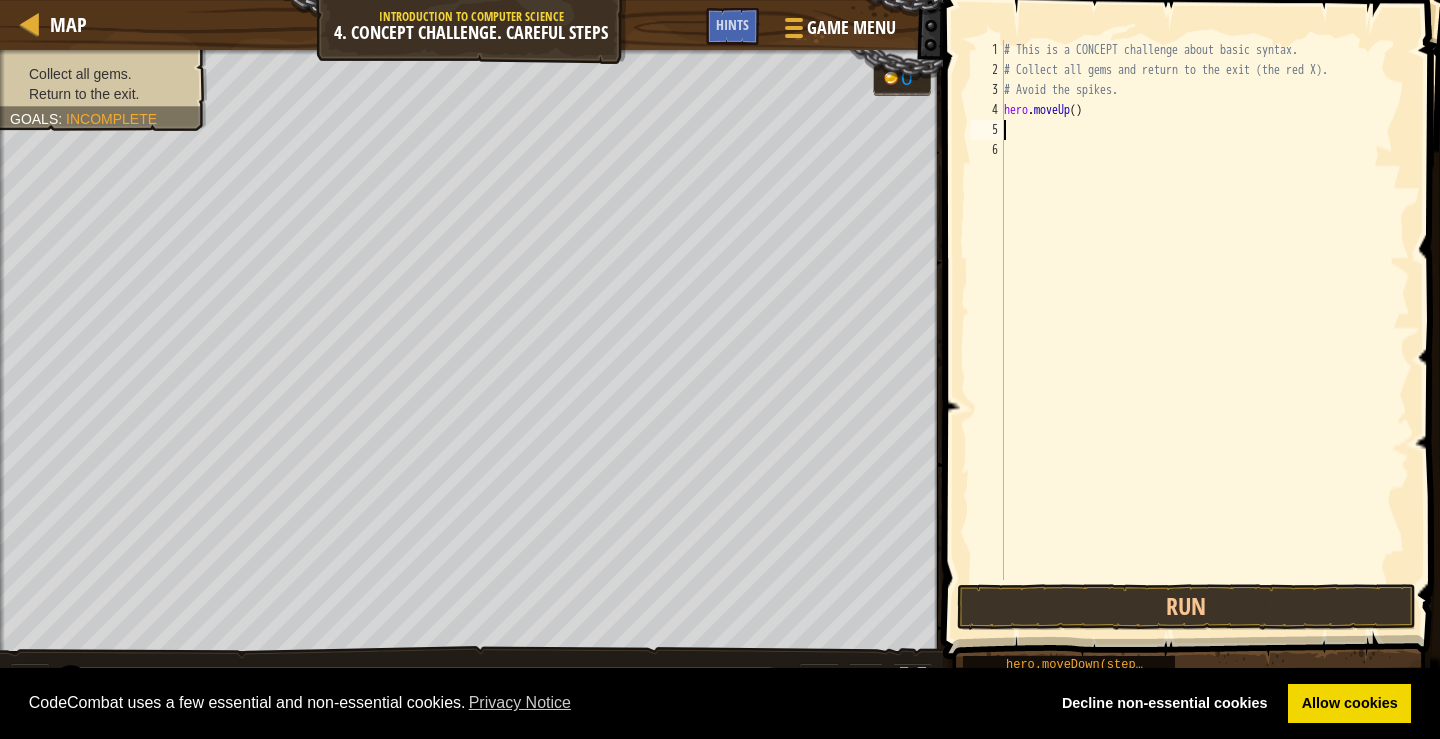 type on "h" 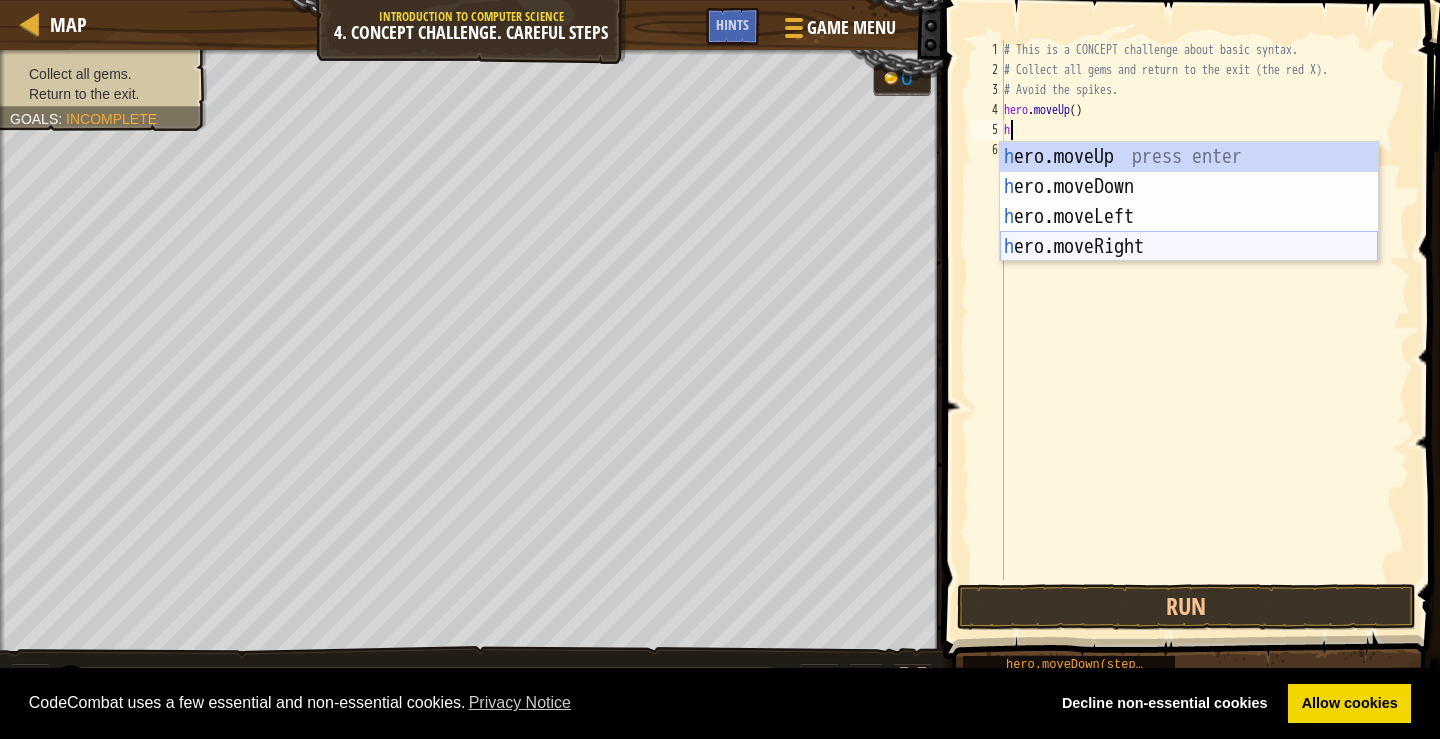 click on "h ero.moveUp press enter h ero.moveDown press enter h ero.moveLeft press enter h ero.moveRight press enter" at bounding box center [1189, 232] 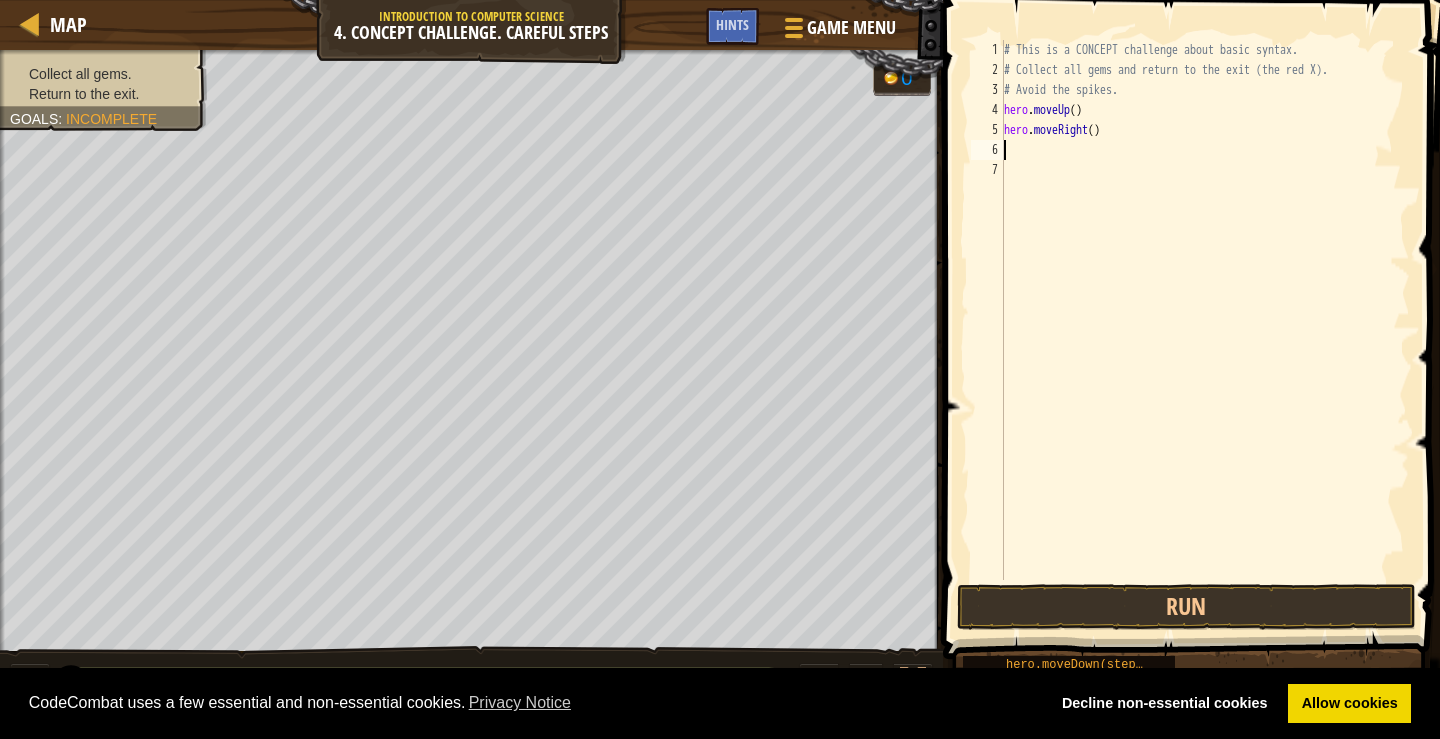 type on "h" 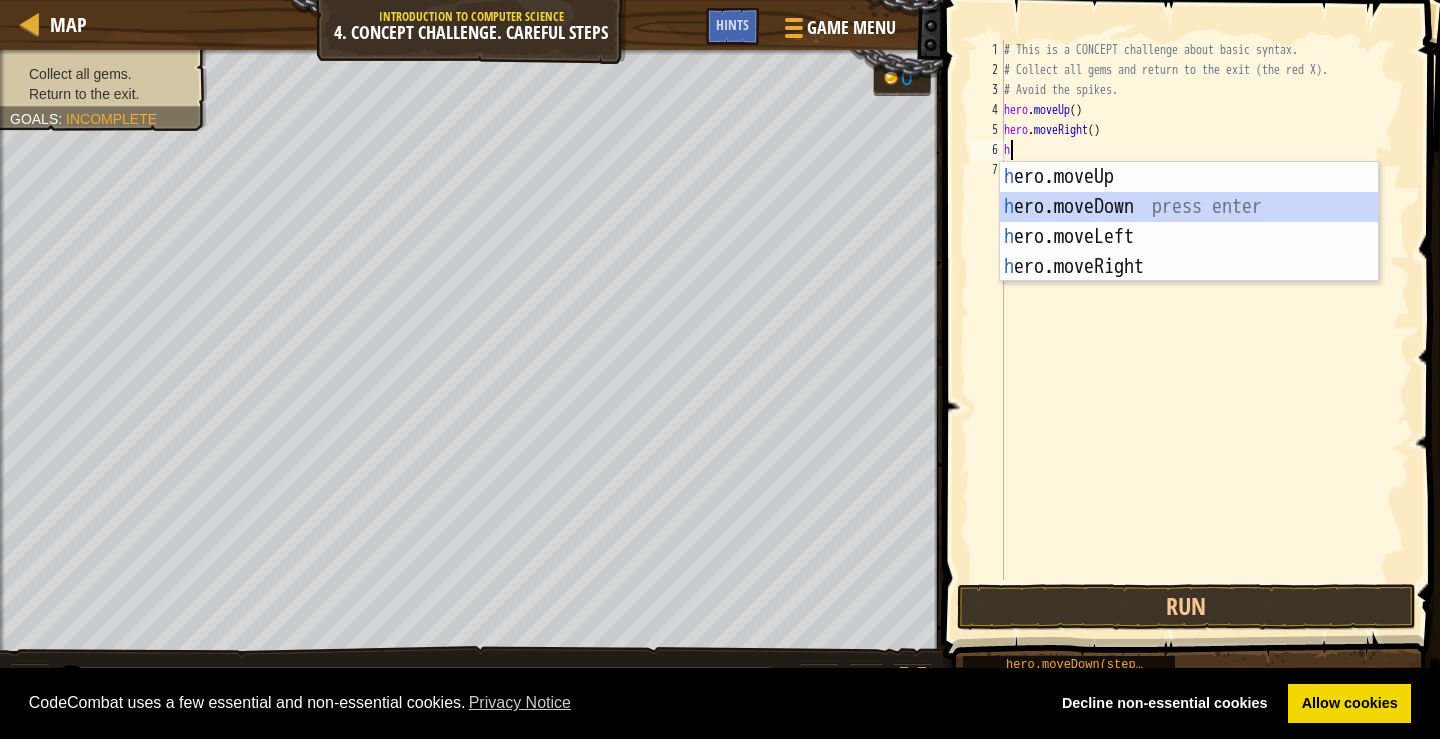 click on "h ero.moveUp press enter h ero.moveDown press enter h ero.moveLeft press enter h ero.moveRight press enter" at bounding box center [1189, 252] 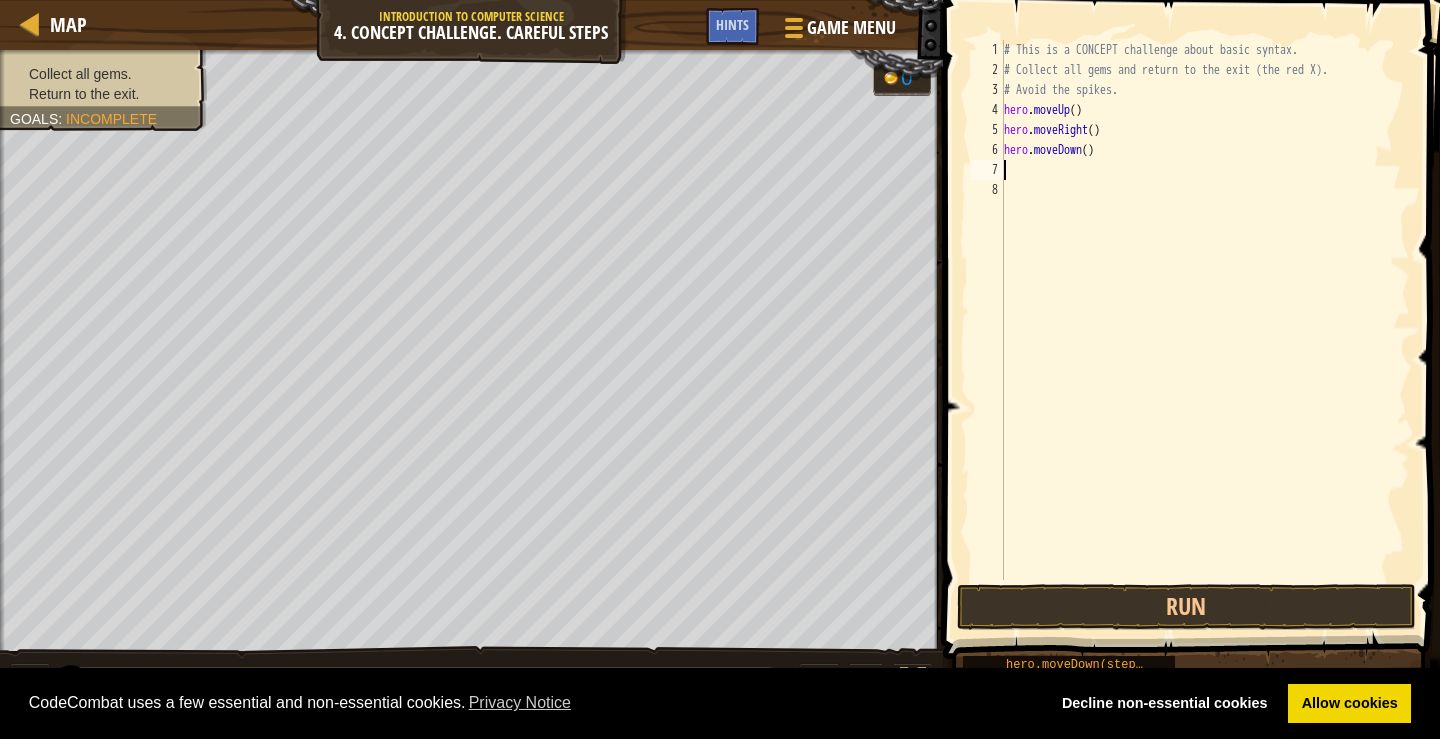 type on "h" 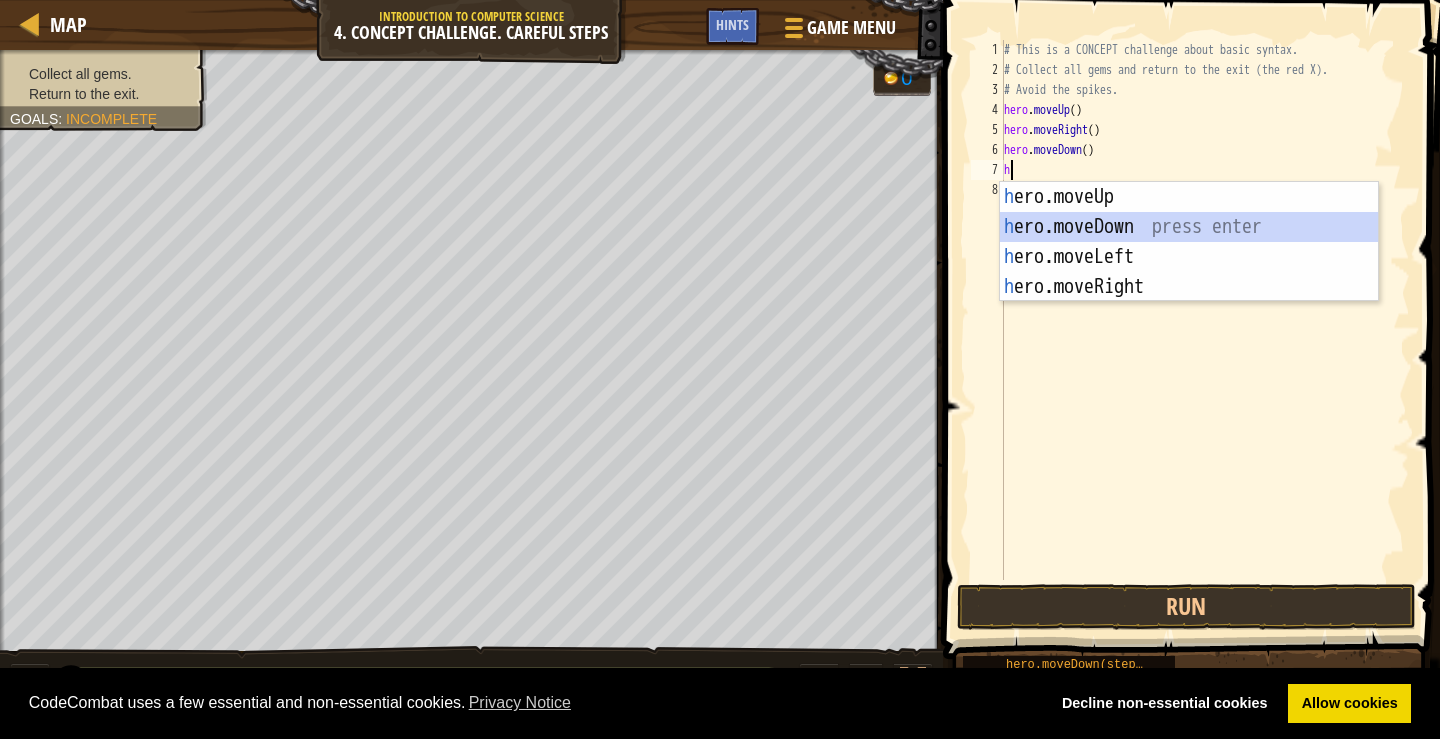 click on "h ero.moveUp press enter h ero.moveDown press enter h ero.moveLeft press enter h ero.moveRight press enter" at bounding box center (1189, 272) 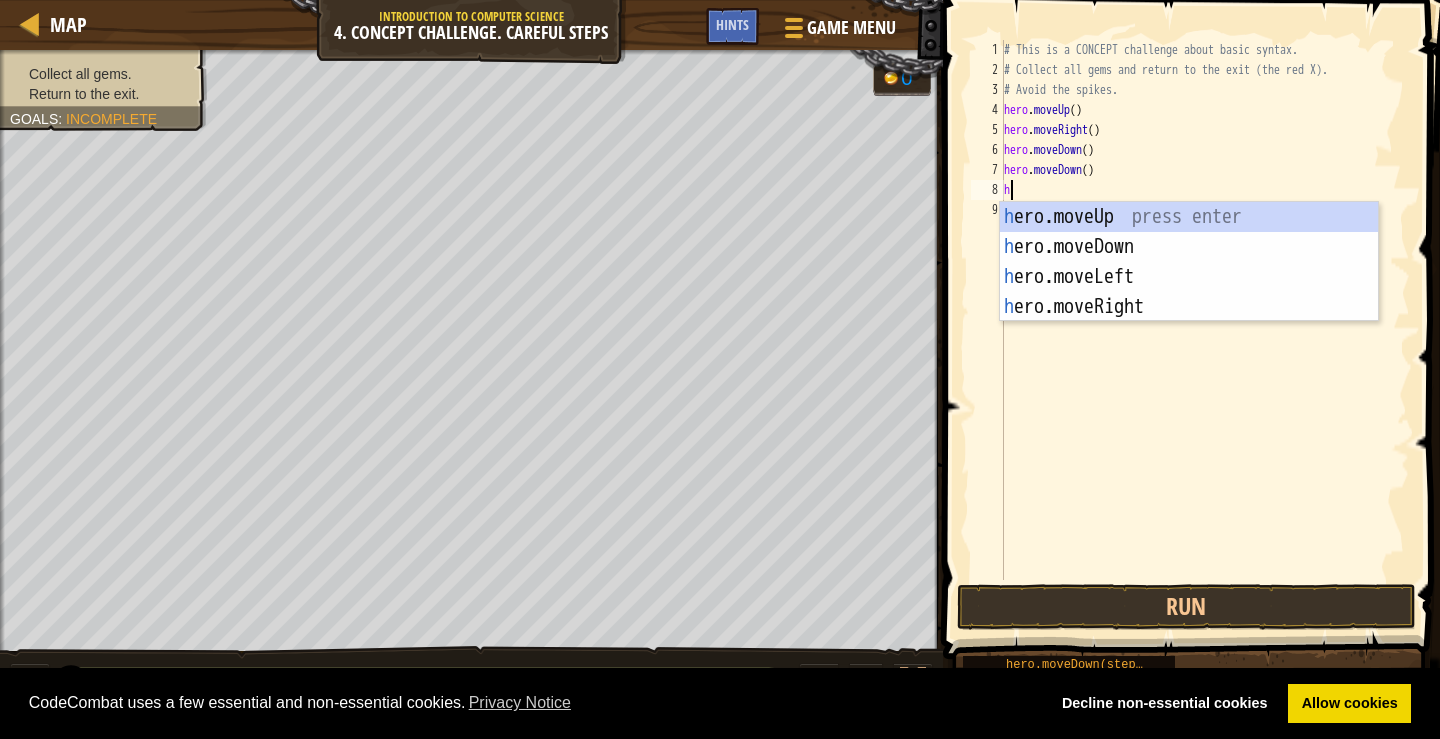 type on "h" 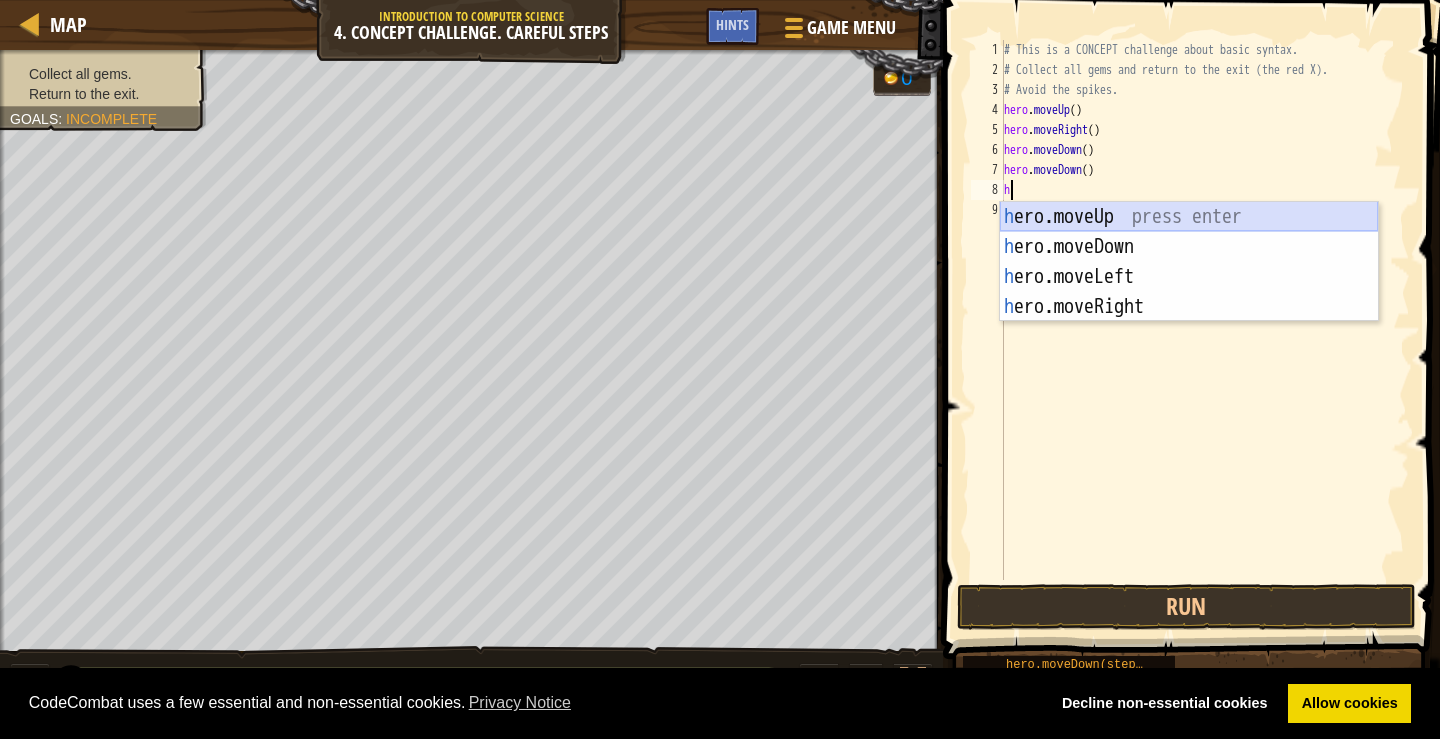 click on "h ero.moveUp press enter h ero.moveDown press enter h ero.moveLeft press enter h ero.moveRight press enter" at bounding box center (1189, 292) 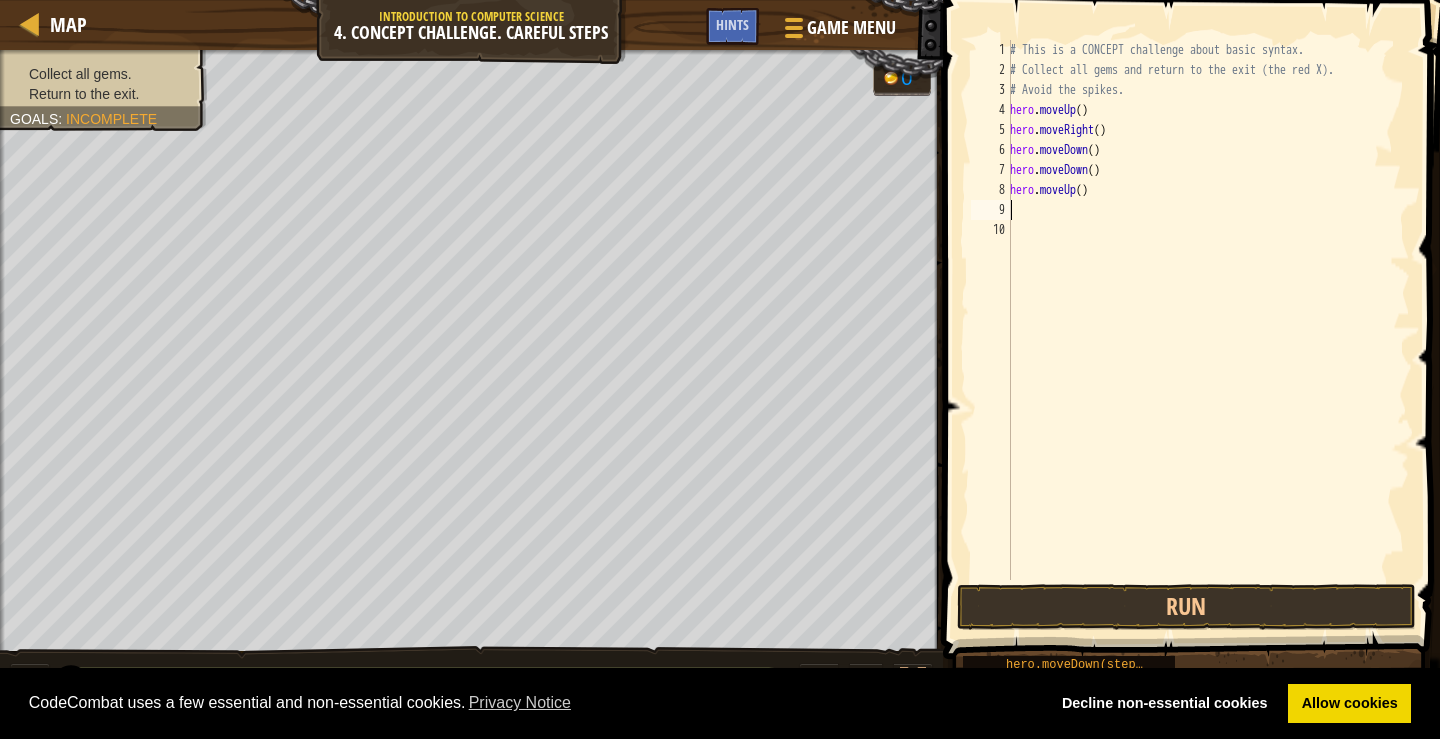 type on "h" 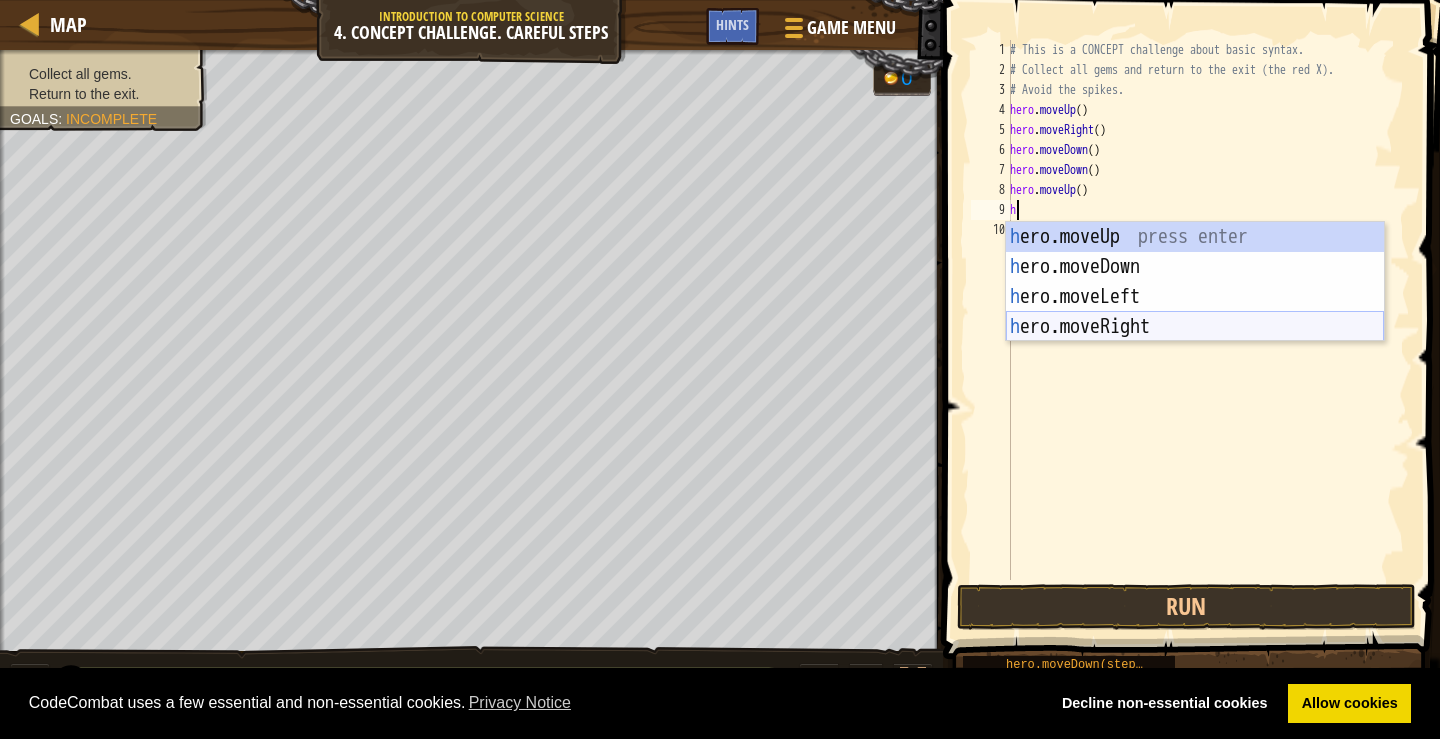 click on "h ero.moveUp press enter h ero.moveDown press enter h ero.moveLeft press enter h ero.moveRight press enter" at bounding box center (1195, 312) 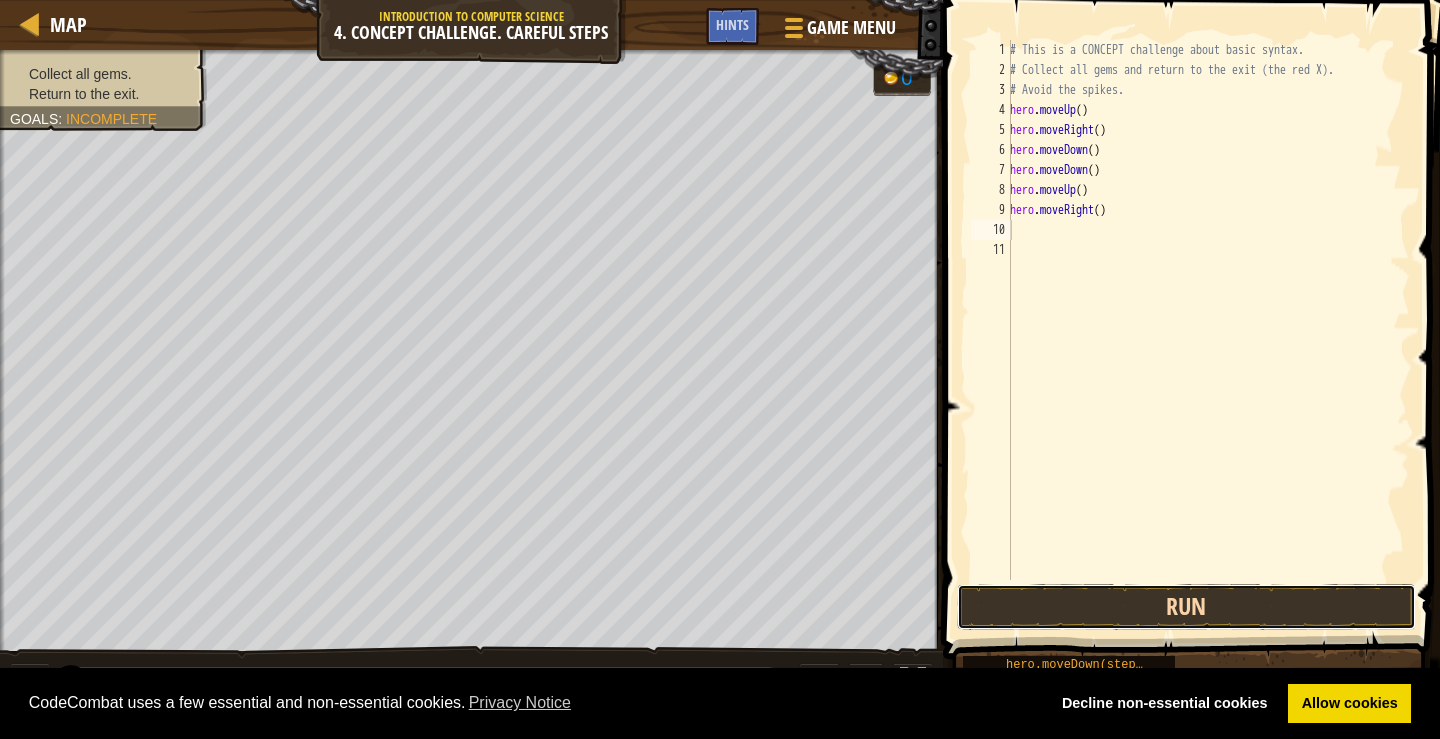 click on "Run" at bounding box center [1186, 607] 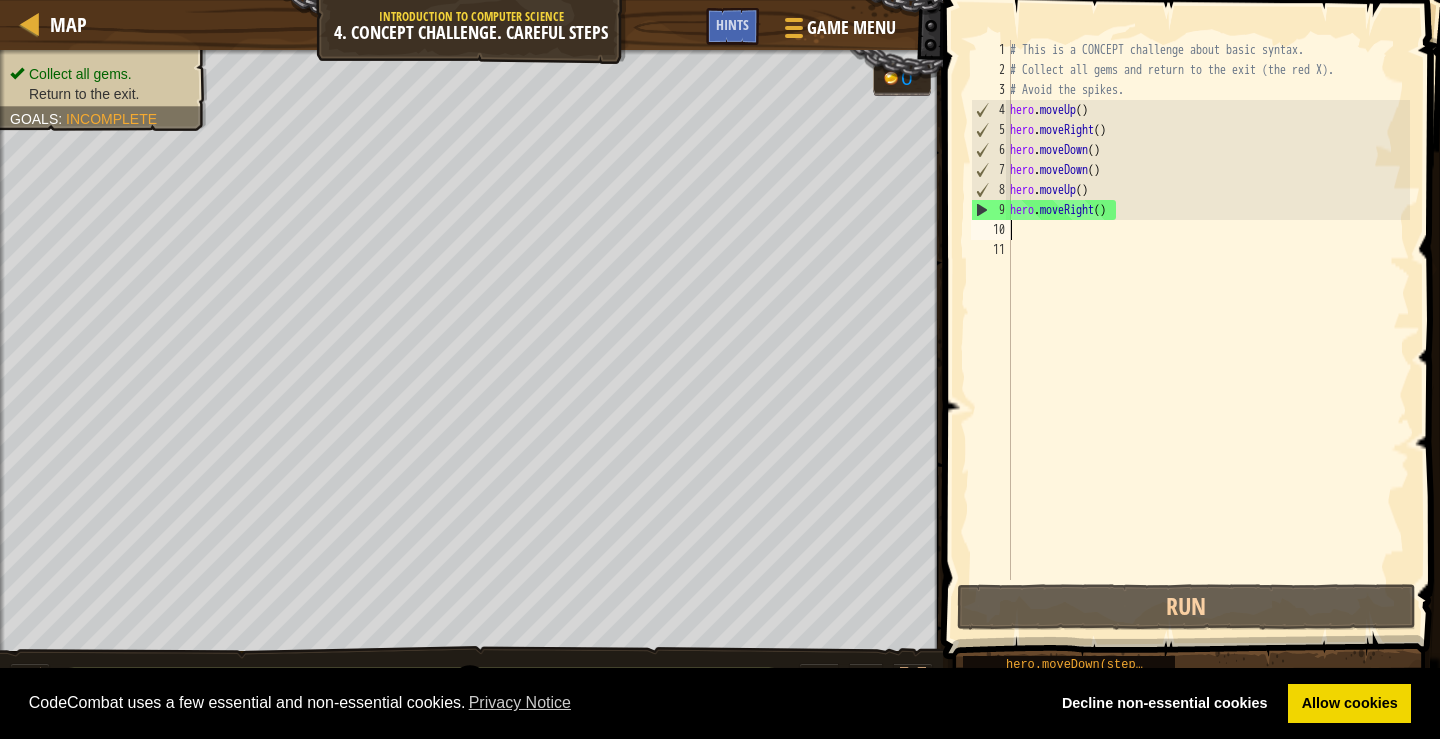 type on "h" 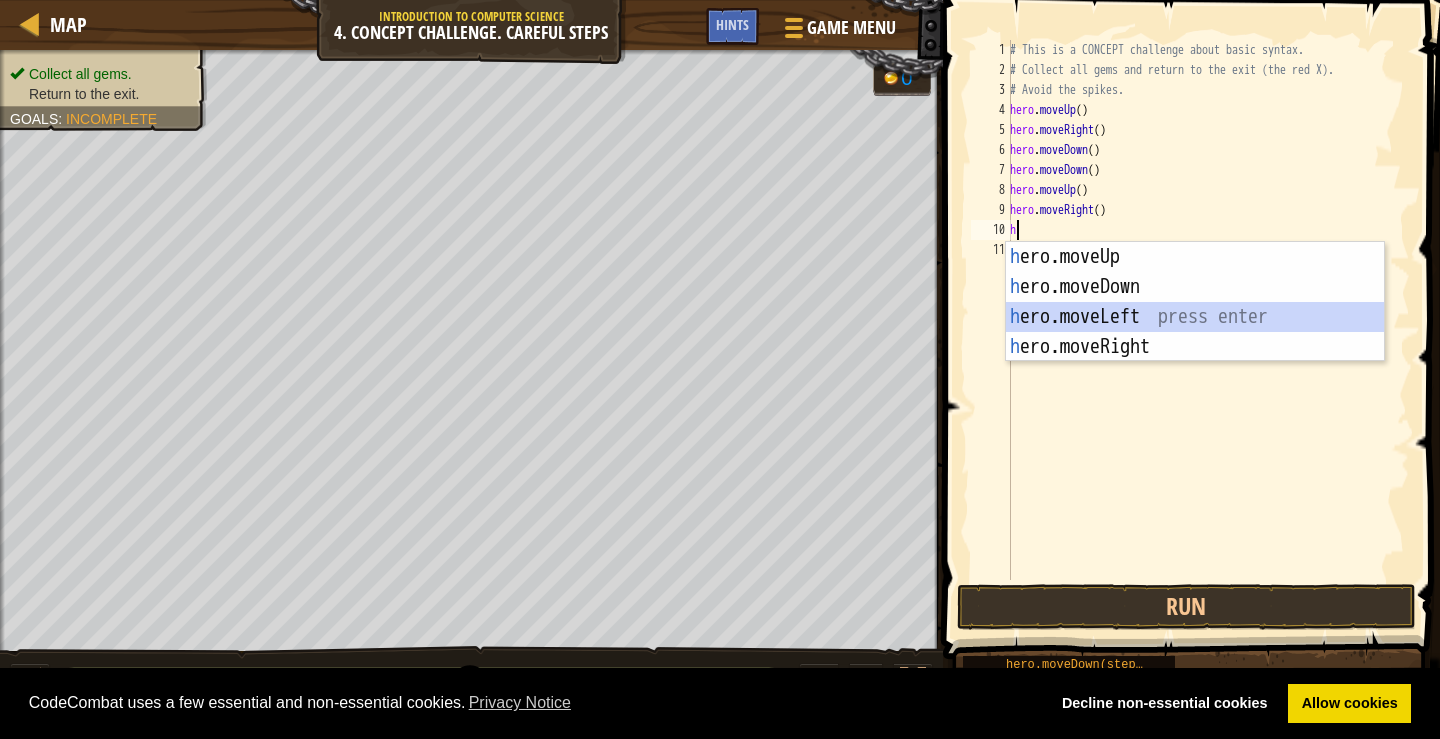 click on "h ero.moveUp press enter h ero.moveDown press enter h ero.moveLeft press enter h ero.moveRight press enter" at bounding box center (1195, 332) 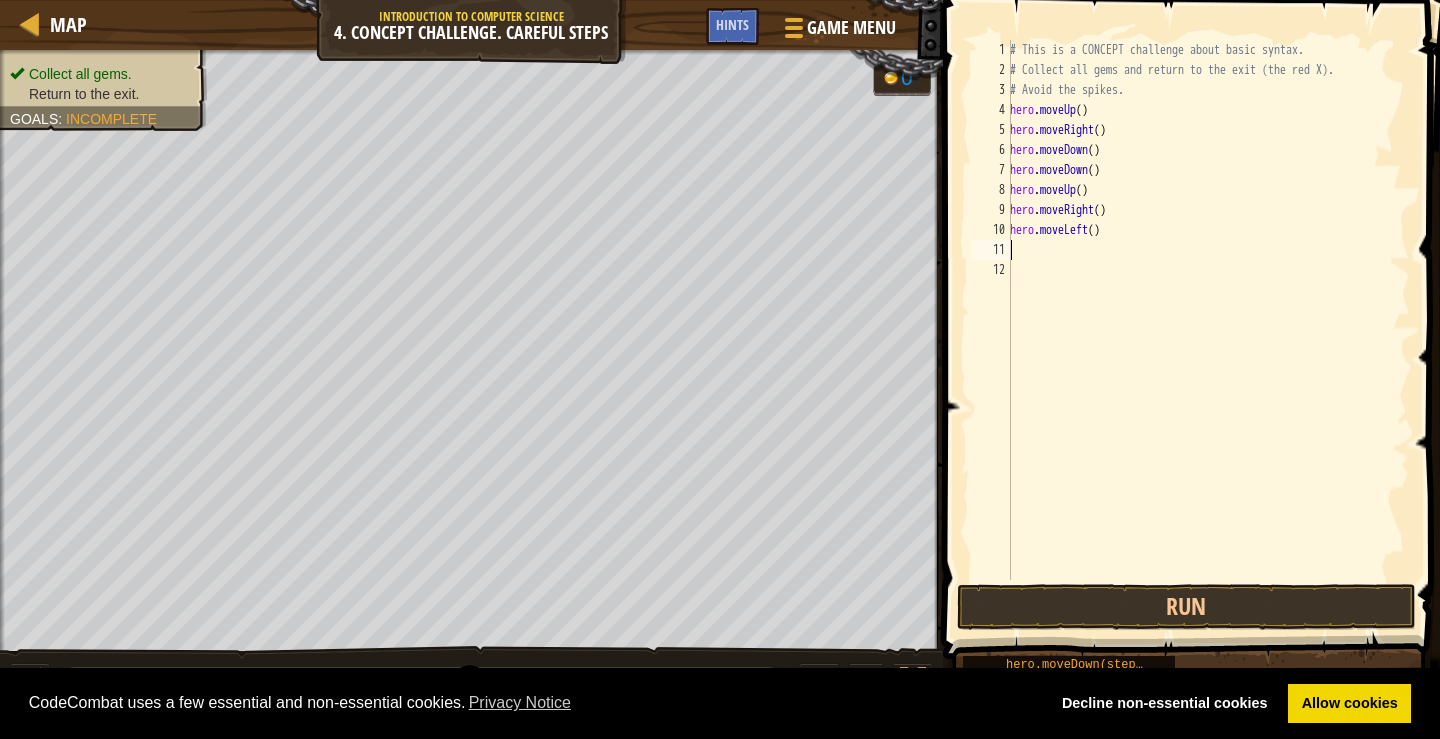 type on "h" 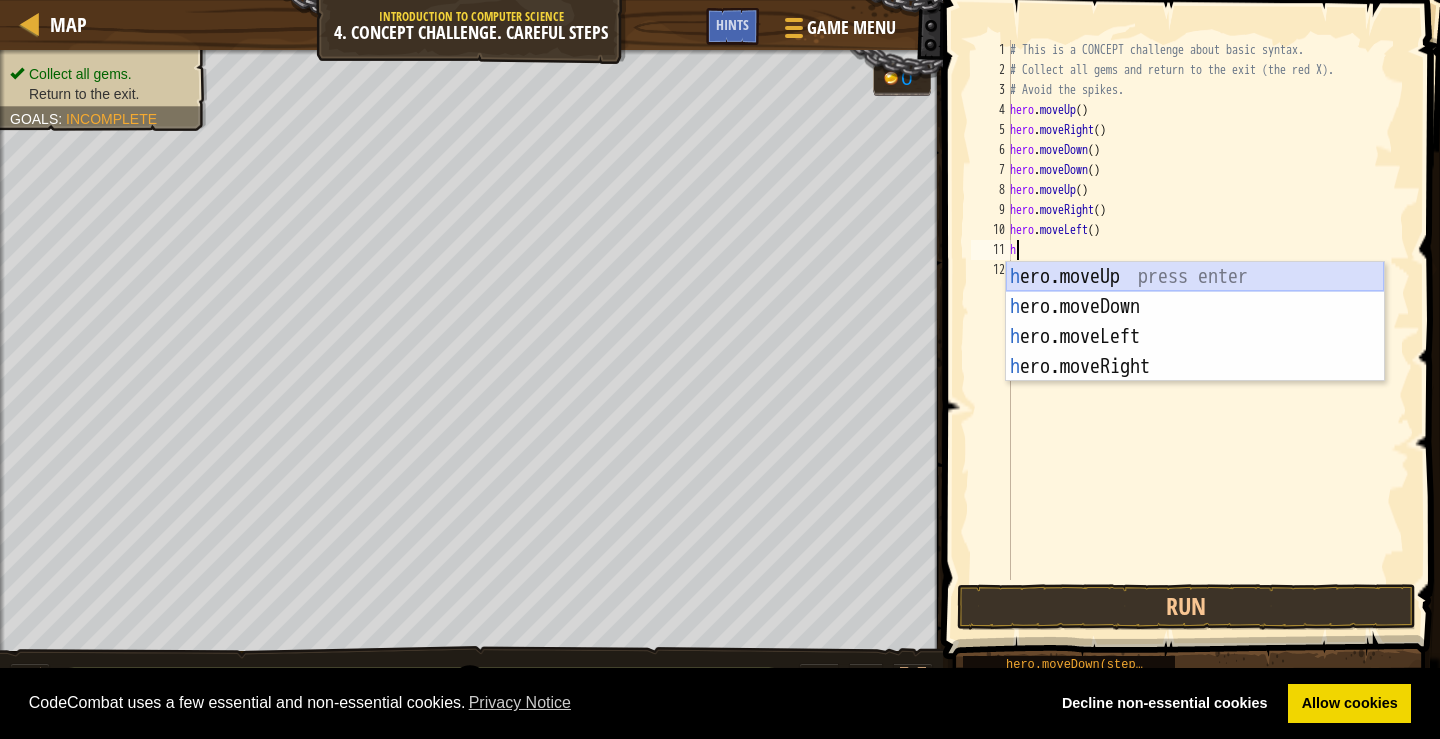 click on "h ero.moveUp press enter h ero.moveDown press enter h ero.moveLeft press enter h ero.moveRight press enter" at bounding box center (1195, 352) 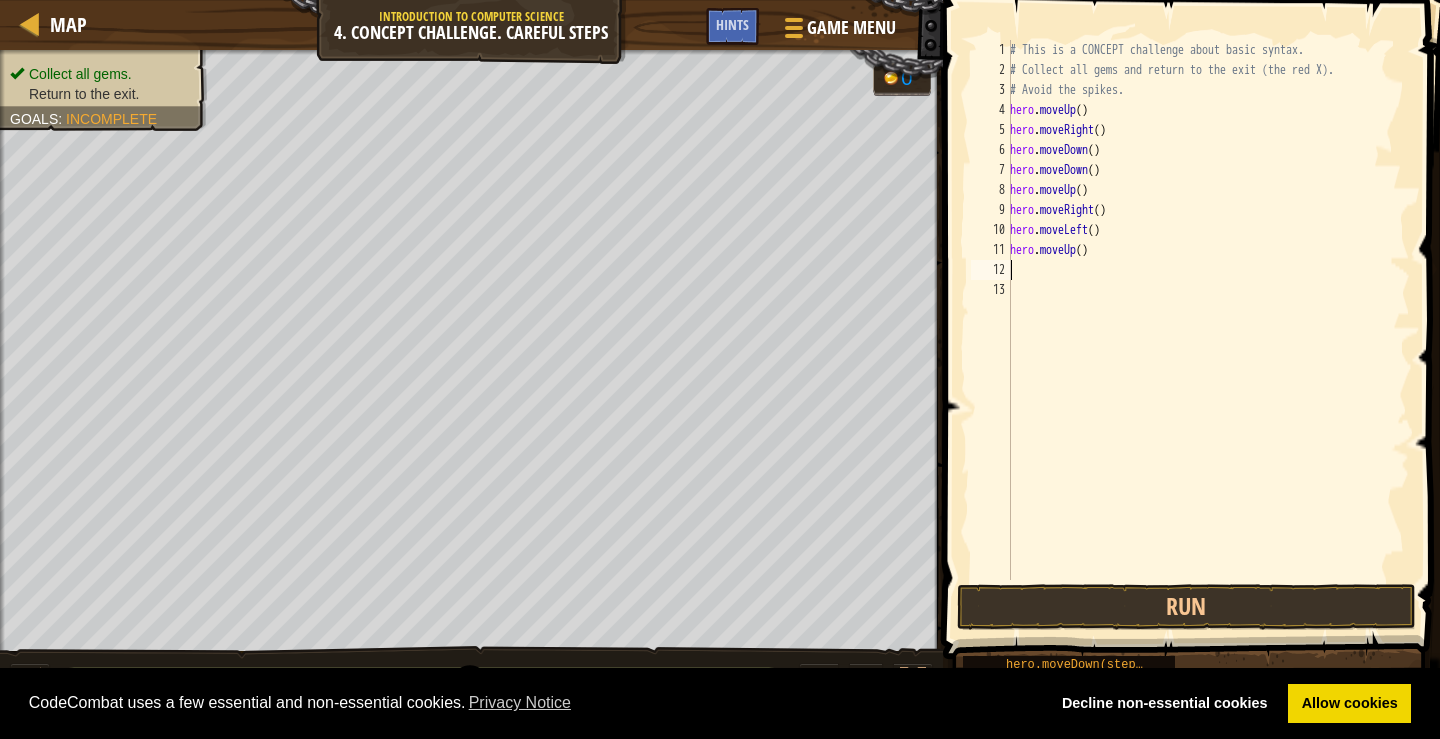 type on "h" 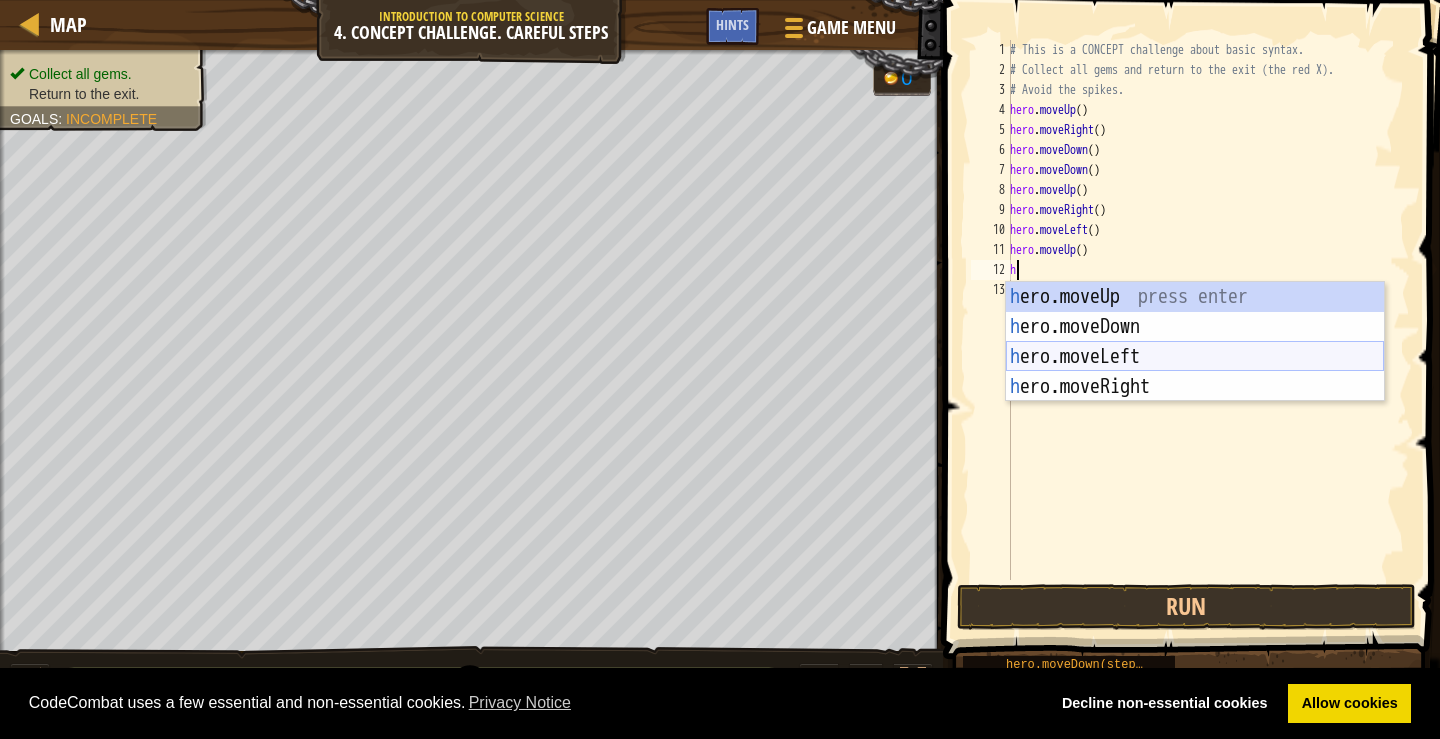 click on "h ero.moveUp press enter h ero.moveDown press enter h ero.moveLeft press enter h ero.moveRight press enter" at bounding box center (1195, 372) 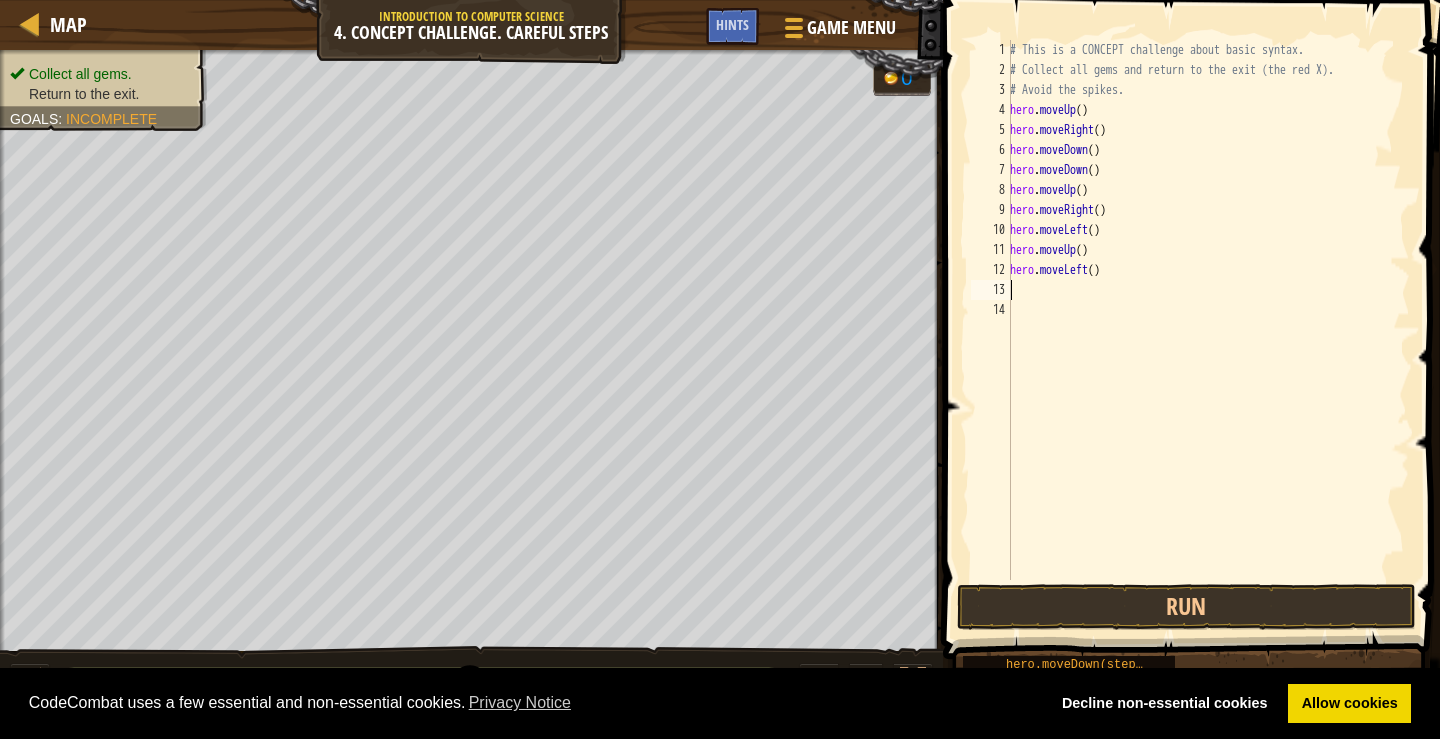 type on "h" 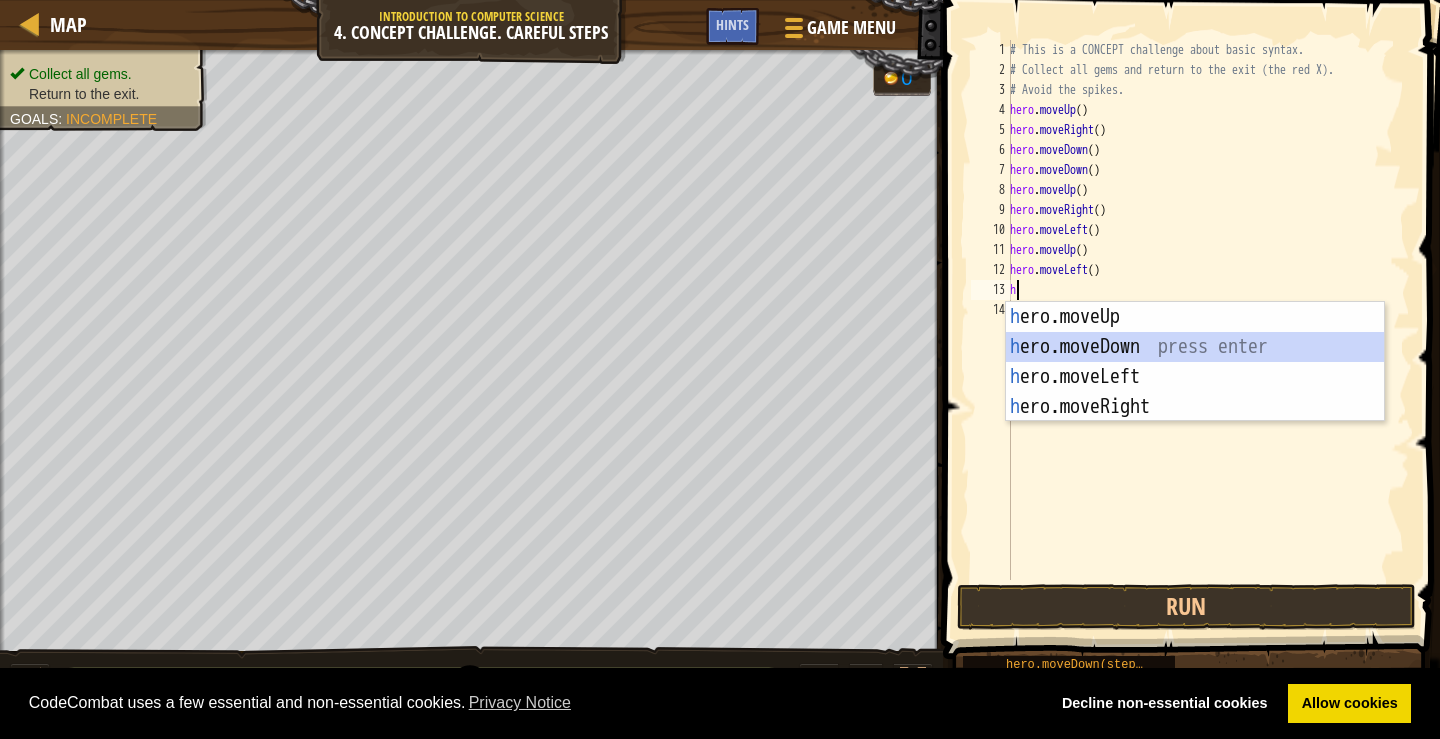click on "h ero.moveUp press enter h ero.moveDown press enter h ero.moveLeft press enter h ero.moveRight press enter" at bounding box center [1195, 392] 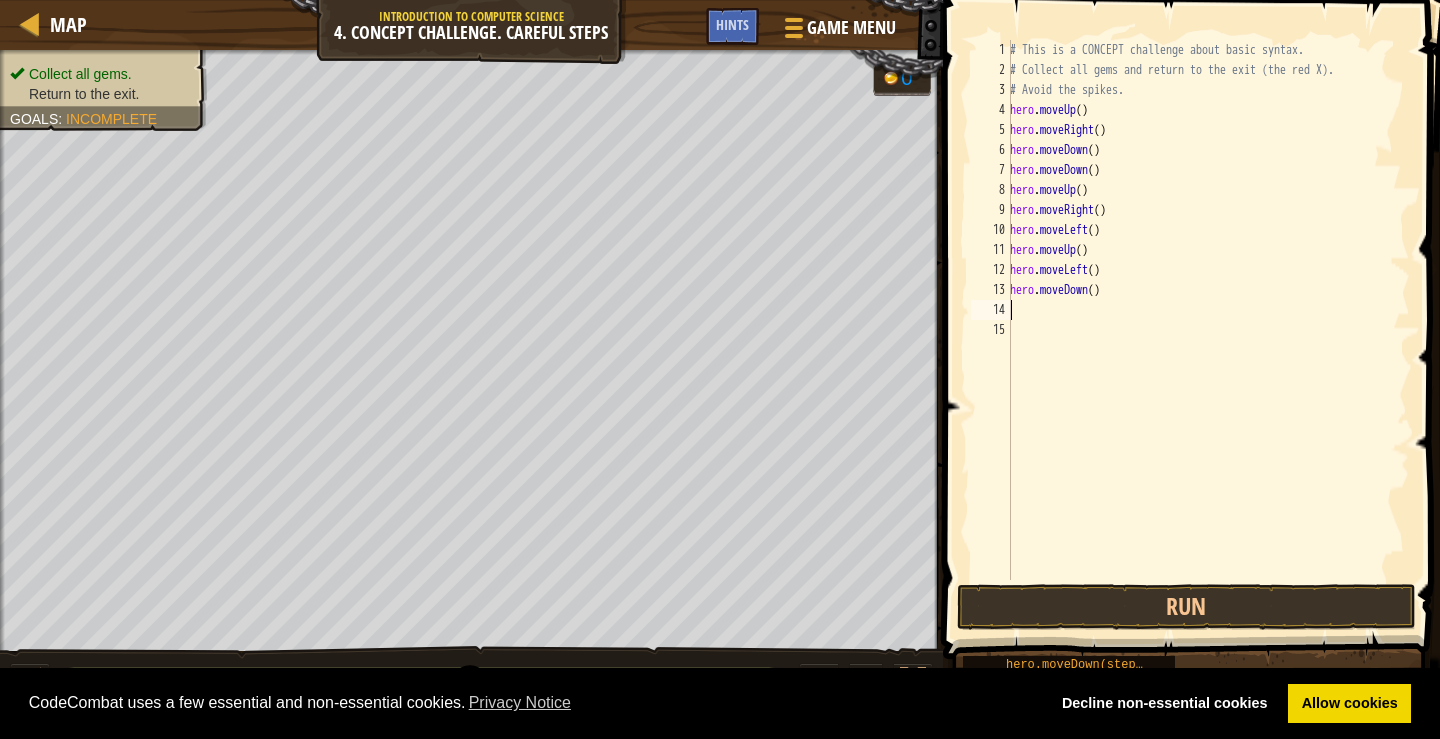 type on "h" 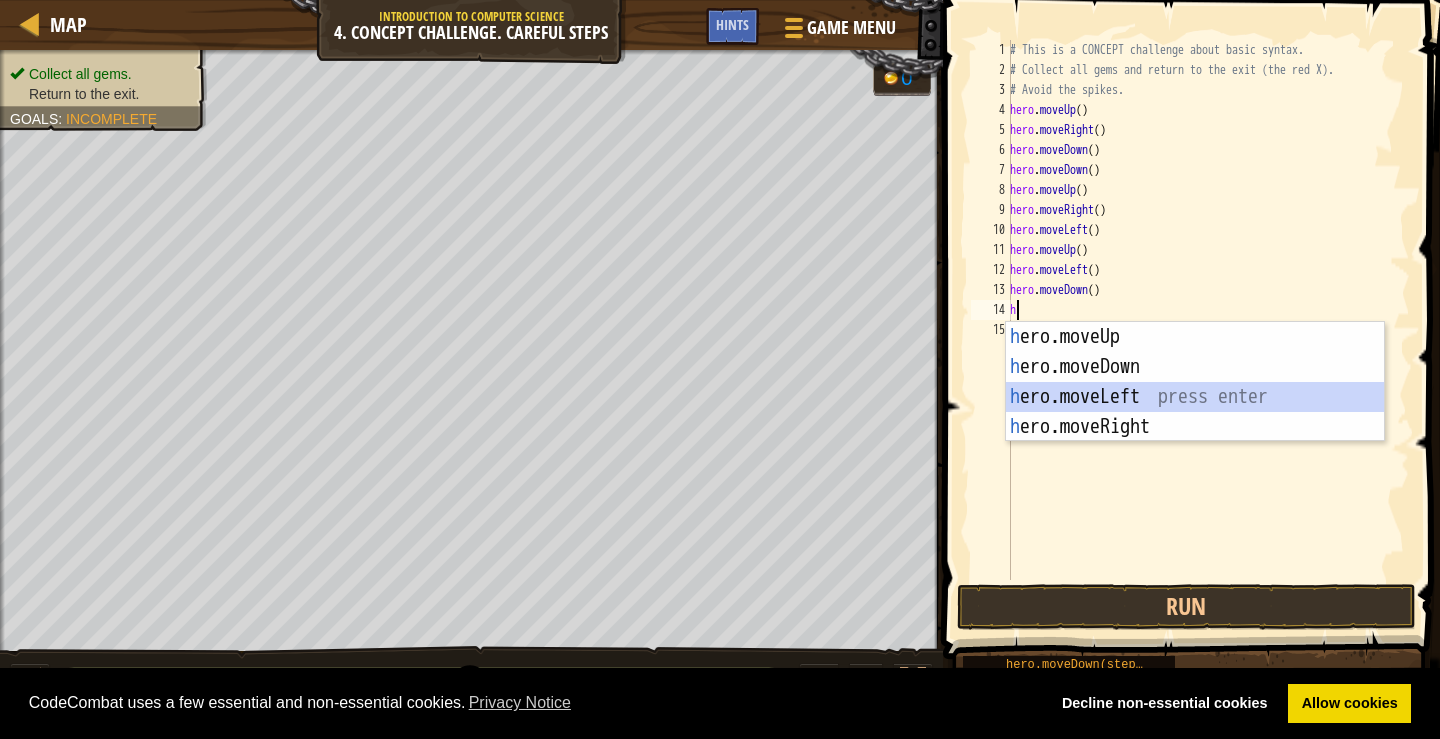 click on "h ero.moveUp press enter h ero.moveDown press enter h ero.moveLeft press enter h ero.moveRight press enter" at bounding box center (1195, 412) 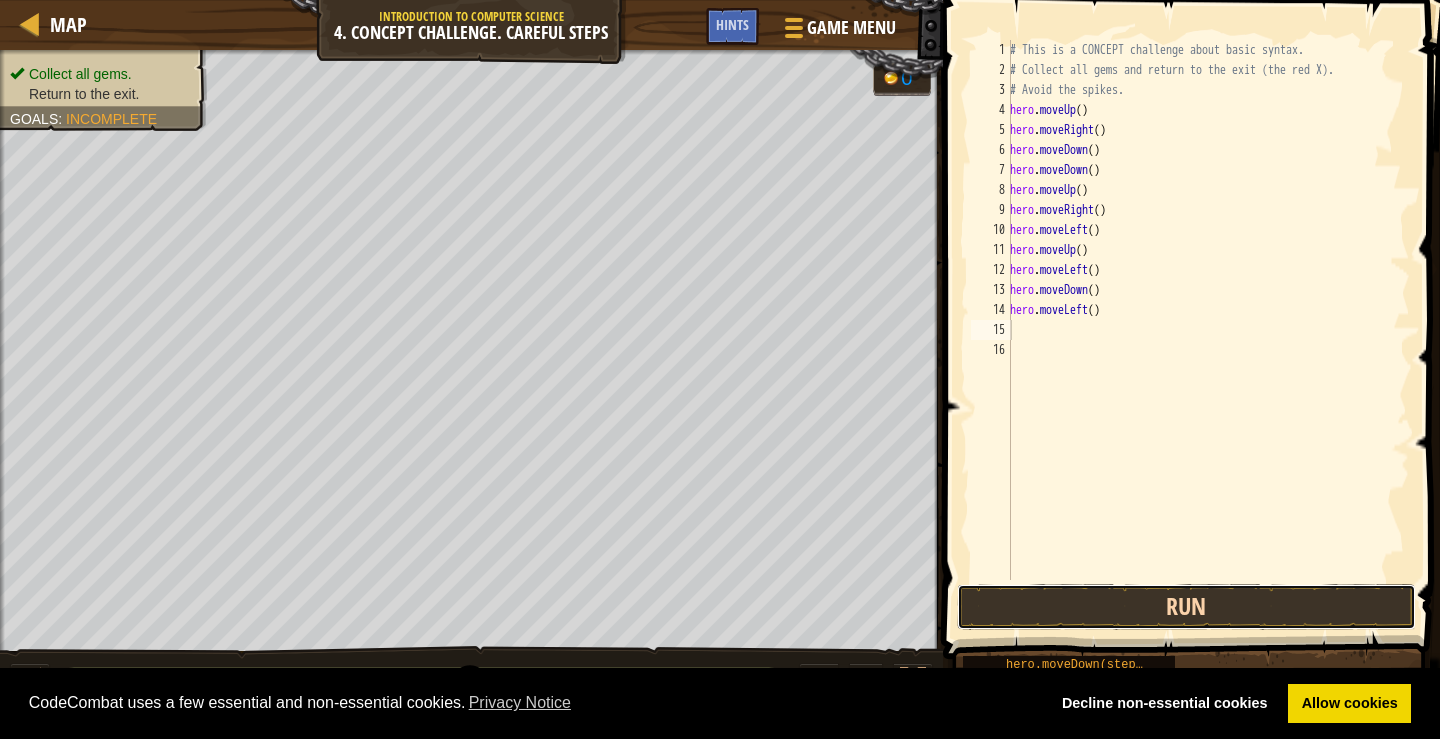 click on "Run" at bounding box center [1186, 607] 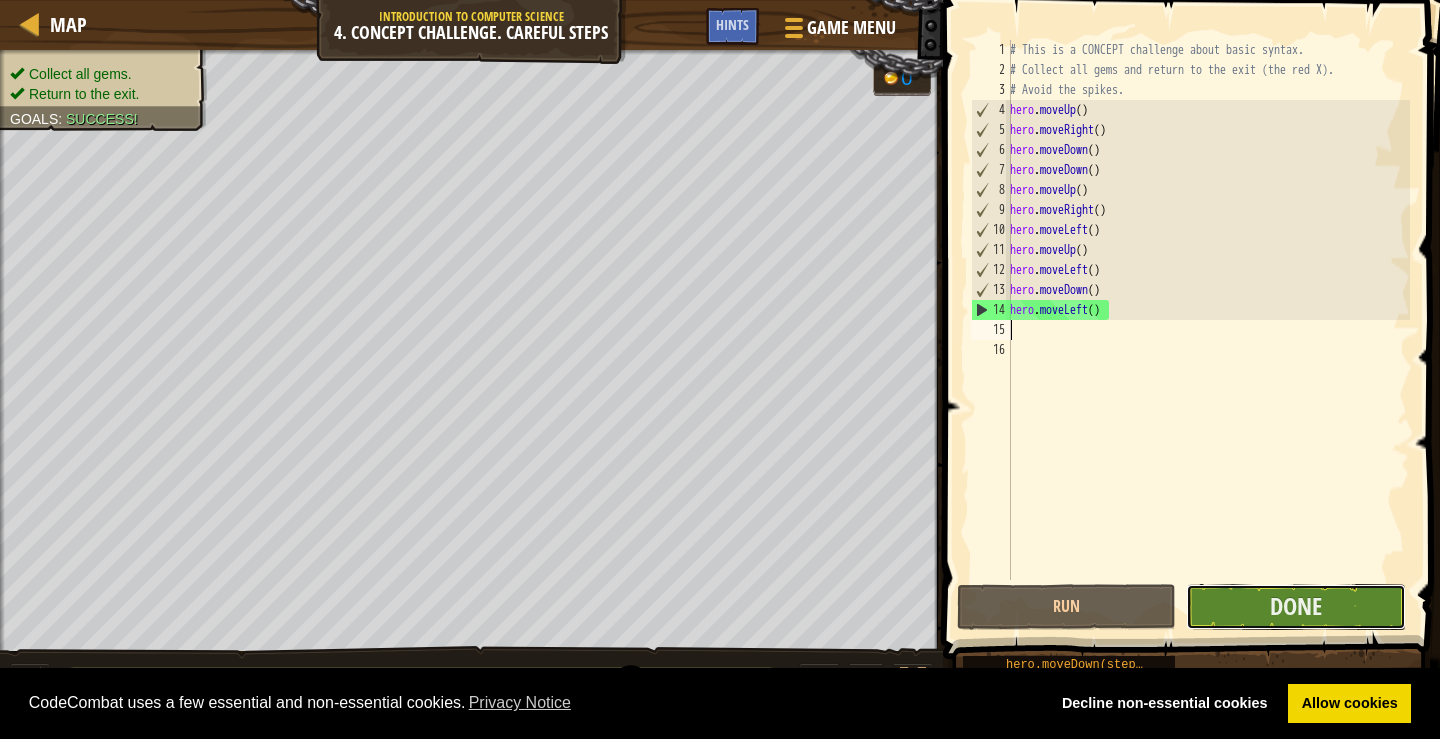 click on "Done" at bounding box center [1295, 607] 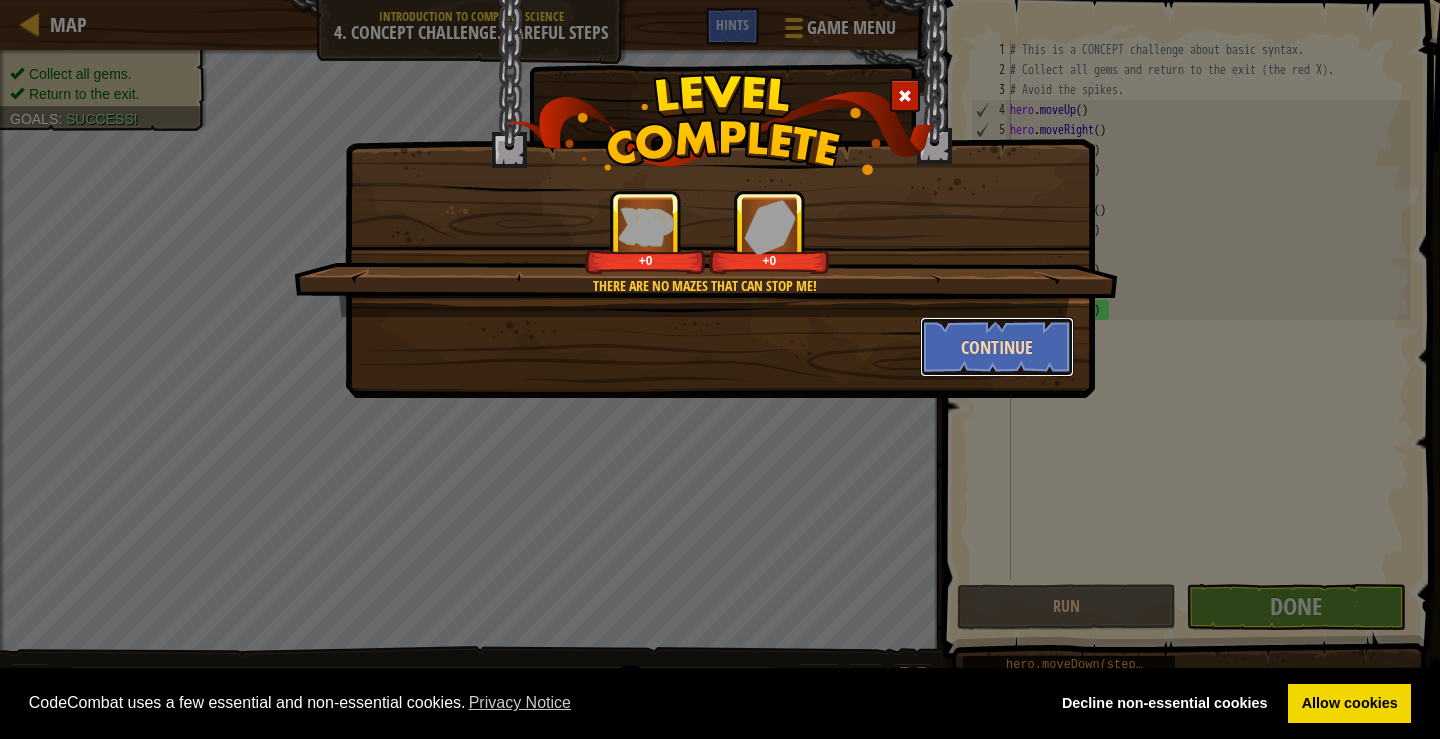 click on "Continue" at bounding box center [997, 347] 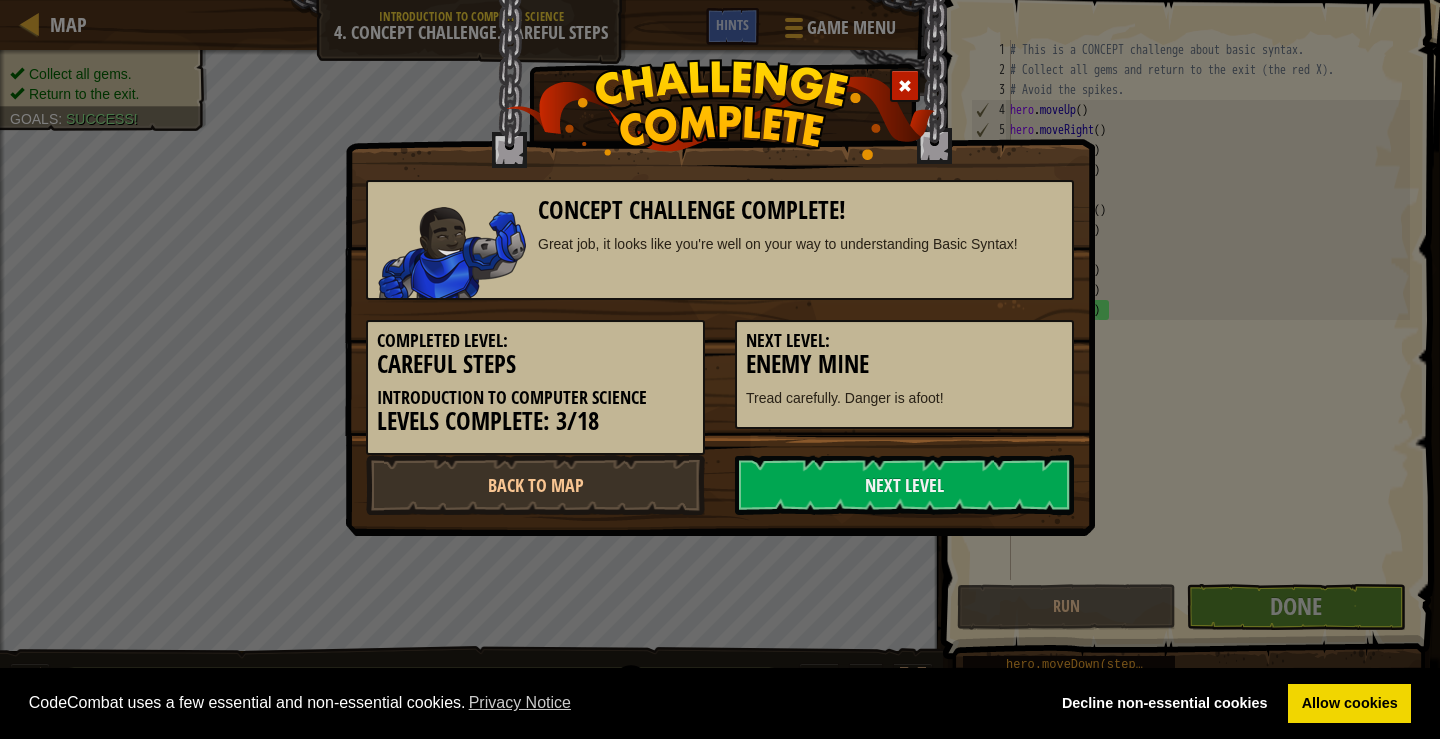 click at bounding box center [452, 252] 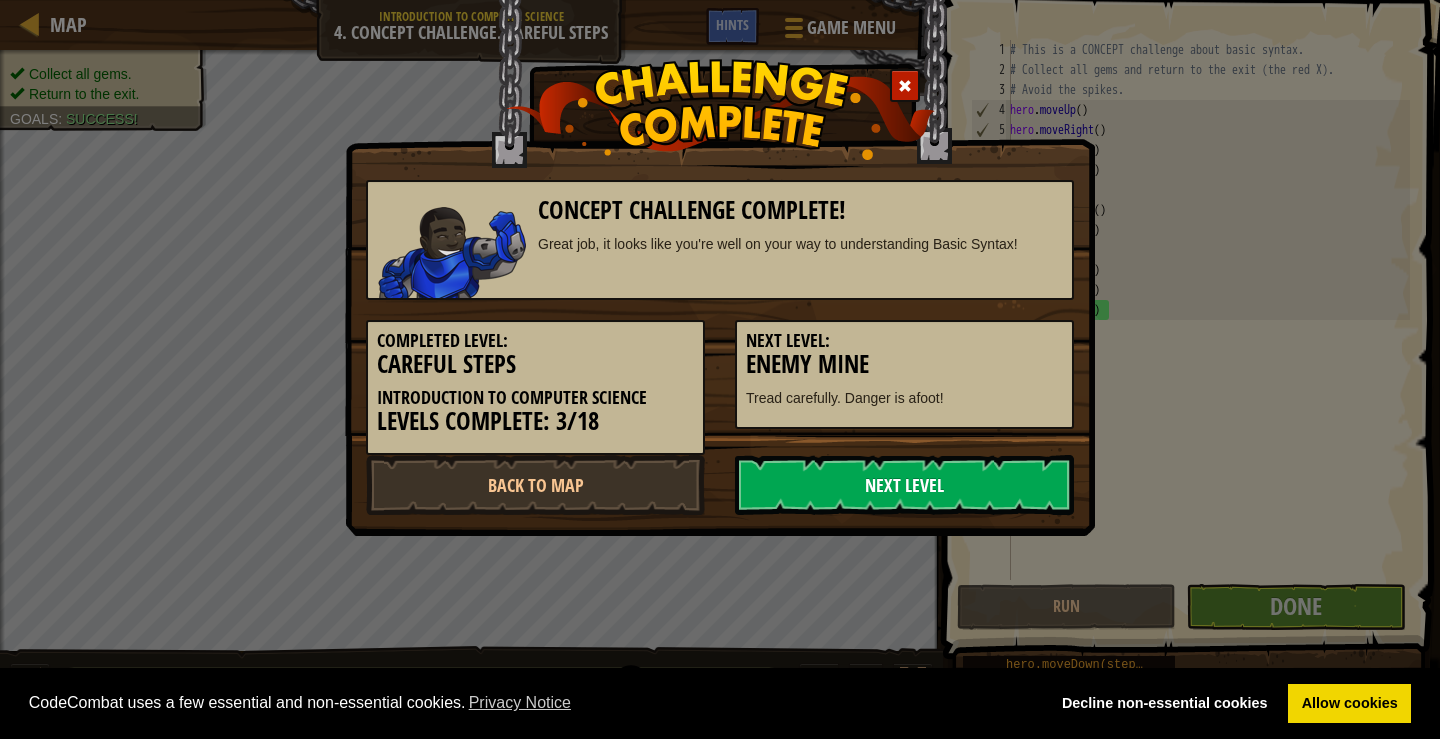 click on "Next Level" at bounding box center [904, 485] 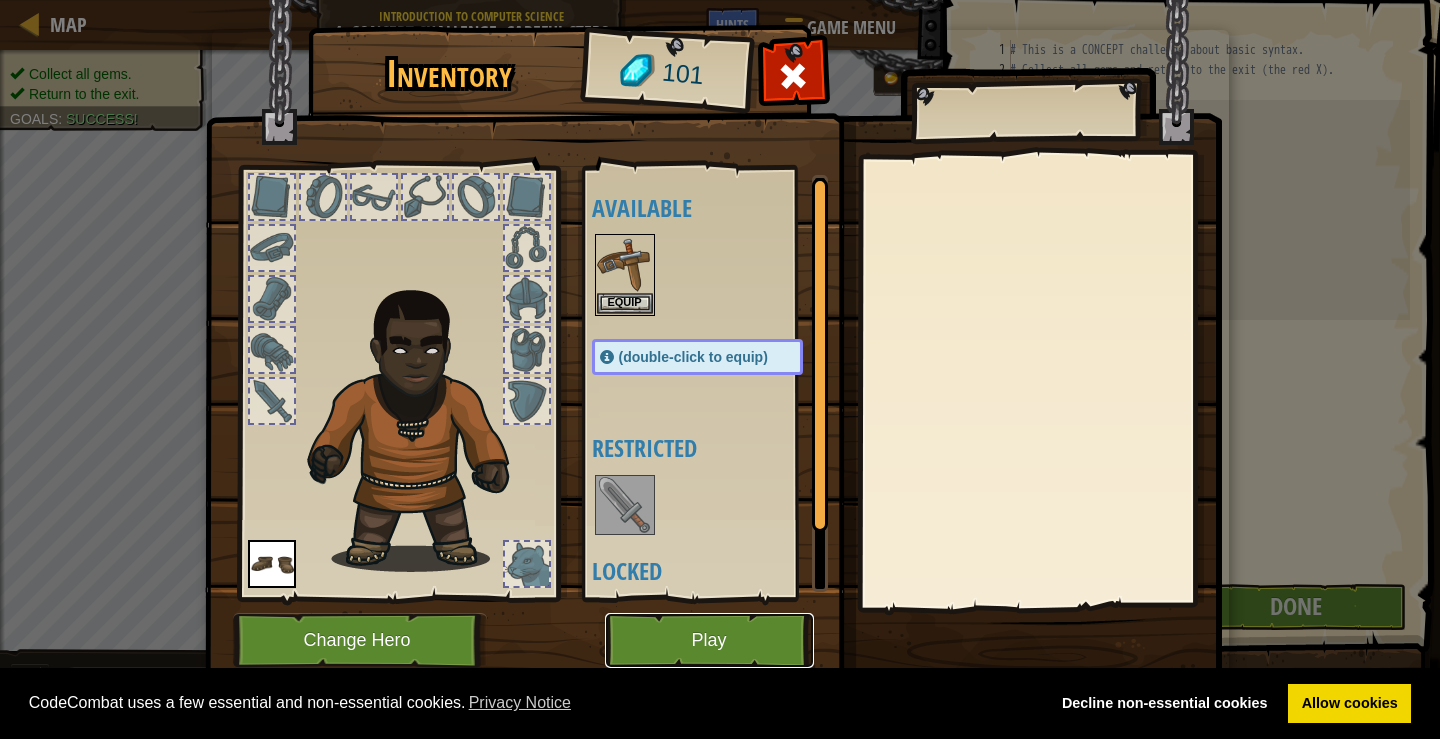 click on "Play" at bounding box center (709, 640) 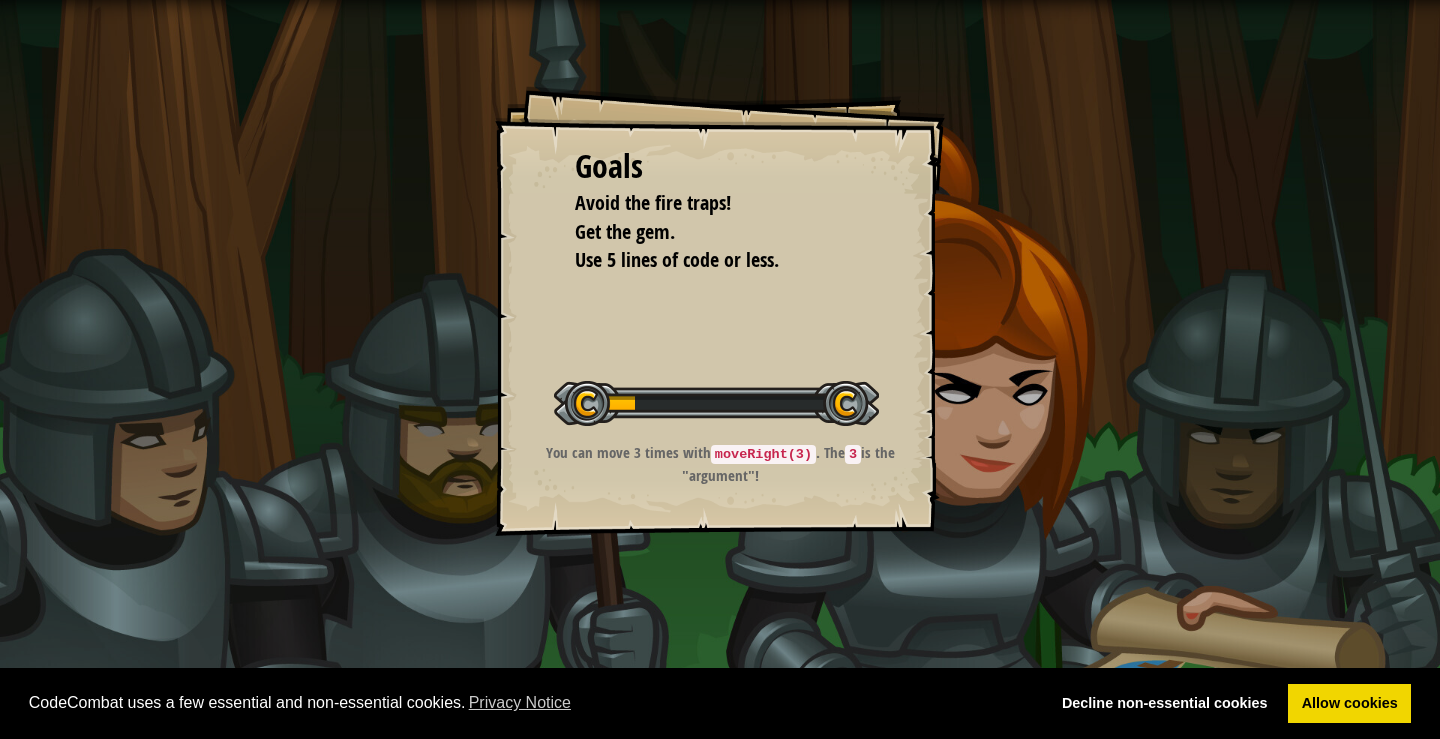 click on "Goals Avoid the fire traps! Get the gem. Use 5 lines of code or less. Start Level Error loading from server. Try refreshing the page. You'll need a subscription to play this level. Subscribe You'll need to join a course to play this level. Back to my courses Ask your teacher to assign a license to you so you can continue to play CodeCombat! Back to my courses This level is locked. Back to my courses You can move 3 times with  moveRight(3) . The  3  is the "argument"!" at bounding box center [720, 311] 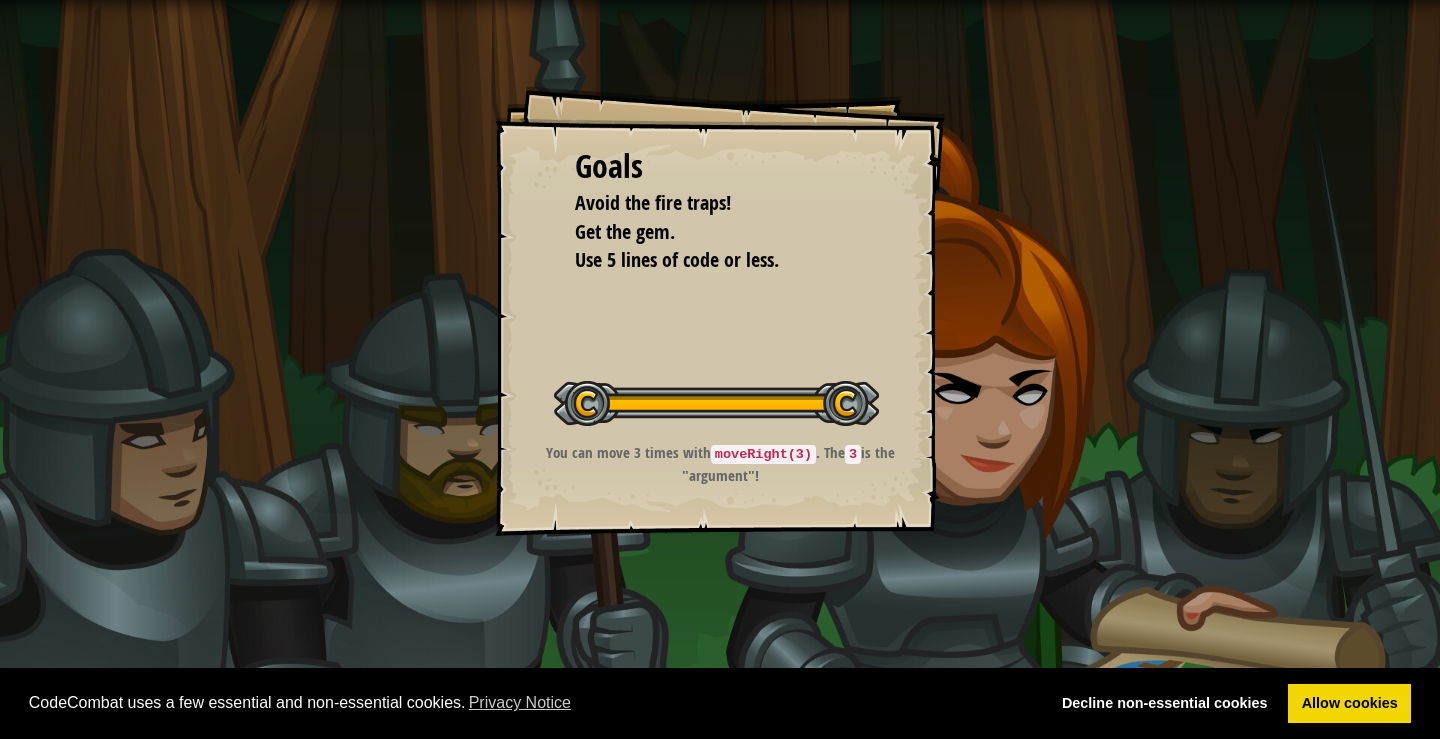 click on "Goals Avoid the fire traps! Get the gem. Use 5 lines of code or less. Start Level Error loading from server. Try refreshing the page. You'll need a subscription to play this level. Subscribe You'll need to join a course to play this level. Back to my courses Ask your teacher to assign a license to you so you can continue to play CodeCombat! Back to my courses This level is locked. Back to my courses You can move 3 times with  moveRight(3) . The  3  is the "argument"!" at bounding box center (720, 311) 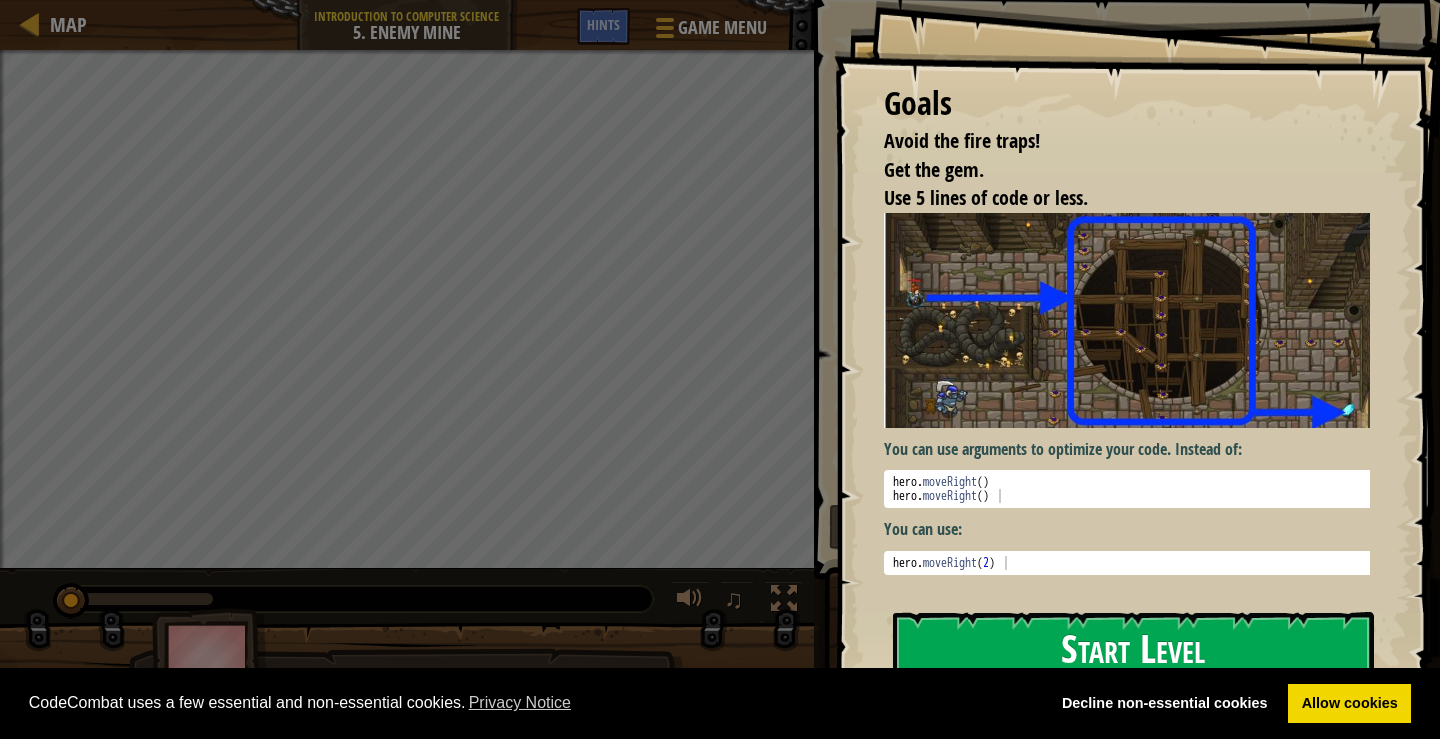 drag, startPoint x: 1037, startPoint y: 652, endPoint x: 1024, endPoint y: 622, distance: 32.695564 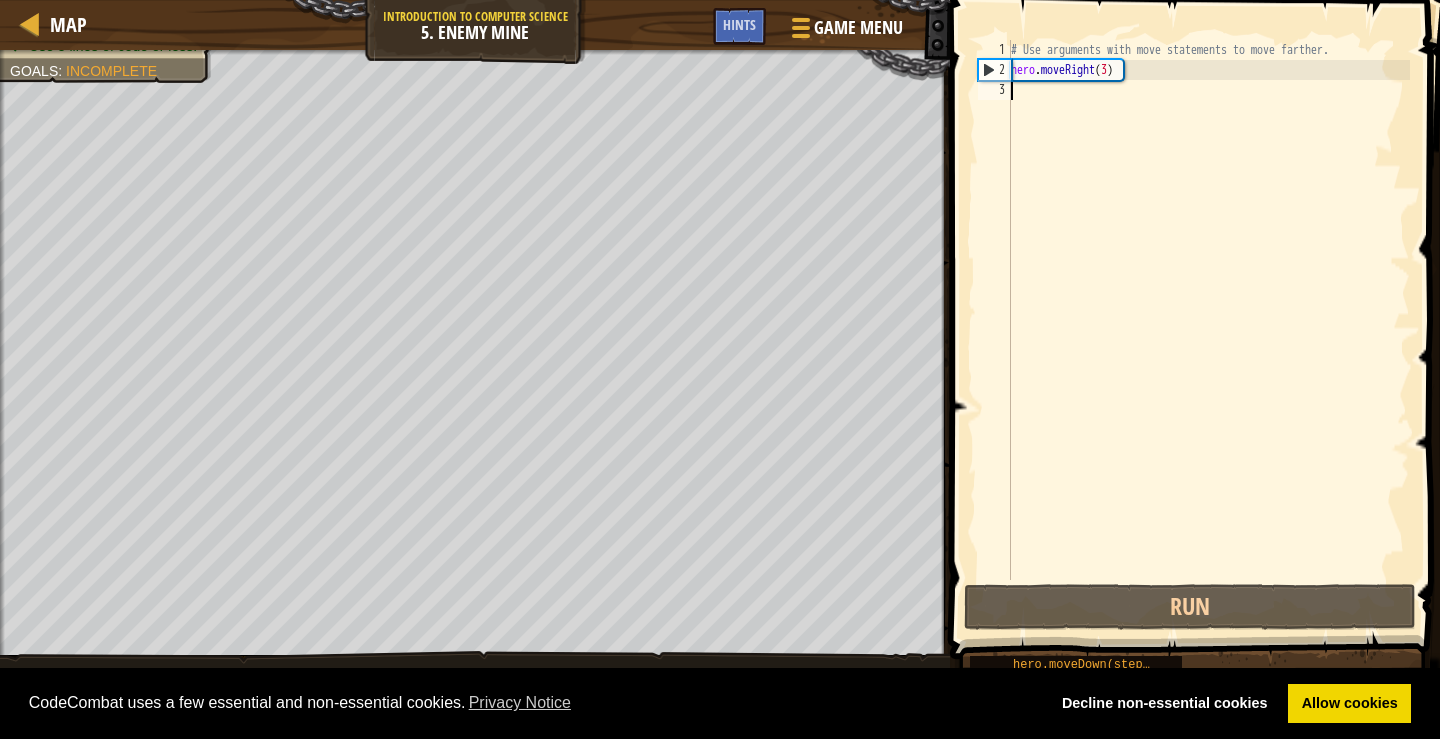 type on "h" 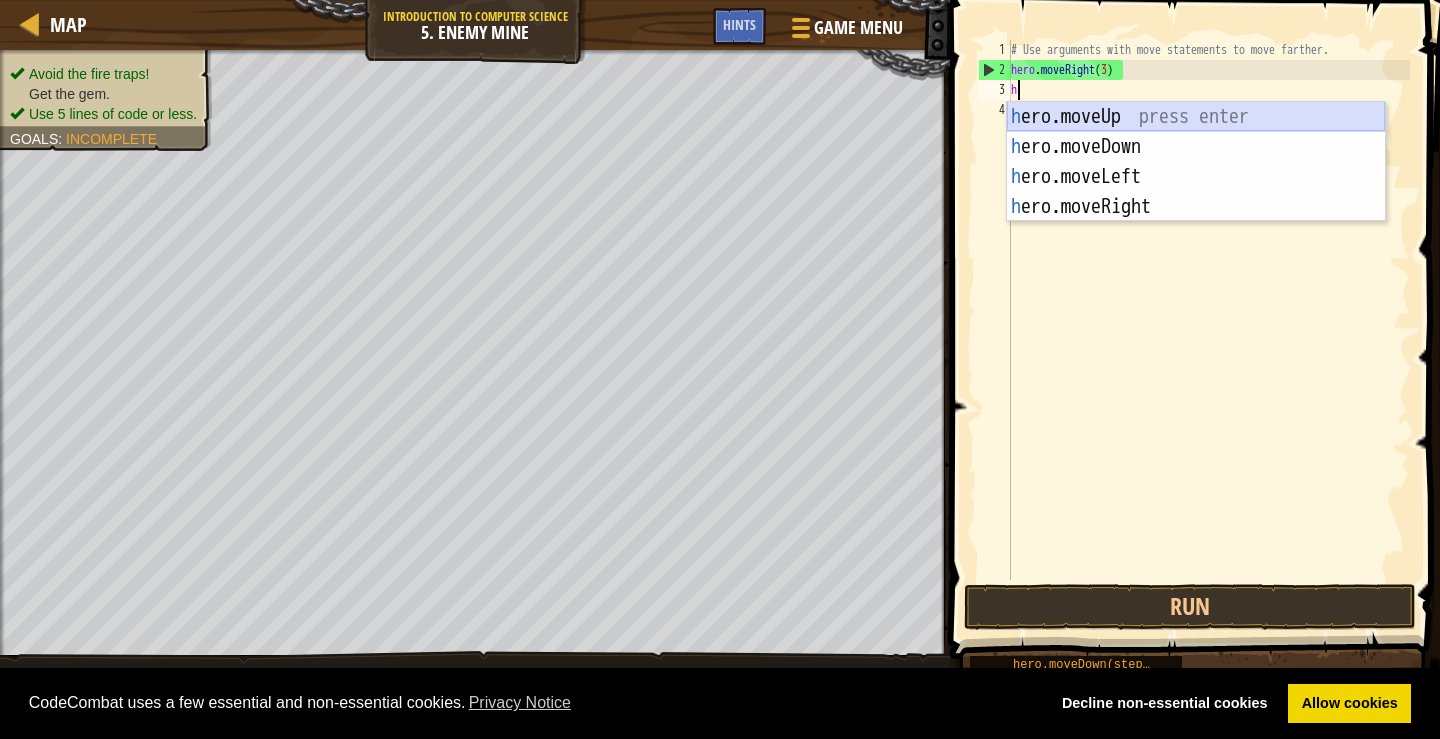 click on "h ero.moveUp press enter h ero.moveDown press enter h ero.moveLeft press enter h ero.moveRight press enter" at bounding box center (1196, 192) 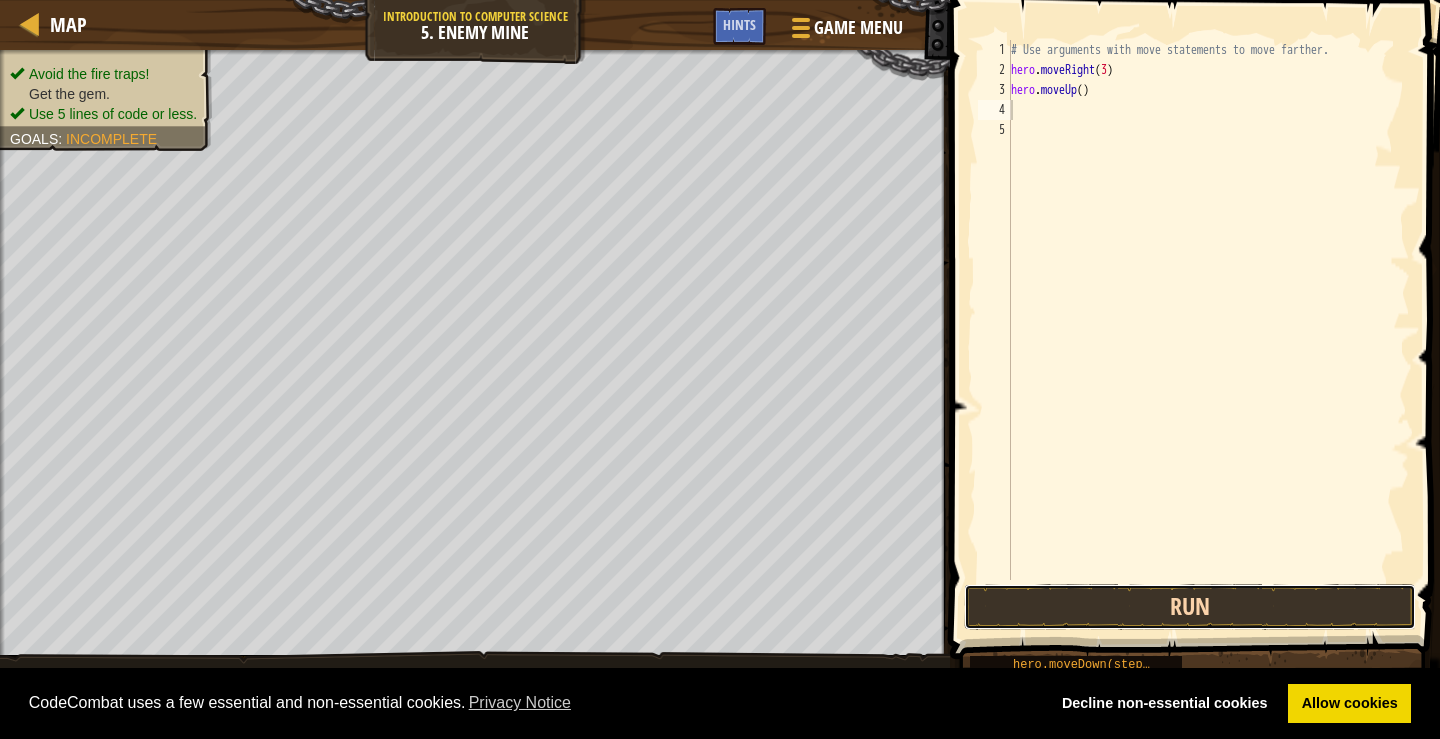 click on "Run" at bounding box center [1190, 607] 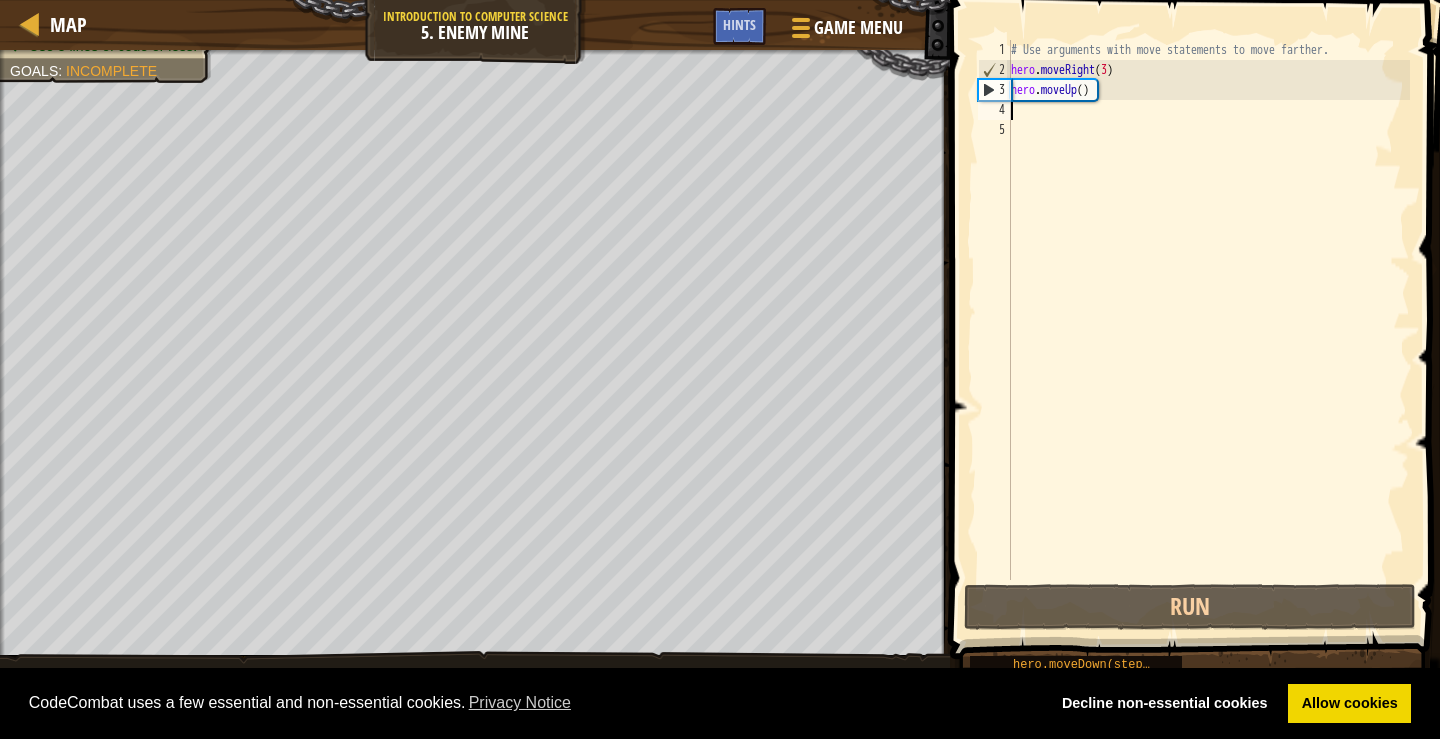 type on "h" 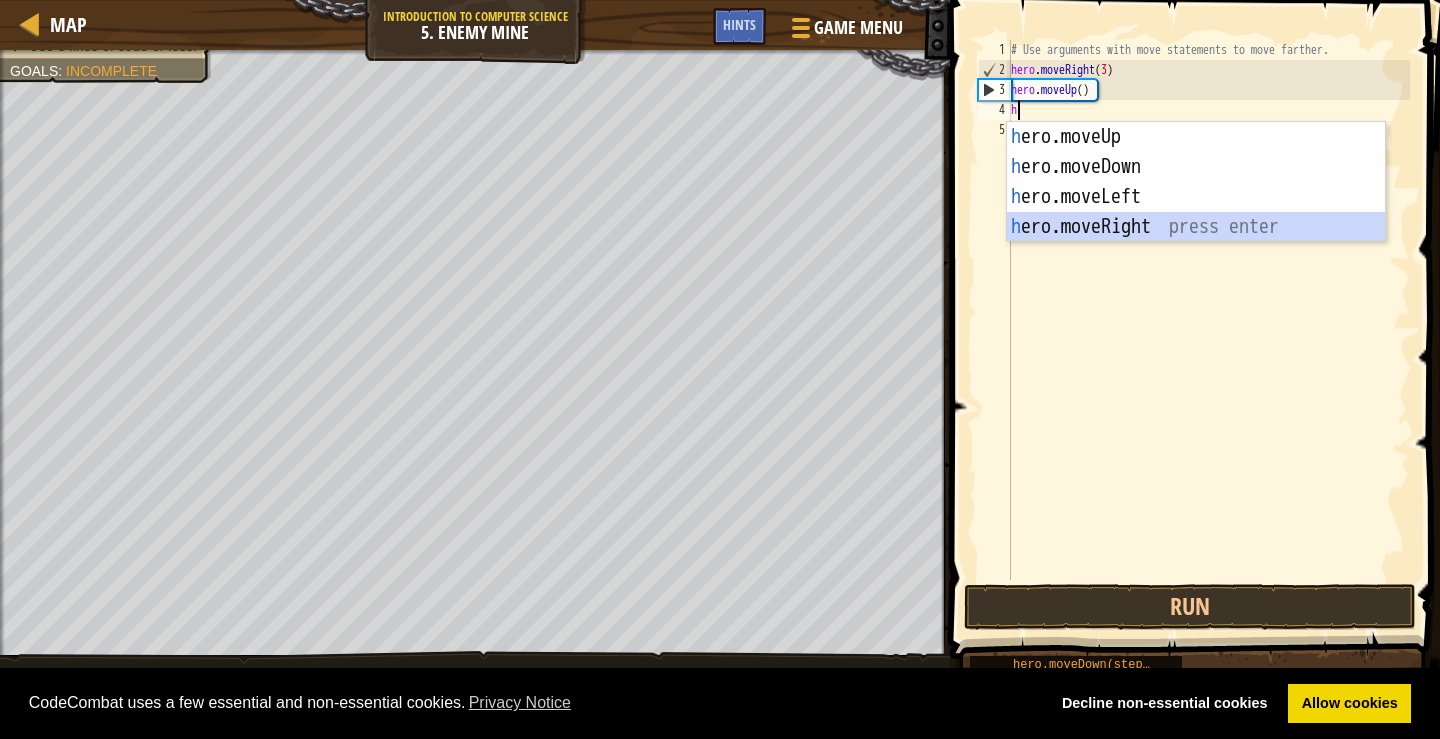 click on "h ero.moveUp press enter h ero.moveDown press enter h ero.moveLeft press enter h ero.moveRight press enter" at bounding box center [1196, 212] 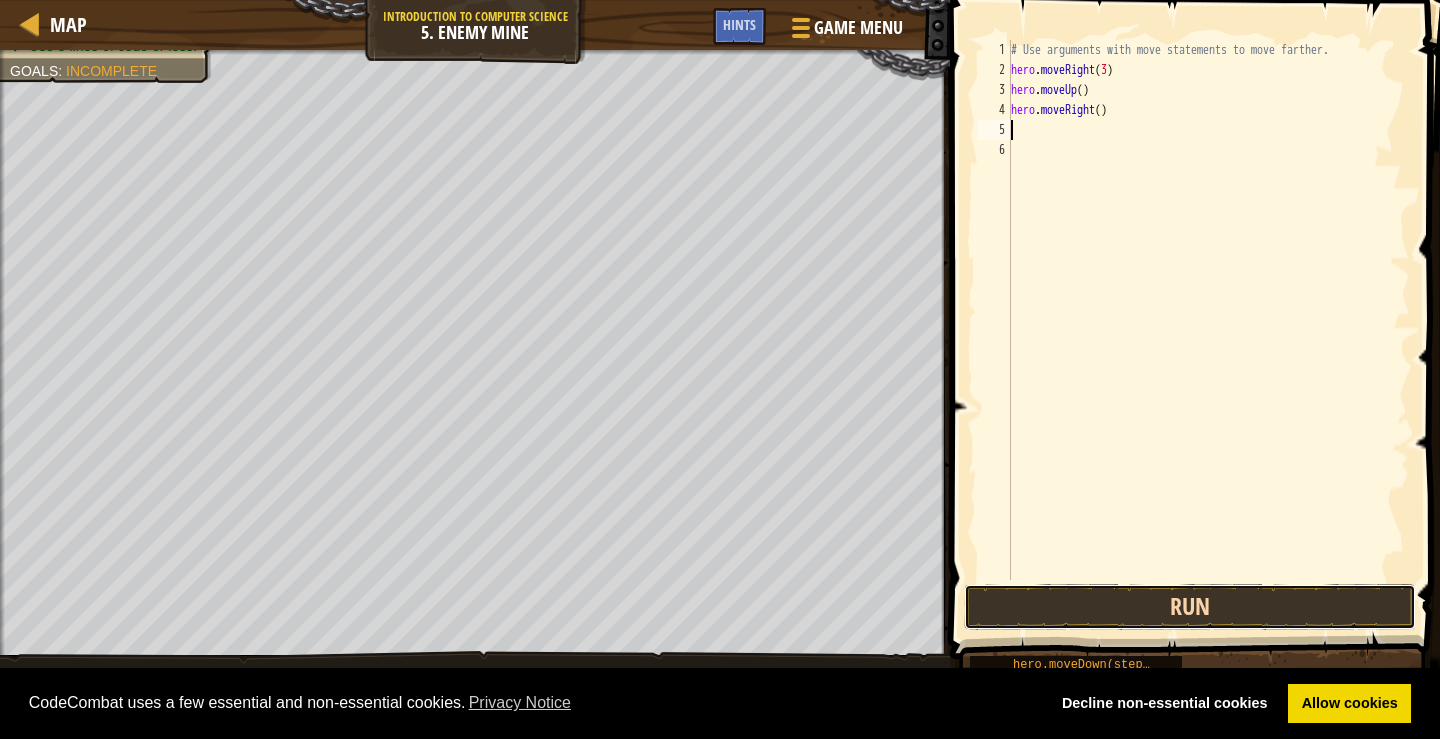 click on "Run" at bounding box center (1190, 607) 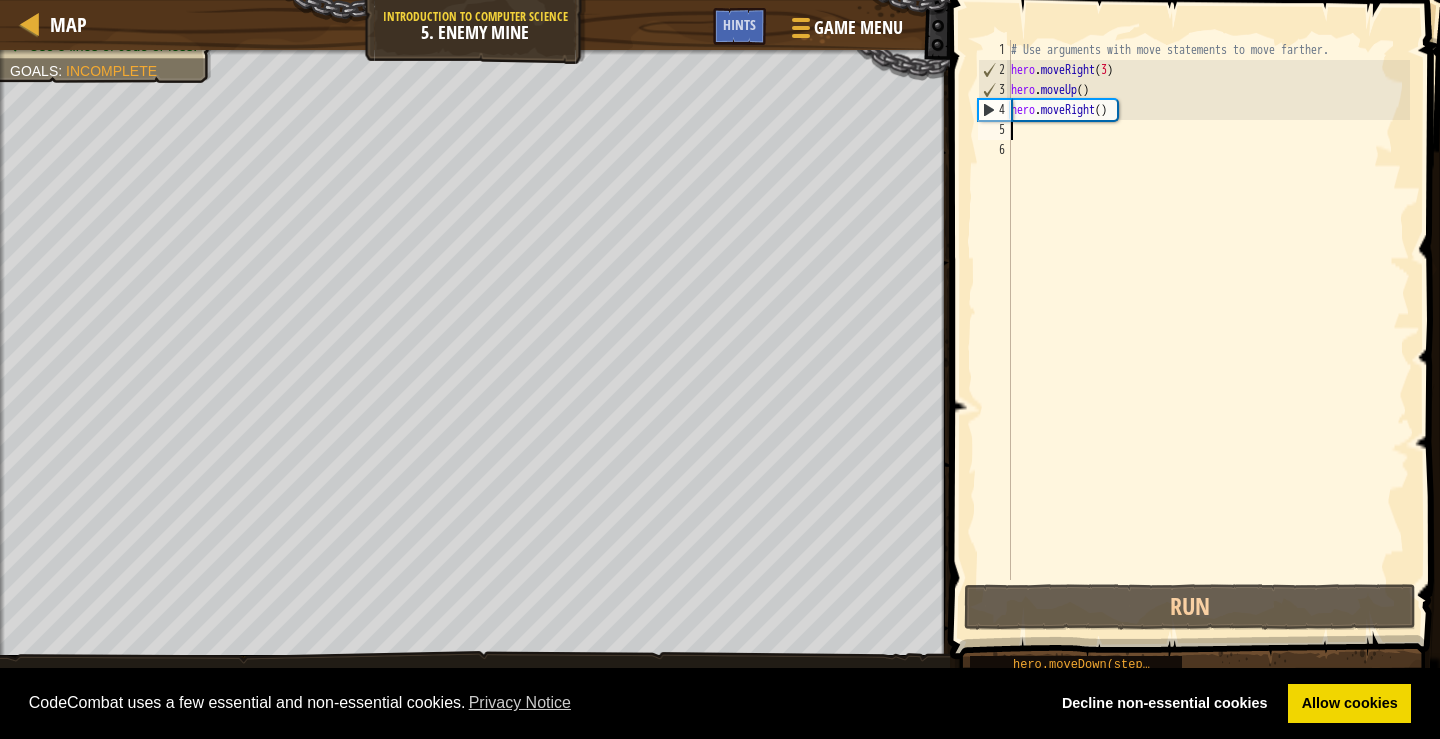 click on "# Use arguments with move statements to move farther. hero . moveRight ( 3 ) hero . moveUp ( ) hero . moveRight ( )" at bounding box center [1208, 330] 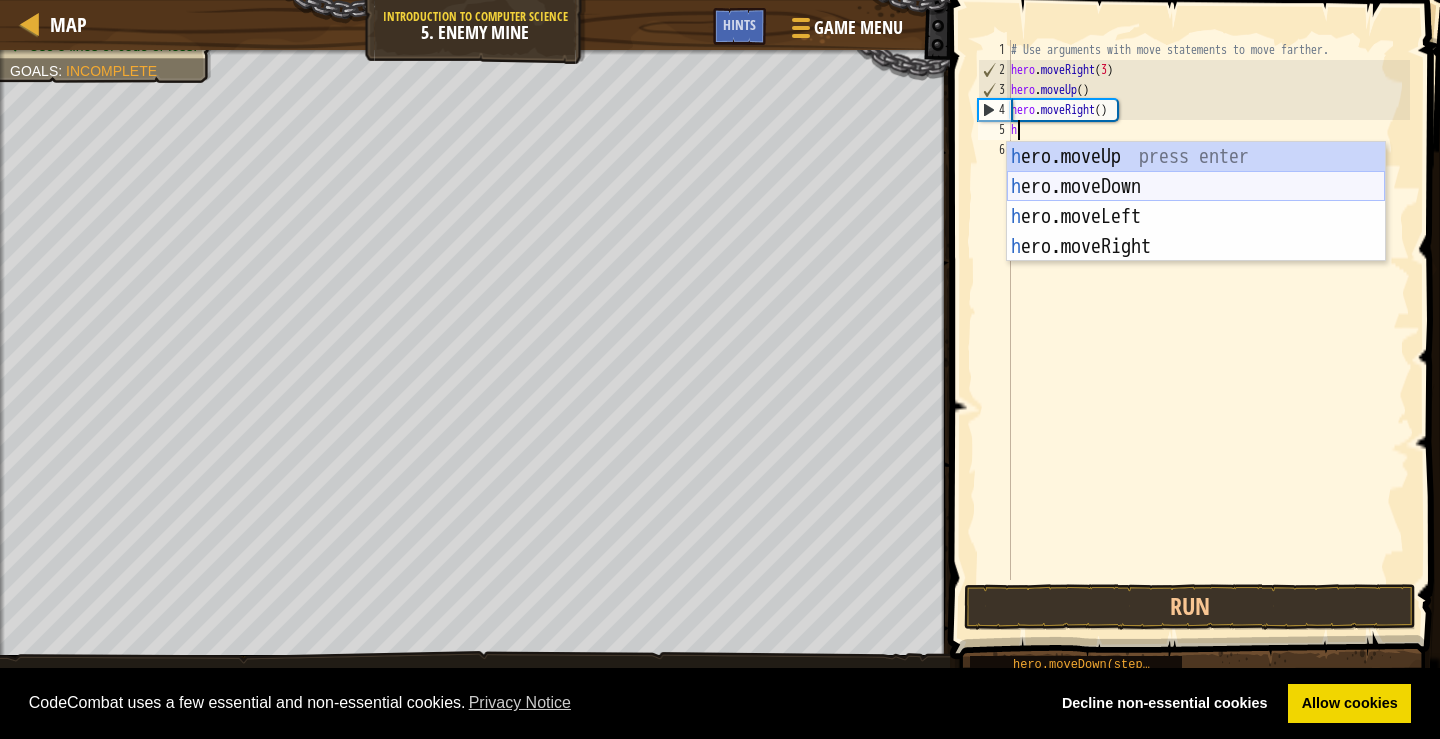 click on "h ero.moveUp press enter h ero.moveDown press enter h ero.moveLeft press enter h ero.moveRight press enter" at bounding box center [1196, 232] 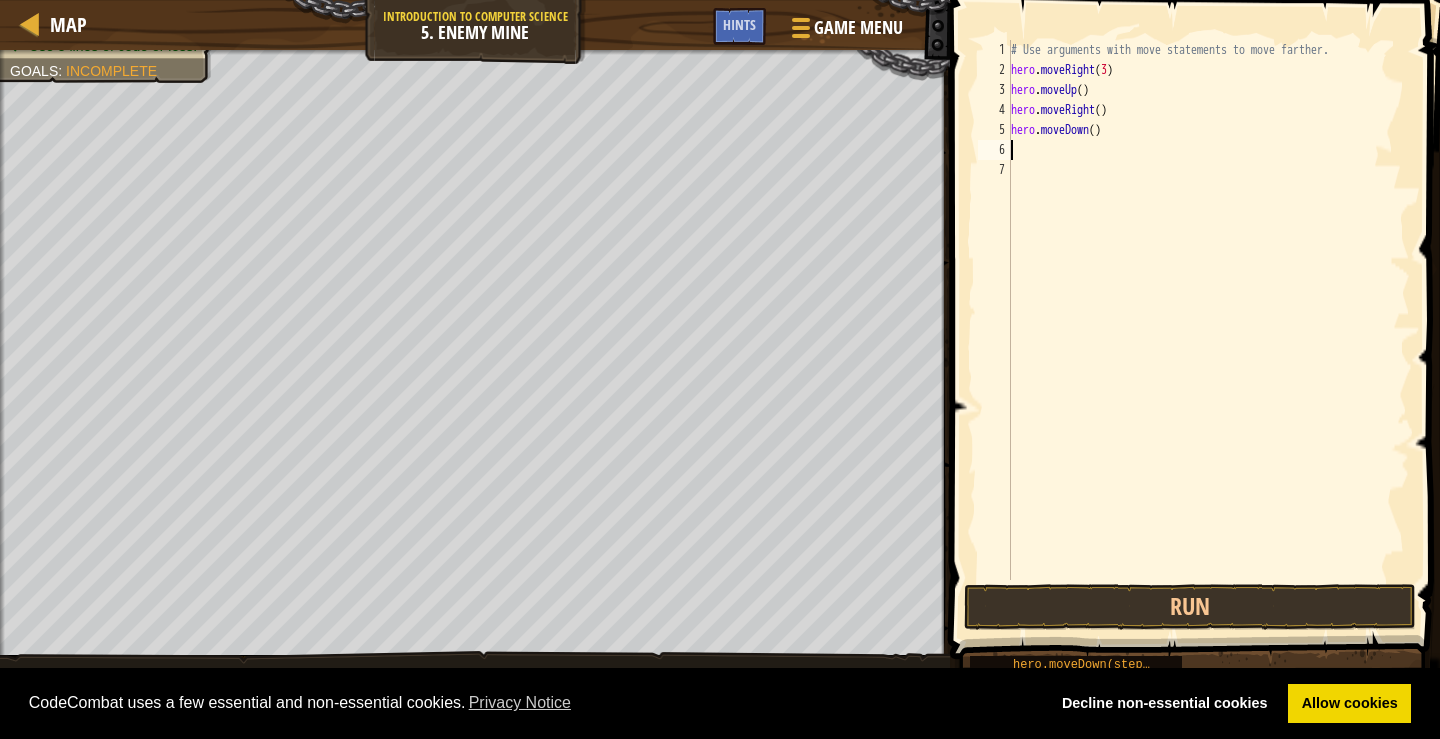 type on "h" 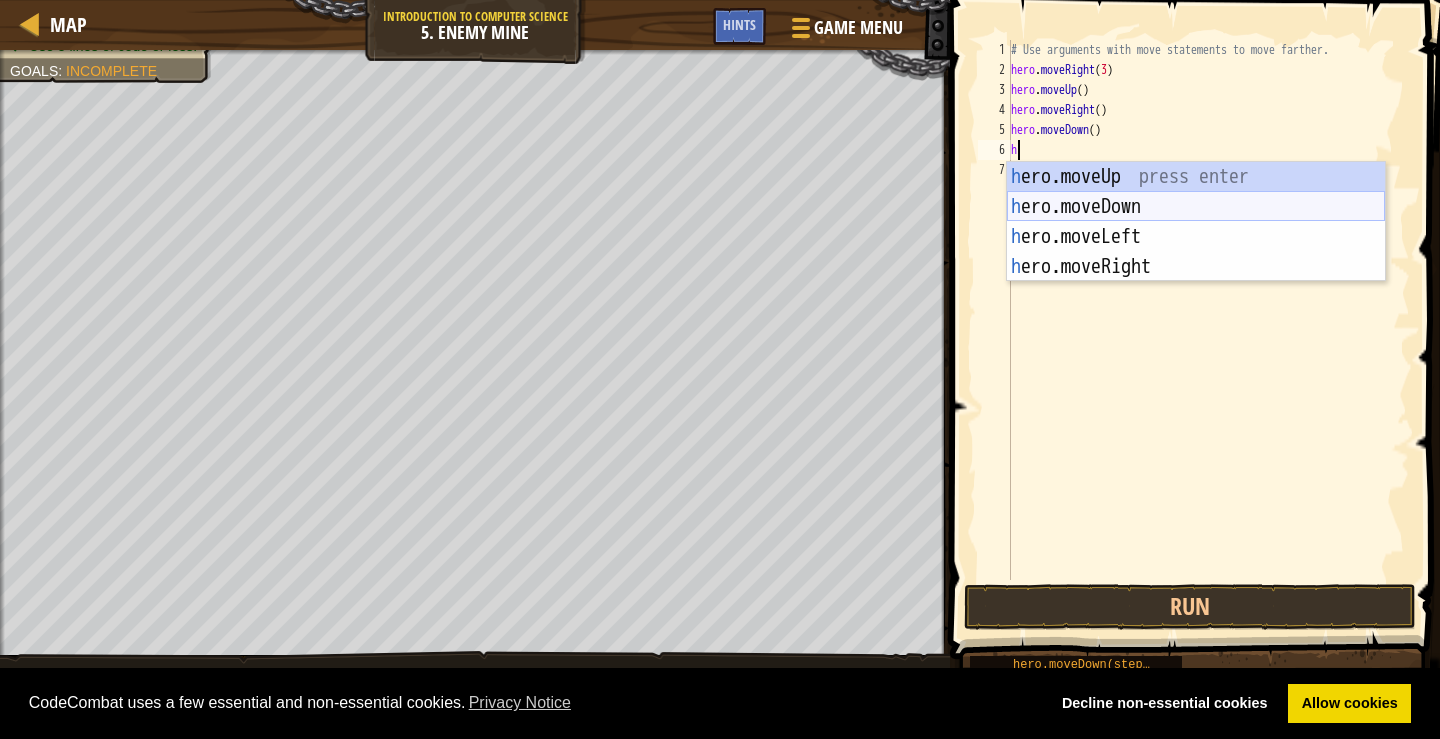 click on "h ero.moveUp press enter h ero.moveDown press enter h ero.moveLeft press enter h ero.moveRight press enter" at bounding box center [1196, 252] 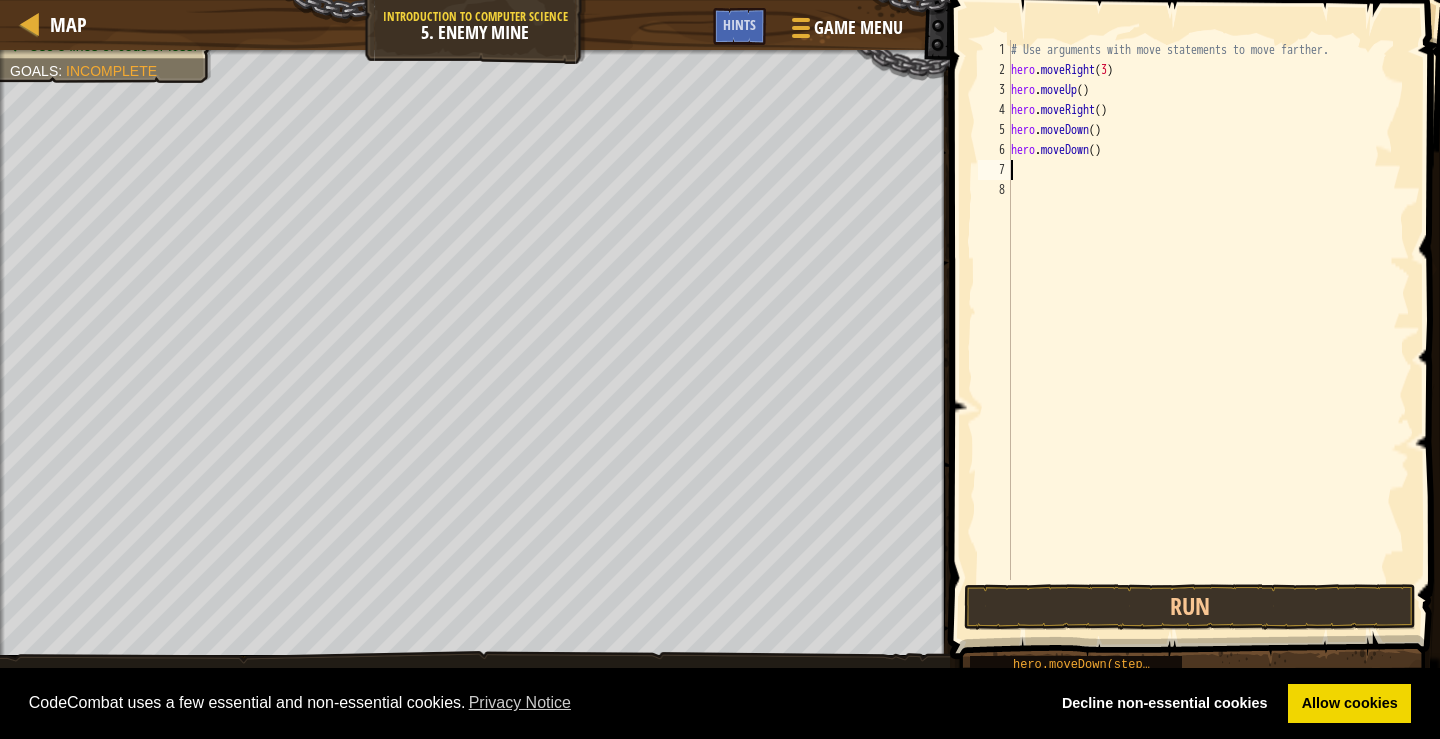 type on "h" 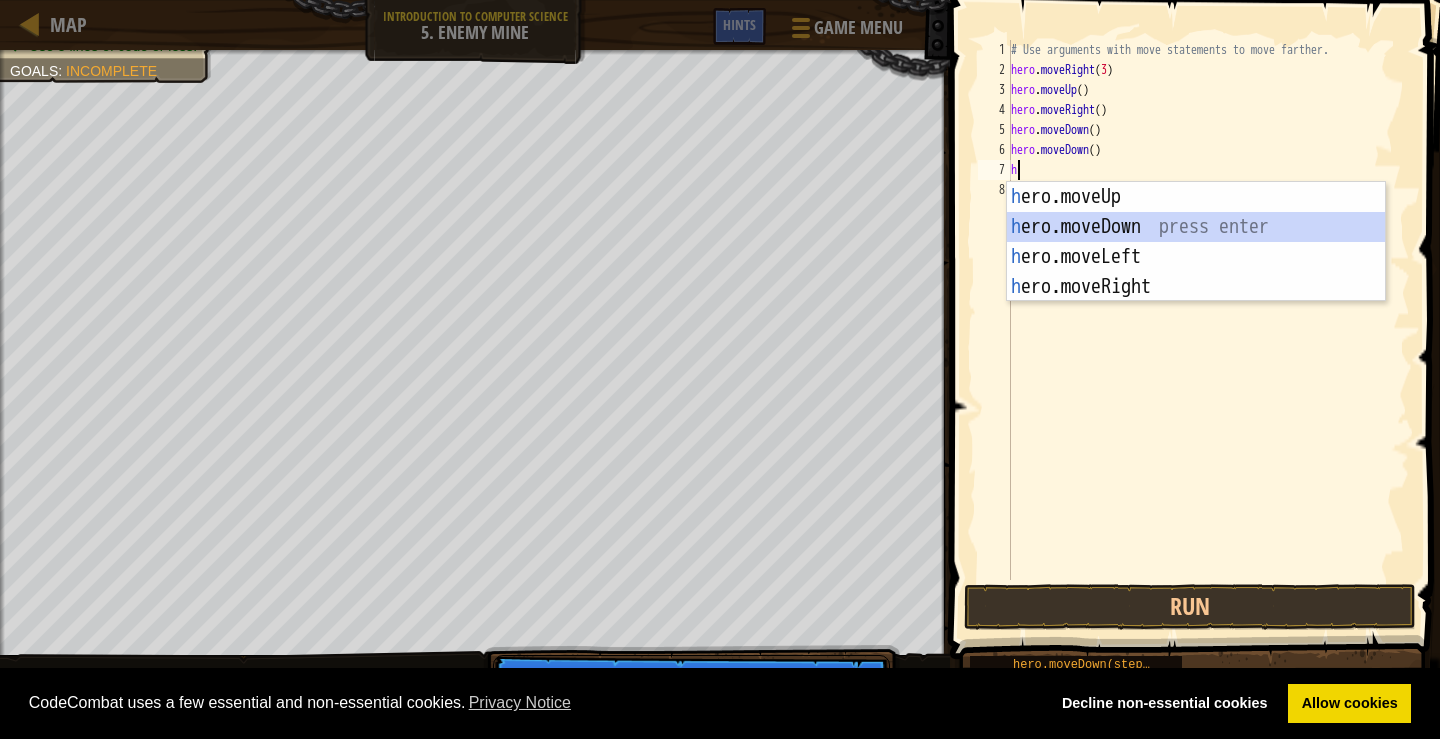 click on "h ero.moveUp press enter h ero.moveDown press enter h ero.moveLeft press enter h ero.moveRight press enter" at bounding box center (1196, 272) 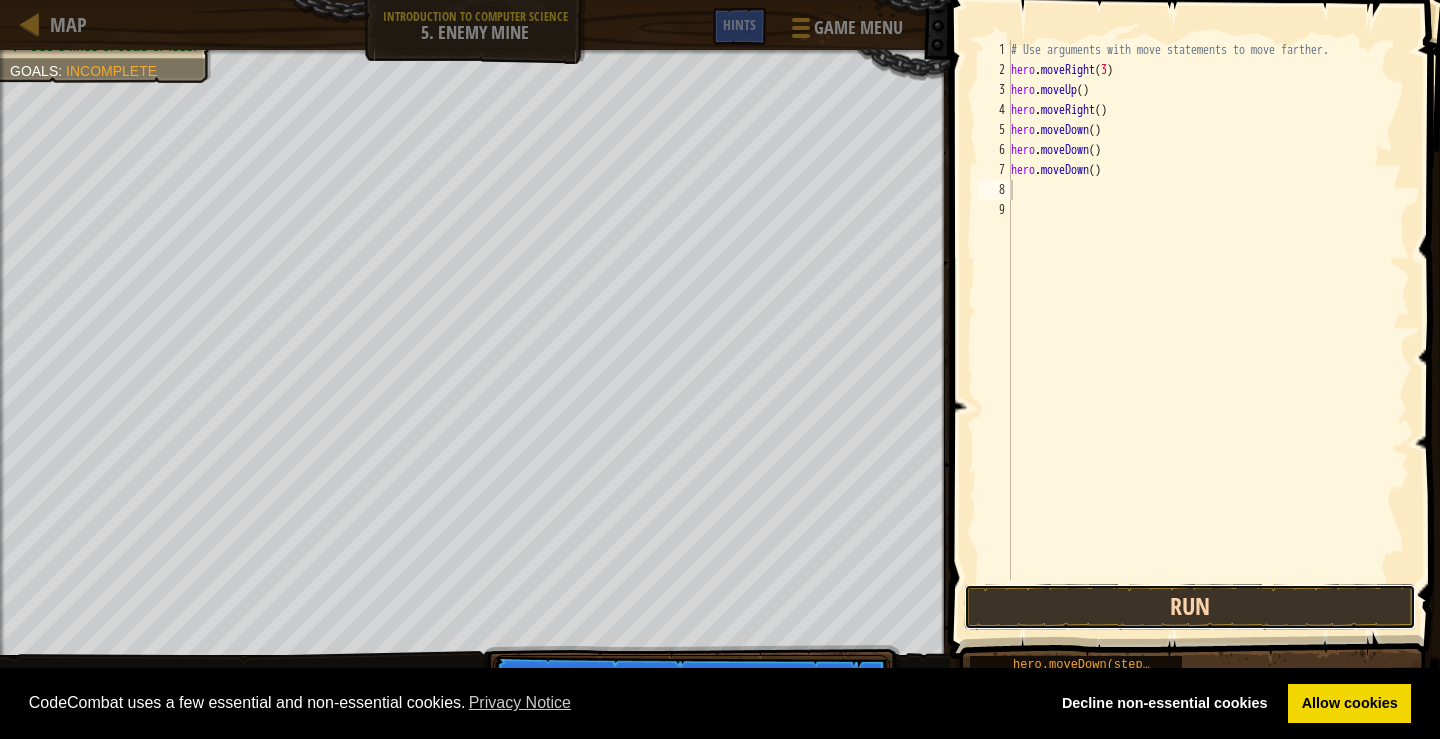 click on "Run" at bounding box center [1190, 607] 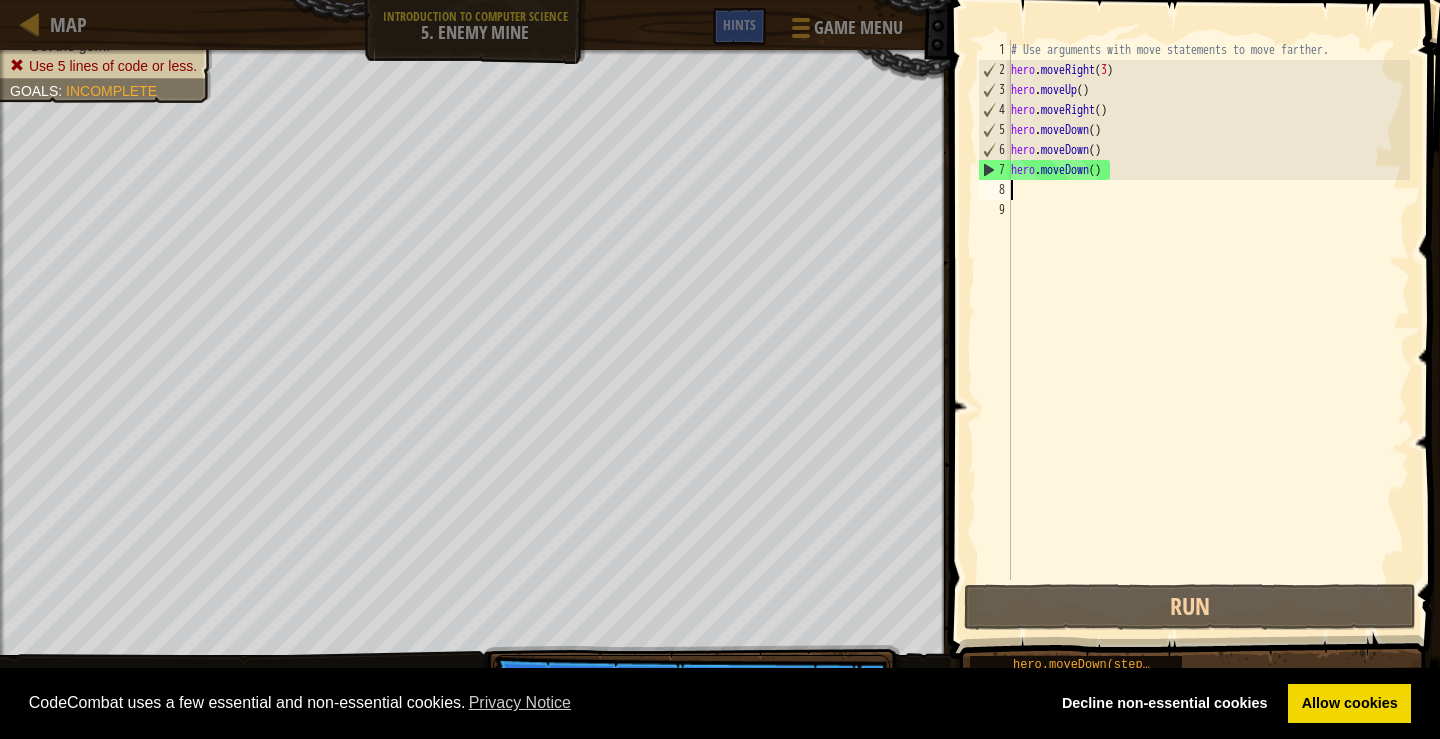 type on "h" 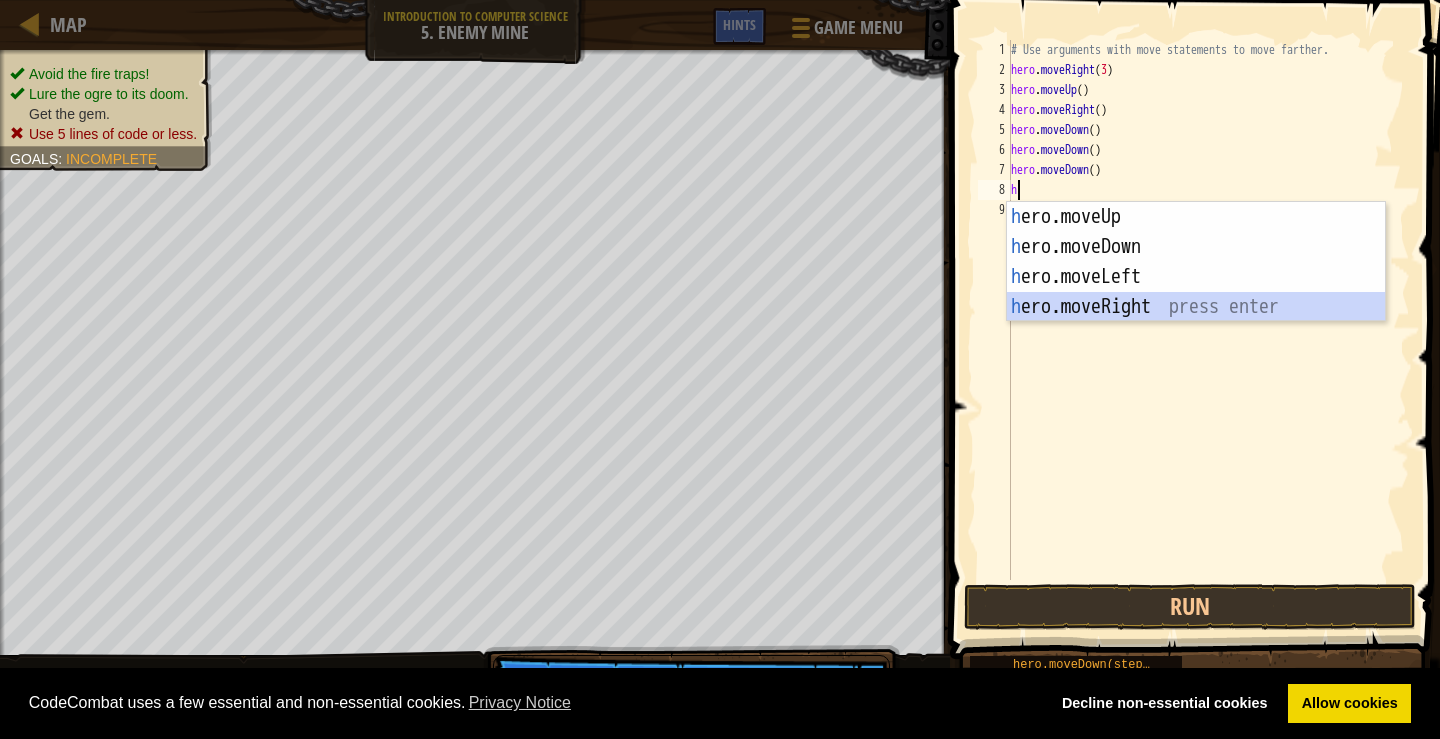 click on "h ero.moveUp press enter h ero.moveDown press enter h ero.moveLeft press enter h ero.moveRight press enter" at bounding box center (1196, 292) 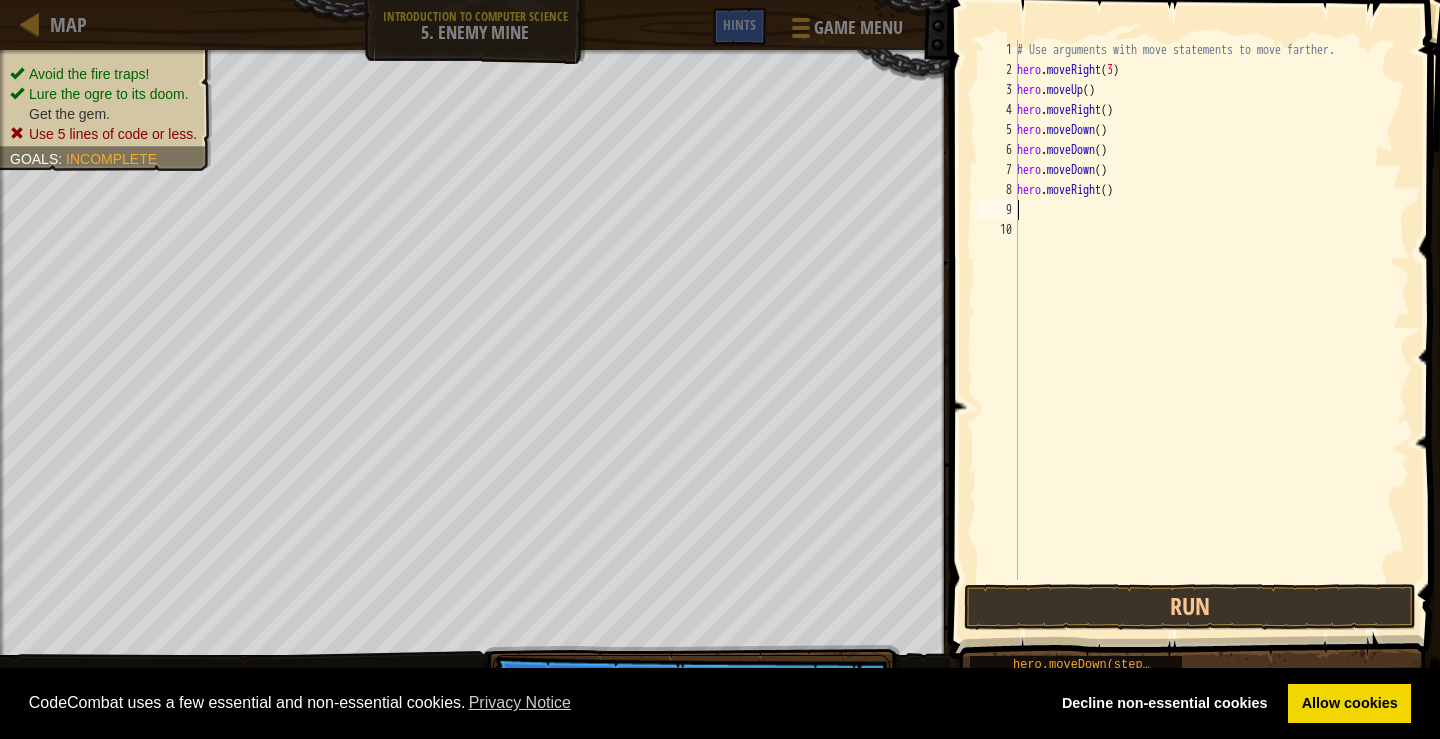 type on "h" 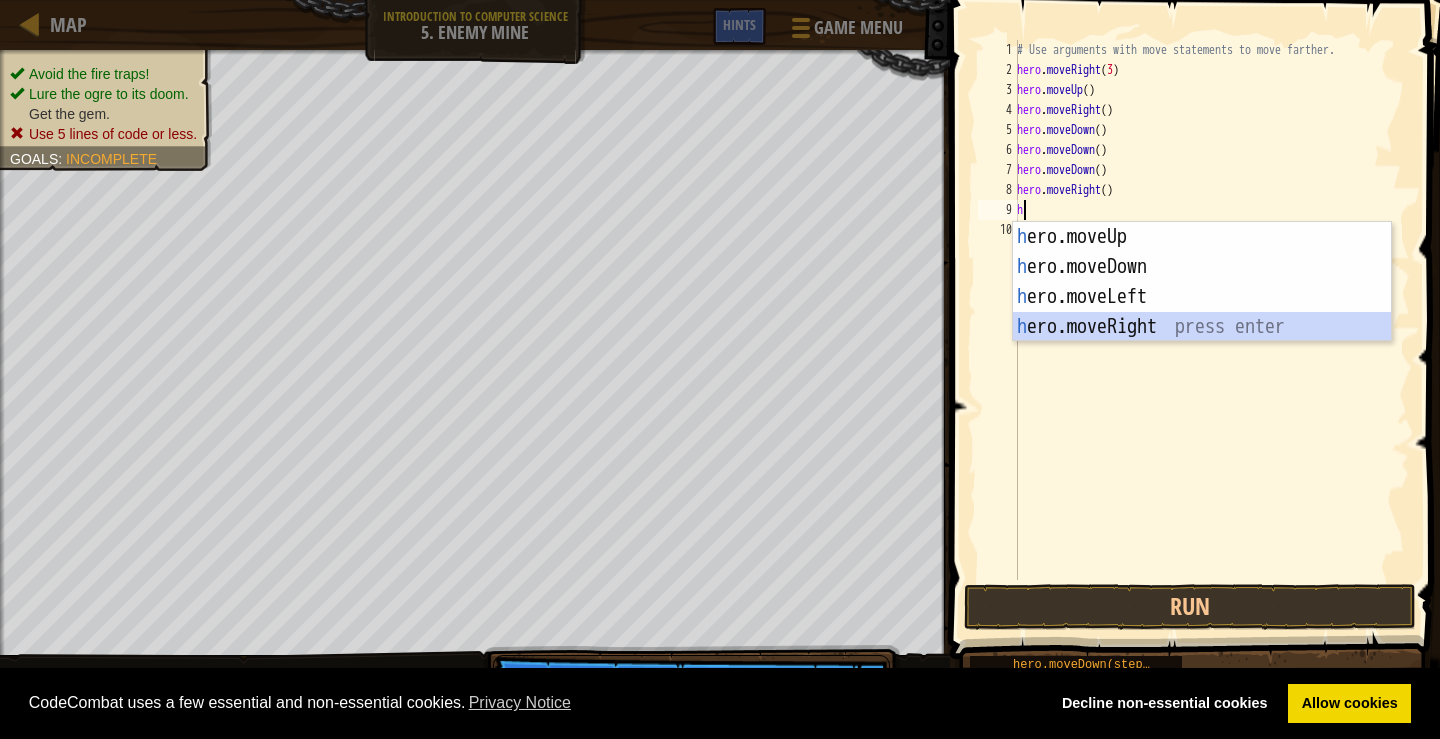 click on "h ero.moveUp press enter h ero.moveDown press enter h ero.moveLeft press enter h ero.moveRight press enter" at bounding box center [1202, 312] 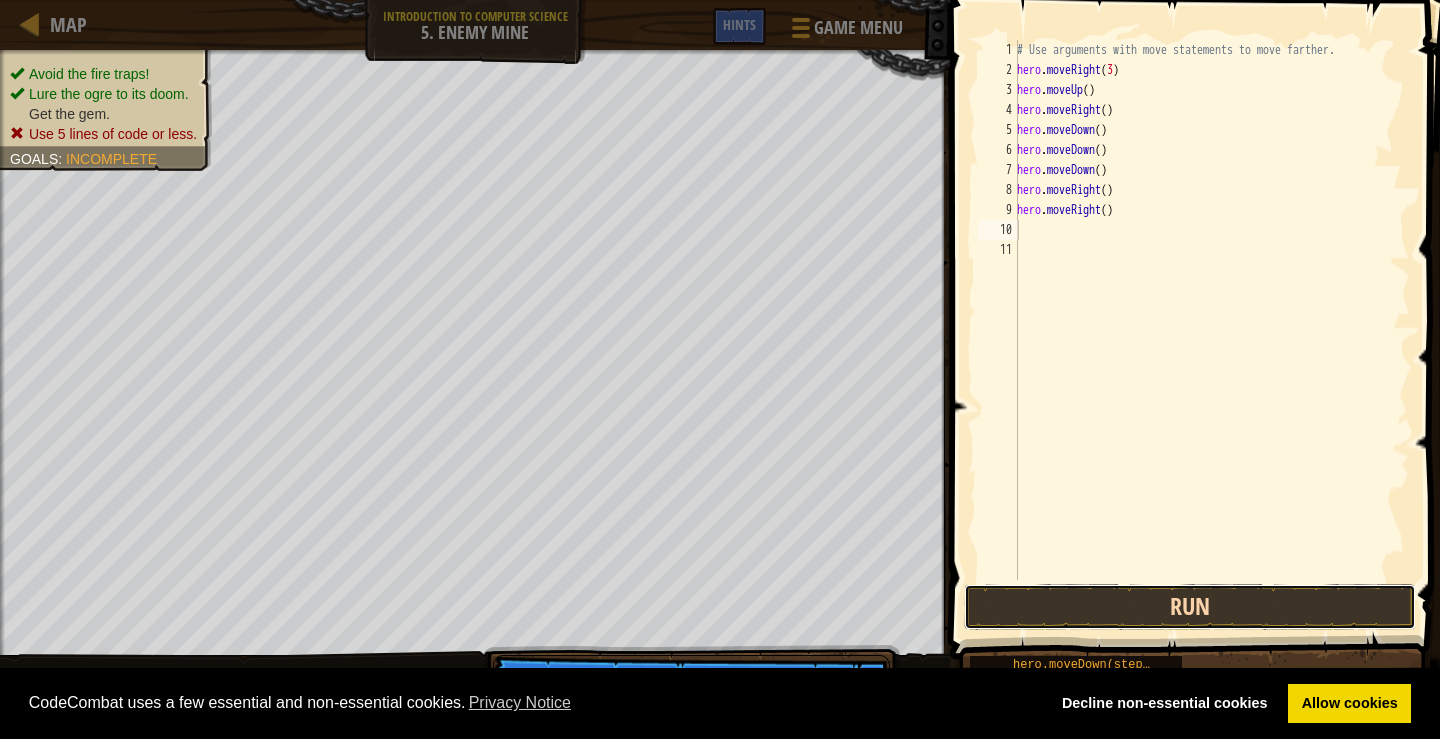 click on "Run" at bounding box center [1190, 607] 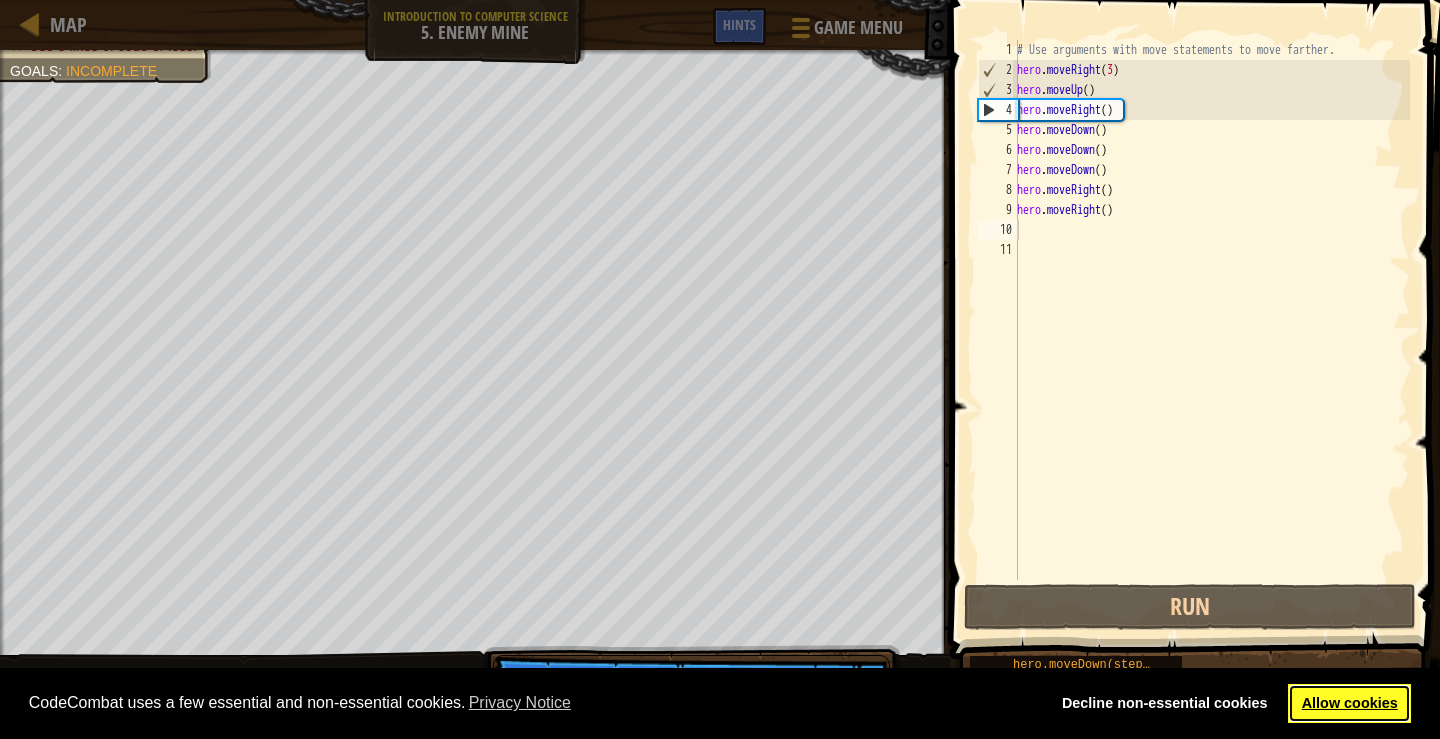 click on "Allow cookies" at bounding box center [1349, 704] 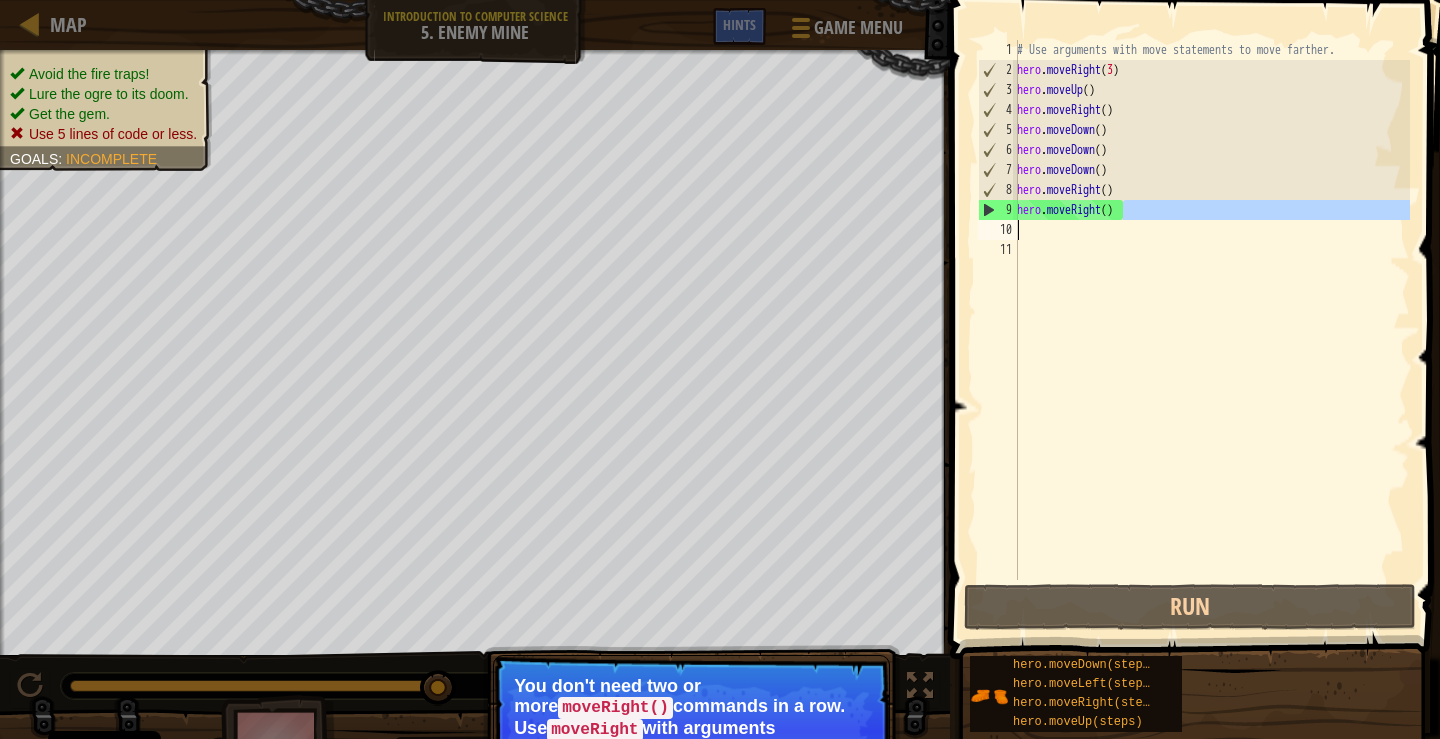 drag, startPoint x: 1123, startPoint y: 211, endPoint x: 1098, endPoint y: 234, distance: 33.970577 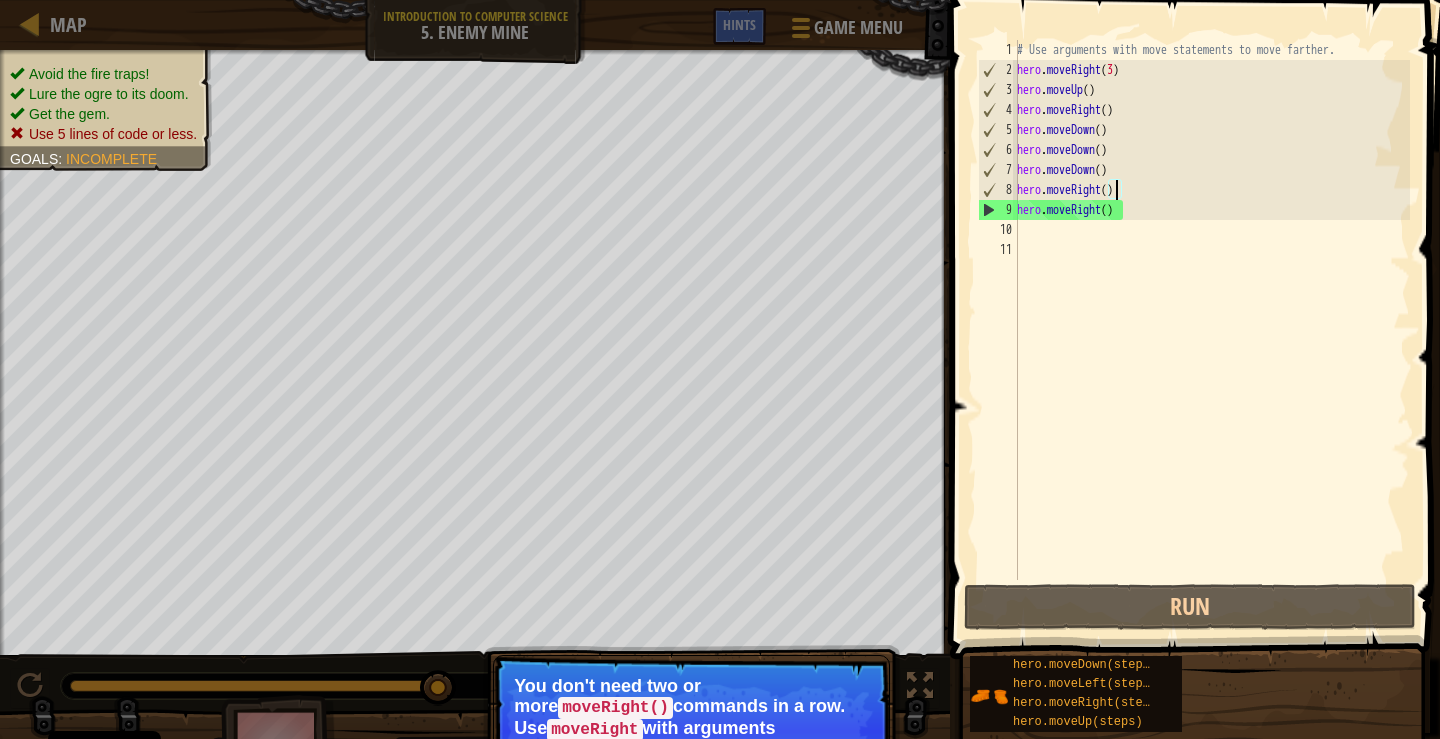 click on "# Use arguments with move statements to move farther. hero . moveRight ( 3 ) hero . moveUp ( ) hero . moveRight ( ) hero . moveDown ( ) hero . moveDown ( ) hero . moveDown ( ) hero . moveRight ( ) hero . moveRight ( )" at bounding box center [1211, 330] 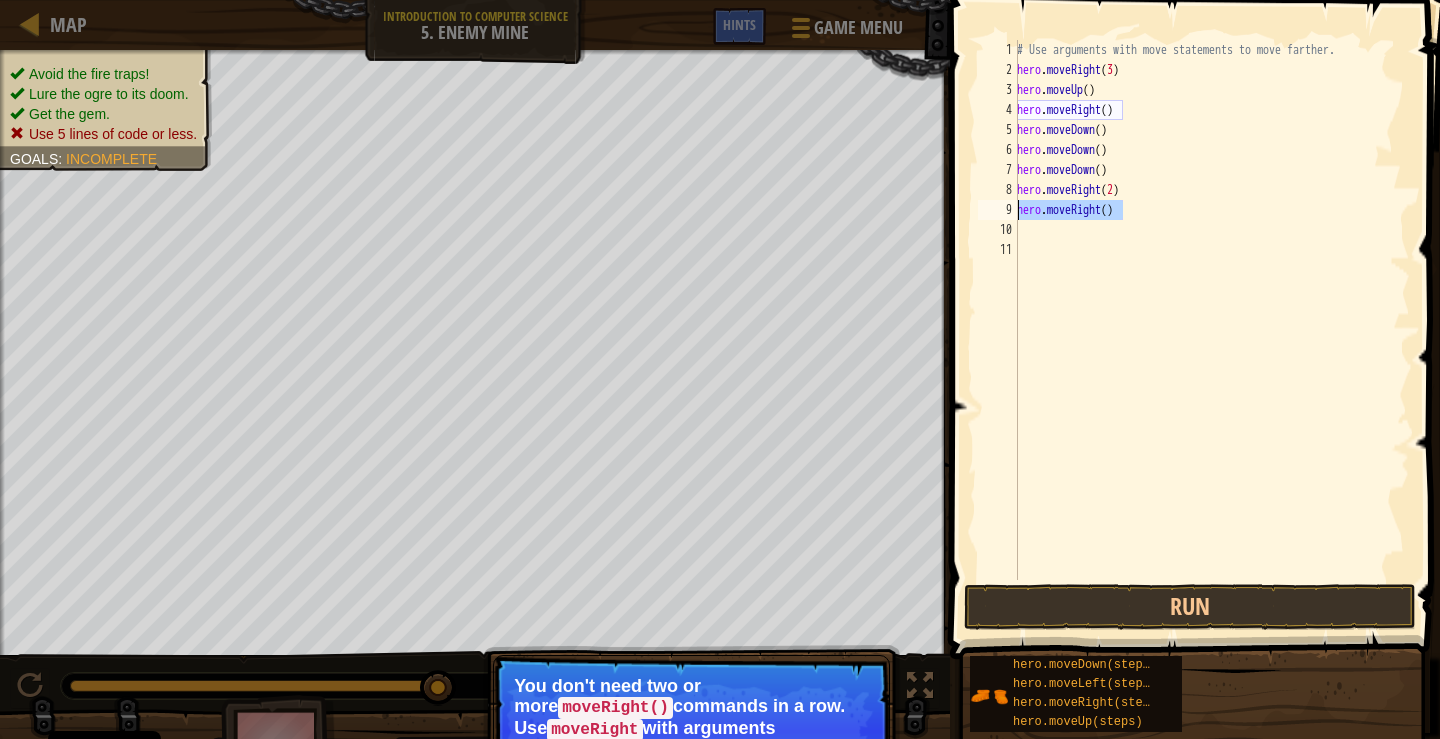 drag, startPoint x: 1127, startPoint y: 209, endPoint x: 1016, endPoint y: 213, distance: 111.07205 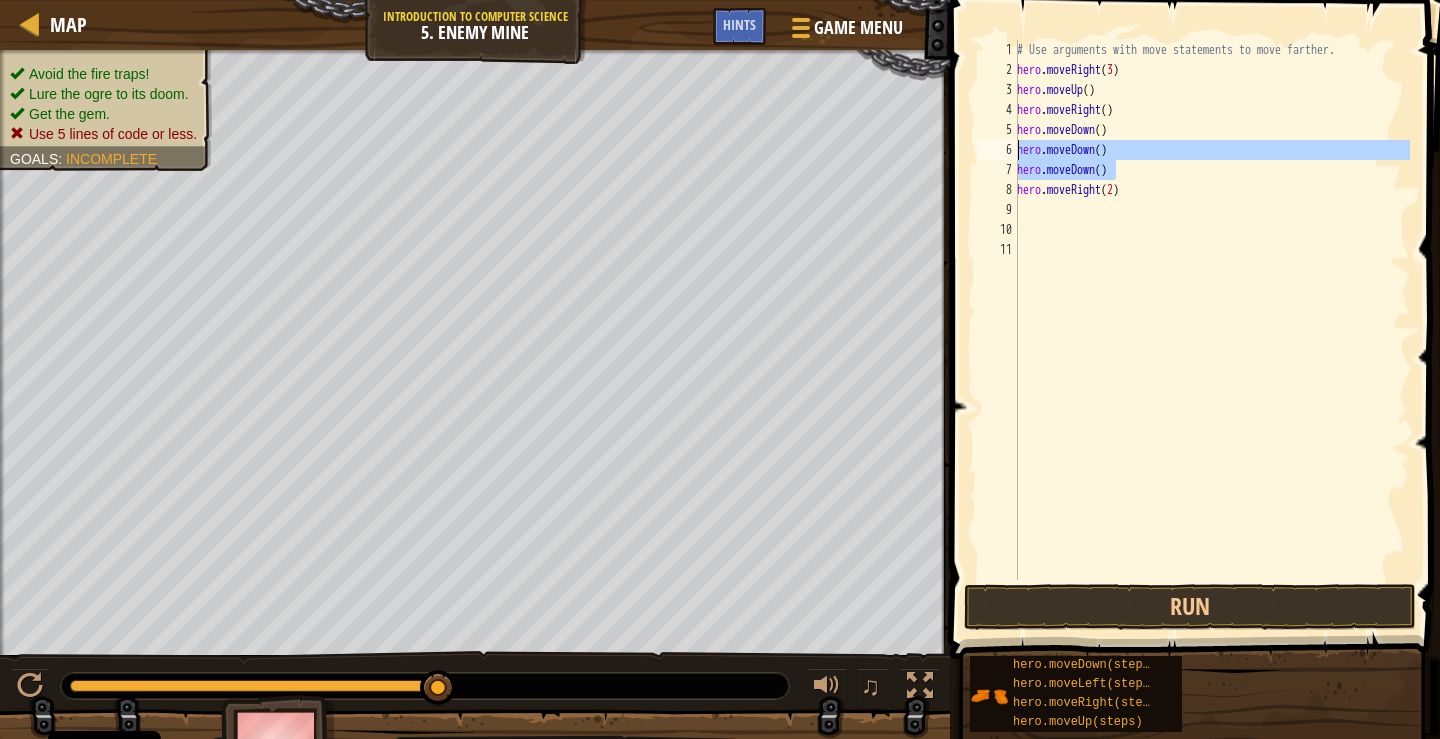 drag, startPoint x: 1115, startPoint y: 166, endPoint x: 1015, endPoint y: 153, distance: 100.84146 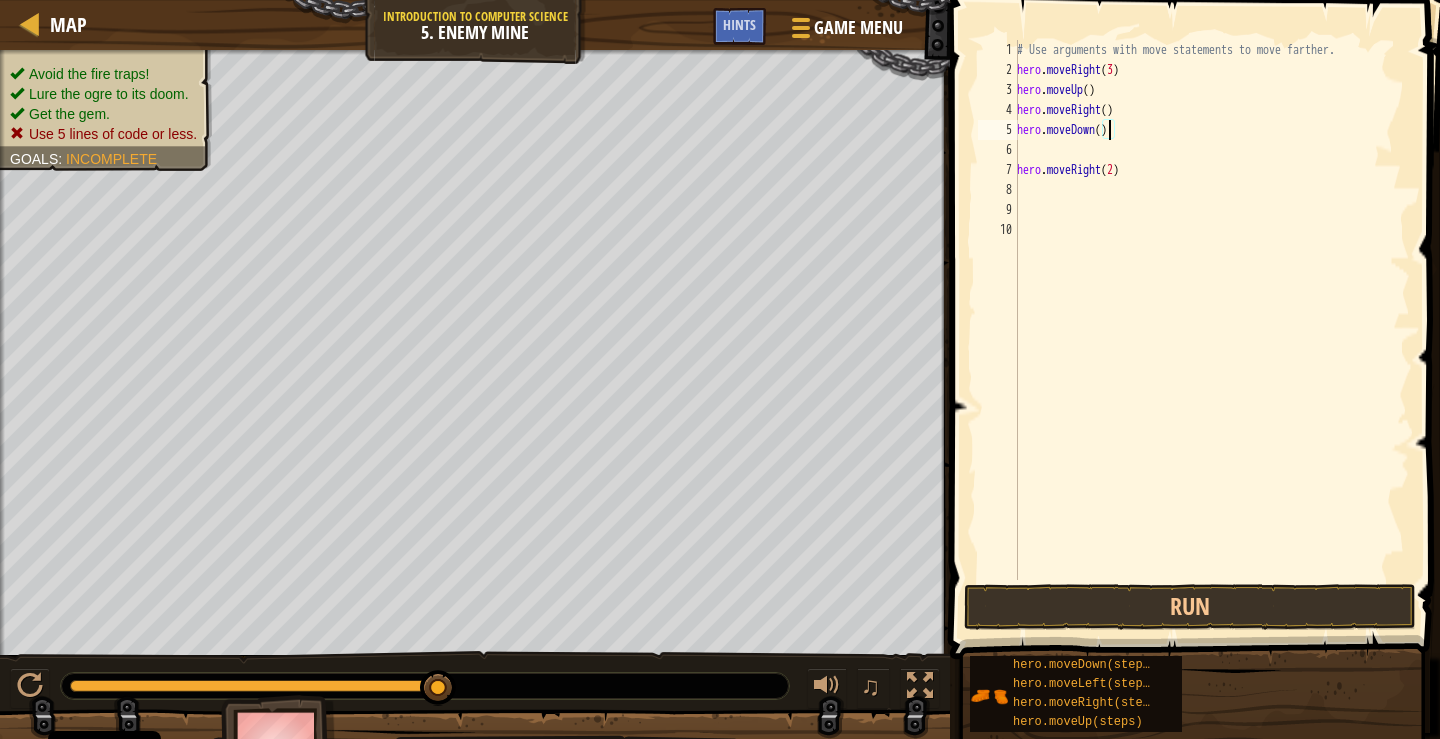 click on "# Use arguments with move statements to move farther. hero . moveRight ( 3 ) hero . moveUp ( ) hero . moveRight ( ) hero . moveDown ( ) hero . moveRight ( 2 )" at bounding box center (1211, 330) 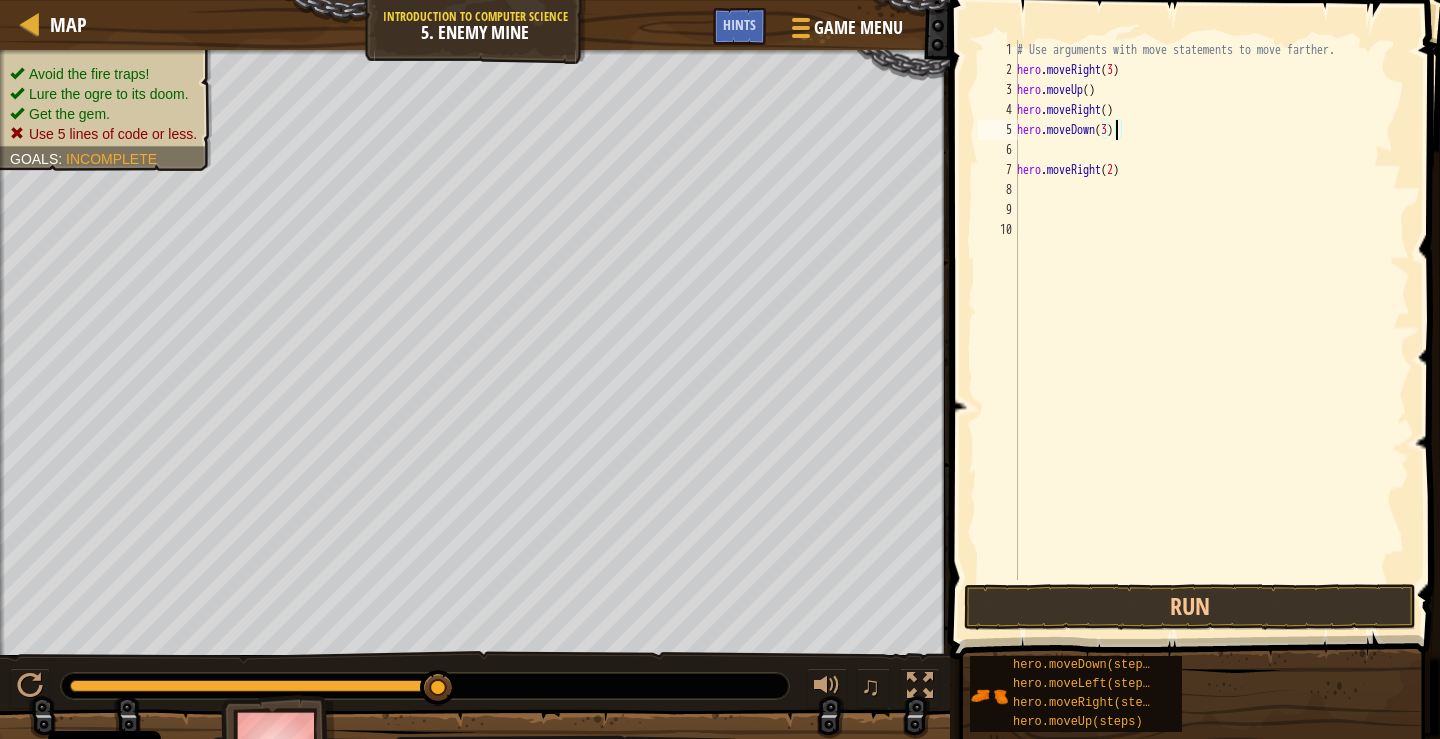 scroll, scrollTop: 9, scrollLeft: 8, axis: both 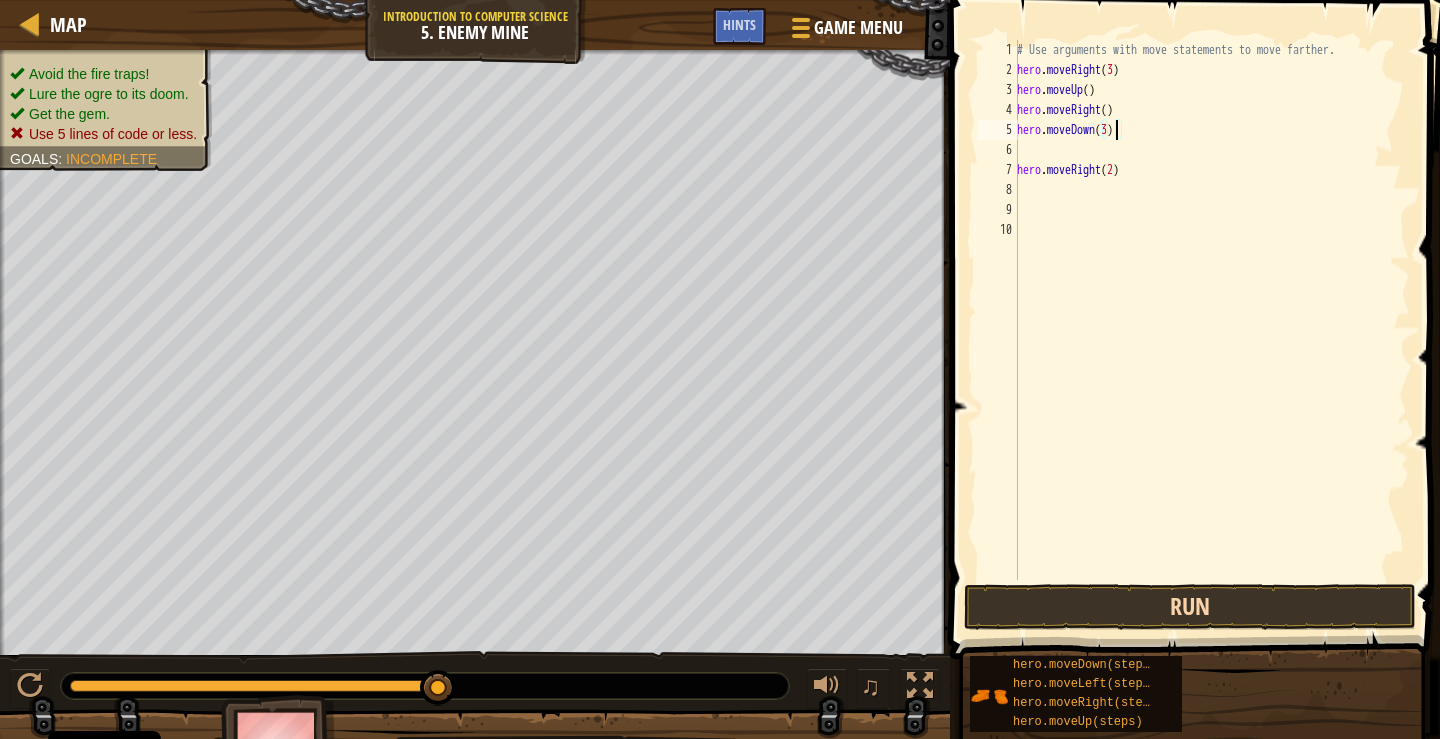 type on "hero.moveDown(3)" 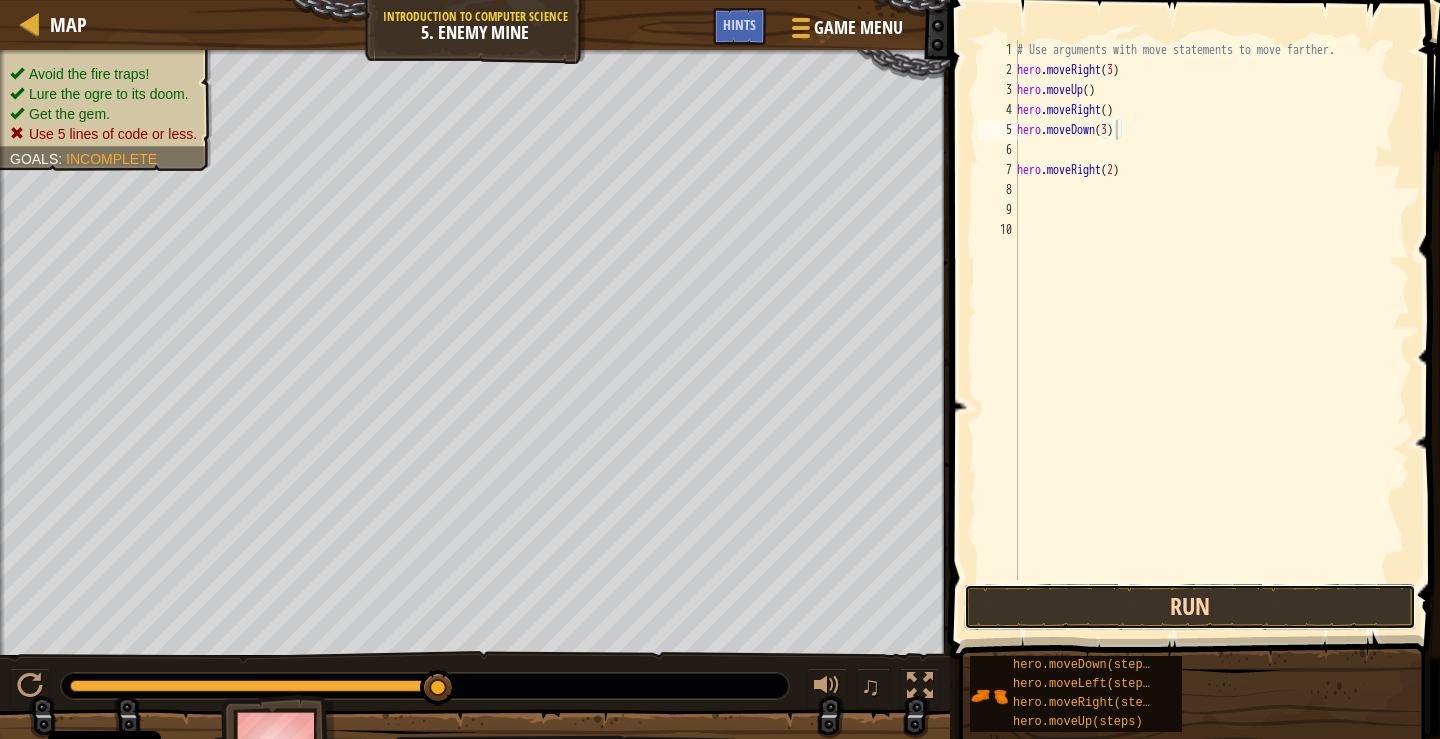 click on "Run" at bounding box center (1190, 607) 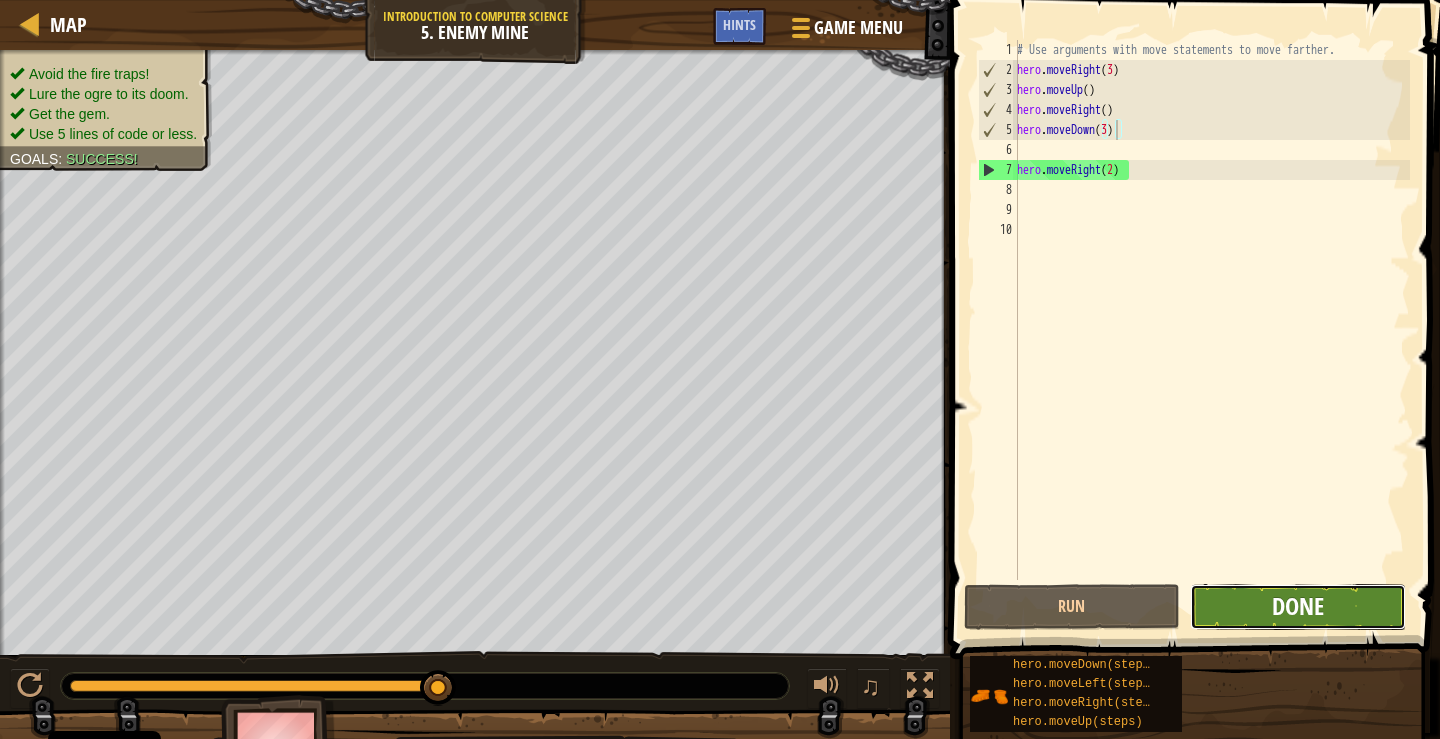 click on "Done" at bounding box center [1298, 606] 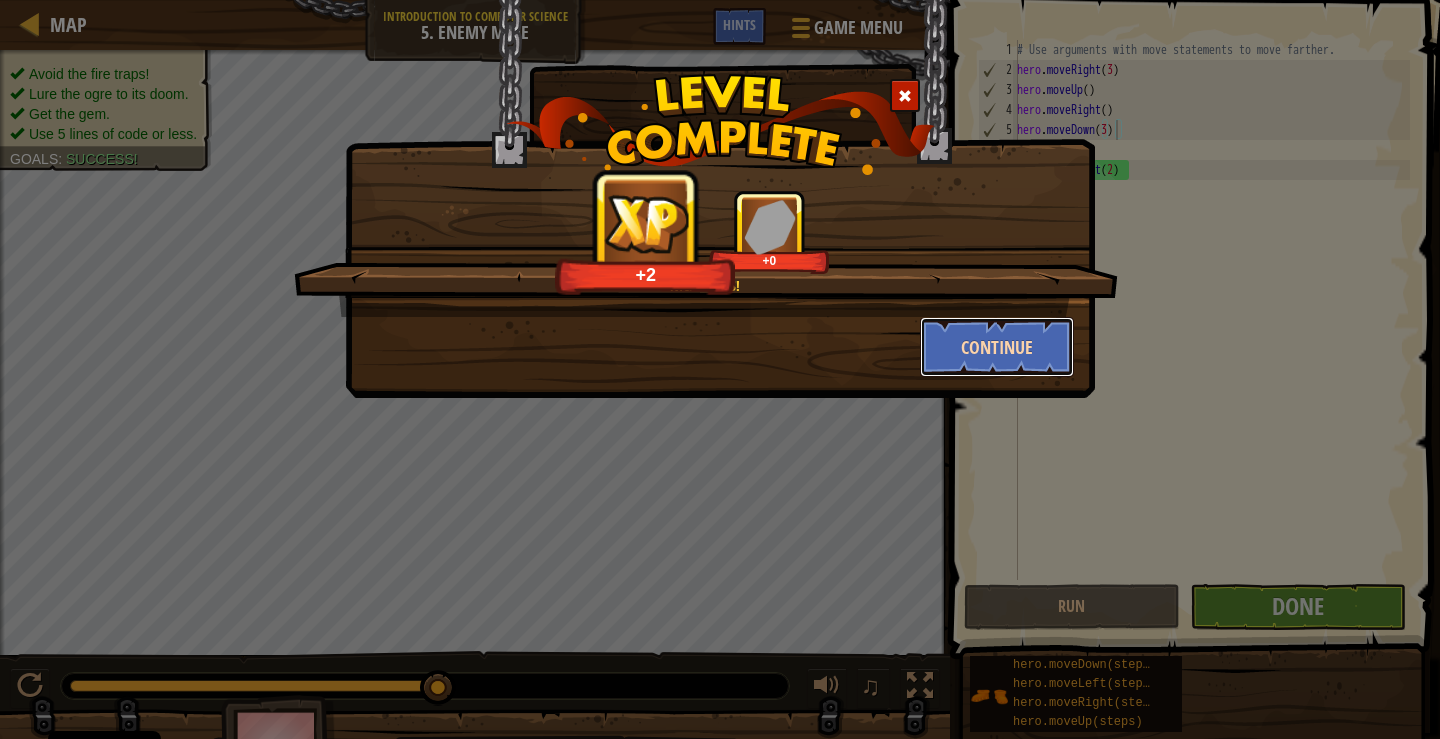 click on "Continue" at bounding box center (997, 347) 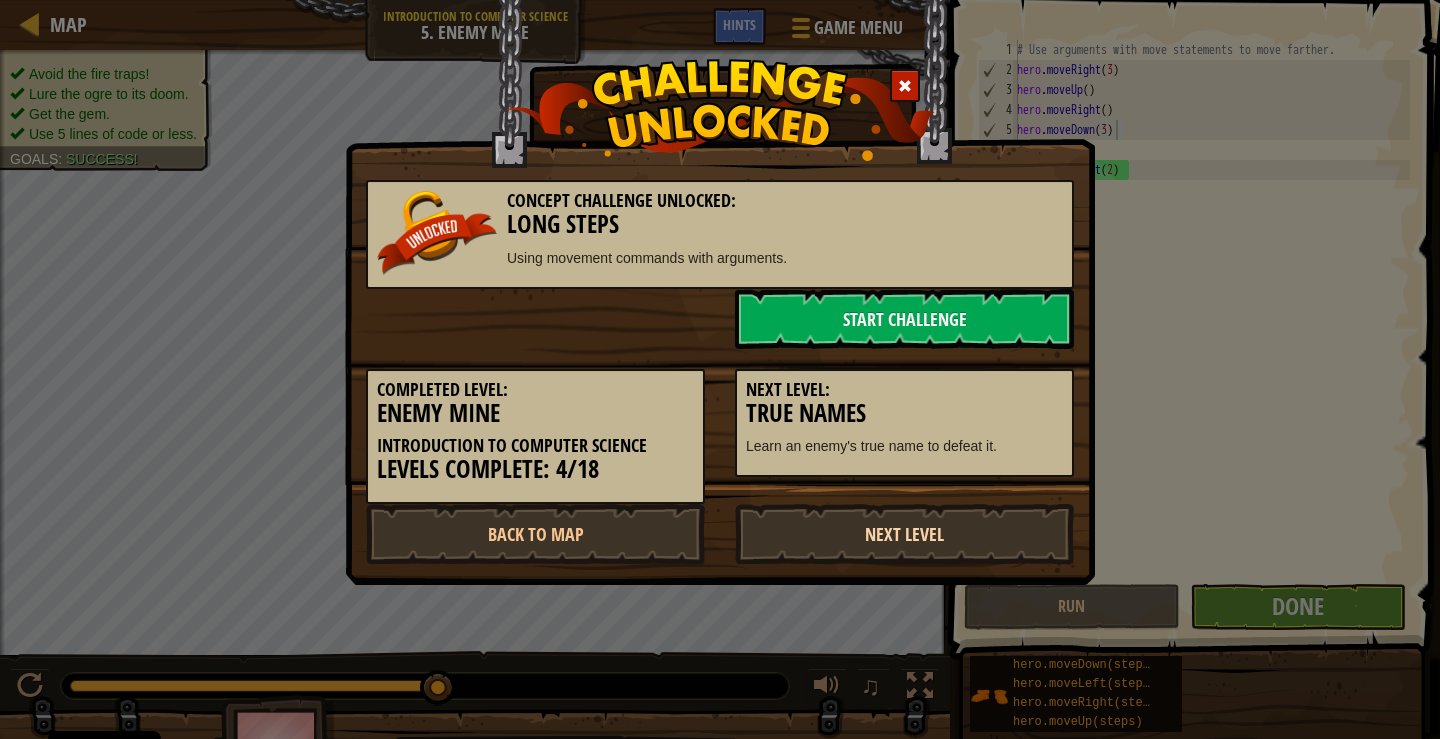 click on "Next Level" at bounding box center [904, 534] 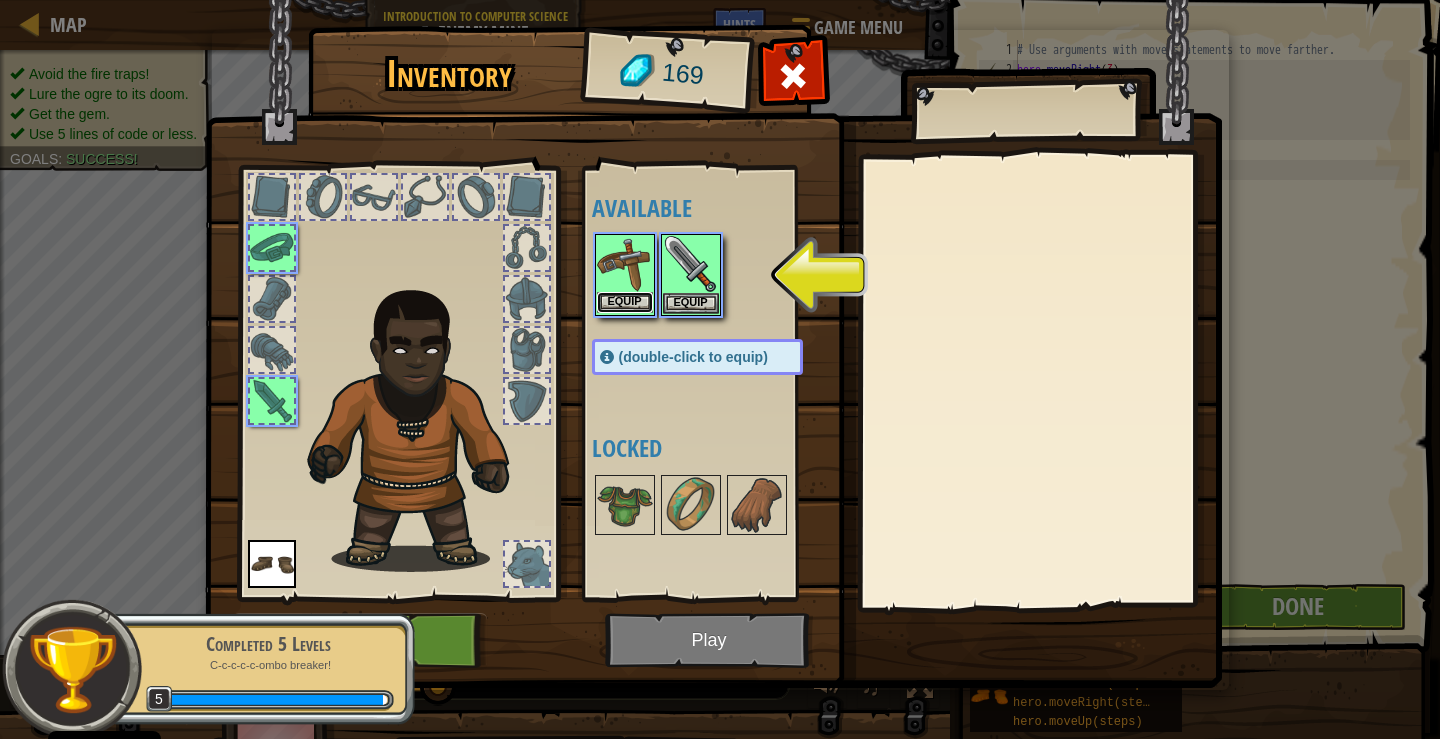click on "Equip" at bounding box center (625, 302) 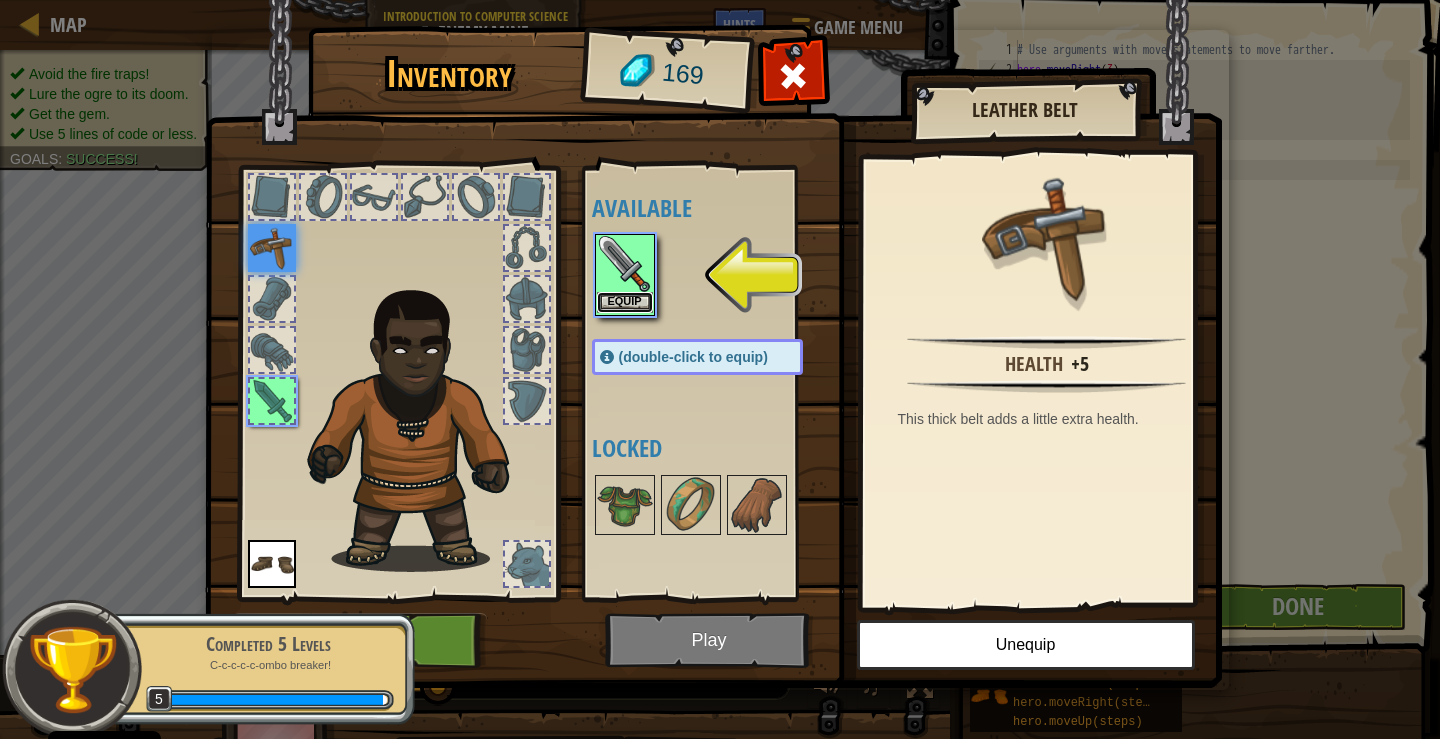 click on "Equip" at bounding box center [625, 302] 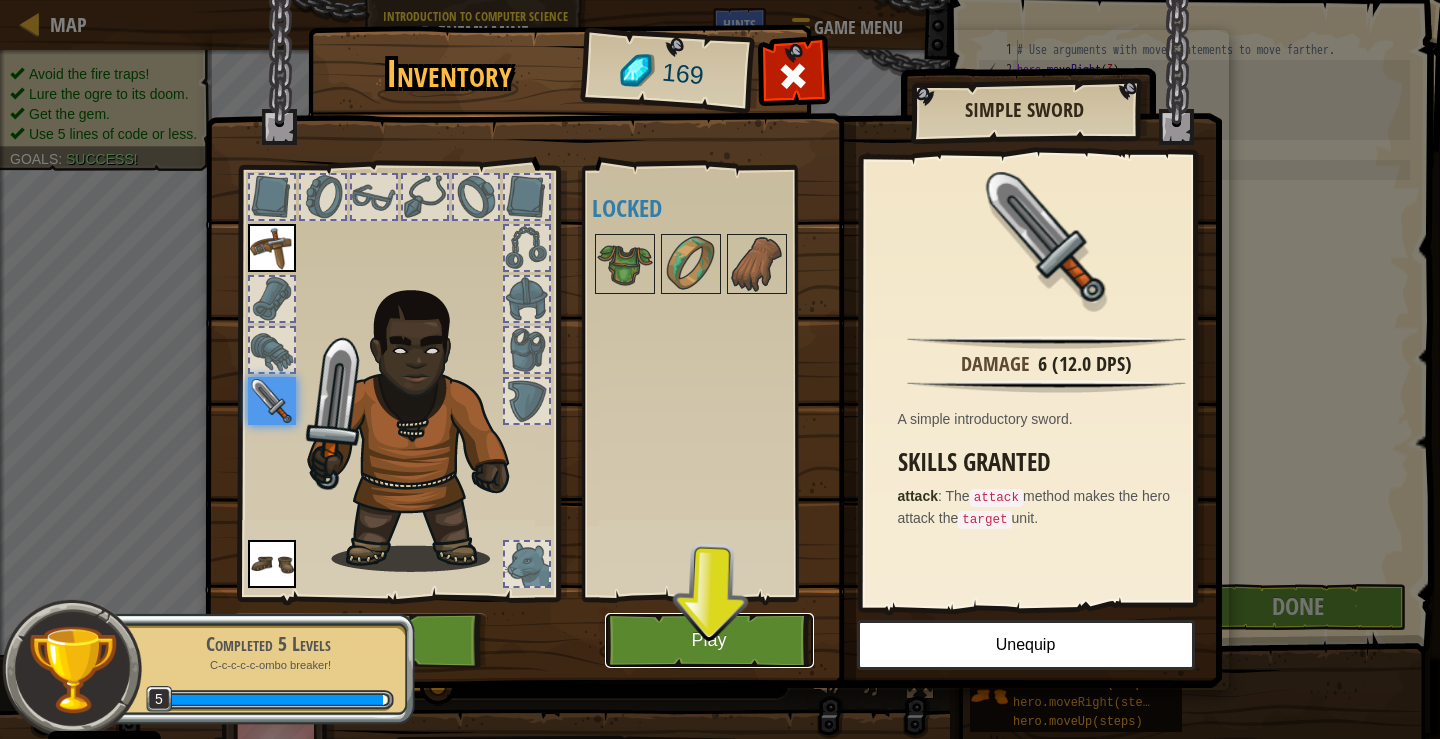 click on "Play" at bounding box center (709, 640) 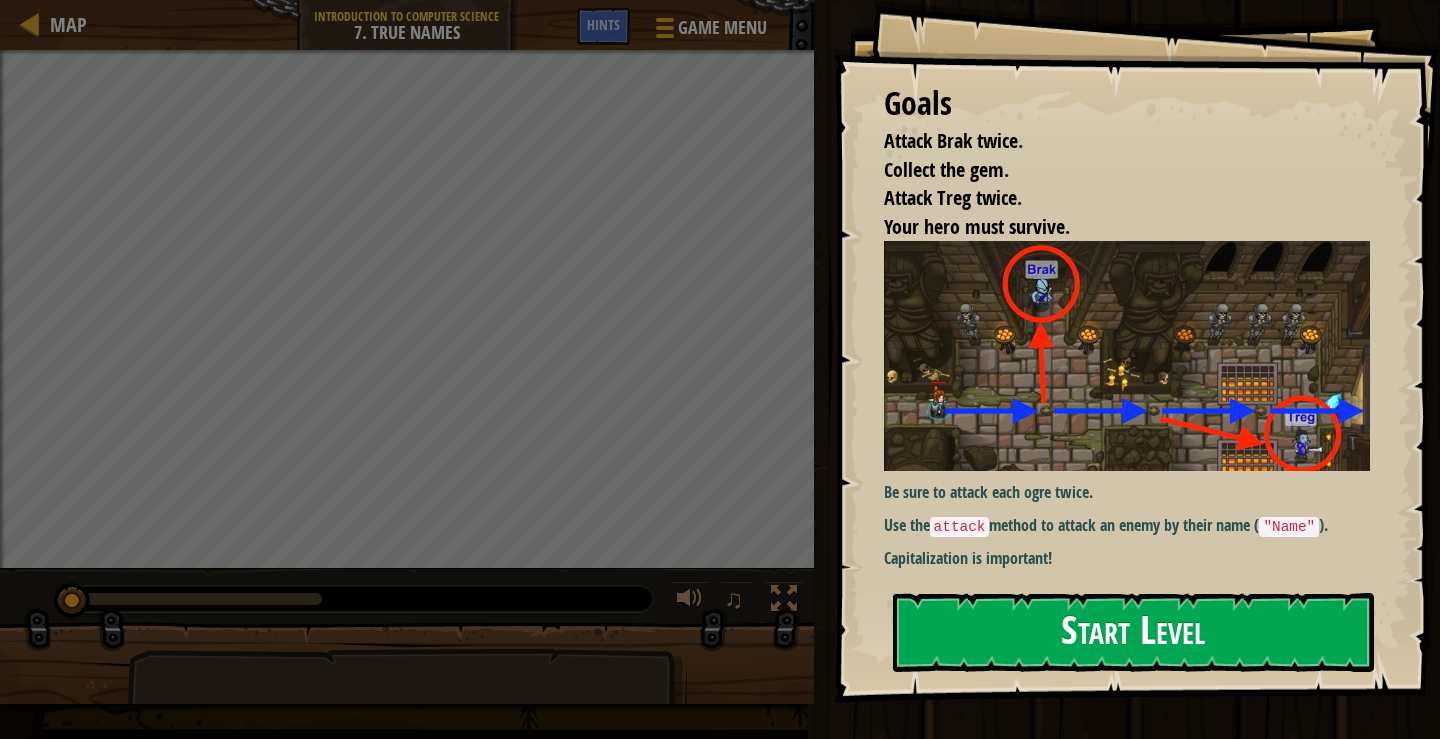 click on "Start Level" at bounding box center (1133, 632) 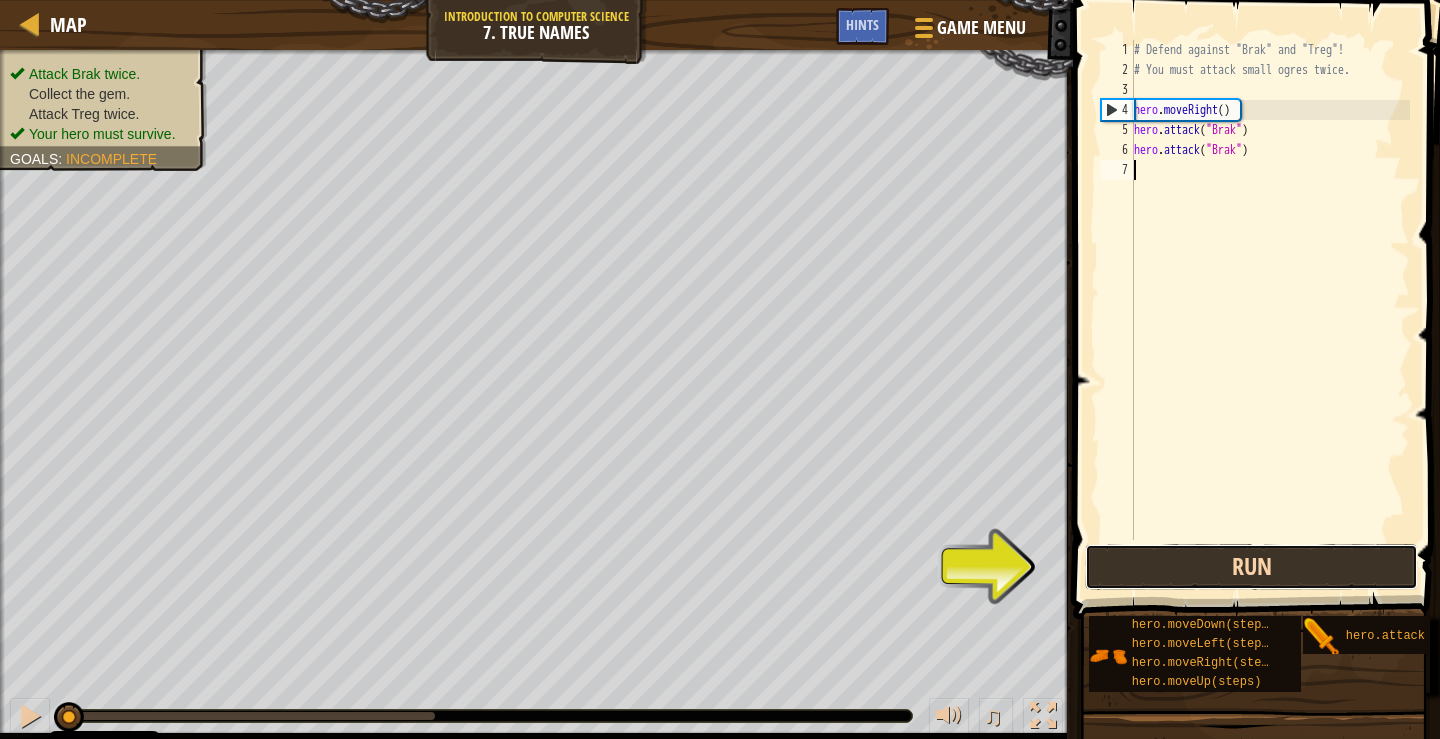 click on "Run" at bounding box center [1251, 567] 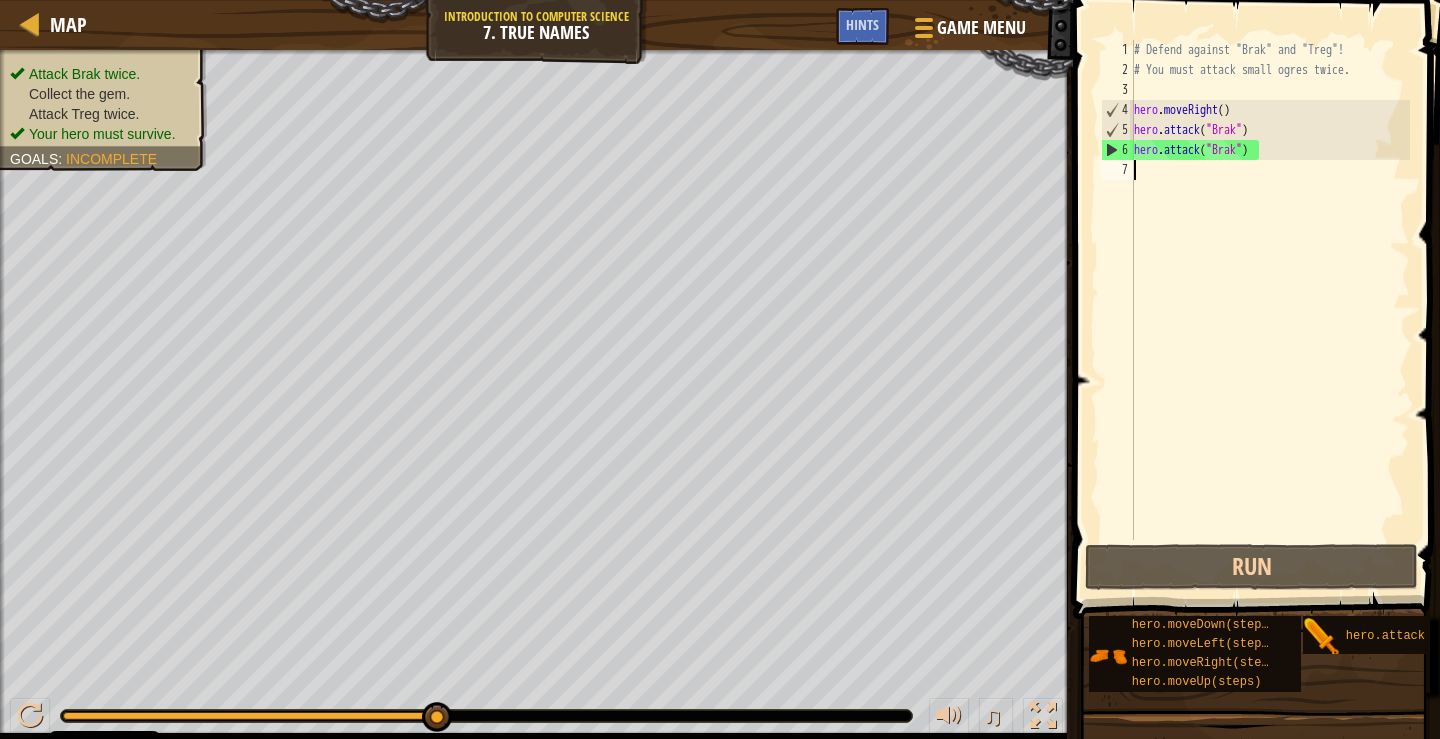 type on "h" 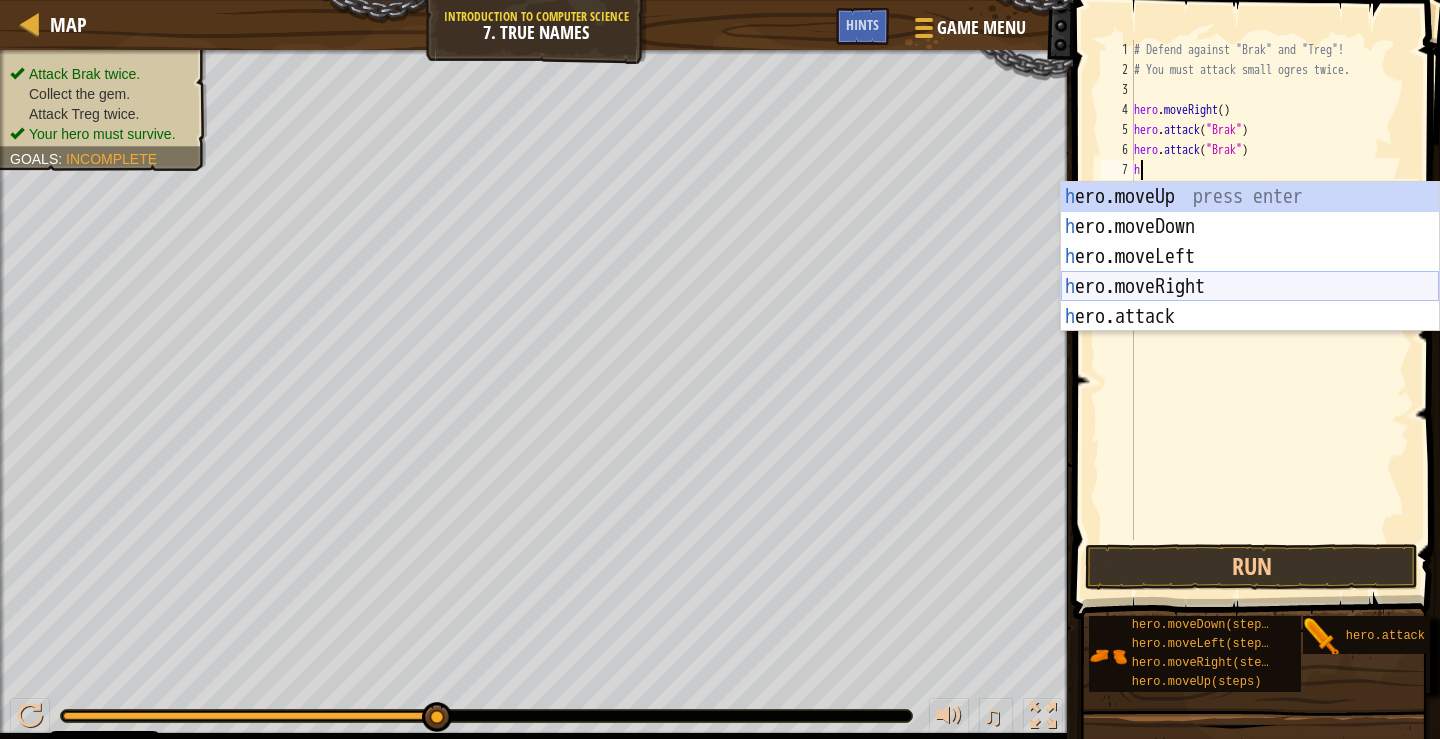 click on "h ero.moveUp press enter h ero.moveDown press enter h ero.moveLeft press enter h ero.moveRight press enter h ero.attack press enter" at bounding box center (1250, 287) 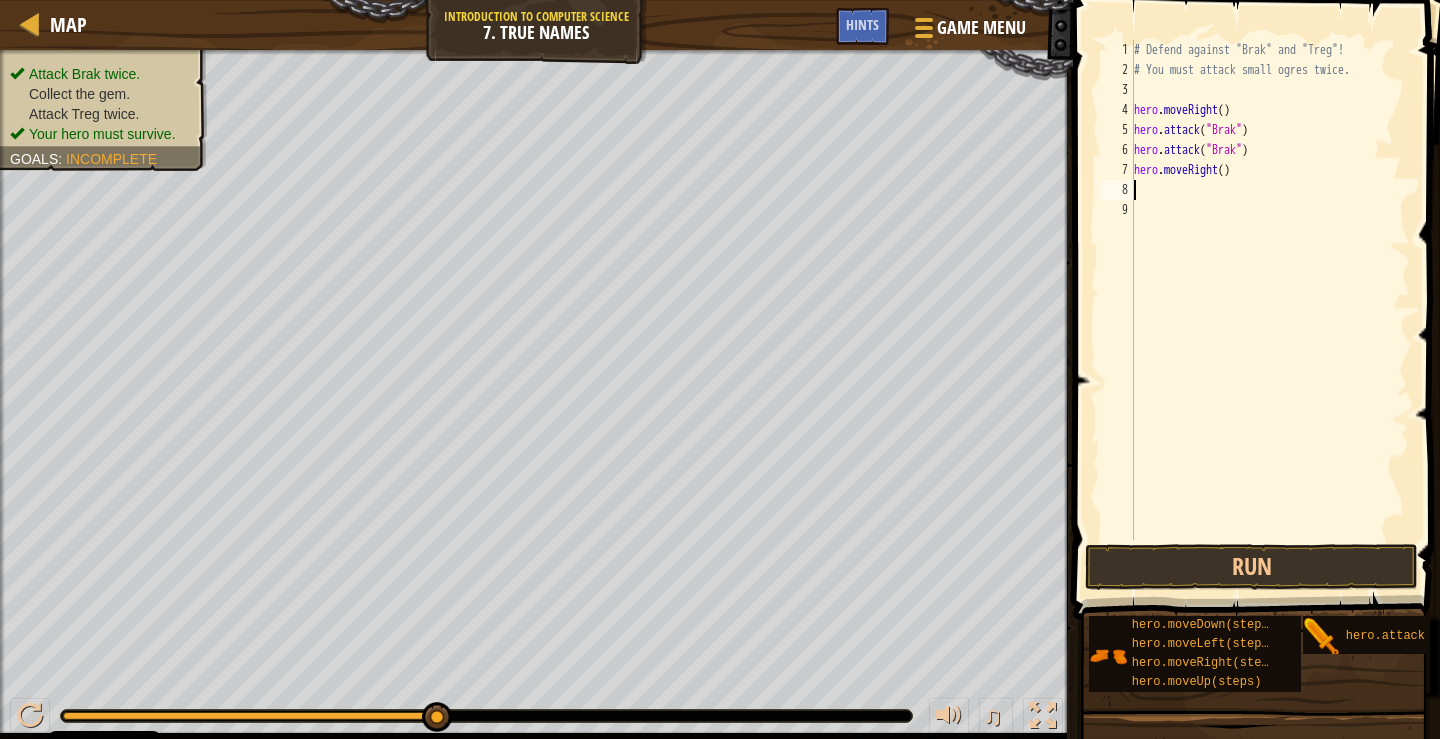 click on "# Defend against "Brak" and "Treg"! # You must attack small ogres twice. hero . moveRight ( ) hero . attack ( "Brak" ) hero . attack ( "Brak" ) hero . moveRight ( )" at bounding box center (1270, 310) 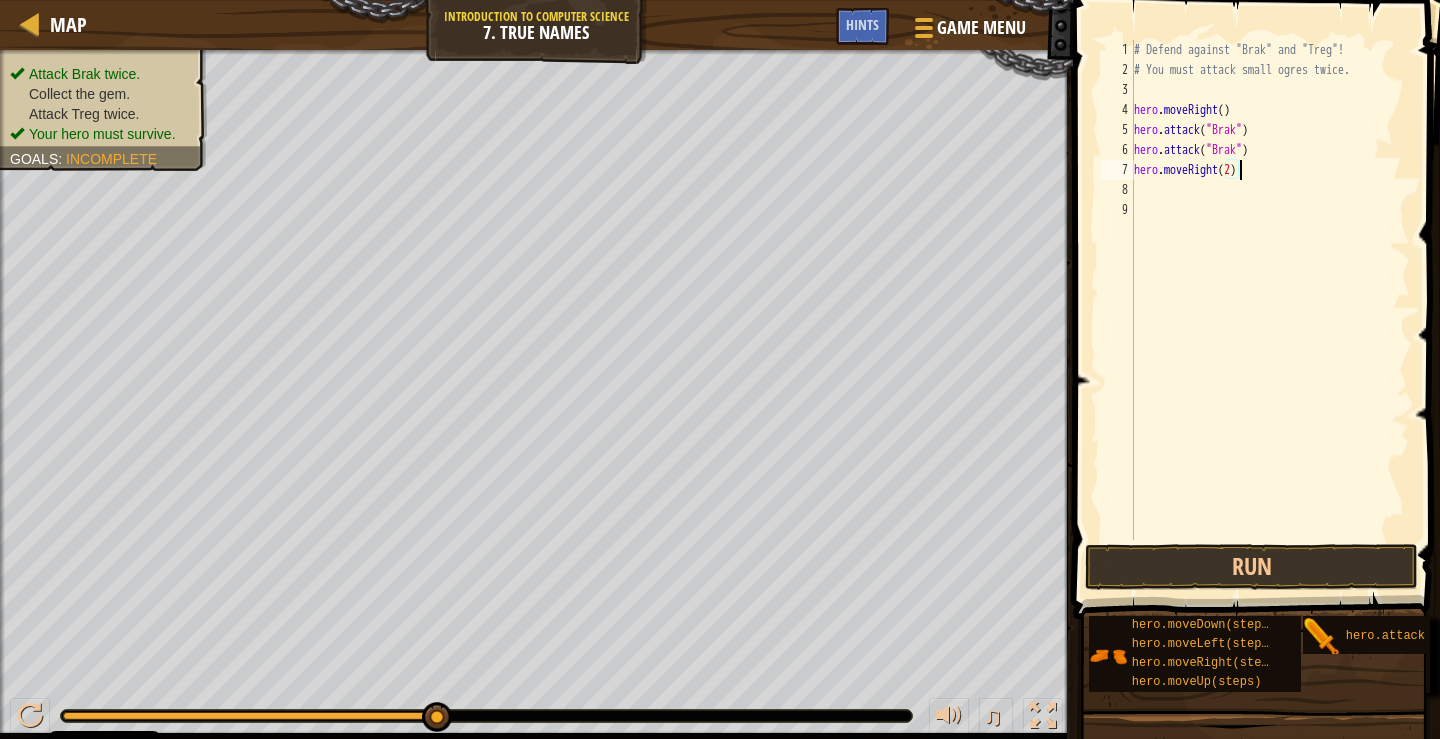 scroll, scrollTop: 9, scrollLeft: 8, axis: both 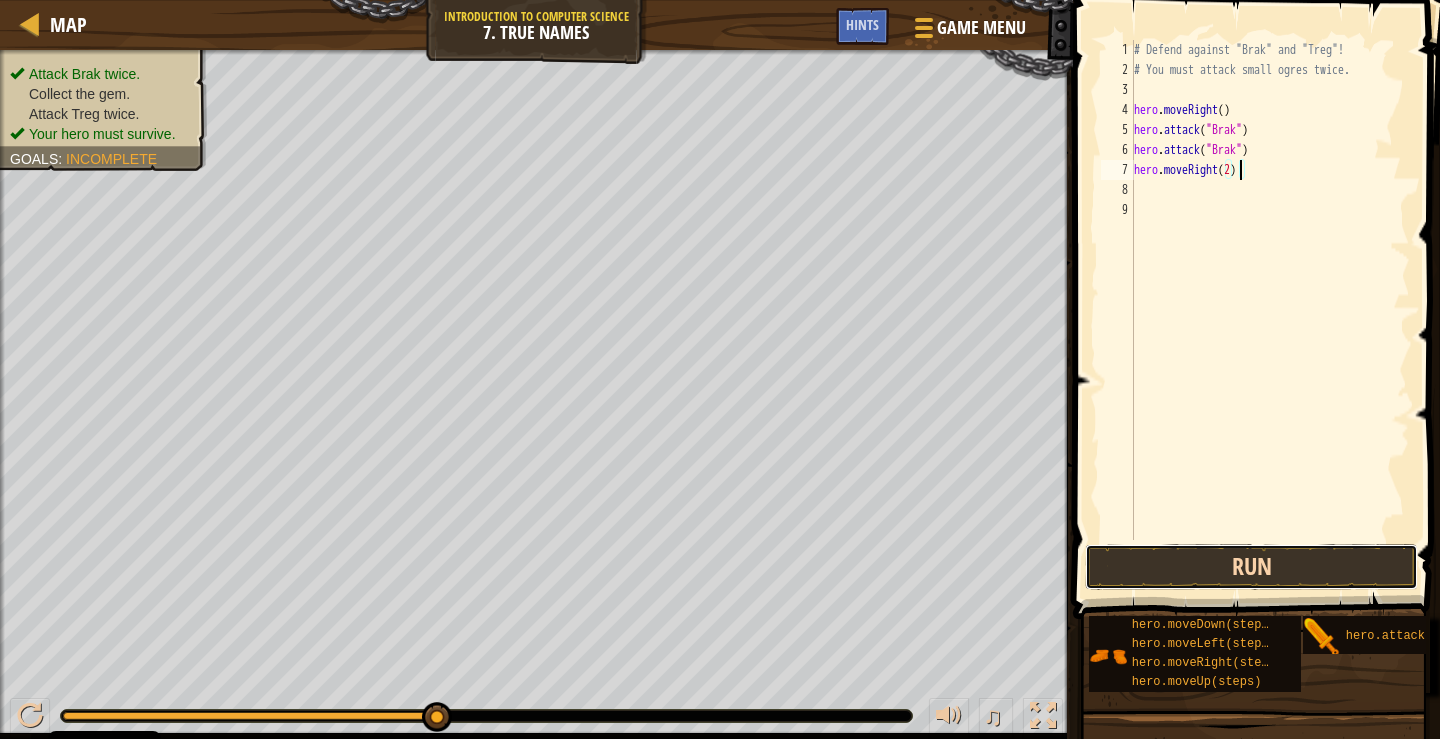 click on "Run" at bounding box center [1251, 567] 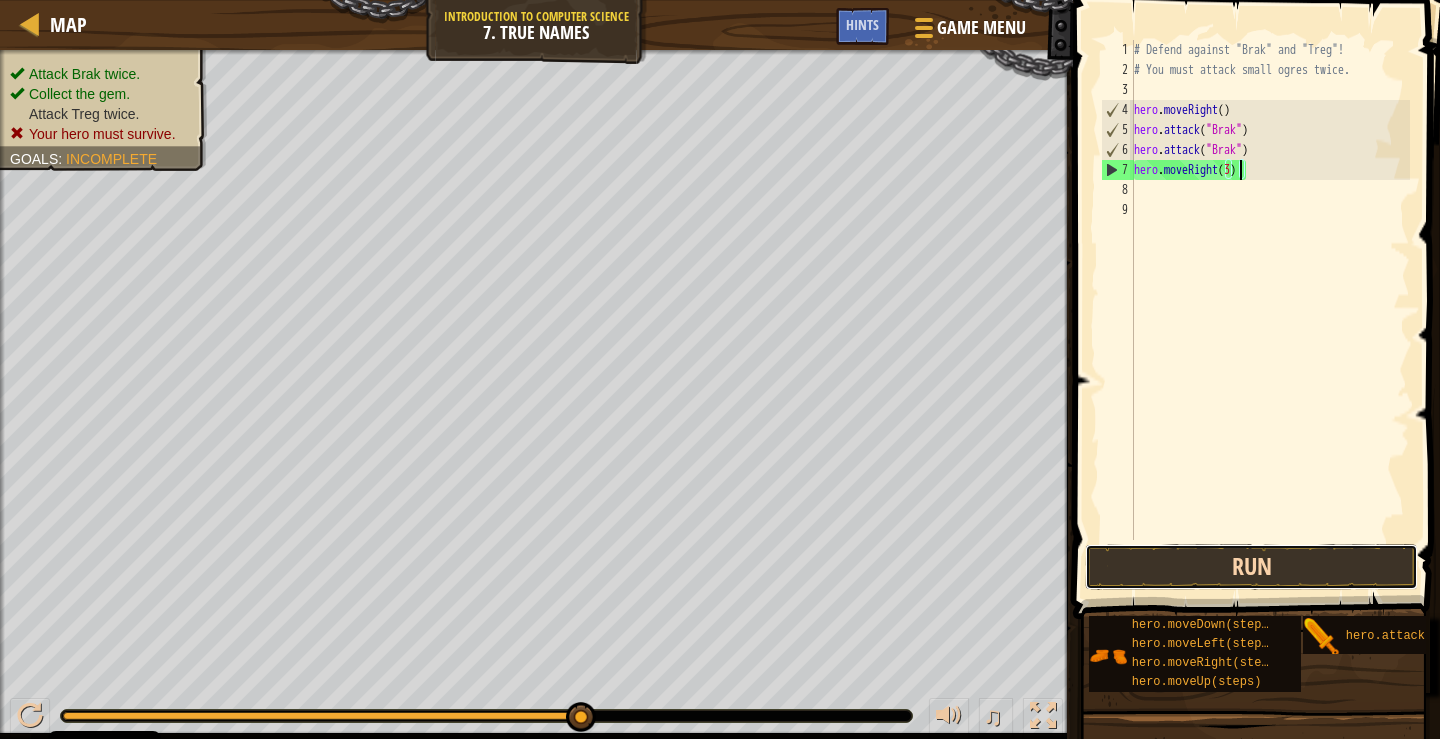 click on "Run" at bounding box center [1251, 567] 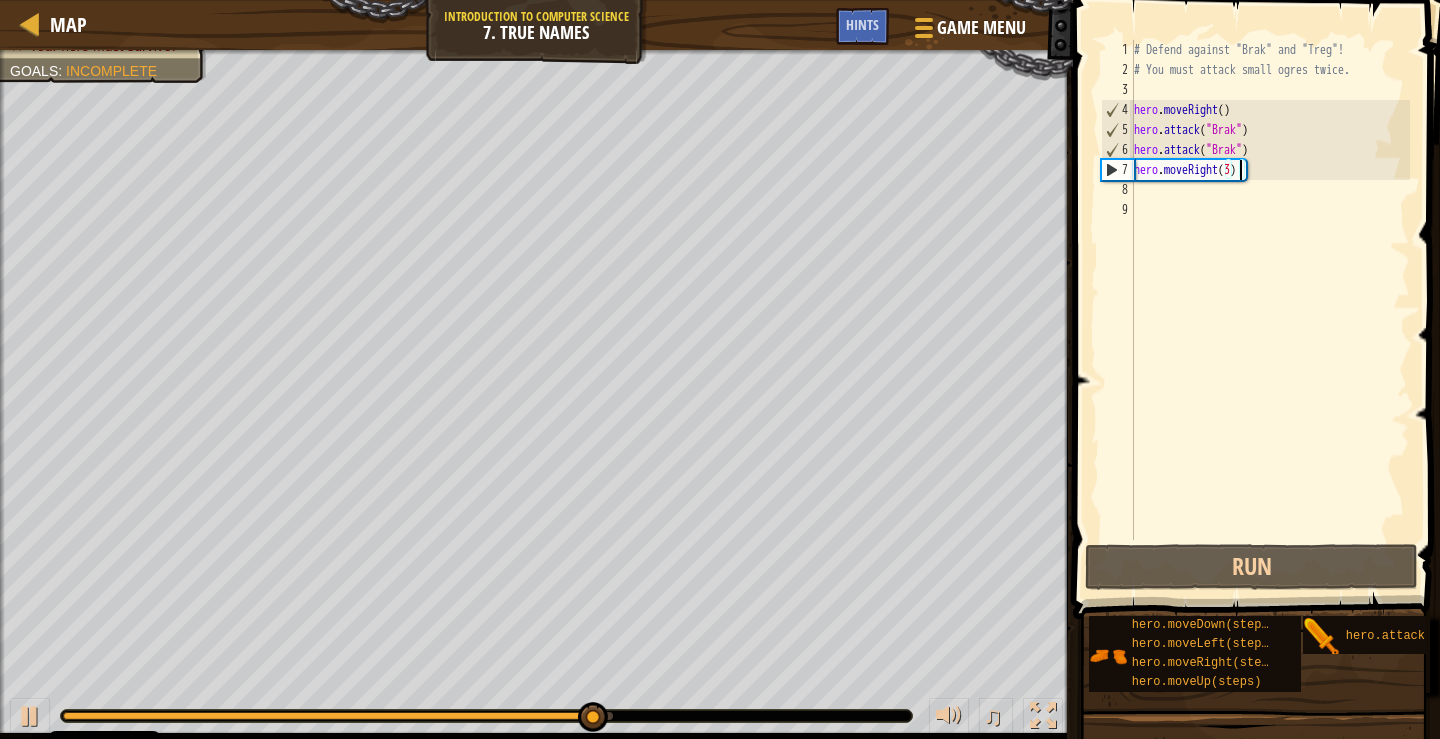type on "hero.moveRight()" 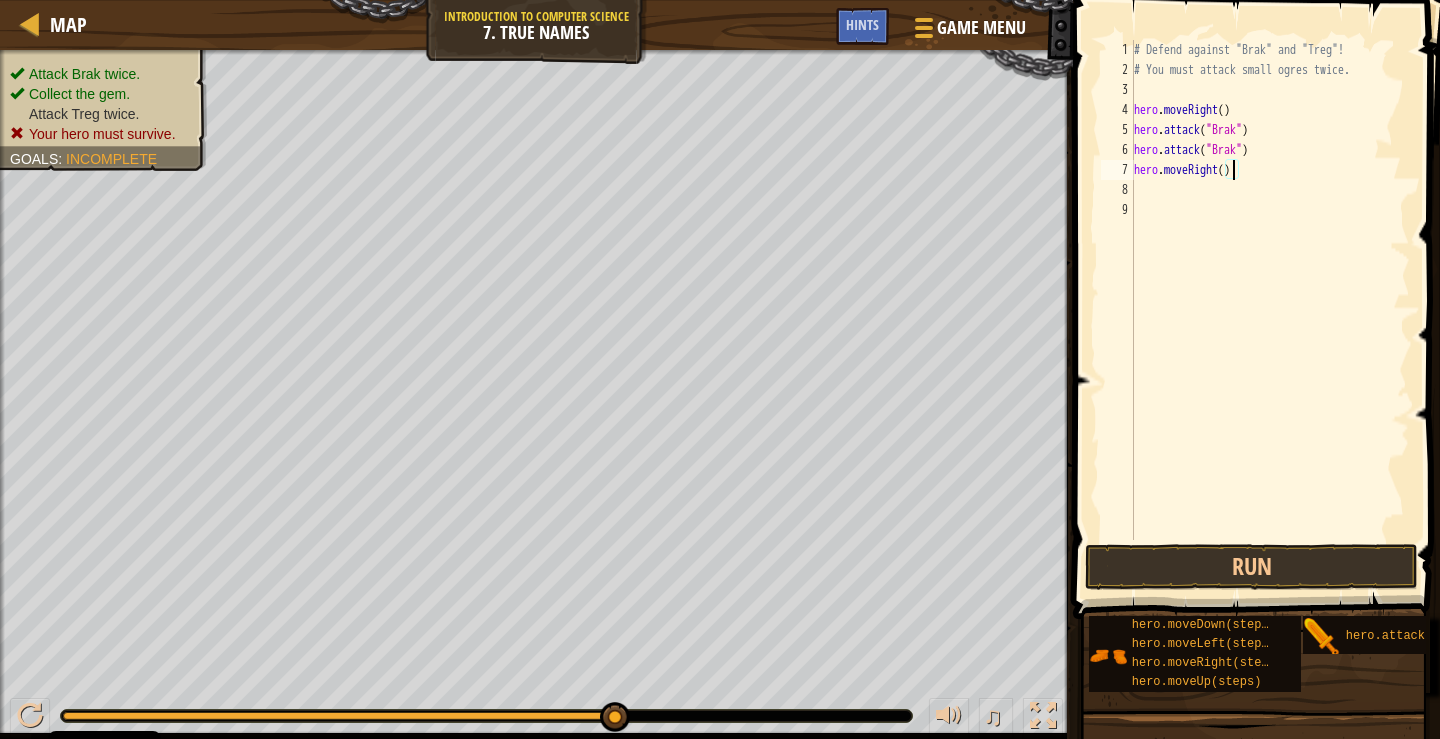 click on "# Defend against "Brak" and "Treg"! # You must attack small ogres twice. hero . moveRight ( ) hero . attack ( "Brak" ) hero . attack ( "Brak" ) hero . moveRight ( )" at bounding box center [1270, 310] 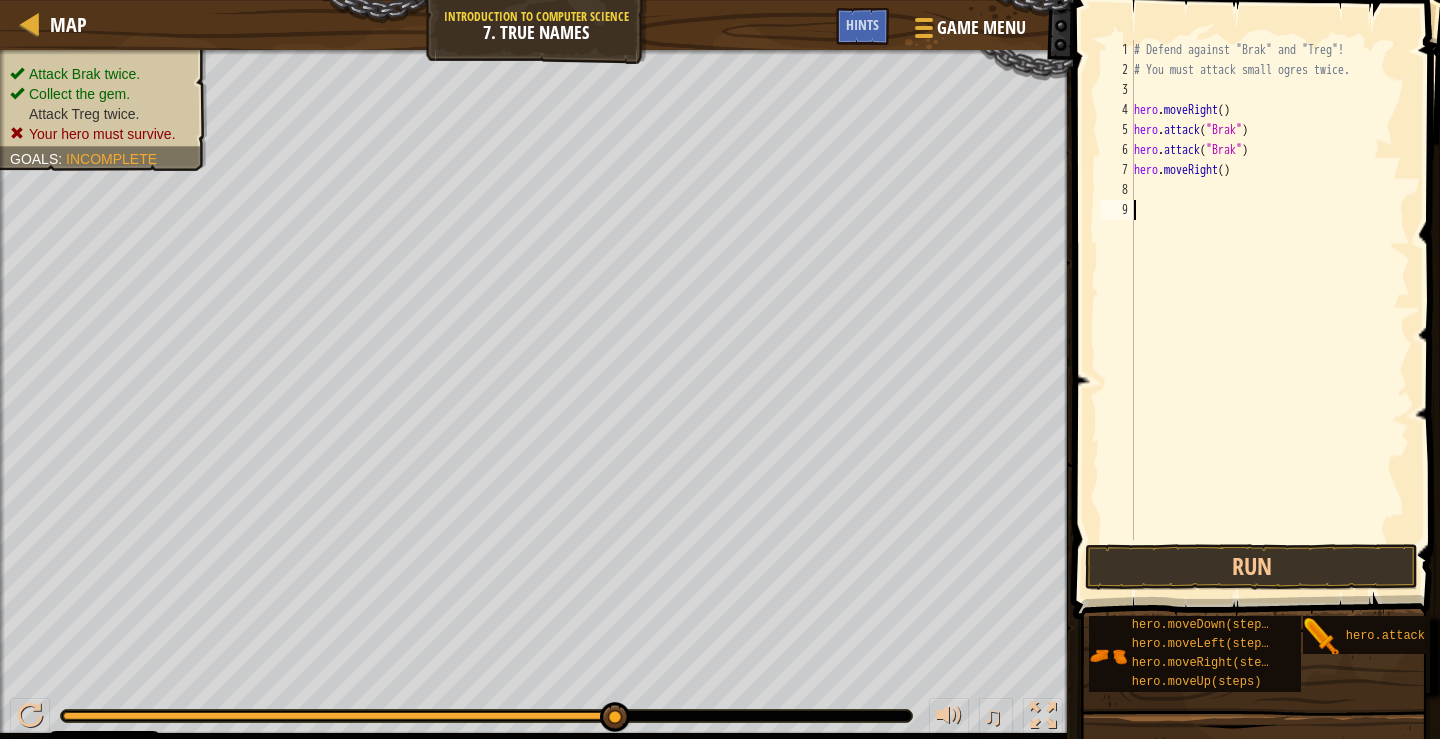 scroll, scrollTop: 9, scrollLeft: 0, axis: vertical 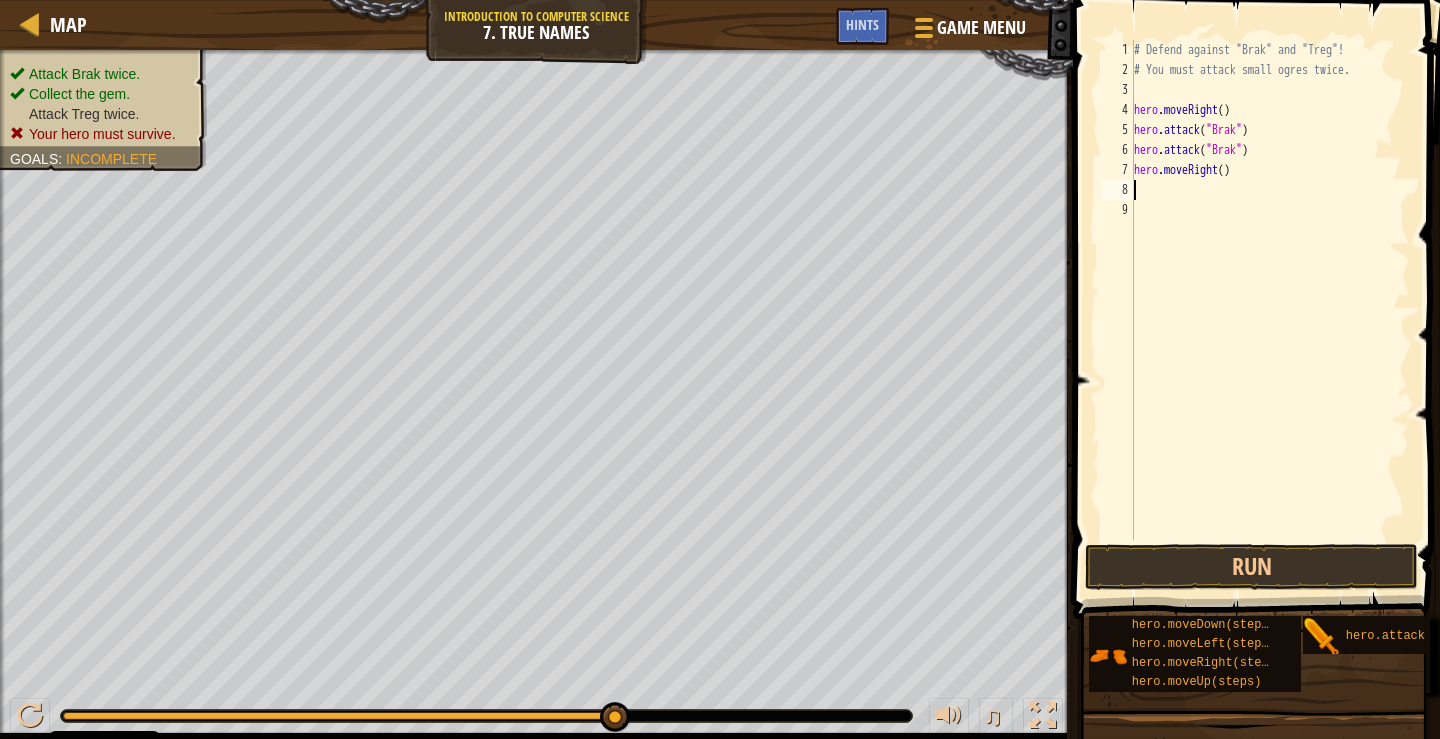 click on "# Defend against "Brak" and "Treg"! # You must attack small ogres twice. hero . moveRight ( ) hero . attack ( "Brak" ) hero . attack ( "Brak" ) hero . moveRight ( )" at bounding box center (1270, 310) 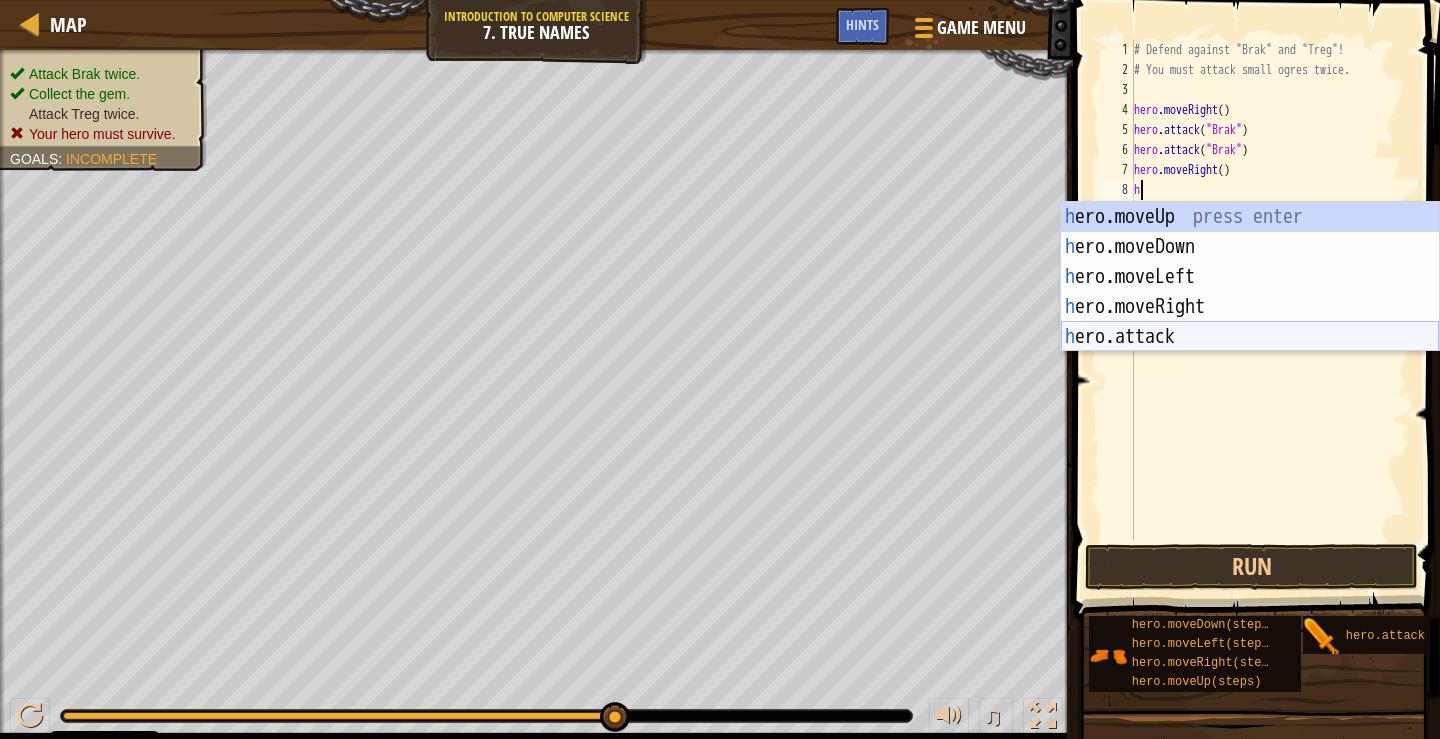 click on "h ero.moveUp press enter h ero.moveDown press enter h ero.moveLeft press enter h ero.moveRight press enter h ero.attack press enter" at bounding box center (1250, 307) 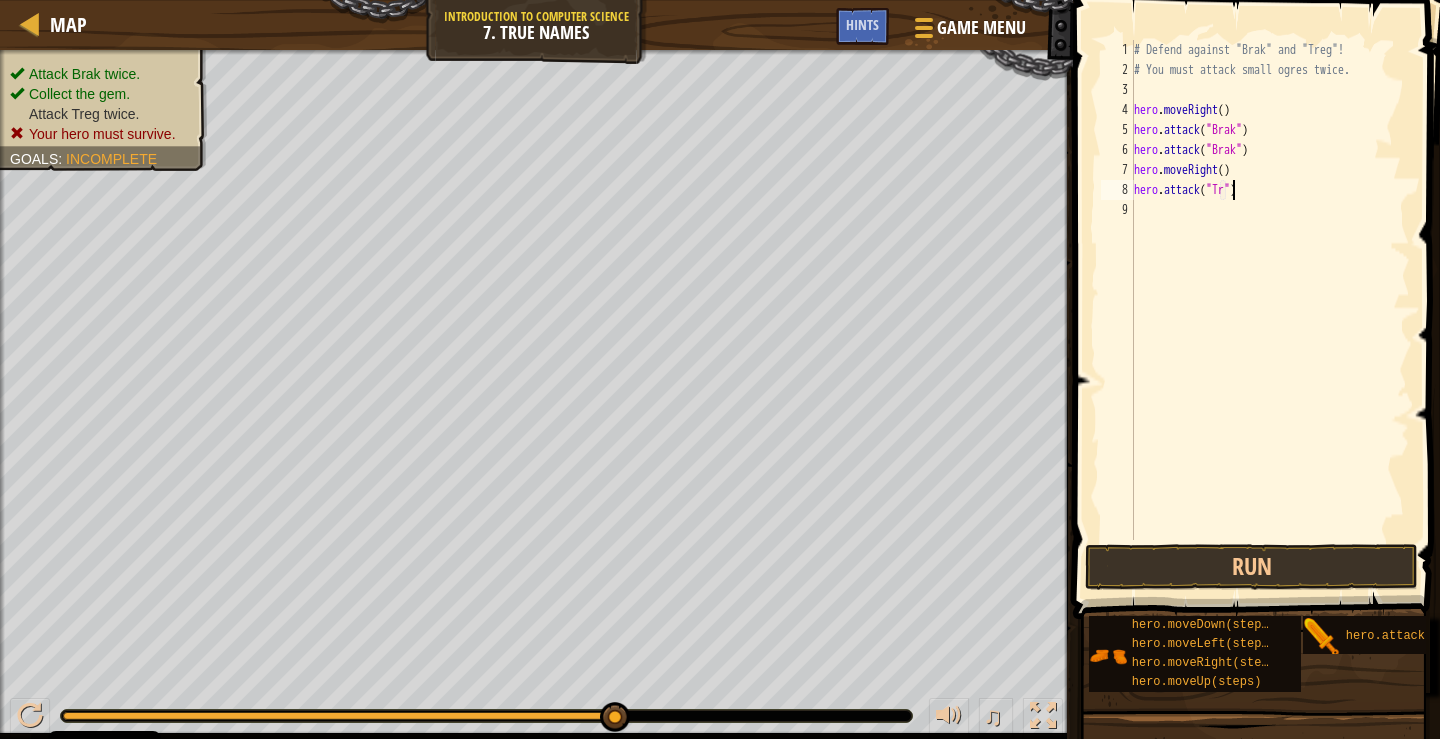scroll, scrollTop: 9, scrollLeft: 8, axis: both 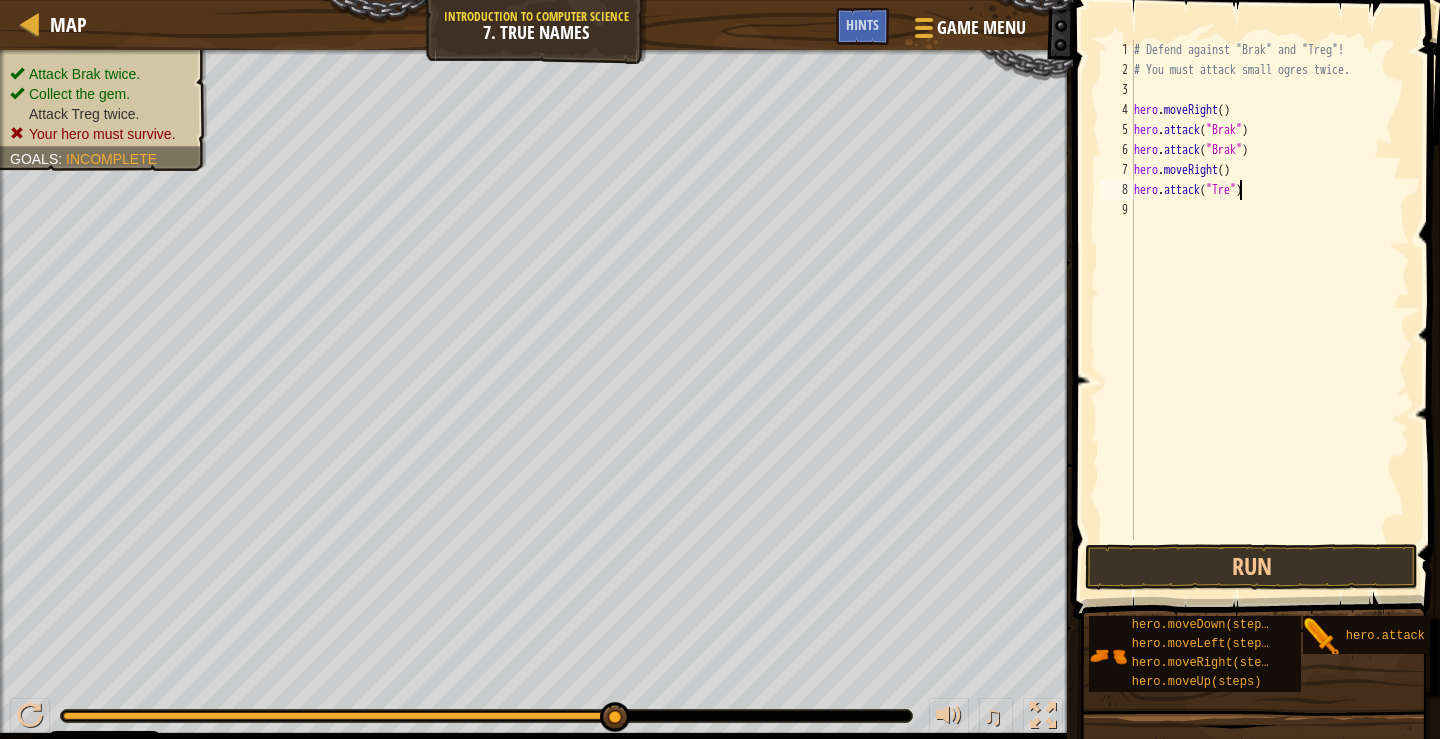 type on "hero.attack("Treg")" 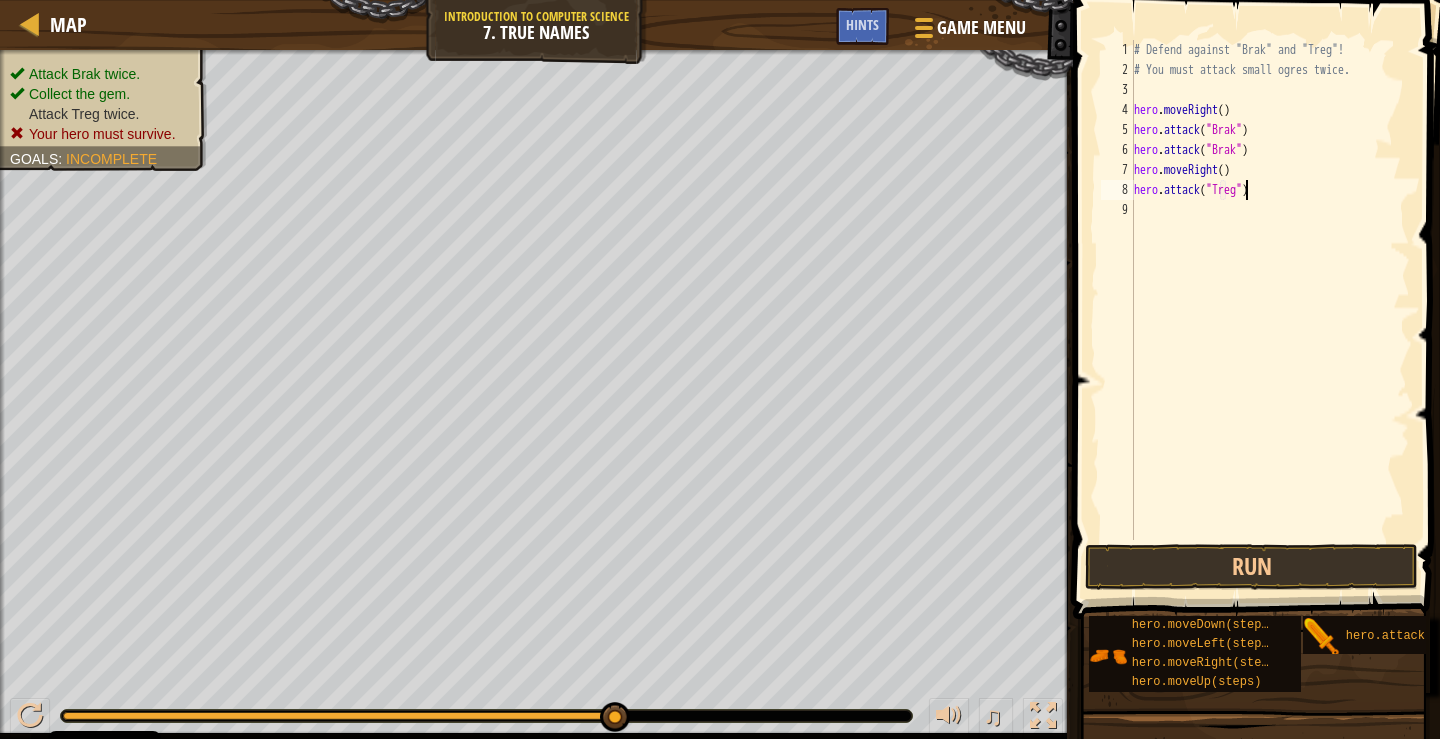 scroll, scrollTop: 9, scrollLeft: 9, axis: both 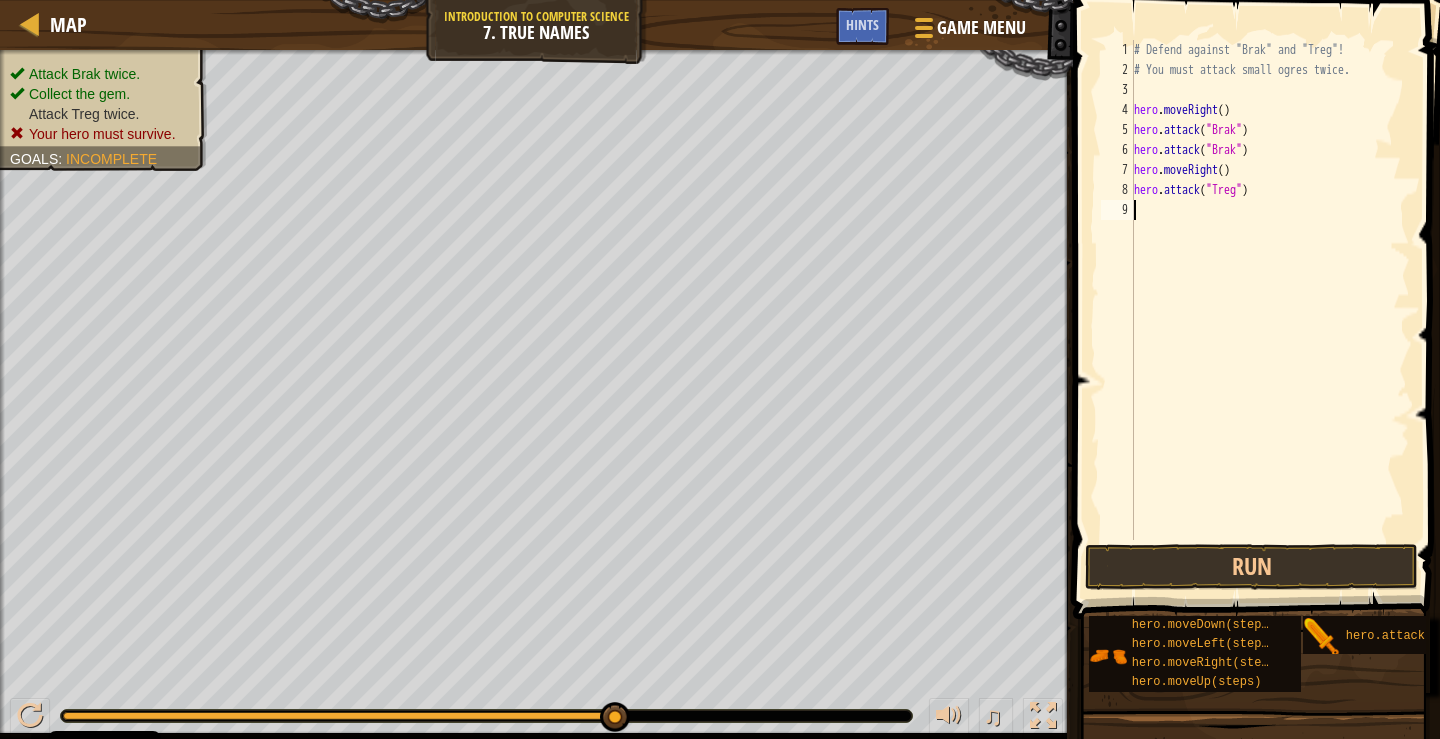 type on "h" 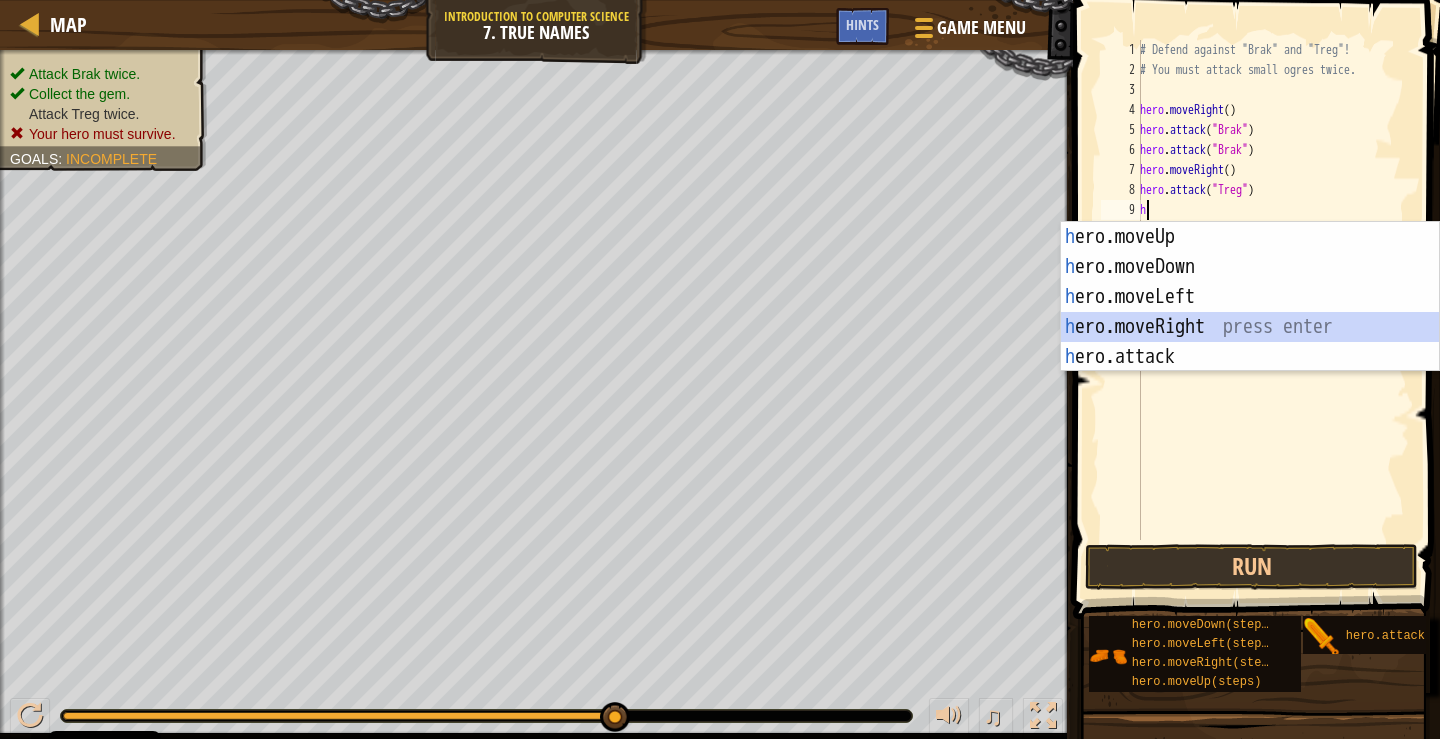 click on "h ero.moveUp press enter h ero.moveDown press enter h ero.moveLeft press enter h ero.moveRight press enter h ero.attack press enter" at bounding box center [1250, 327] 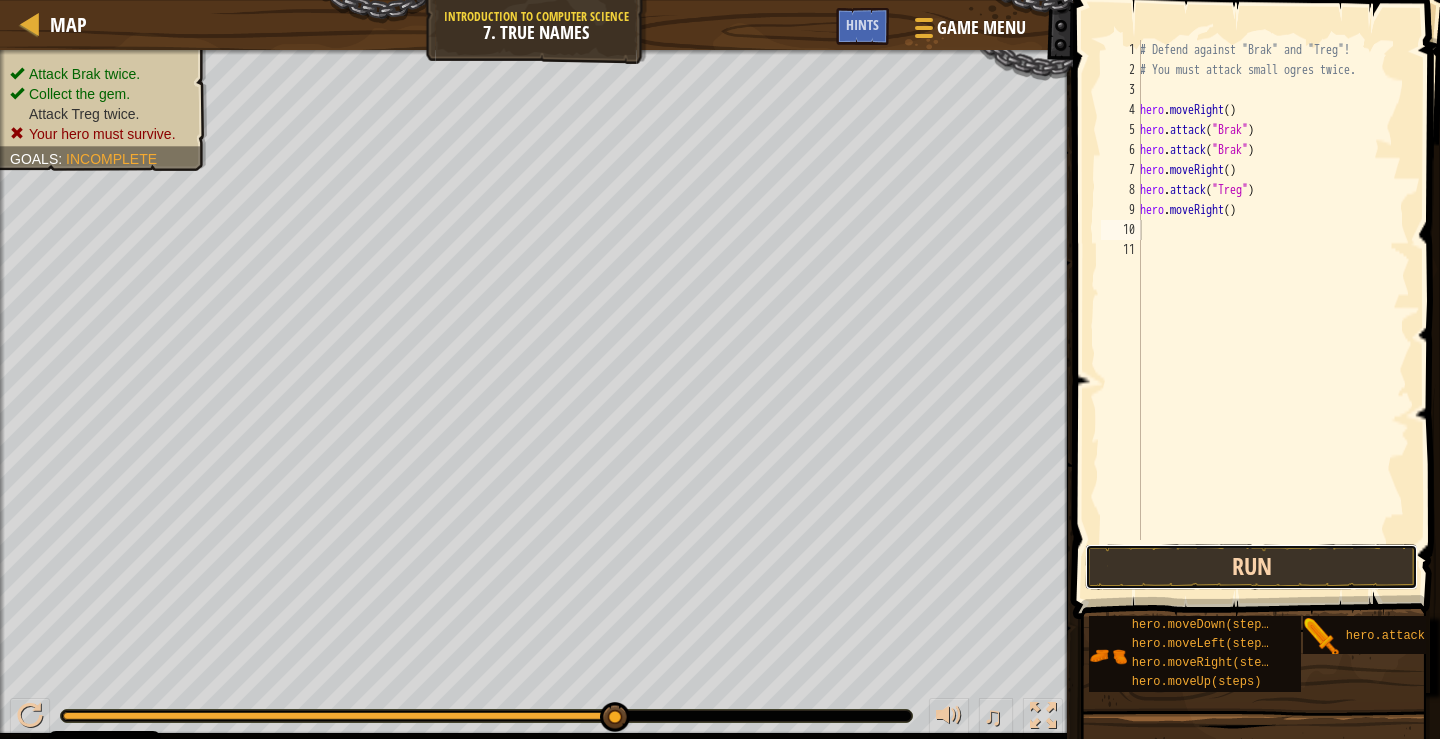 click on "Run" at bounding box center [1251, 567] 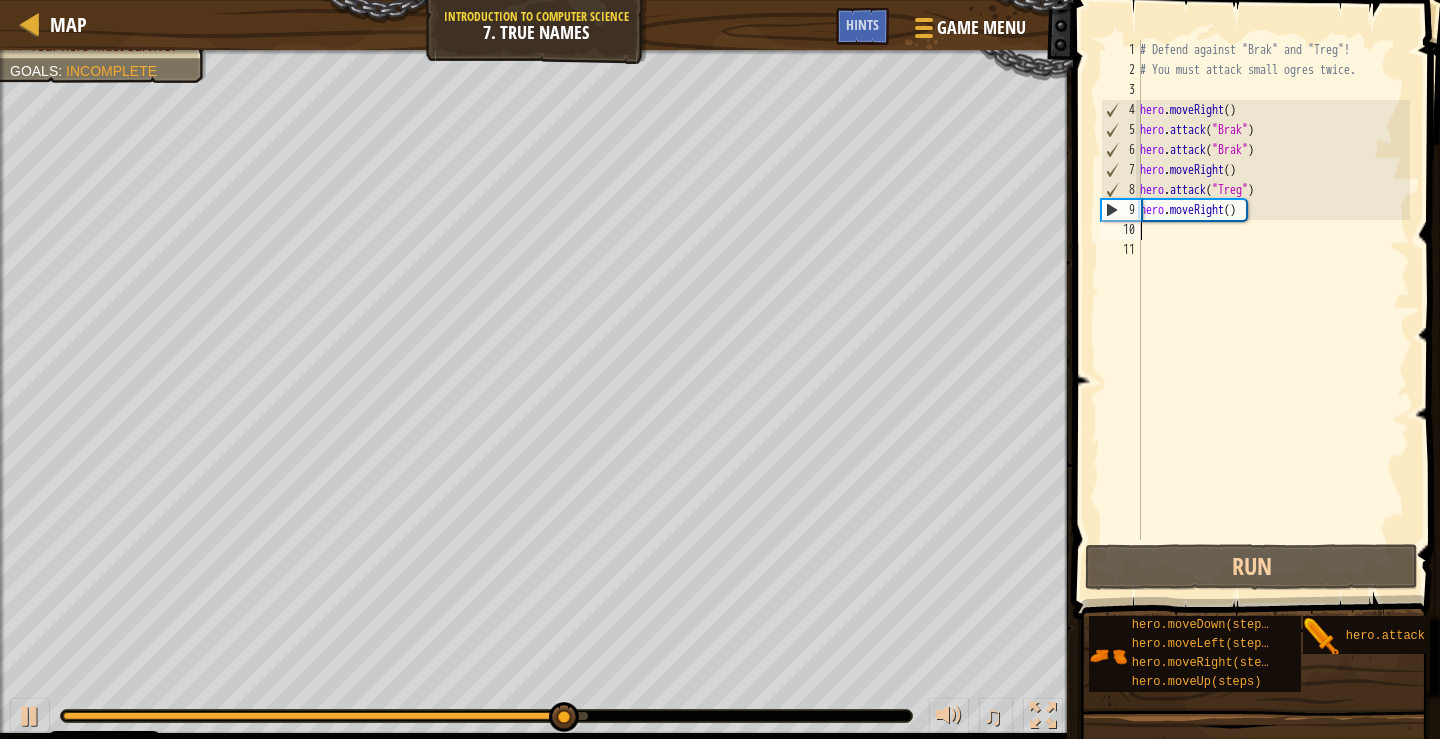 click on "# Defend against "Brak" and "Treg"! # You must attack small ogres twice. hero . moveRight ( ) hero . attack ( "Brak" ) hero . attack ( "Brak" ) hero . moveRight ( ) hero . attack ( "Treg" ) hero . moveRight ( )" at bounding box center (1273, 310) 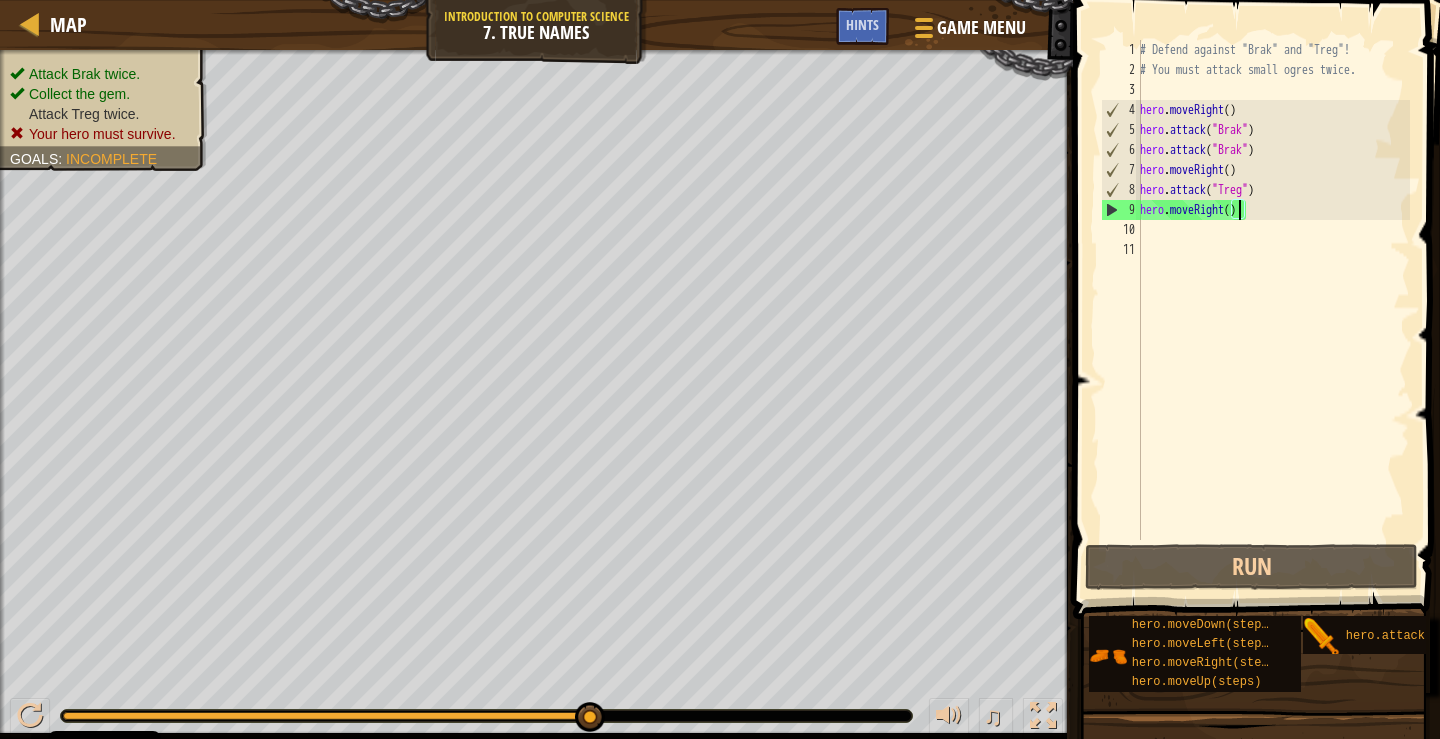 scroll, scrollTop: 9, scrollLeft: 8, axis: both 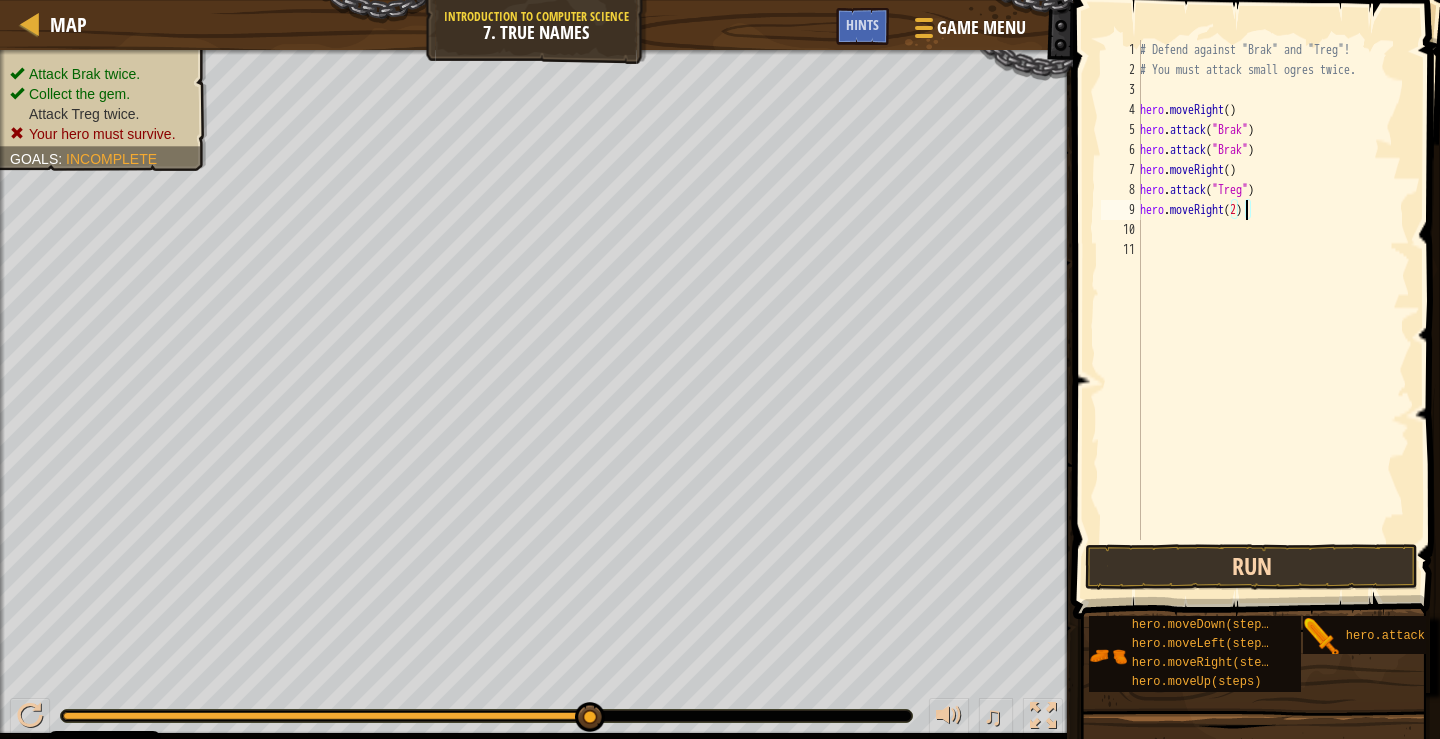 type on "hero.moveRight(2)" 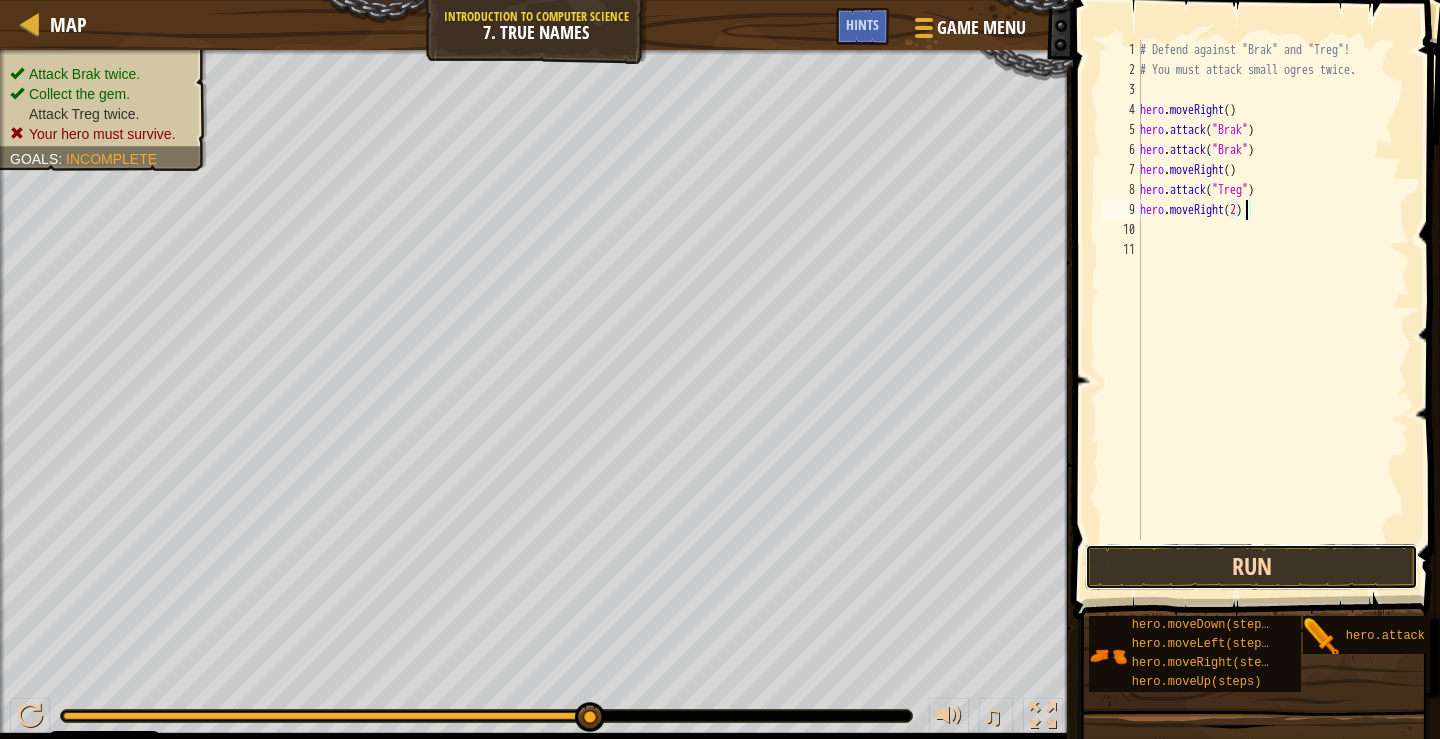 click on "Run" at bounding box center (1251, 567) 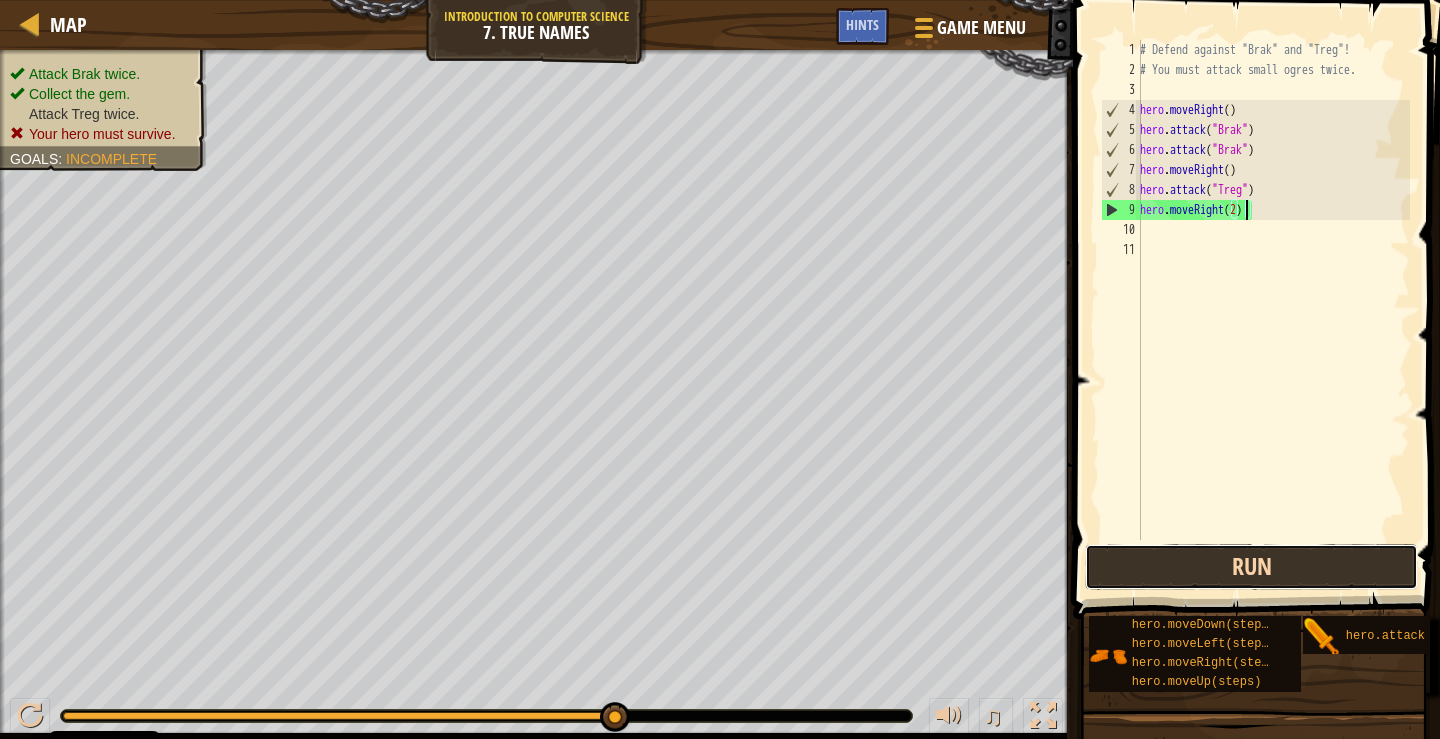 click on "Run" at bounding box center [1251, 567] 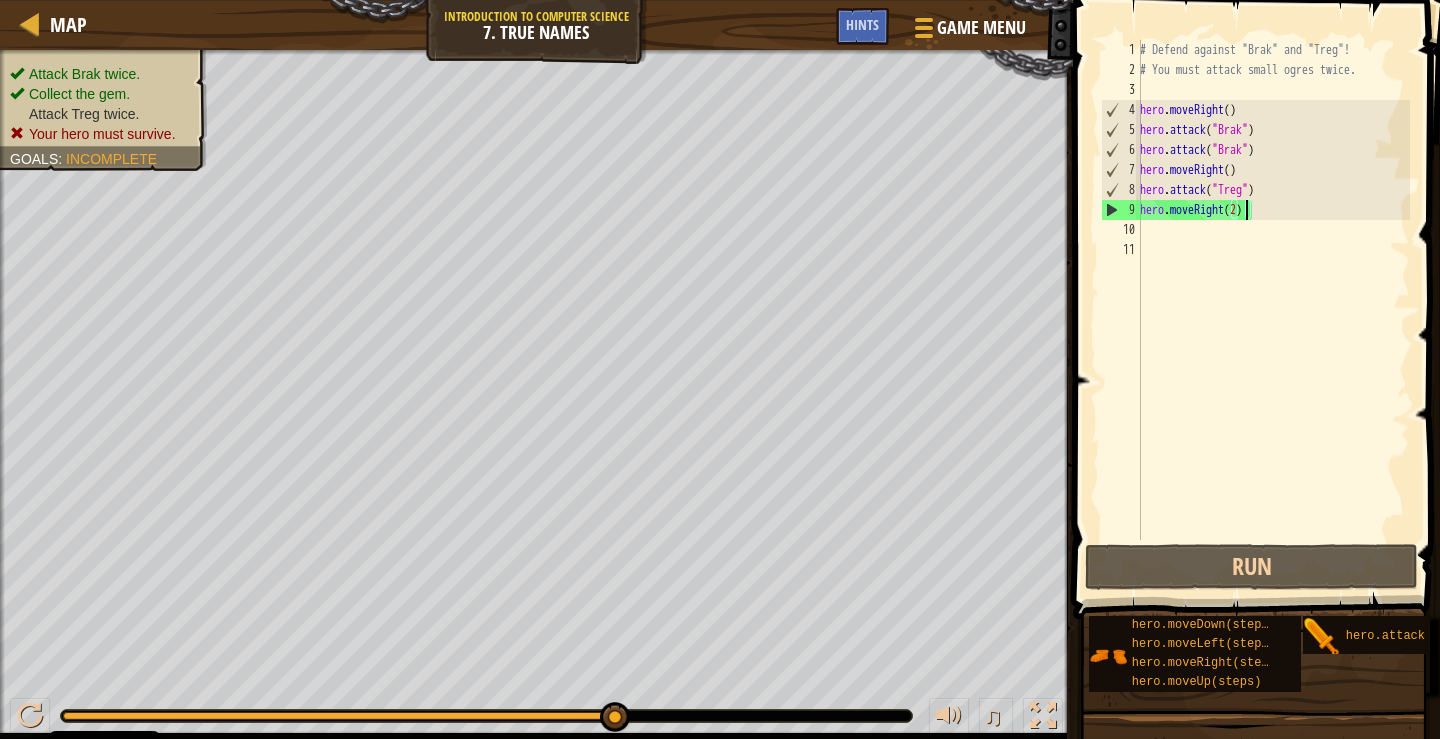 click on "# Defend against "Brak" and "Treg"! # You must attack small ogres twice. hero . moveRight ( ) hero . attack ( "Brak" ) hero . attack ( "Brak" ) hero . moveRight ( ) hero . attack ( "Treg" ) hero . moveRight ( 2 )" at bounding box center [1273, 310] 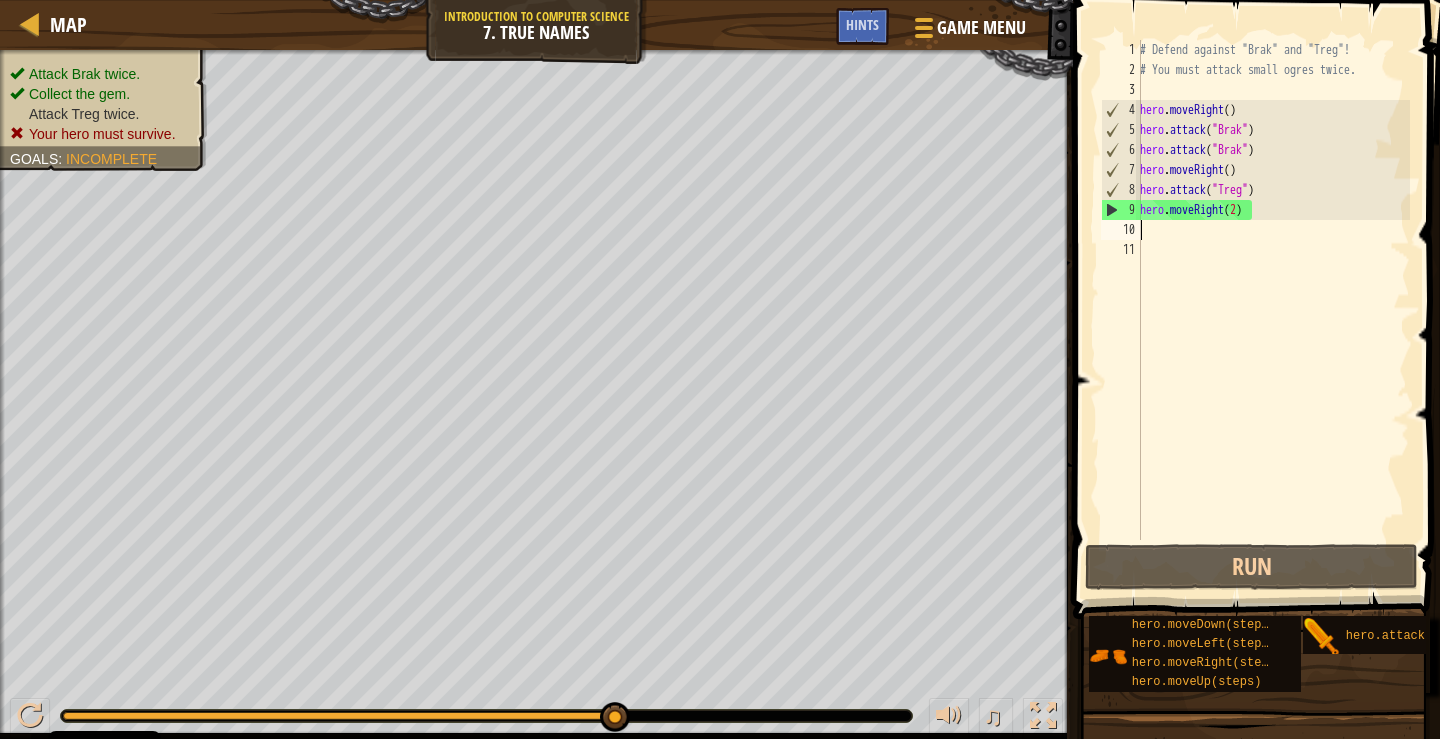scroll, scrollTop: 9, scrollLeft: 0, axis: vertical 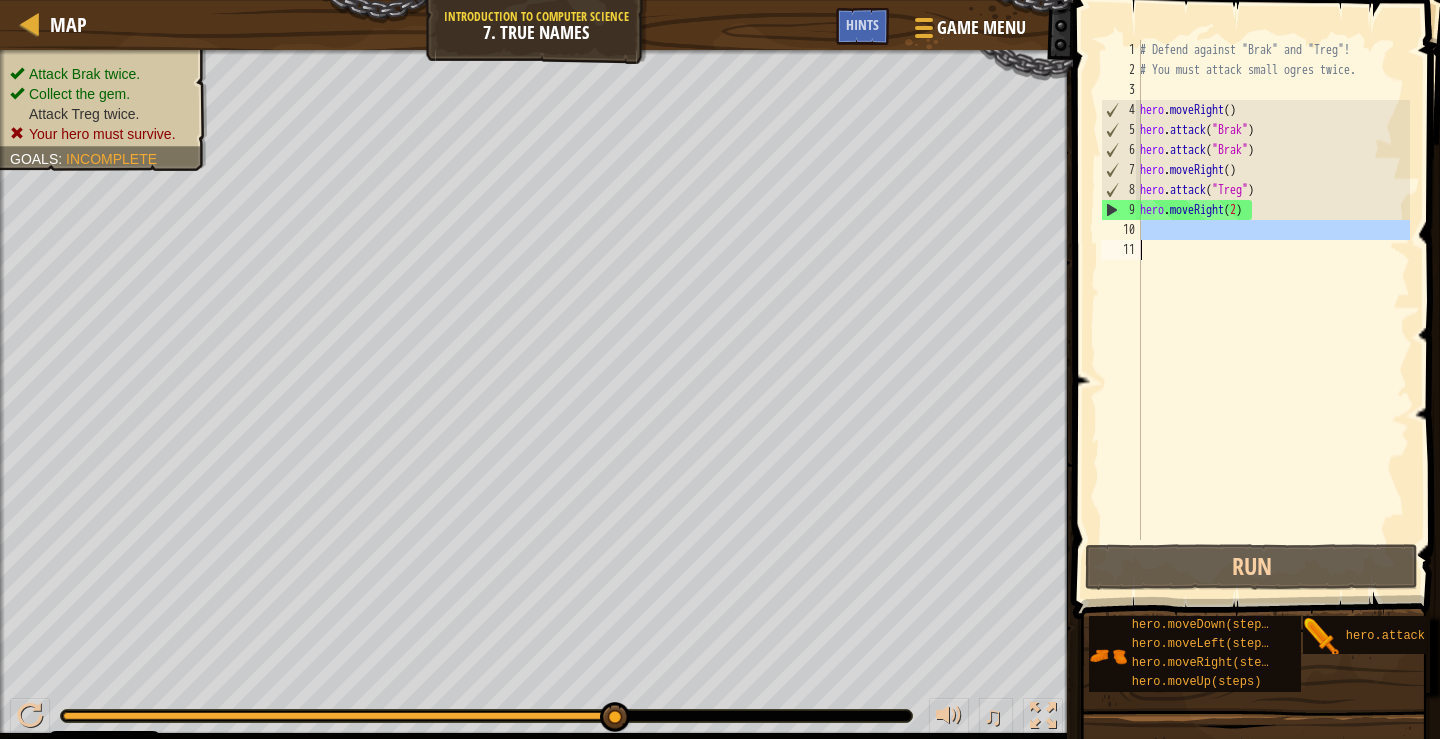 click on "# Defend against "Brak" and "Treg"! # You must attack small ogres twice. hero . moveRight ( ) hero . attack ( "Brak" ) hero . attack ( "Brak" ) hero . moveRight ( ) hero . attack ( "Treg" ) hero . moveRight ( 2 )" at bounding box center (1273, 310) 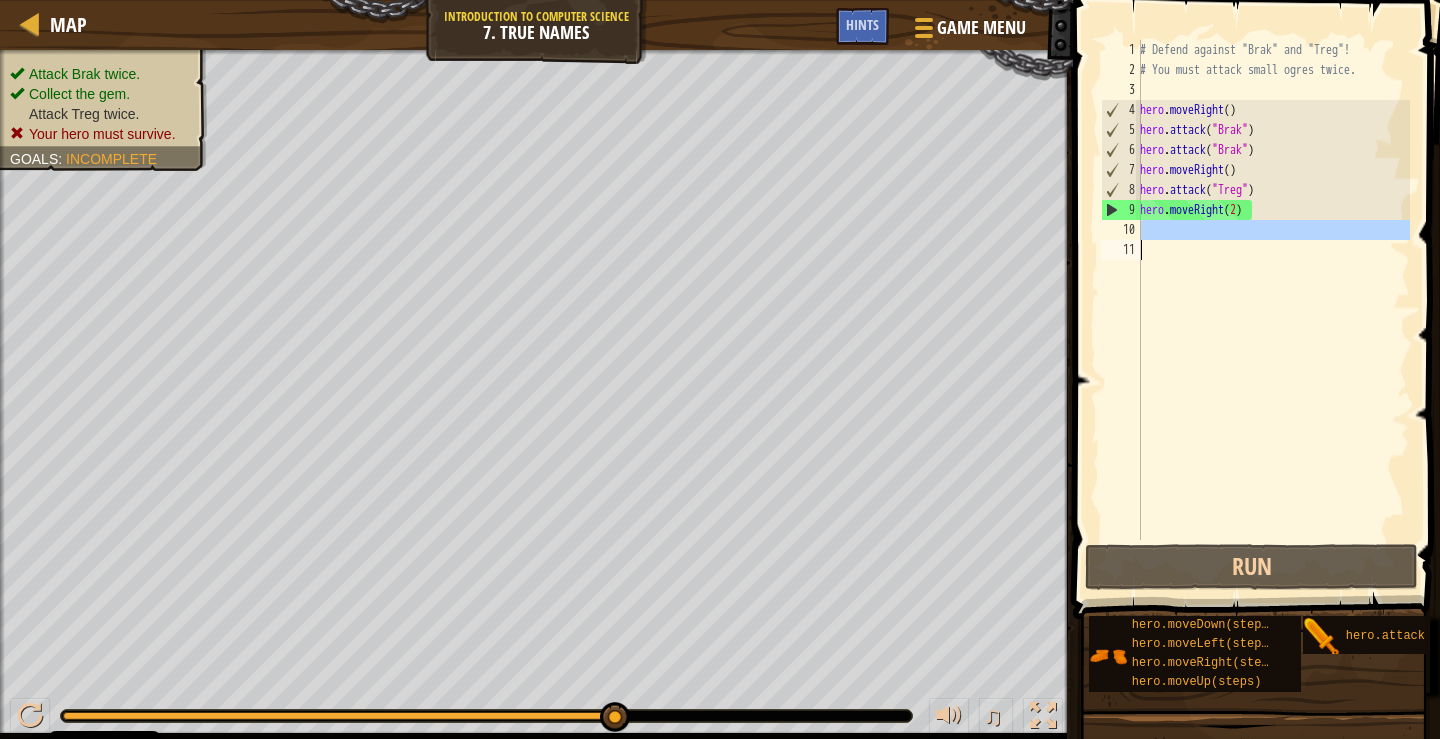 click on "# Defend against "Brak" and "Treg"! # You must attack small ogres twice. hero . moveRight ( ) hero . attack ( "Brak" ) hero . attack ( "Brak" ) hero . moveRight ( ) hero . attack ( "Treg" ) hero . moveRight ( 2 )" at bounding box center [1273, 290] 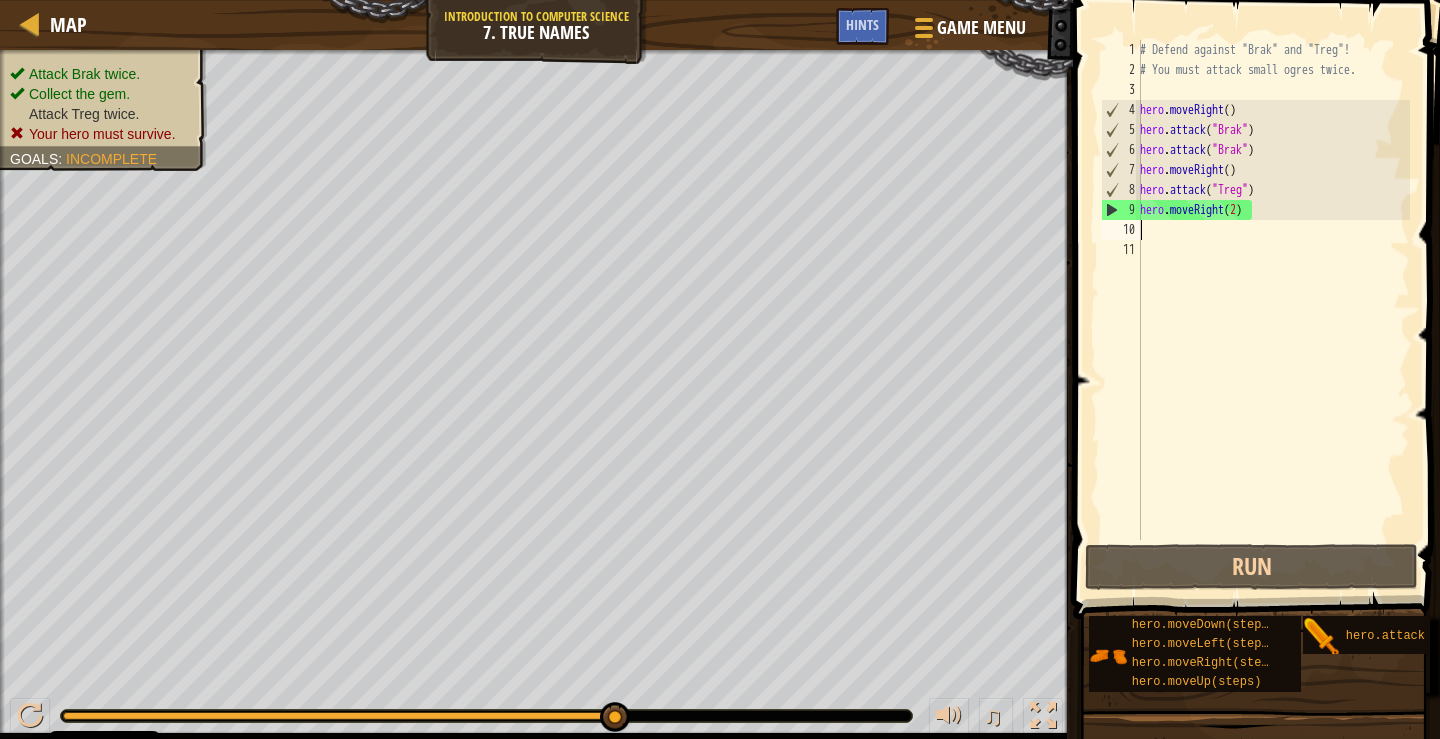 click on "# Defend against "Brak" and "Treg"! # You must attack small ogres twice. hero . moveRight ( ) hero . attack ( "Brak" ) hero . attack ( "Brak" ) hero . moveRight ( ) hero . attack ( "Treg" ) hero . moveRight ( 2 )" at bounding box center (1273, 310) 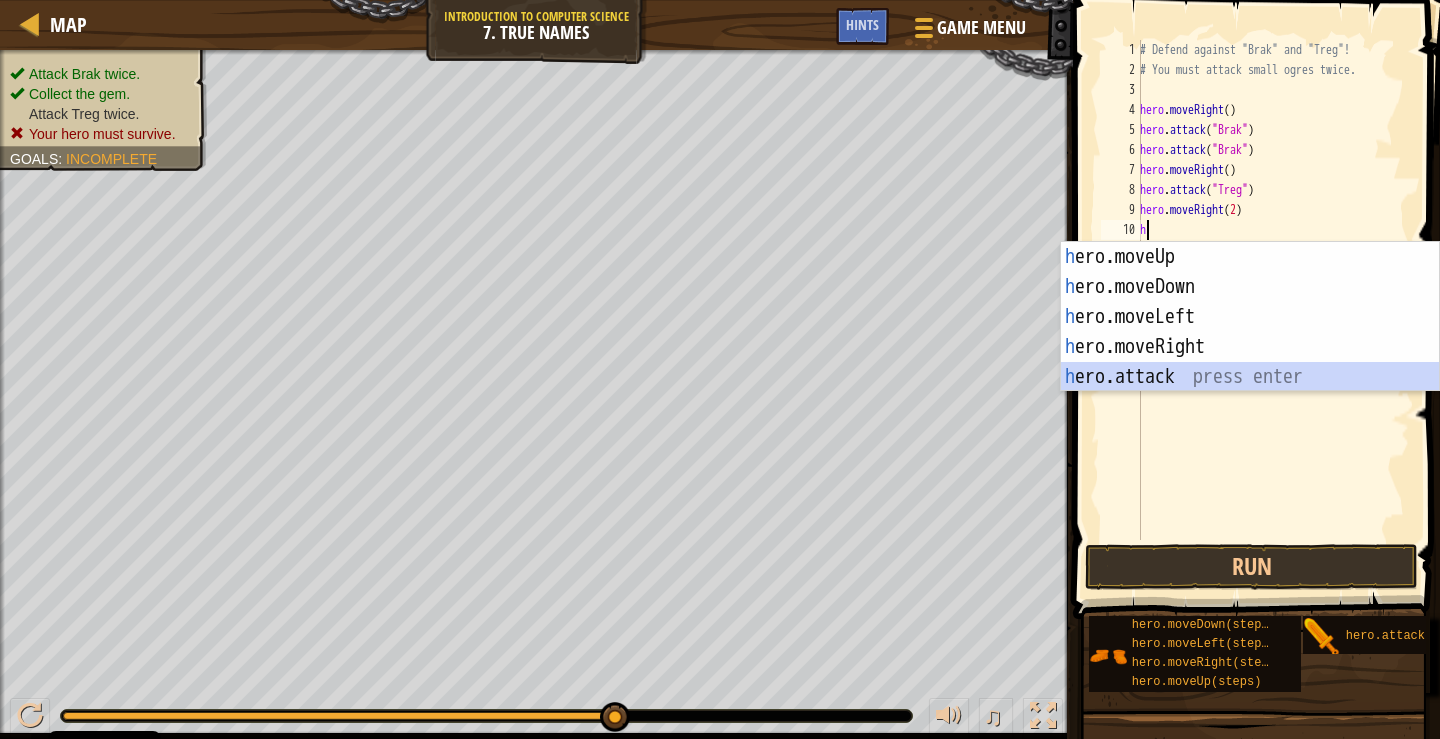 click on "h ero.moveUp press enter h ero.moveDown press enter h ero.moveLeft press enter h ero.moveRight press enter h ero.attack press enter" at bounding box center (1250, 347) 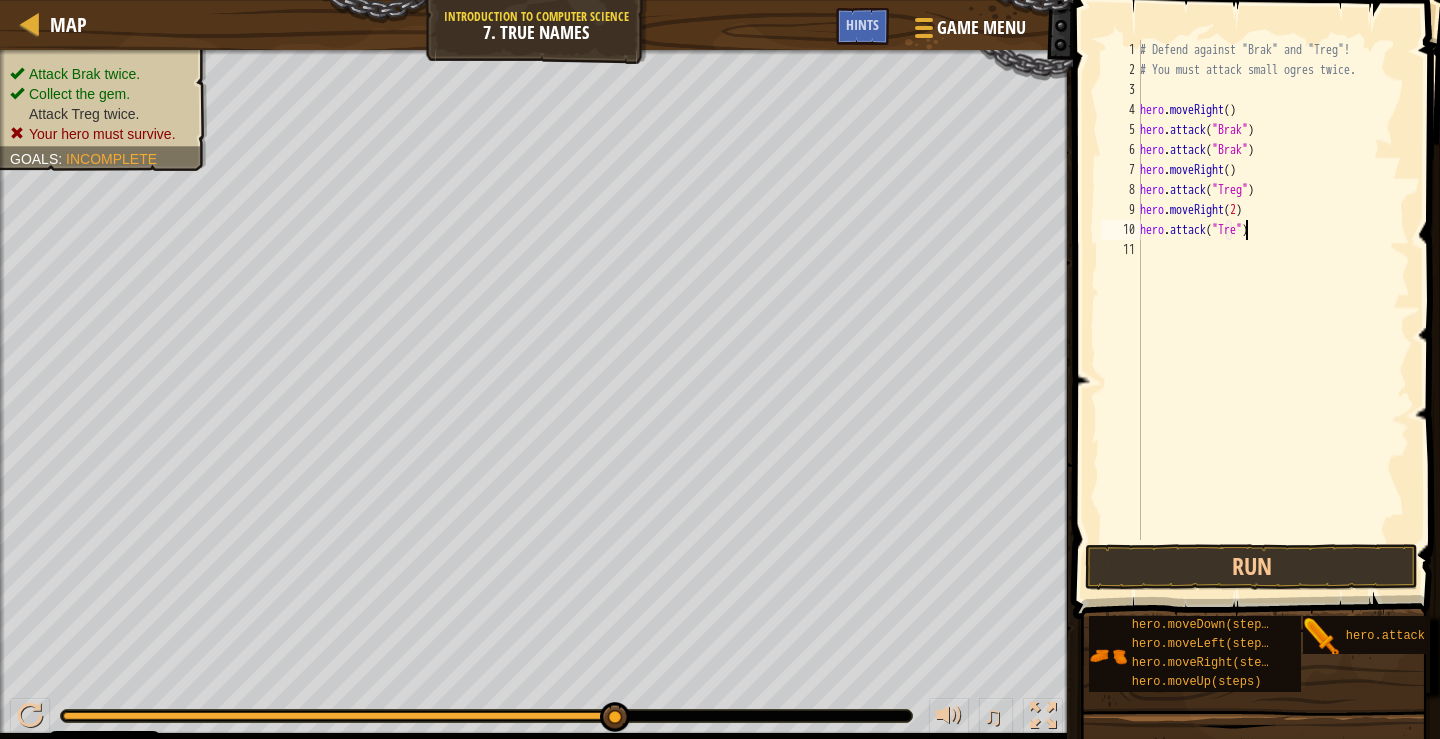 scroll, scrollTop: 9, scrollLeft: 9, axis: both 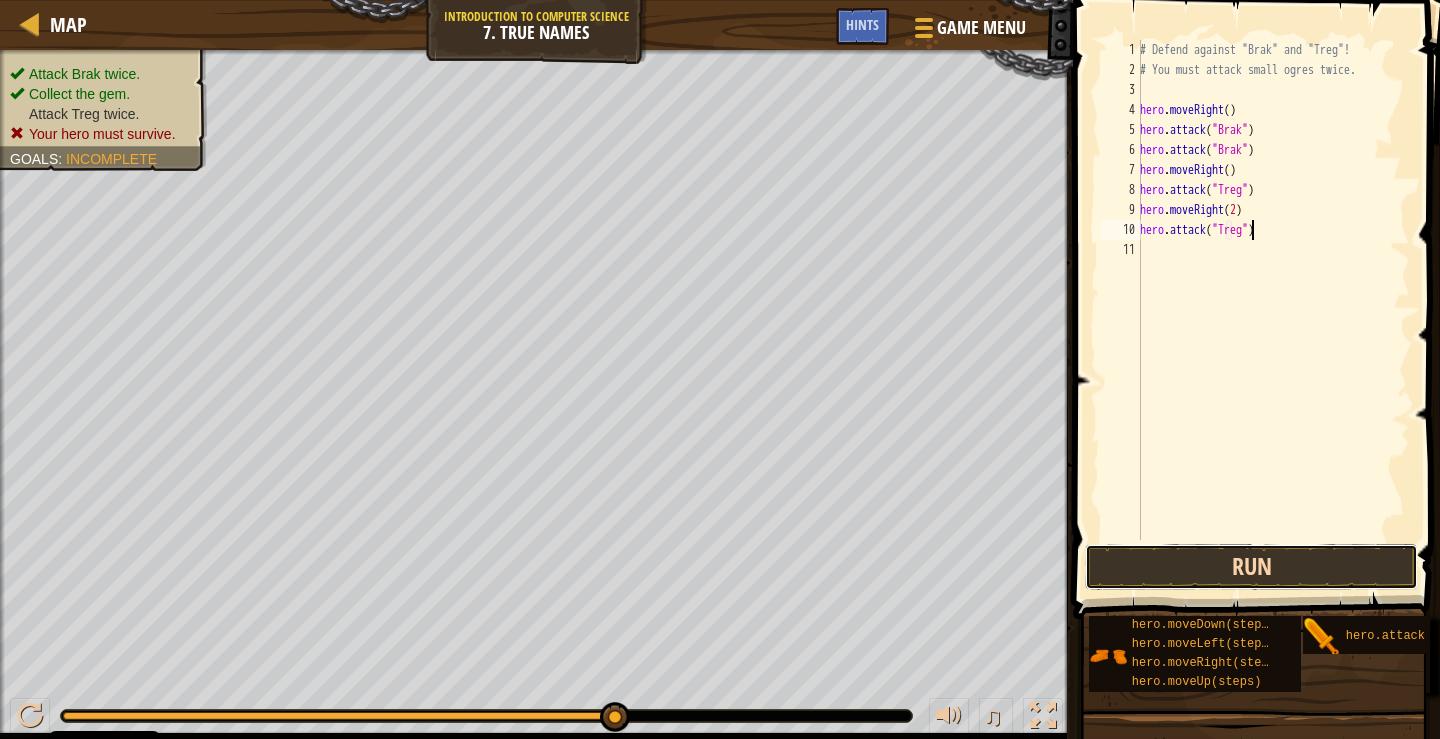 click on "Run" at bounding box center [1251, 567] 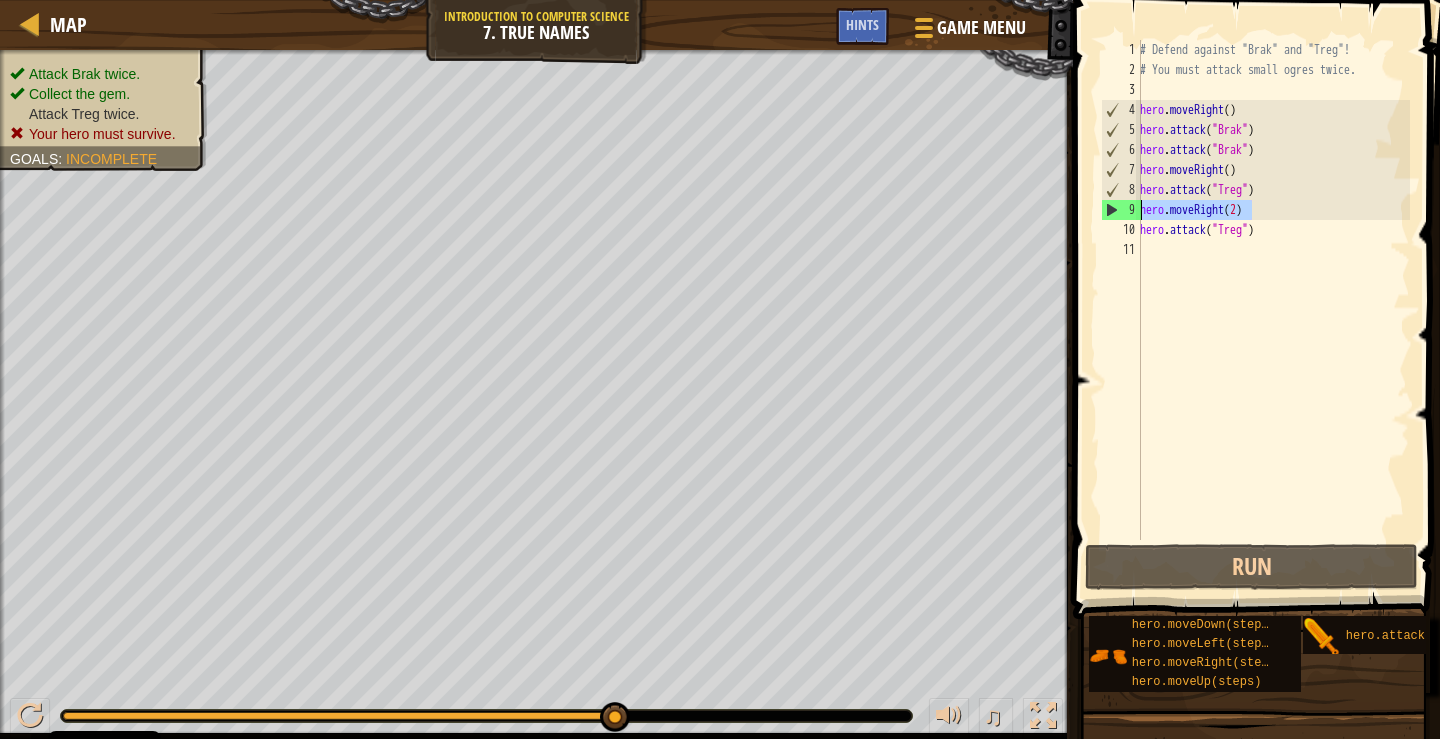 drag, startPoint x: 1254, startPoint y: 207, endPoint x: 1135, endPoint y: 215, distance: 119.26861 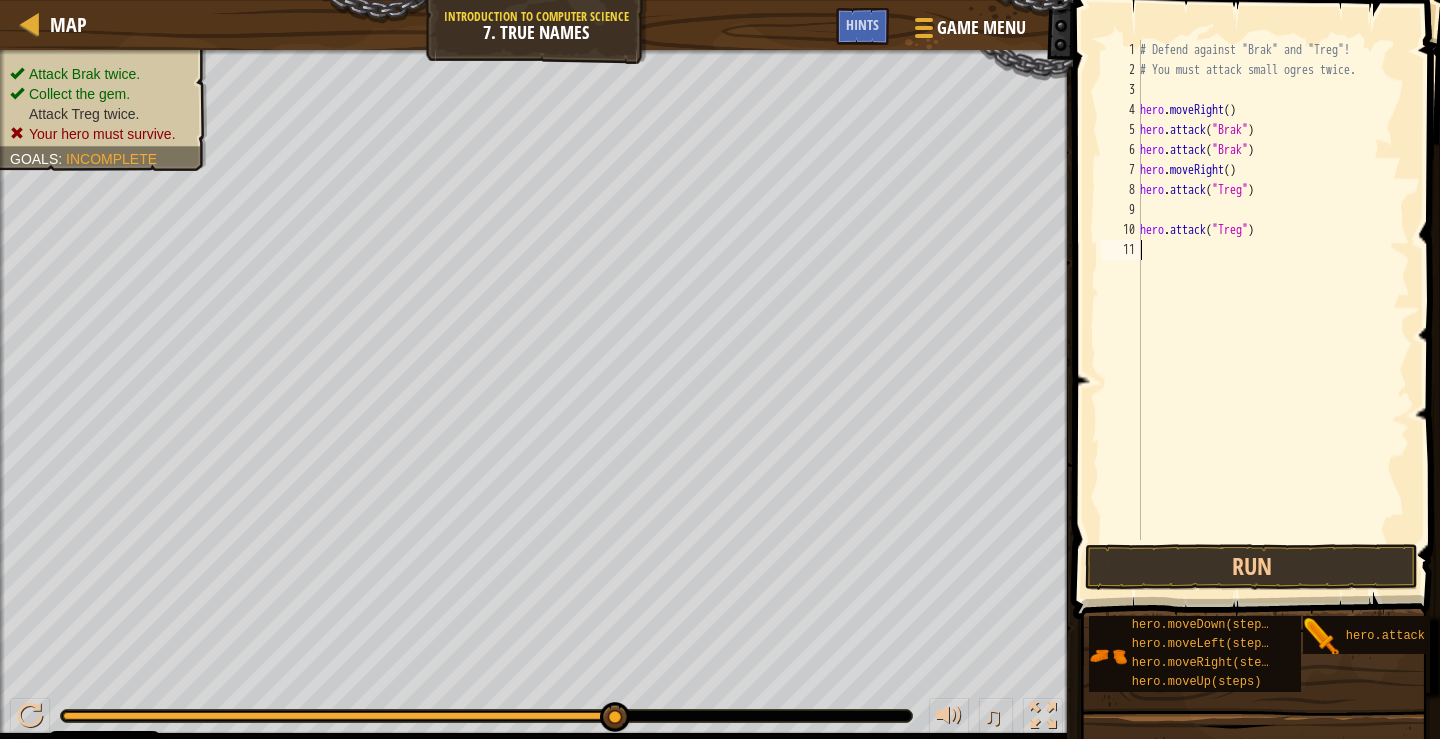 click on "# Defend against "Brak" and "Treg"! # You must attack small ogres twice. hero . moveRight ( ) hero . attack ( "Brak" ) hero . attack ( "Brak" ) hero . moveRight ( ) hero . attack ( "Treg" ) hero . attack ( "Treg" )" at bounding box center (1273, 310) 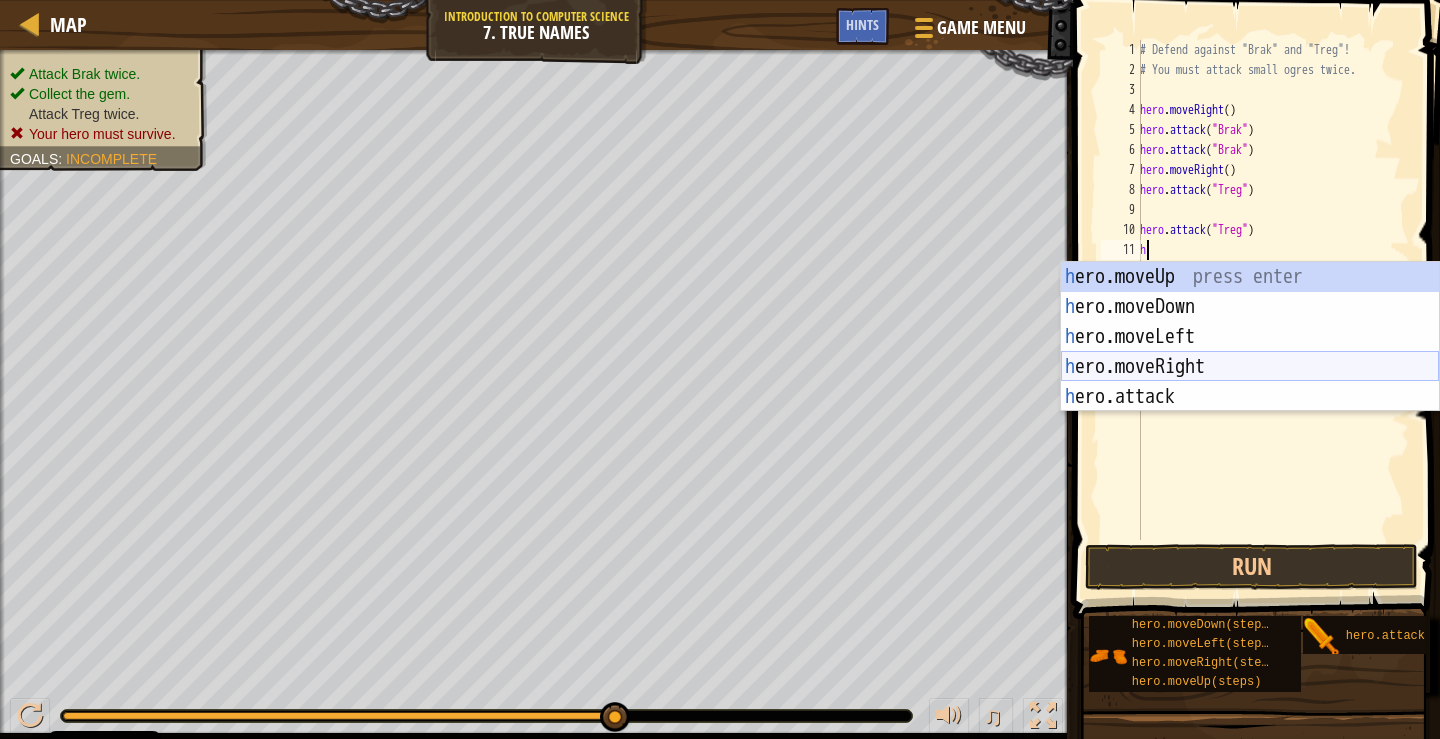 click on "h ero.moveUp press enter h ero.moveDown press enter h ero.moveLeft press enter h ero.moveRight press enter h ero.attack press enter" at bounding box center (1250, 367) 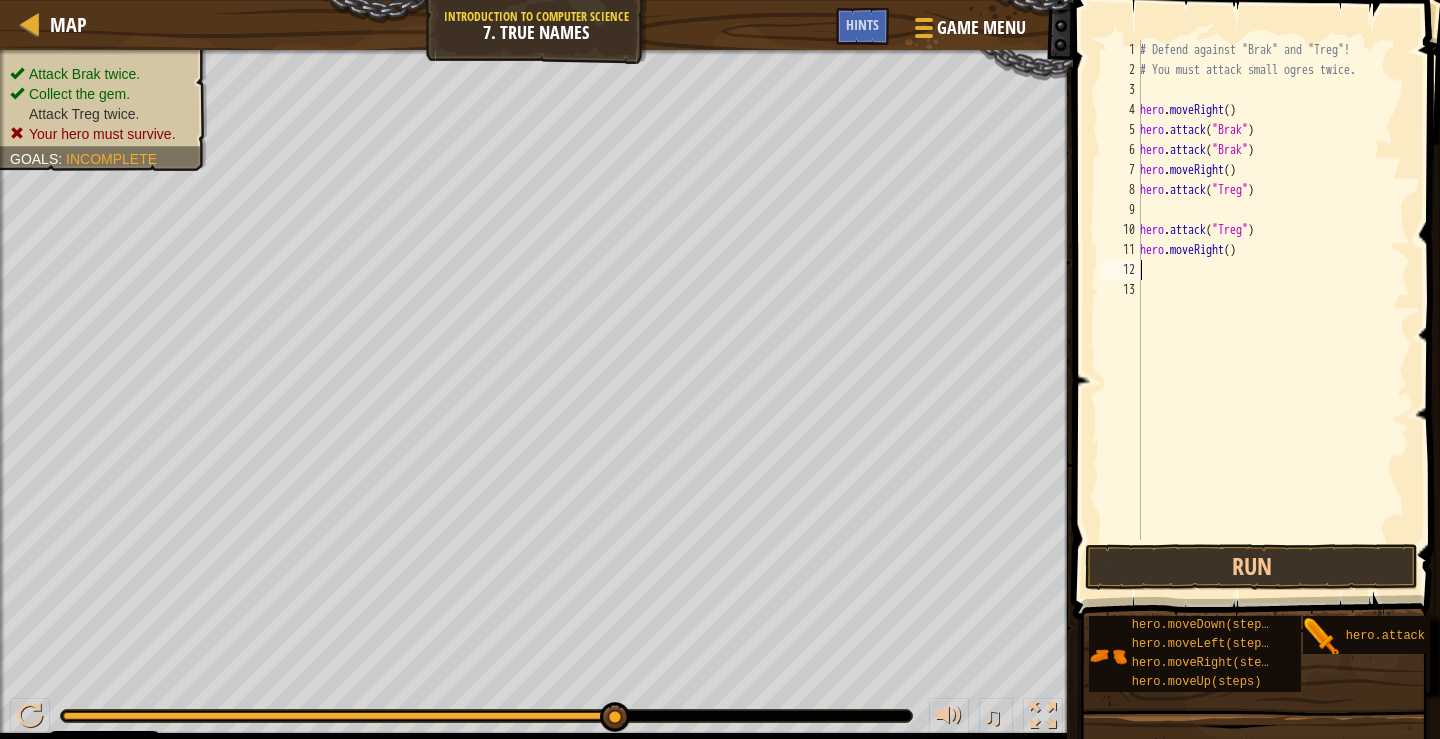 click on "# Defend against "Brak" and "Treg"! # You must attack small ogres twice. hero . moveRight ( ) hero . attack ( "Brak" ) hero . attack ( "Brak" ) hero . moveRight ( ) hero . attack ( "Treg" ) hero . attack ( "Treg" ) hero . moveRight ( )" at bounding box center [1273, 310] 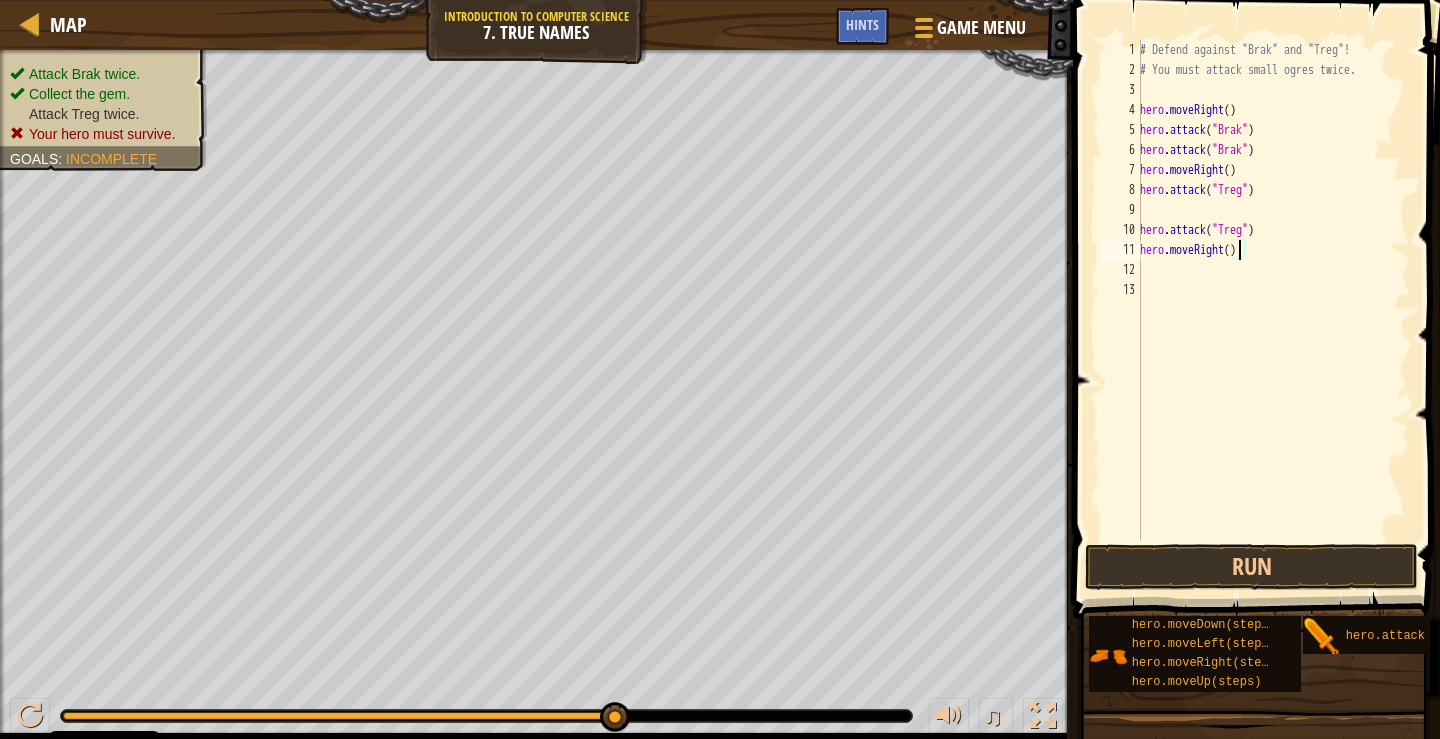 click on "# Defend against "Brak" and "Treg"! # You must attack small ogres twice. hero . moveRight ( ) hero . attack ( "Brak" ) hero . attack ( "Brak" ) hero . moveRight ( ) hero . attack ( "Treg" ) hero . attack ( "Treg" ) hero . moveRight ( )" at bounding box center [1273, 310] 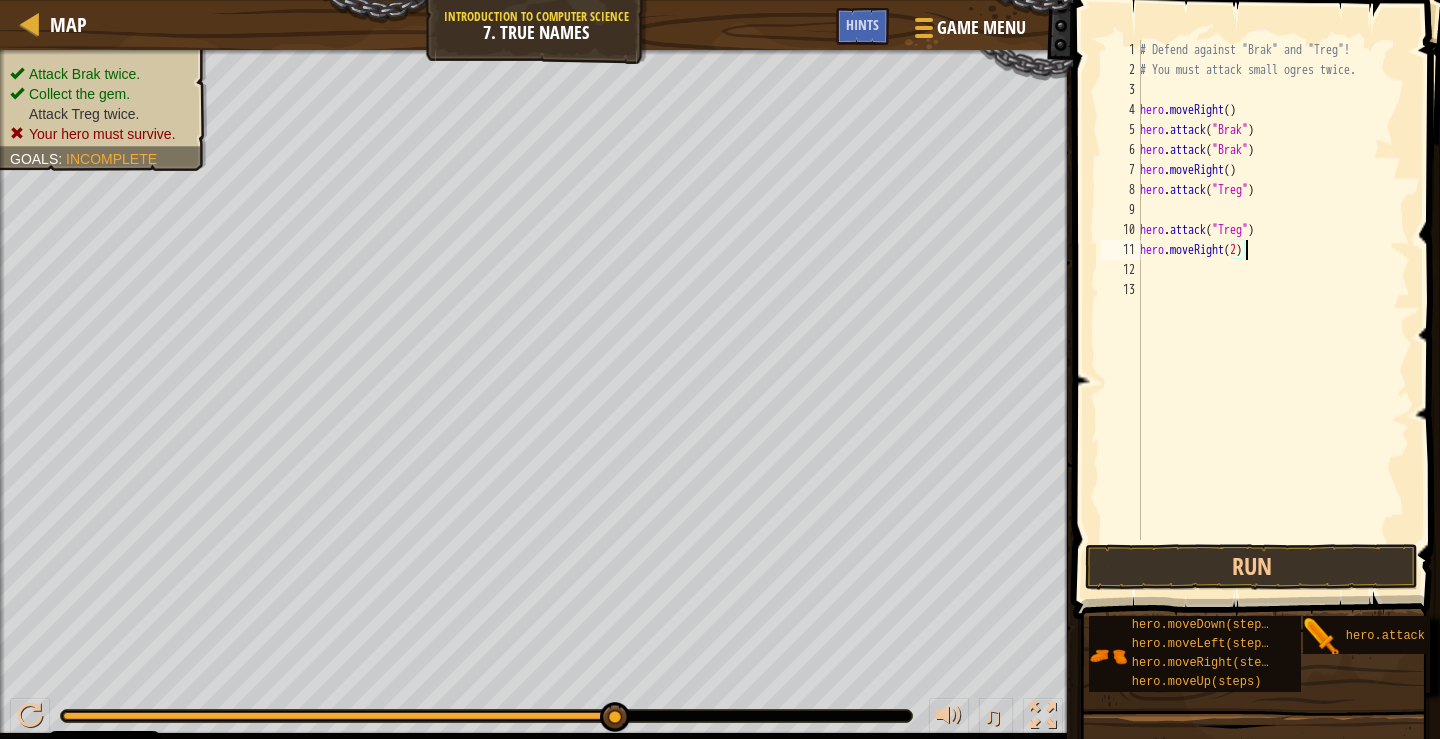 scroll, scrollTop: 9, scrollLeft: 8, axis: both 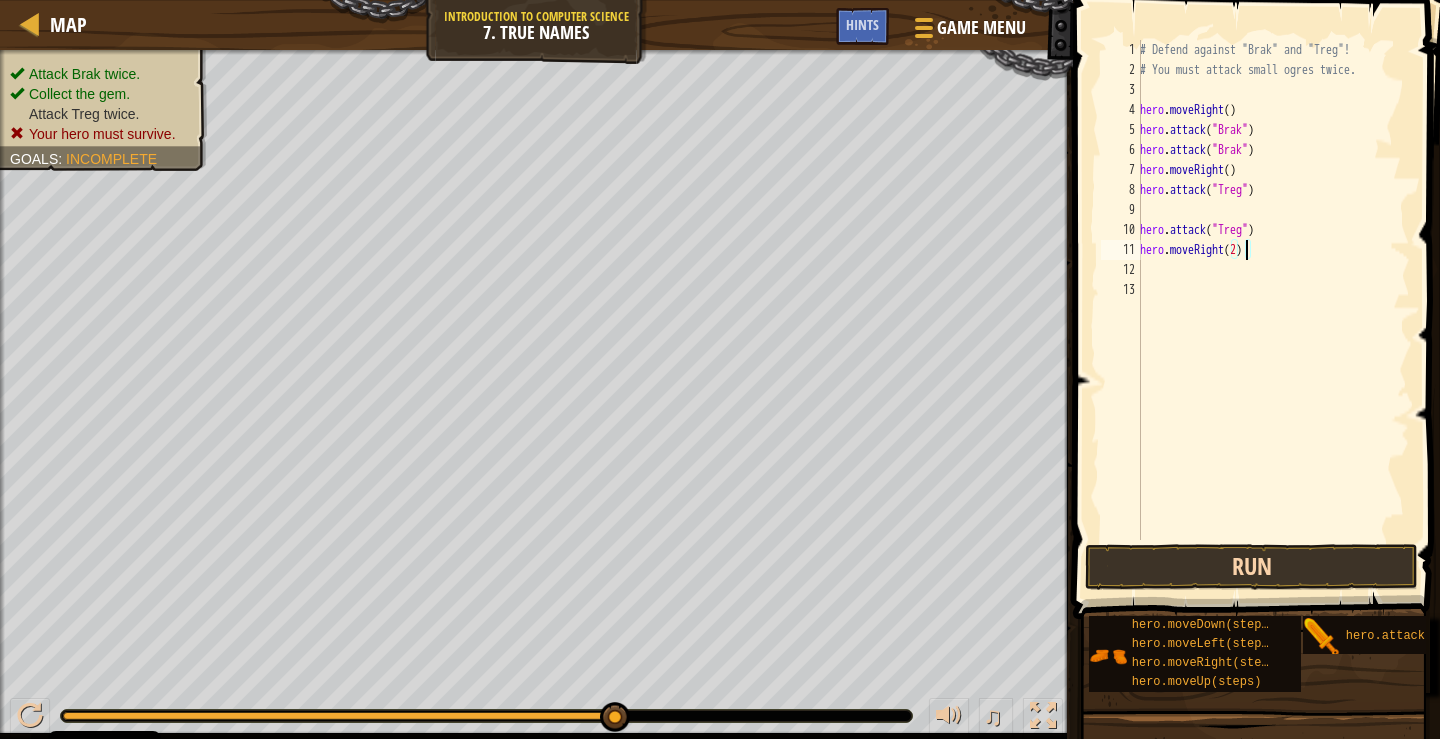type on "hero.moveRight(2)" 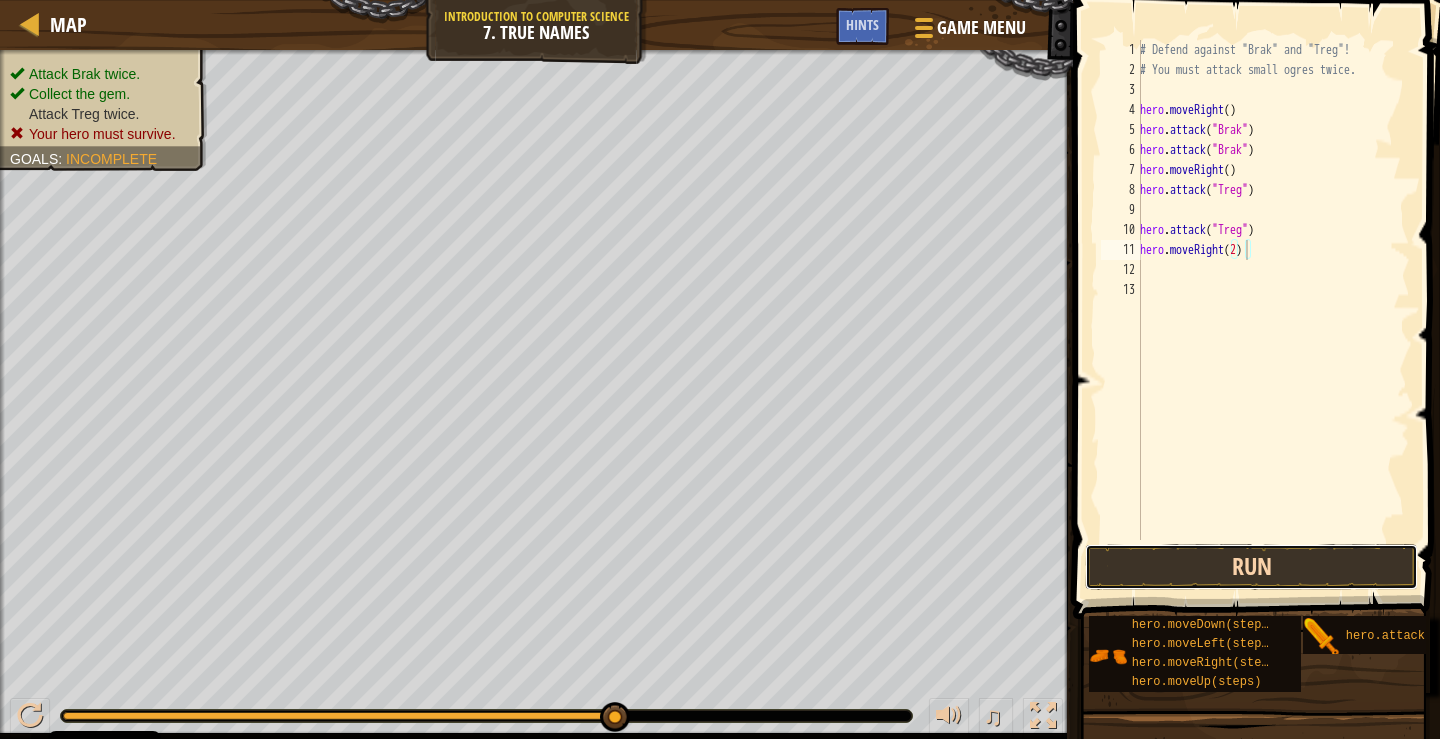 click on "Run" at bounding box center [1251, 567] 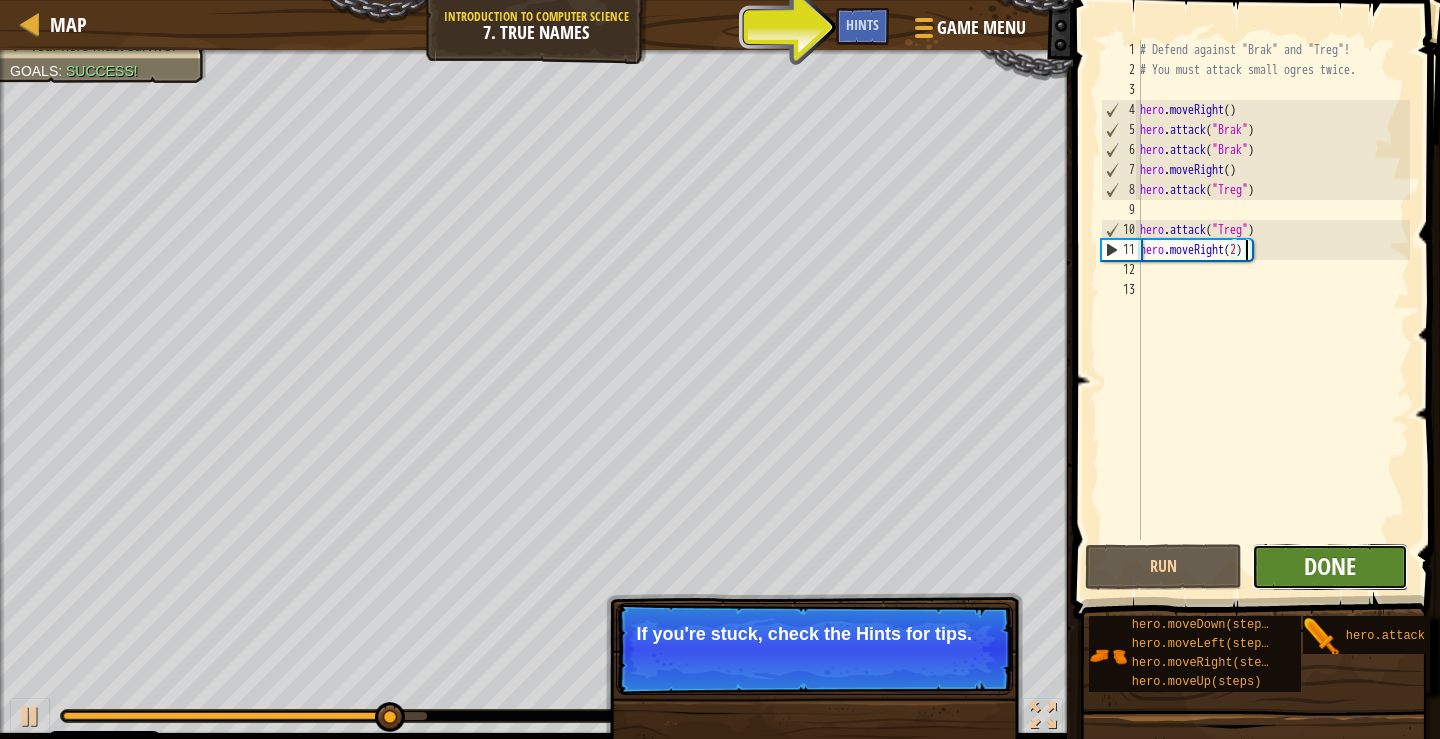 click on "Done" at bounding box center (1330, 566) 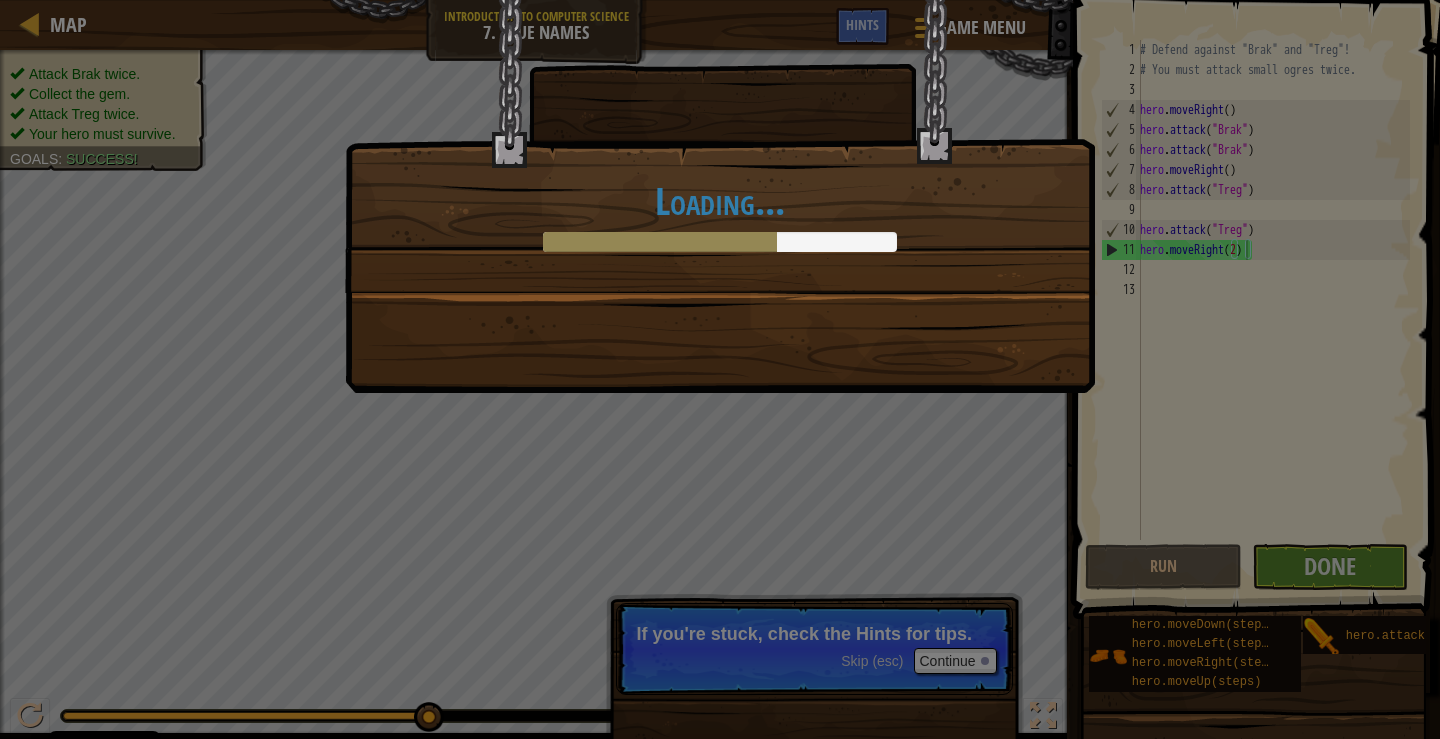 click on "Loading..." at bounding box center [720, 196] 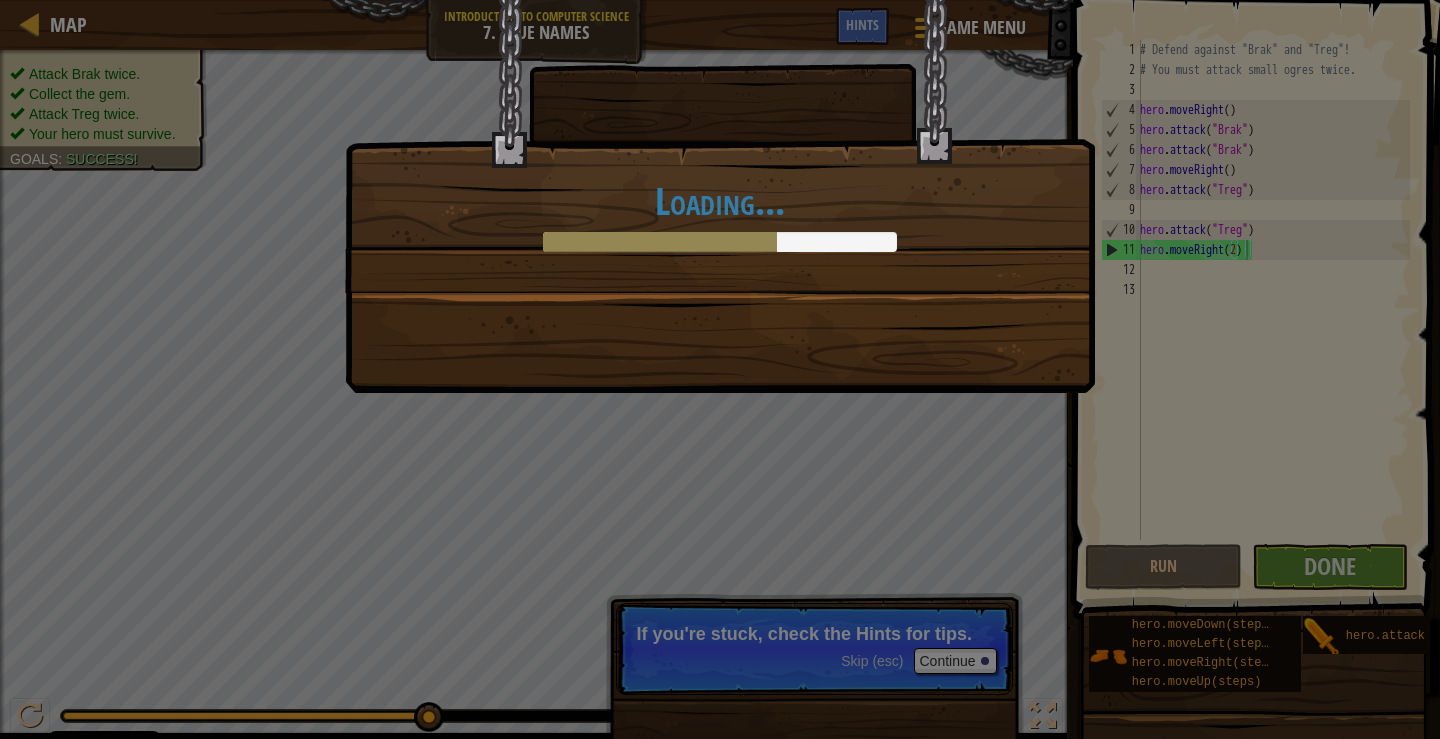 click on "Loading..." at bounding box center (720, 196) 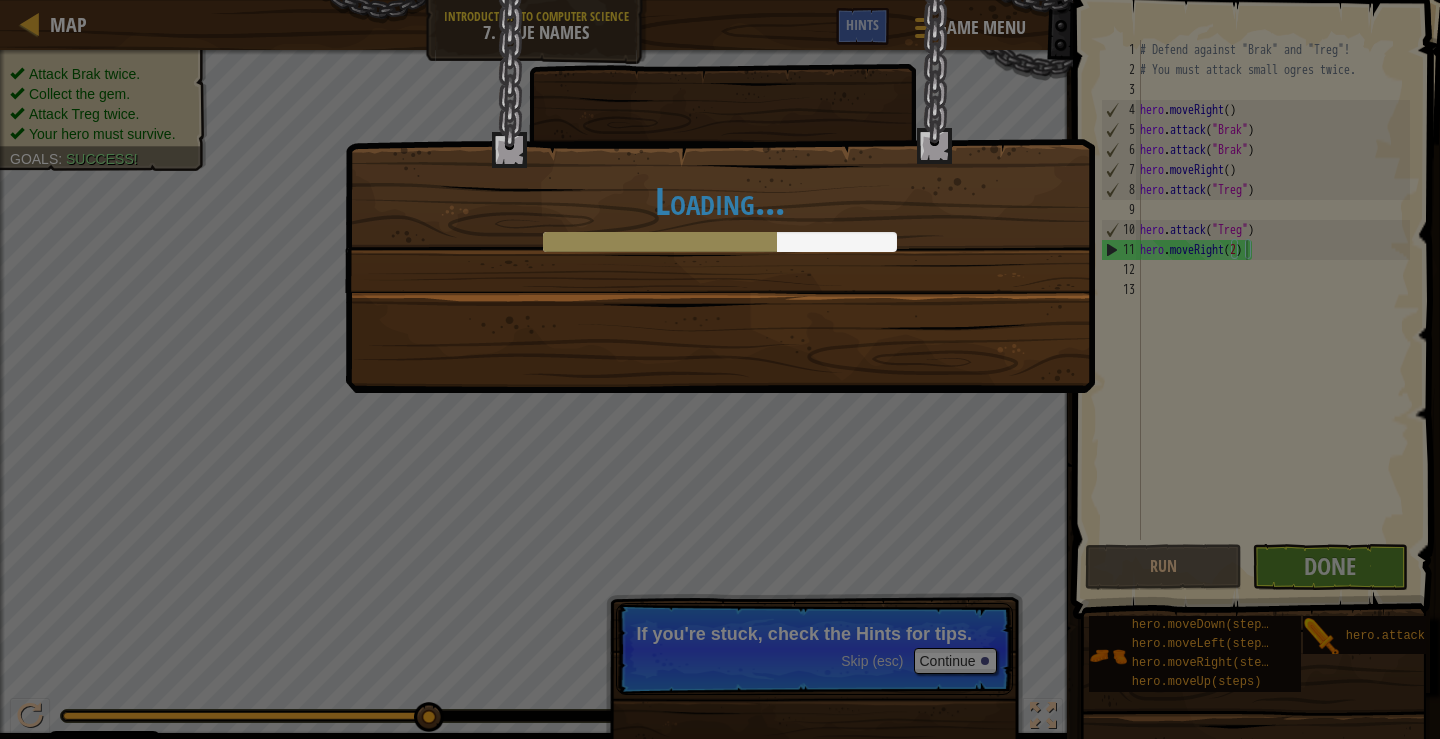 click on "Loading..." at bounding box center [720, 196] 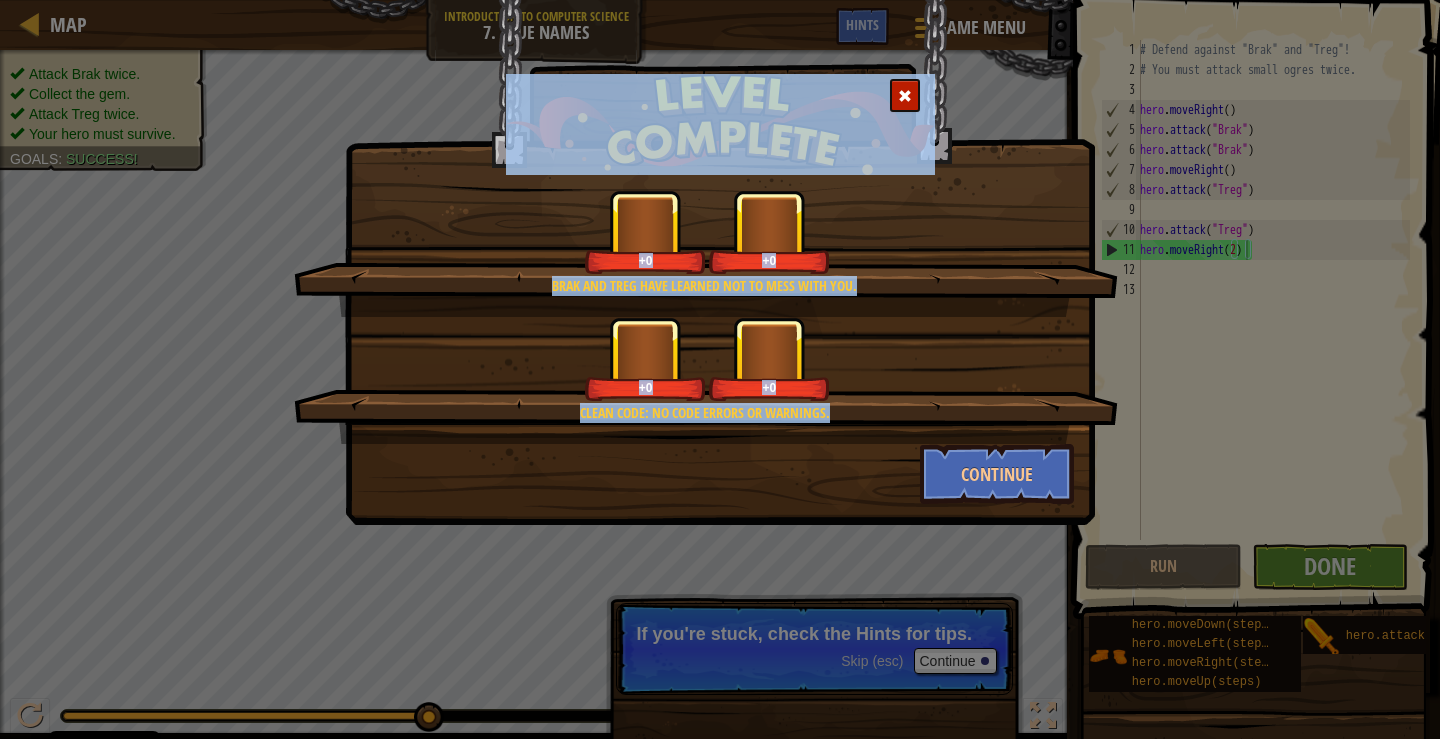 click on "+0" at bounding box center [769, 359] 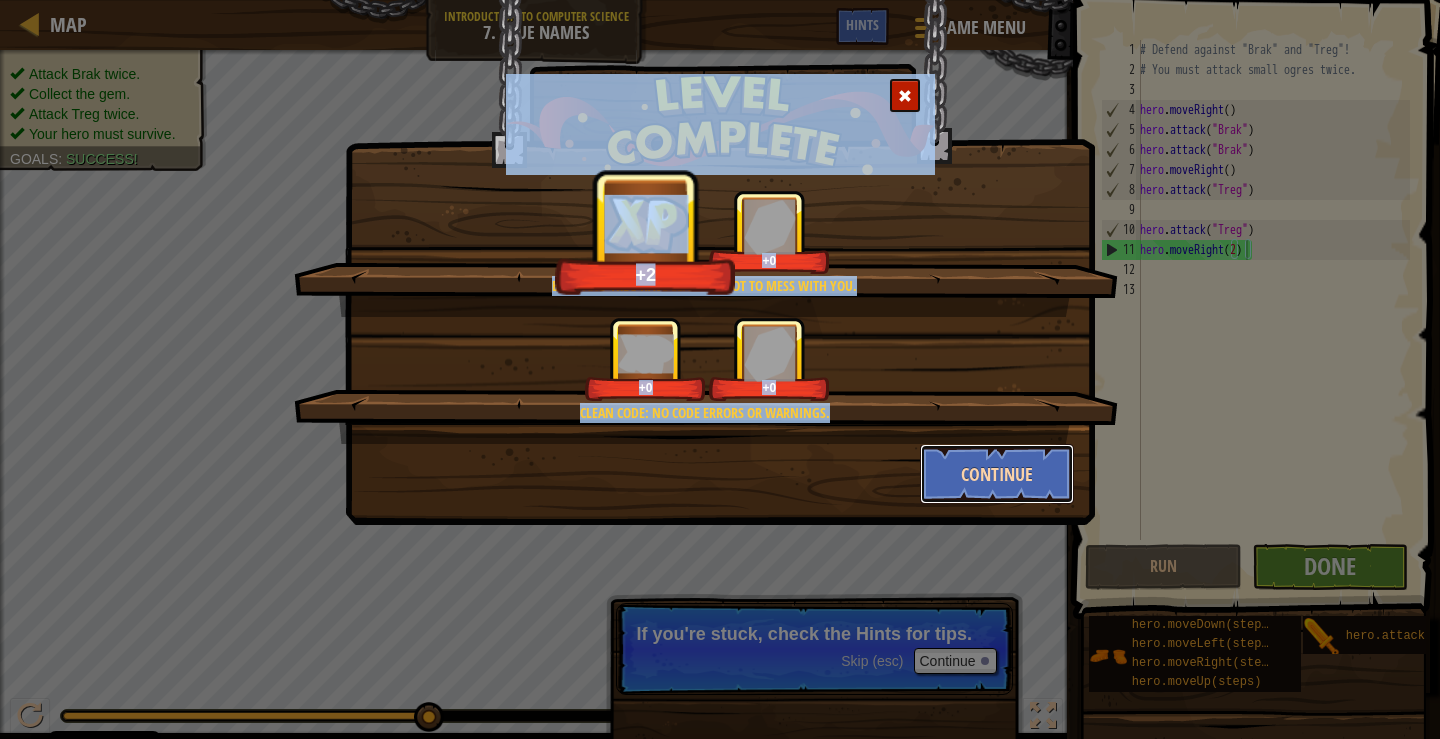 click on "Continue" at bounding box center (997, 474) 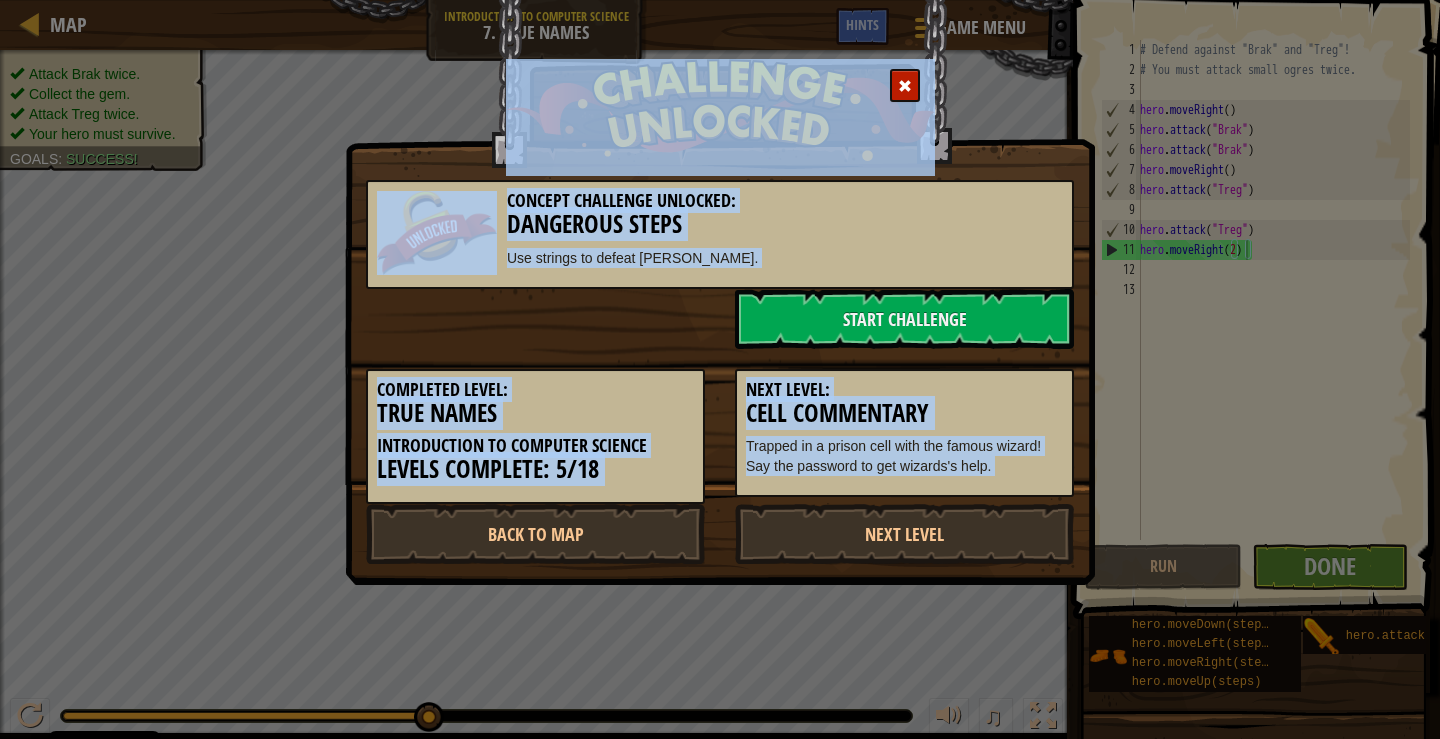 click on "Concept Challenge Unlocked: Dangerous Steps Use strings to defeat [PERSON_NAME].
Start Challenge Completed Level: True Names Introduction to Computer Science Levels Complete: 5/18 Next Level: Cell Commentary Trapped in a prison cell with the famous wizard! Say the password to get wizards's help.
Back to Map Next Level" at bounding box center [720, 369] 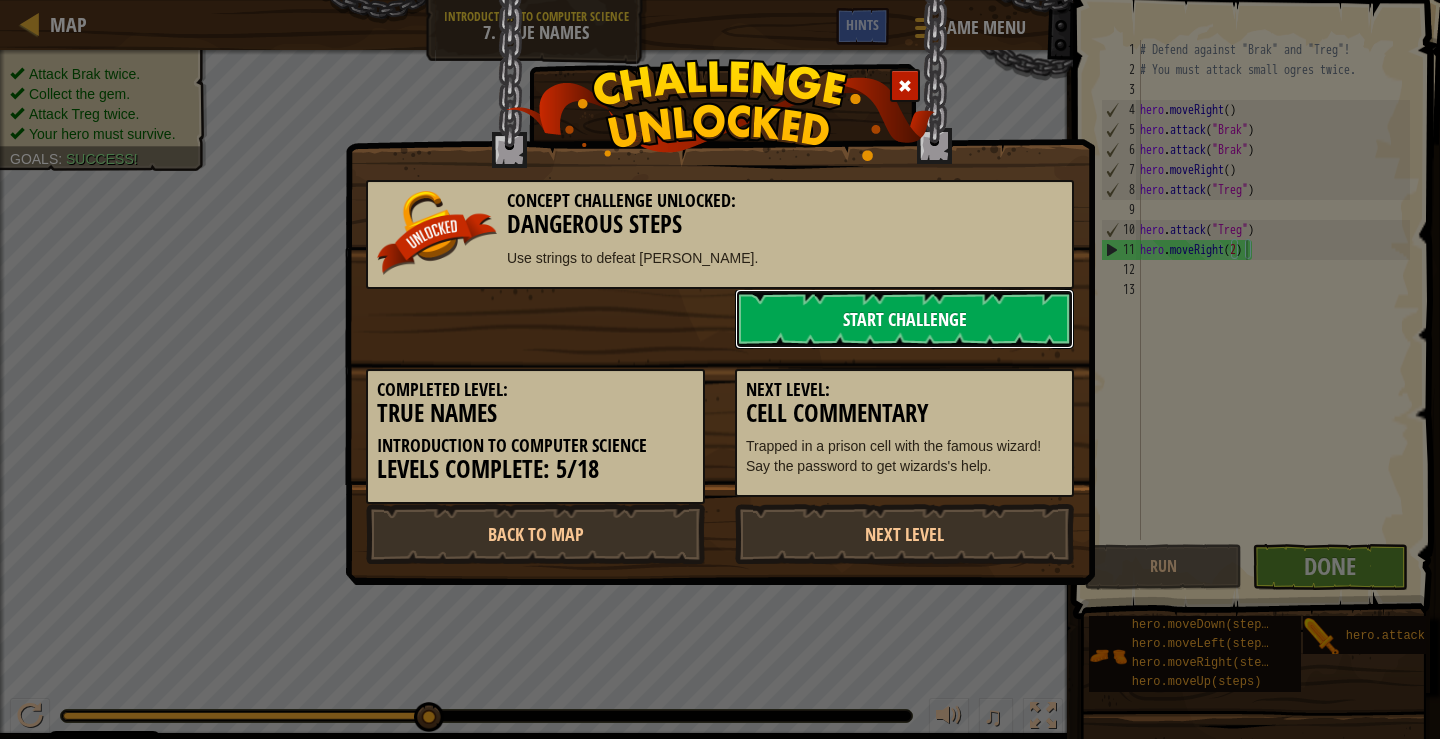 click on "Start Challenge" at bounding box center (904, 319) 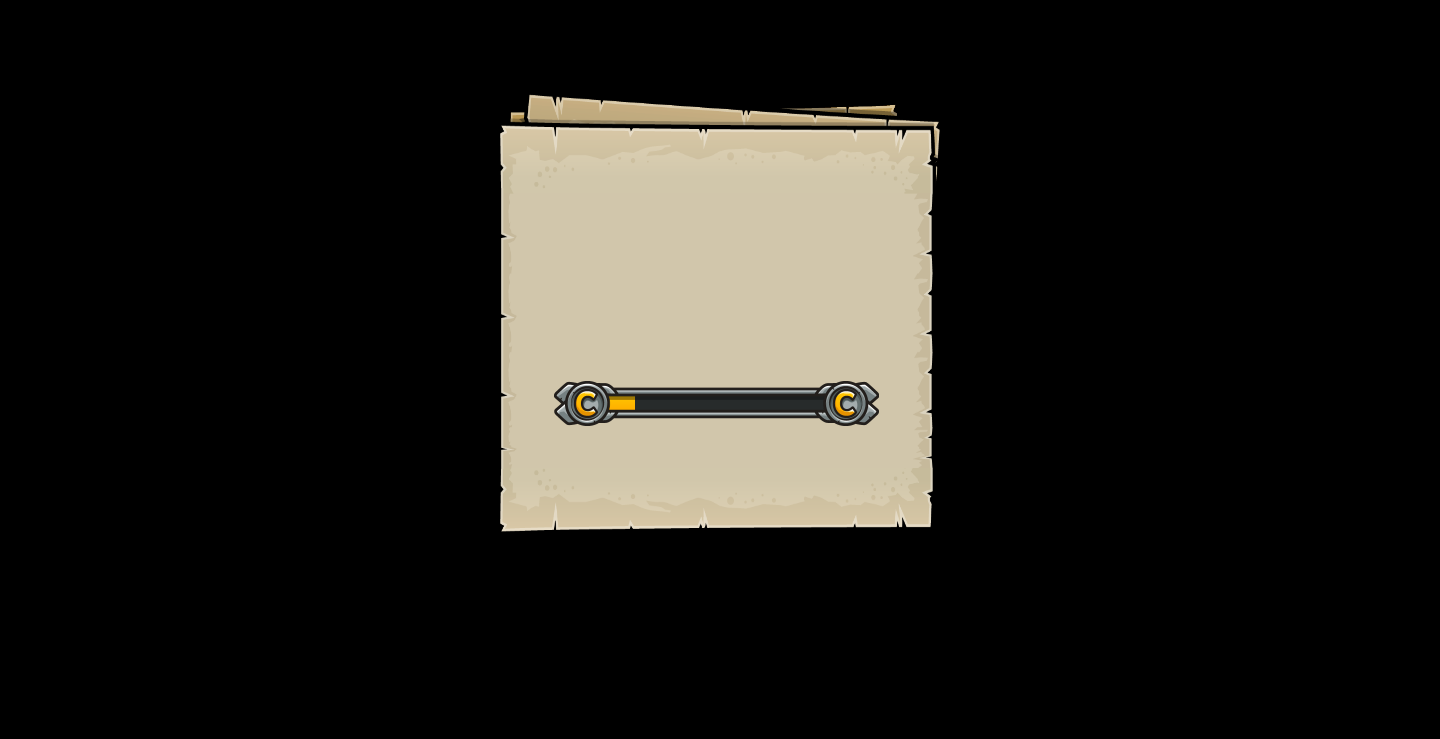 click on "Goals Start Level Error loading from server. Try refreshing the page. You'll need a subscription to play this level. Subscribe You'll need to join a course to play this level. Back to my courses Ask your teacher to assign a license to you so you can continue to play CodeCombat! Back to my courses This level is locked. Back to my courses Head over to the forums and tell us what you think!" at bounding box center (720, 311) 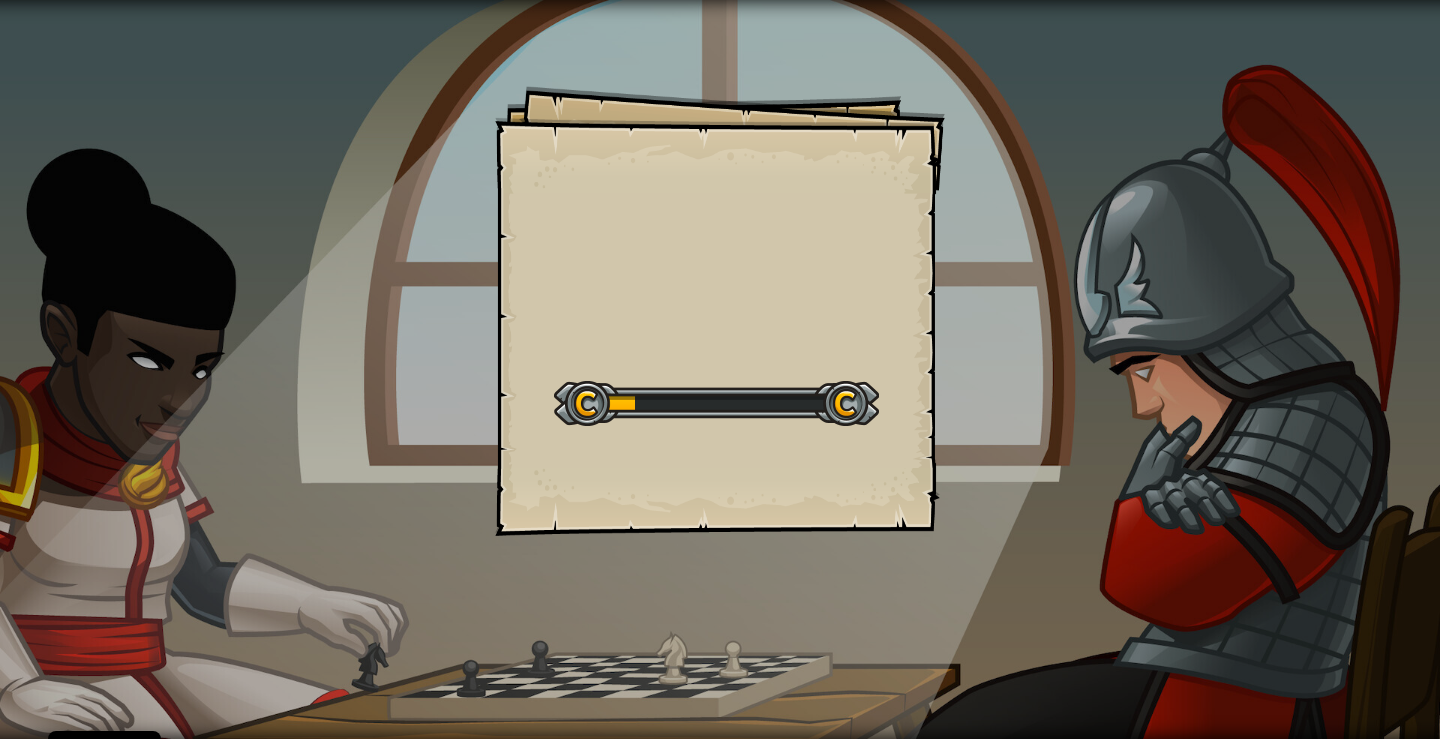 click on "Goals Start Level Error loading from server. Try refreshing the page. You'll need a subscription to play this level. Subscribe You'll need to join a course to play this level. Back to my courses Ask your teacher to assign a license to you so you can continue to play CodeCombat! Back to my courses This level is locked. Back to my courses Head over to the forums and tell us what you think!" at bounding box center (720, 311) 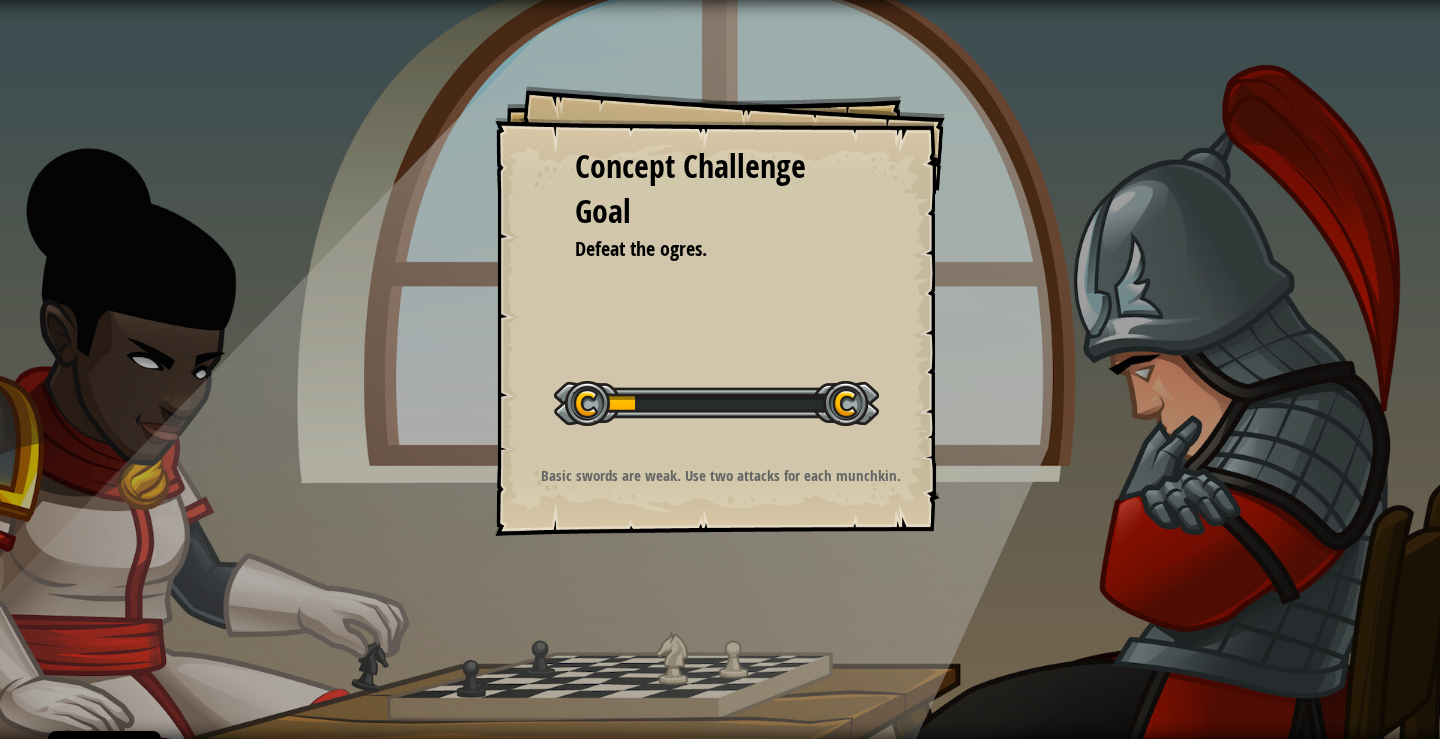 click on "Concept Challenge Goal Defeat the ogres. Start Concept Challenge Error loading from server. Try refreshing the page. You'll need a subscription to play this level. Subscribe You'll need to join a course to play this level. Back to my courses Ask your teacher to assign a license to you so you can continue to play CodeCombat! Back to my courses This level is locked. Back to my courses Basic swords are weak. Use two attacks for each munchkin." at bounding box center (720, 311) 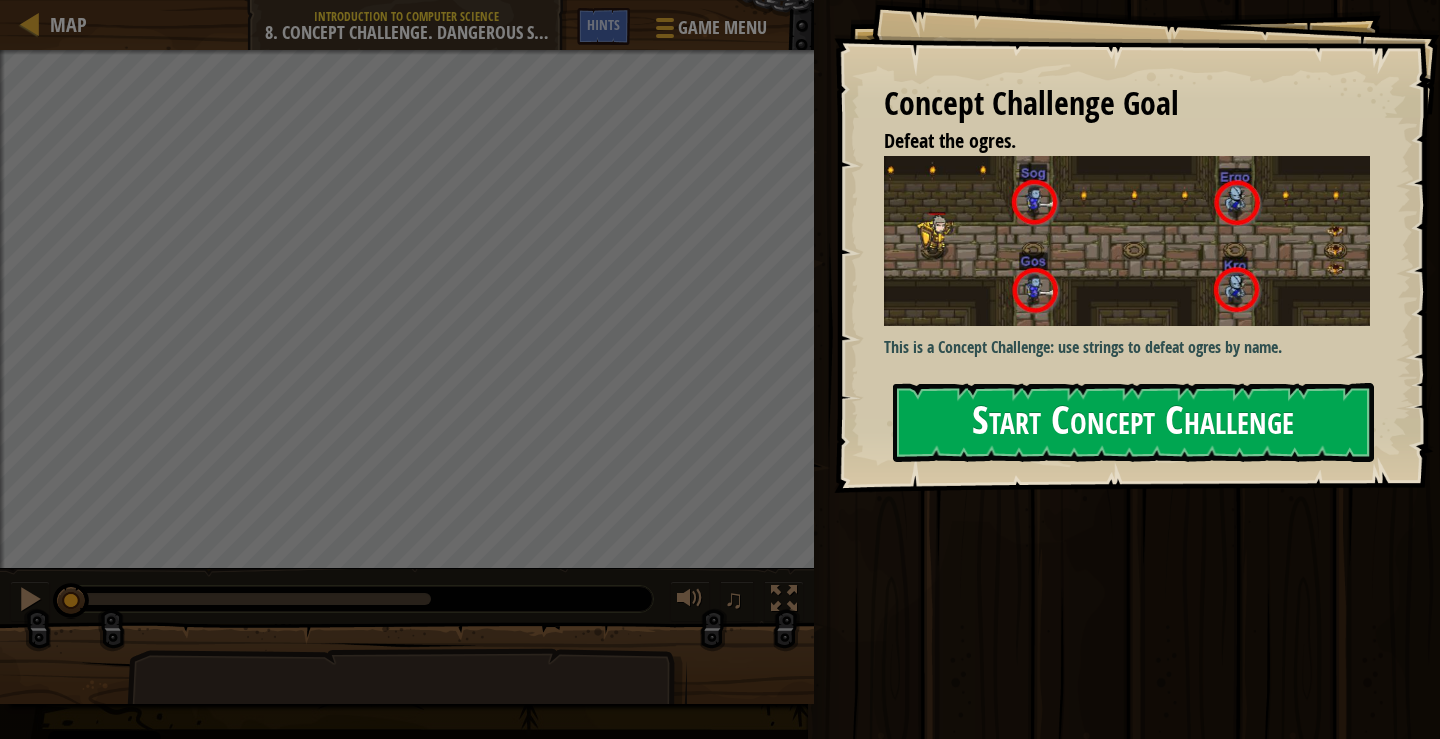 click on "Start Concept Challenge" at bounding box center [1133, 422] 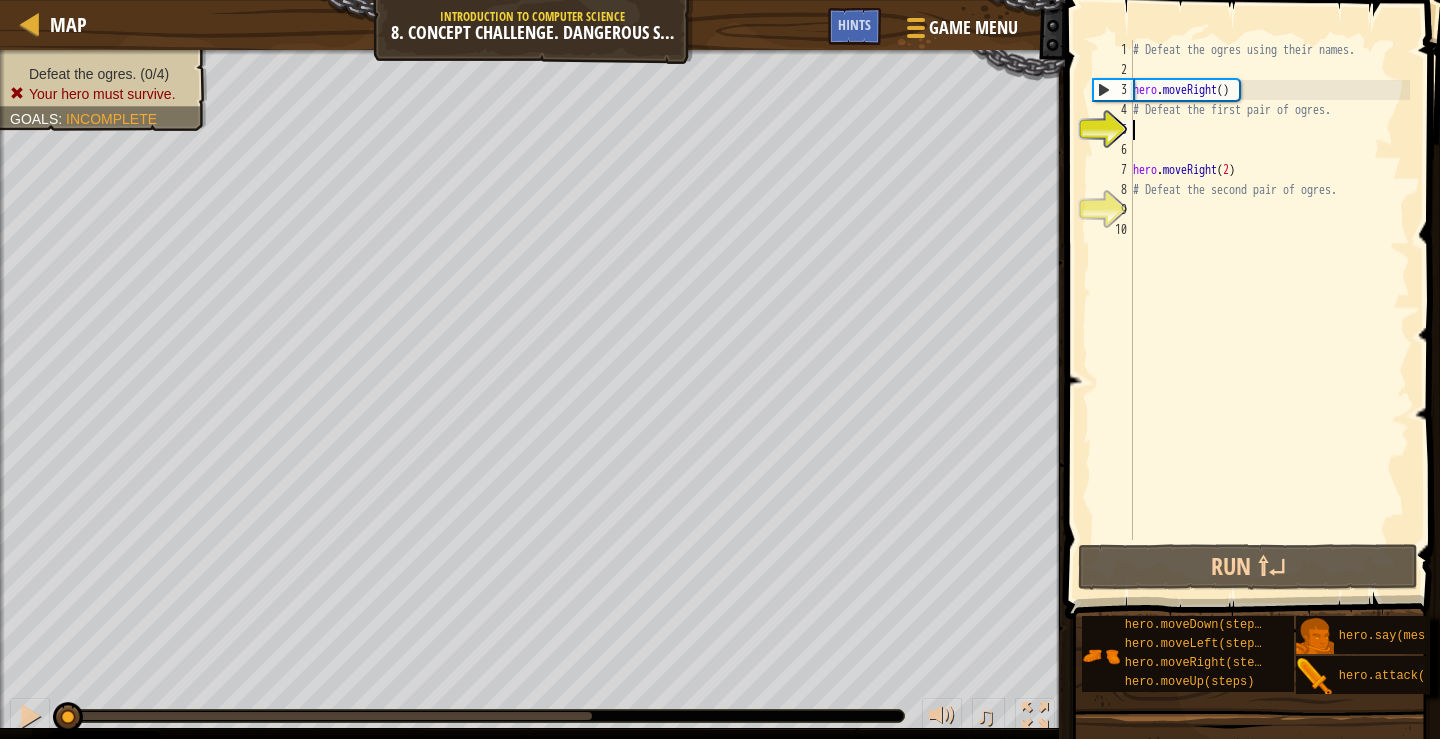 type on "h" 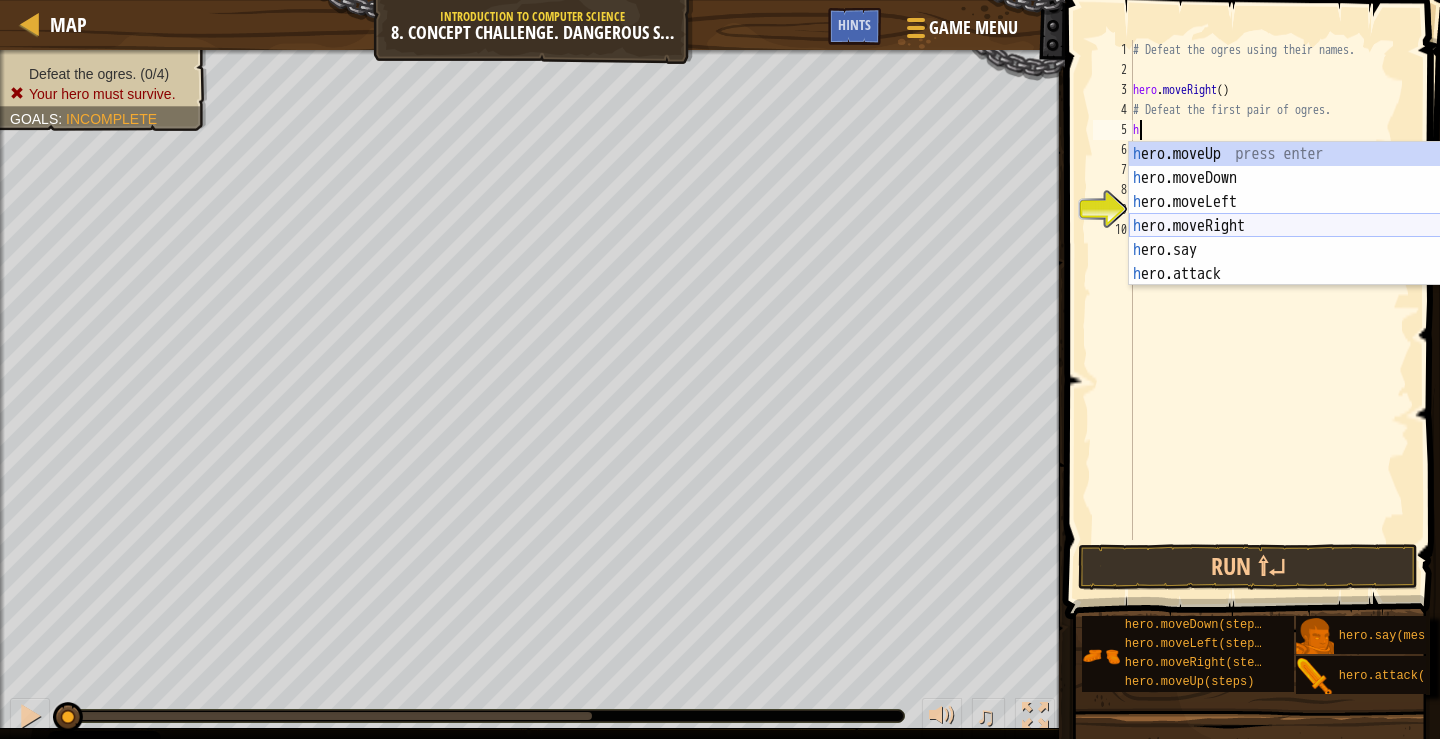 click on "h ero.moveUp press enter h ero.moveDown press enter h ero.moveLeft press enter h ero.moveRight press enter h ero.say press enter h ero.attack press enter" at bounding box center [1318, 238] 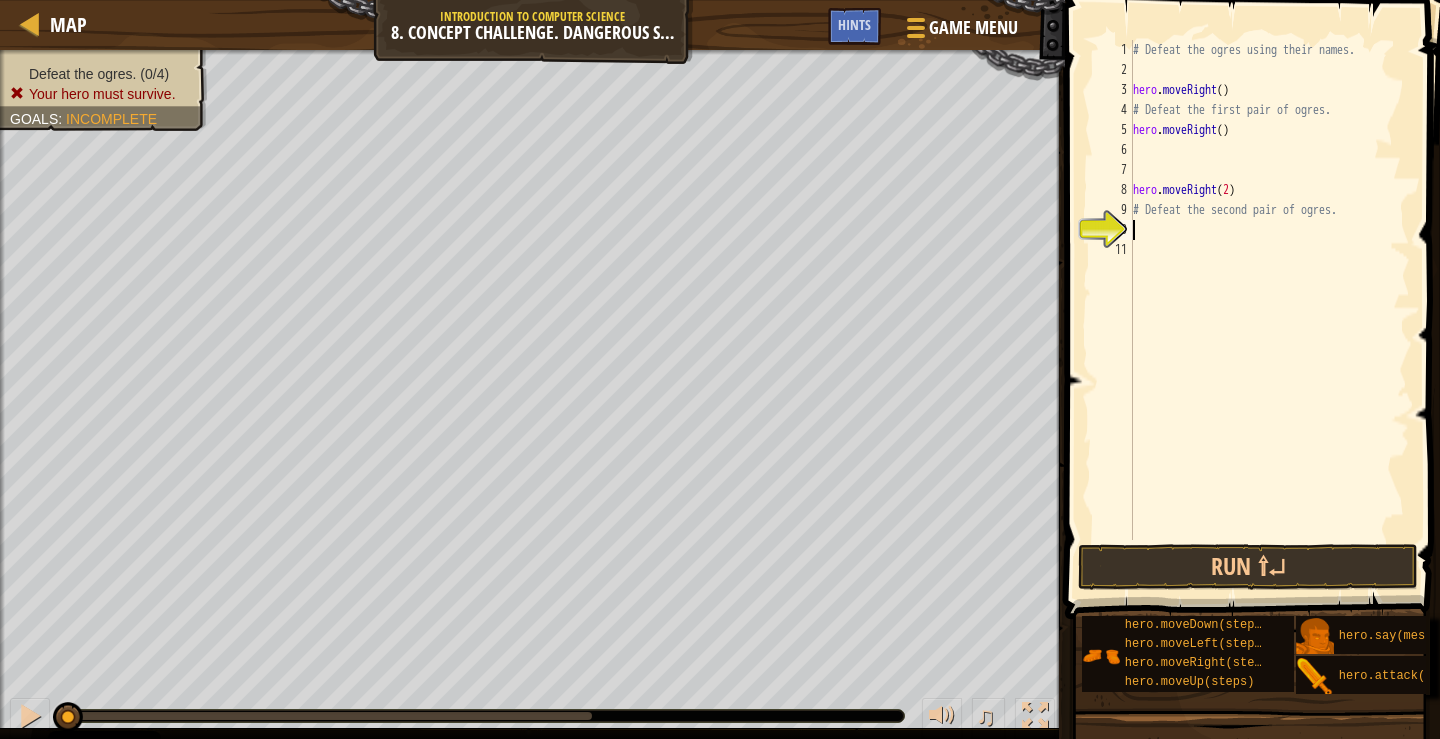 click on "# Defeat the ogres using their names. hero . moveRight ( ) # Defeat the first pair of ogres. hero . moveRight ( ) hero . moveRight ( 2 ) # Defeat the second pair of ogres." at bounding box center (1269, 310) 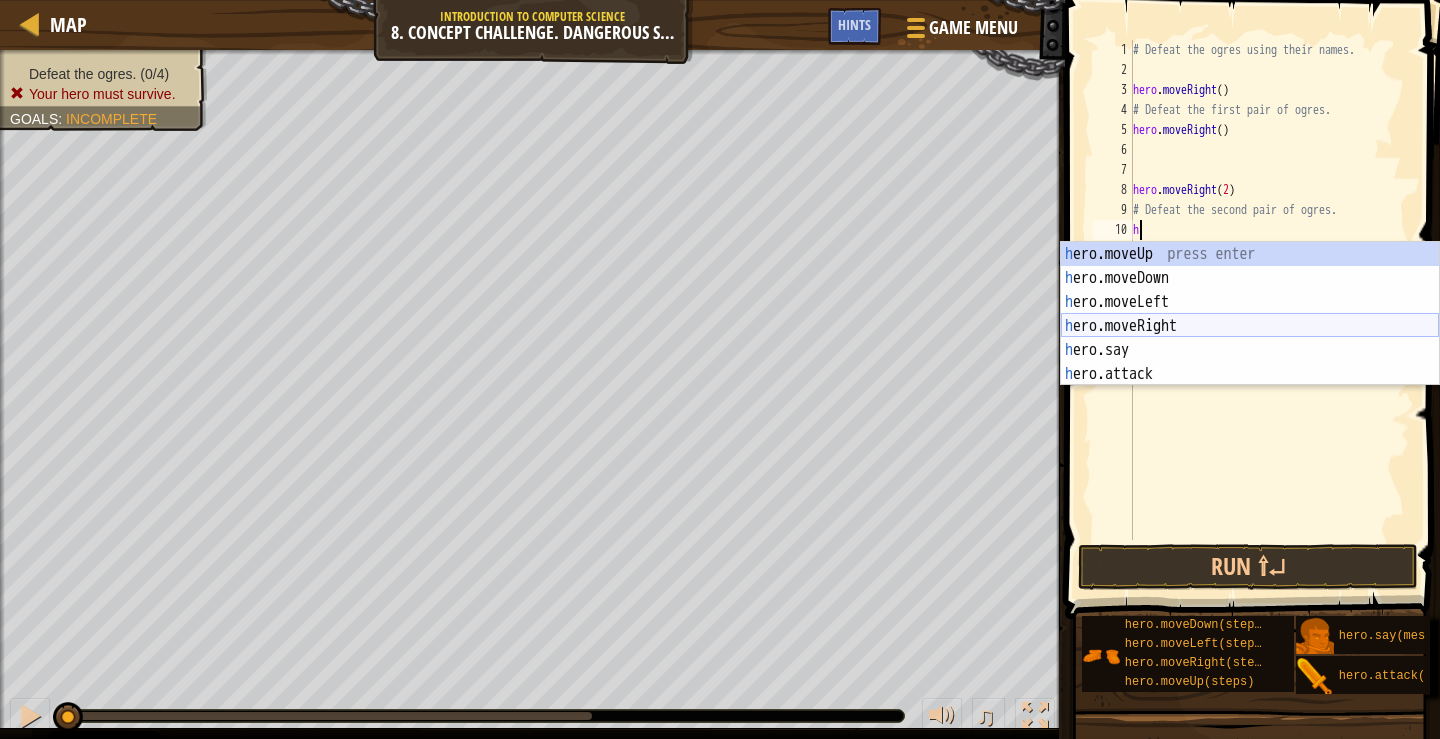 click on "h ero.moveUp press enter h ero.moveDown press enter h ero.moveLeft press enter h ero.moveRight press enter h ero.say press enter h ero.attack press enter" at bounding box center (1250, 338) 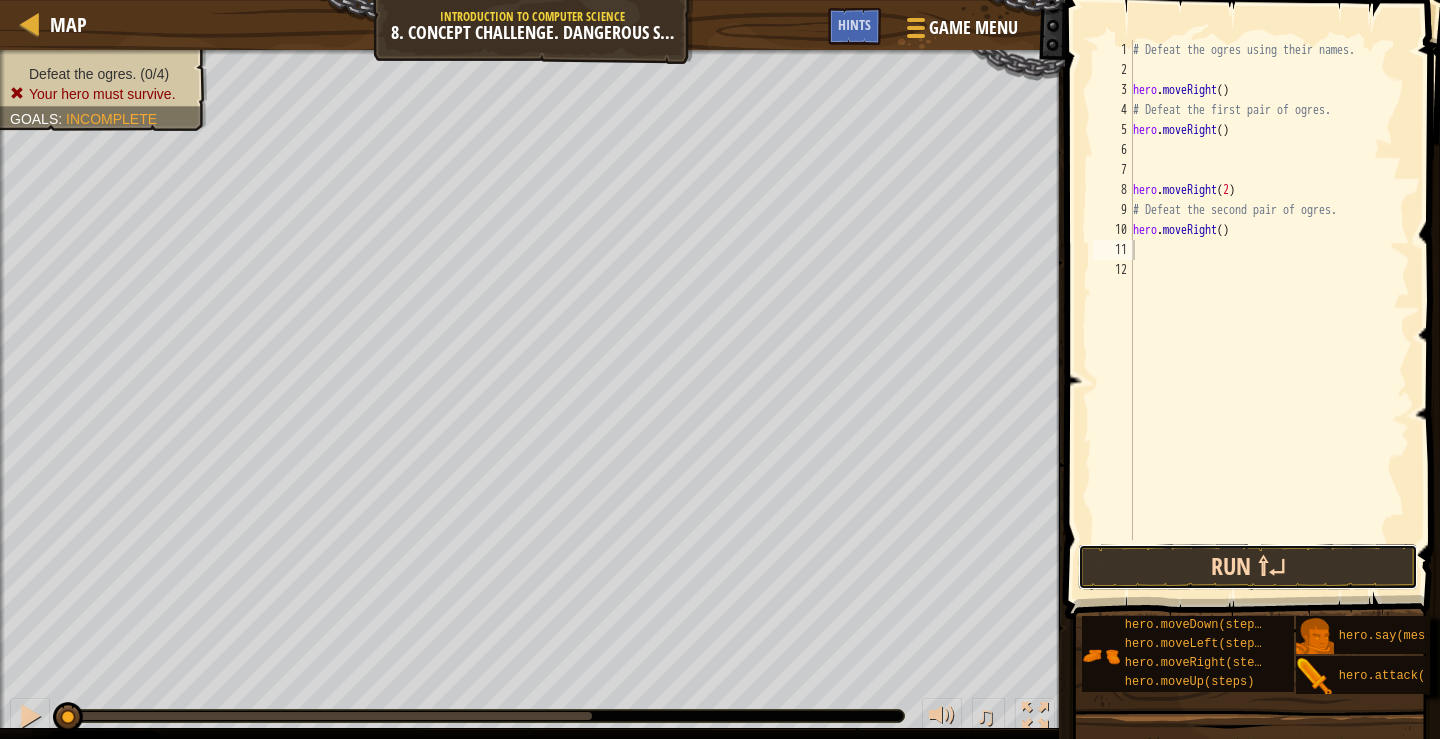 click on "Run ⇧↵" at bounding box center [1248, 567] 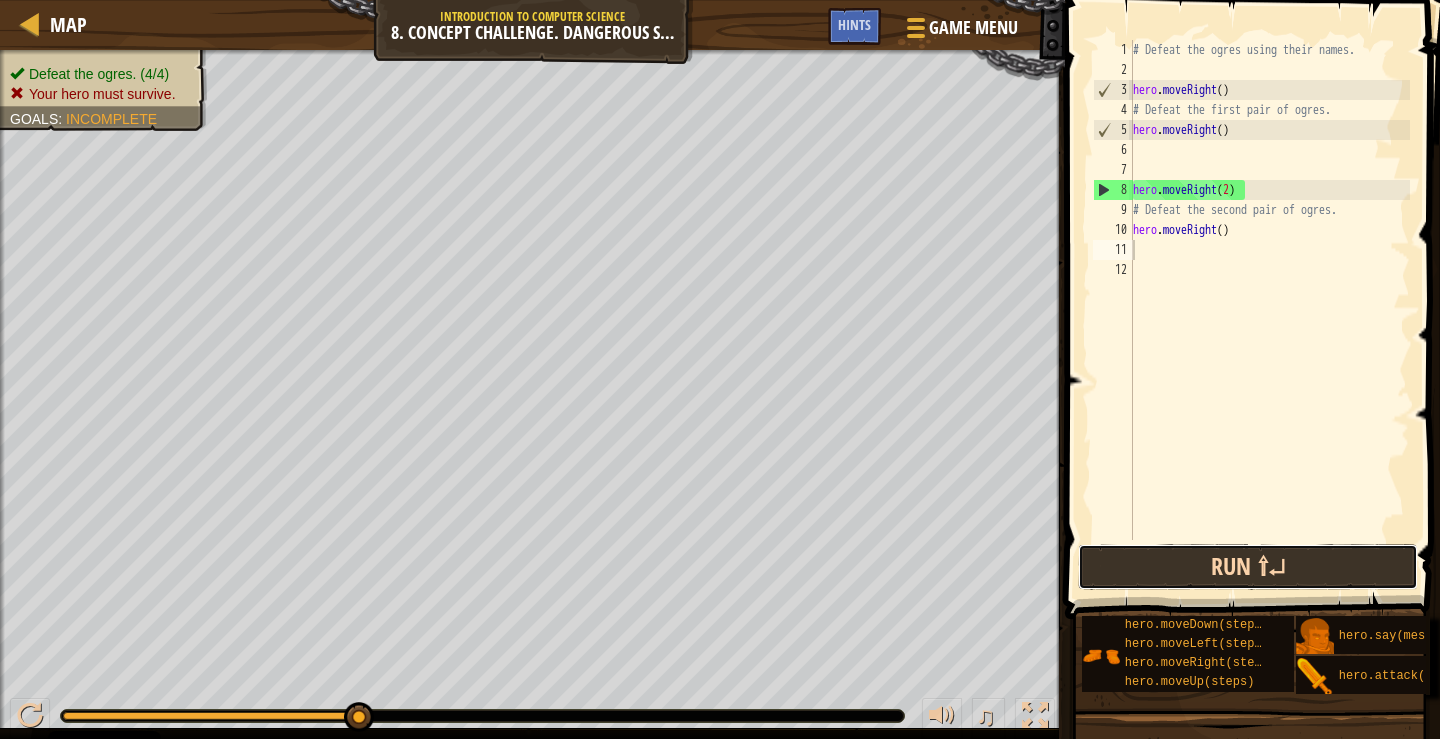 click on "Run ⇧↵" at bounding box center (1248, 567) 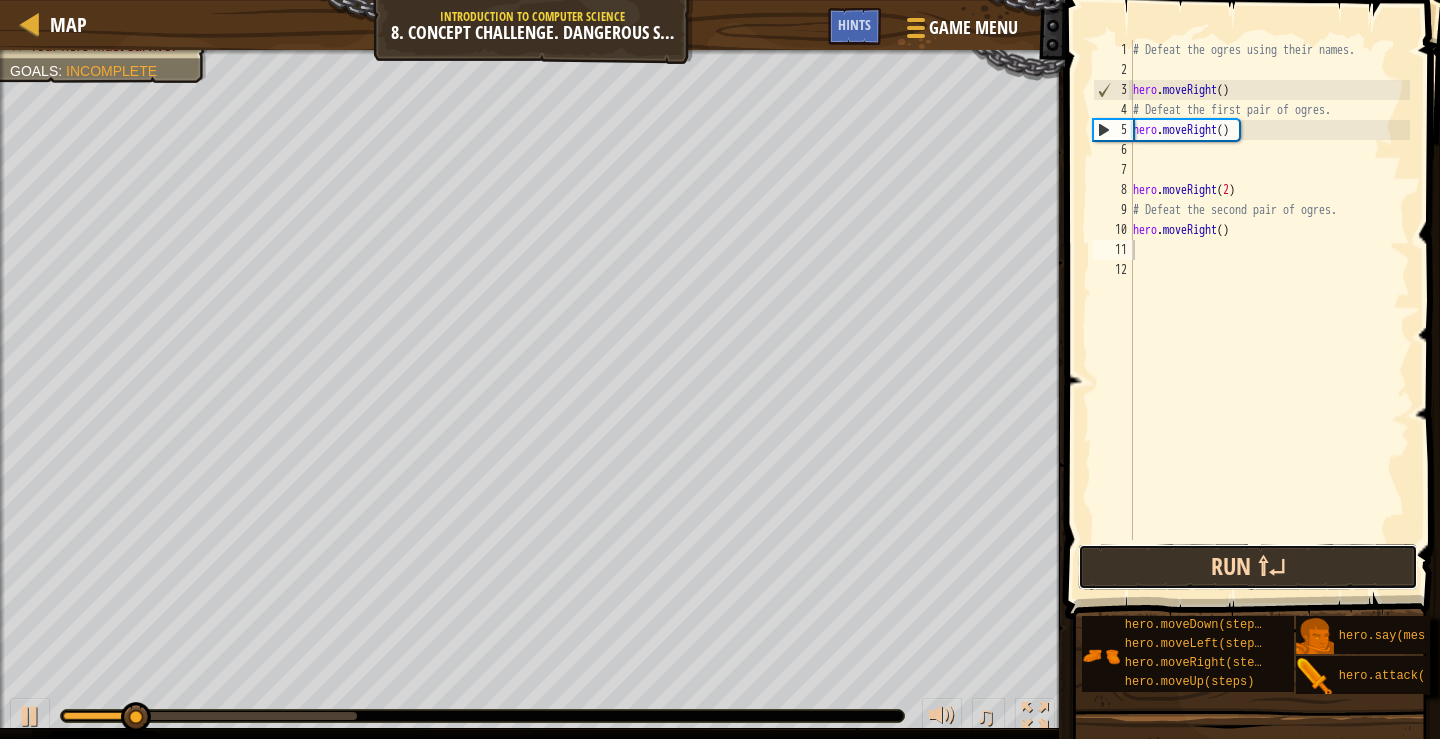 click on "Run ⇧↵" at bounding box center [1248, 567] 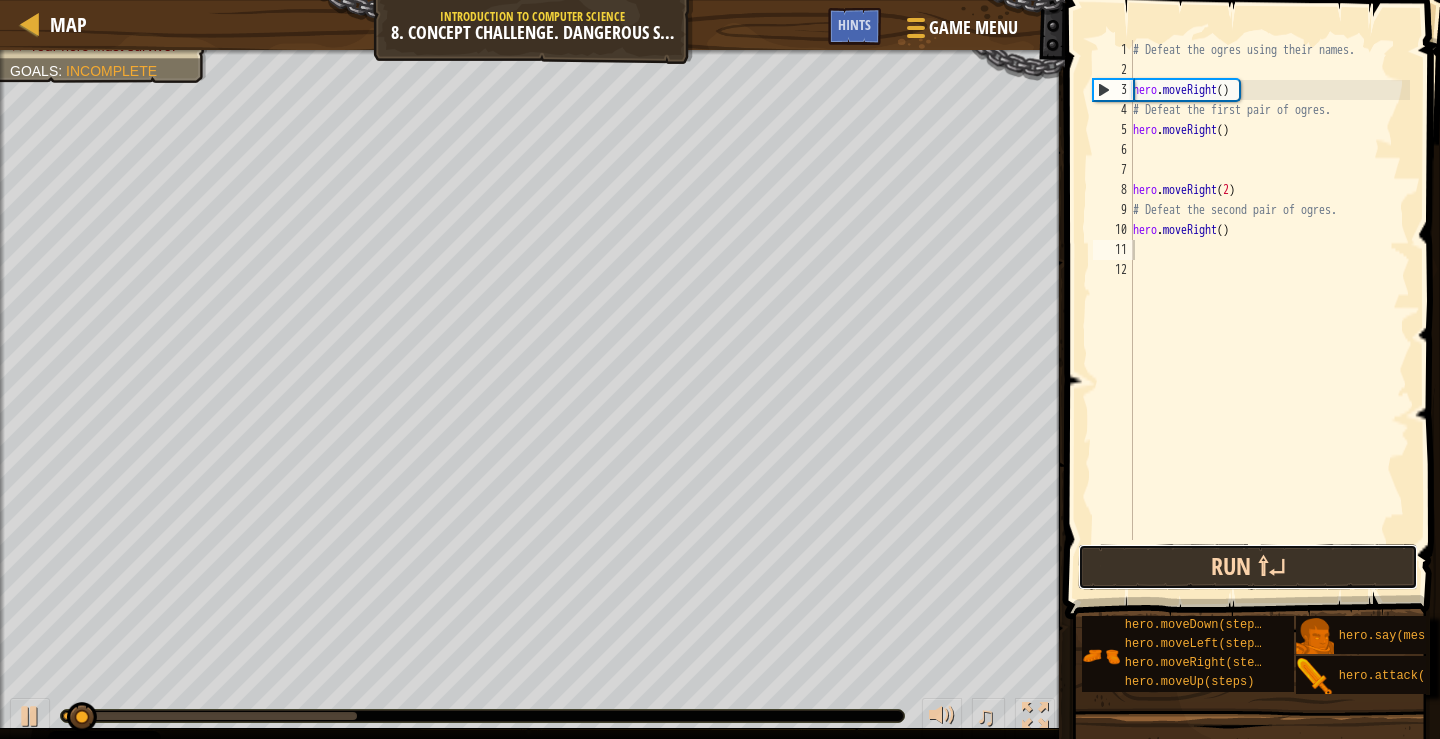 click on "Run ⇧↵" at bounding box center [1248, 567] 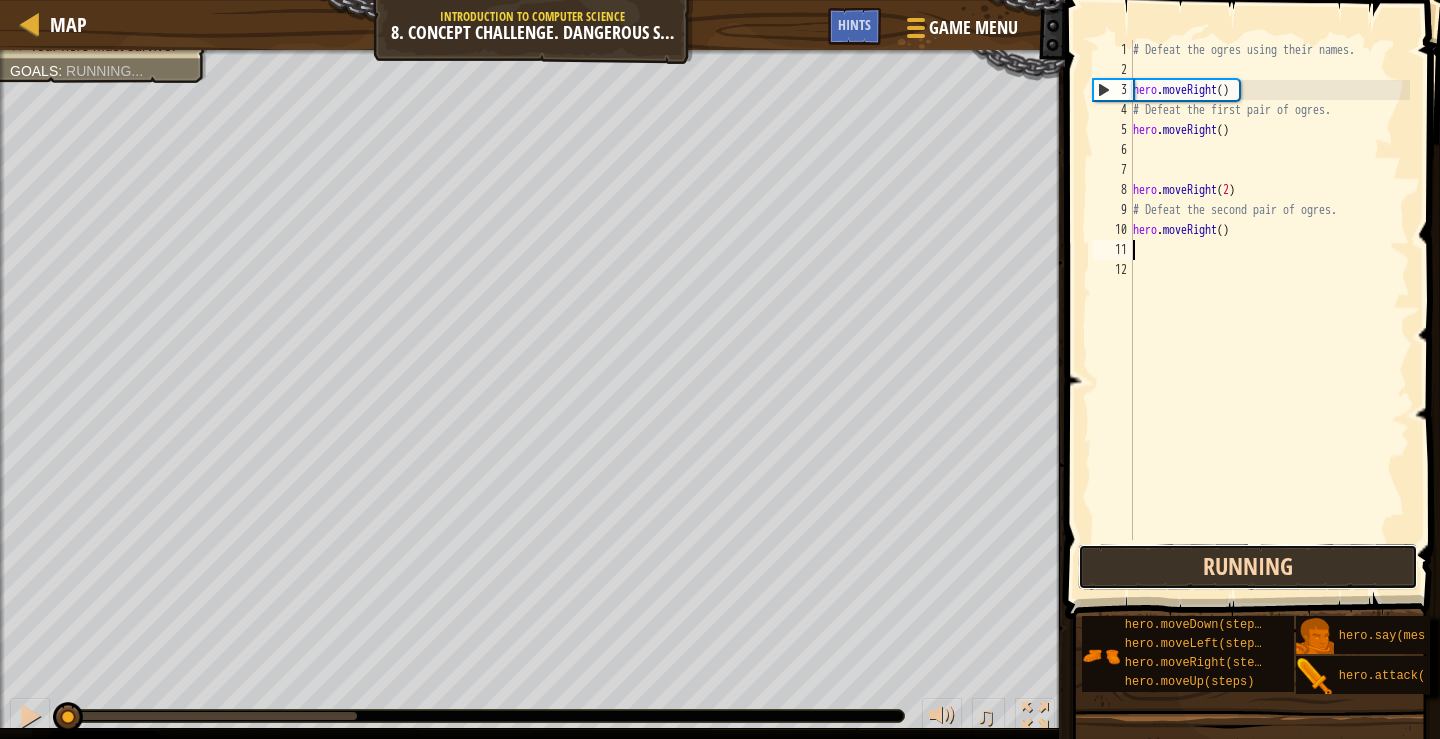 click on "Running" at bounding box center (1248, 567) 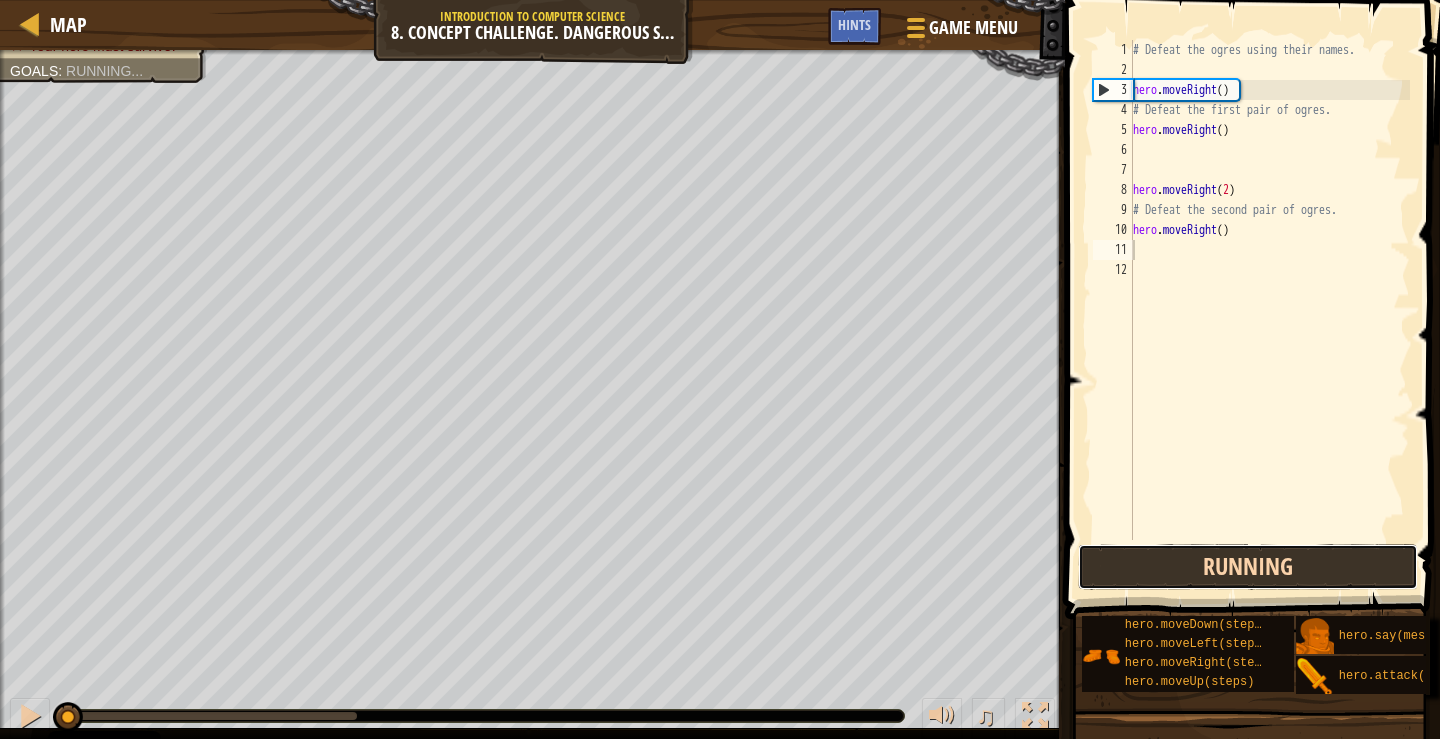click on "Running" at bounding box center (1248, 567) 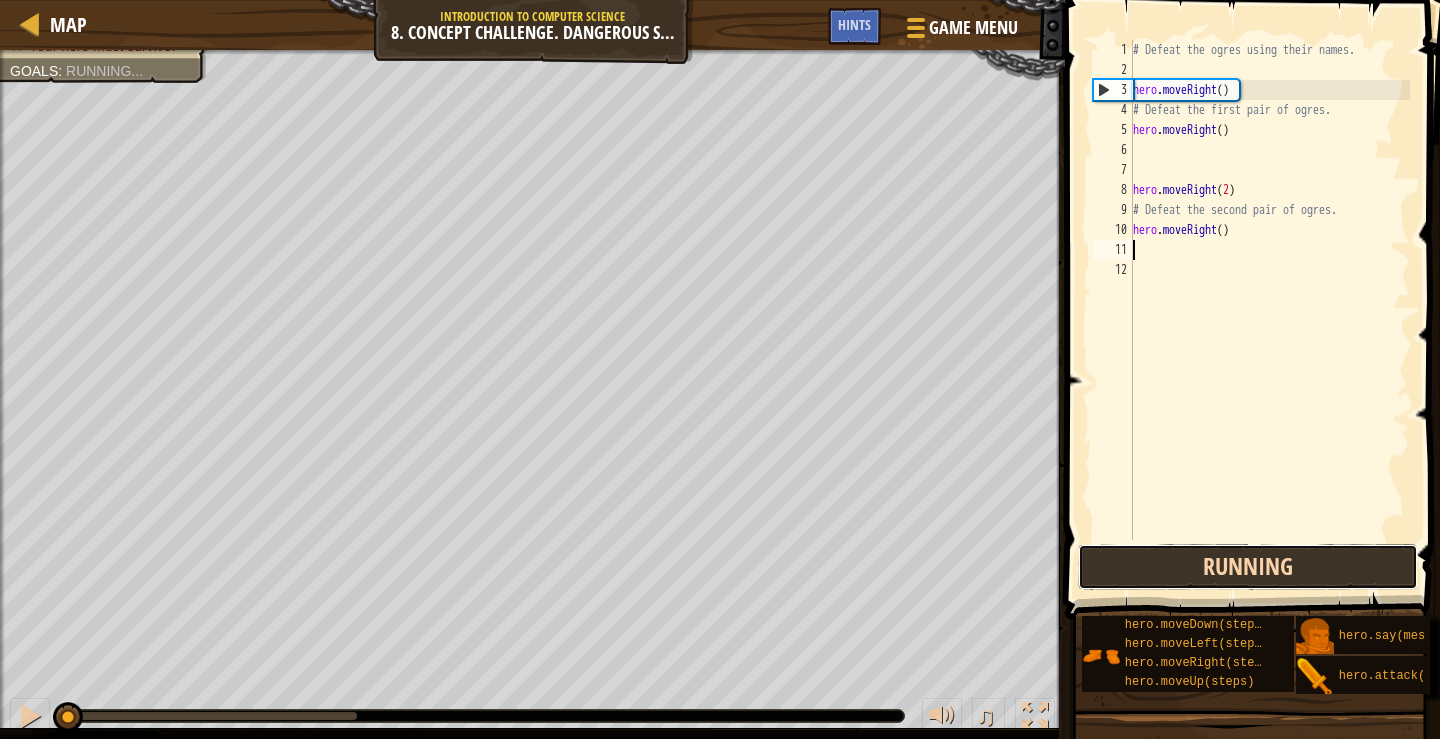 click on "Running" at bounding box center (1248, 567) 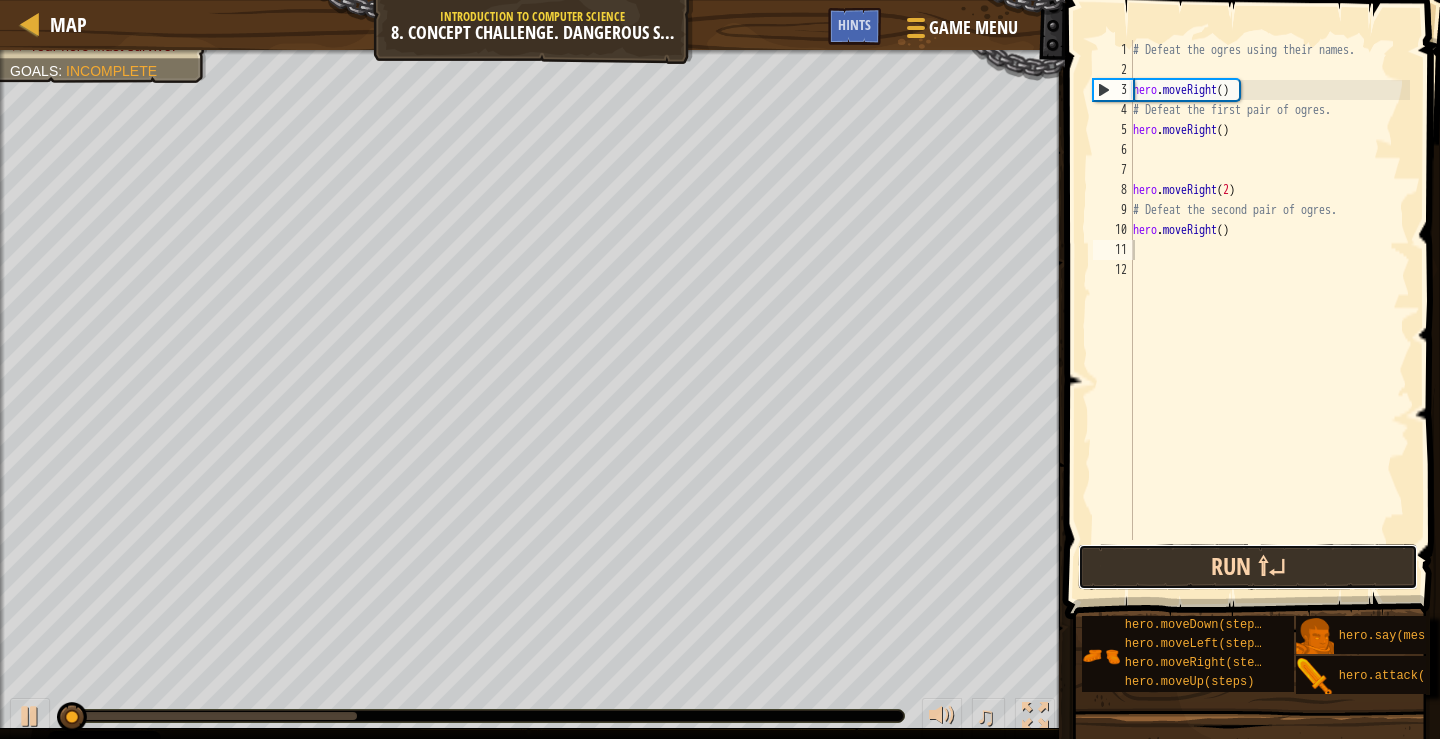click on "Run ⇧↵" at bounding box center (1248, 567) 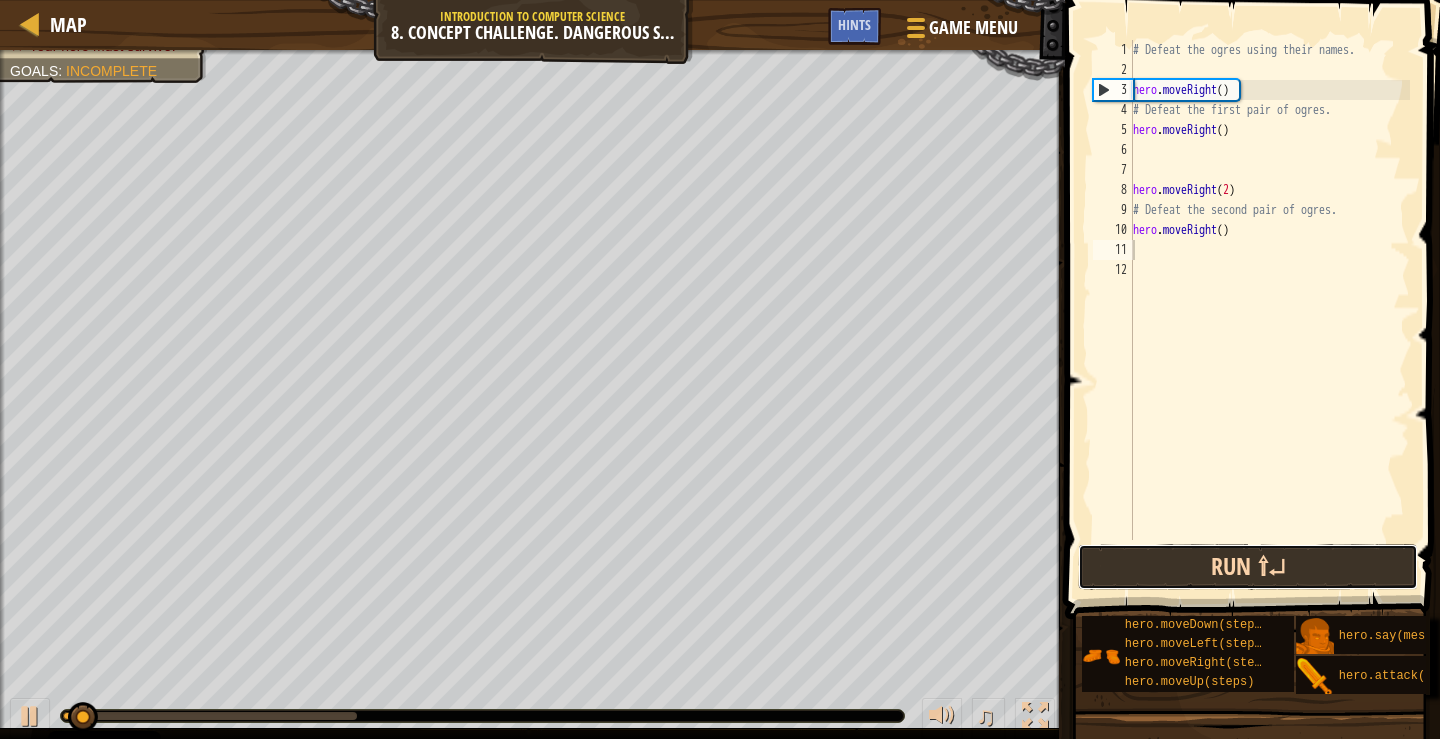 click on "Run ⇧↵" at bounding box center (1248, 567) 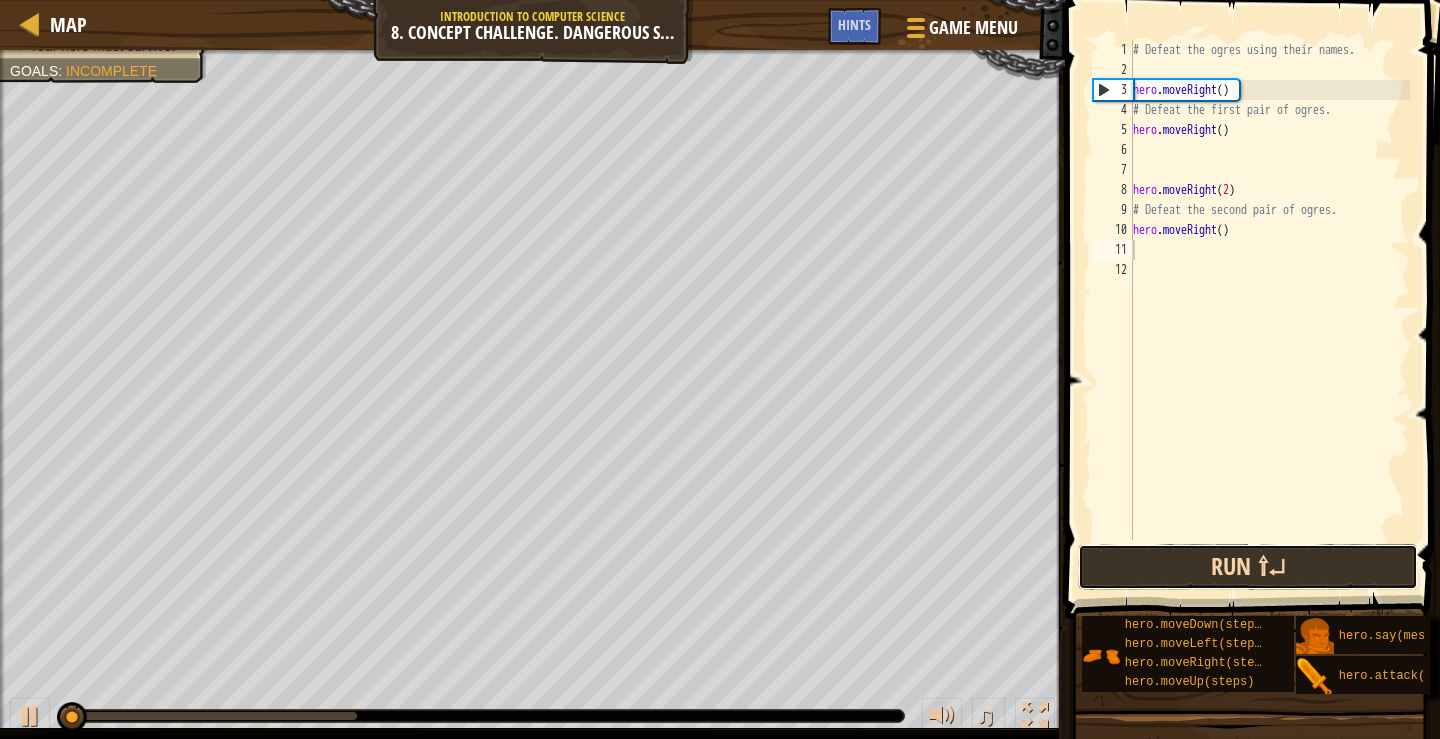 click on "Run ⇧↵" at bounding box center (1248, 567) 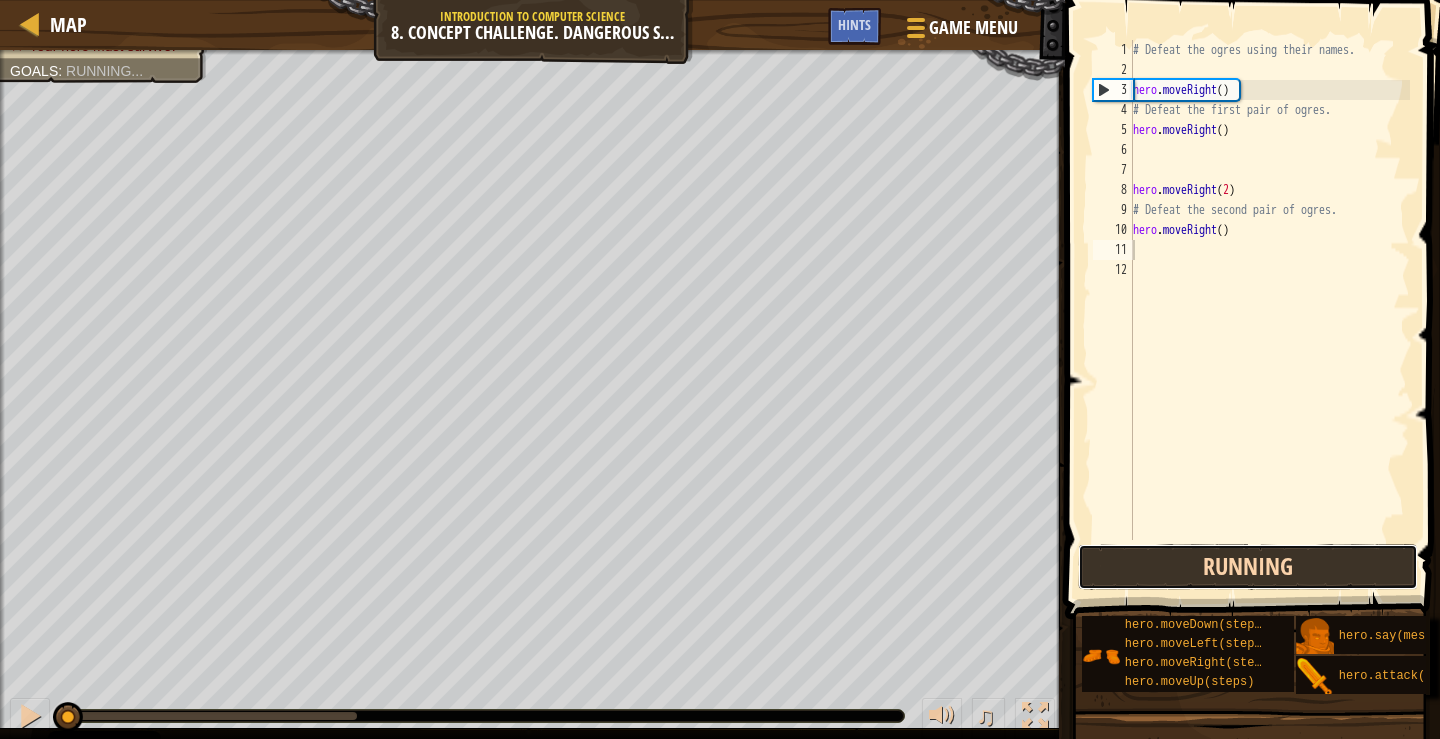 click on "Running" at bounding box center [1248, 567] 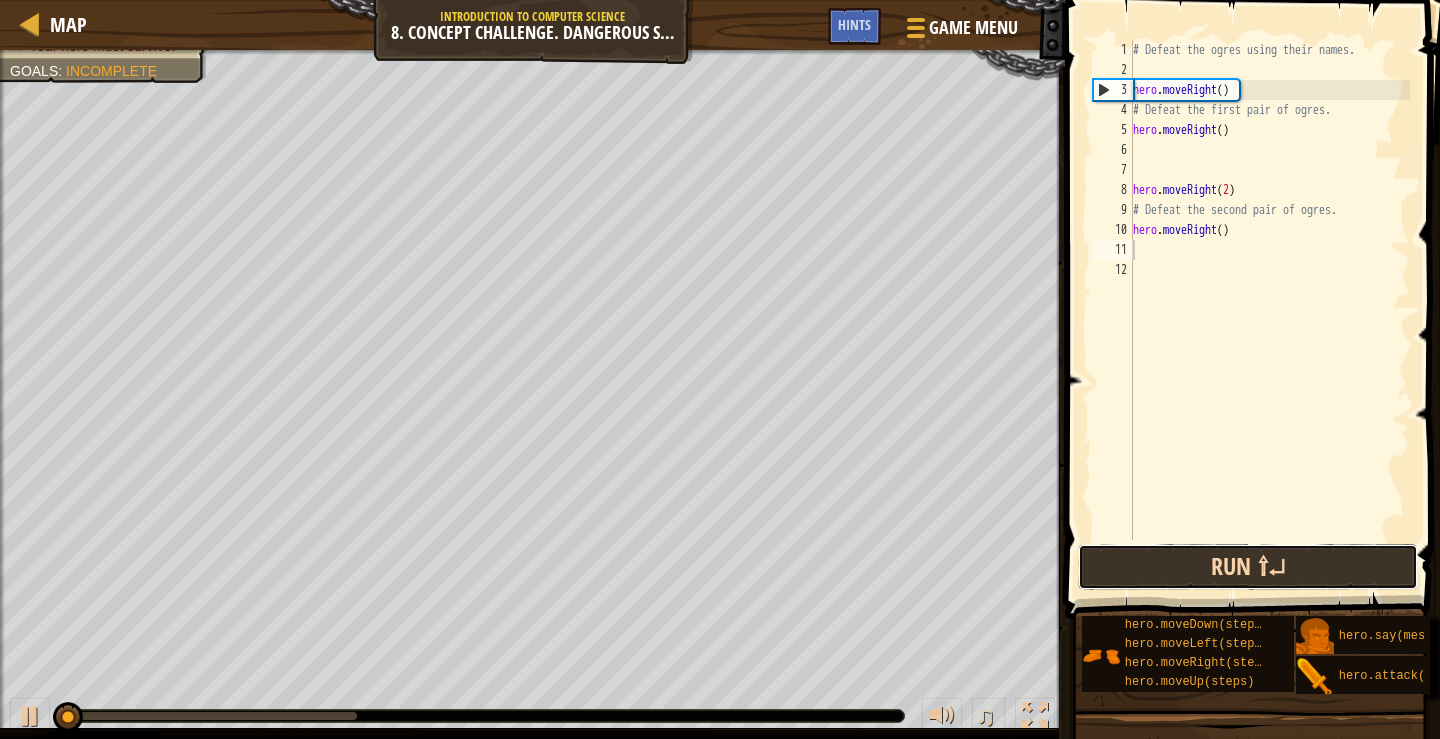 click on "Run ⇧↵" at bounding box center [1248, 567] 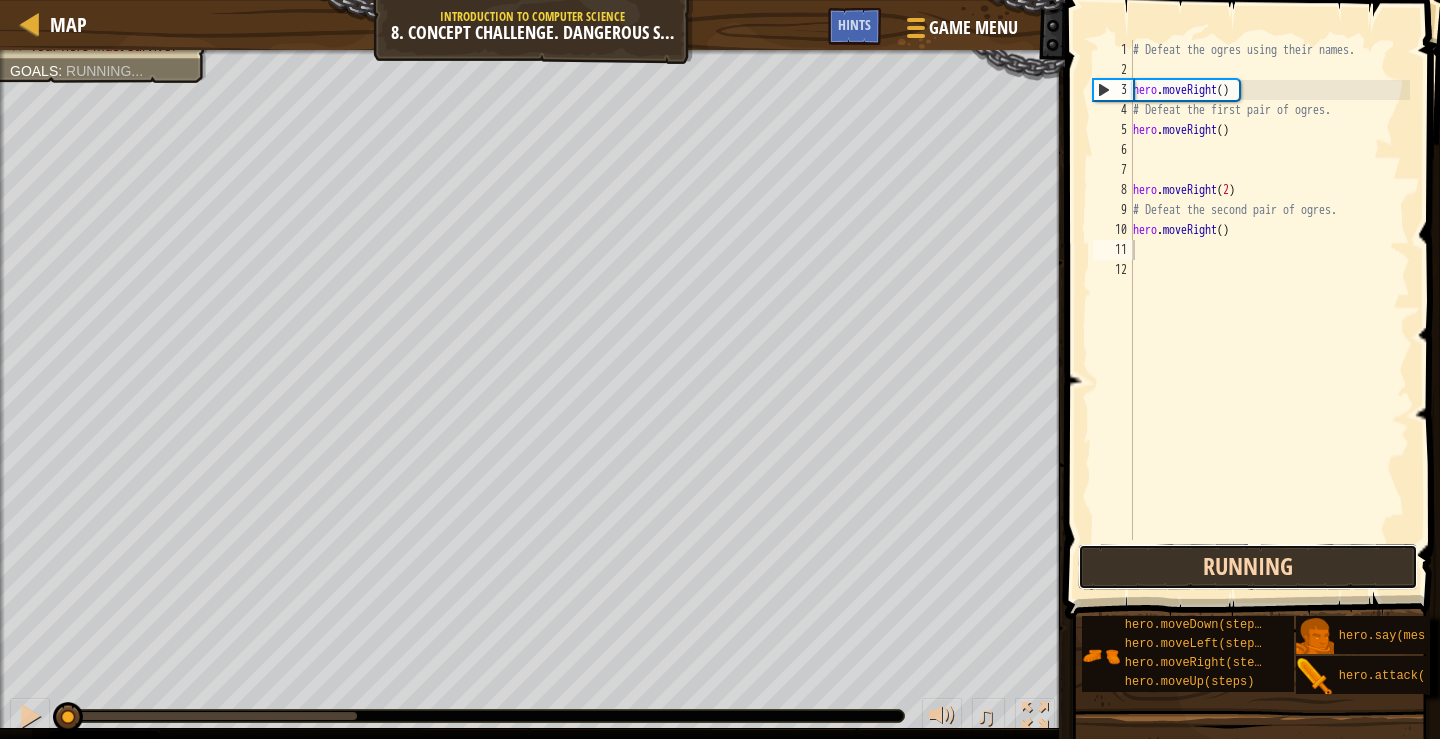 click on "Running" at bounding box center (1248, 567) 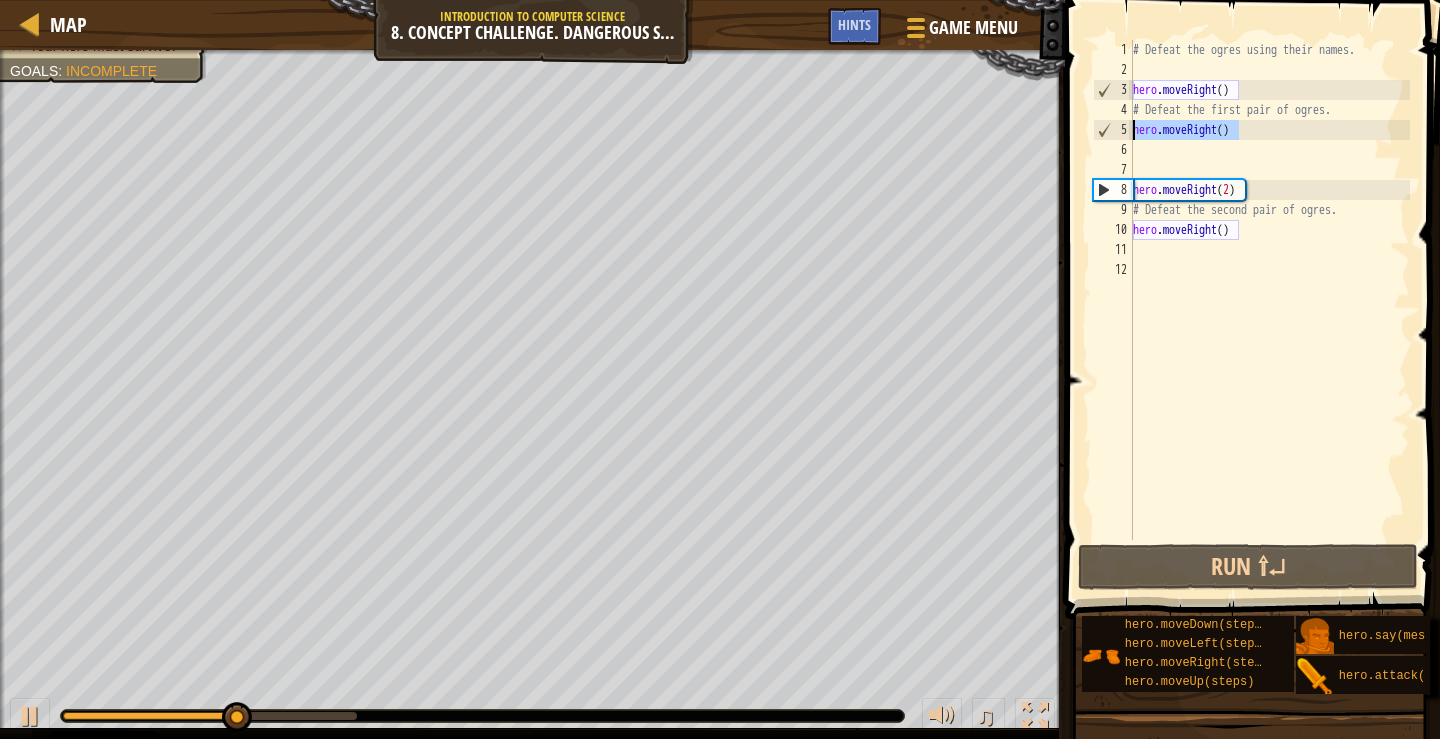 drag, startPoint x: 1249, startPoint y: 120, endPoint x: 1130, endPoint y: 129, distance: 119.33985 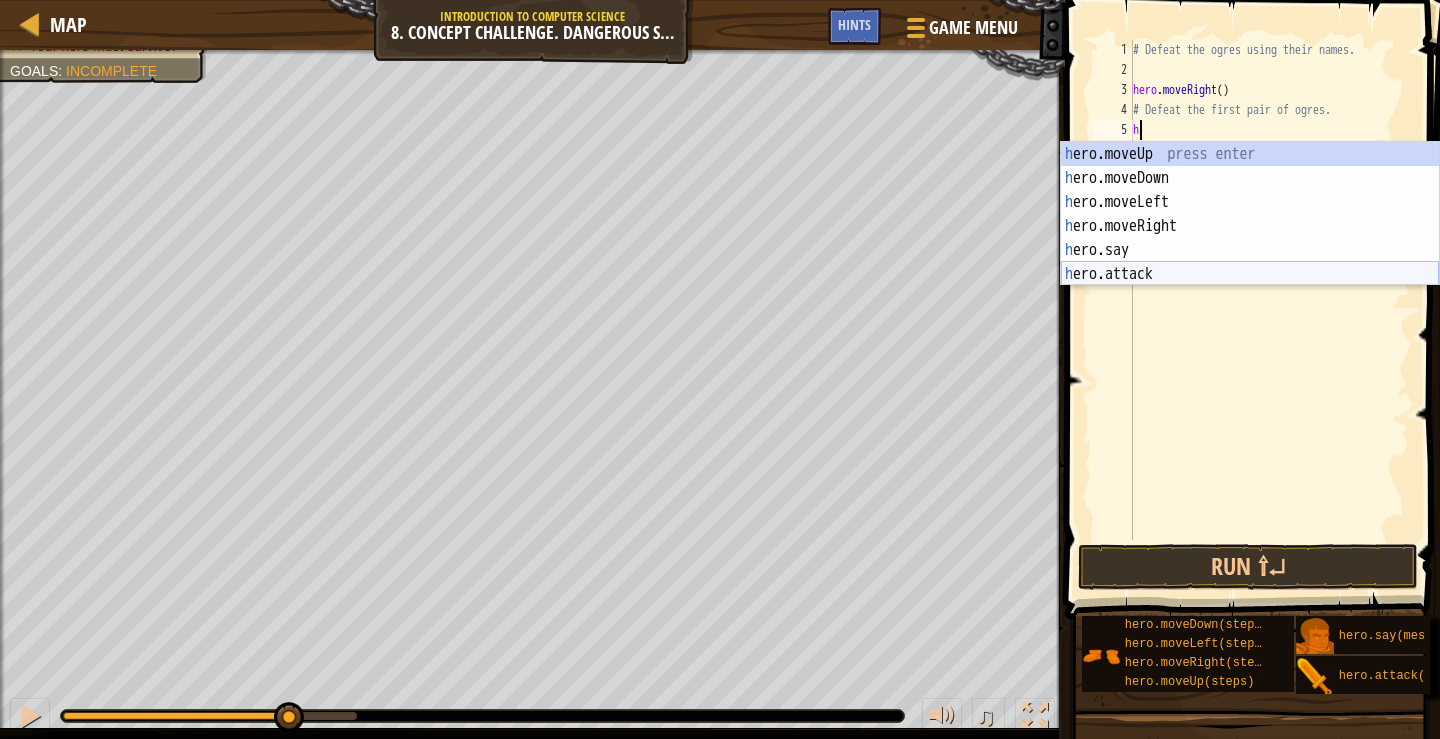 click on "h ero.moveUp press enter h ero.moveDown press enter h ero.moveLeft press enter h ero.moveRight press enter h ero.say press enter h ero.attack press enter" at bounding box center [1250, 238] 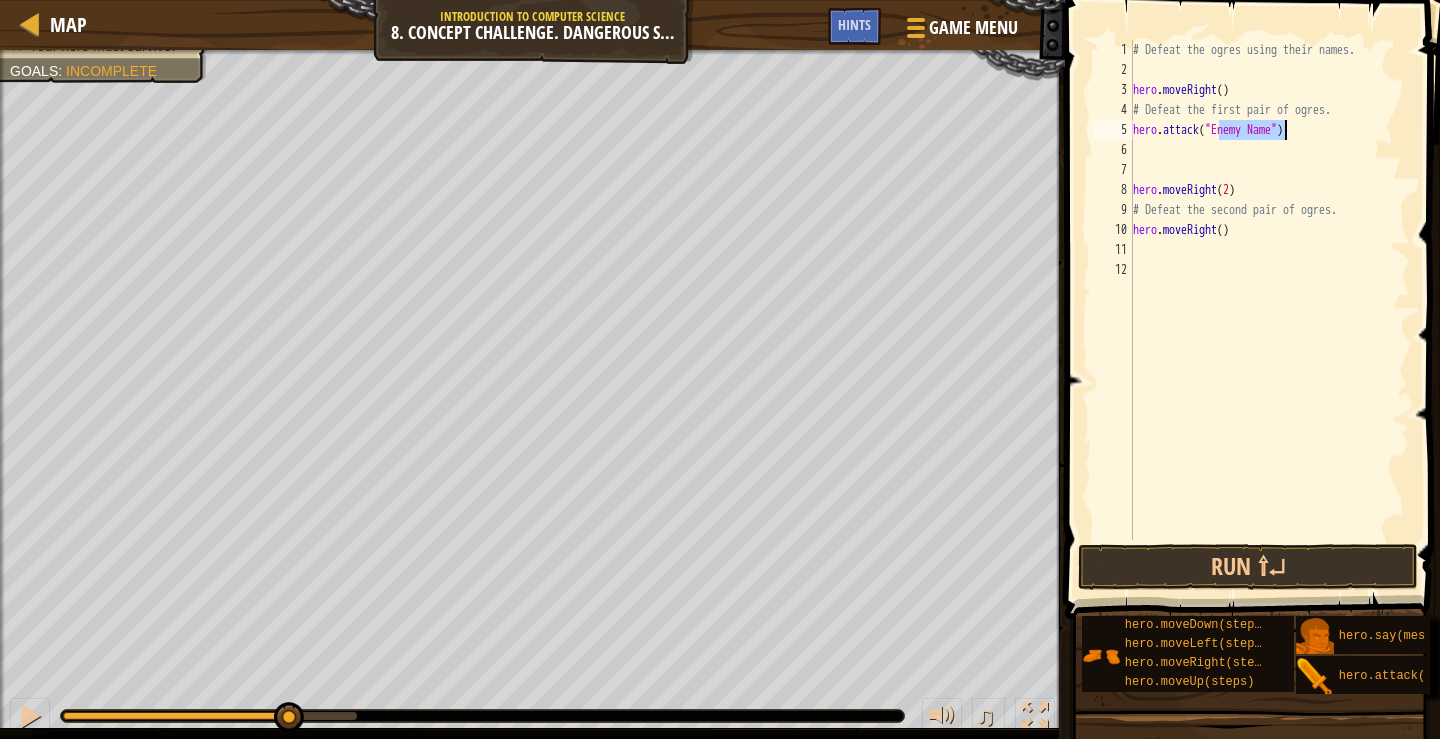 scroll, scrollTop: 9, scrollLeft: 8, axis: both 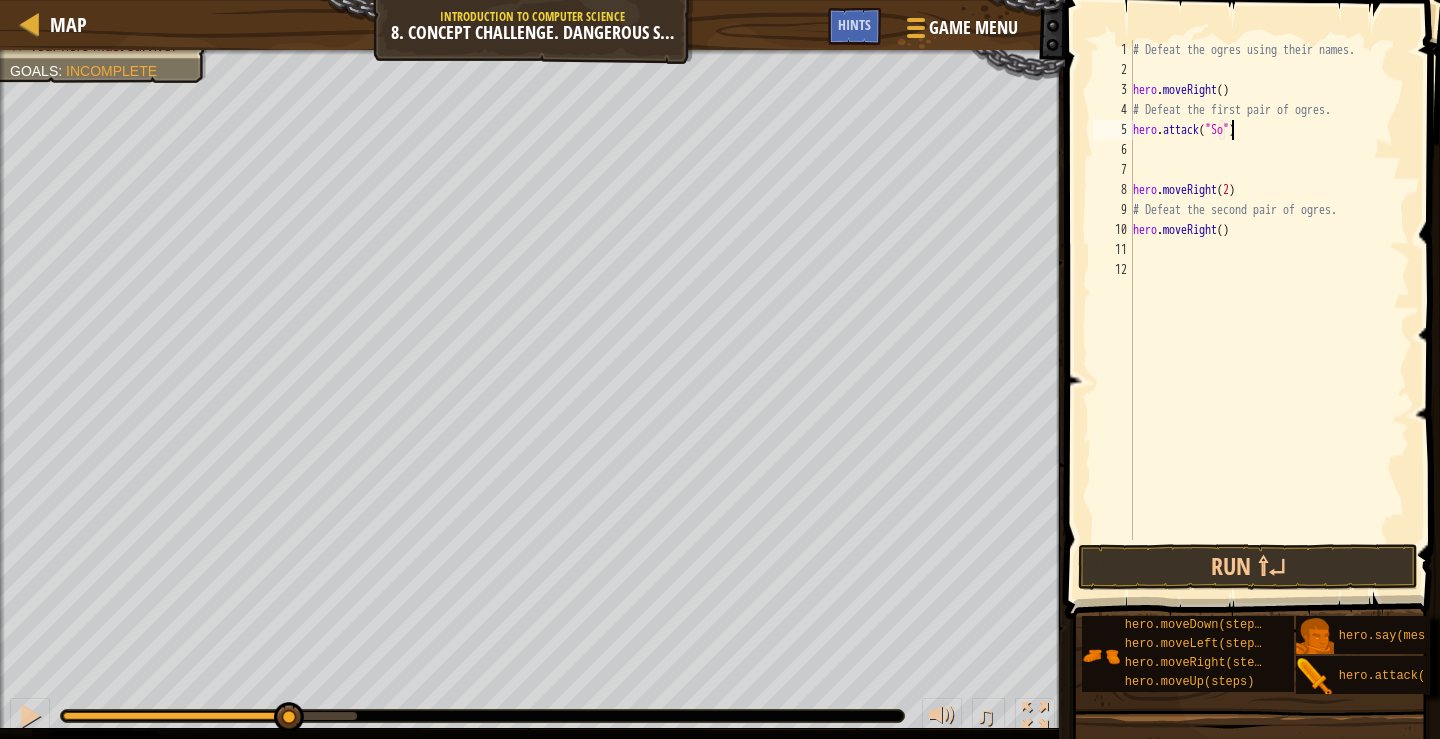 type on "hero.attack("Sog")" 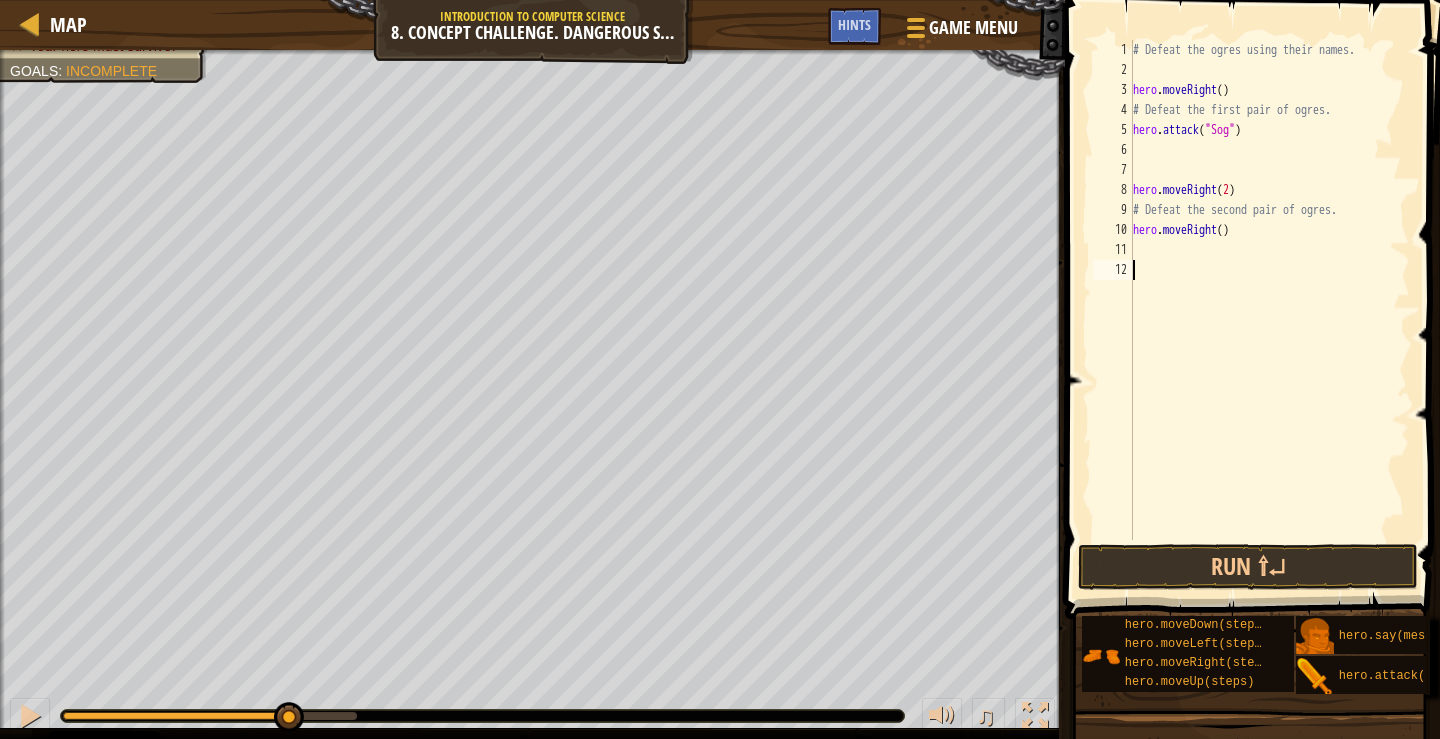 click on "# Defeat the ogres using their names. hero . moveRight ( ) # Defeat the first pair of ogres. hero . attack ( "Sog" ) hero . moveRight ( 2 ) # Defeat the second pair of ogres. hero . moveRight ( )" at bounding box center (1269, 310) 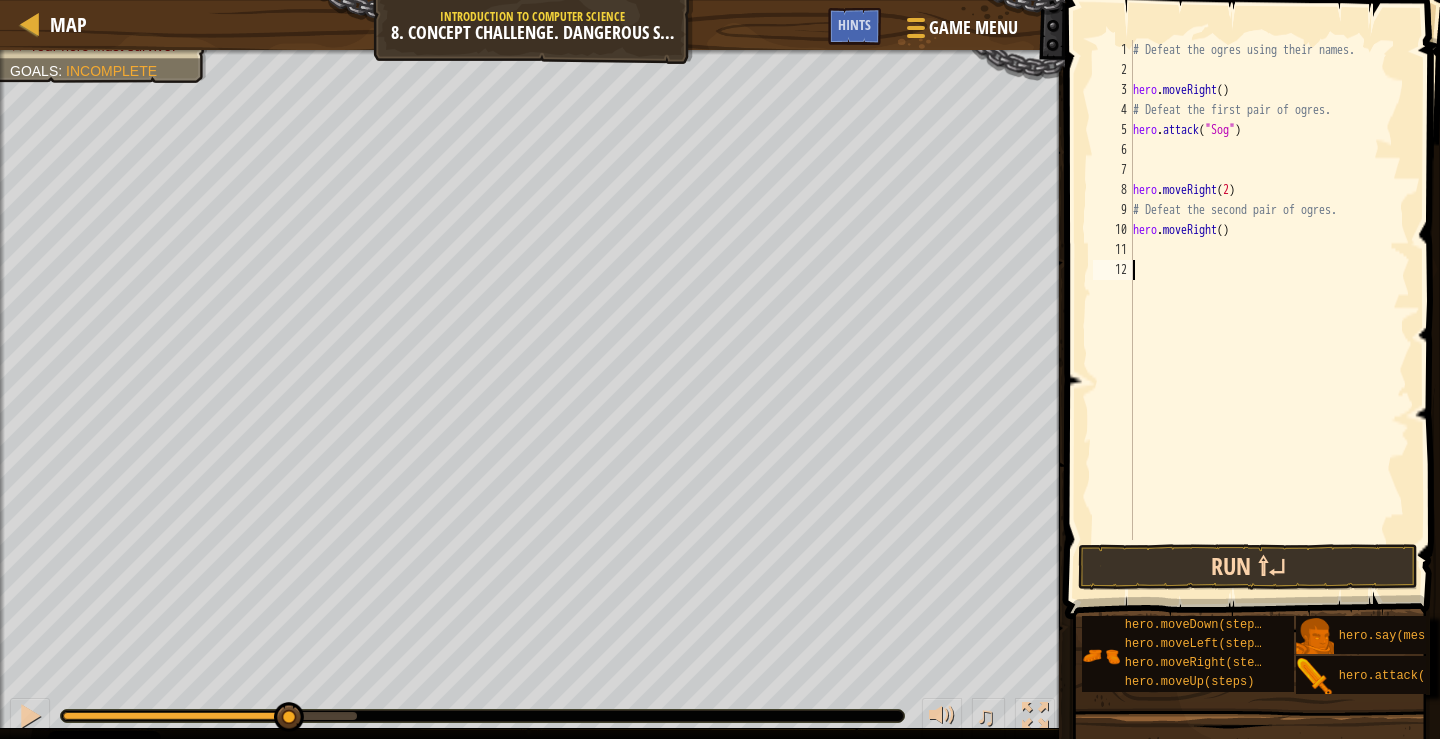 scroll, scrollTop: 9, scrollLeft: 0, axis: vertical 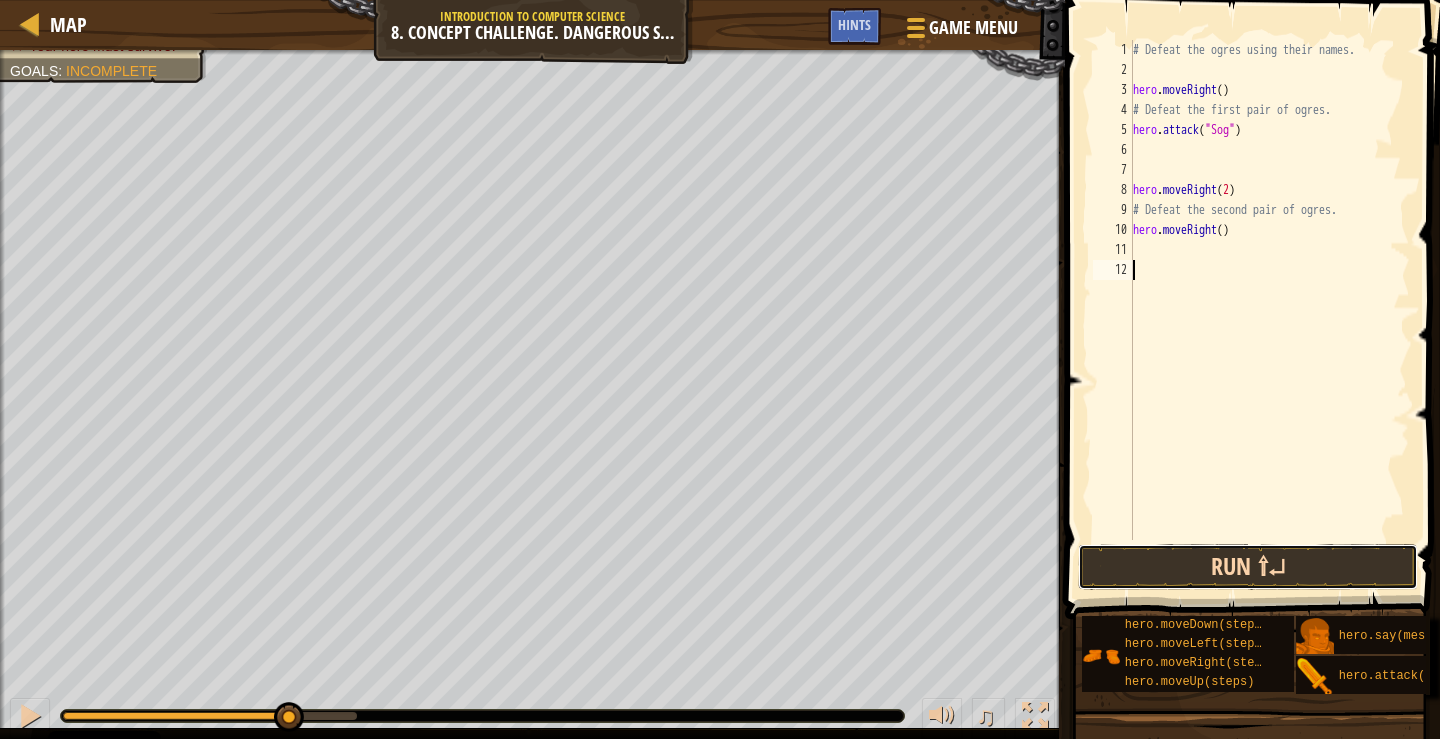 click on "Run ⇧↵" at bounding box center [1248, 567] 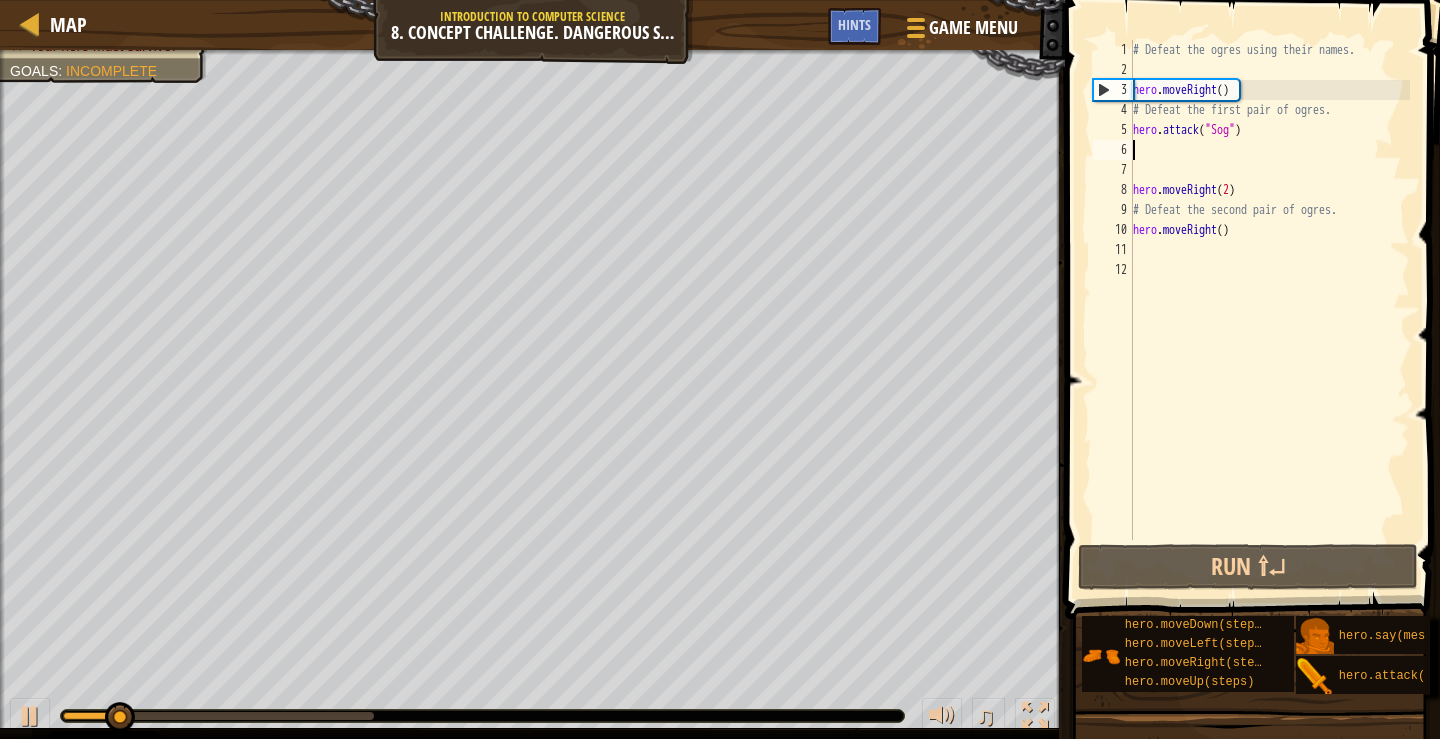 click on "# Defeat the ogres using their names. hero . moveRight ( ) # Defeat the first pair of ogres. hero . attack ( "Sog" ) hero . moveRight ( 2 ) # Defeat the second pair of ogres. hero . moveRight ( )" at bounding box center (1269, 310) 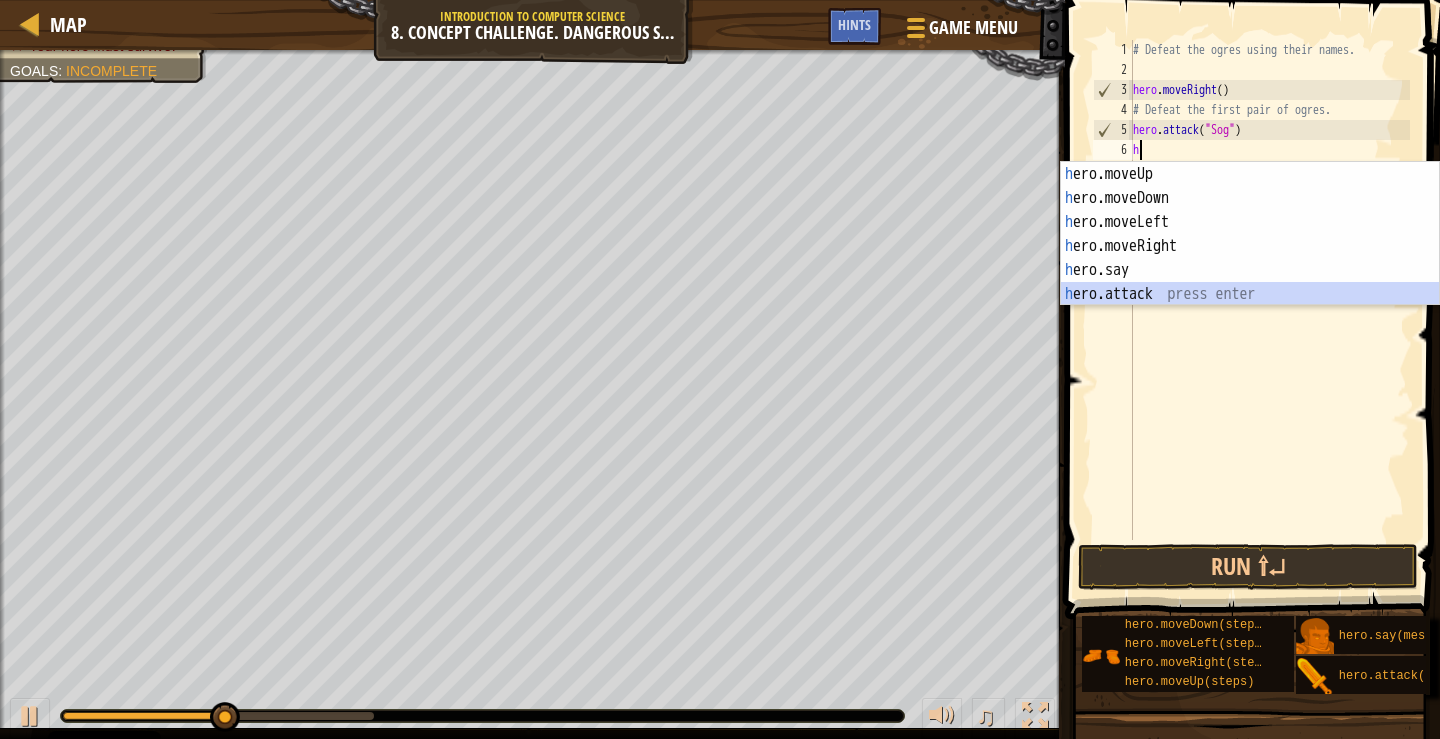 click on "h ero.moveUp press enter h ero.moveDown press enter h ero.moveLeft press enter h ero.moveRight press enter h ero.say press enter h ero.attack press enter" at bounding box center (1250, 258) 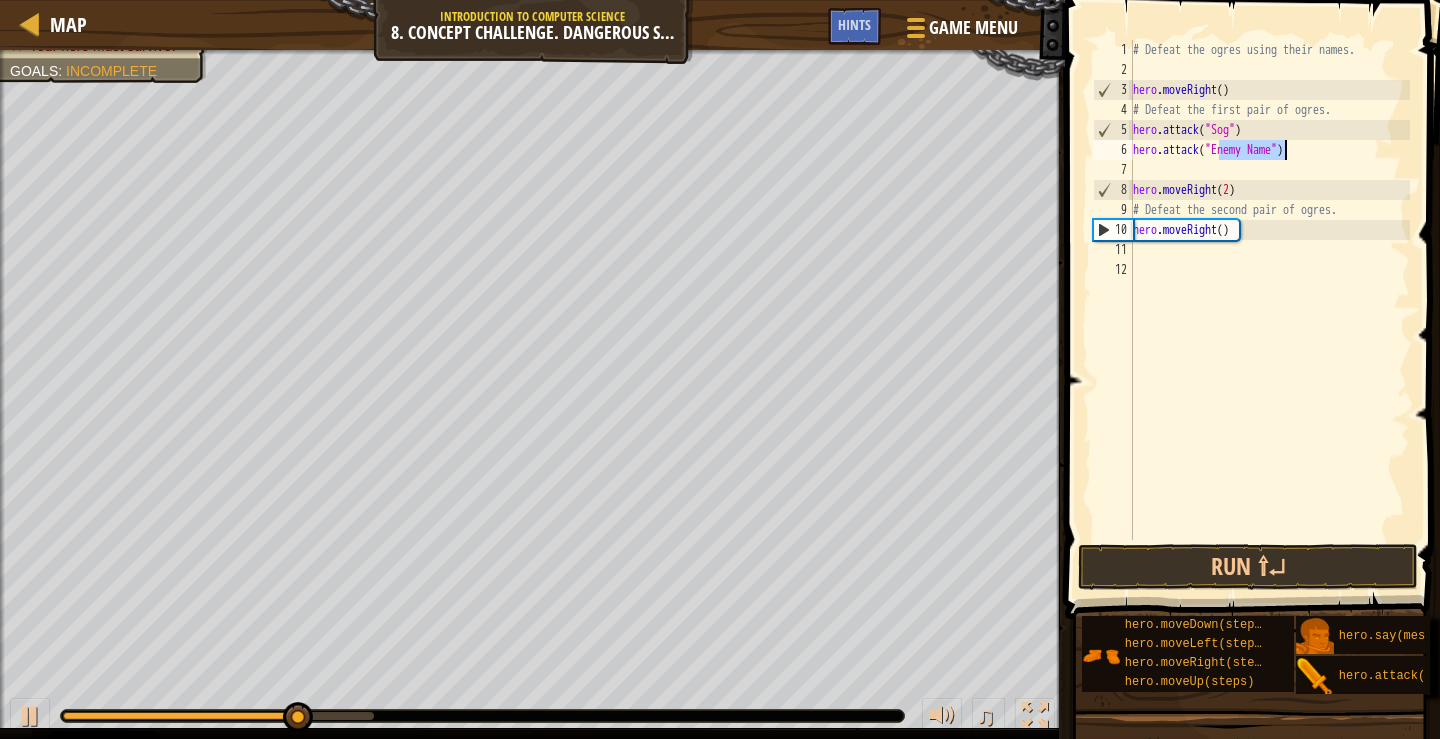 scroll, scrollTop: 9, scrollLeft: 8, axis: both 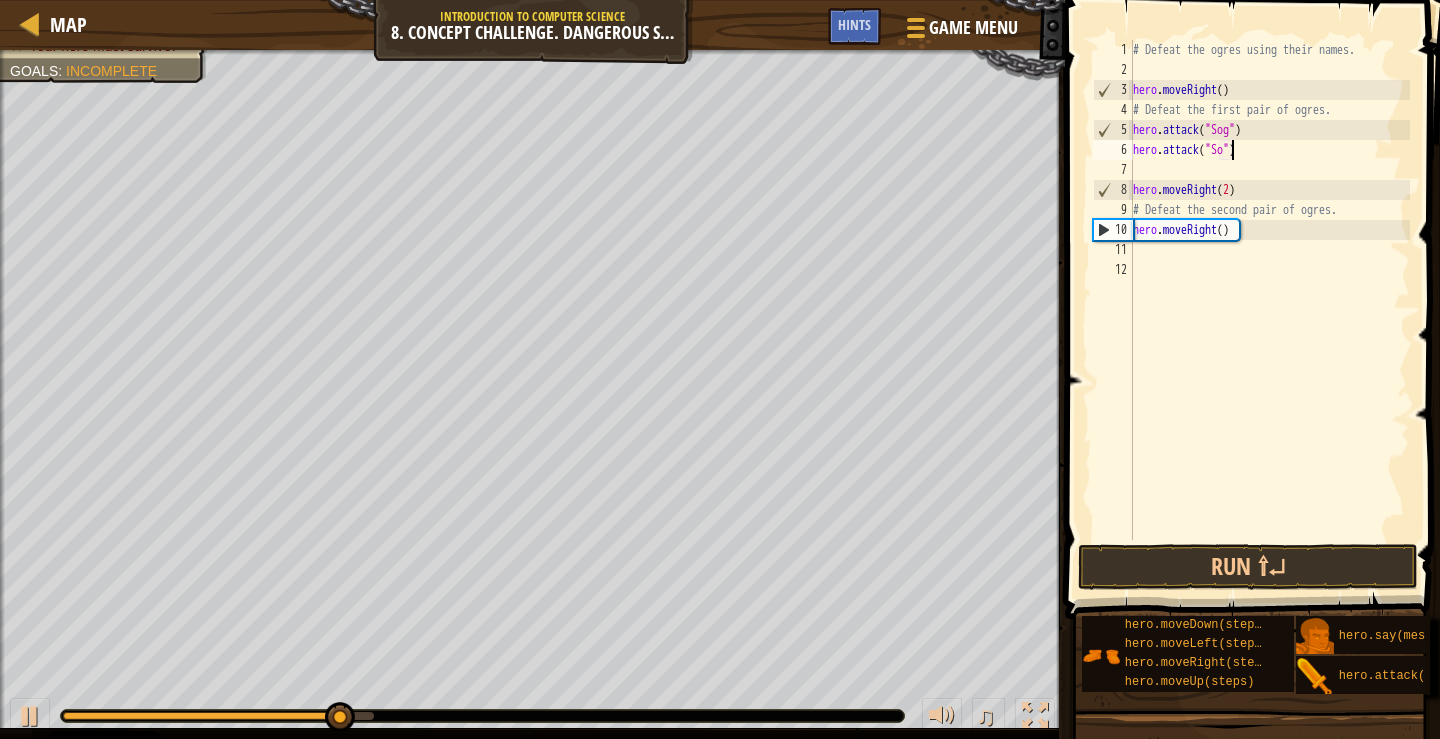 type on "hero.attack("Sog")" 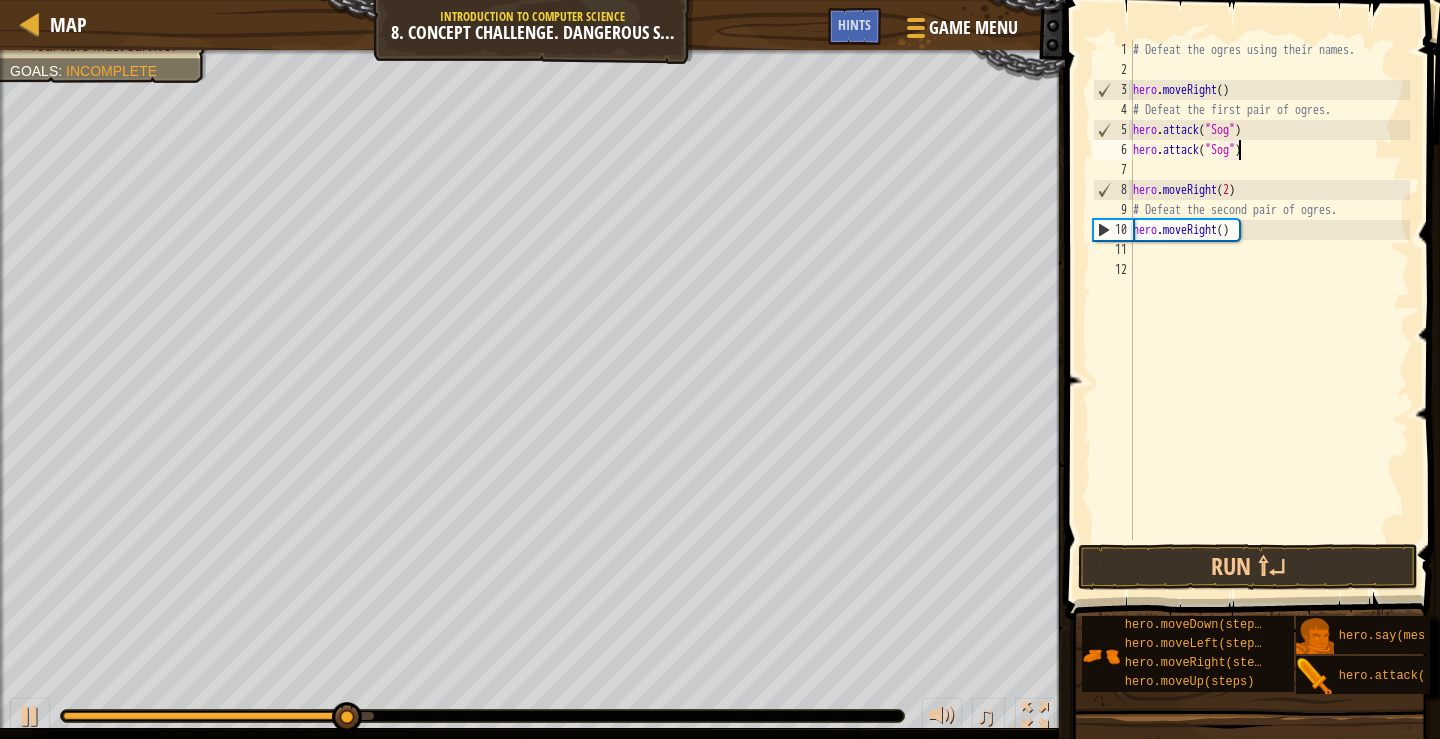 scroll, scrollTop: 9, scrollLeft: 9, axis: both 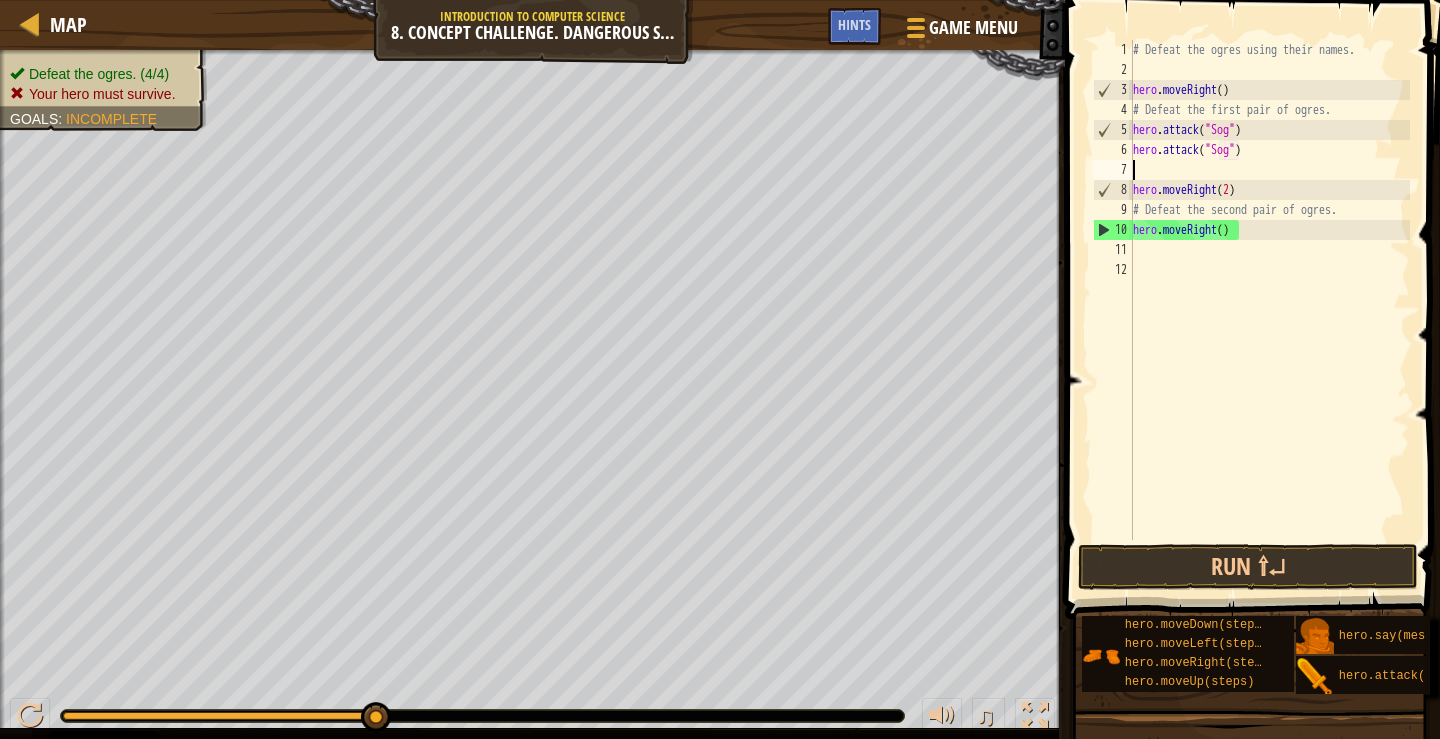 click on "# Defeat the ogres using their names. hero . moveRight ( ) # Defeat the first pair of ogres. hero . attack ( "Sog" ) hero . attack ( "Sog" ) hero . moveRight ( 2 ) # Defeat the second pair of ogres. hero . moveRight ( )" at bounding box center (1269, 310) 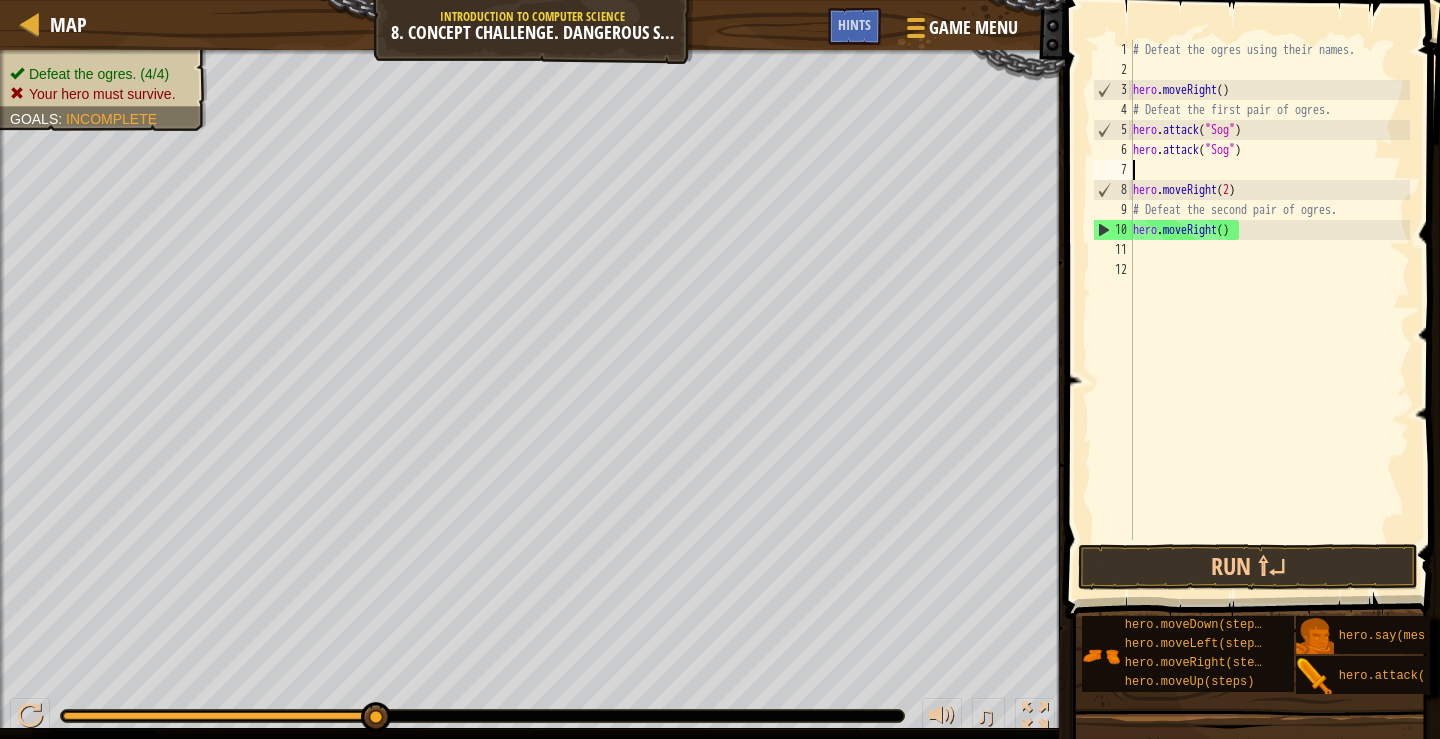 scroll, scrollTop: 9, scrollLeft: 0, axis: vertical 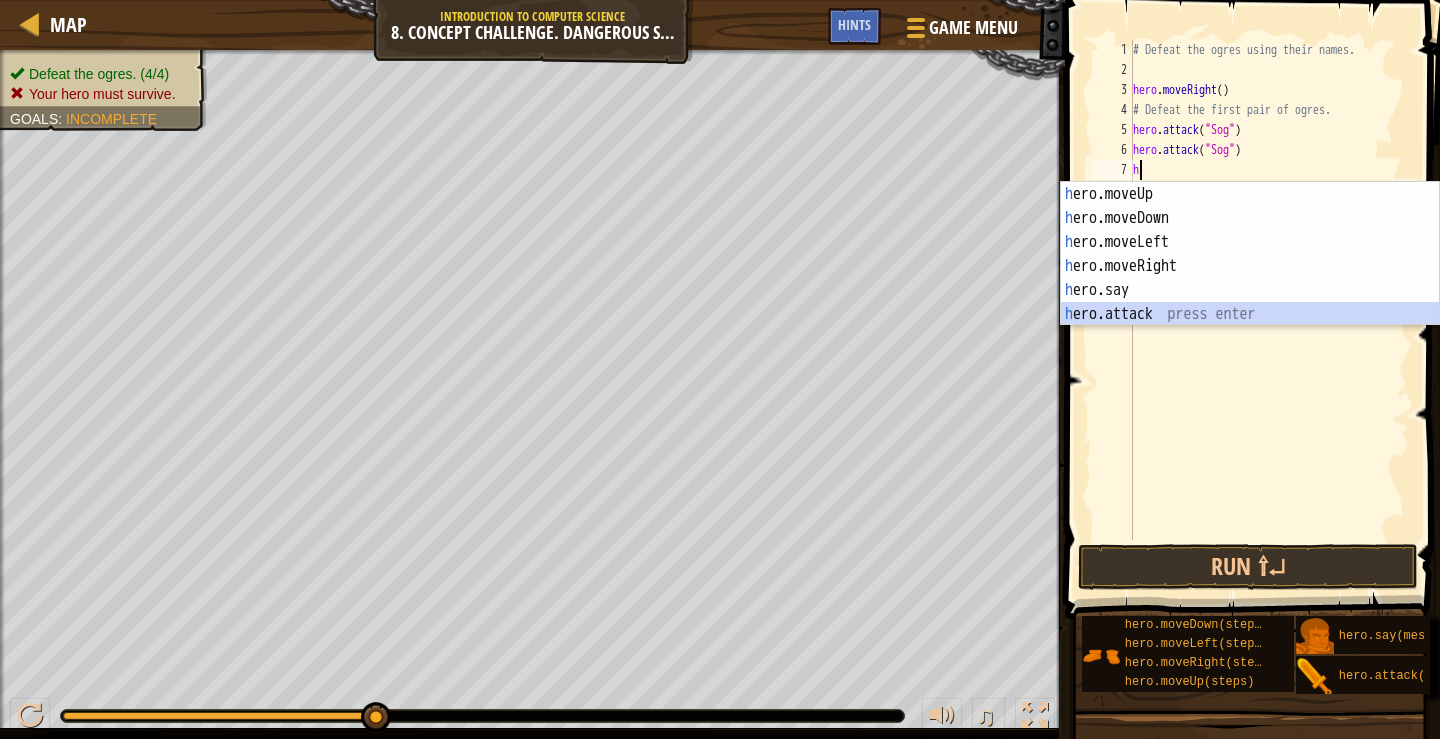 click on "h ero.moveUp press enter h ero.moveDown press enter h ero.moveLeft press enter h ero.moveRight press enter h ero.say press enter h ero.attack press enter" at bounding box center [1250, 278] 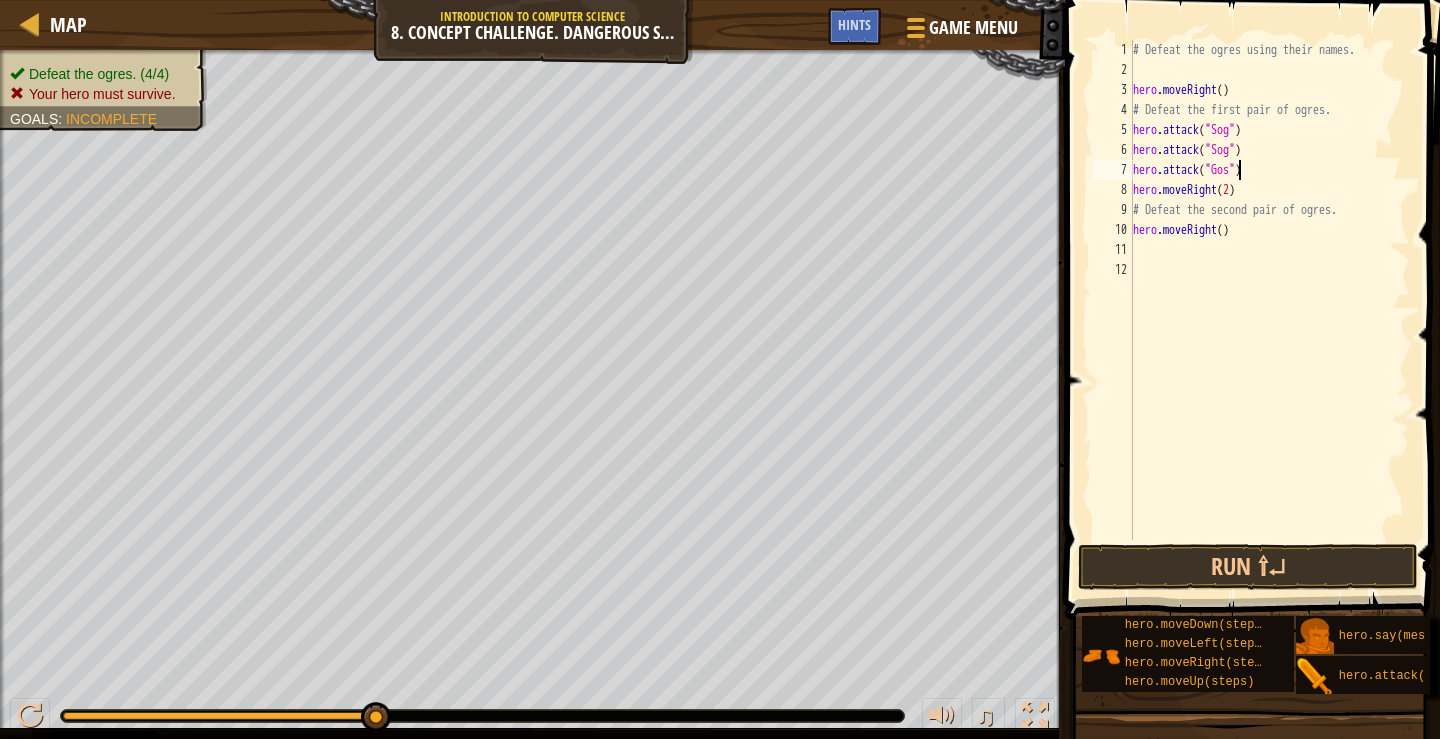 scroll, scrollTop: 9, scrollLeft: 9, axis: both 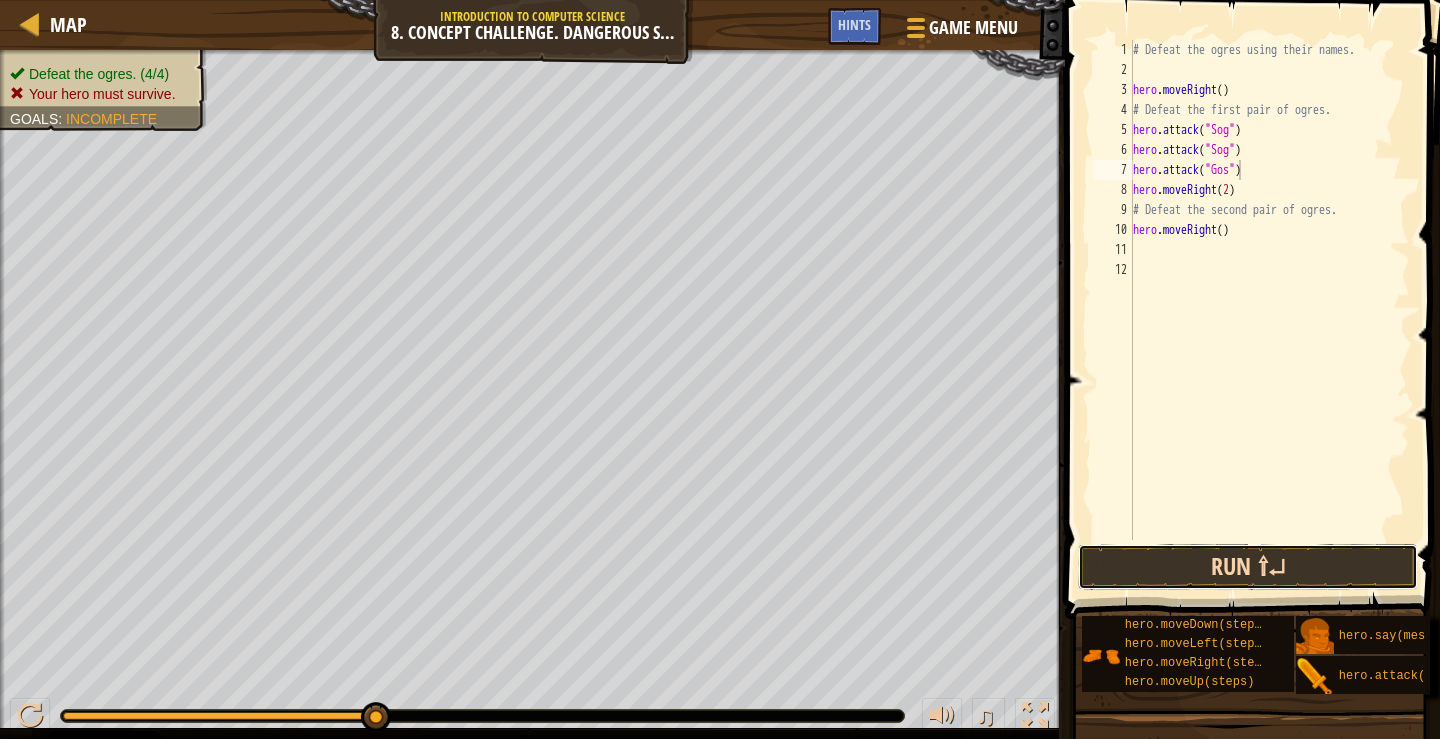click on "Run ⇧↵" at bounding box center [1248, 567] 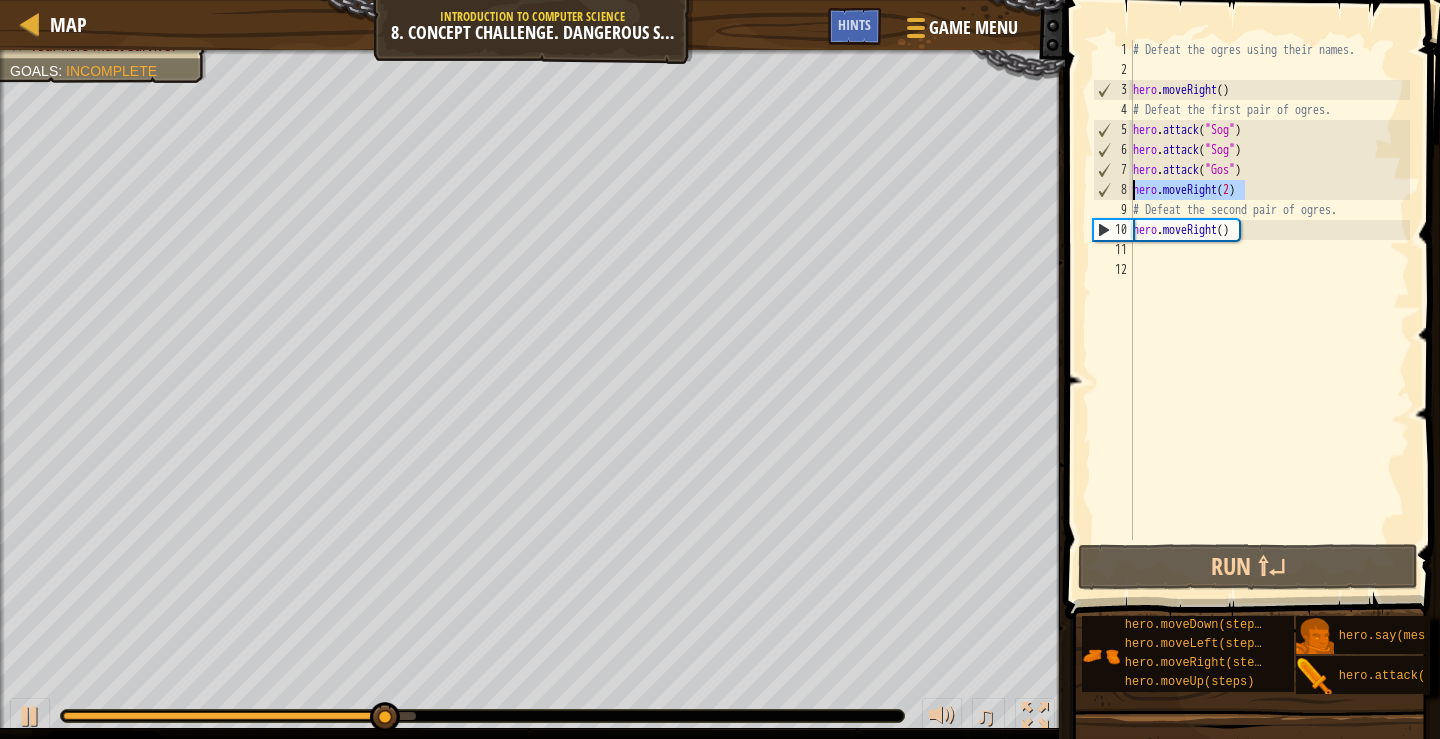 drag, startPoint x: 1250, startPoint y: 191, endPoint x: 1132, endPoint y: 185, distance: 118.15244 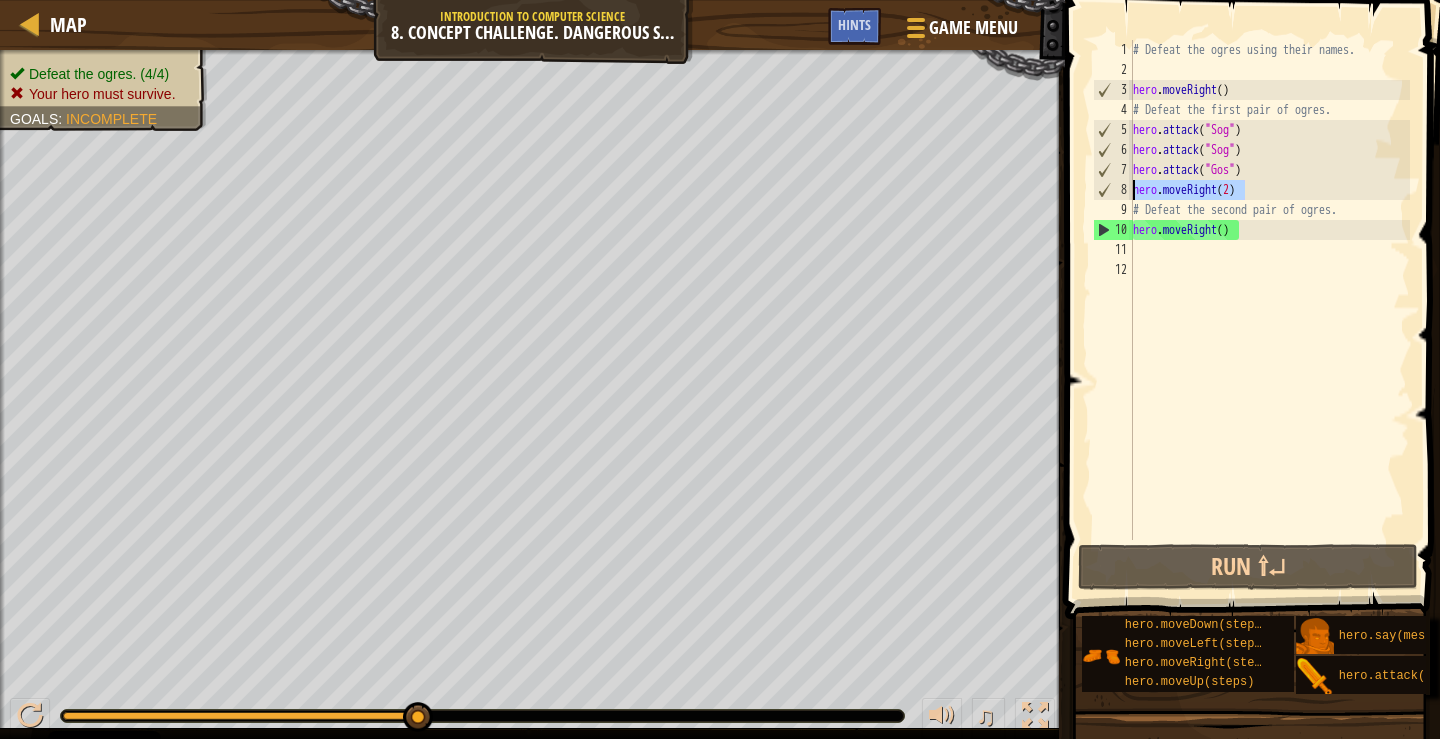 click on "# Defeat the ogres using their names. hero . moveRight ( ) # Defeat the first pair of ogres. hero . attack ( "Sog" ) hero . attack ( "Sog" ) hero . attack ( "Gos" ) hero . moveRight ( 2 ) # Defeat the second pair of ogres. hero . moveRight ( )" at bounding box center (1269, 310) 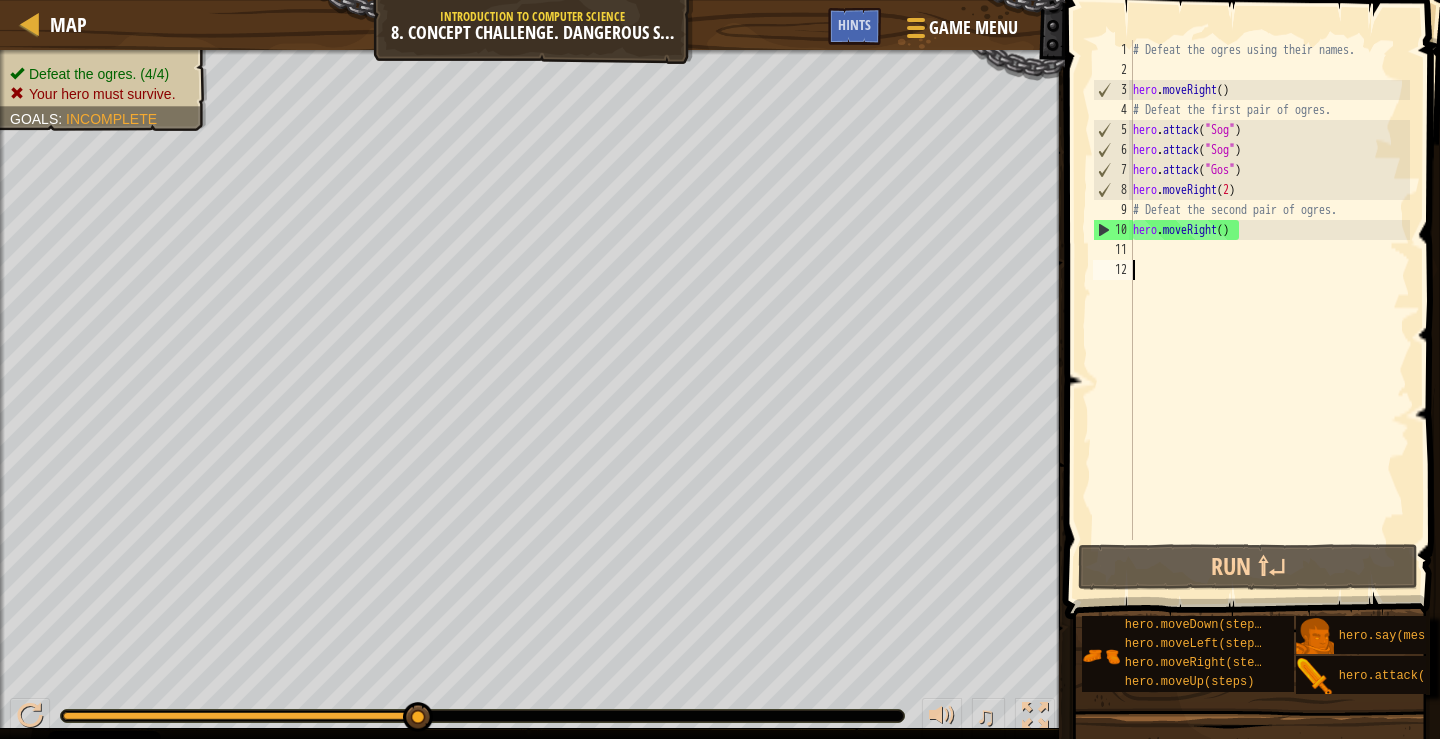 scroll, scrollTop: 9, scrollLeft: 0, axis: vertical 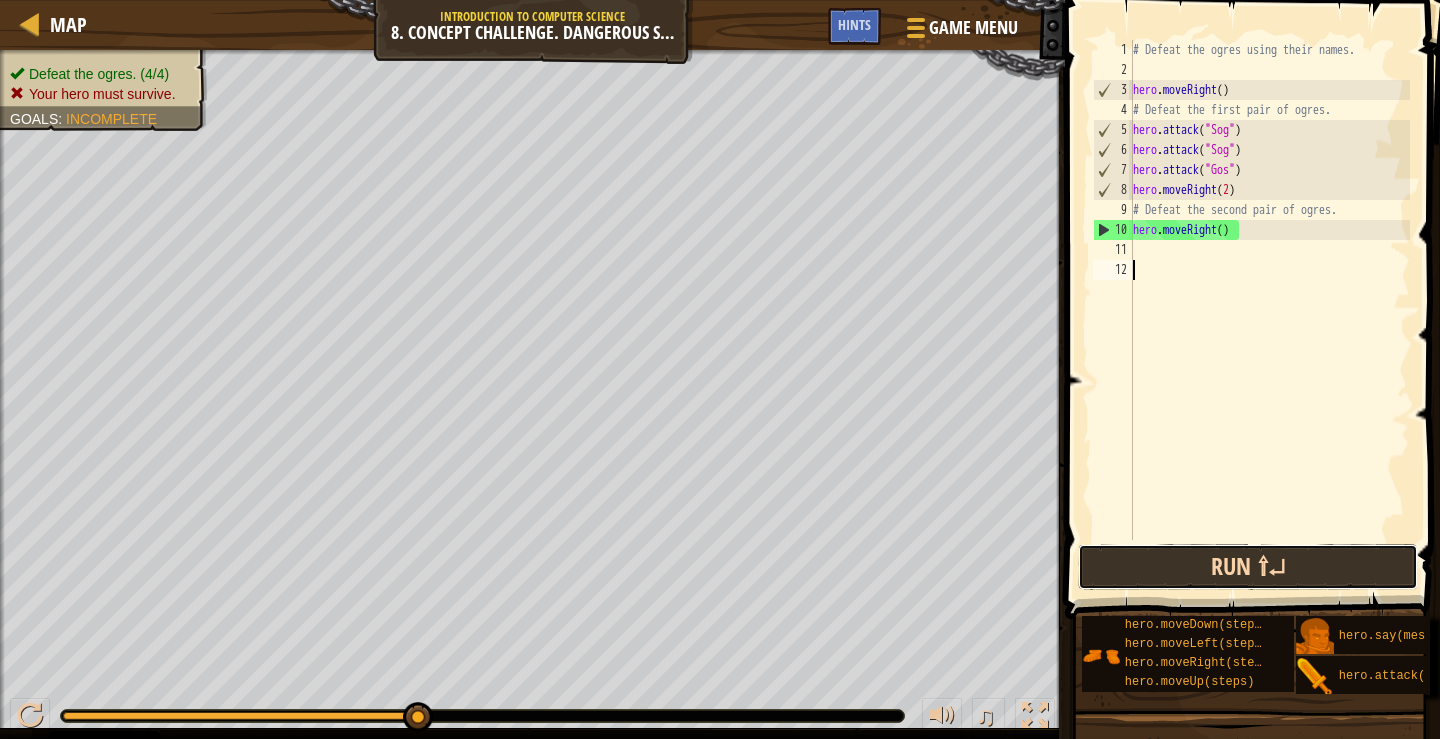 click on "Run ⇧↵" at bounding box center [1248, 567] 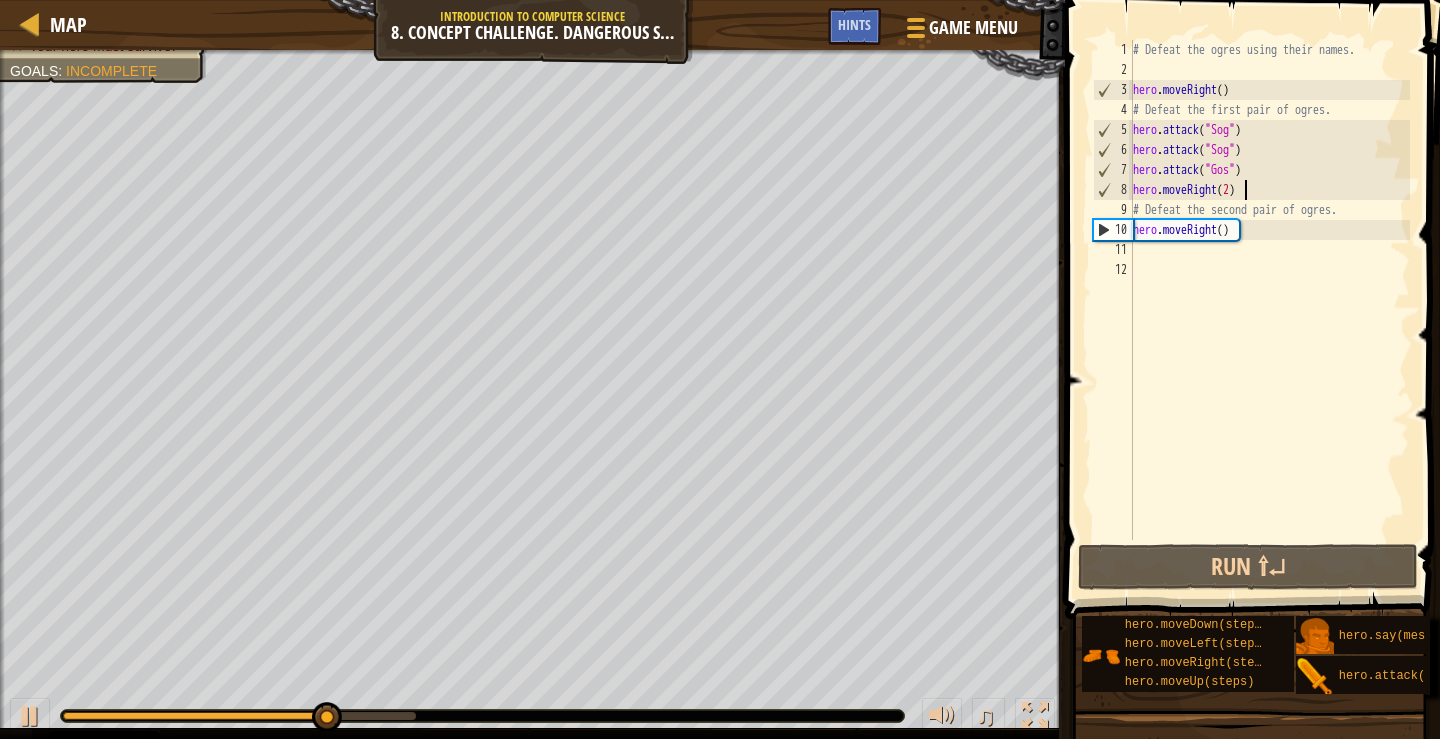 click on "# Defeat the ogres using their names. hero . moveRight ( ) # Defeat the first pair of ogres. hero . attack ( "Sog" ) hero . attack ( "Sog" ) hero . attack ( "Gos" ) hero . moveRight ( 2 ) # Defeat the second pair of ogres. hero . moveRight ( )" at bounding box center (1269, 310) 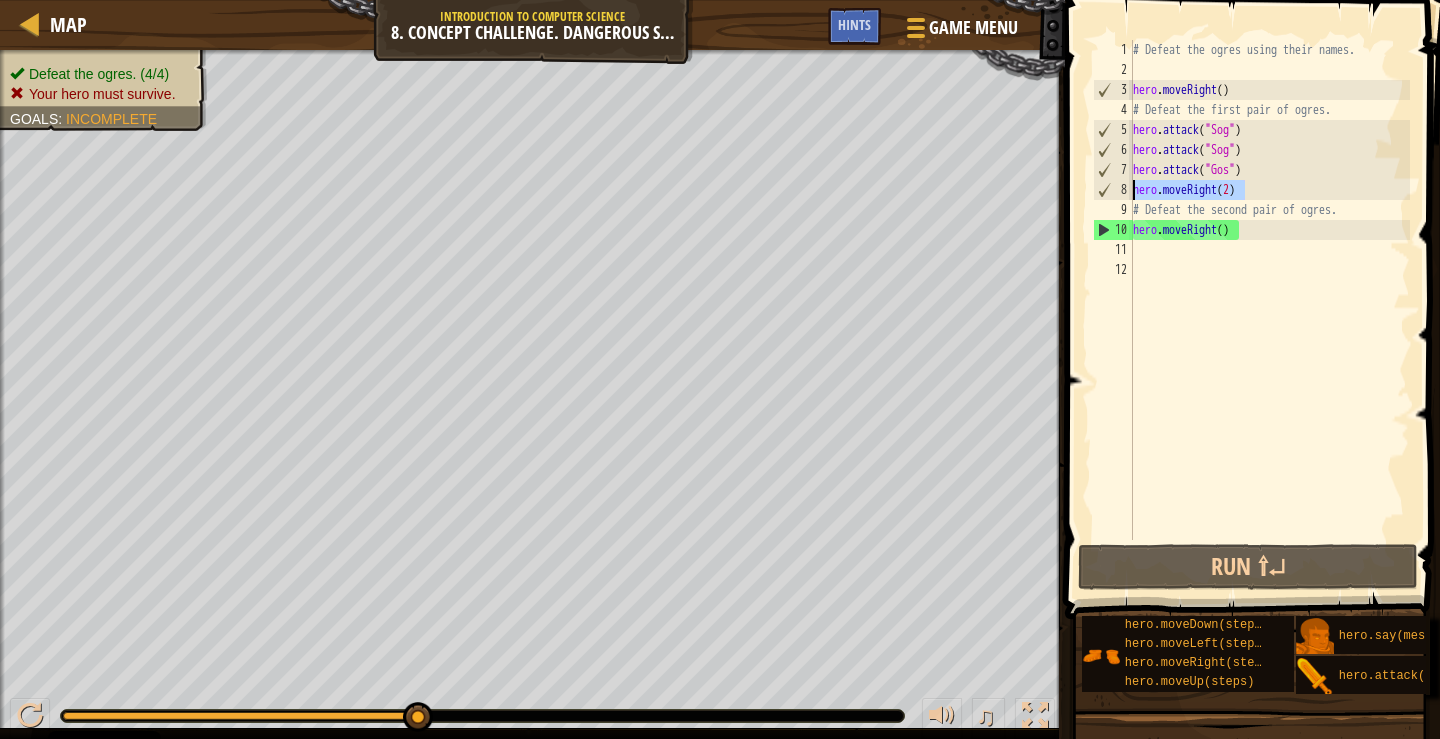 drag, startPoint x: 1237, startPoint y: 182, endPoint x: 1135, endPoint y: 187, distance: 102.122475 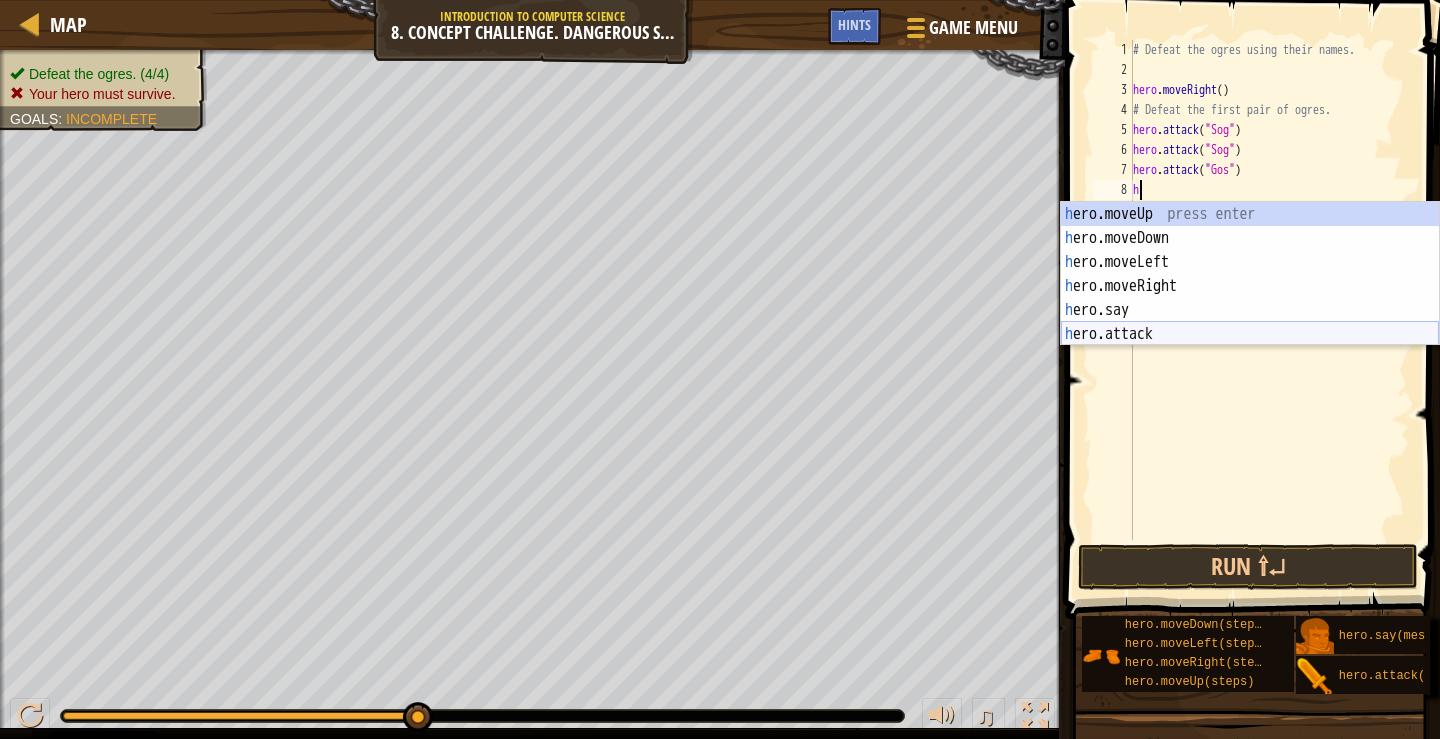 click on "h ero.moveUp press enter h ero.moveDown press enter h ero.moveLeft press enter h ero.moveRight press enter h ero.say press enter h ero.attack press enter" at bounding box center [1250, 298] 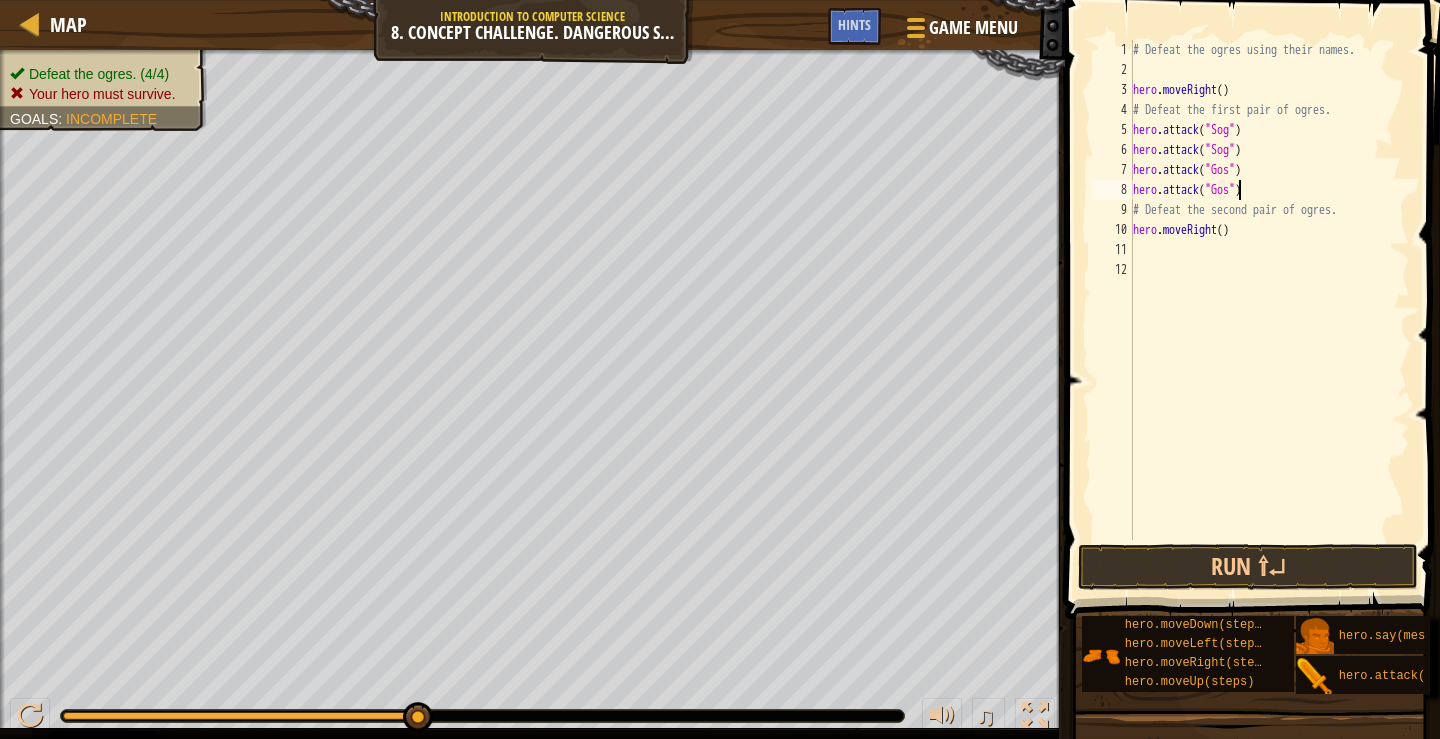 scroll, scrollTop: 9, scrollLeft: 9, axis: both 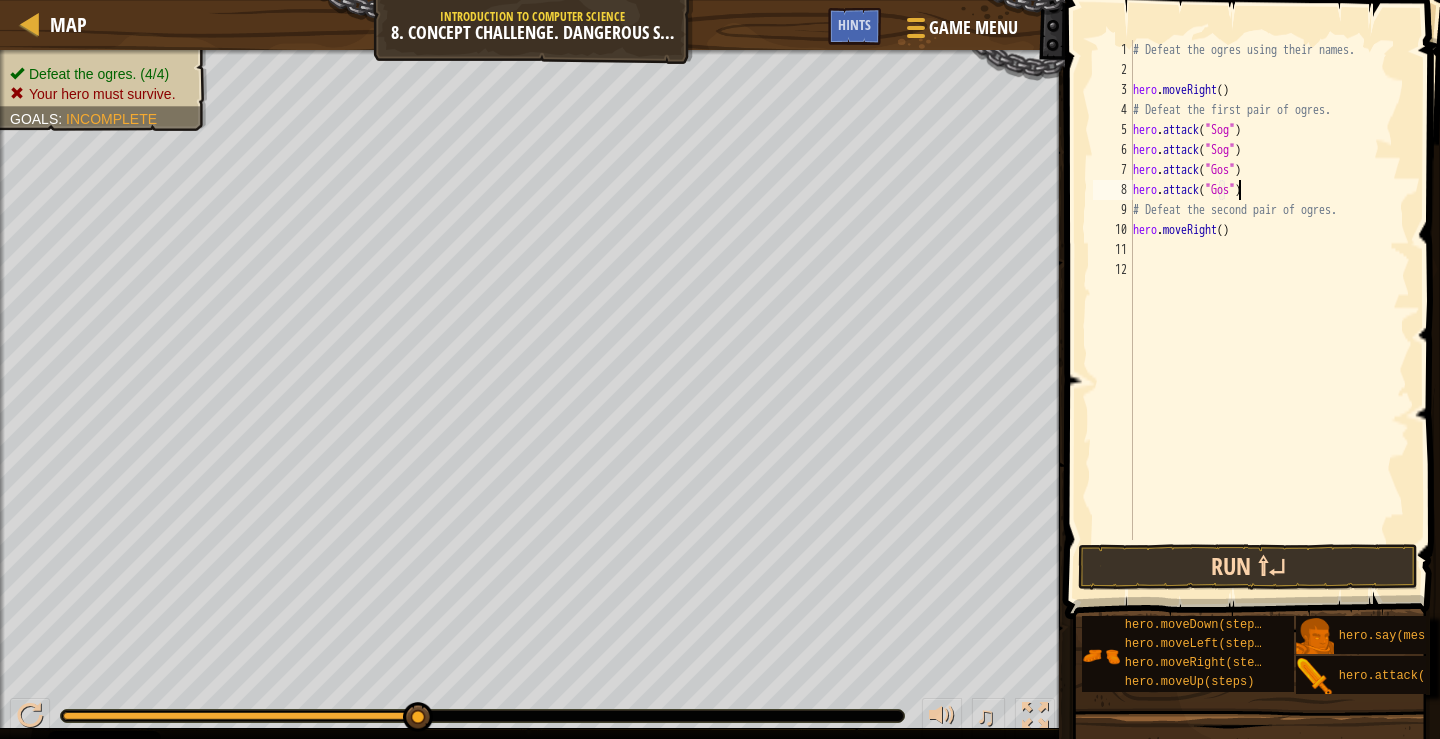 type on "hero.attack("Gos")" 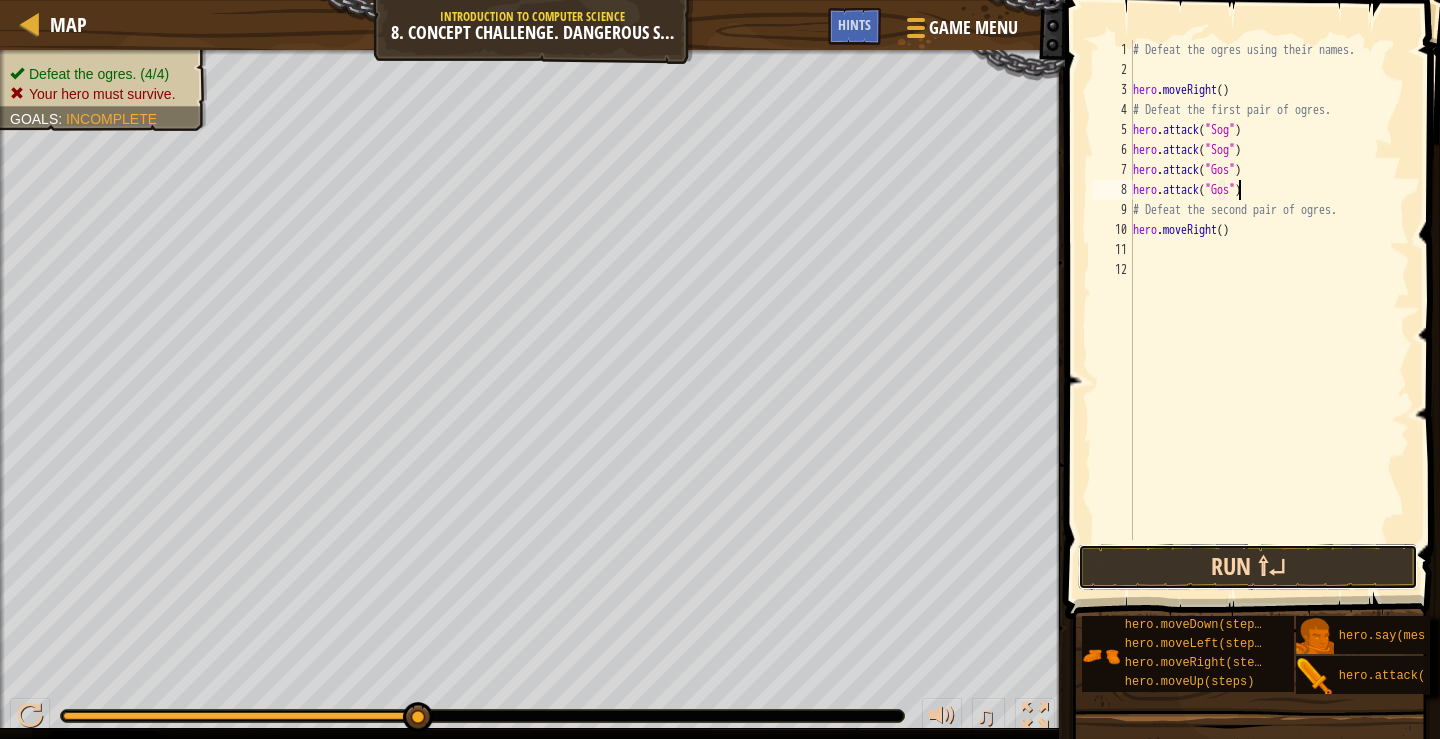 click on "Run ⇧↵" at bounding box center (1248, 567) 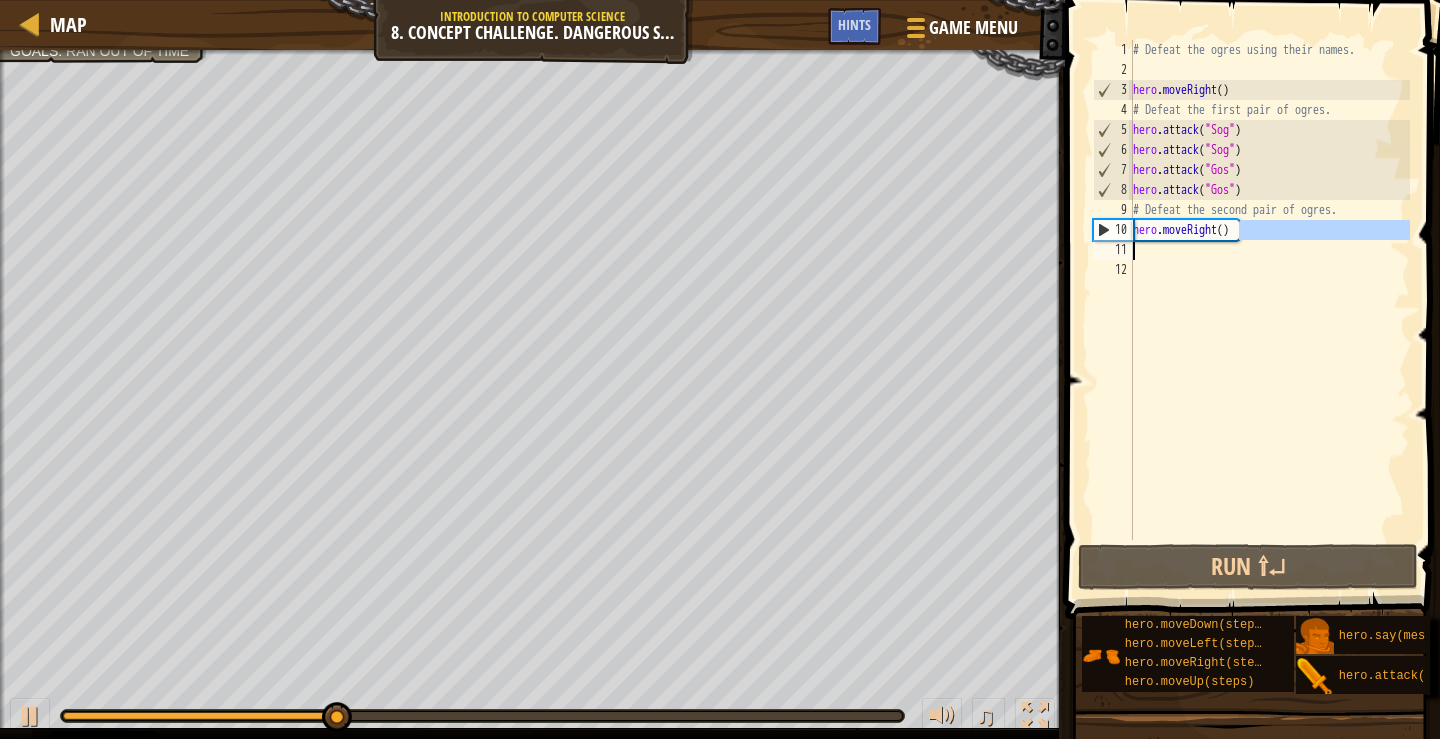 drag, startPoint x: 1257, startPoint y: 223, endPoint x: 1200, endPoint y: 268, distance: 72.62231 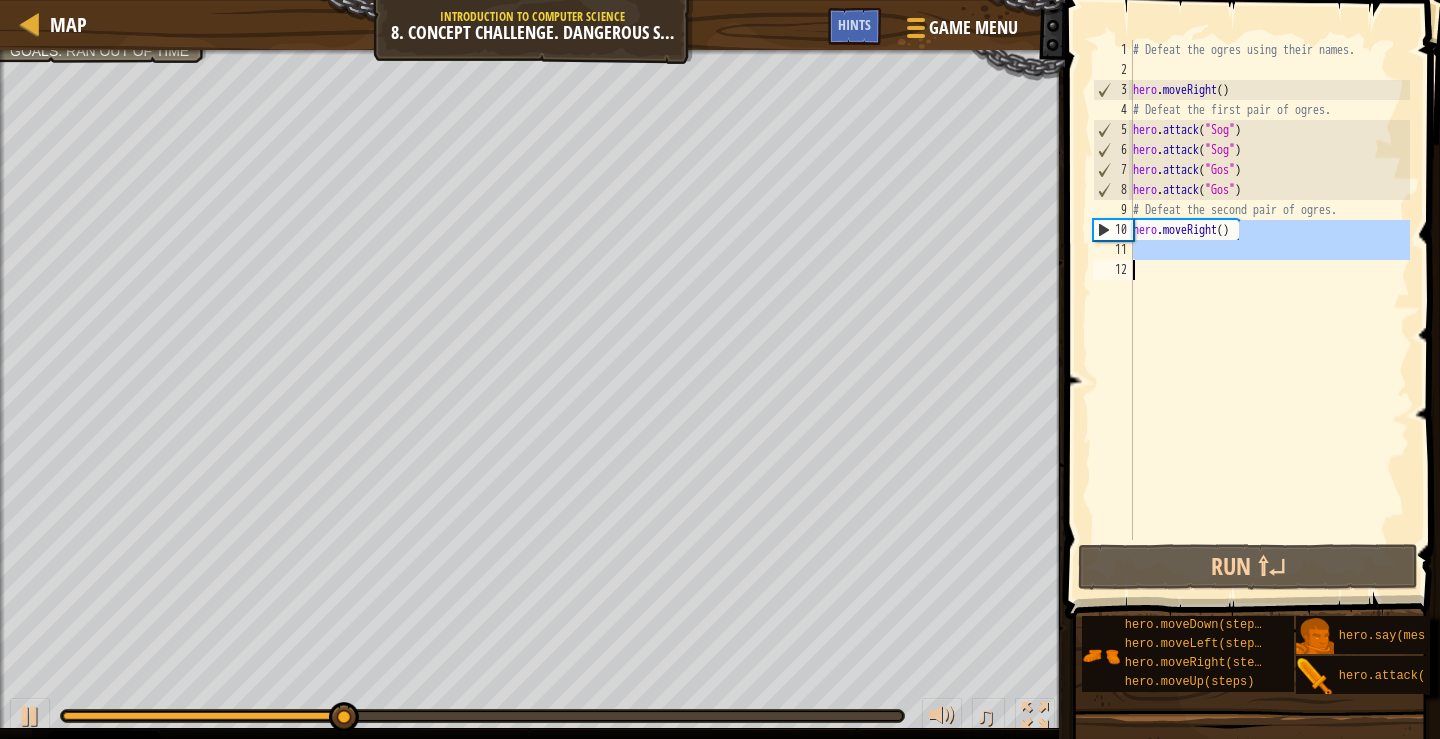 scroll, scrollTop: 9, scrollLeft: 0, axis: vertical 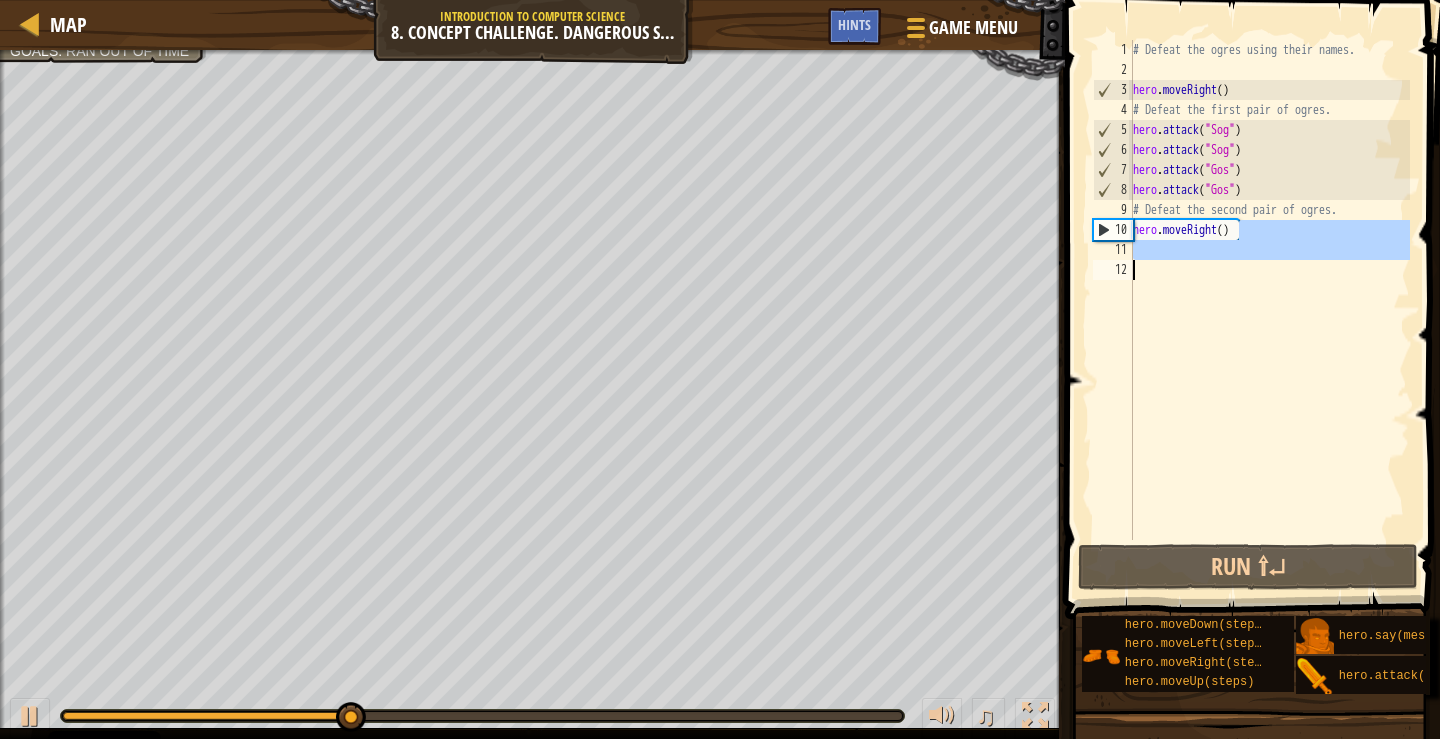 click on "# Defeat the ogres using their names. hero . moveRight ( ) # Defeat the first pair of ogres. hero . attack ( "Sog" ) hero . attack ( "Sog" ) hero . attack ( "Gos" ) hero . attack ( "Gos" ) # Defeat the second pair of ogres. hero . moveRight ( )" at bounding box center (1269, 290) 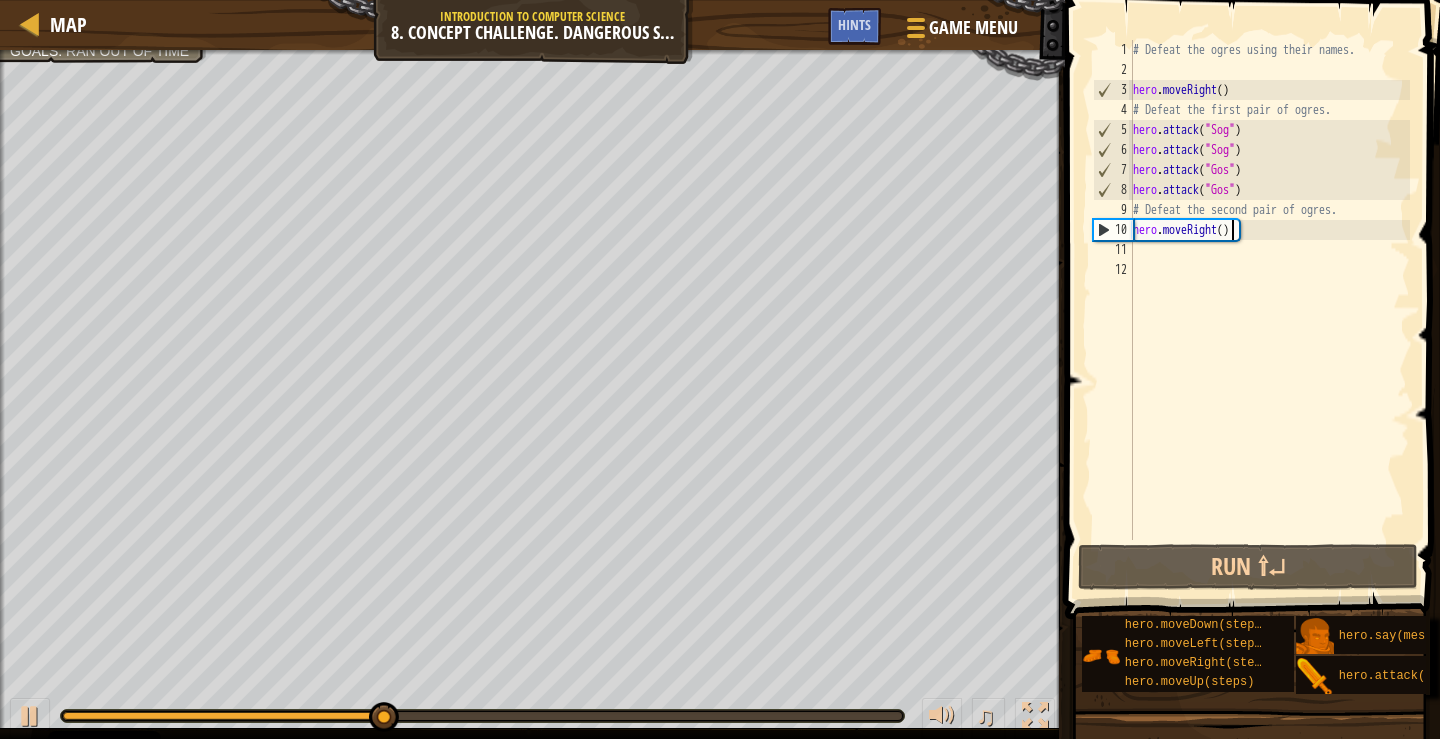 click on "# Defeat the ogres using their names. hero . moveRight ( ) # Defeat the first pair of ogres. hero . attack ( "Sog" ) hero . attack ( "Sog" ) hero . attack ( "Gos" ) hero . attack ( "Gos" ) # Defeat the second pair of ogres. hero . moveRight ( )" at bounding box center [1269, 310] 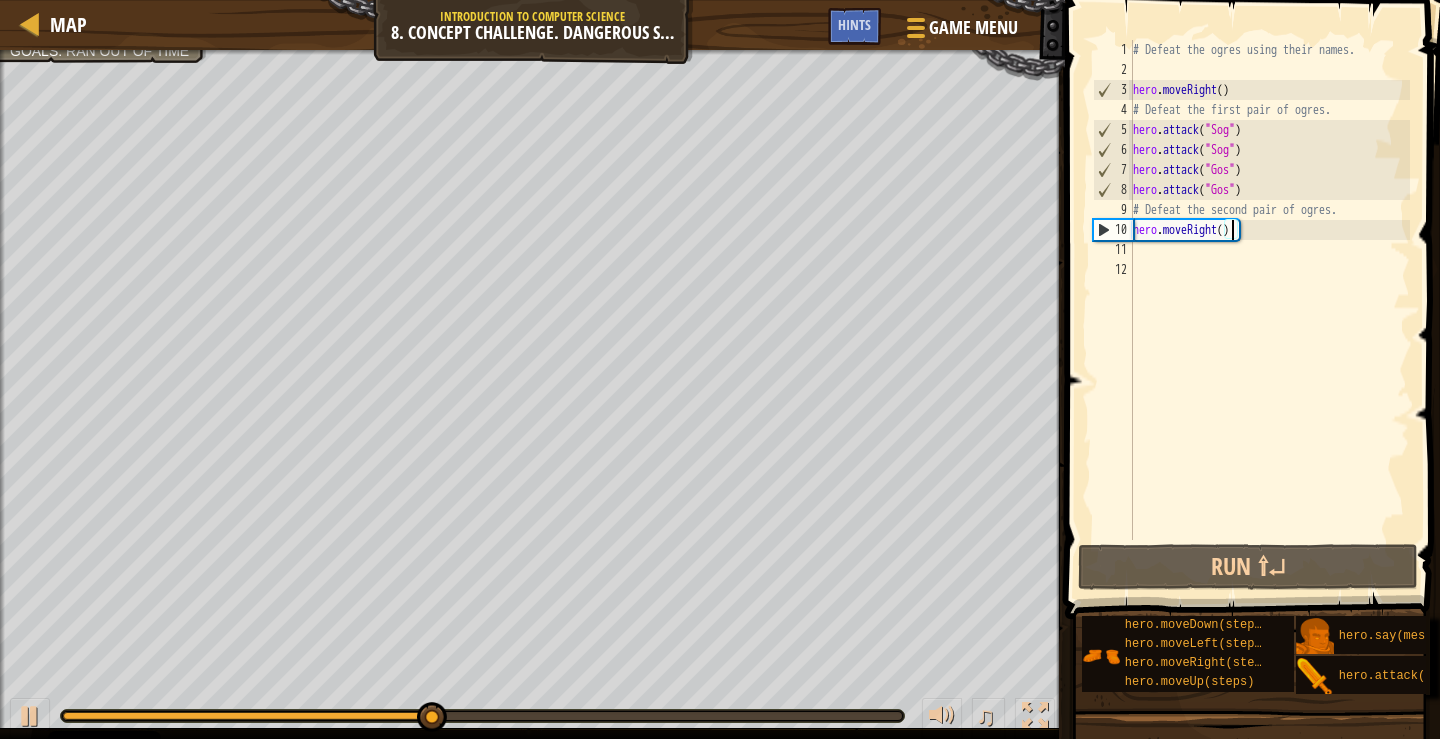 type on "hero.moveRight(2)" 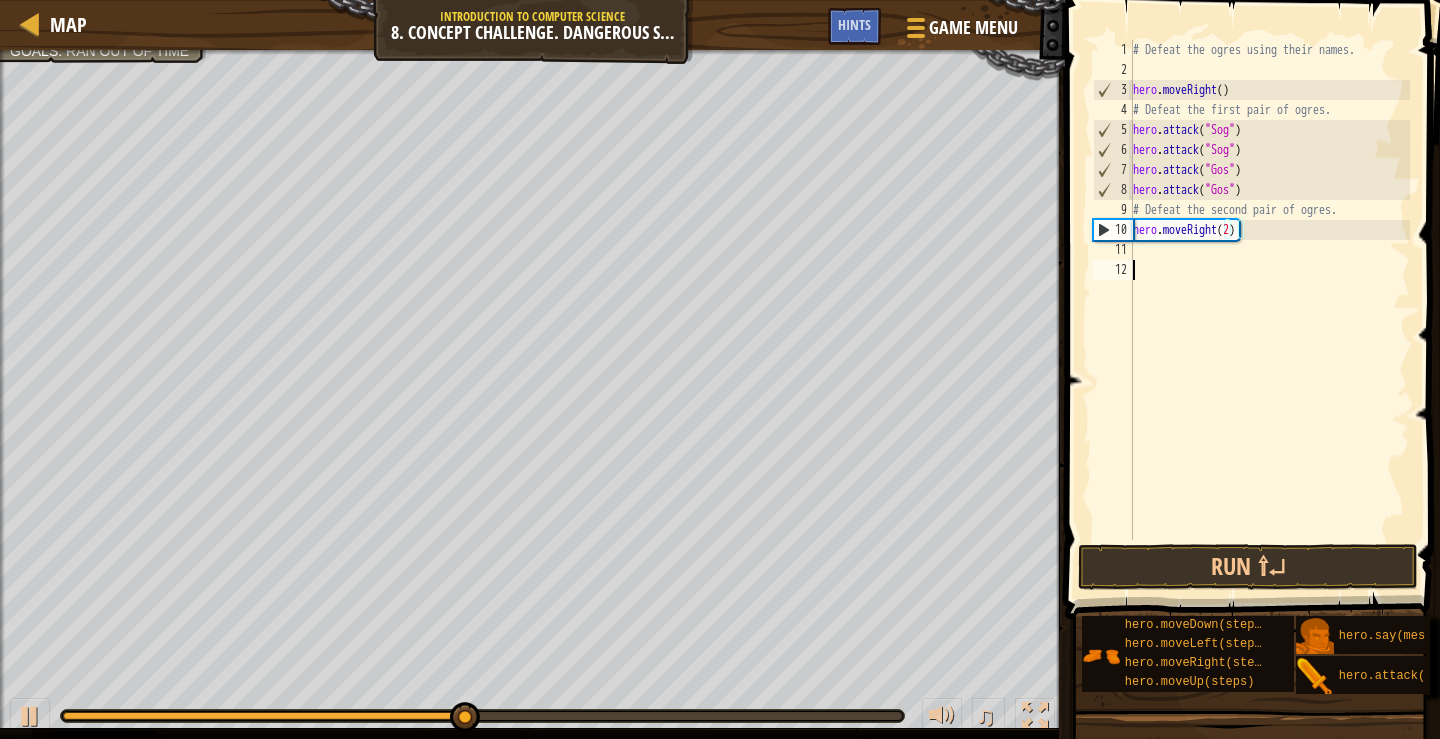 click on "# Defeat the ogres using their names. hero . moveRight ( ) # Defeat the first pair of ogres. hero . attack ( "Sog" ) hero . attack ( "Sog" ) hero . attack ( "Gos" ) hero . attack ( "Gos" ) # Defeat the second pair of ogres. hero . moveRight ( 2 )" at bounding box center [1269, 310] 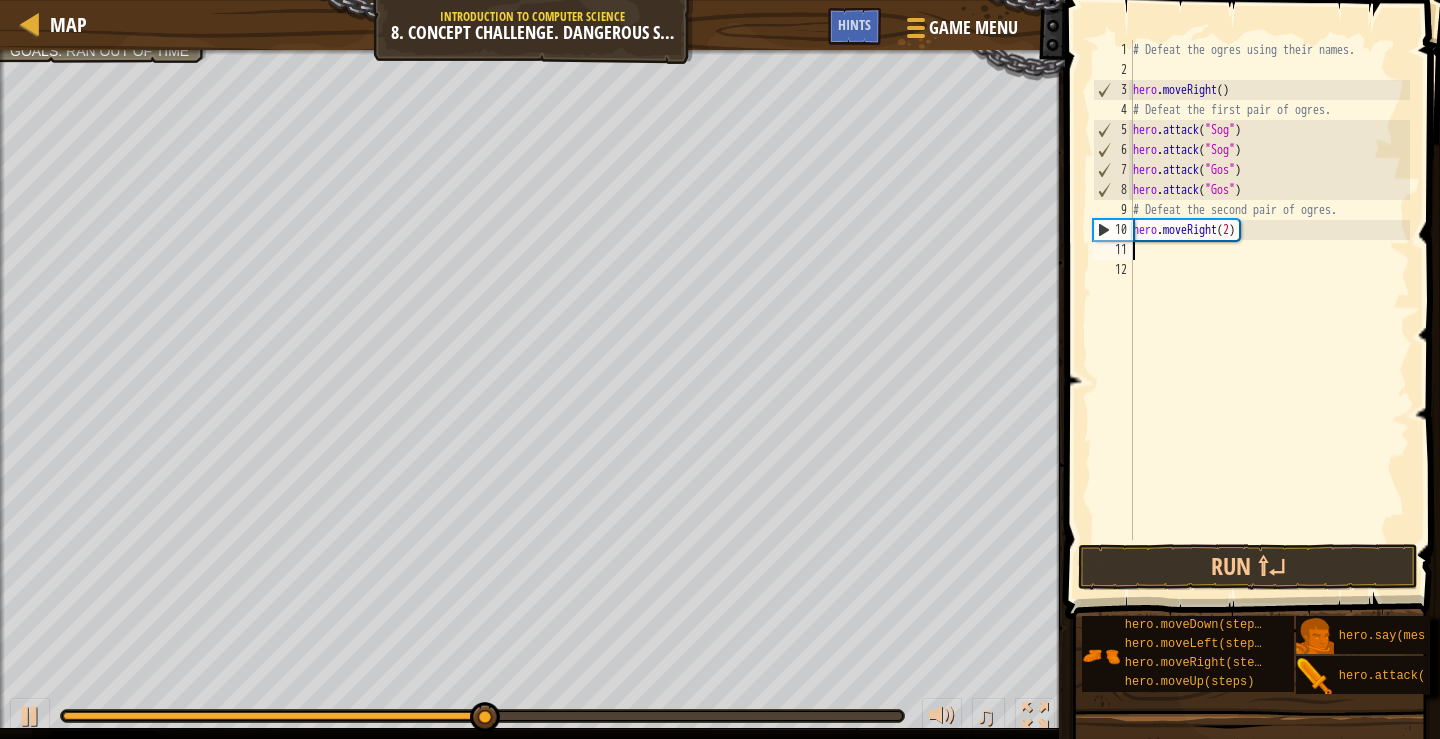 click on "# Defeat the ogres using their names. hero . moveRight ( ) # Defeat the first pair of ogres. hero . attack ( "Sog" ) hero . attack ( "Sog" ) hero . attack ( "Gos" ) hero . attack ( "Gos" ) # Defeat the second pair of ogres. hero . moveRight ( 2 )" at bounding box center [1269, 310] 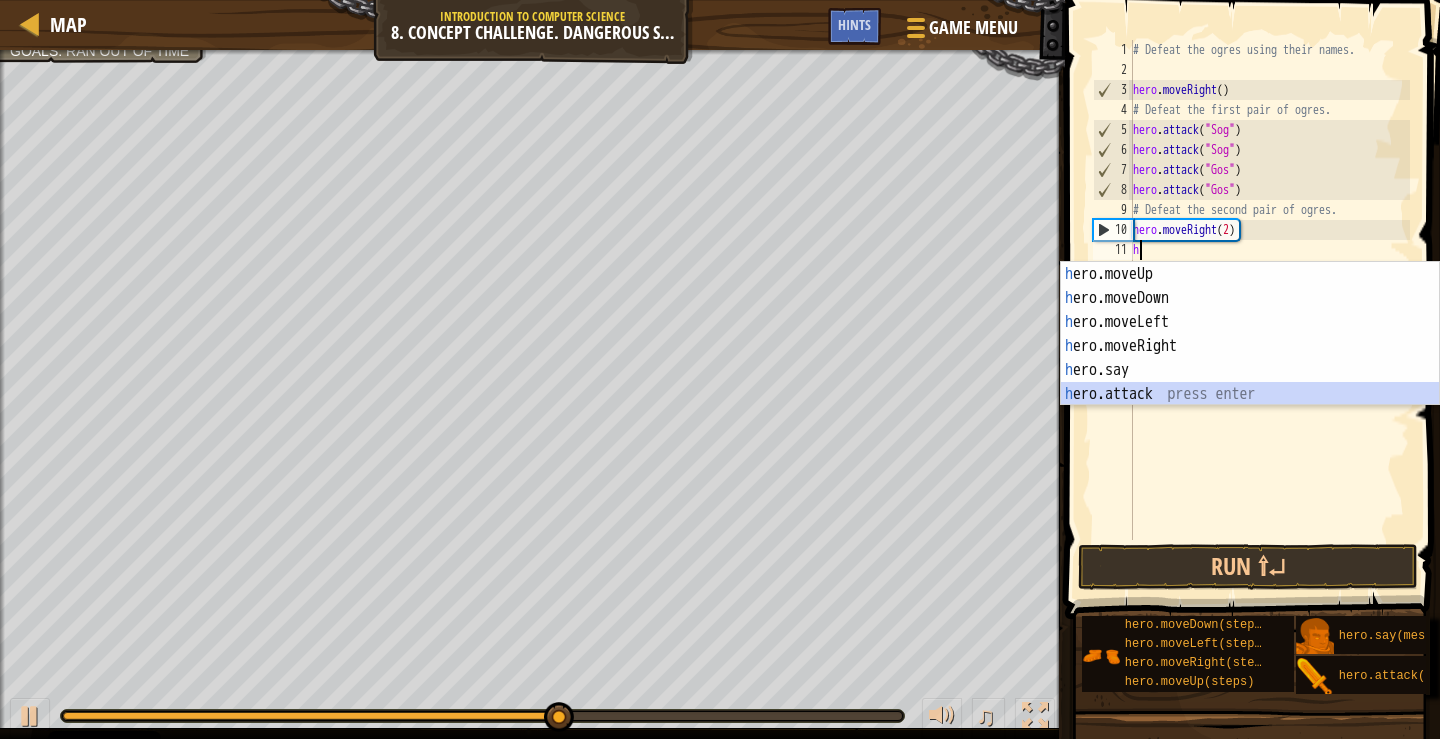 click on "h ero.moveUp press enter h ero.moveDown press enter h ero.moveLeft press enter h ero.moveRight press enter h ero.say press enter h ero.attack press enter" at bounding box center (1250, 358) 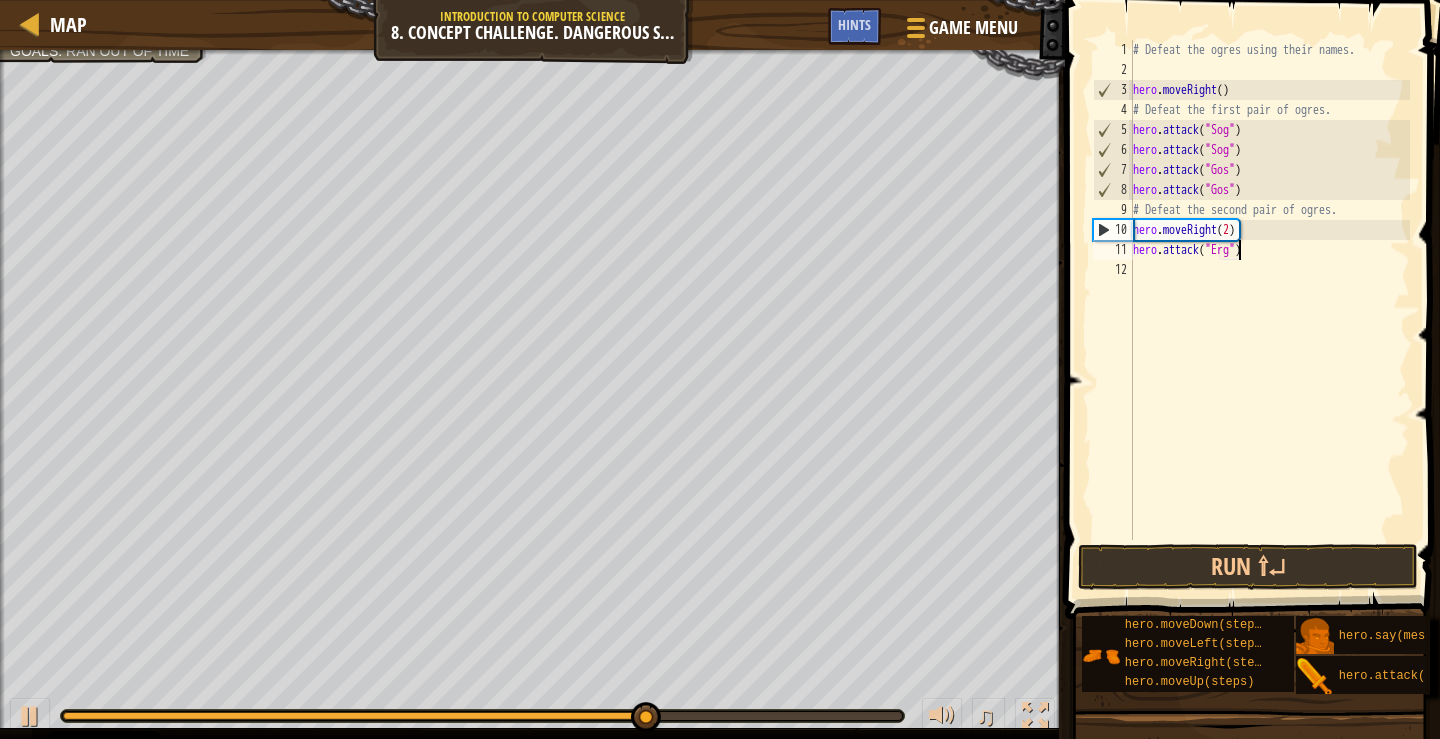 scroll, scrollTop: 9, scrollLeft: 9, axis: both 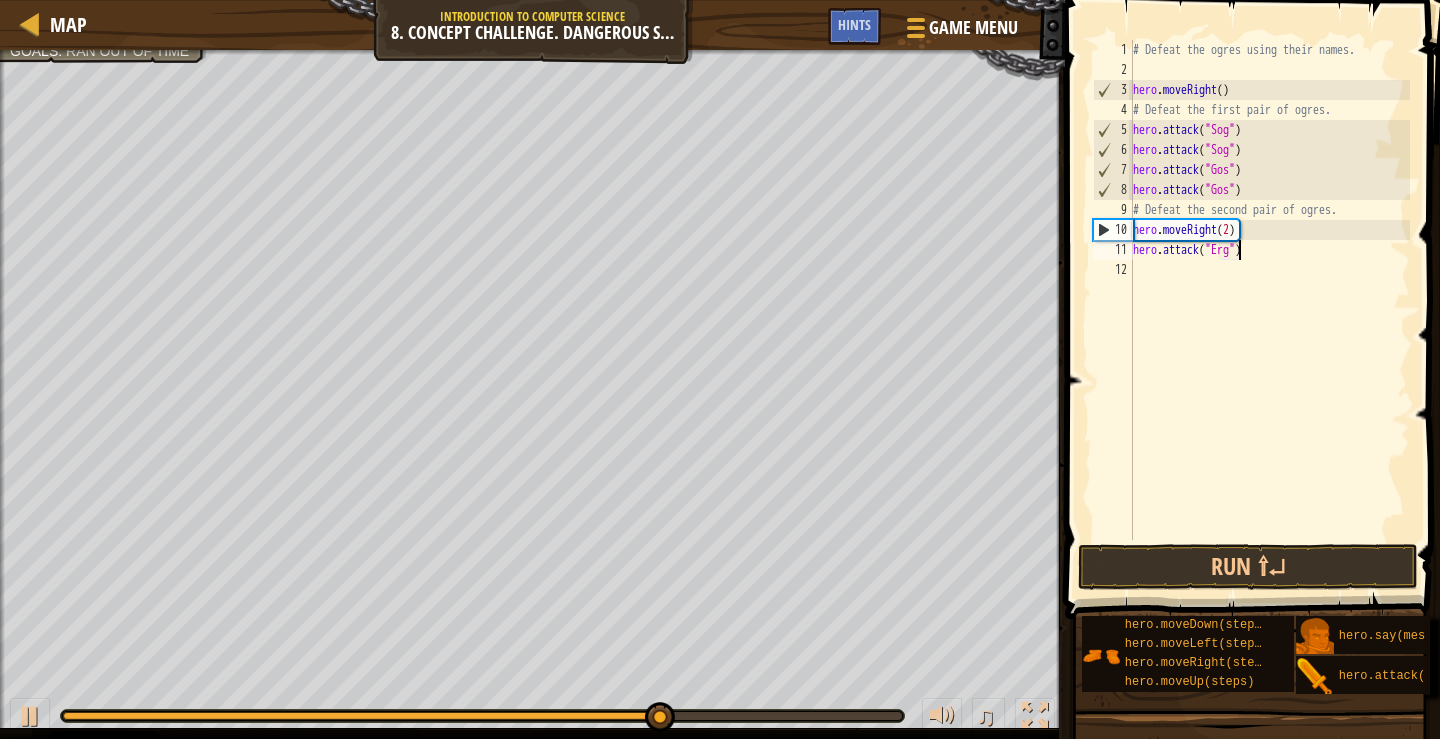type on "hero.attack("Ergo")" 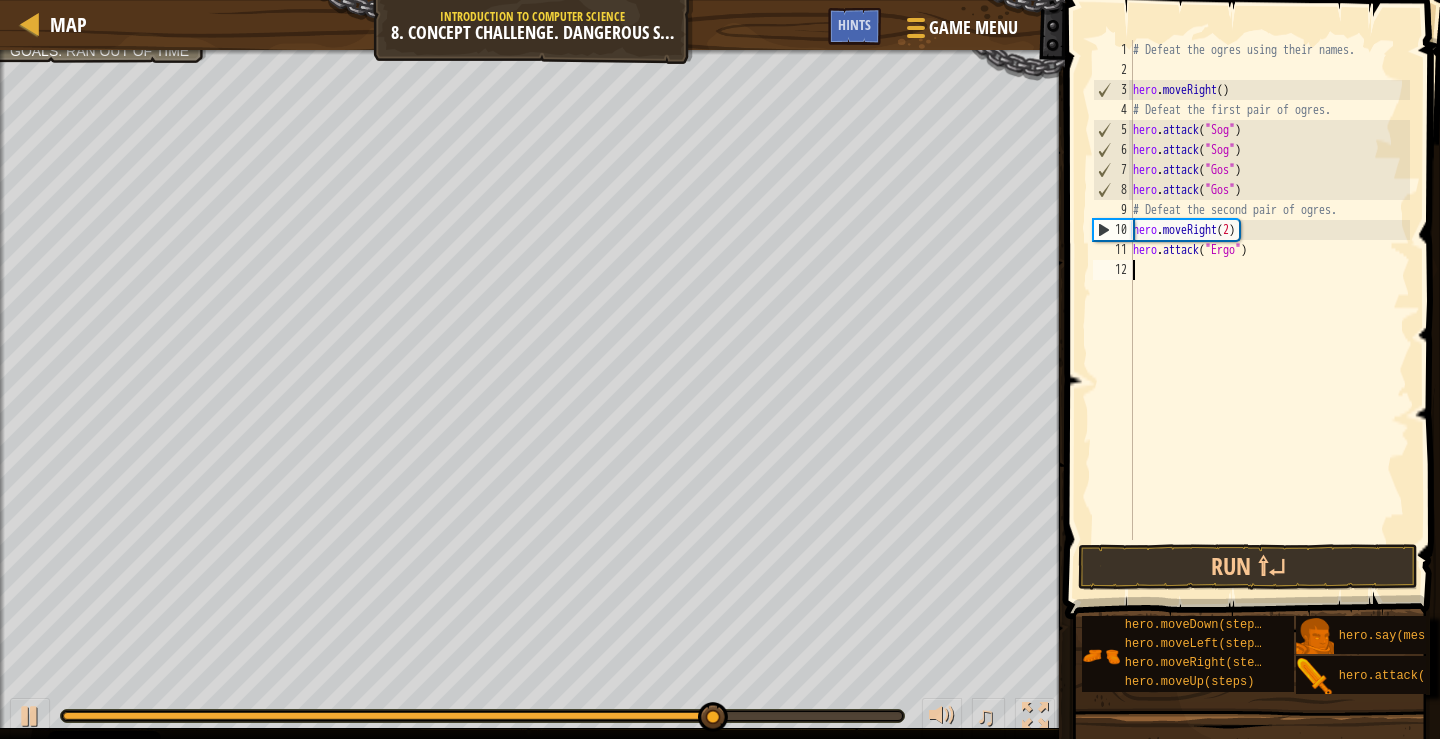 click on "# Defeat the ogres using their names. hero . moveRight ( ) # Defeat the first pair of ogres. hero . attack ( "Sog" ) hero . attack ( "Sog" ) hero . attack ( "Gos" ) hero . attack ( "Gos" ) # Defeat the second pair of ogres. hero . moveRight ( 2 ) hero . attack ( "Ergo" )" at bounding box center [1269, 310] 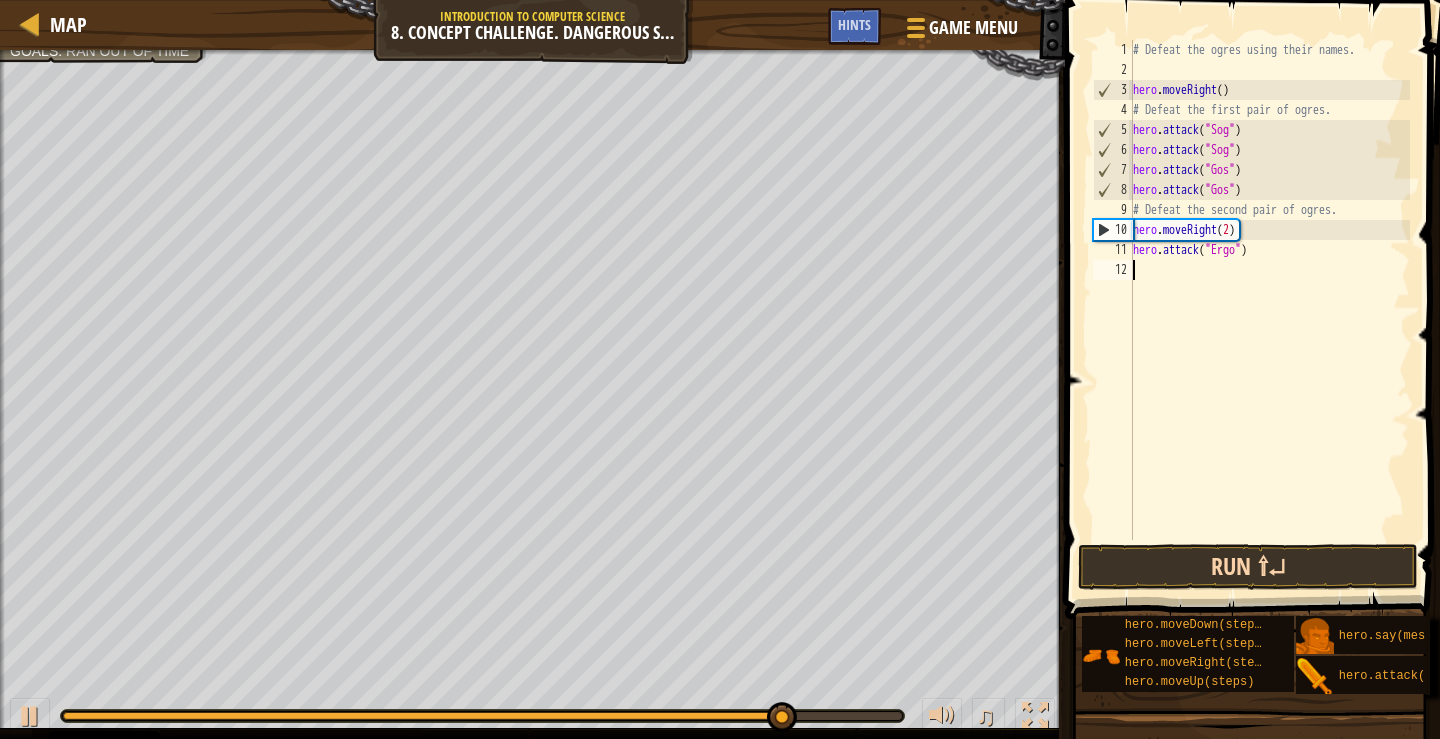 type 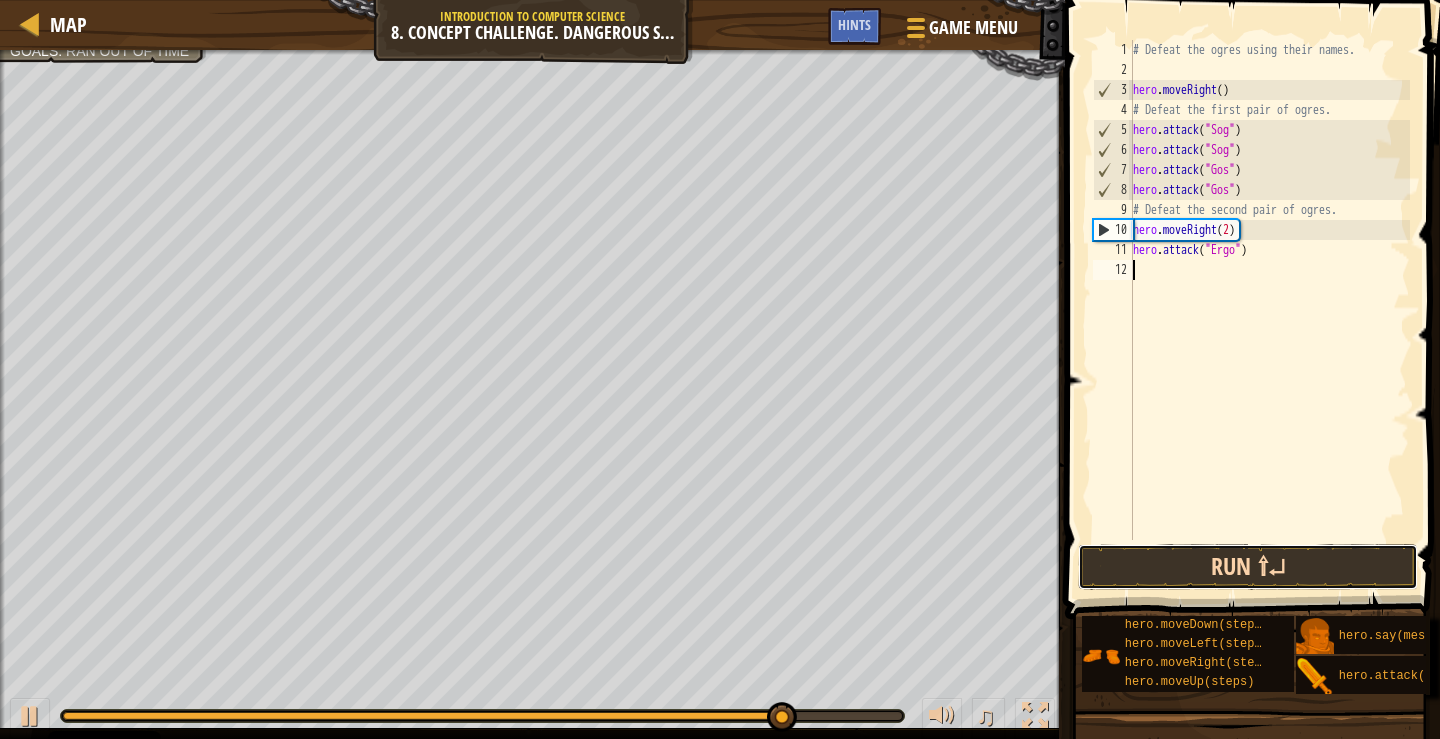 click on "Run ⇧↵" at bounding box center (1248, 567) 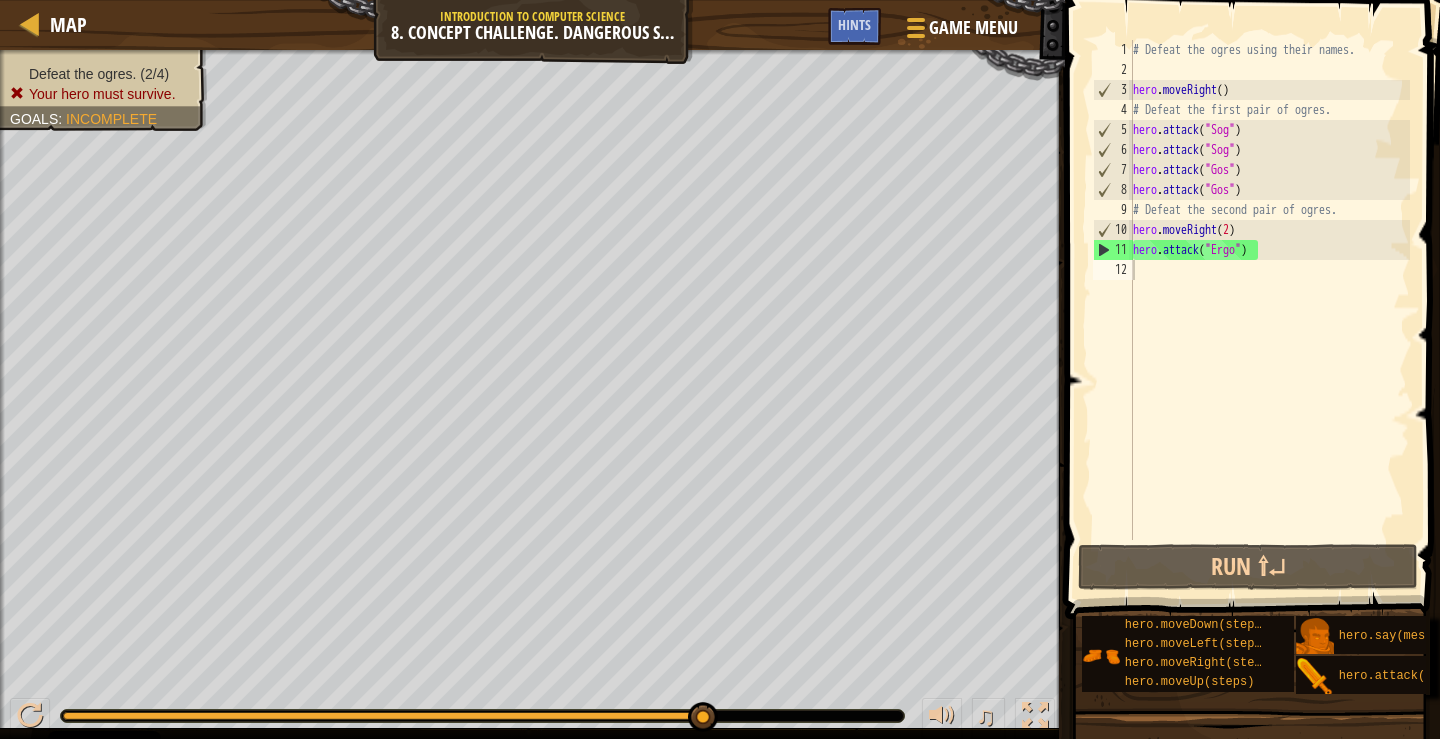 drag, startPoint x: 802, startPoint y: 18, endPoint x: 868, endPoint y: 14, distance: 66.1211 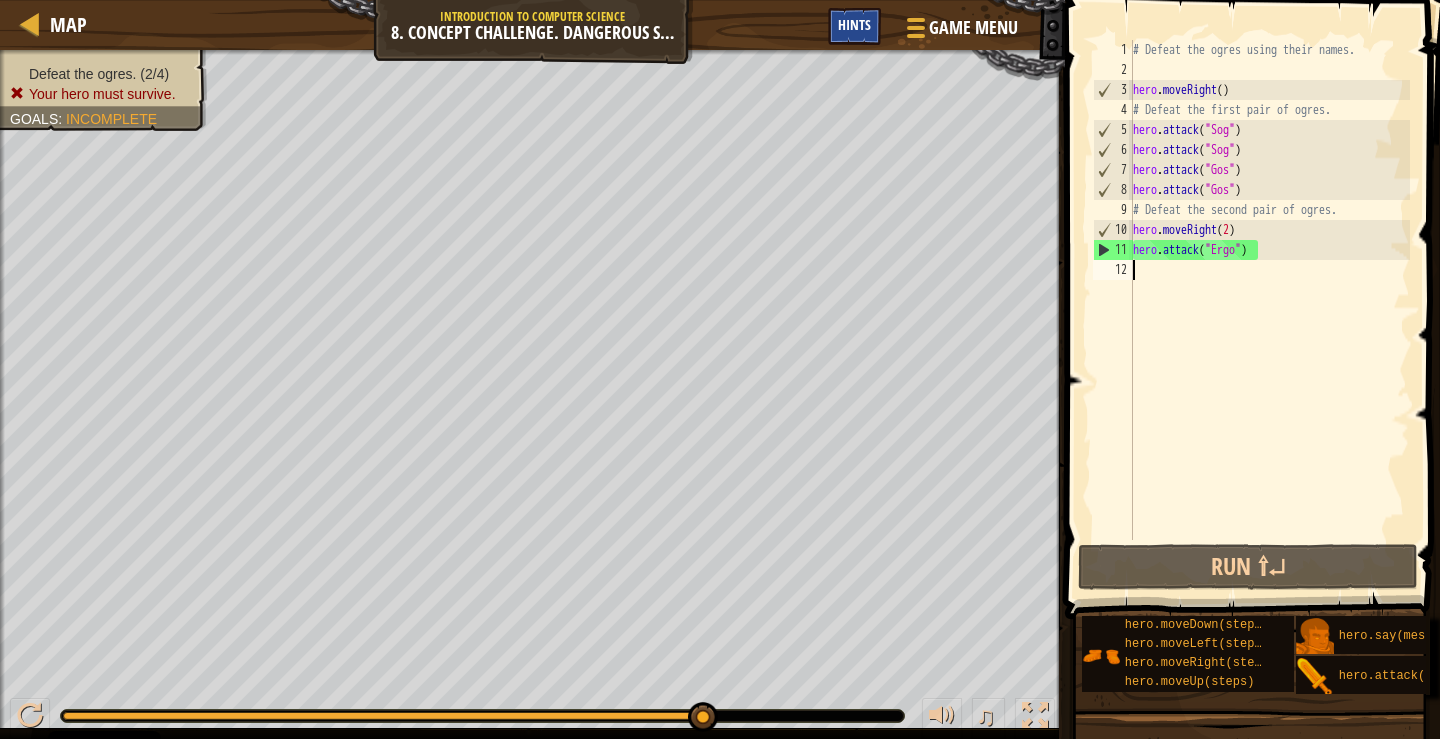 drag, startPoint x: 868, startPoint y: 14, endPoint x: 858, endPoint y: 21, distance: 12.206555 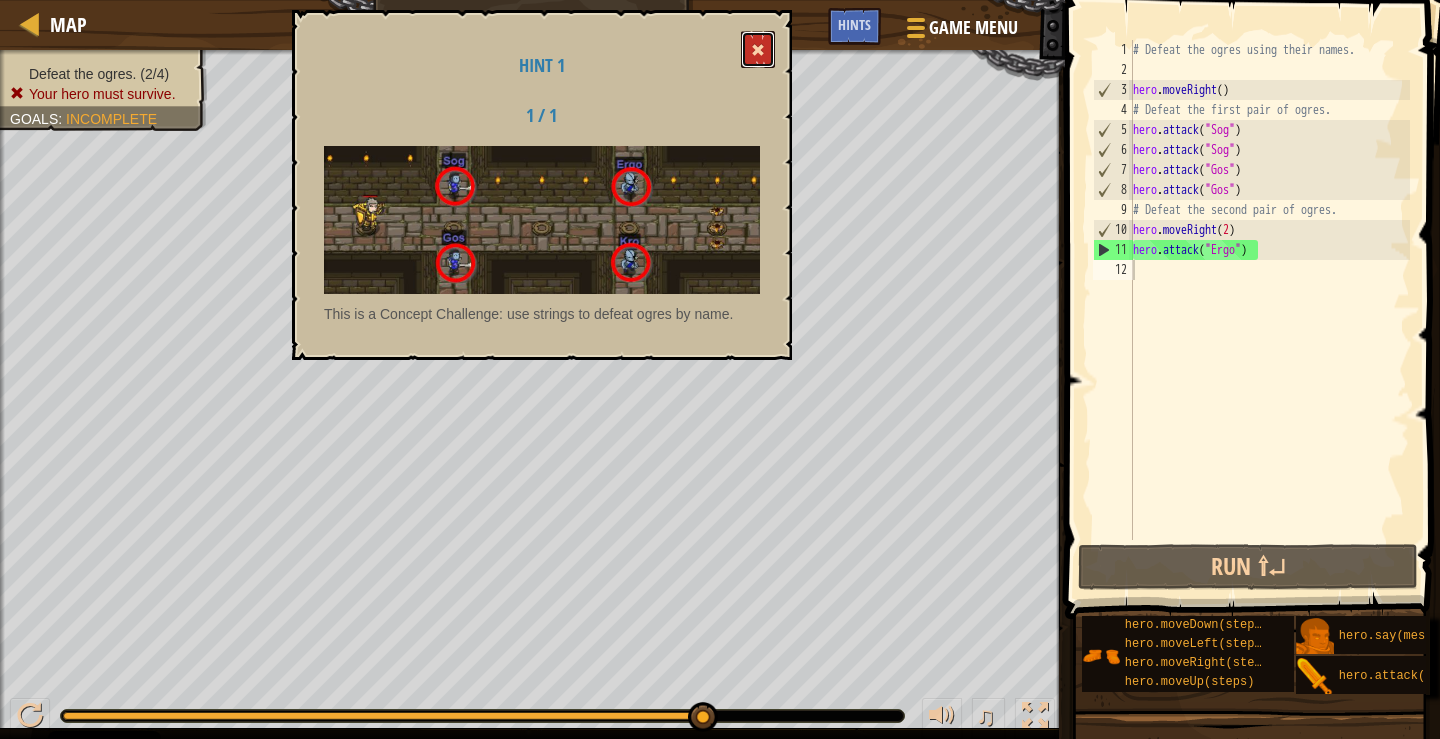 click at bounding box center (758, 50) 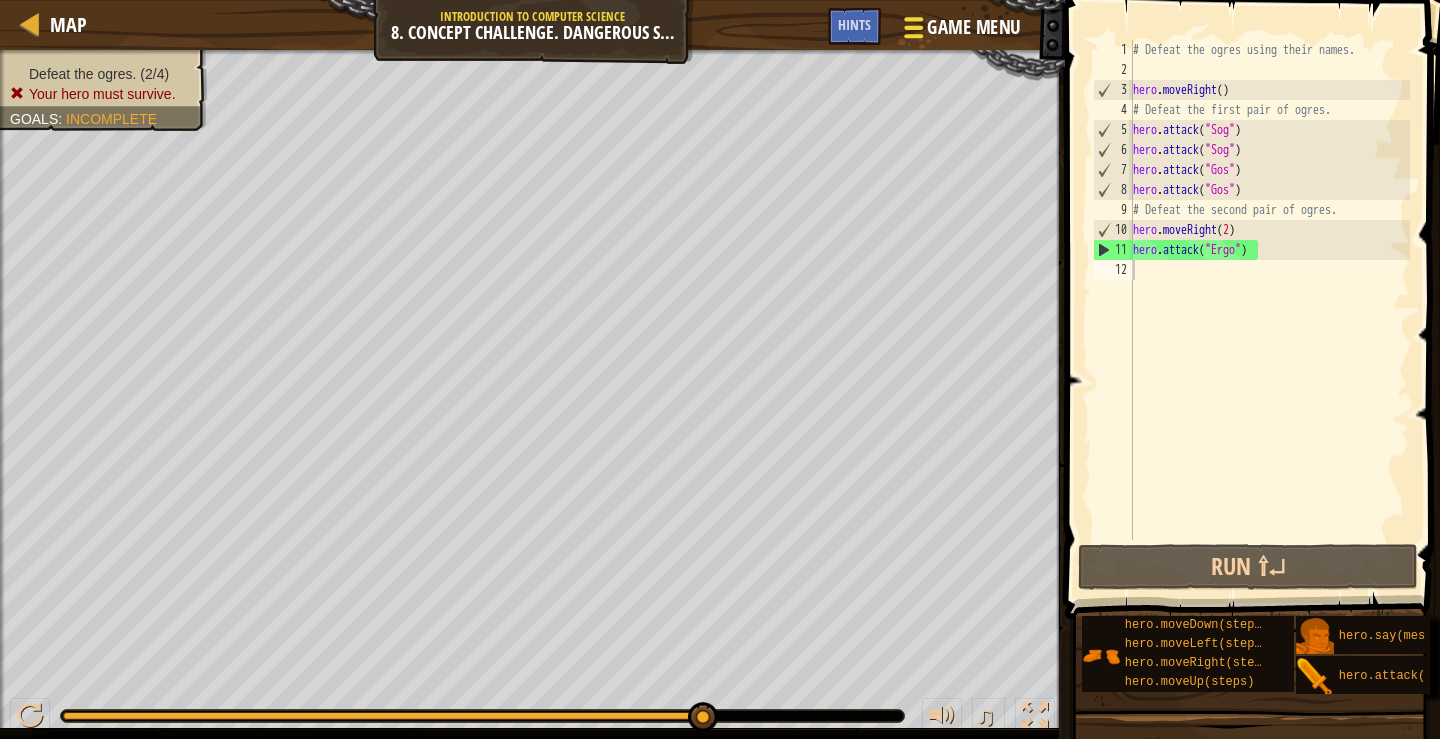 click on "Game Menu" at bounding box center (974, 27) 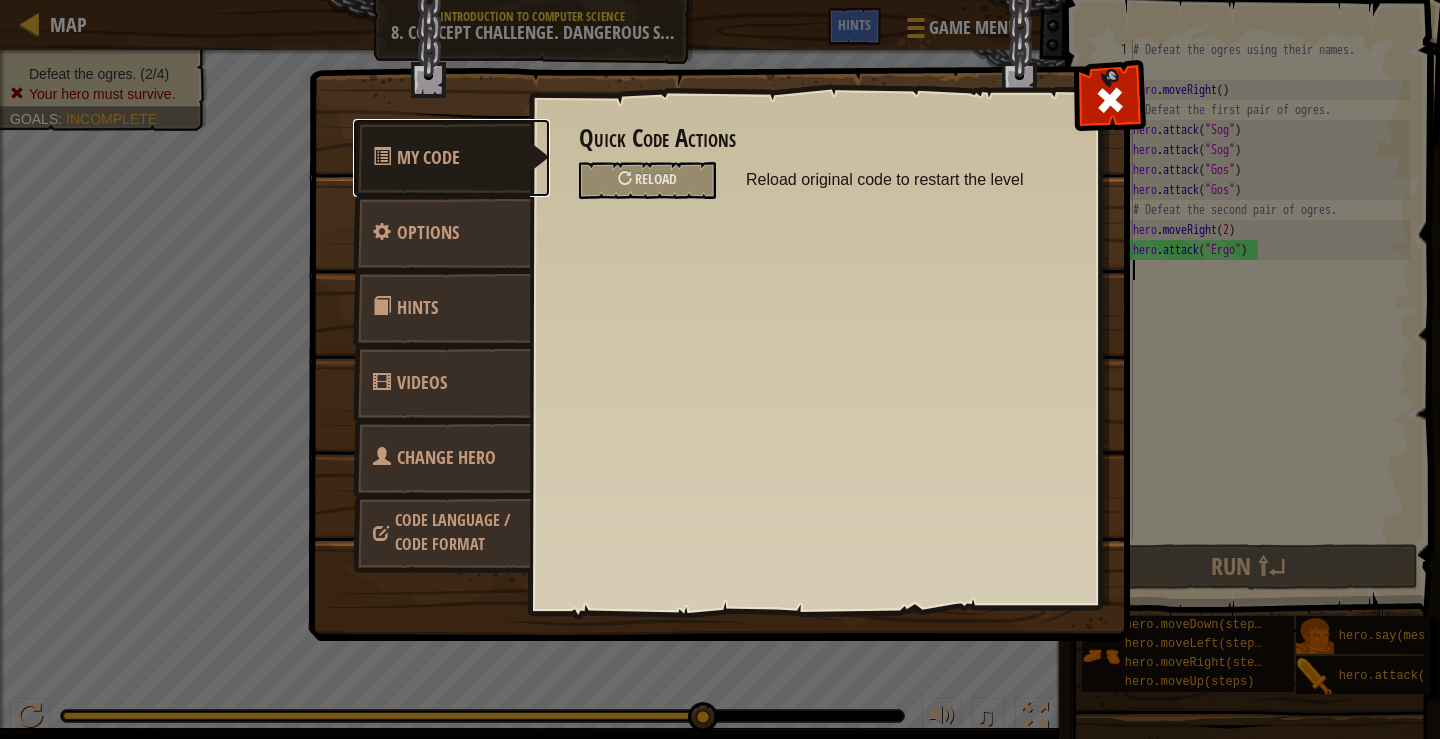click on "My Code" at bounding box center [451, 158] 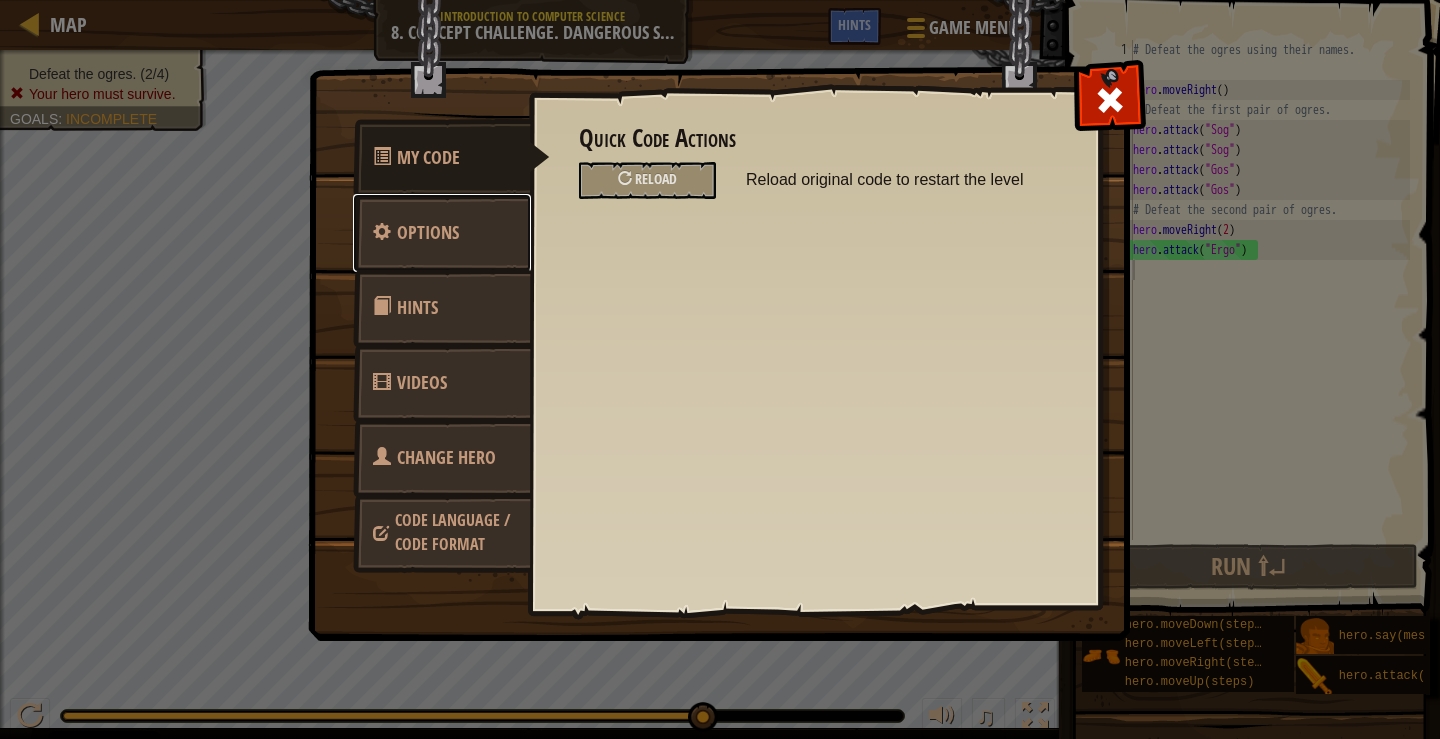 click on "Options" at bounding box center [442, 233] 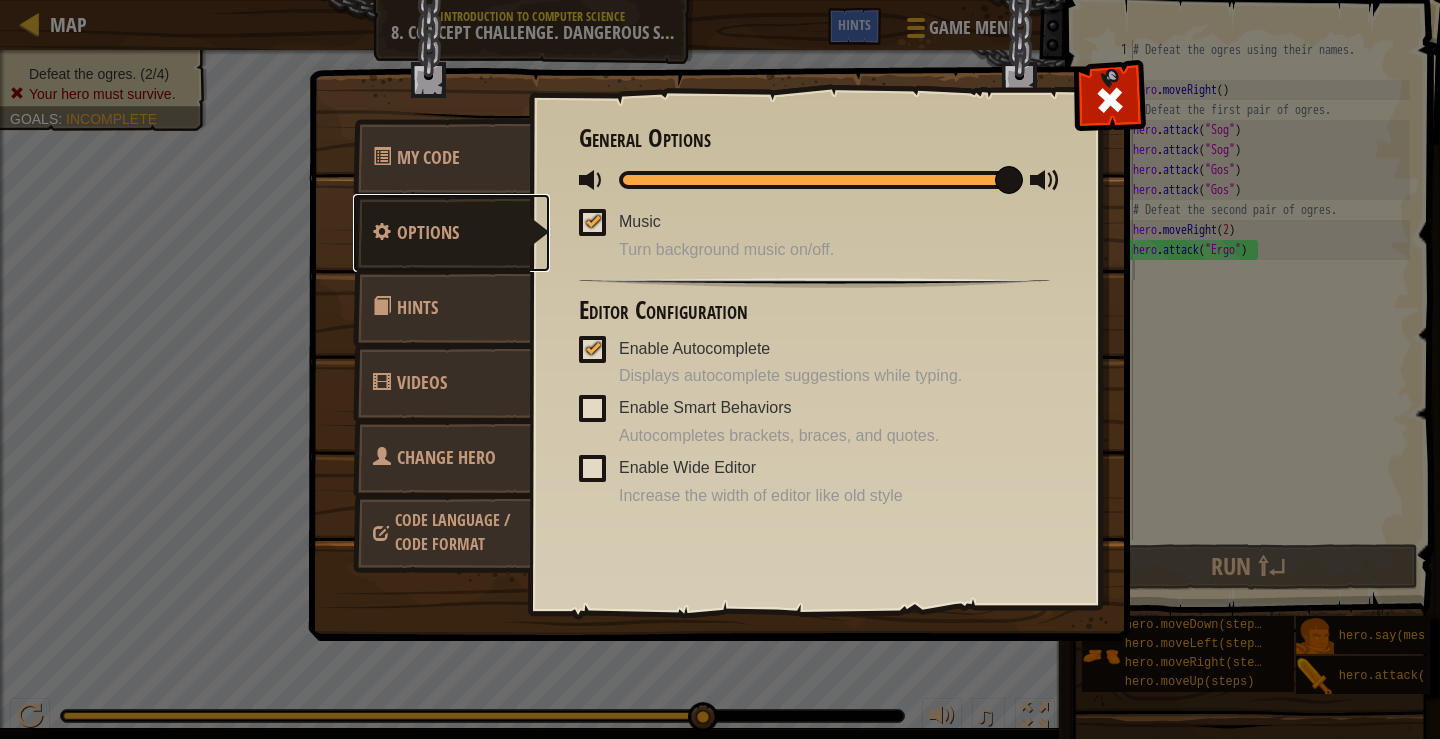 click on "Options" at bounding box center [428, 232] 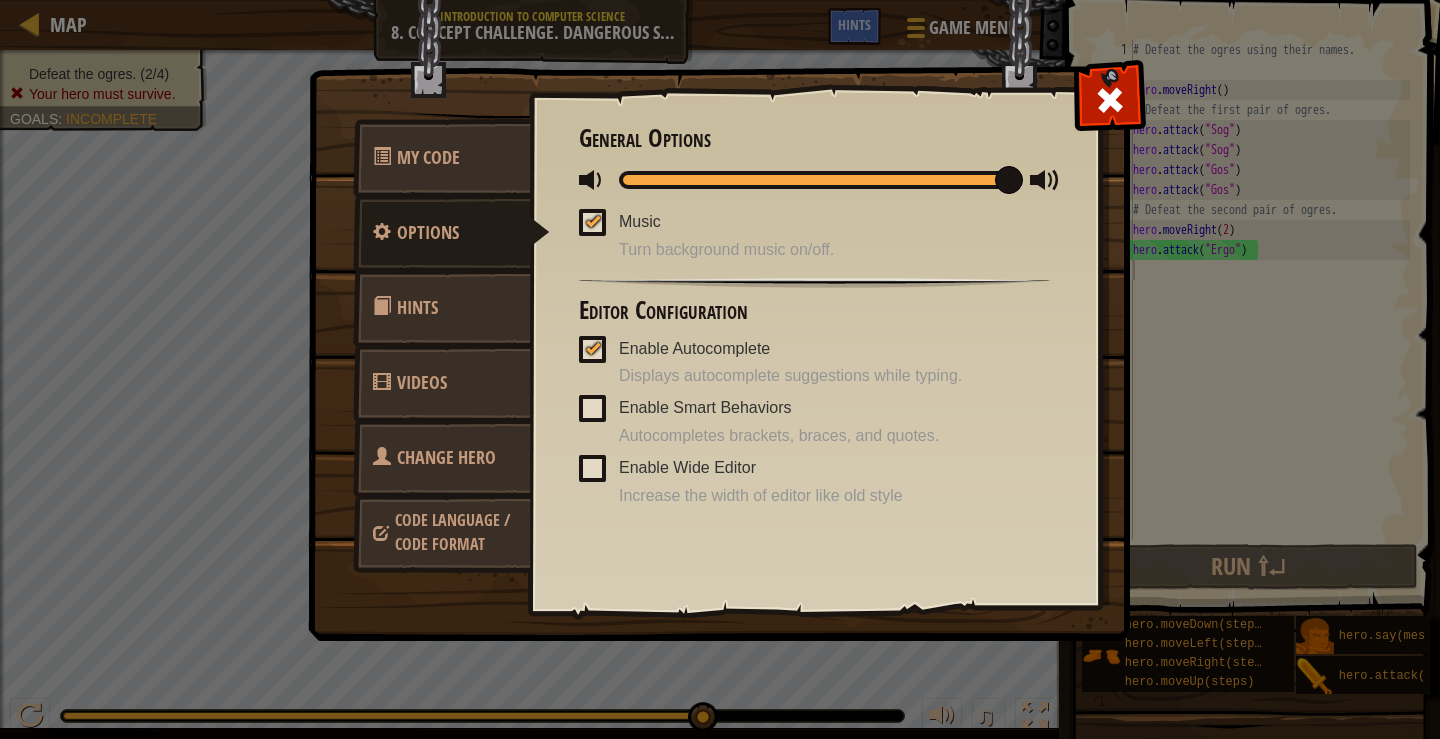 drag, startPoint x: 461, startPoint y: 301, endPoint x: 464, endPoint y: 312, distance: 11.401754 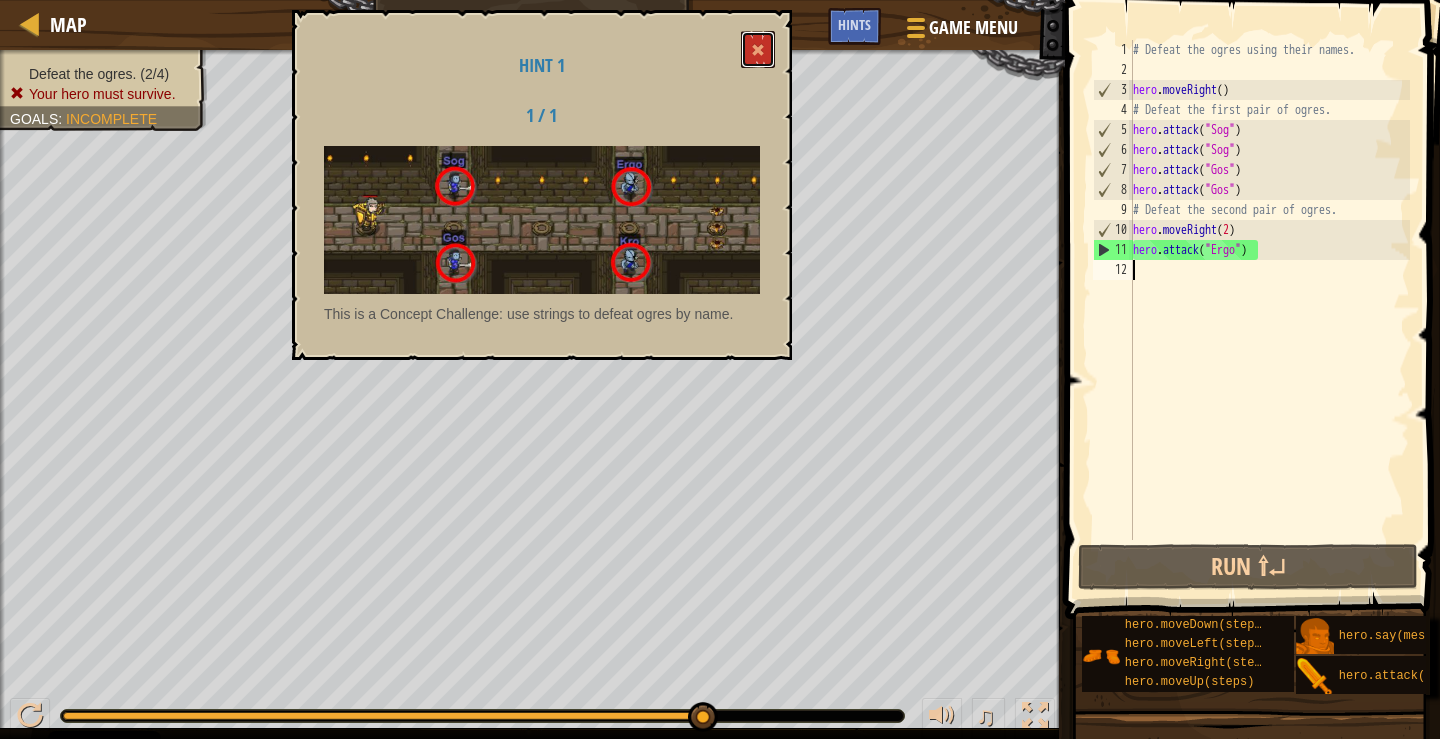 drag, startPoint x: 772, startPoint y: 49, endPoint x: 730, endPoint y: 51, distance: 42.047592 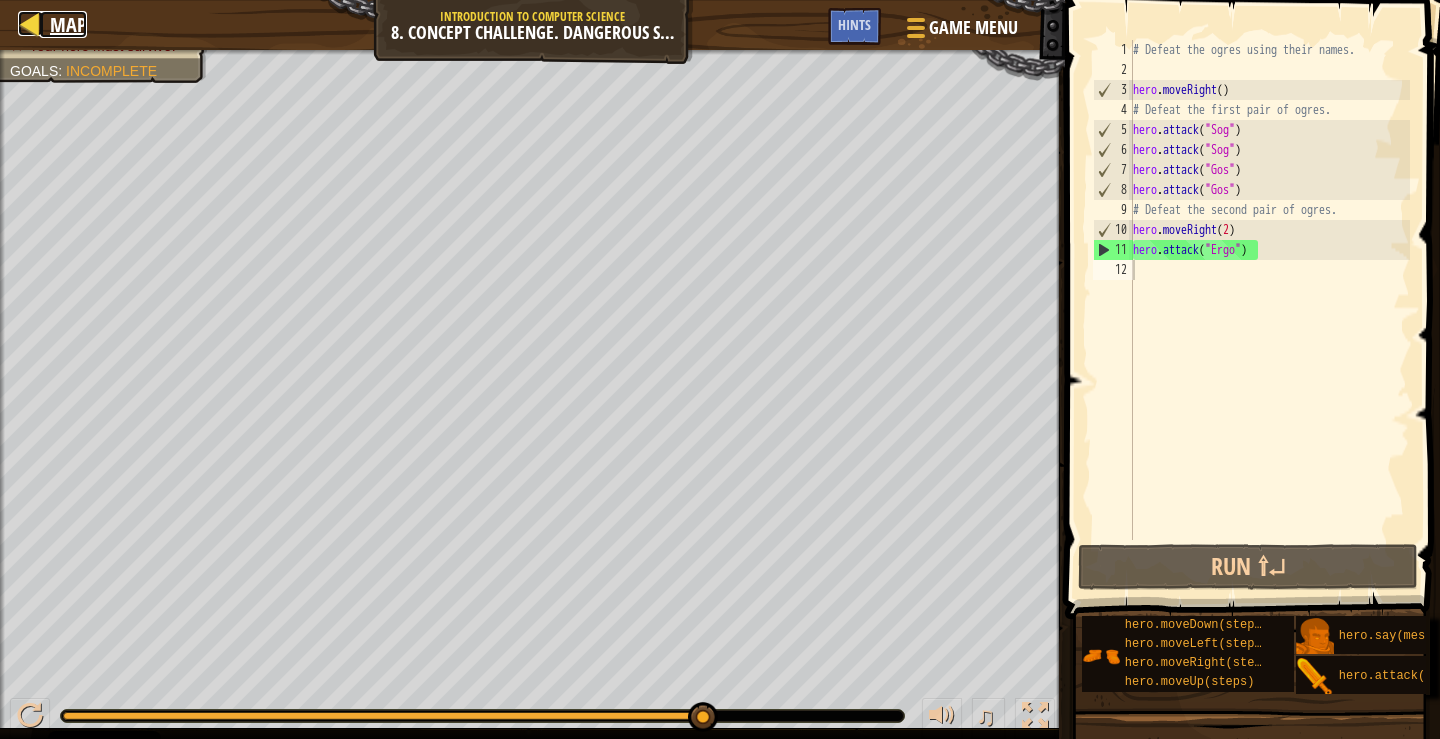 click on "Map" at bounding box center (63, 25) 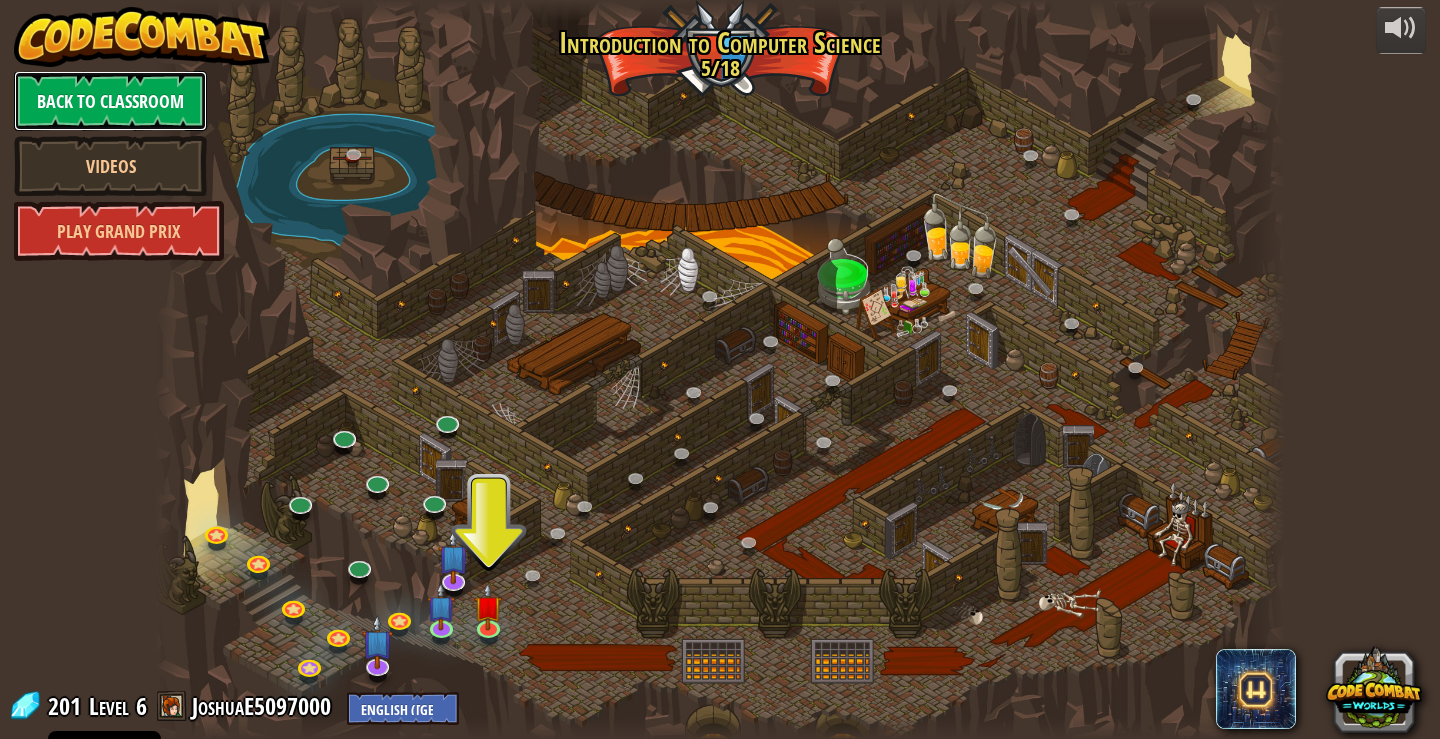 click on "Back to Classroom" at bounding box center (110, 101) 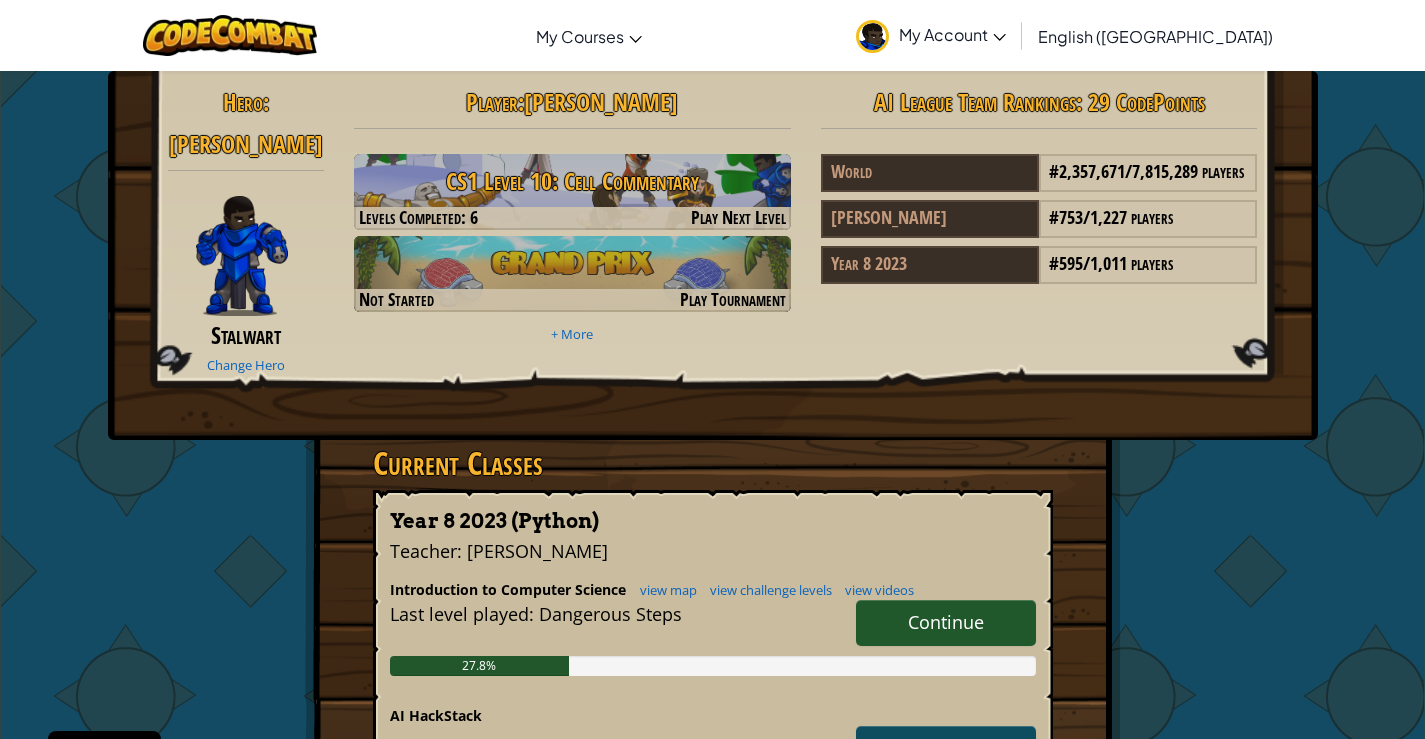 click on "Continue" at bounding box center [946, 622] 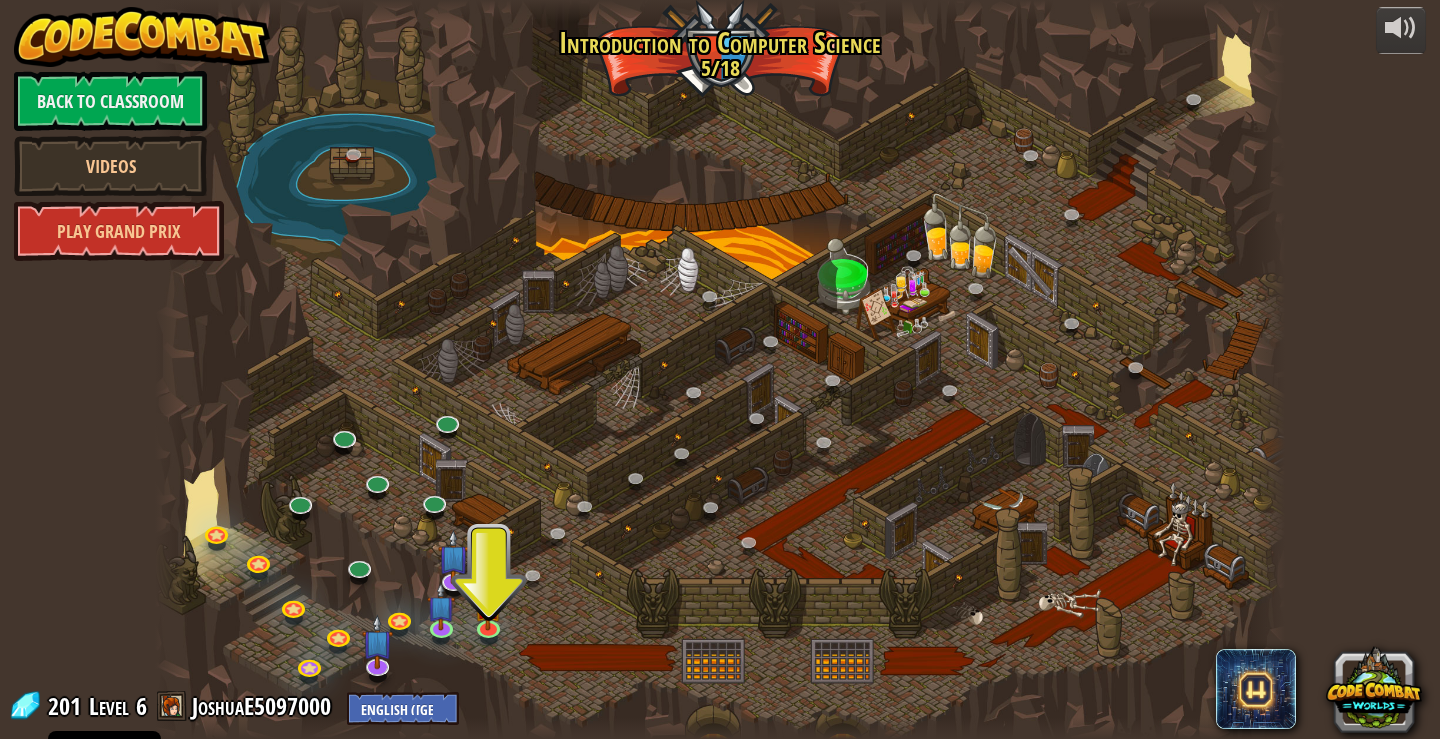 click at bounding box center [720, 369] 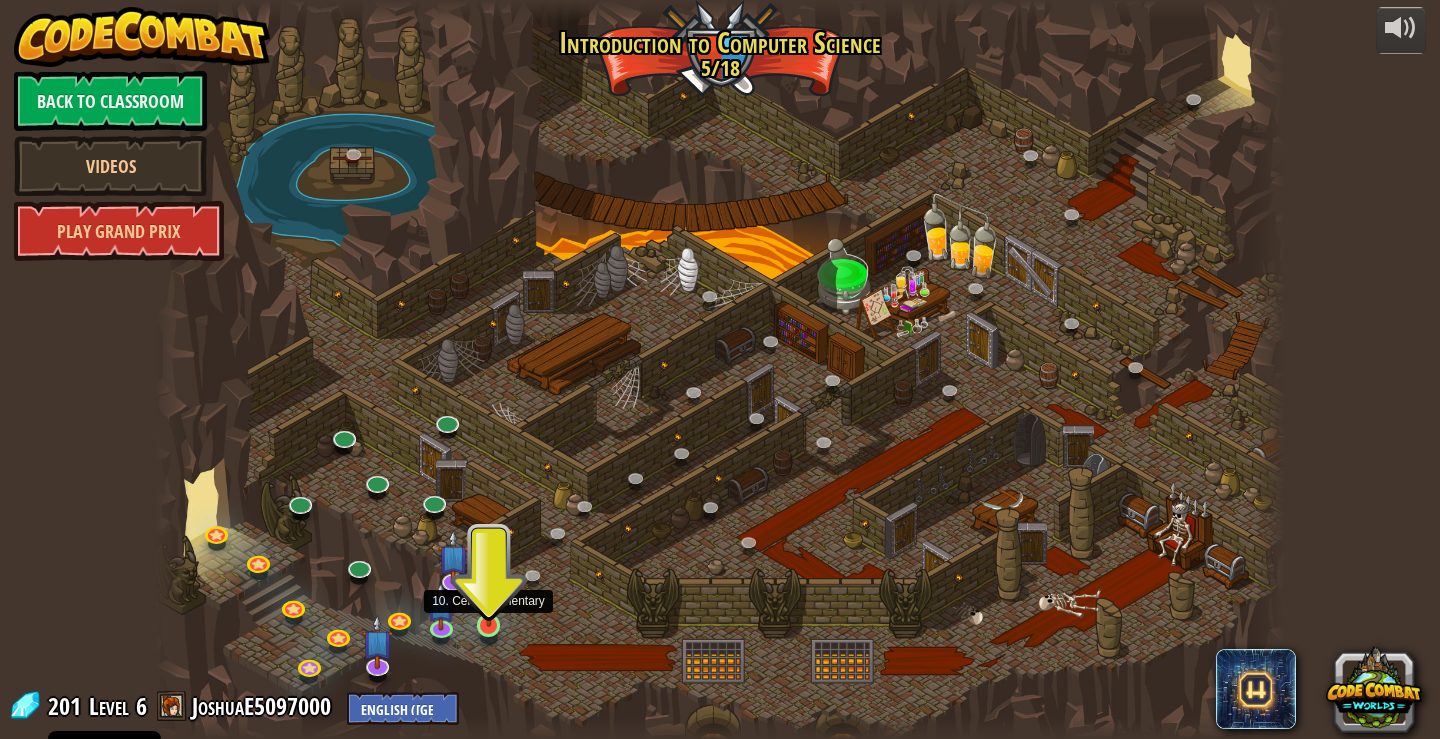 click at bounding box center (489, 595) 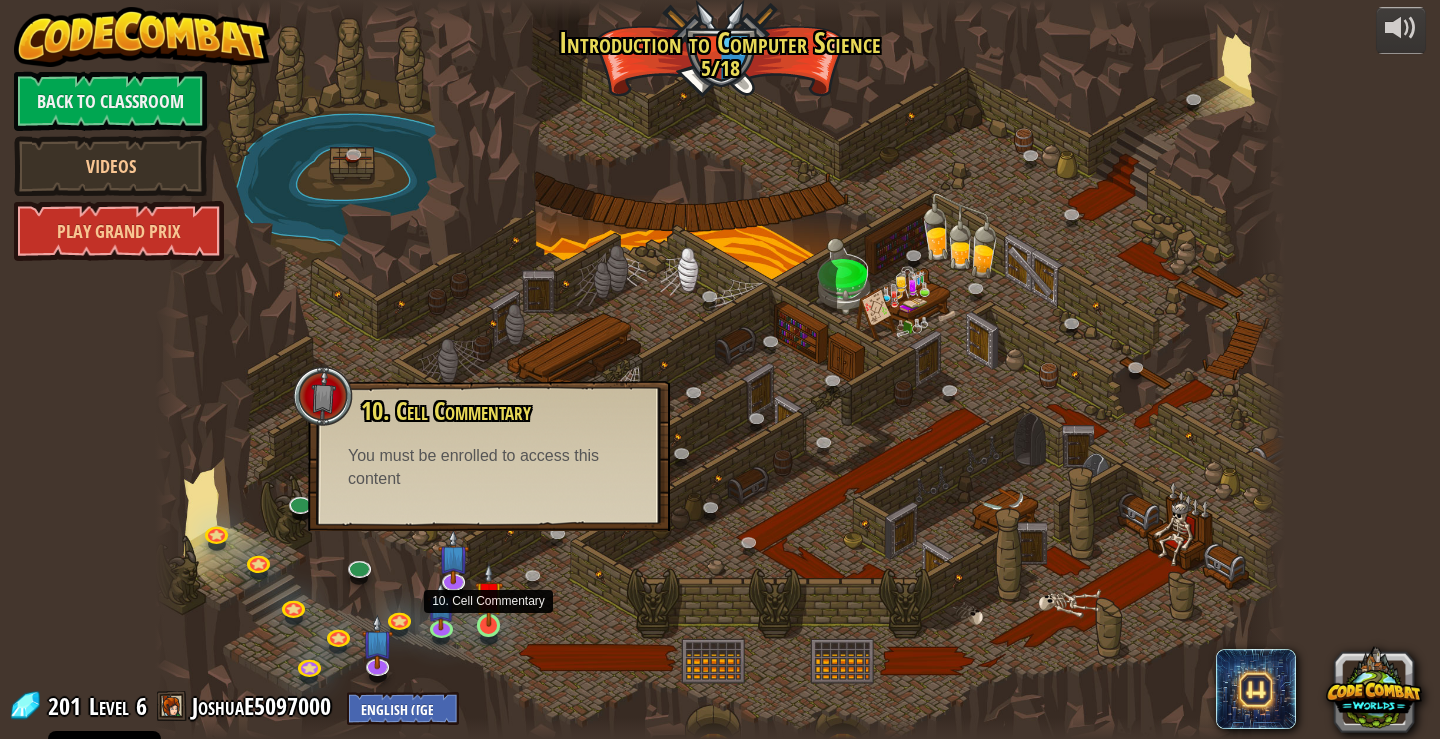click at bounding box center (489, 595) 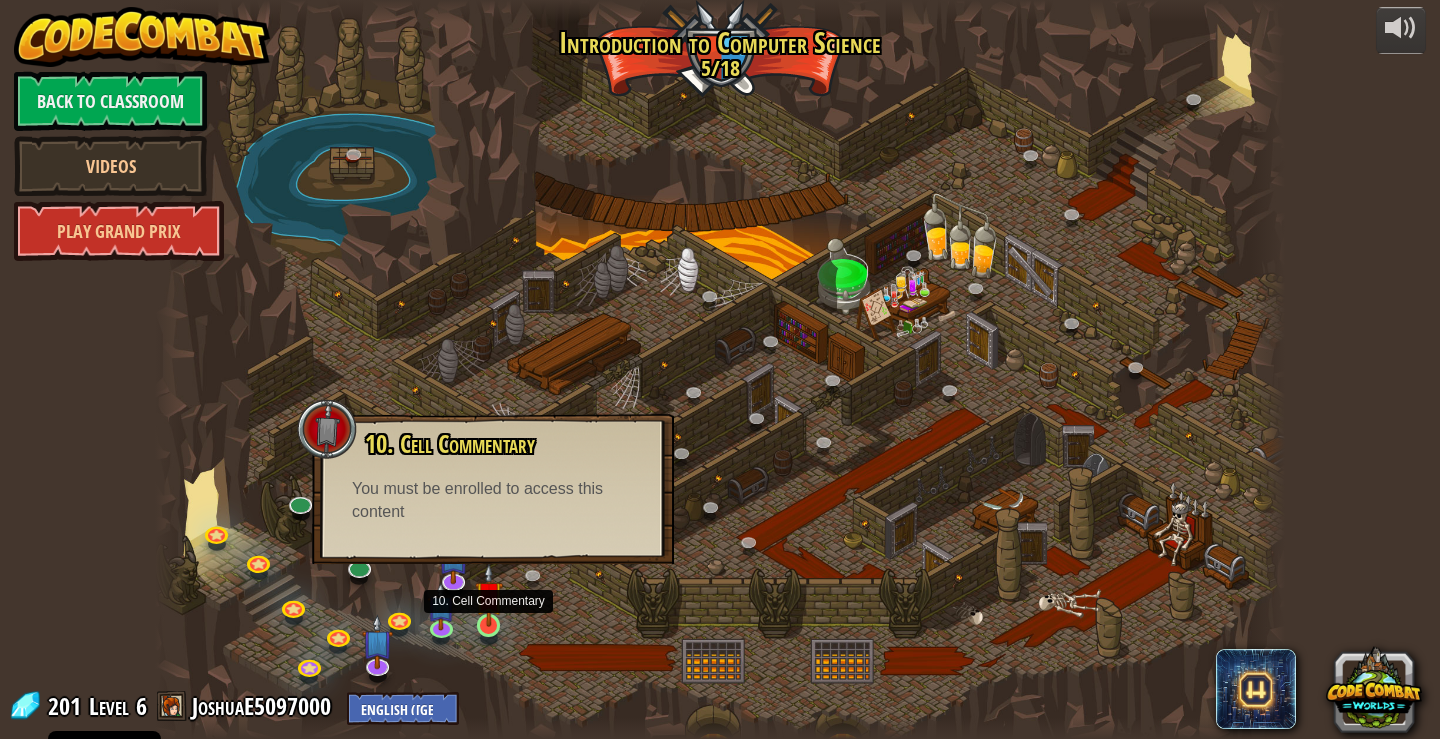 click at bounding box center (489, 595) 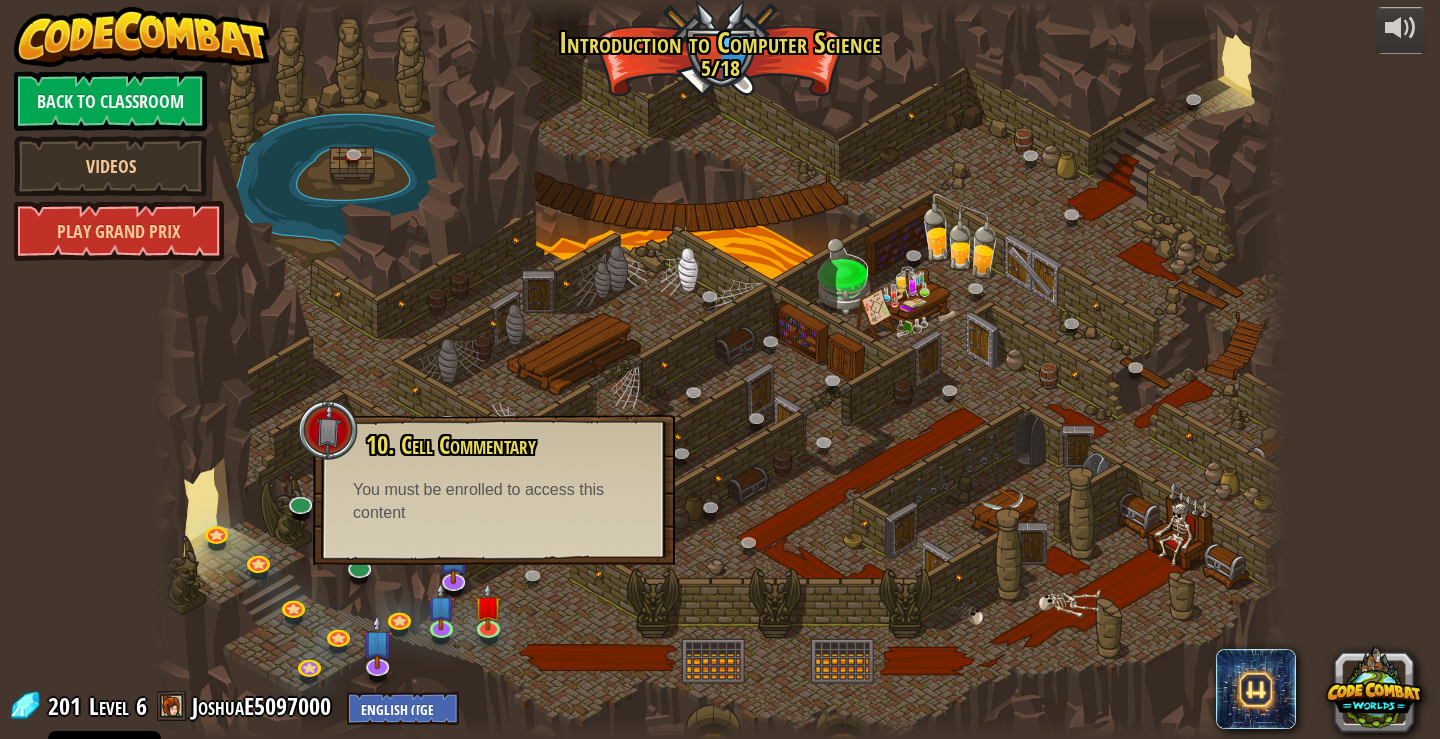 click on "You must be enrolled to access this content" at bounding box center [494, 502] 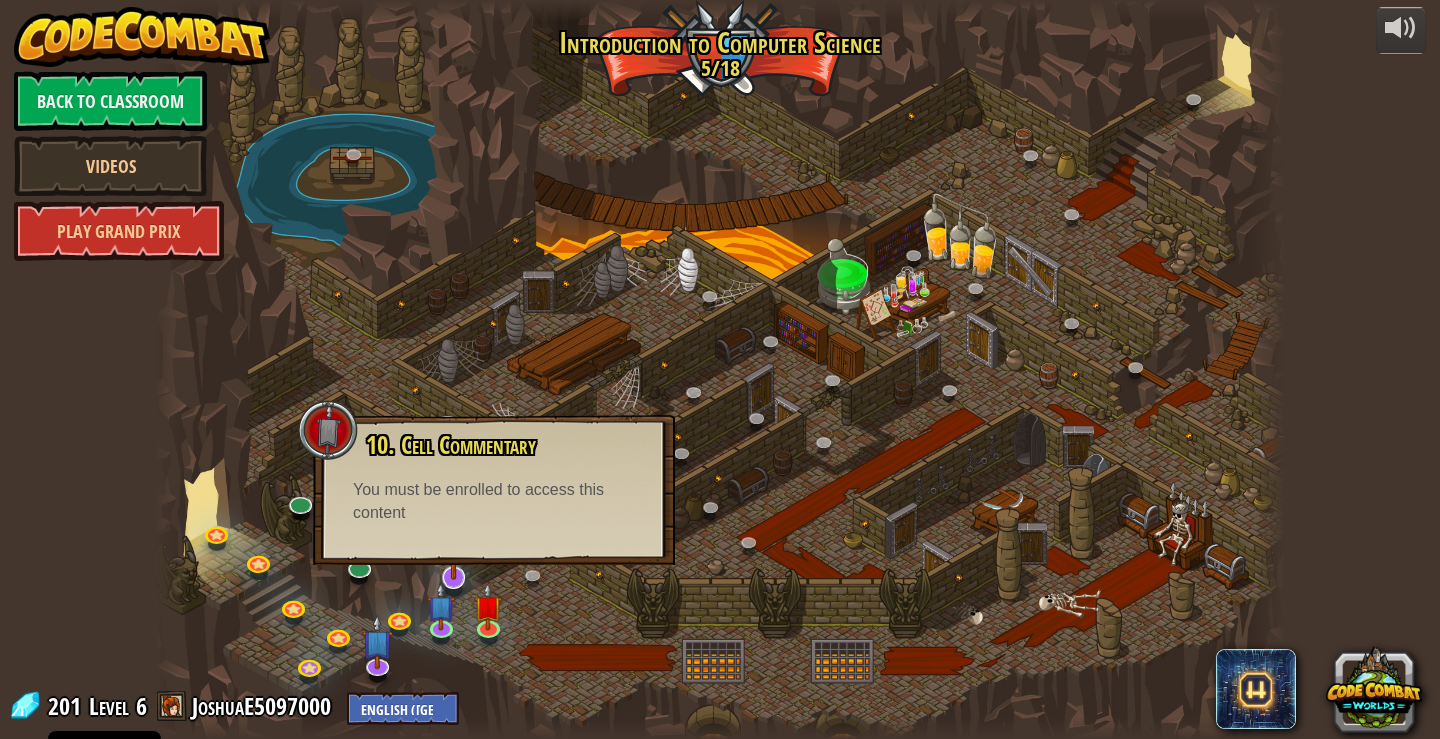 click at bounding box center (454, 543) 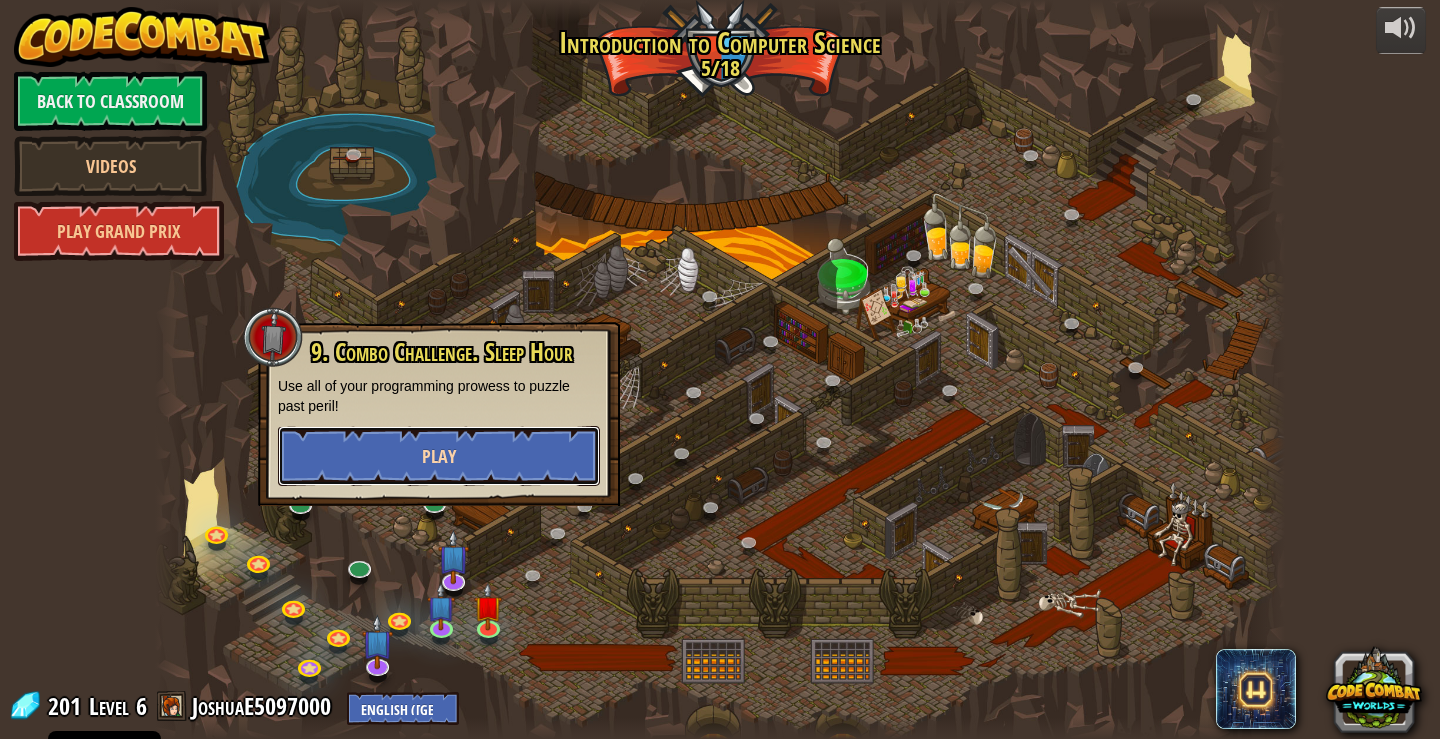 click on "Play" at bounding box center (439, 456) 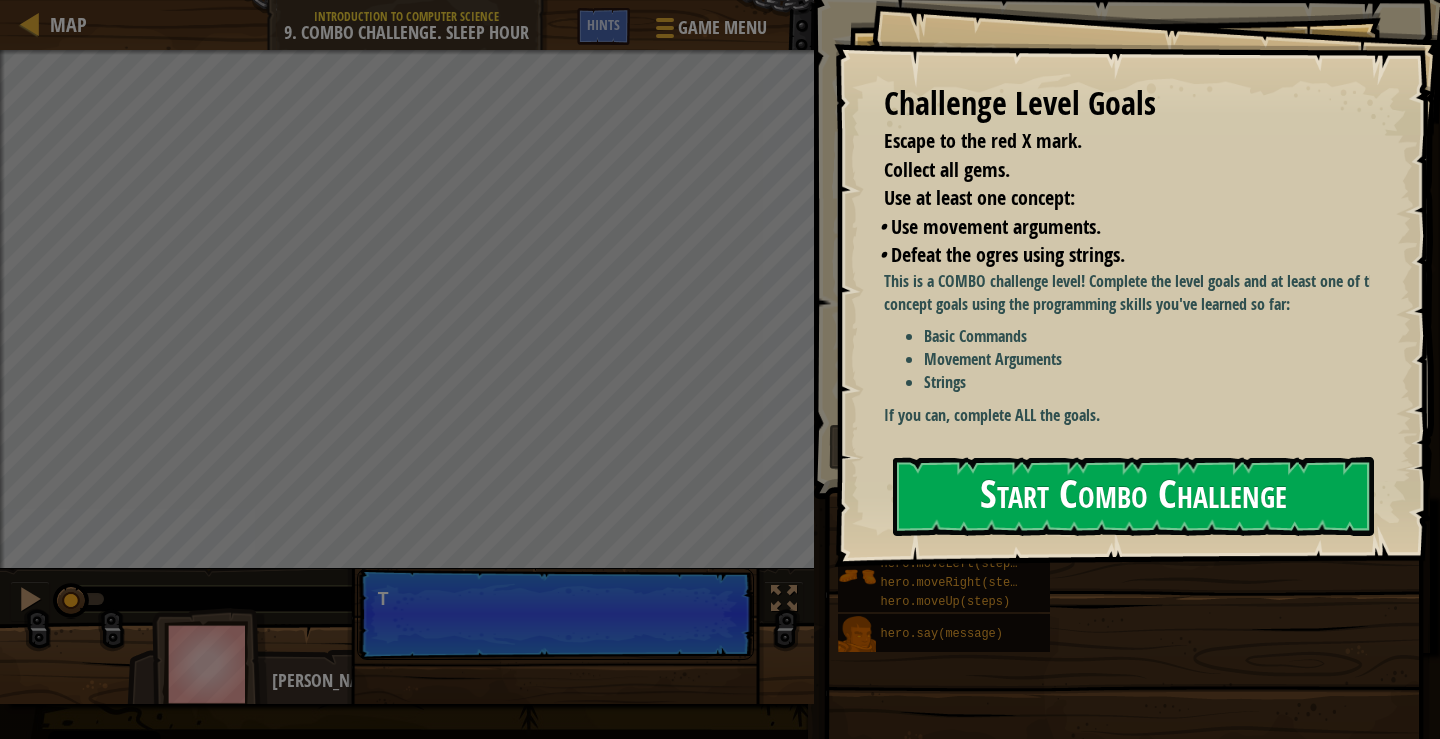 click on "Start Combo Challenge" at bounding box center (1133, 496) 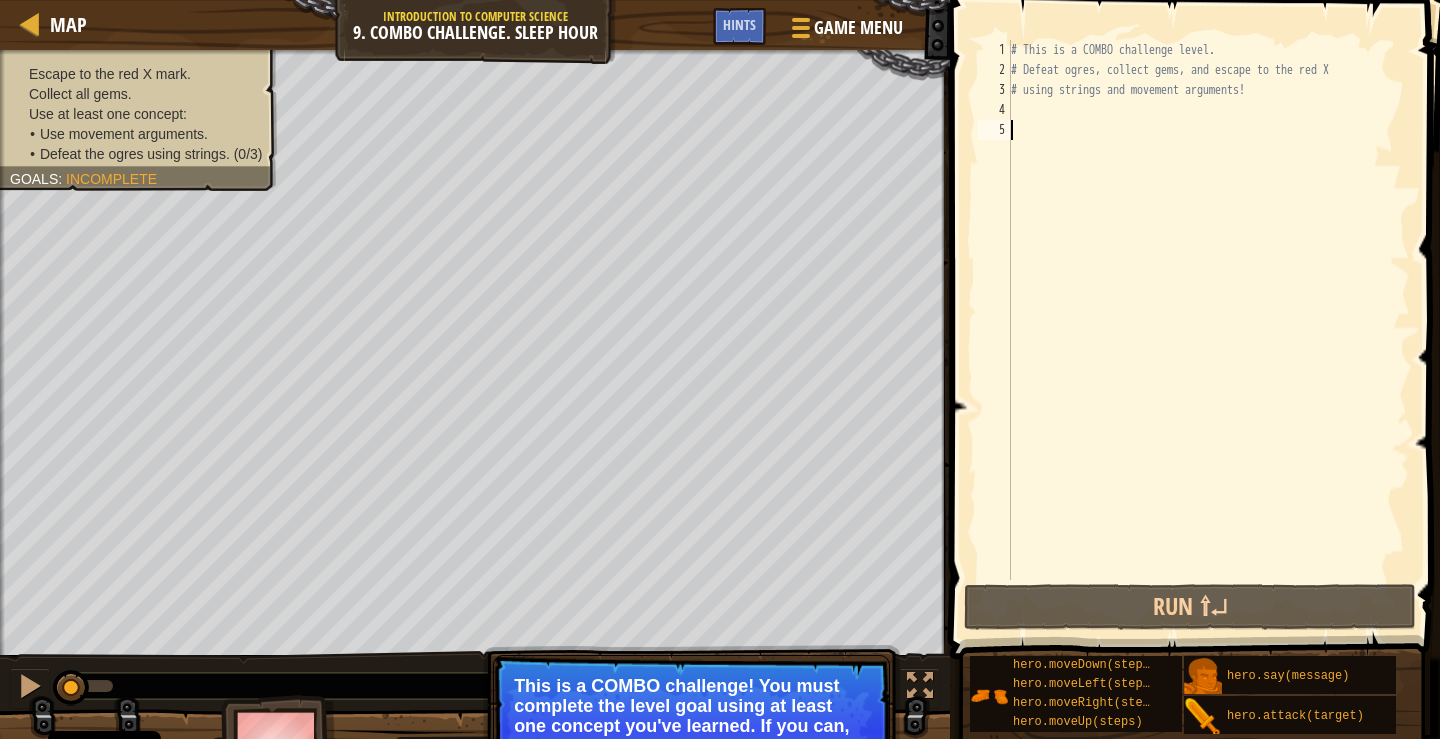 click on "Map Introduction to Computer Science 9. Combo Challenge. Sleep Hour Game Menu Done Hints" at bounding box center [475, 25] 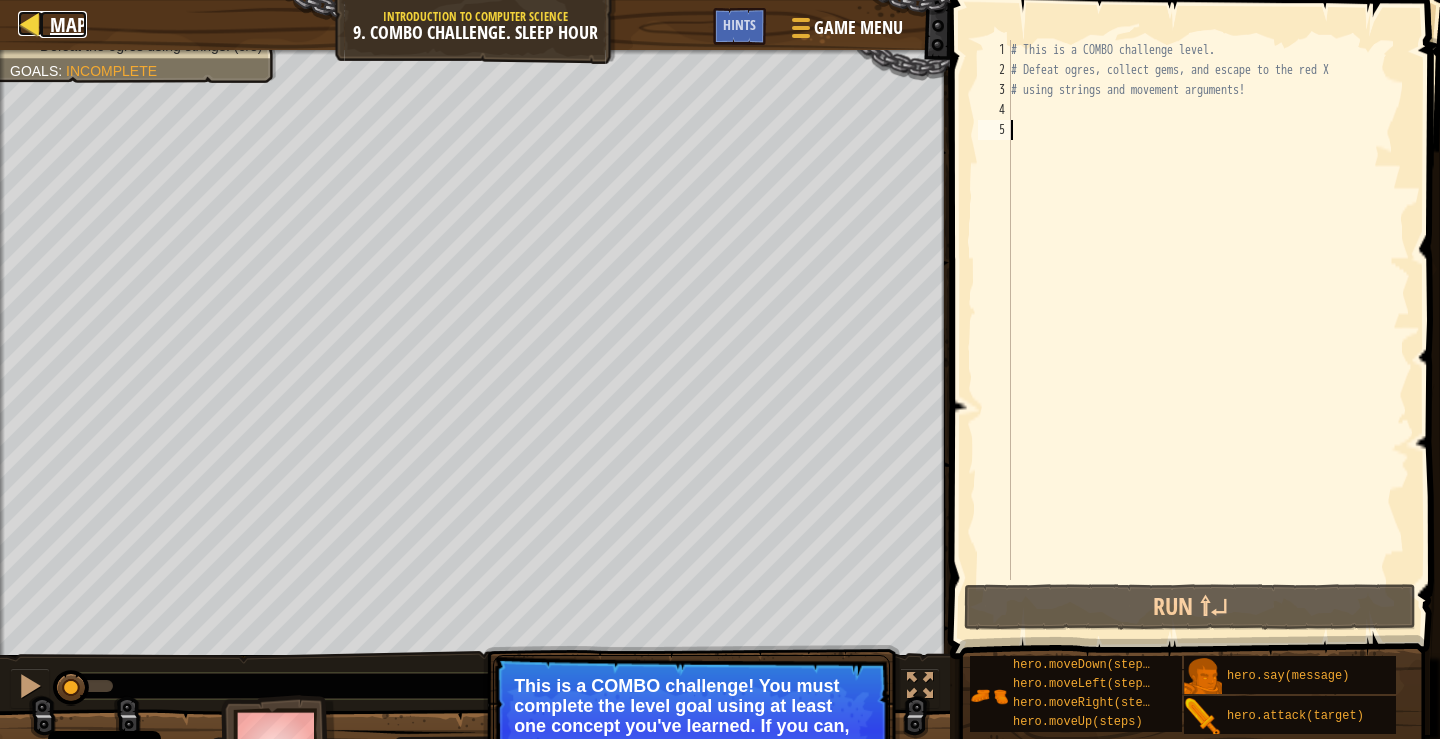 click on "Map" at bounding box center (68, 24) 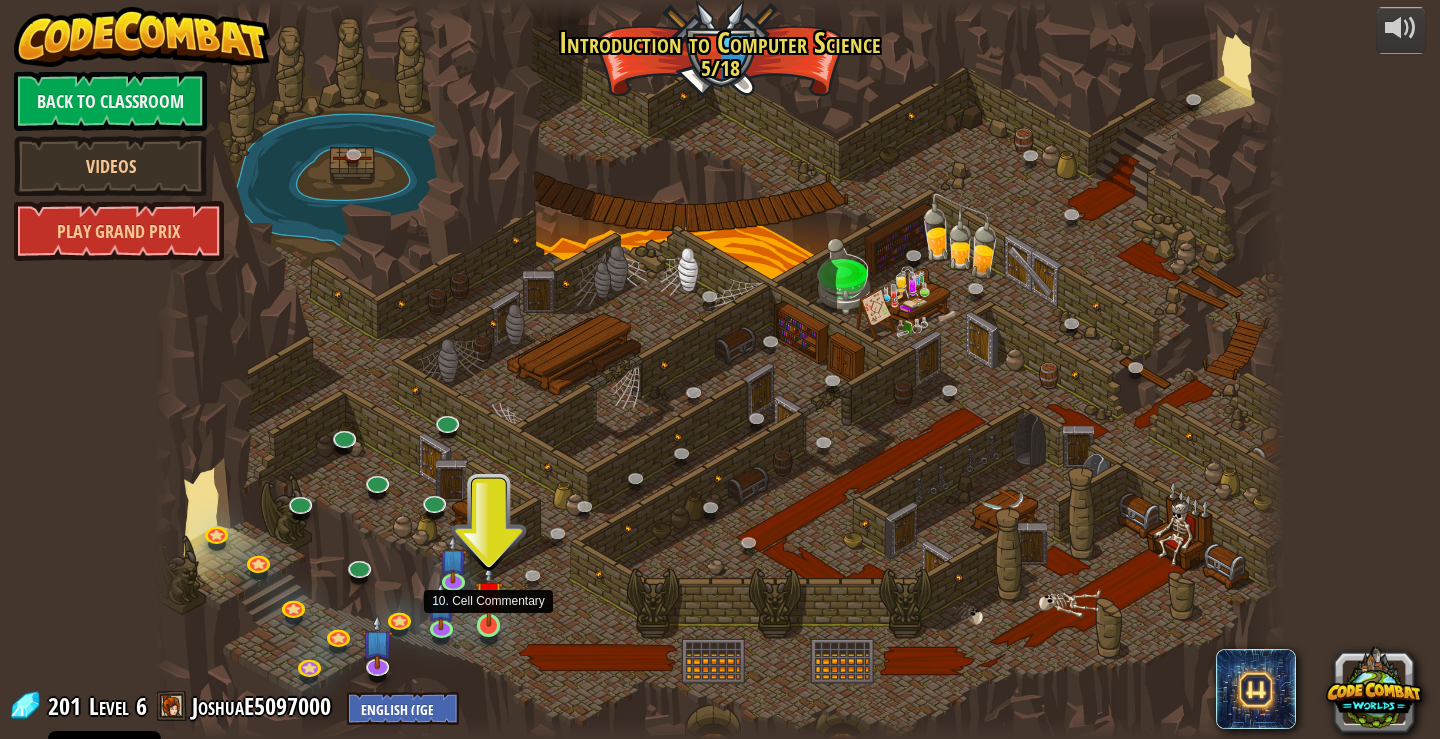 click at bounding box center [489, 595] 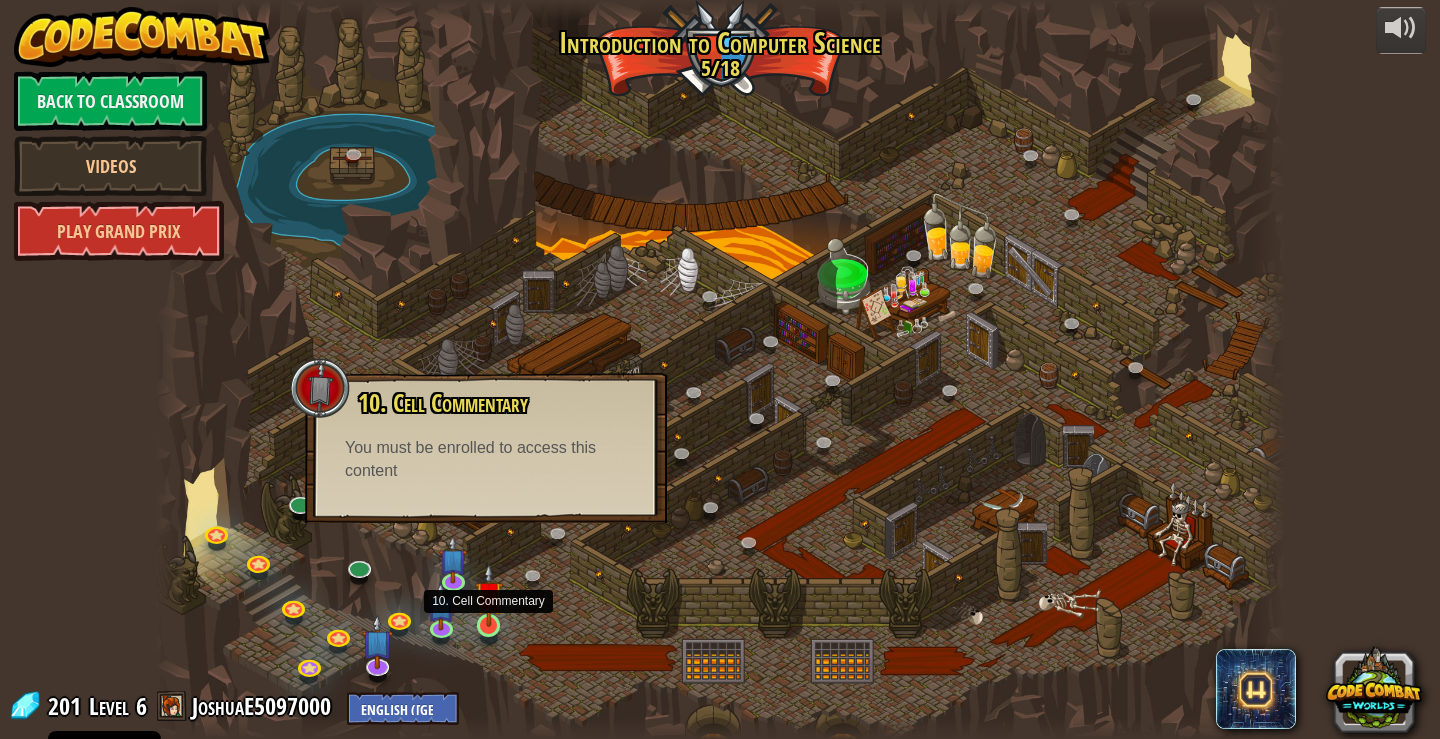 click at bounding box center (489, 595) 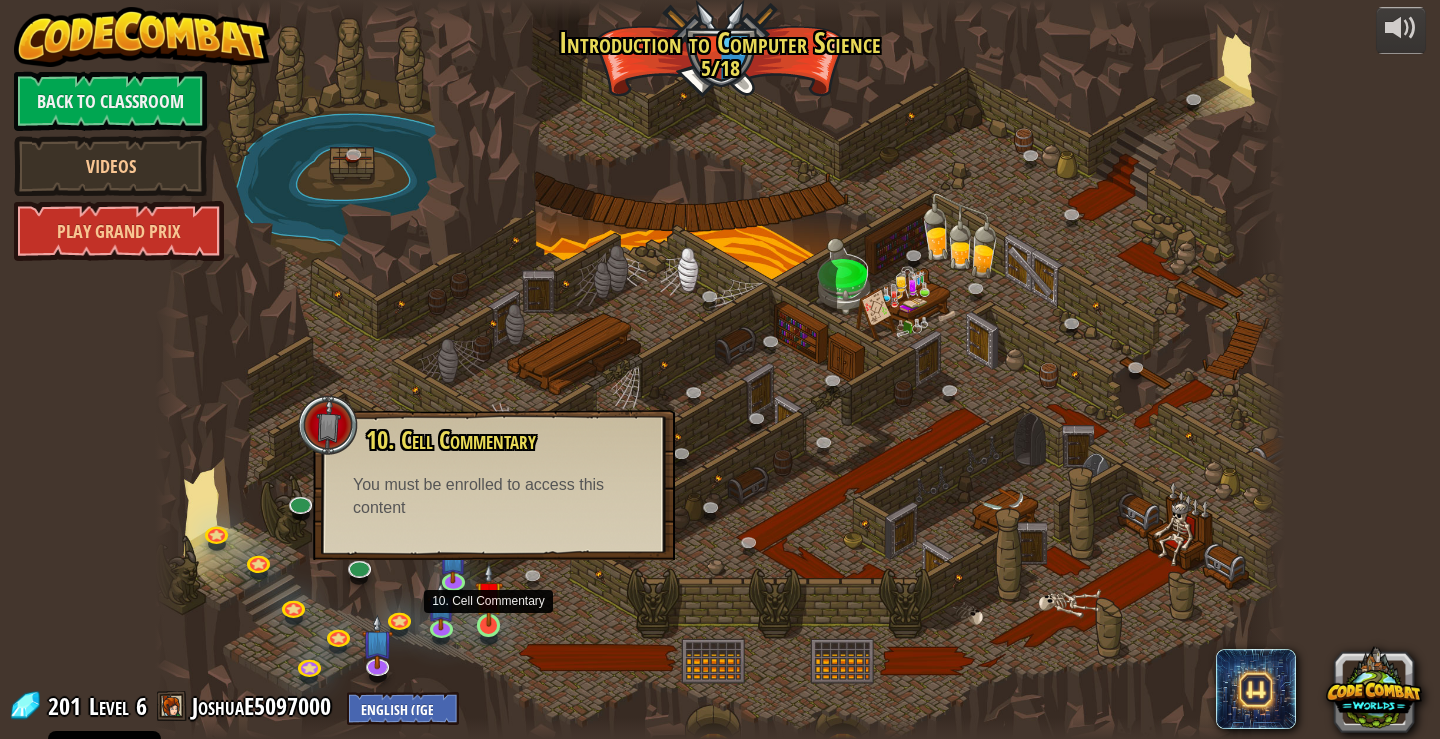 click at bounding box center (489, 595) 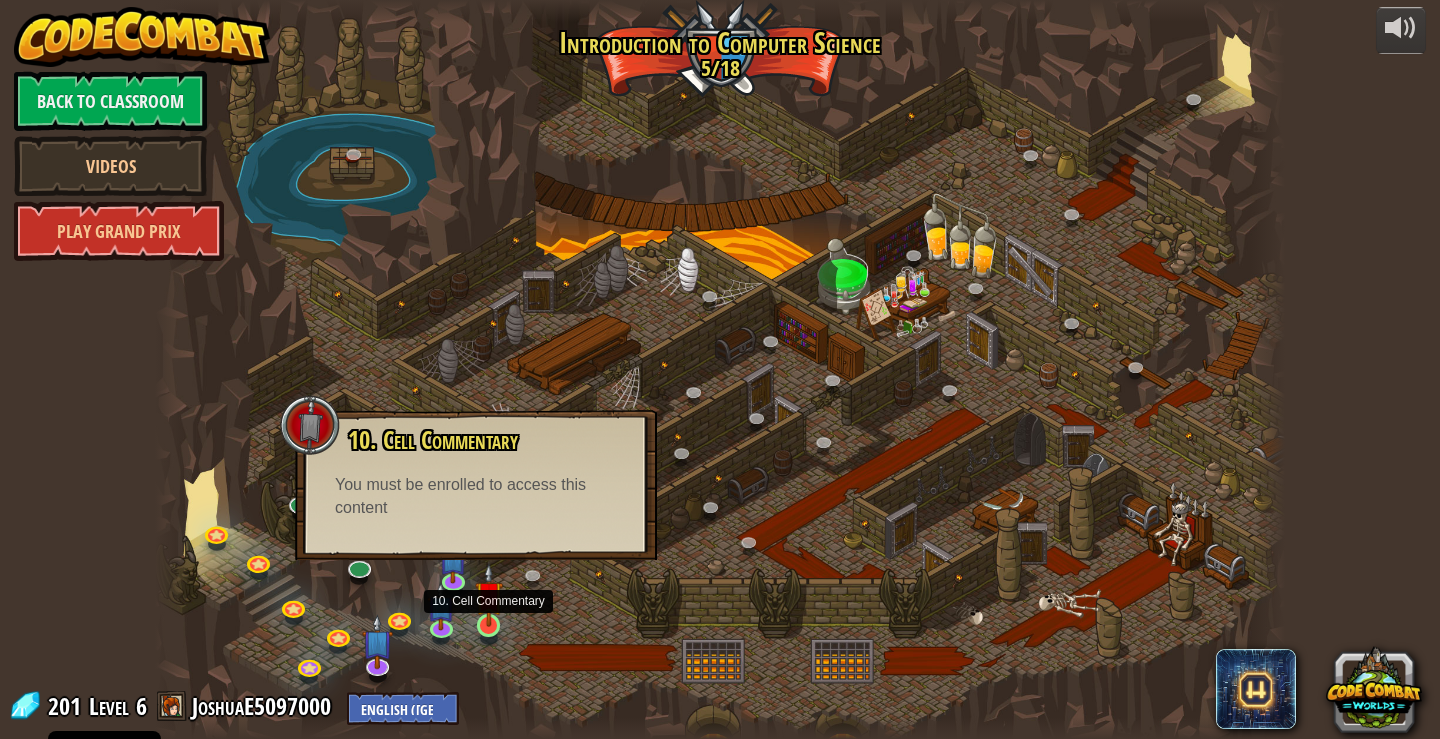 click at bounding box center (489, 595) 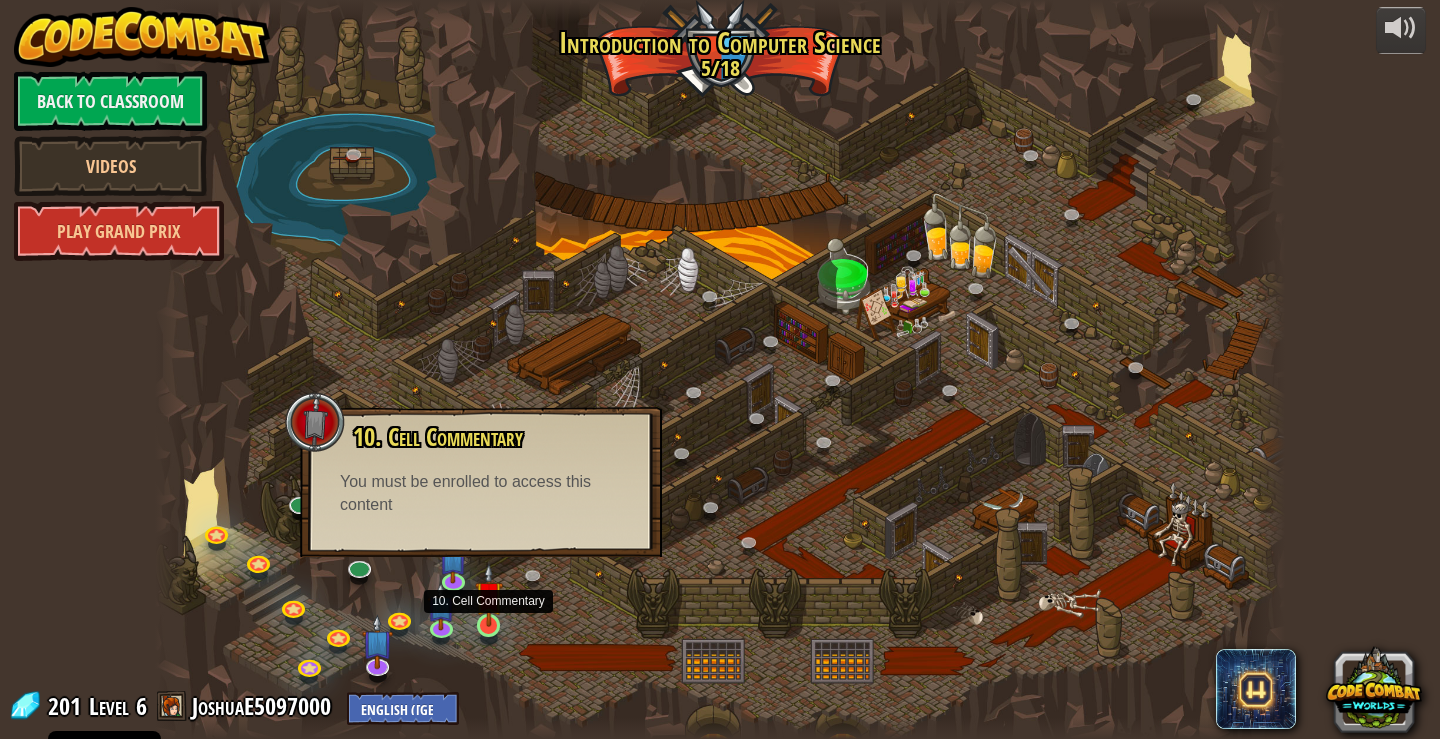 click at bounding box center [489, 595] 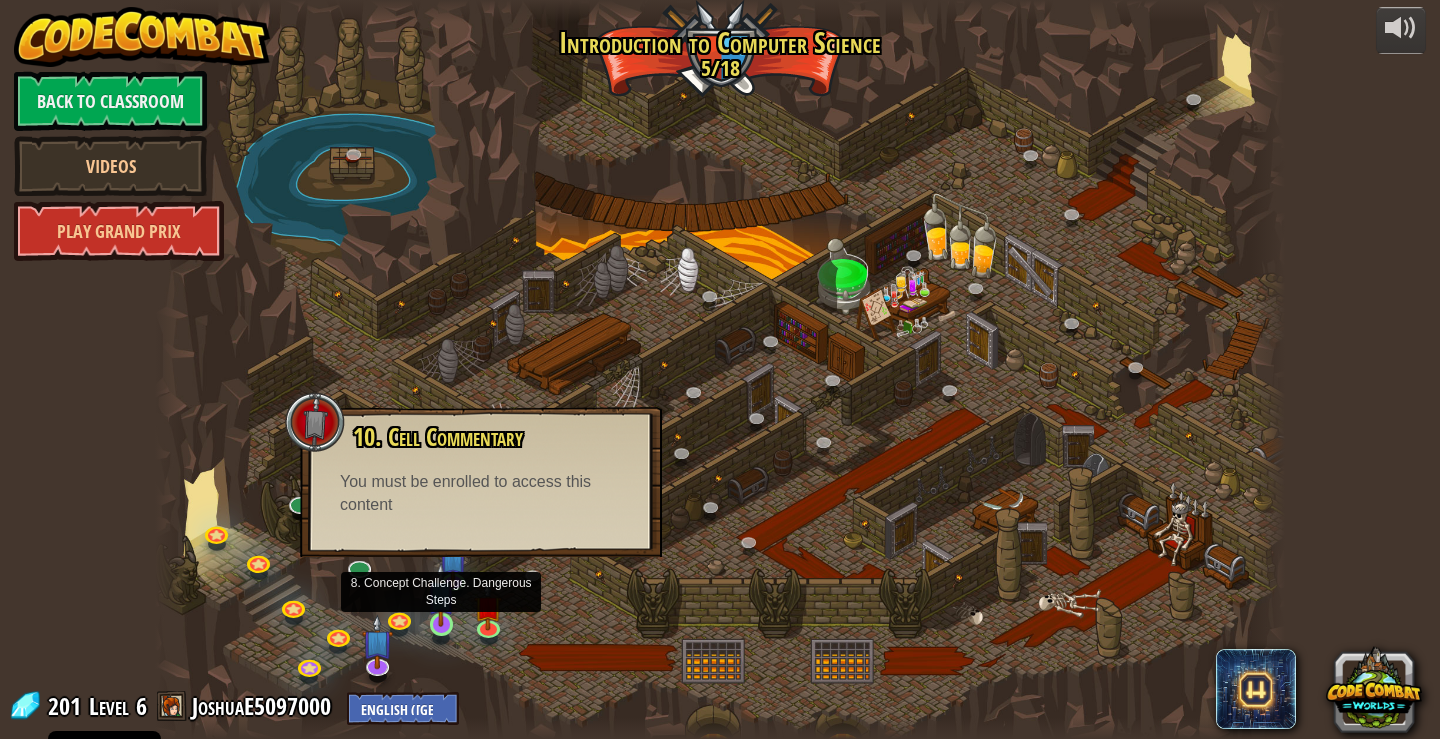 click at bounding box center (441, 594) 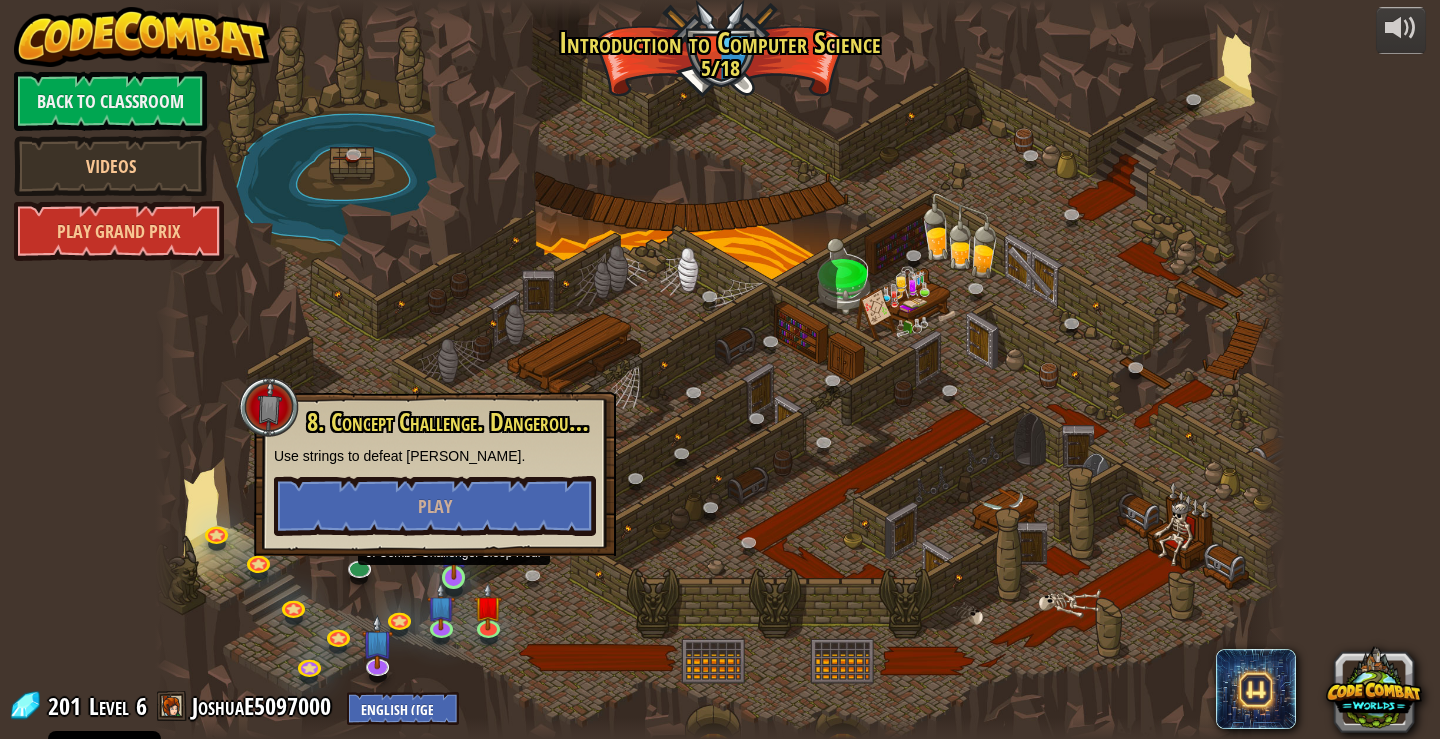 click at bounding box center [454, 547] 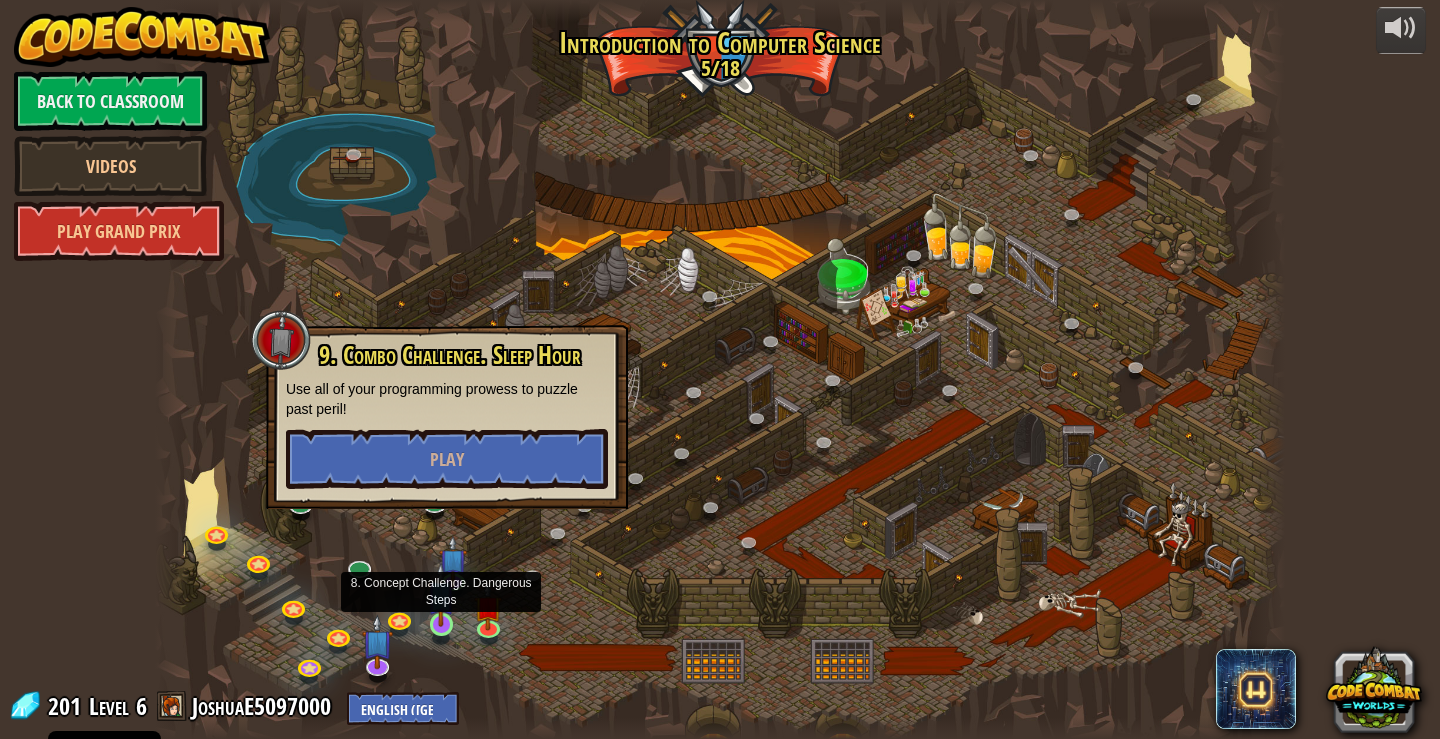 click at bounding box center [441, 594] 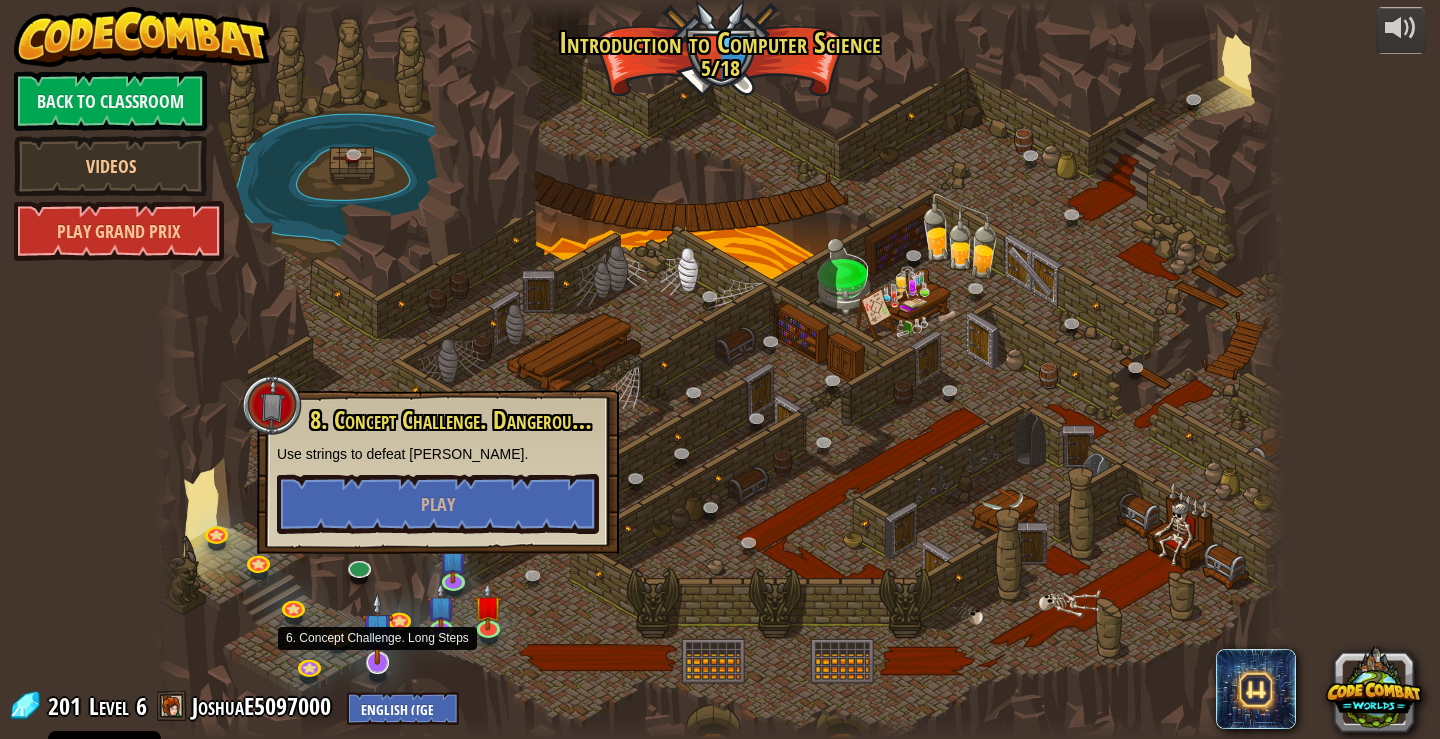 click at bounding box center (378, 628) 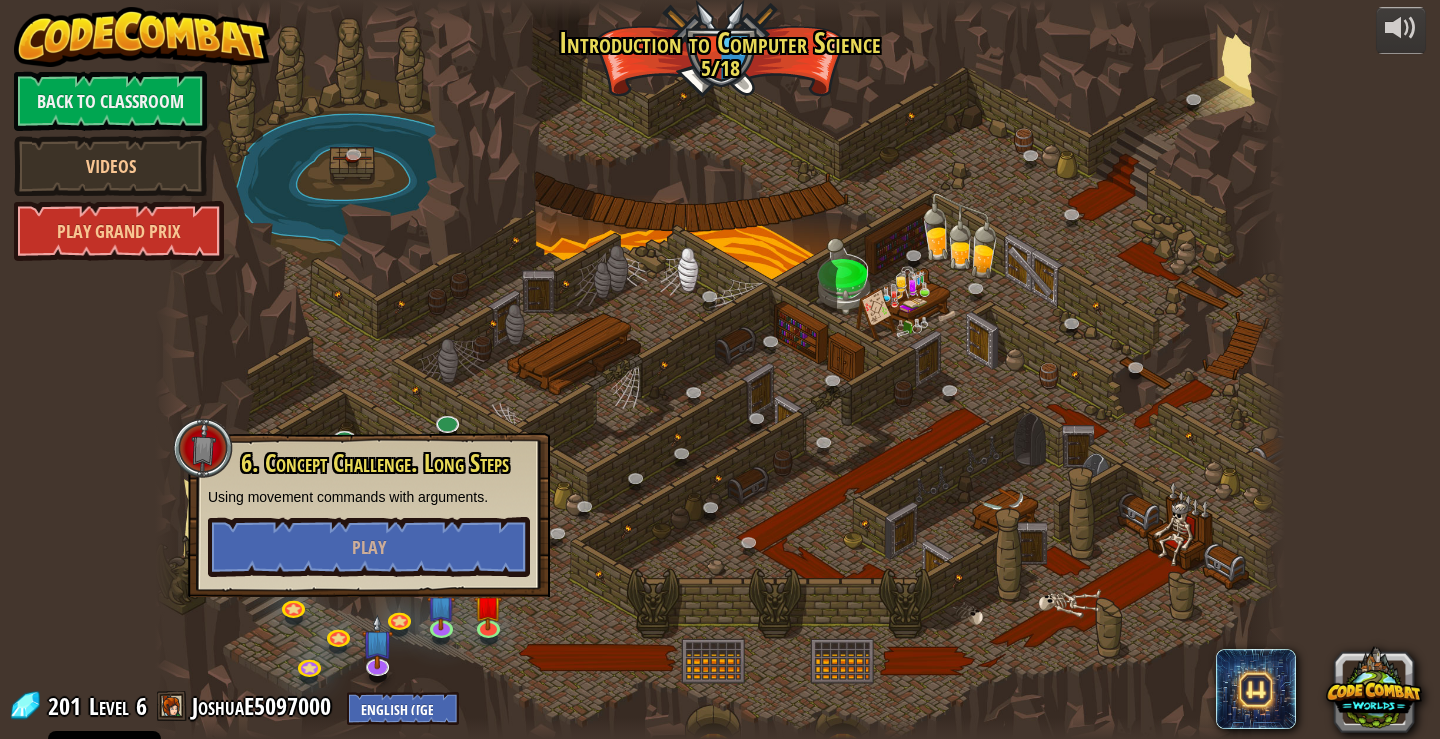 click at bounding box center [720, 369] 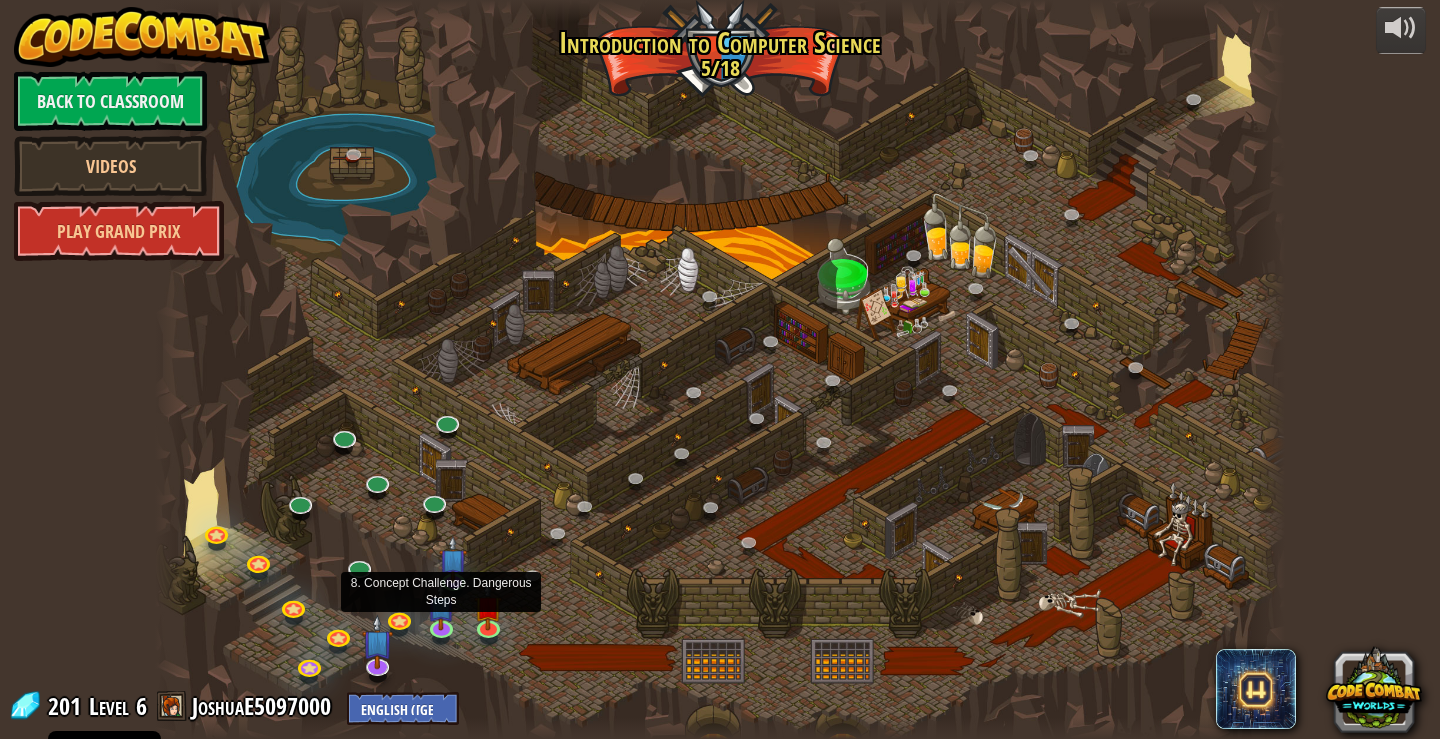 click at bounding box center [720, 369] 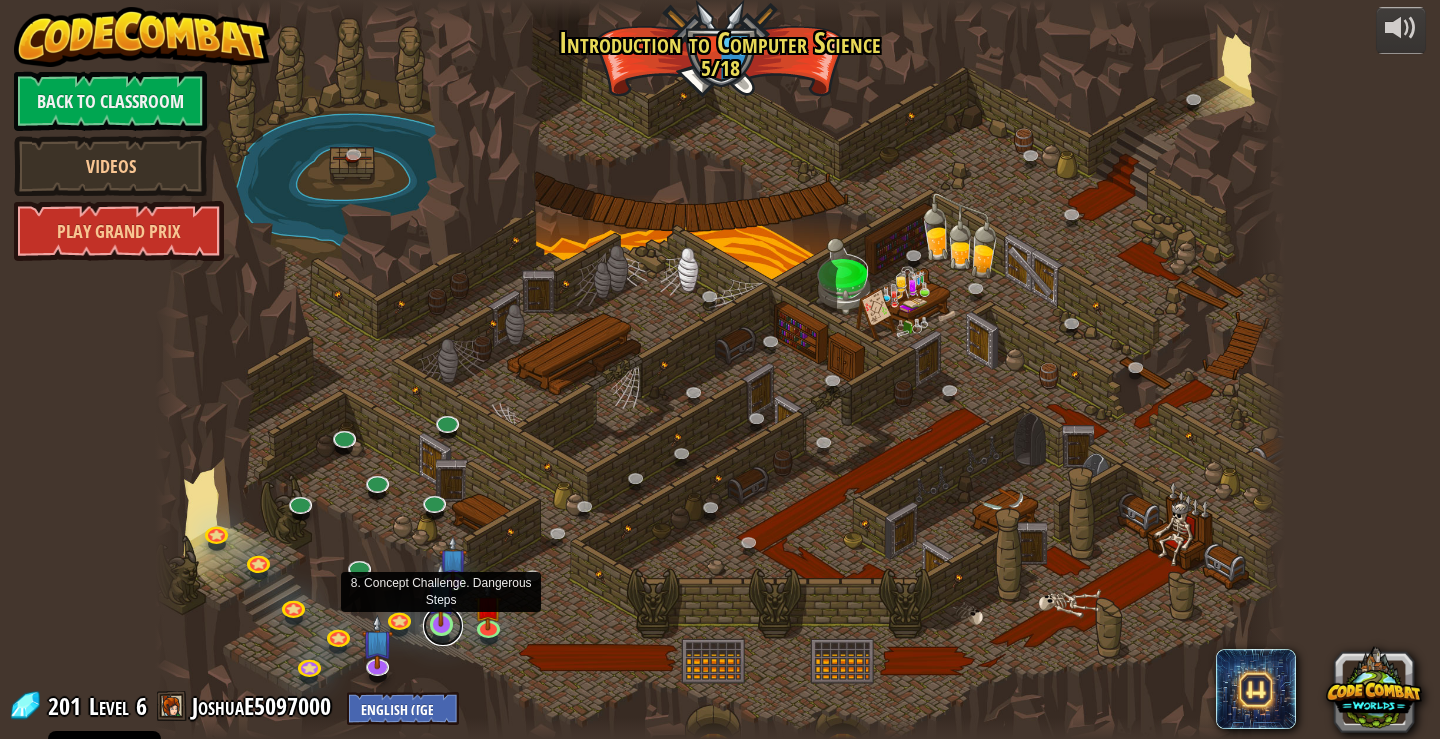click at bounding box center [443, 626] 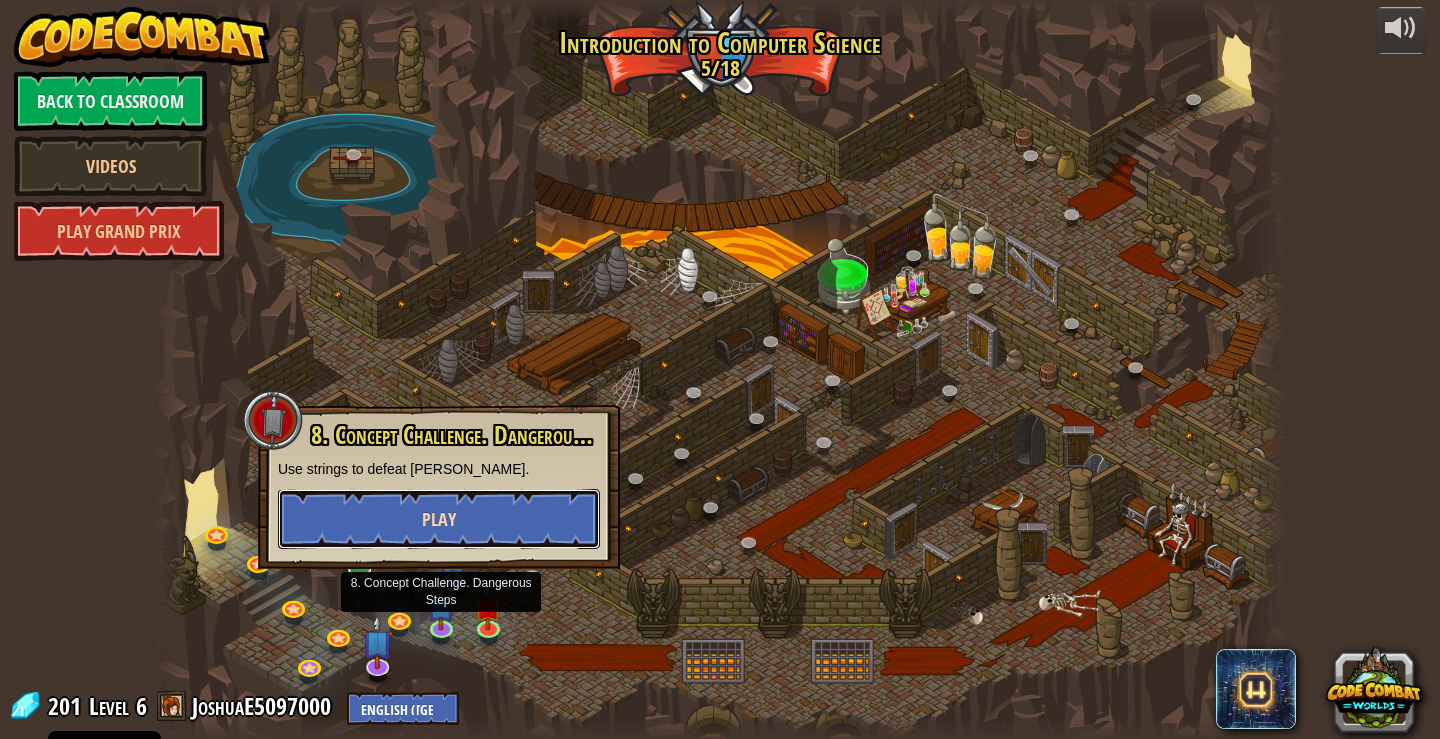 click on "Play" at bounding box center [439, 519] 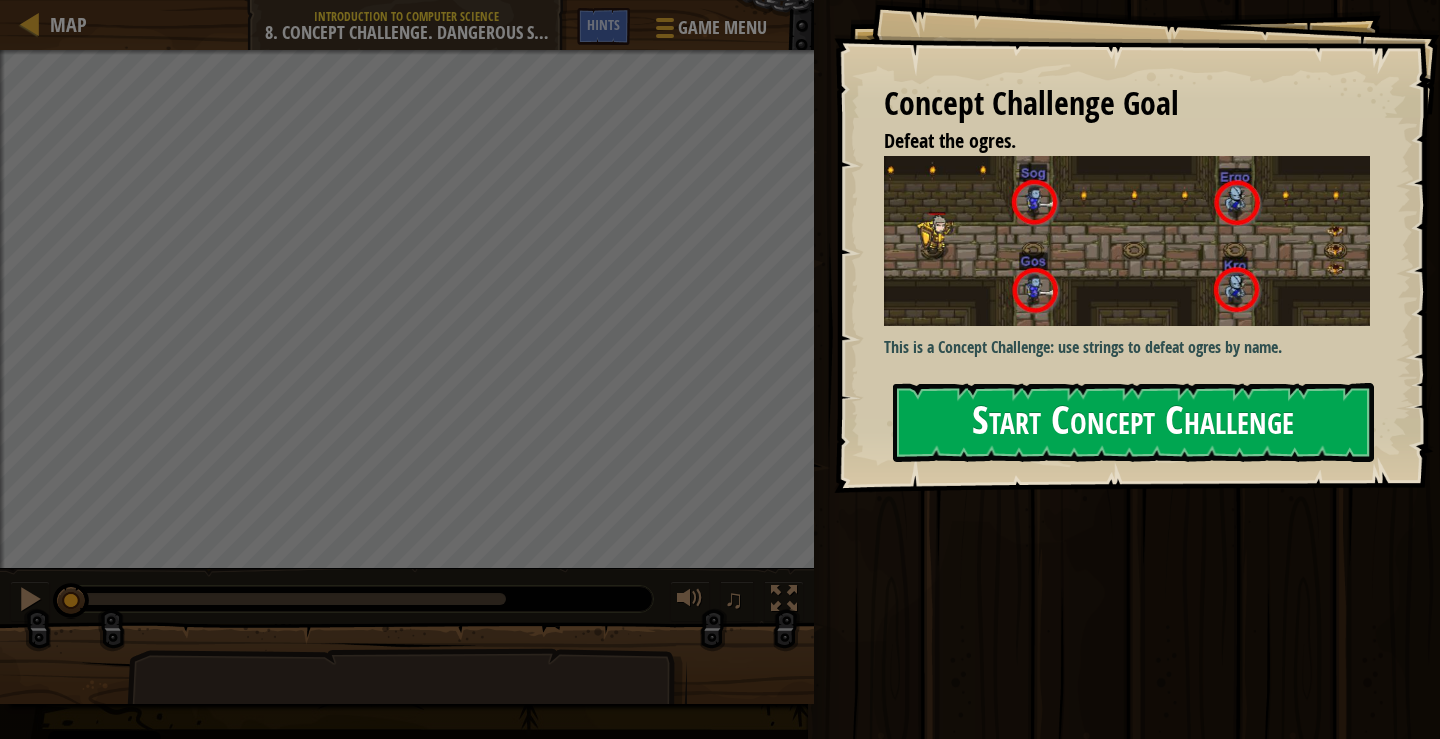 click on "Start Concept Challenge" at bounding box center [1133, 422] 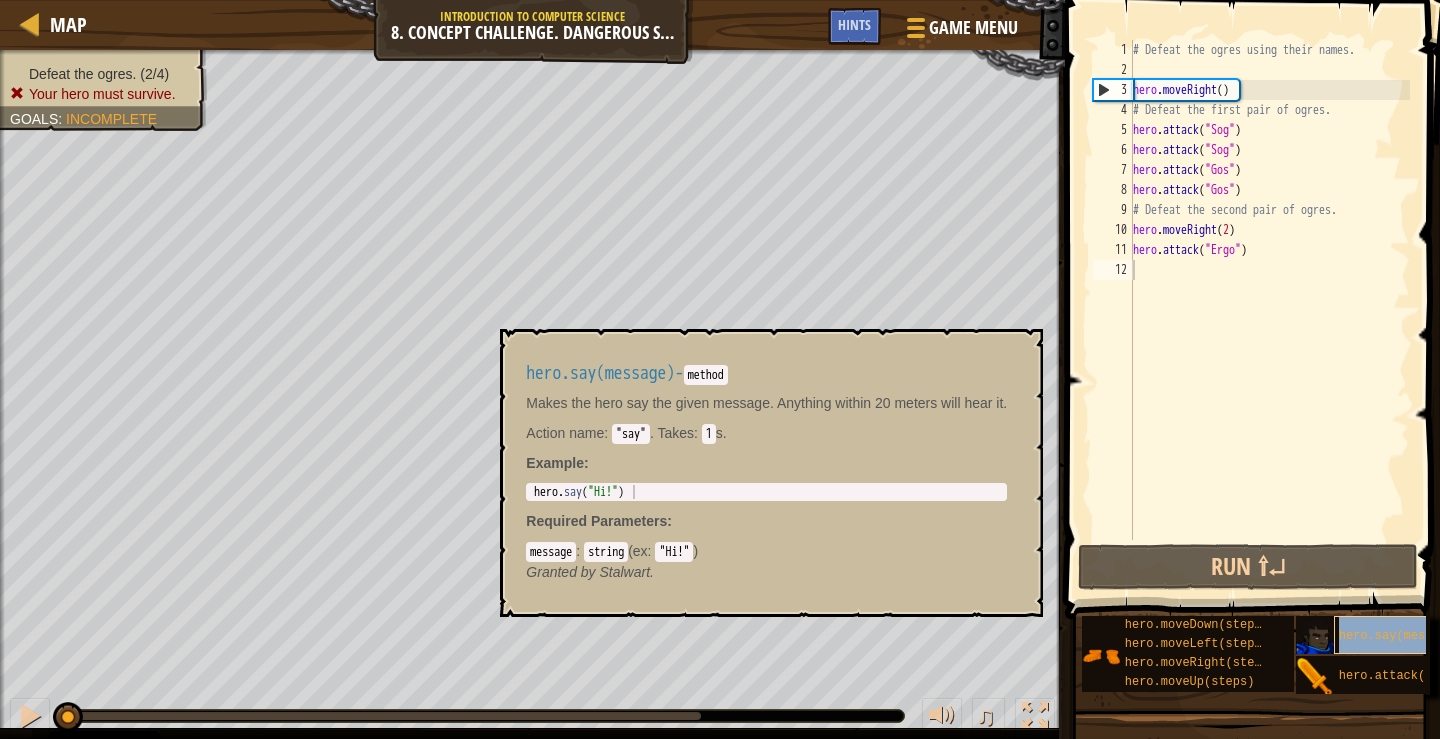 click on "hero.say(message)" at bounding box center [1400, 636] 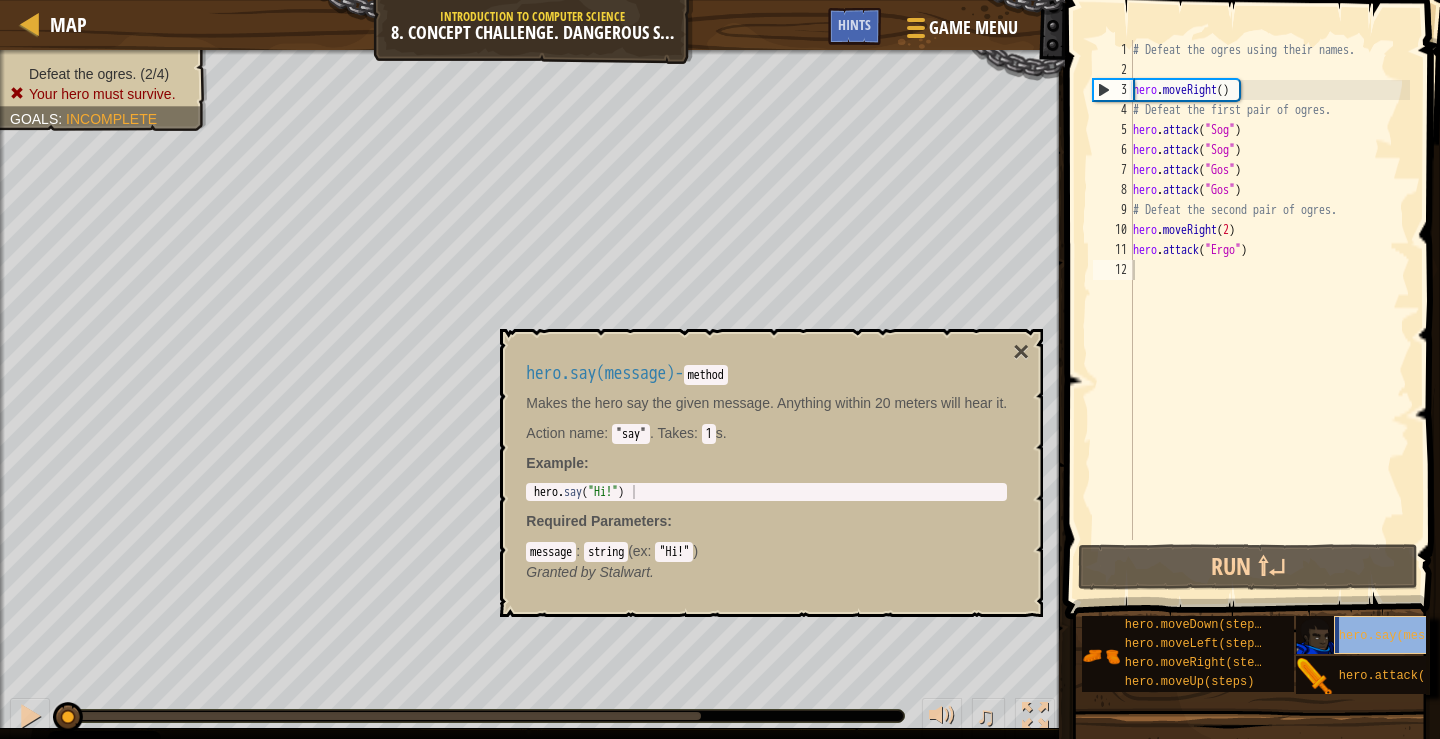 click on "hero.say(message)" at bounding box center (1400, 636) 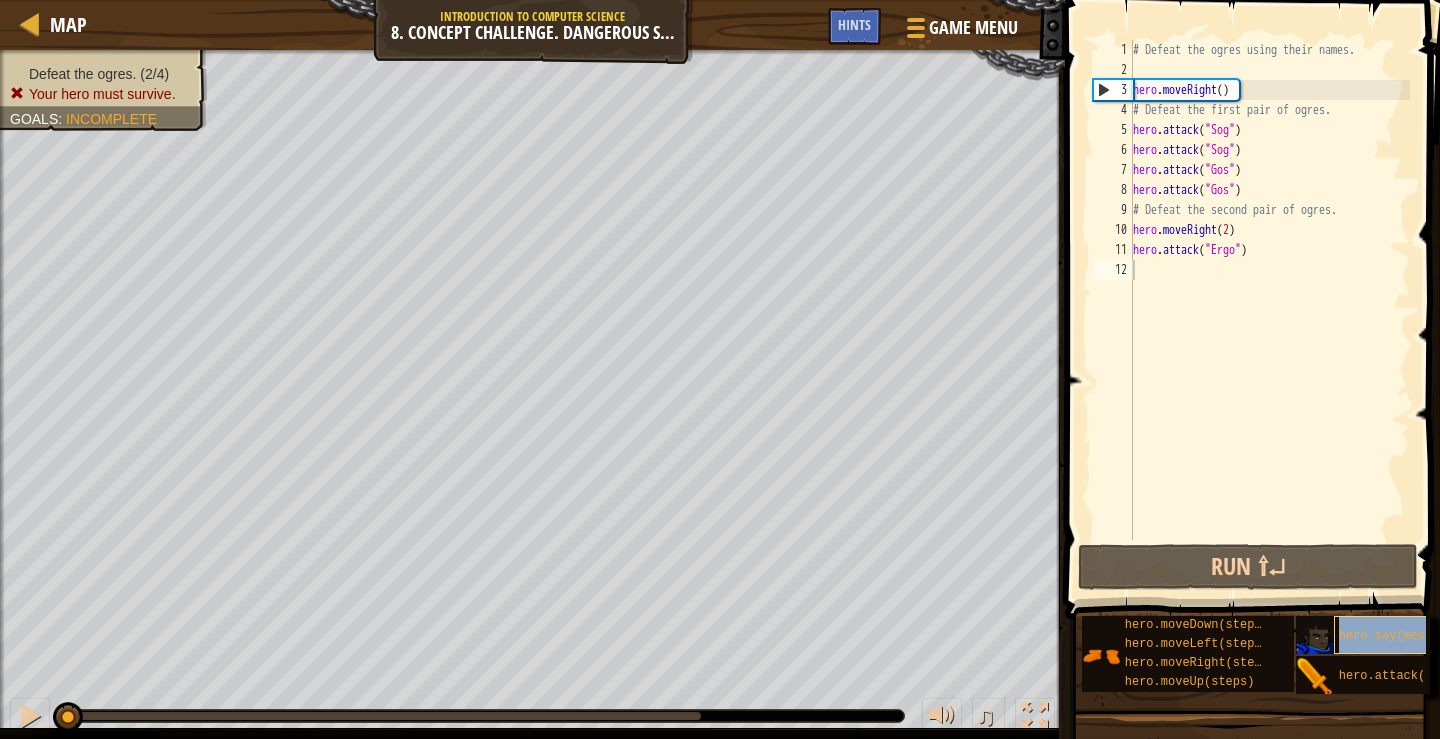 click on "hero.say(message)" at bounding box center (1400, 636) 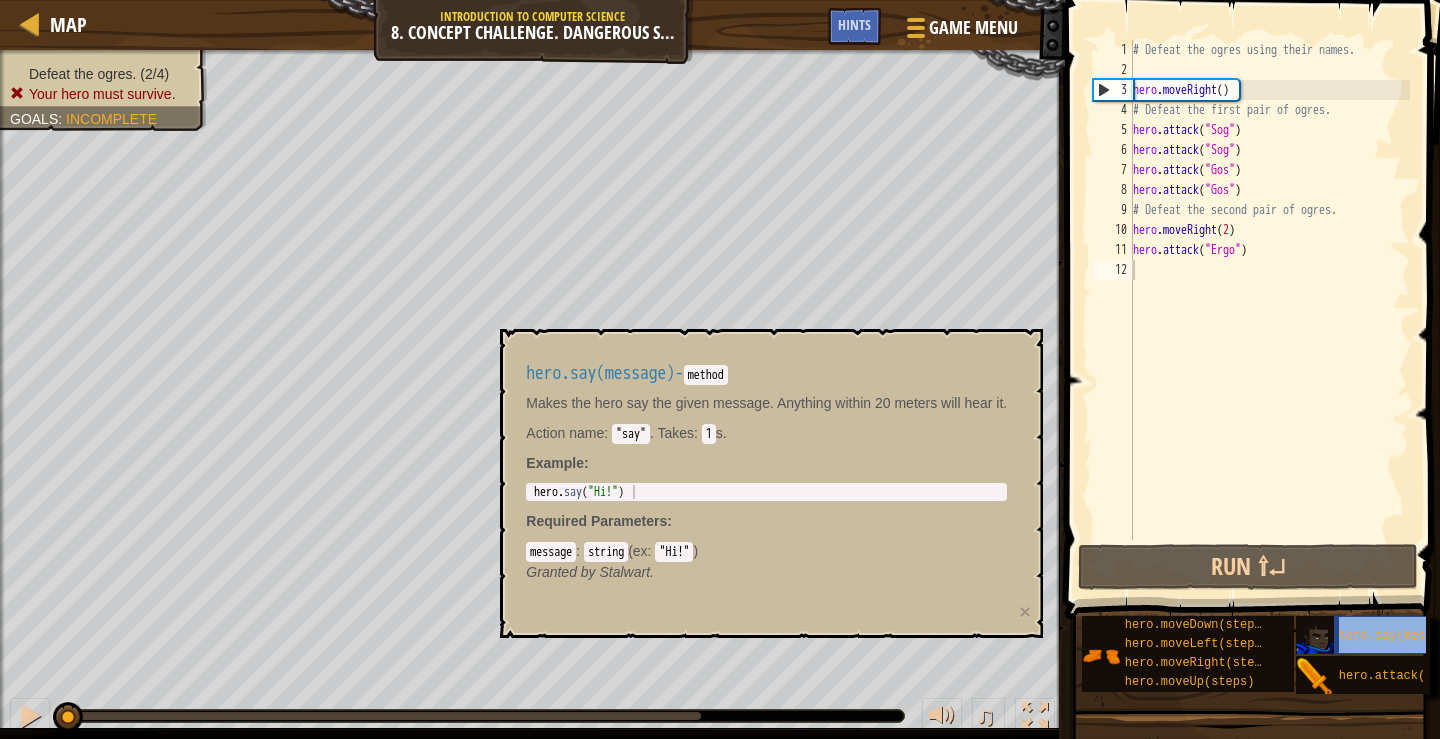 drag, startPoint x: 1338, startPoint y: 632, endPoint x: 1314, endPoint y: 624, distance: 25.298222 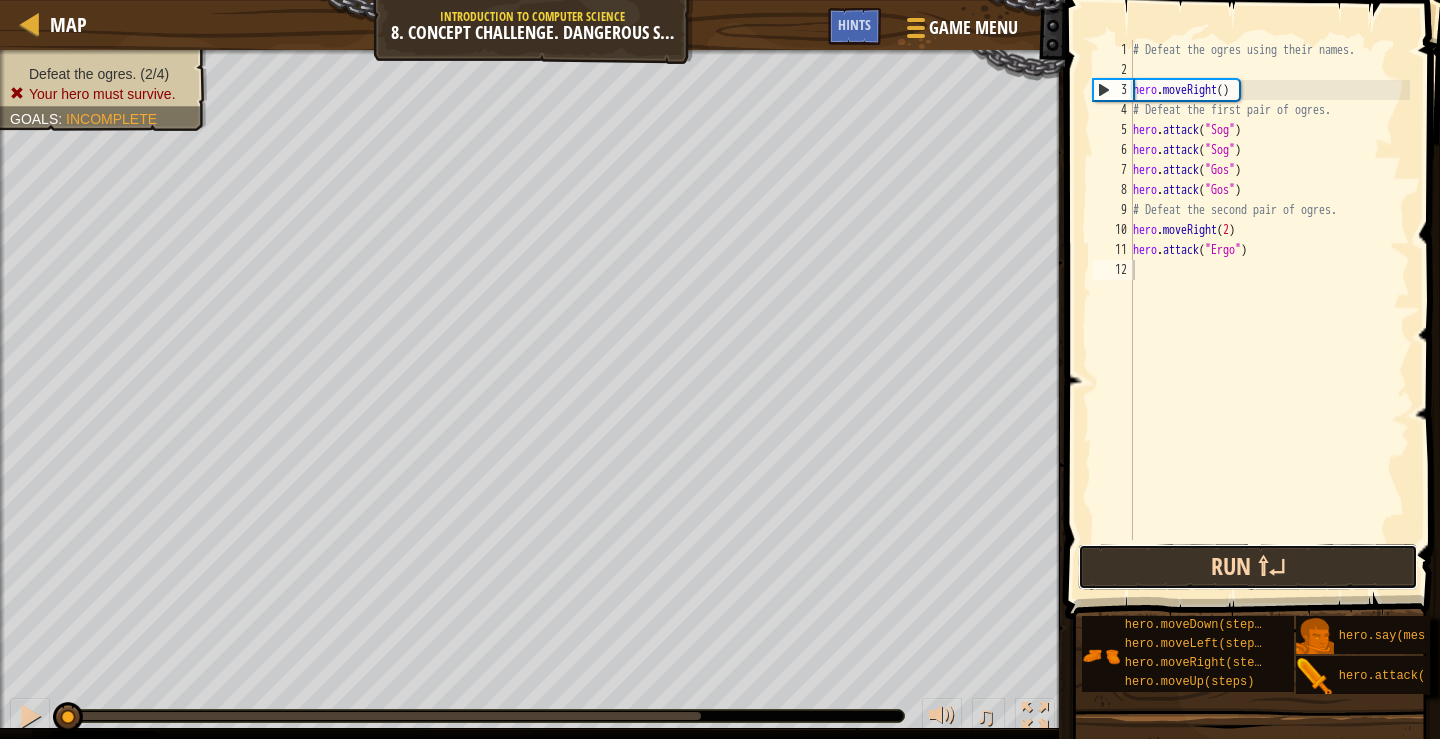 click on "Run ⇧↵" at bounding box center [1248, 567] 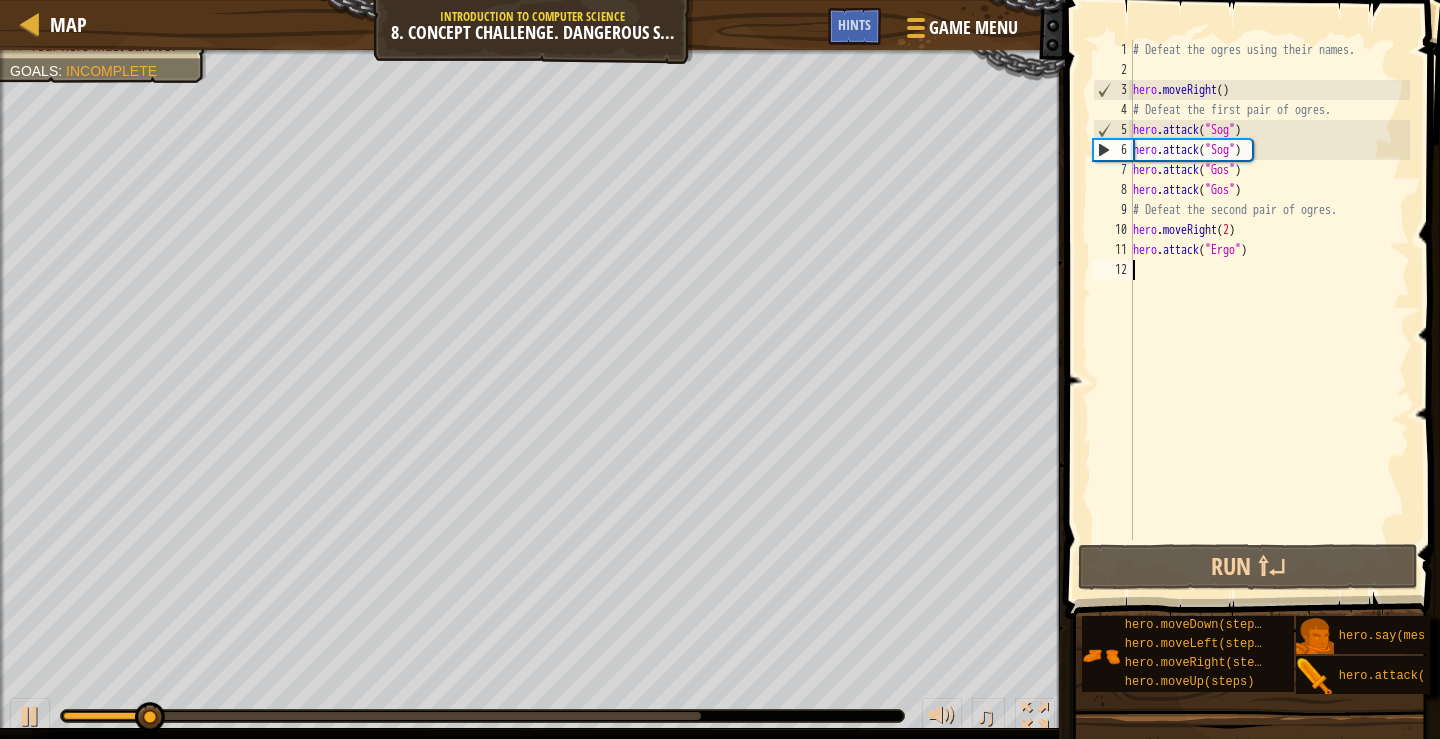 click on "# Defeat the ogres using their names. hero . moveRight ( ) # Defeat the first pair of ogres. hero . attack ( "Sog" ) hero . attack ( "Sog" ) hero . attack ( "Gos" ) hero . attack ( "Gos" ) # Defeat the second pair of ogres. hero . moveRight ( 2 ) hero . attack ( "Ergo" )" at bounding box center [1269, 310] 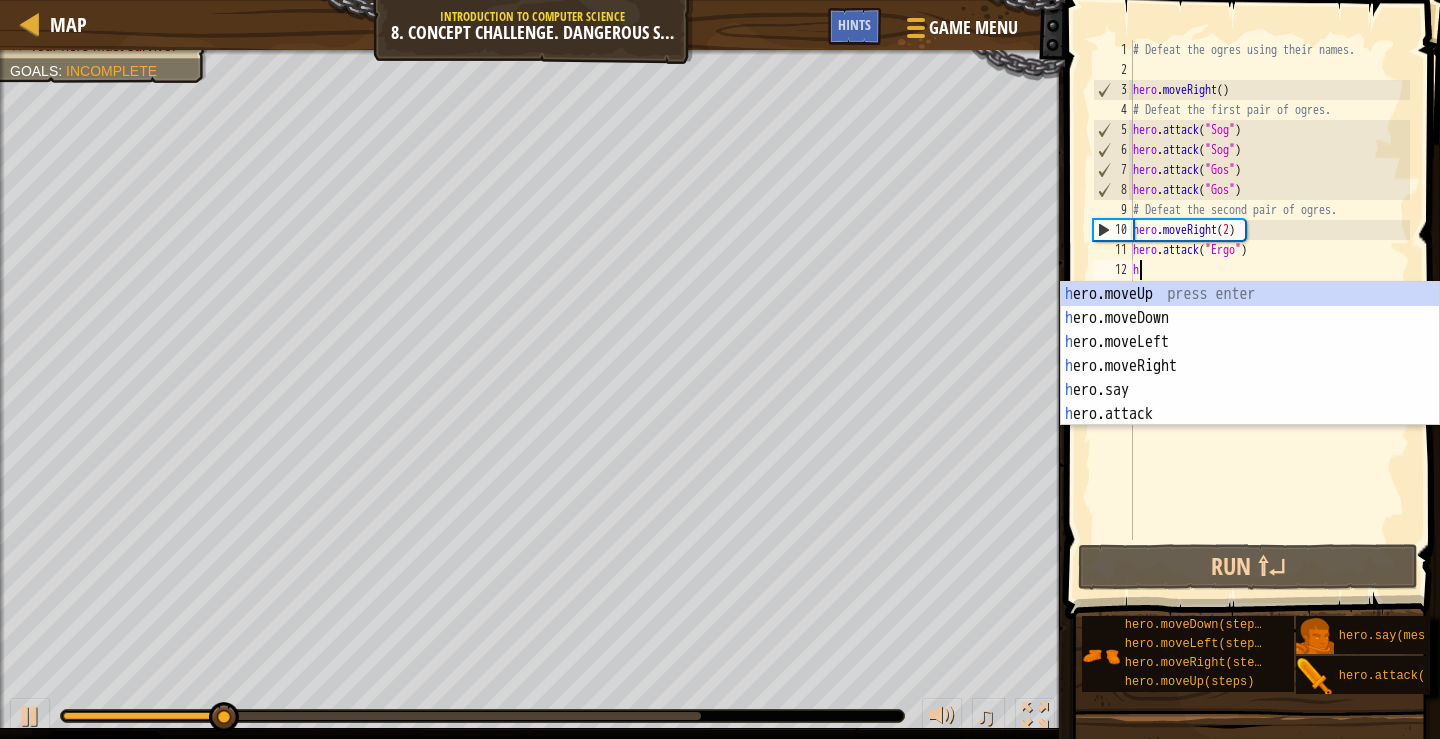 scroll, scrollTop: 9, scrollLeft: 0, axis: vertical 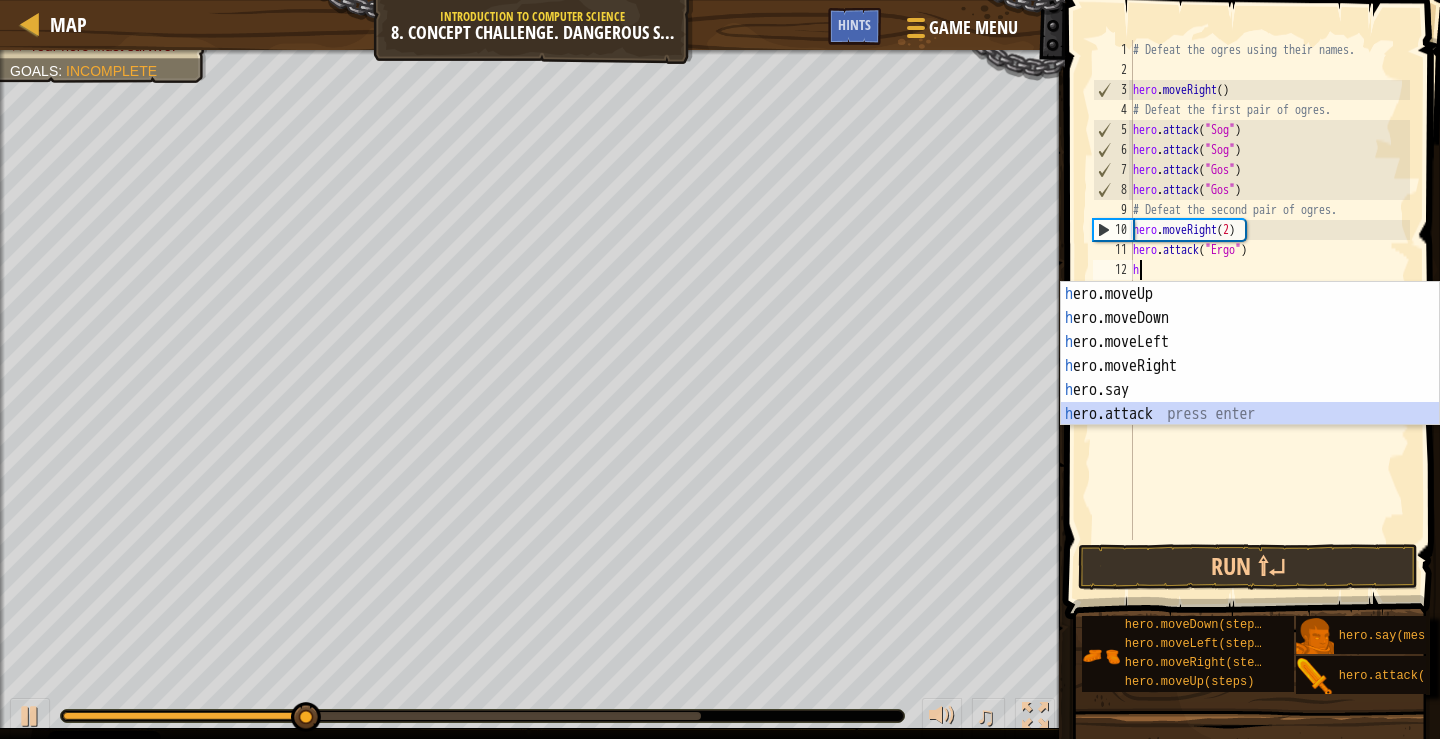 click on "h ero.moveUp press enter h ero.moveDown press enter h ero.moveLeft press enter h ero.moveRight press enter h ero.say press enter h ero.attack press enter" at bounding box center [1250, 378] 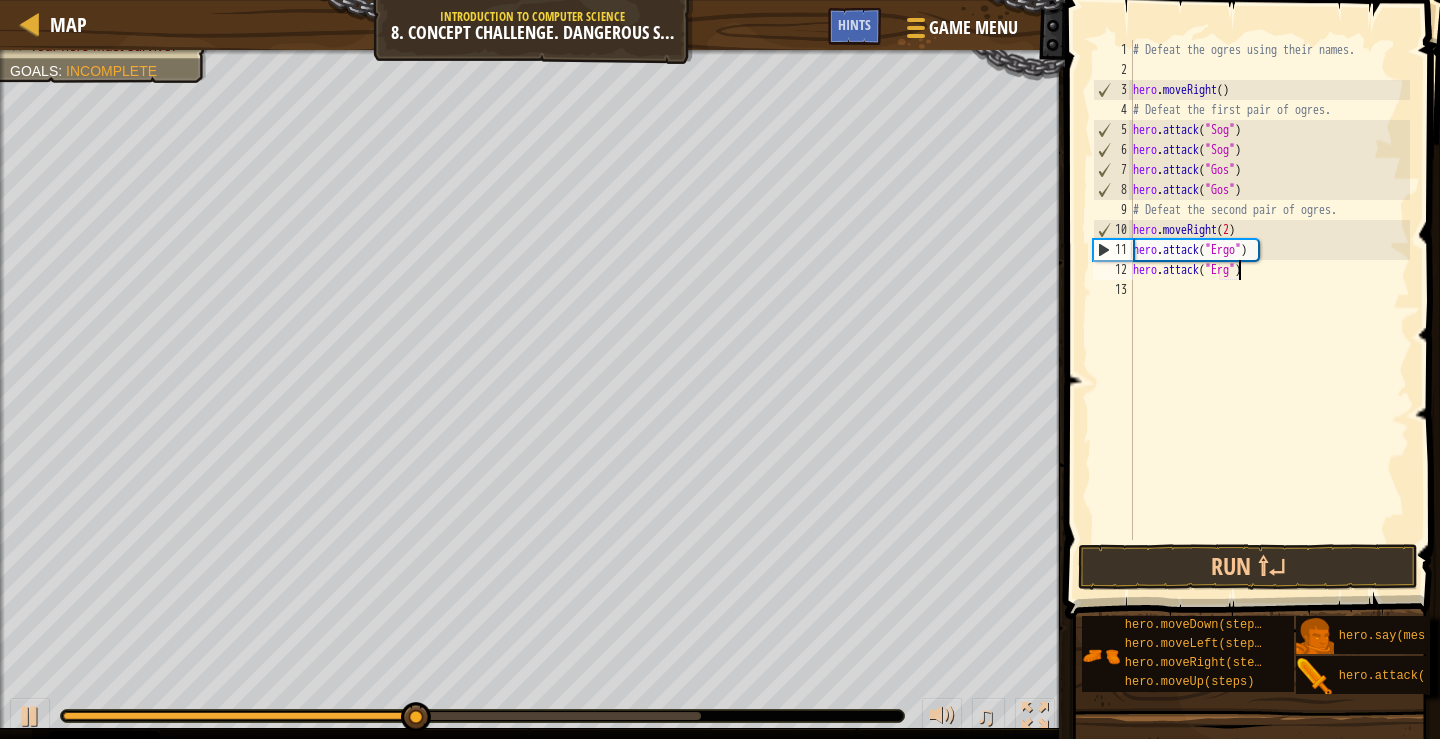 scroll, scrollTop: 9, scrollLeft: 9, axis: both 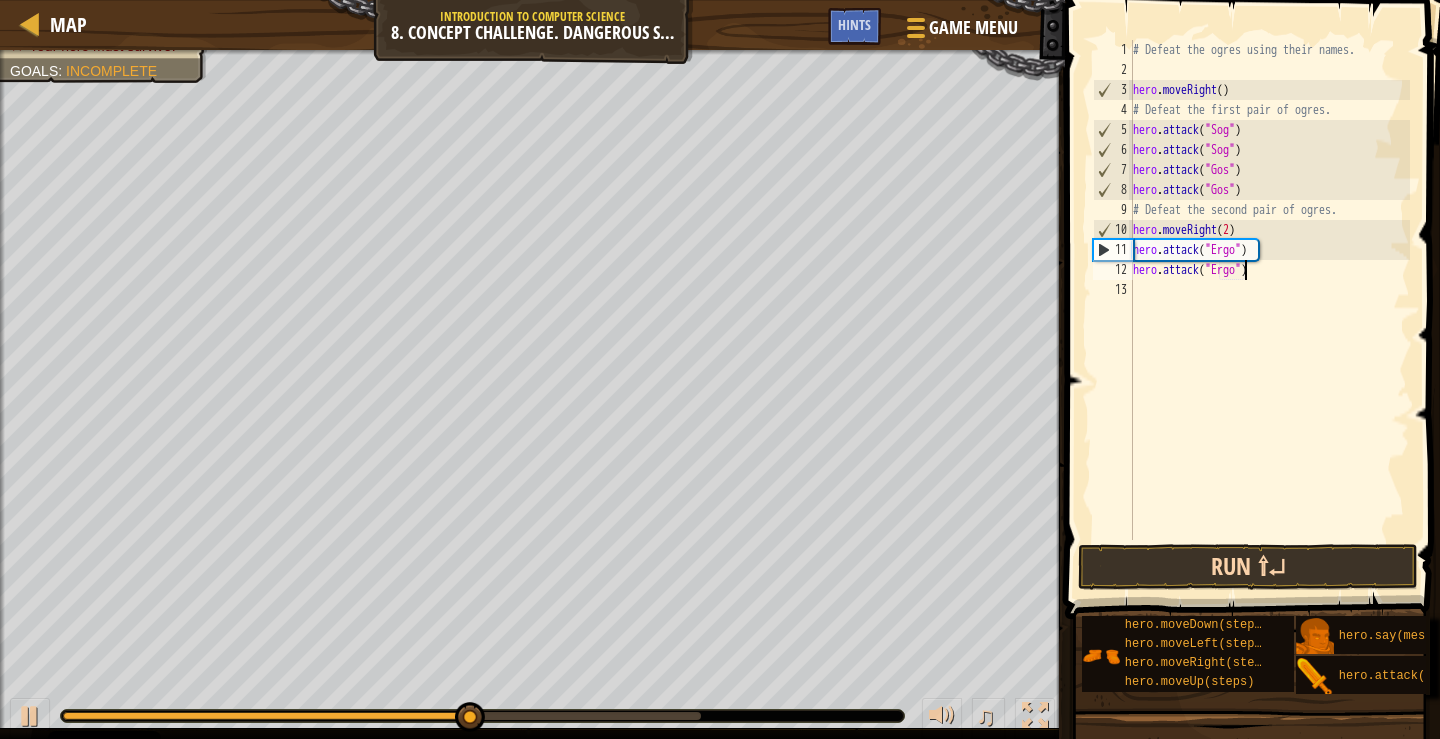 type on "hero.attack("Ergo")" 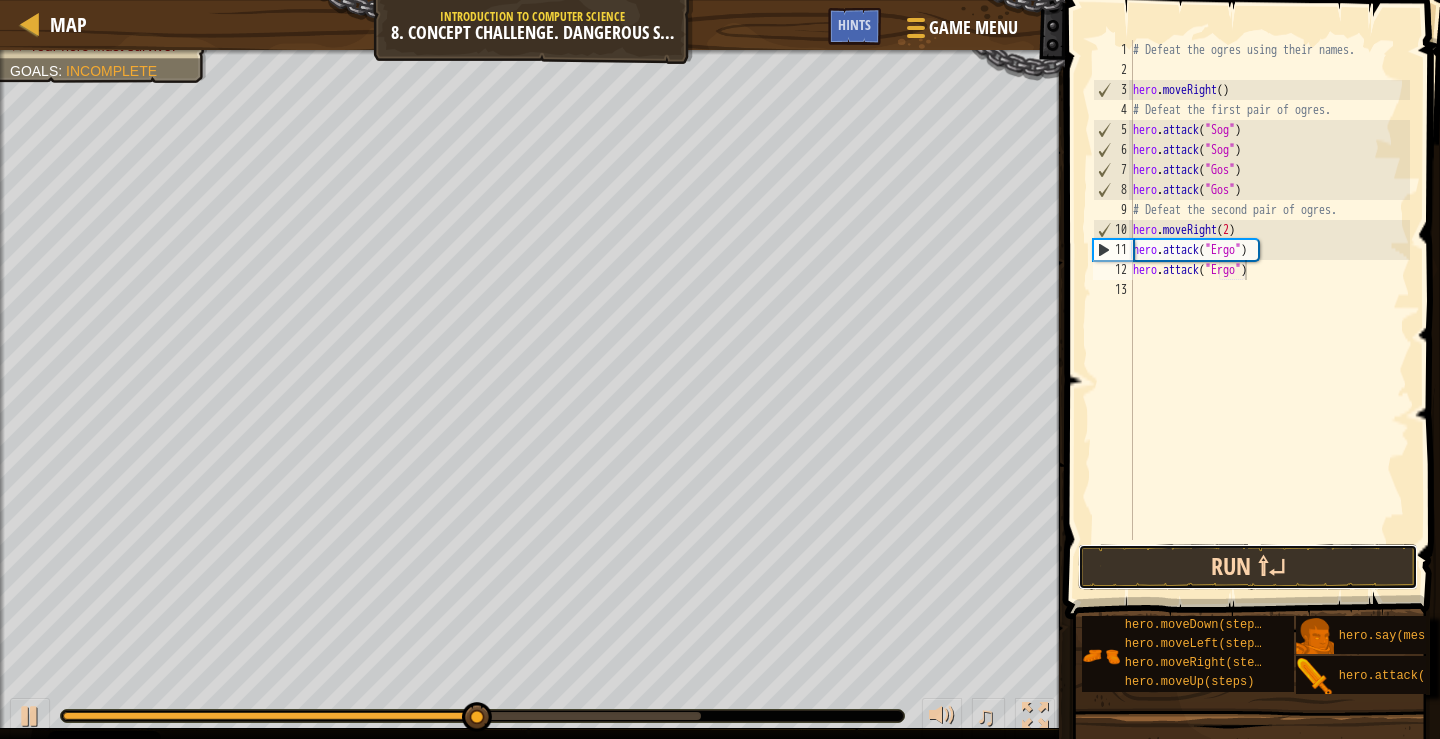 click on "Run ⇧↵" at bounding box center (1248, 567) 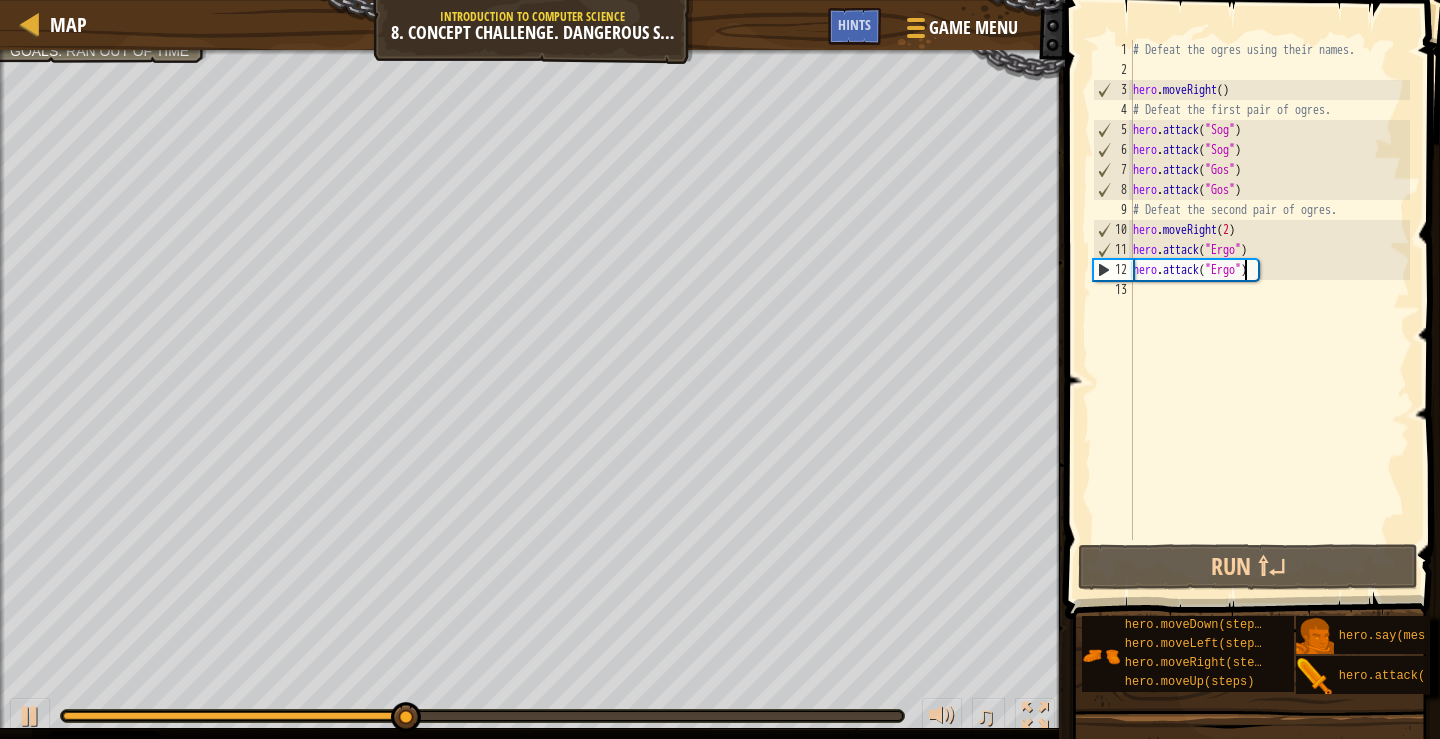 click on "# Defeat the ogres using their names. hero . moveRight ( ) # Defeat the first pair of ogres. hero . attack ( "Sog" ) hero . attack ( "Sog" ) hero . attack ( "Gos" ) hero . attack ( "Gos" ) # Defeat the second pair of ogres. hero . moveRight ( 2 ) hero . attack ( "Ergo" ) hero . attack ( "Ergo" )" at bounding box center [1269, 310] 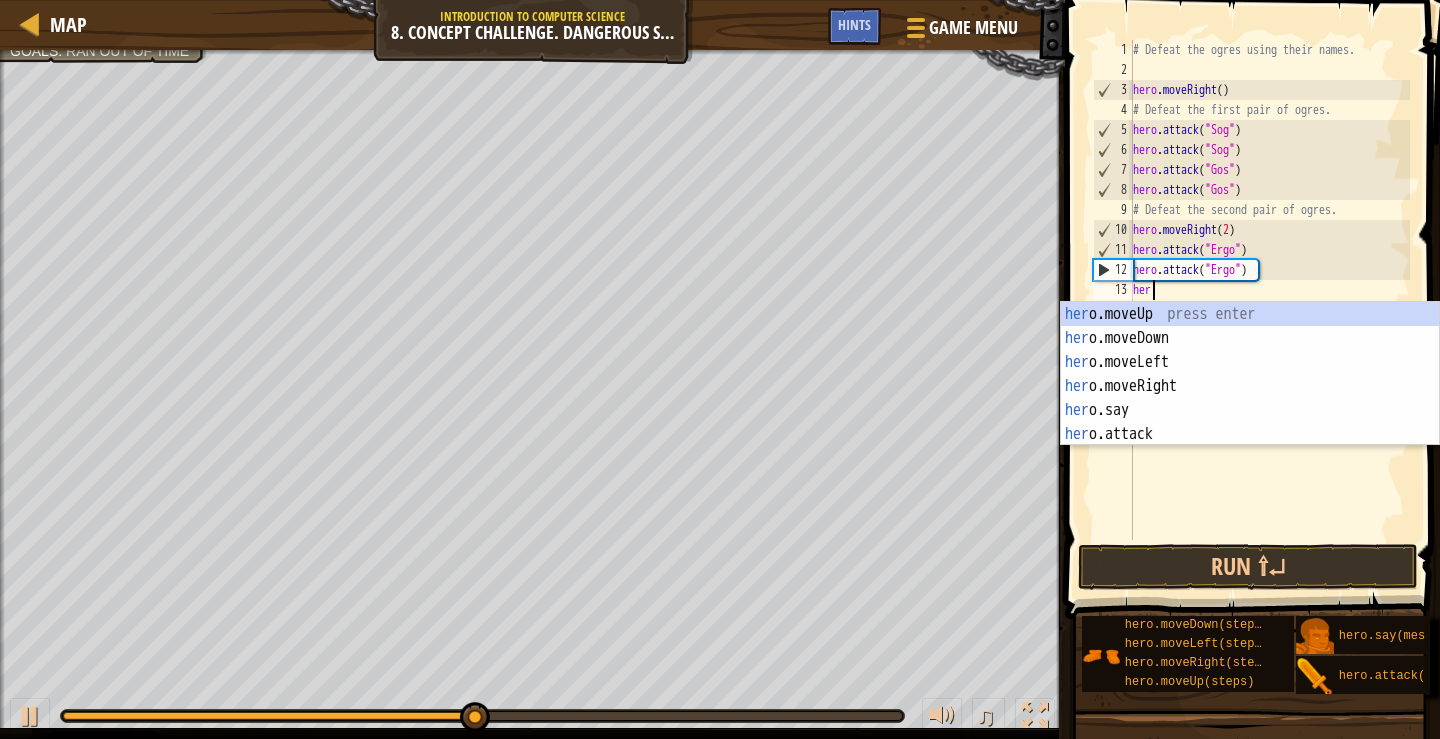scroll, scrollTop: 9, scrollLeft: 1, axis: both 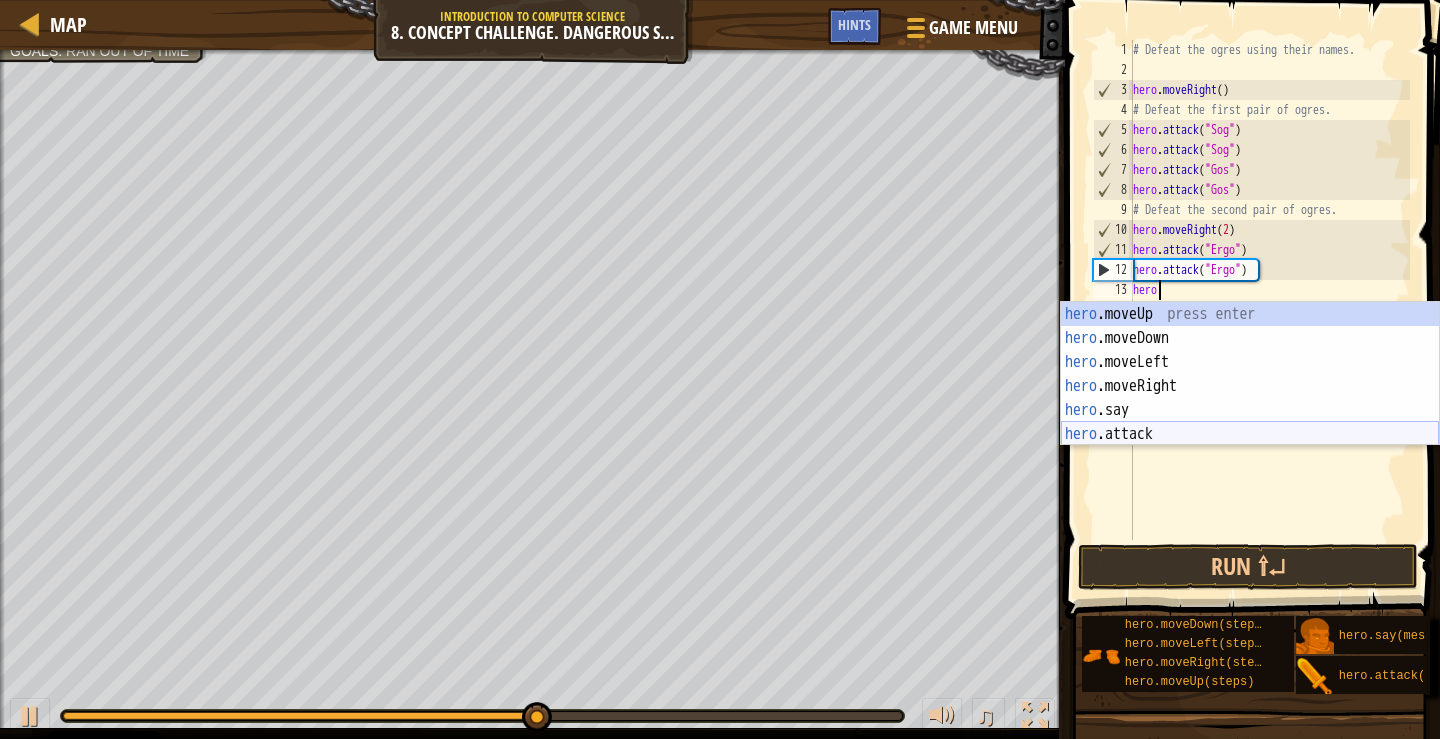 click on "hero .moveUp press enter hero .moveDown press enter hero .moveLeft press enter hero .moveRight press enter hero .say press enter hero .attack press enter" at bounding box center (1250, 398) 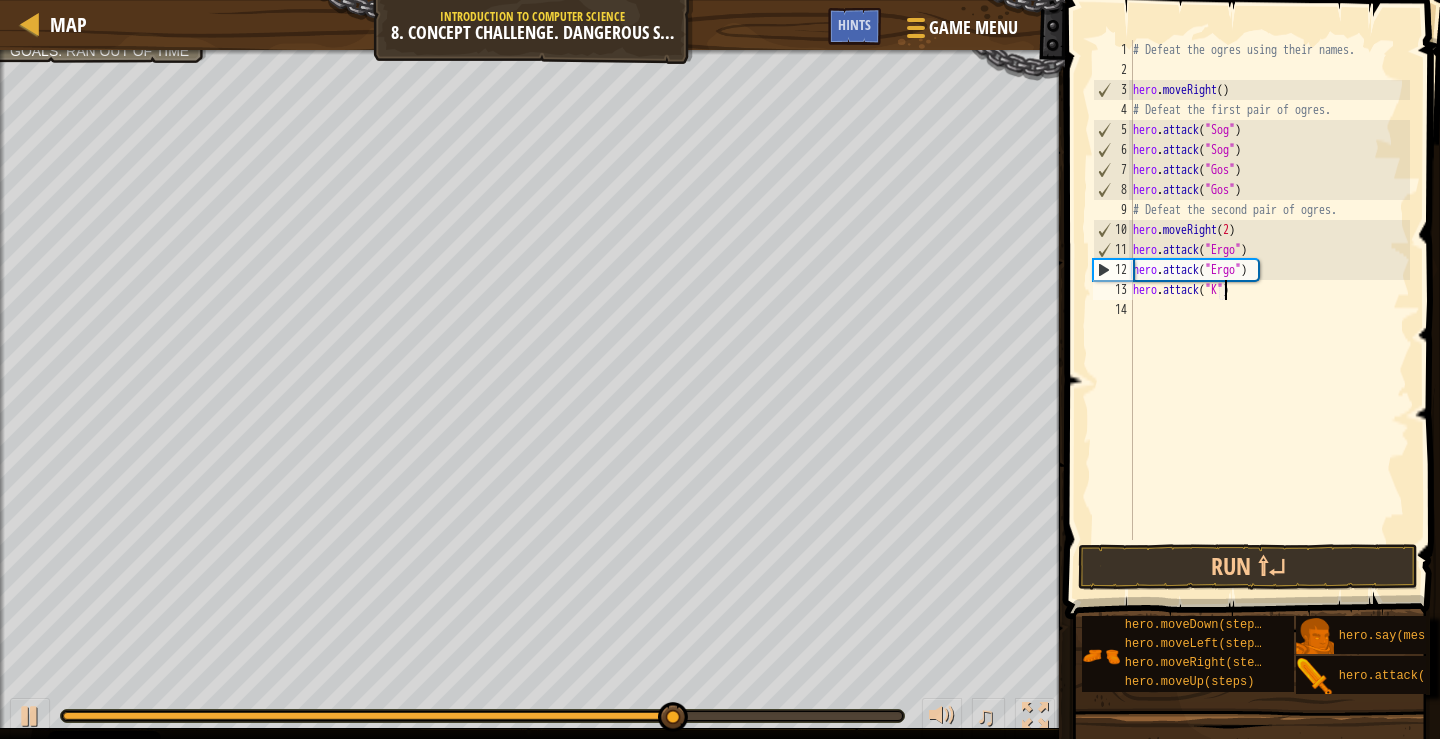 scroll, scrollTop: 9, scrollLeft: 8, axis: both 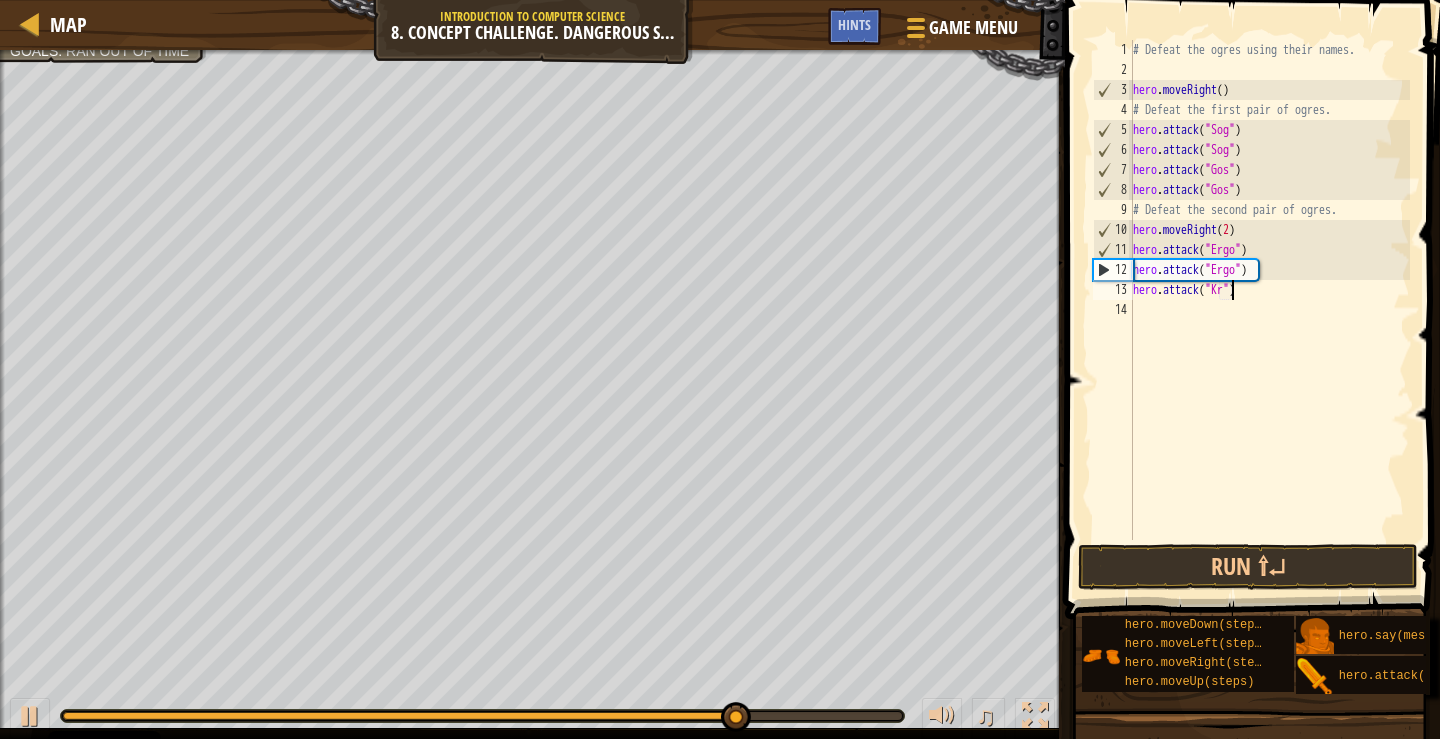 type on "hero.attack("Kro")" 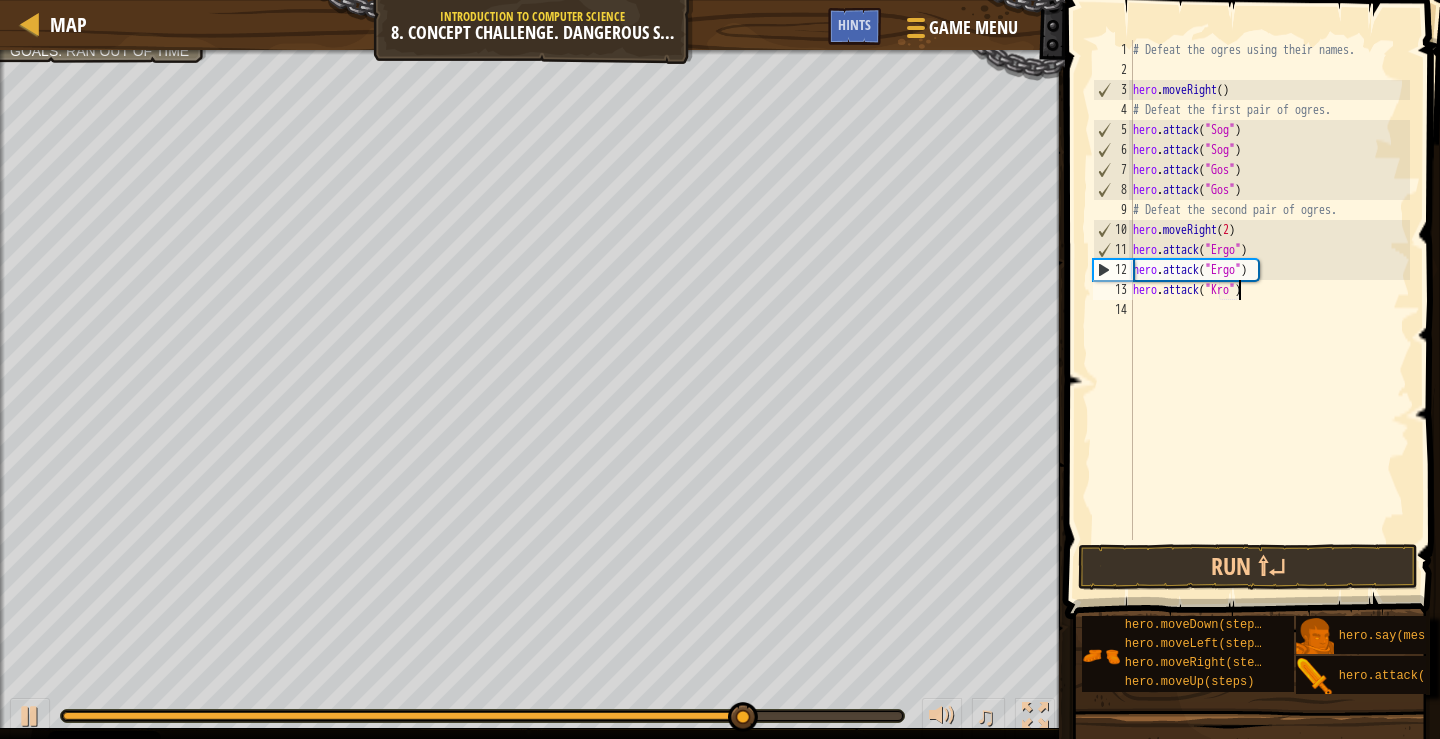 scroll, scrollTop: 9, scrollLeft: 9, axis: both 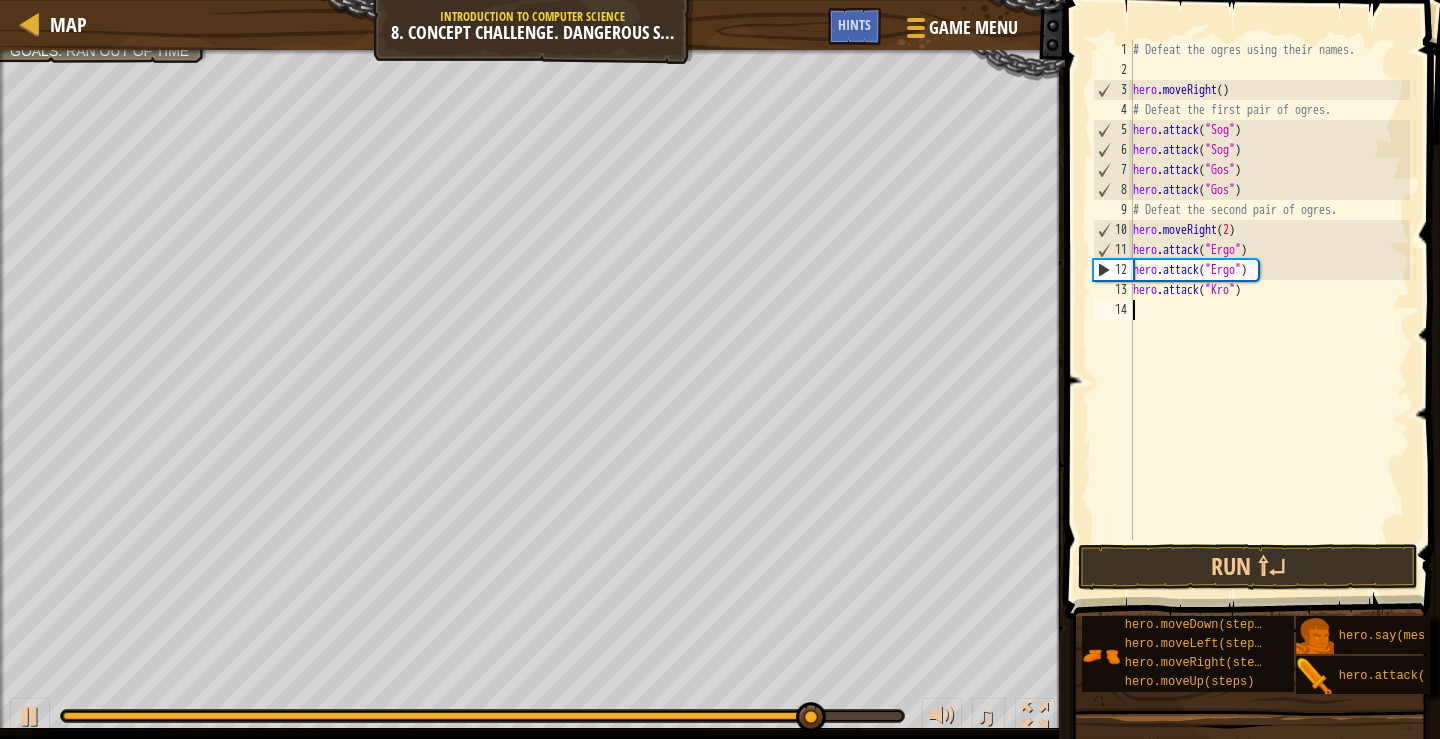 click on "# Defeat the ogres using their names. hero . moveRight ( ) # Defeat the first pair of ogres. hero . attack ( "Sog" ) hero . attack ( "Sog" ) hero . attack ( "Gos" ) hero . attack ( "Gos" ) # Defeat the second pair of ogres. hero . moveRight ( 2 ) hero . attack ( "Ergo" ) hero . attack ( "Ergo" ) hero . attack ( "Kro" )" at bounding box center (1269, 310) 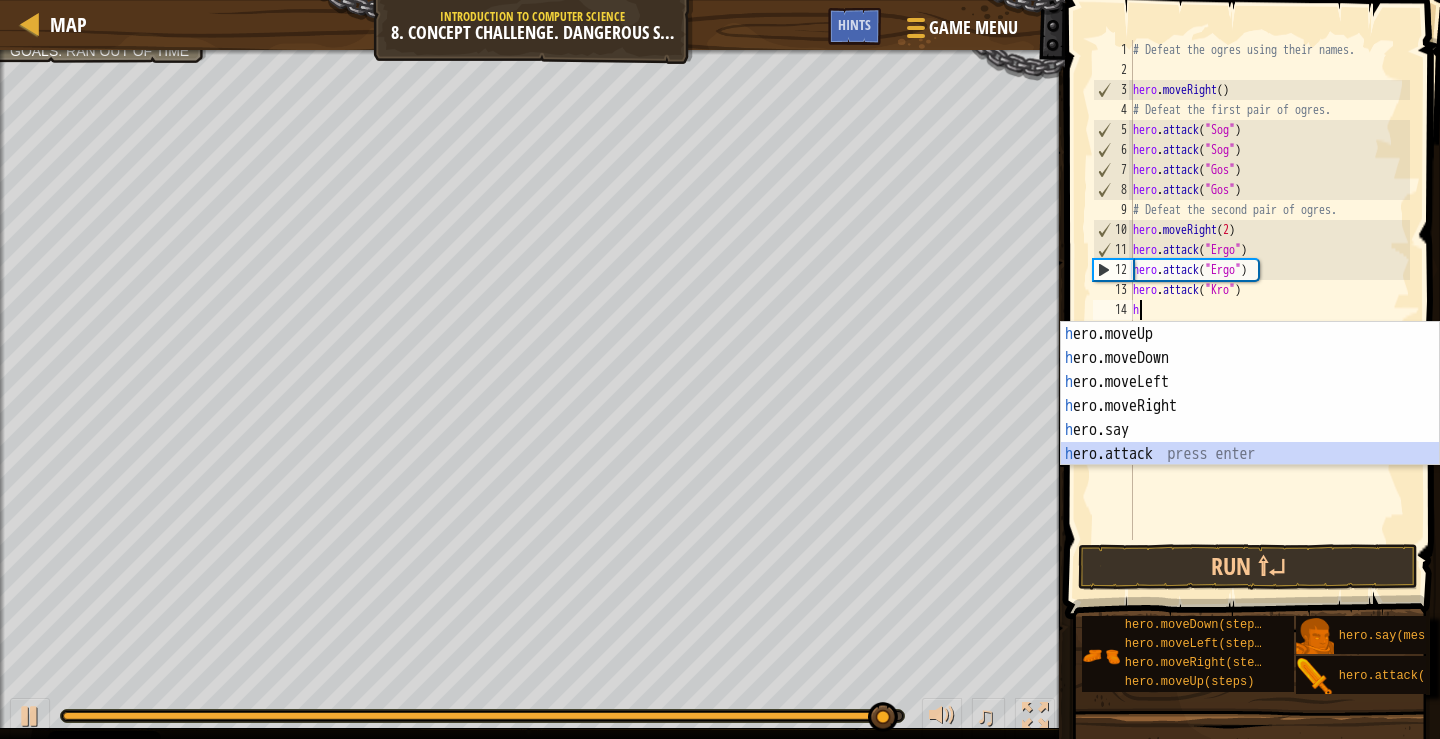 click on "h ero.moveUp press enter h ero.moveDown press enter h ero.moveLeft press enter h ero.moveRight press enter h ero.say press enter h ero.attack press enter" at bounding box center [1250, 418] 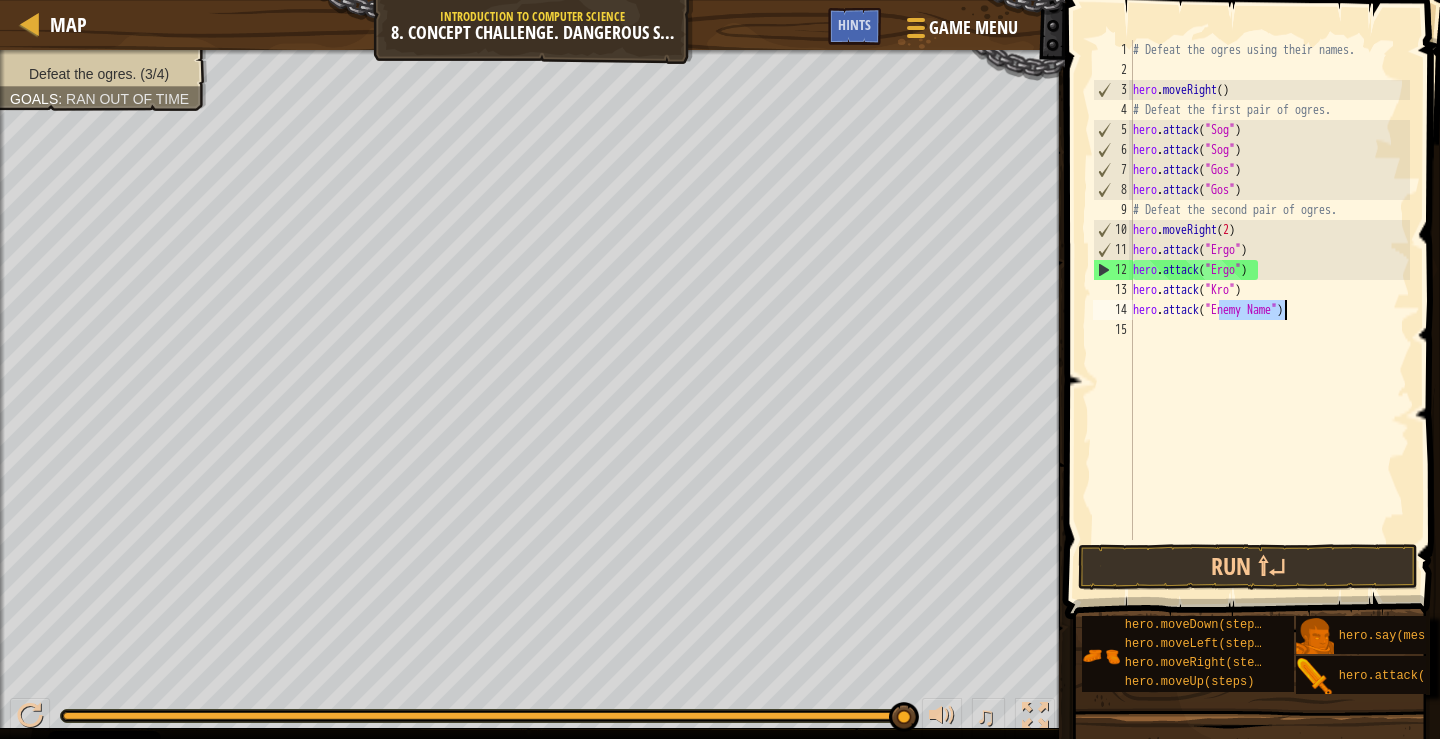 scroll, scrollTop: 9, scrollLeft: 8, axis: both 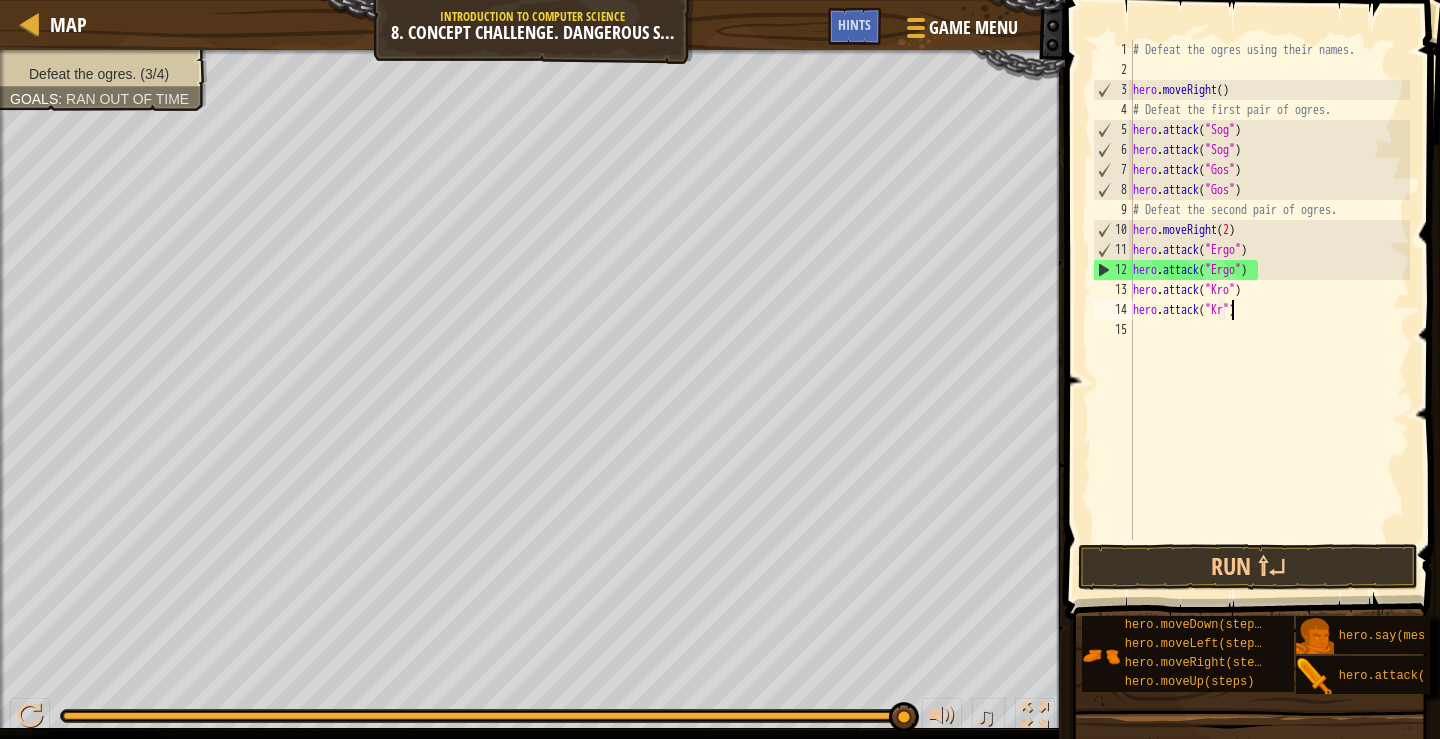 type on "hero.attack("Kro")" 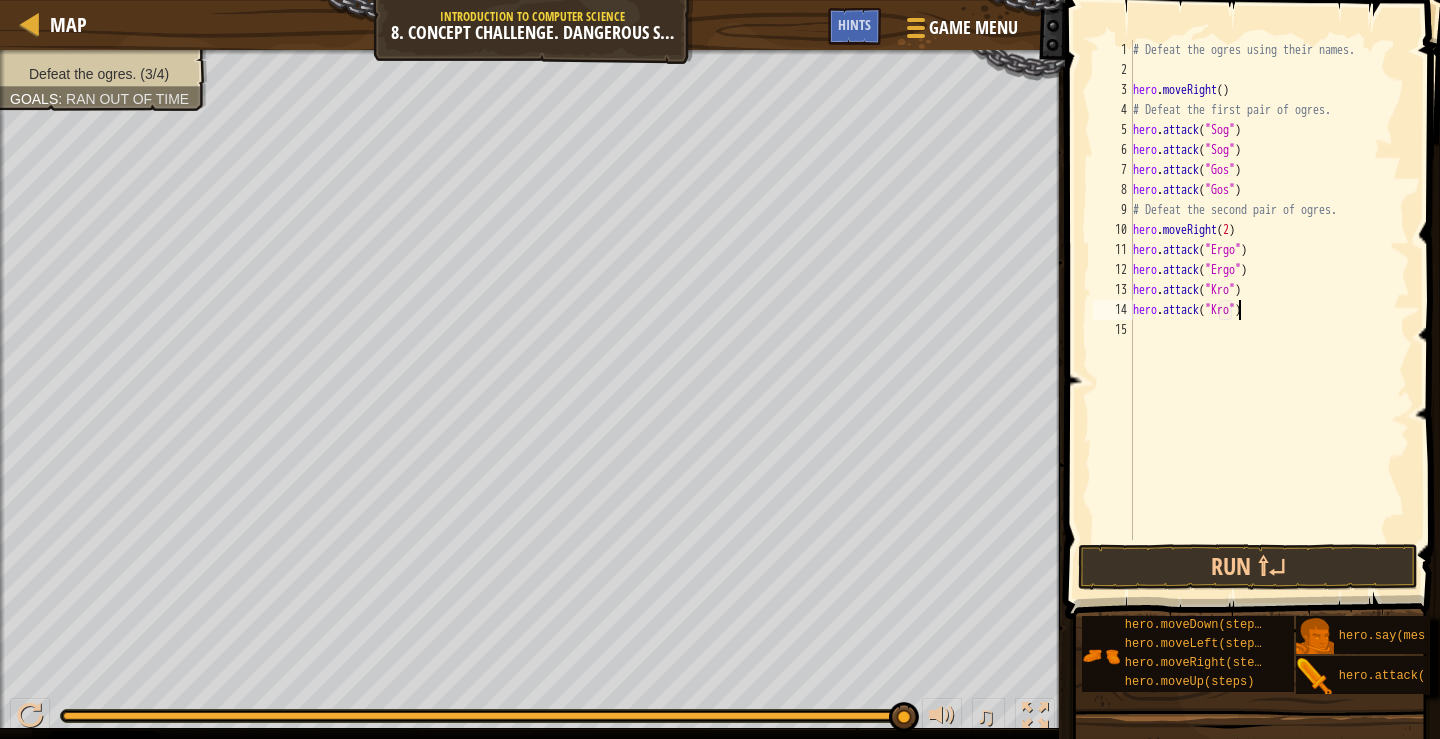 scroll, scrollTop: 9, scrollLeft: 9, axis: both 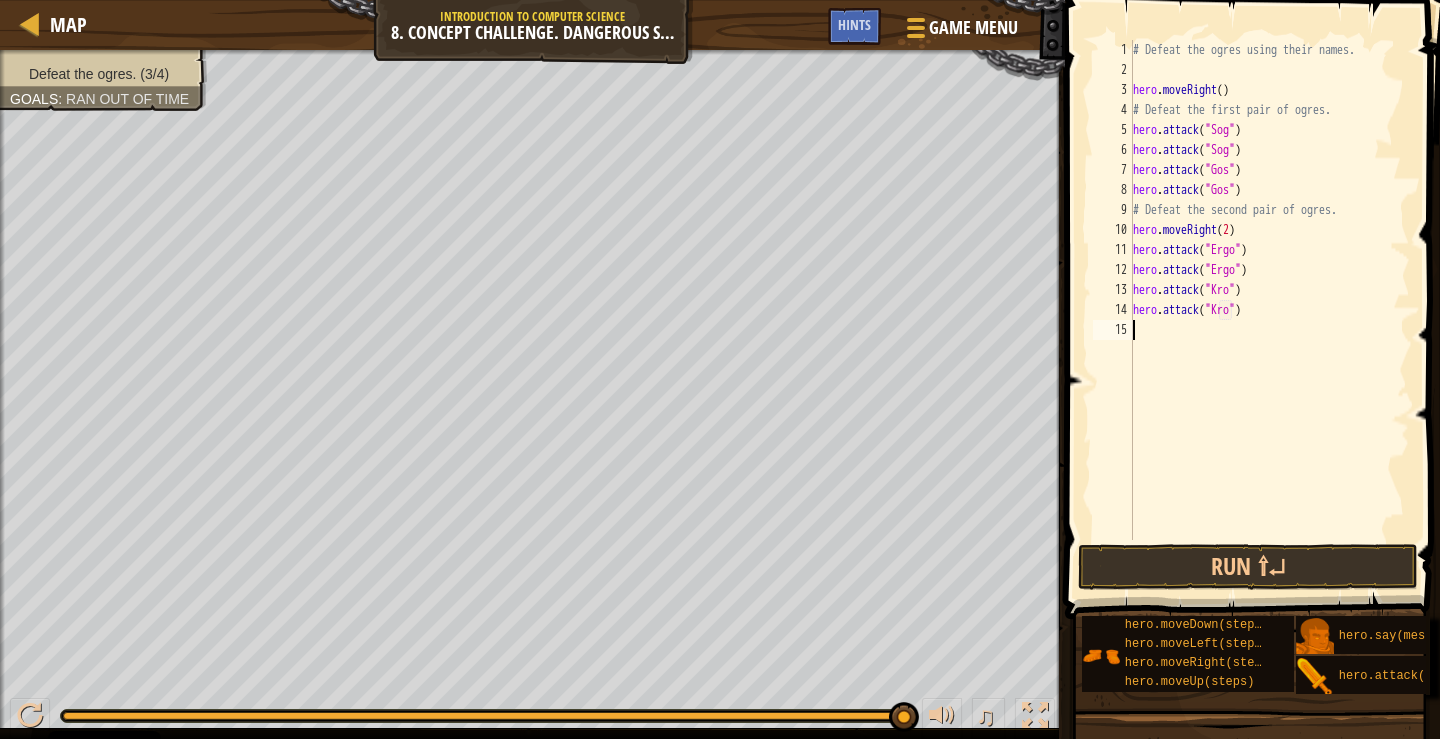 click on "# Defeat the ogres using their names. hero . moveRight ( ) # Defeat the first pair of ogres. hero . attack ( "Sog" ) hero . attack ( "Sog" ) hero . attack ( "Gos" ) hero . attack ( "Gos" ) # Defeat the second pair of ogres. hero . moveRight ( 2 ) hero . attack ( "Ergo" ) hero . attack ( "Ergo" ) hero . attack ( "Kro" ) hero . attack ( "Kro" )" at bounding box center (1269, 310) 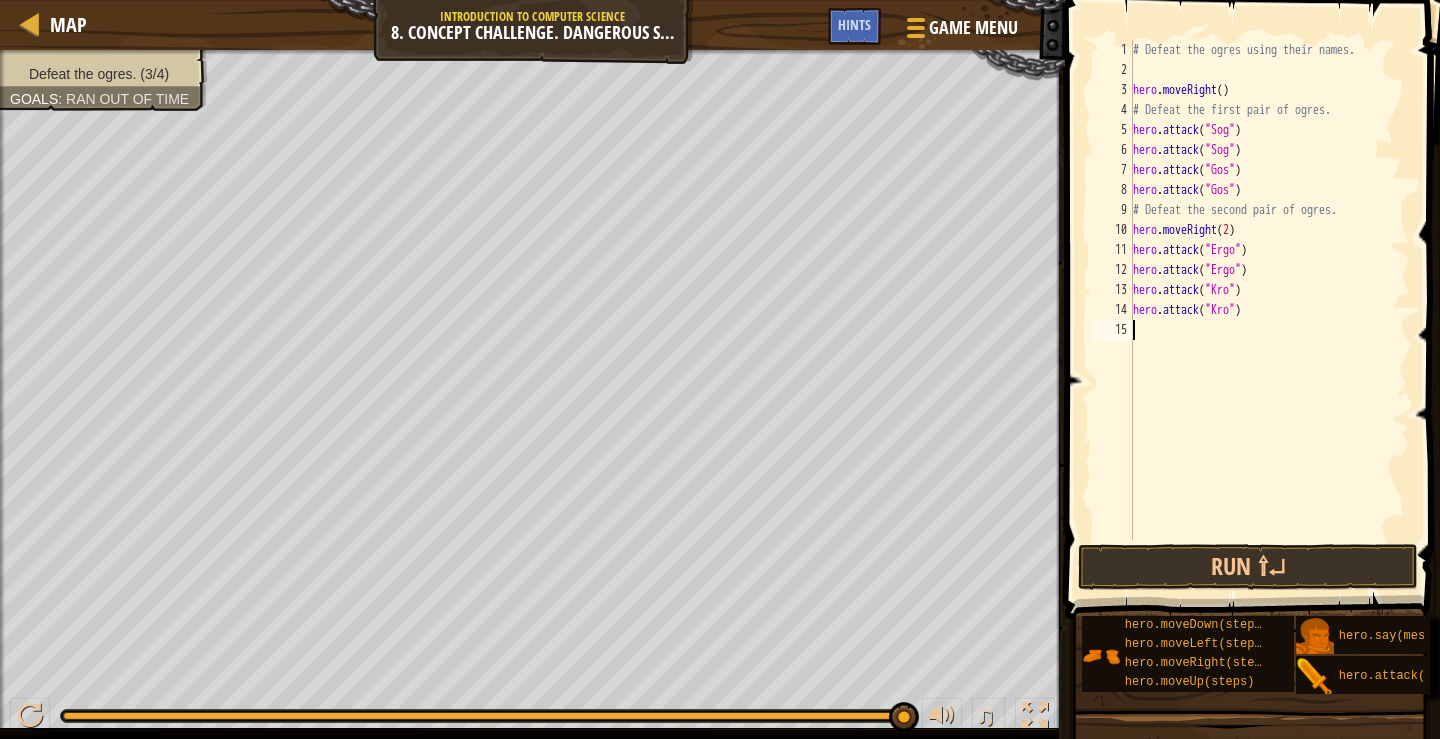 scroll, scrollTop: 9, scrollLeft: 0, axis: vertical 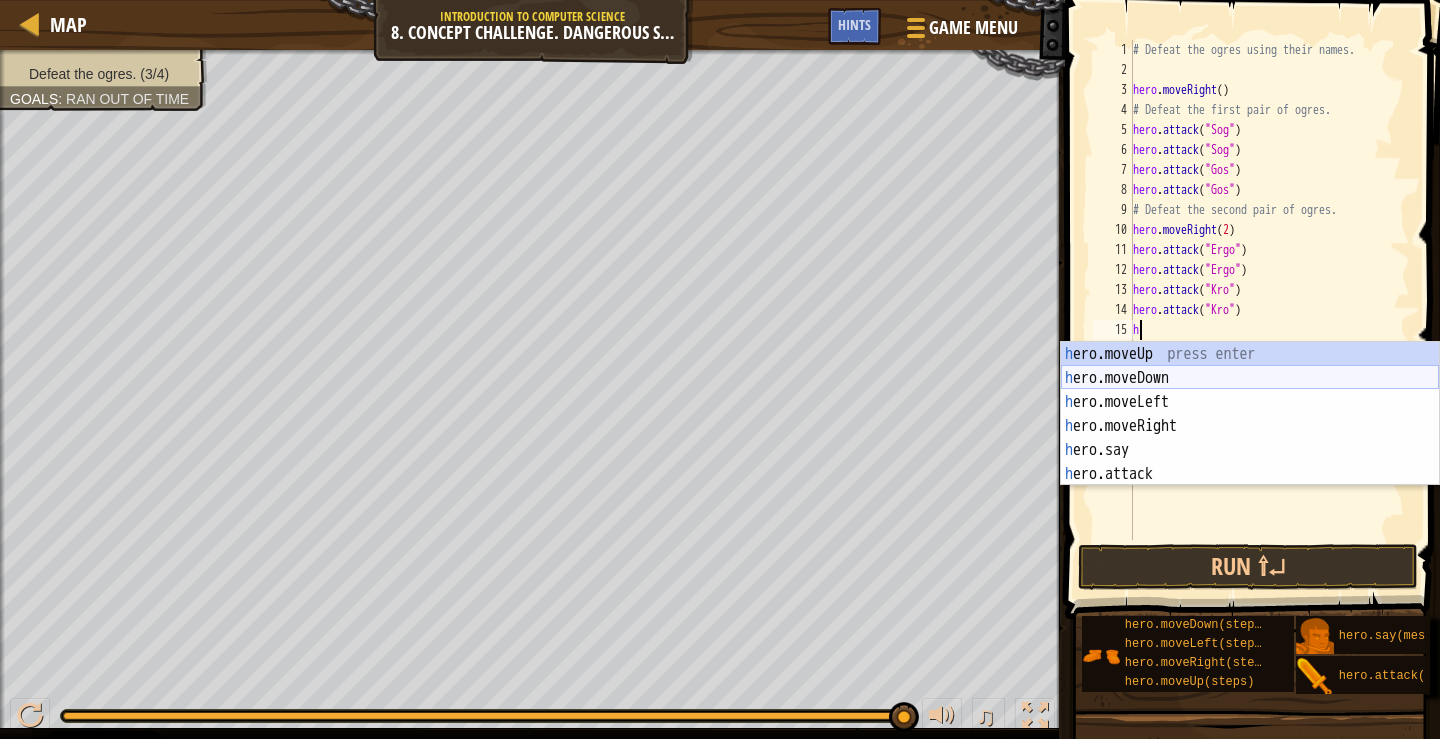 click on "h ero.moveUp press enter h ero.moveDown press enter h ero.moveLeft press enter h ero.moveRight press enter h ero.say press enter h ero.attack press enter" at bounding box center [1250, 438] 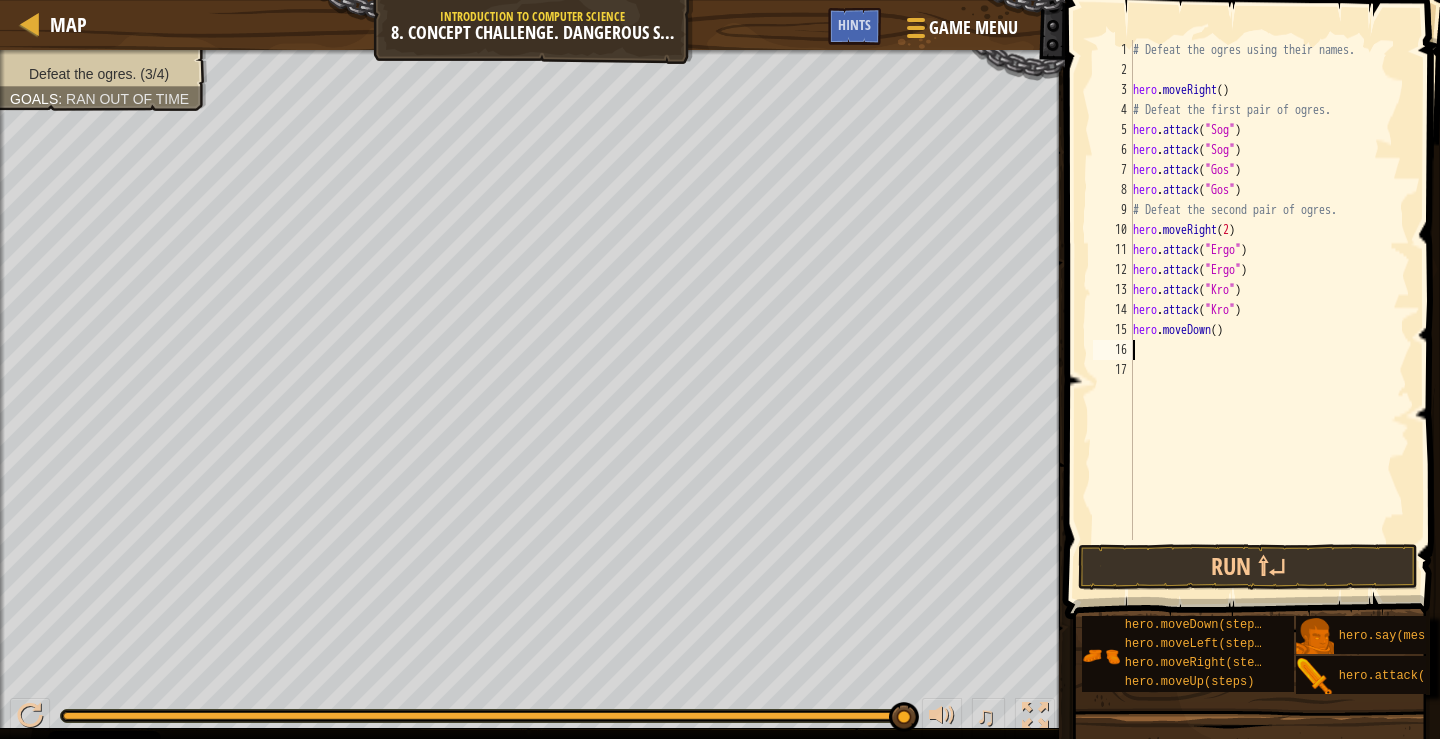 type on "h" 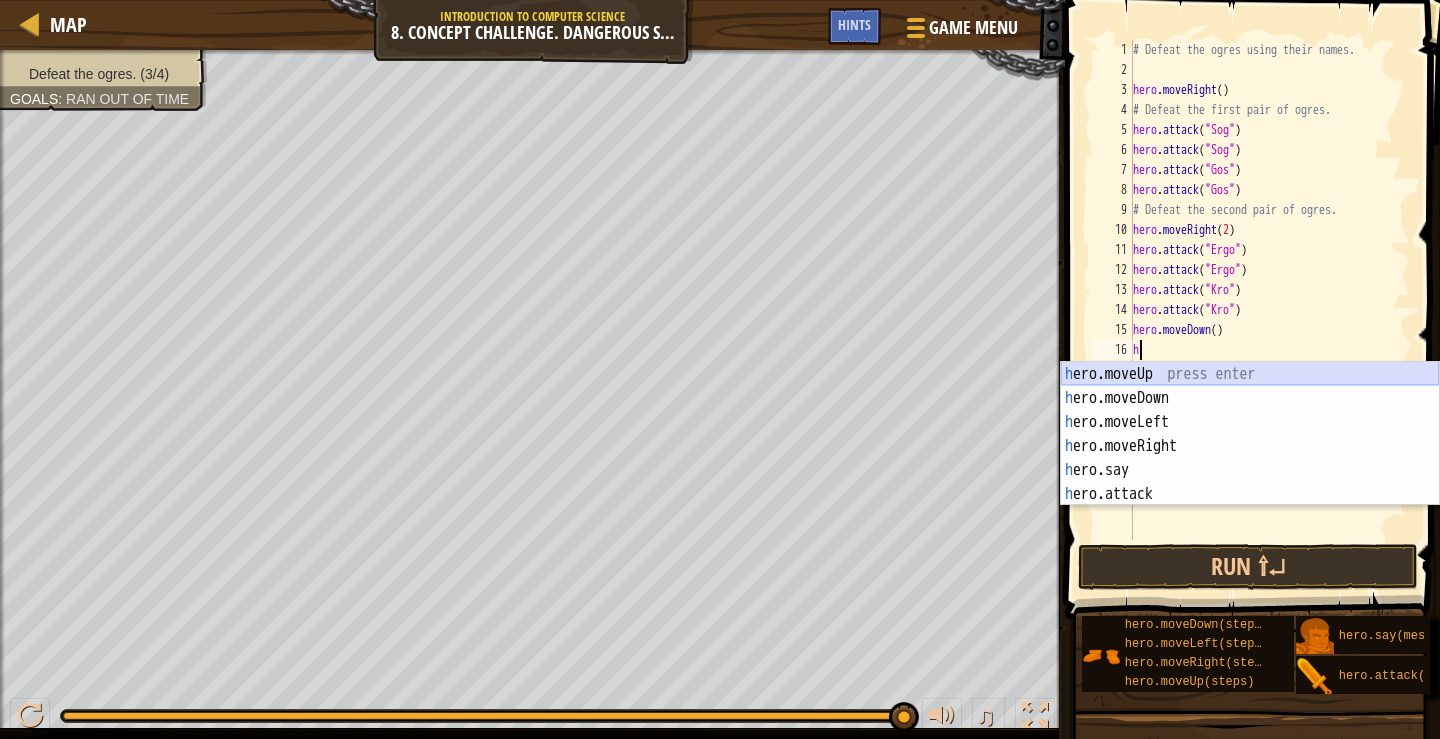 click on "h ero.moveUp press enter h ero.moveDown press enter h ero.moveLeft press enter h ero.moveRight press enter h ero.say press enter h ero.attack press enter" at bounding box center [1250, 458] 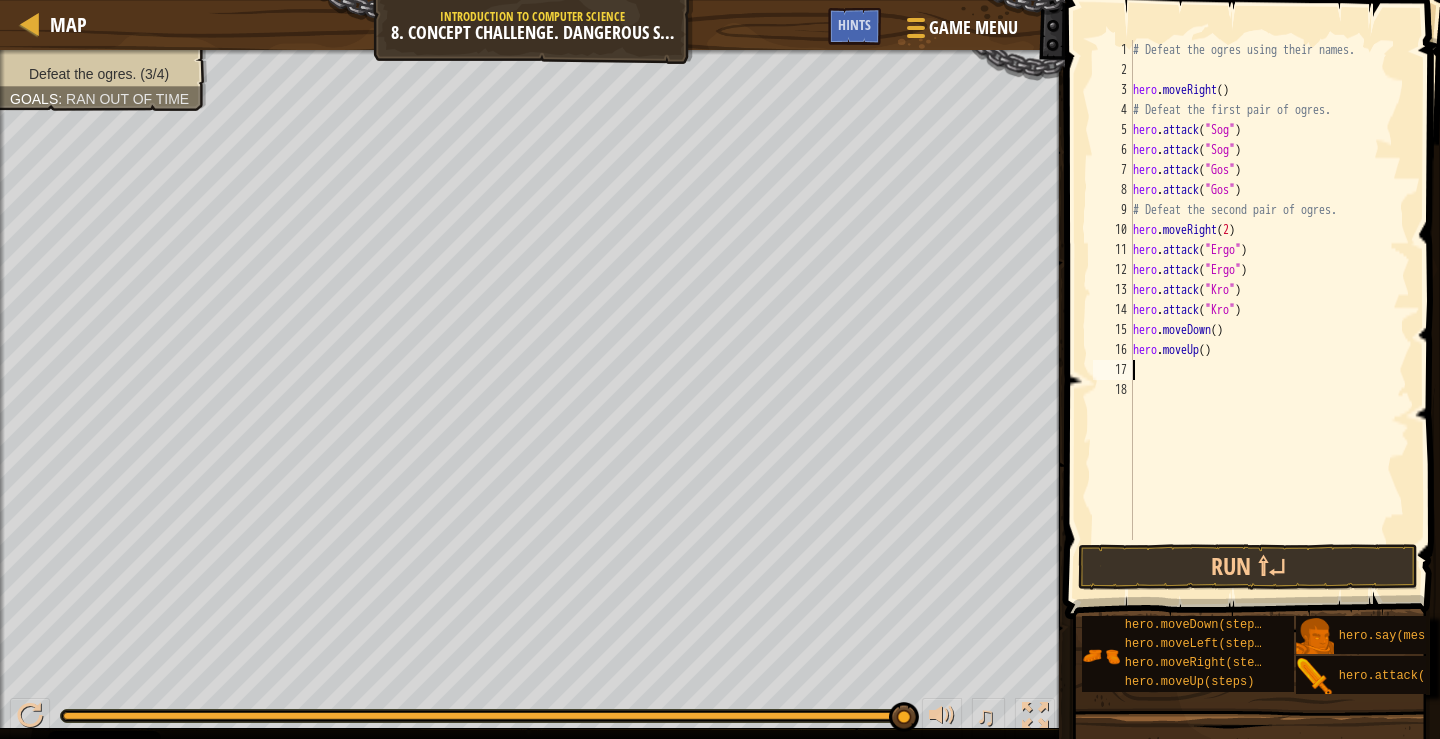 type on "h" 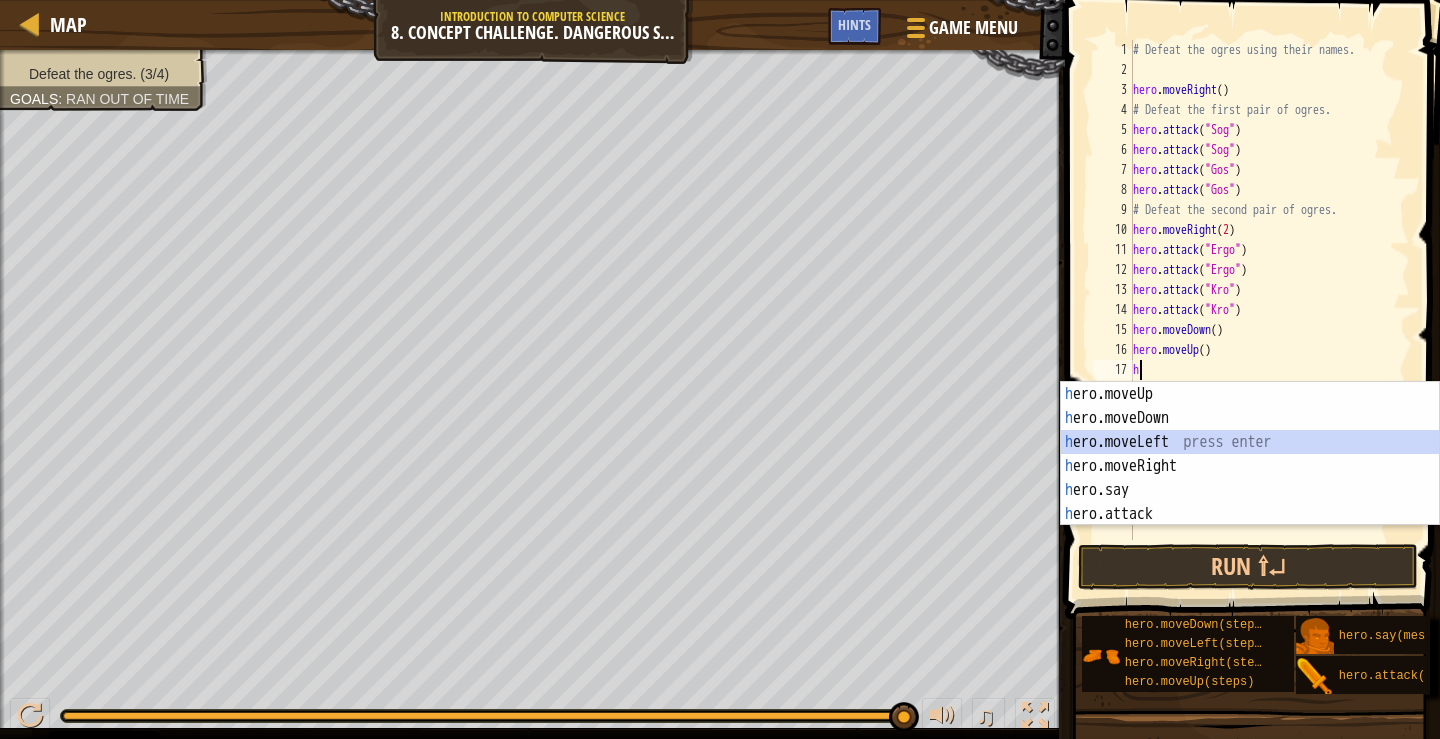 click on "h ero.moveUp press enter h ero.moveDown press enter h ero.moveLeft press enter h ero.moveRight press enter h ero.say press enter h ero.attack press enter" at bounding box center [1250, 478] 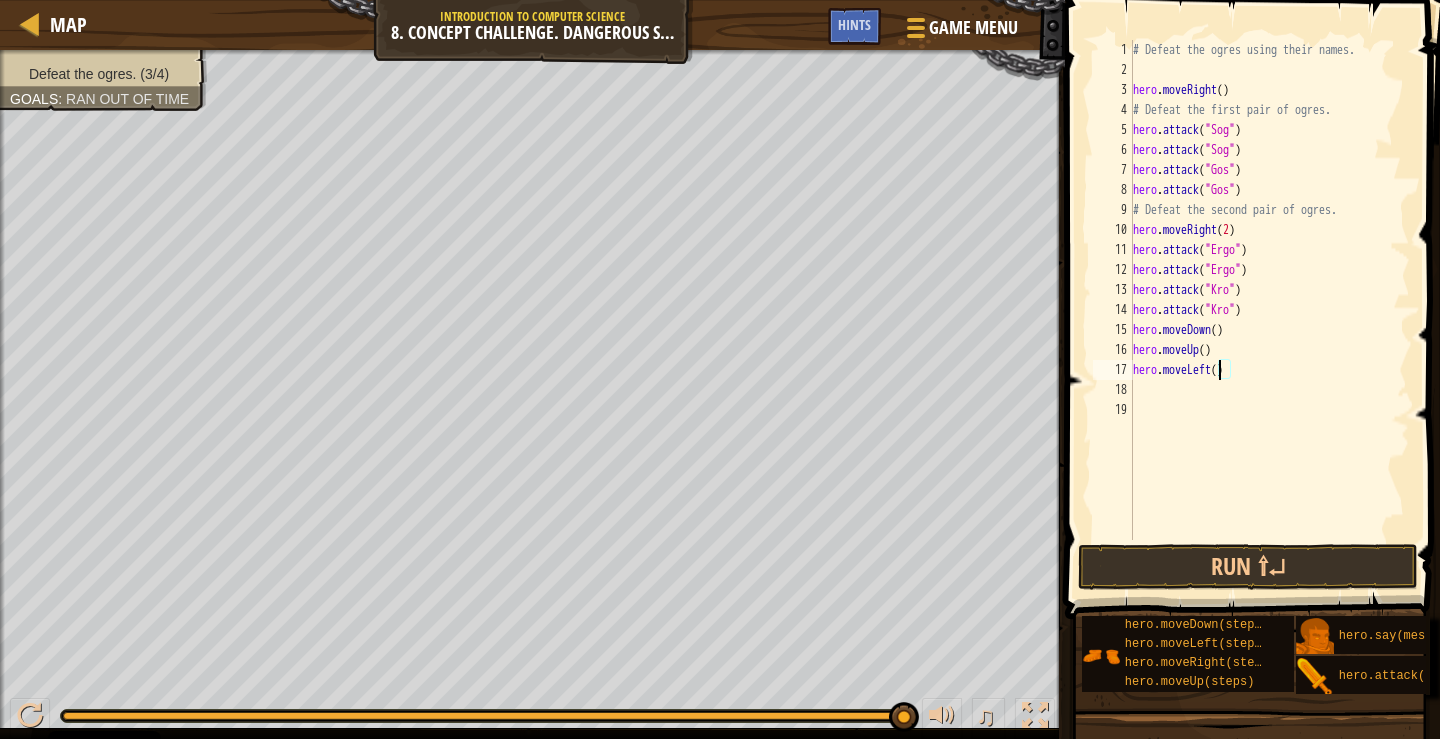 click on "# Defeat the ogres using their names. hero . moveRight ( ) # Defeat the first pair of ogres. hero . attack ( "Sog" ) hero . attack ( "Sog" ) hero . attack ( "Gos" ) hero . attack ( "Gos" ) # Defeat the second pair of ogres. hero . moveRight ( 2 ) hero . attack ( "Ergo" ) hero . attack ( "Ergo" ) hero . attack ( "Kro" ) hero . attack ( "Kro" ) hero . moveDown ( ) hero . moveUp ( ) hero . moveLeft ( )" at bounding box center (1269, 310) 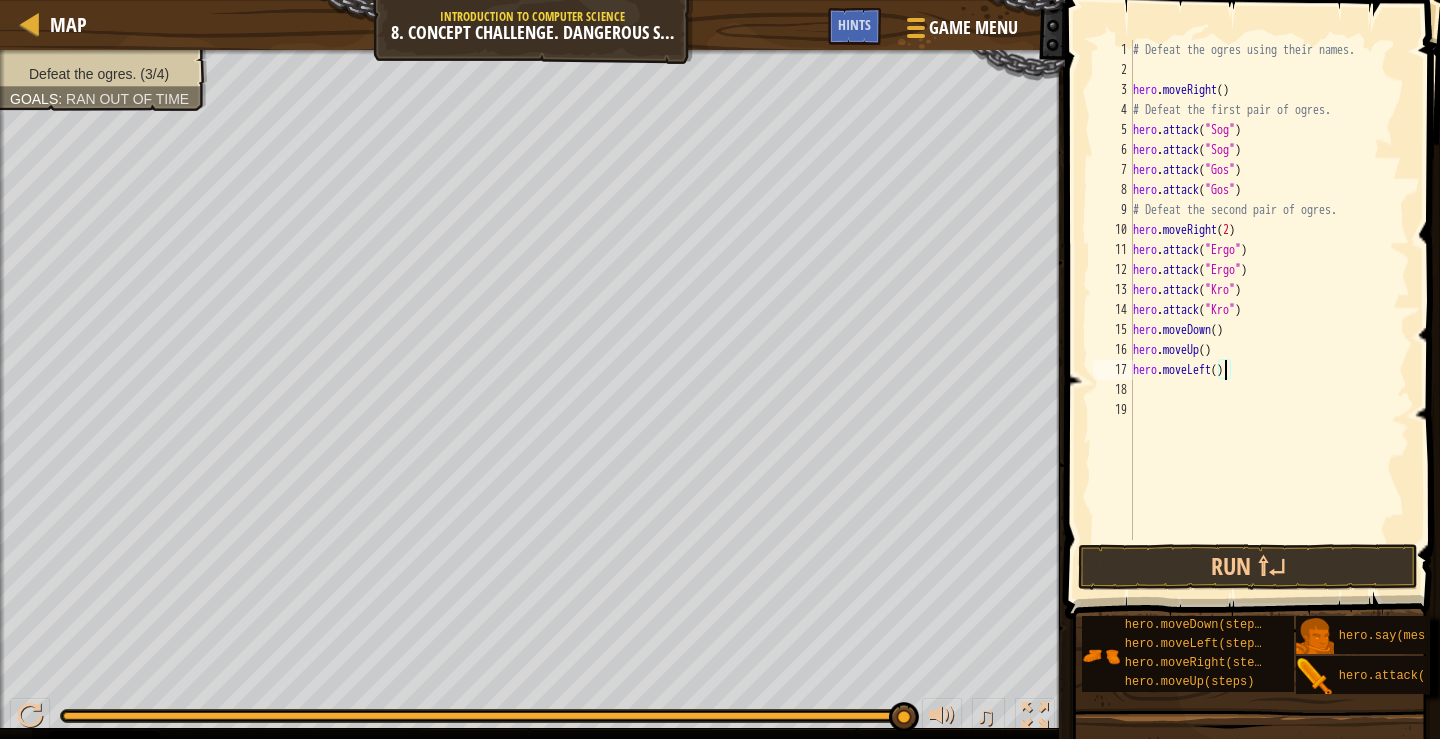 click on "# Defeat the ogres using their names. hero . moveRight ( ) # Defeat the first pair of ogres. hero . attack ( "Sog" ) hero . attack ( "Sog" ) hero . attack ( "Gos" ) hero . attack ( "Gos" ) # Defeat the second pair of ogres. hero . moveRight ( 2 ) hero . attack ( "Ergo" ) hero . attack ( "Ergo" ) hero . attack ( "Kro" ) hero . attack ( "Kro" ) hero . moveDown ( ) hero . moveUp ( ) hero . moveLeft ( )" at bounding box center (1269, 310) 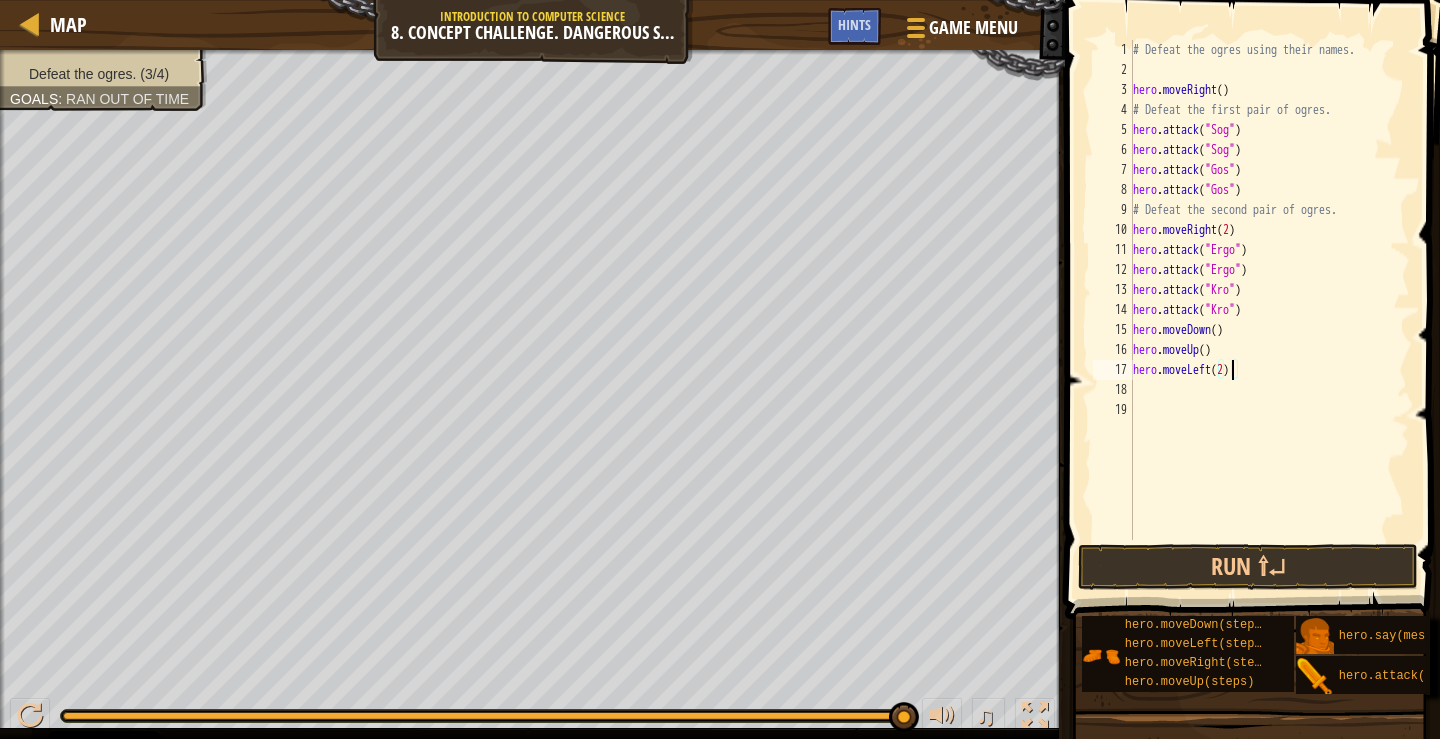 click on "# Defeat the ogres using their names. hero . moveRight ( ) # Defeat the first pair of ogres. hero . attack ( "Sog" ) hero . attack ( "Sog" ) hero . attack ( "Gos" ) hero . attack ( "Gos" ) # Defeat the second pair of ogres. hero . moveRight ( 2 ) hero . attack ( "Ergo" ) hero . attack ( "Ergo" ) hero . attack ( "Kro" ) hero . attack ( "Kro" ) hero . moveDown ( ) hero . moveUp ( ) hero . moveLeft ( 2 )" at bounding box center [1269, 310] 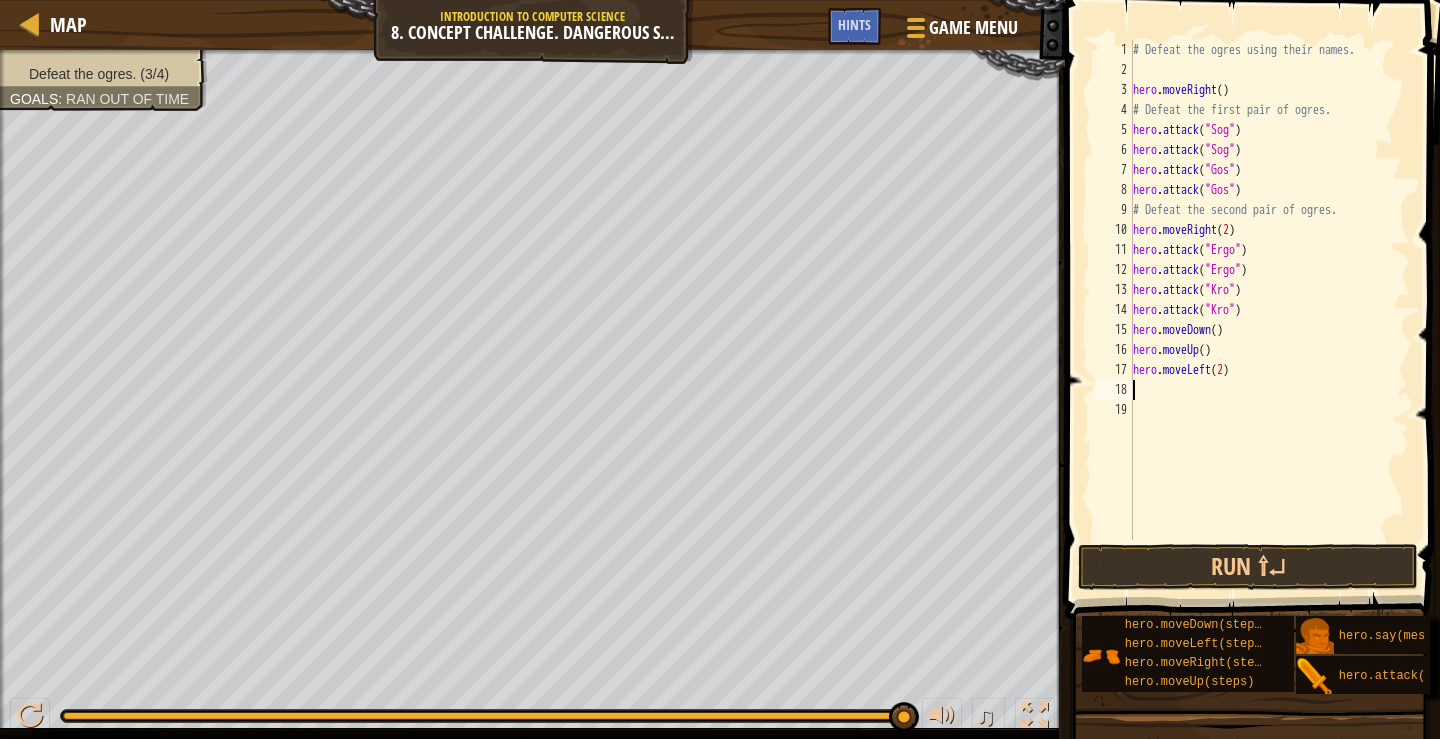 scroll, scrollTop: 9, scrollLeft: 0, axis: vertical 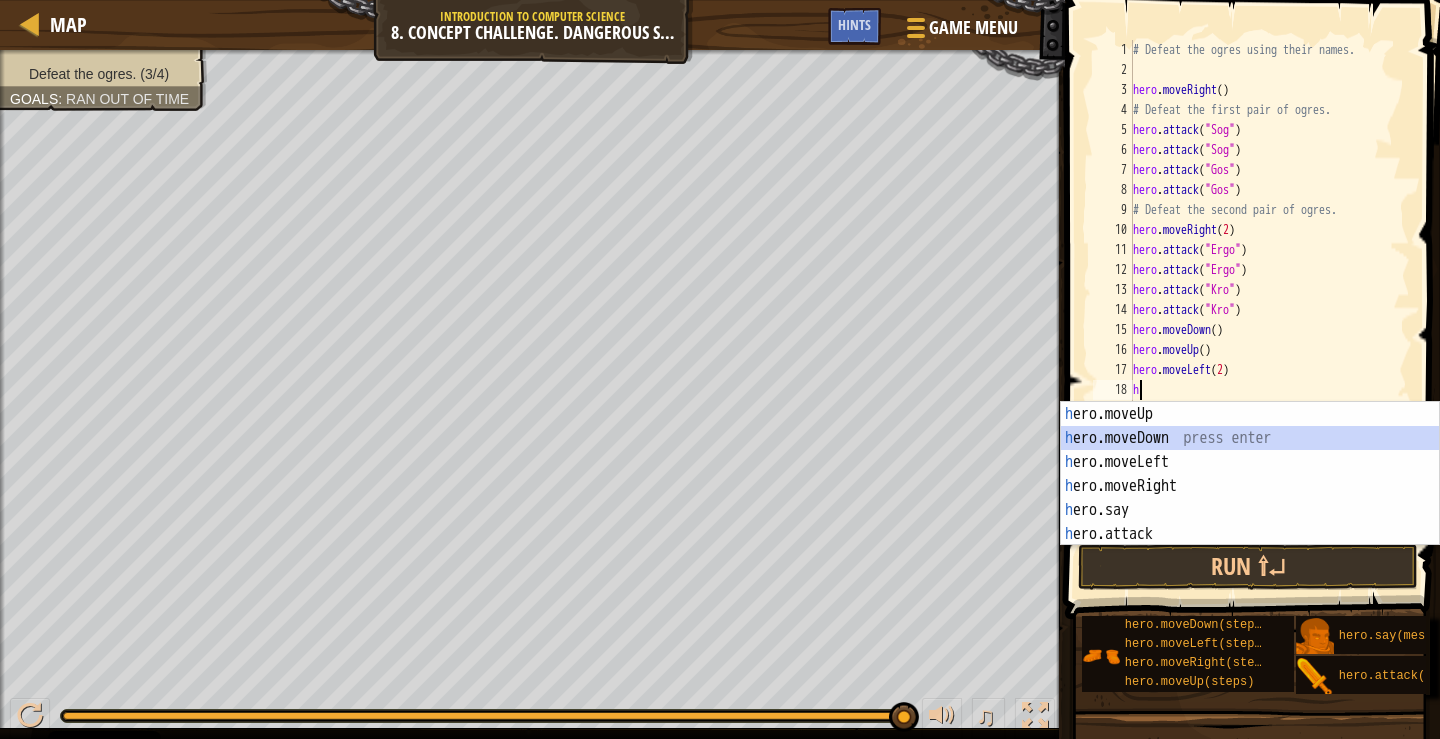 click on "h ero.moveUp press enter h ero.moveDown press enter h ero.moveLeft press enter h ero.moveRight press enter h ero.say press enter h ero.attack press enter" at bounding box center [1250, 498] 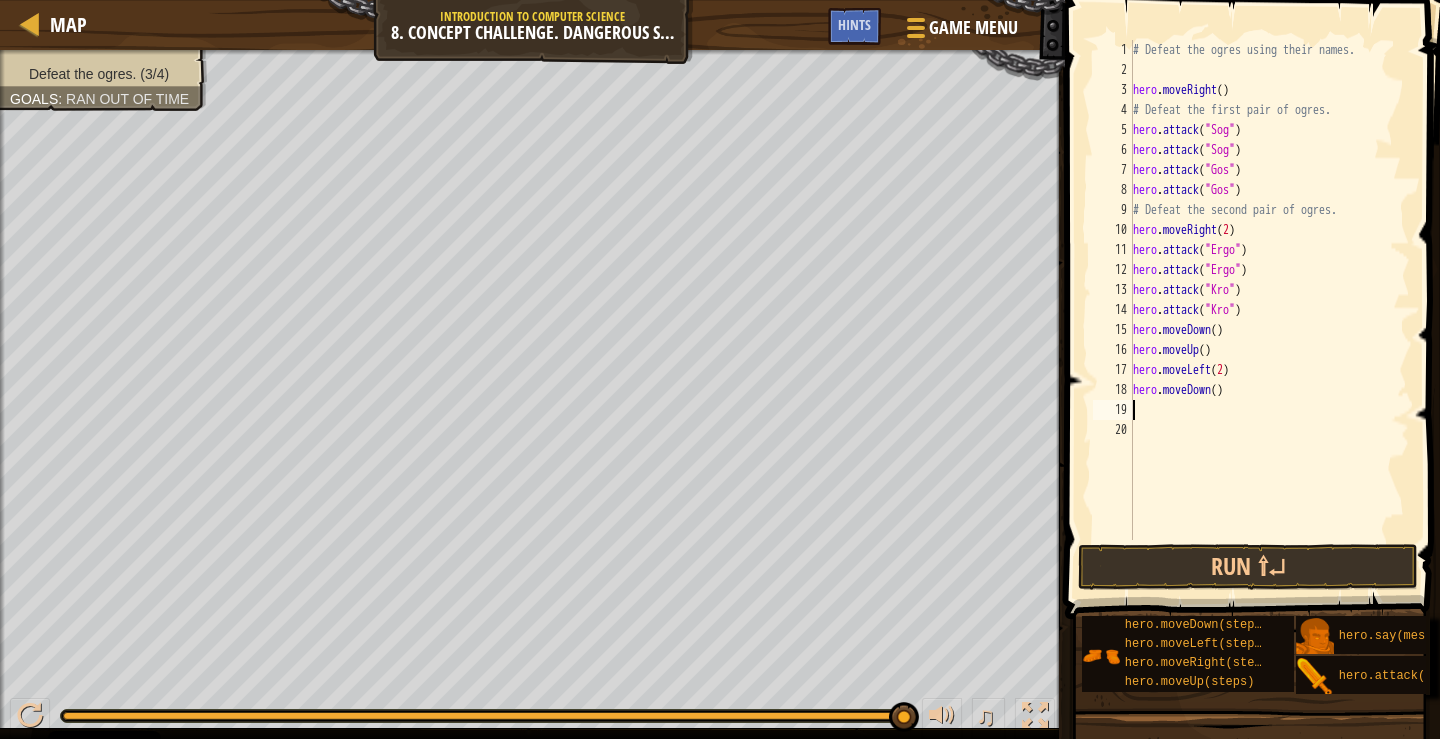 type on "h" 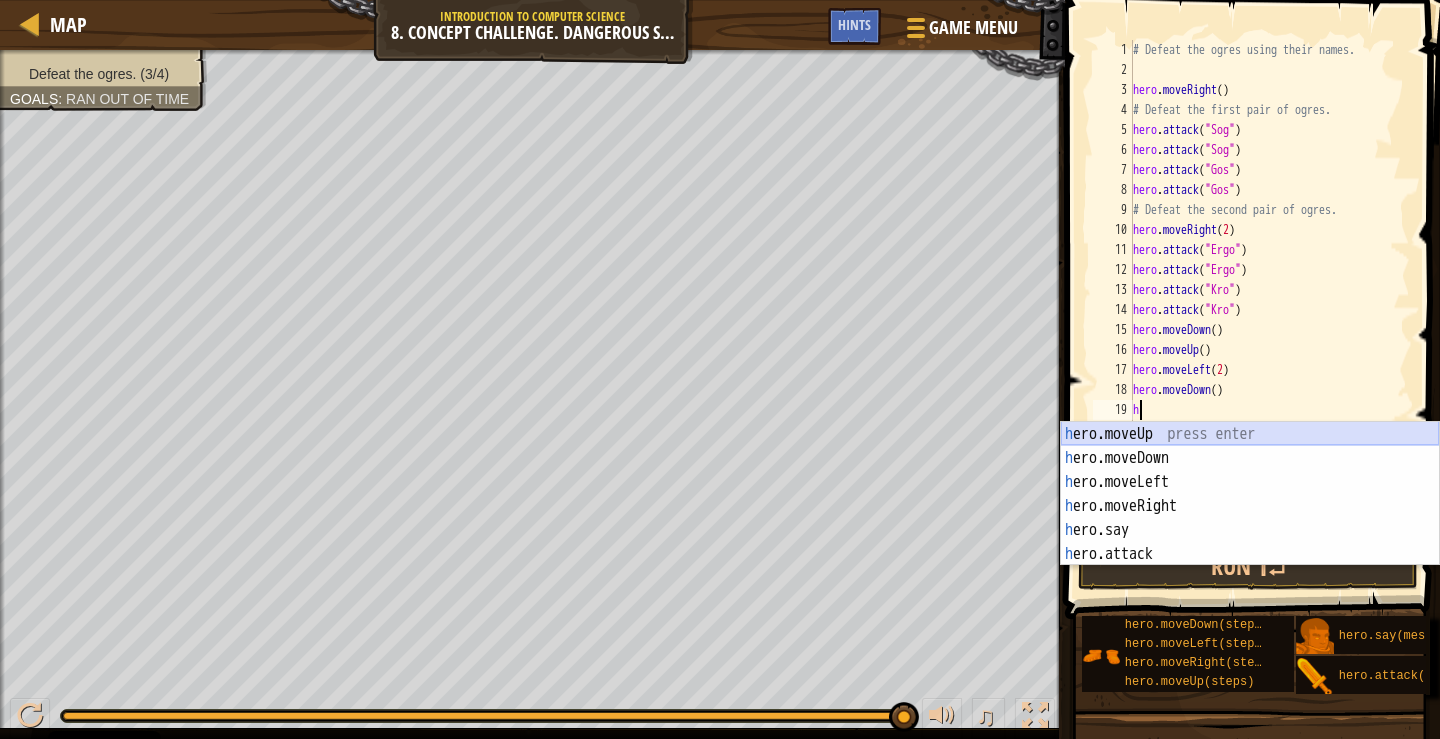 click on "h ero.moveUp press enter h ero.moveDown press enter h ero.moveLeft press enter h ero.moveRight press enter h ero.say press enter h ero.attack press enter" at bounding box center [1250, 518] 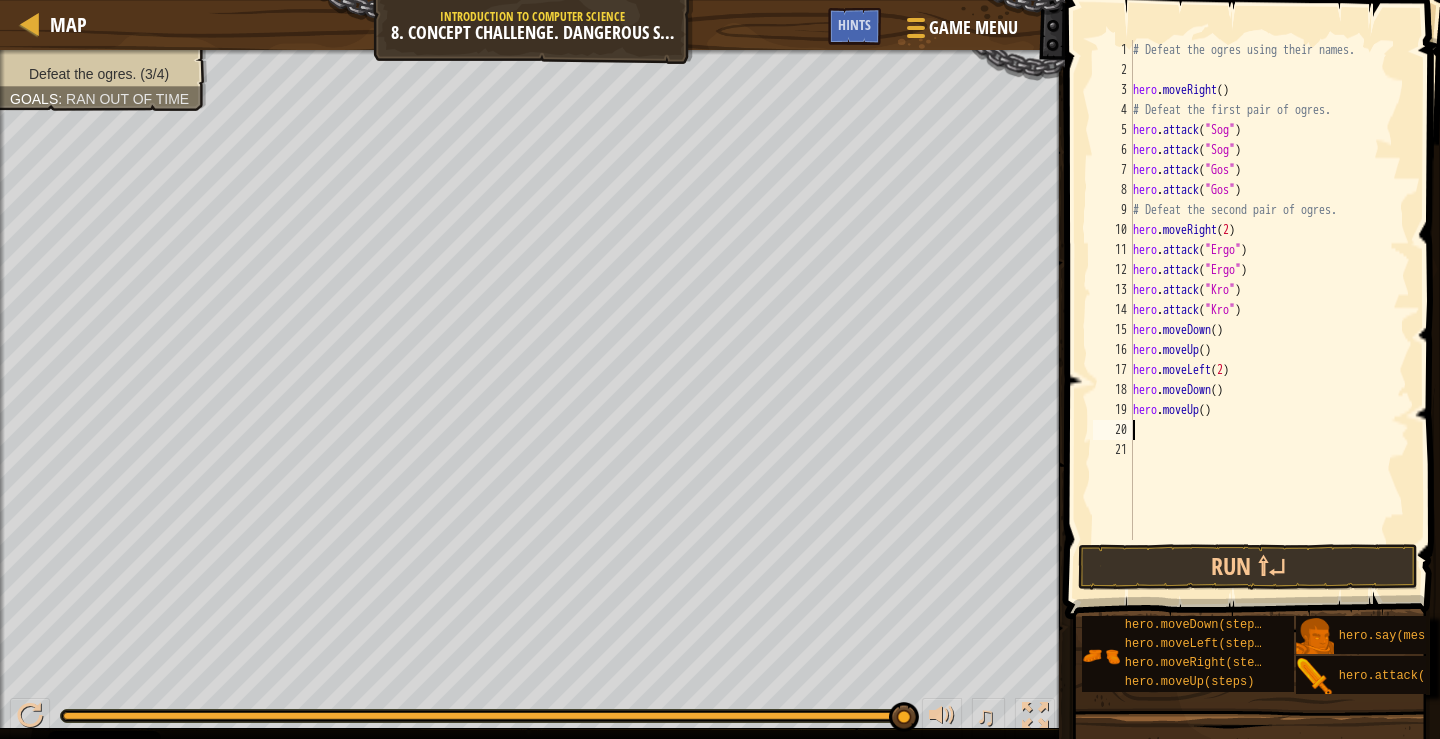 type on "h" 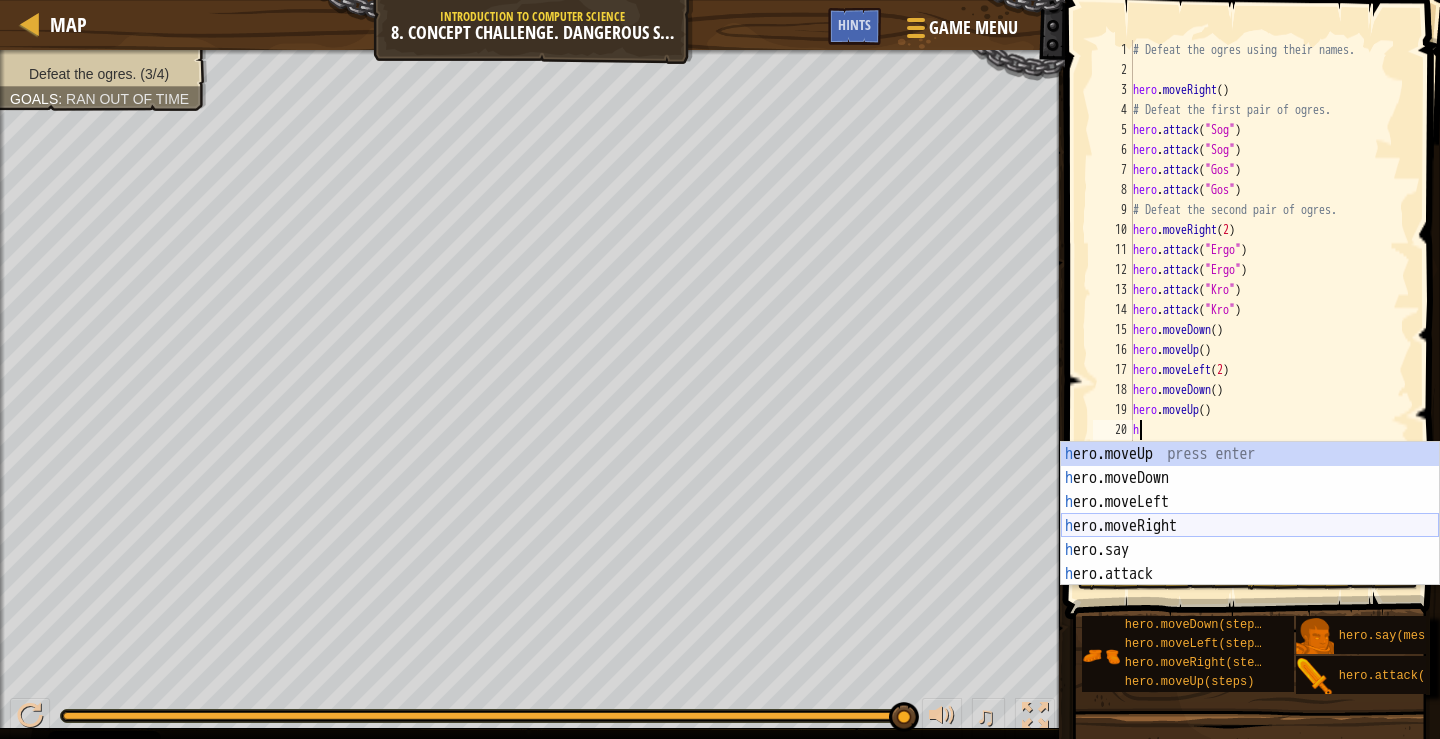 click on "h ero.moveUp press enter h ero.moveDown press enter h ero.moveLeft press enter h ero.moveRight press enter h ero.say press enter h ero.attack press enter" at bounding box center (1250, 538) 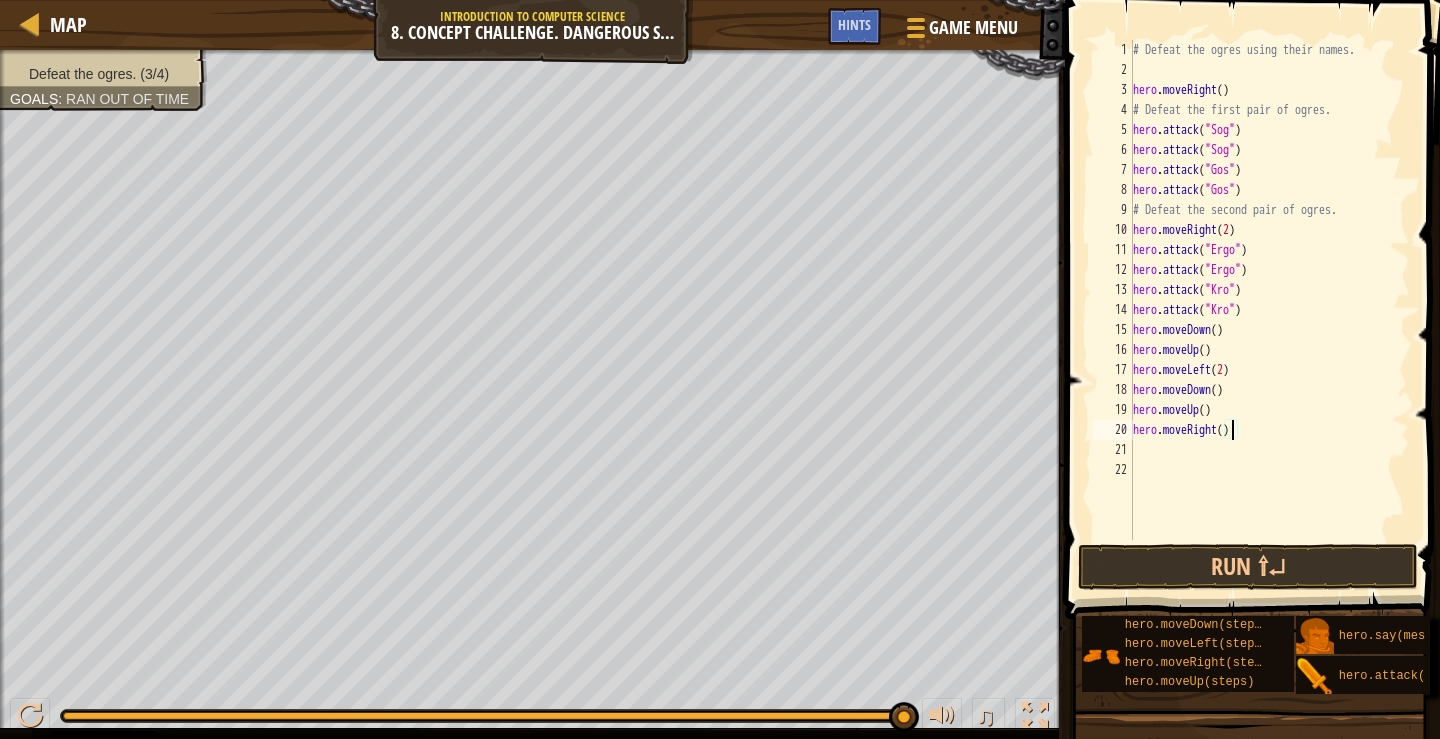 click on "# Defeat the ogres using their names. hero . moveRight ( ) # Defeat the first pair of ogres. hero . attack ( "Sog" ) hero . attack ( "Sog" ) hero . attack ( "Gos" ) hero . attack ( "Gos" ) # Defeat the second pair of ogres. hero . moveRight ( 2 ) hero . attack ( "Ergo" ) hero . attack ( "Ergo" ) hero . attack ( "Kro" ) hero . attack ( "Kro" ) hero . moveDown ( ) hero . moveUp ( ) hero . moveLeft ( 2 ) hero . moveDown ( ) hero . moveUp ( ) hero . moveRight ( )" at bounding box center [1269, 310] 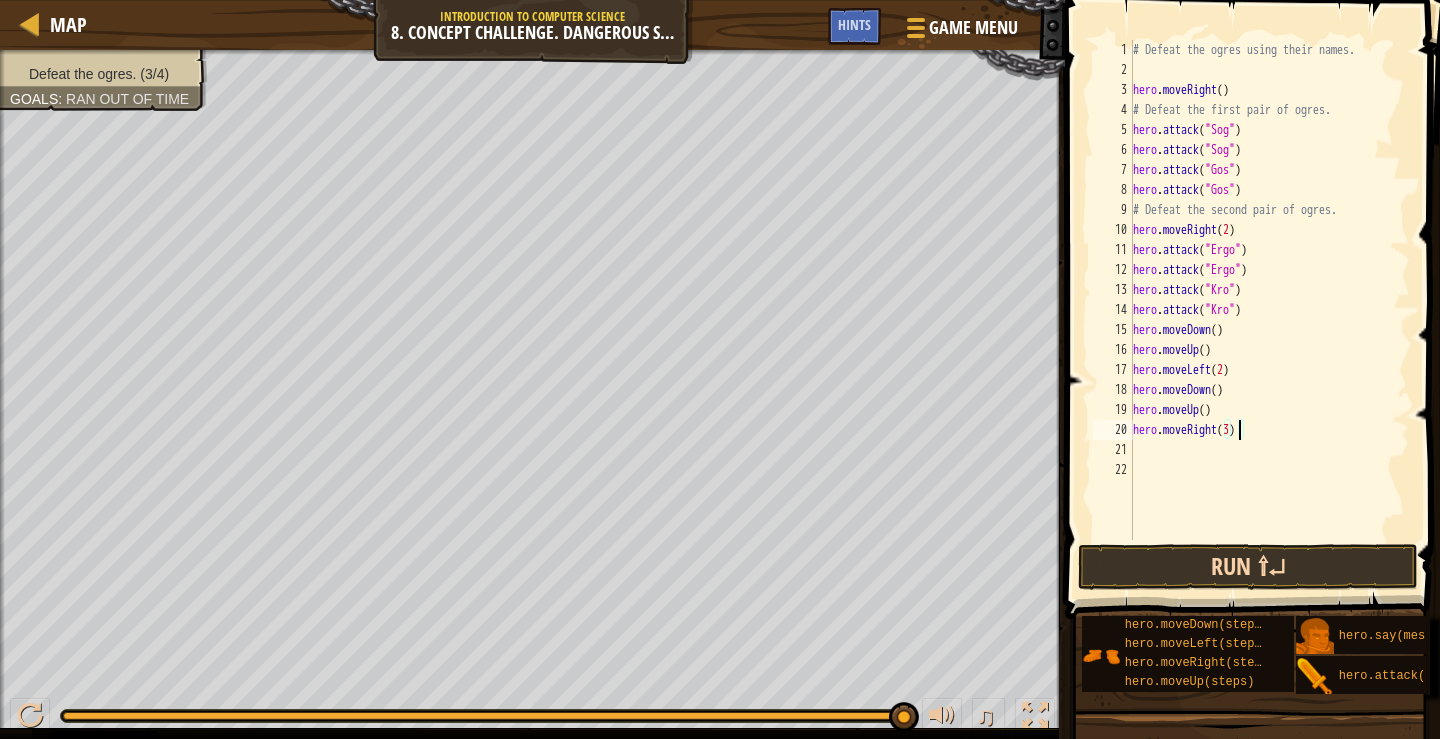 type on "hero.moveRight(3)" 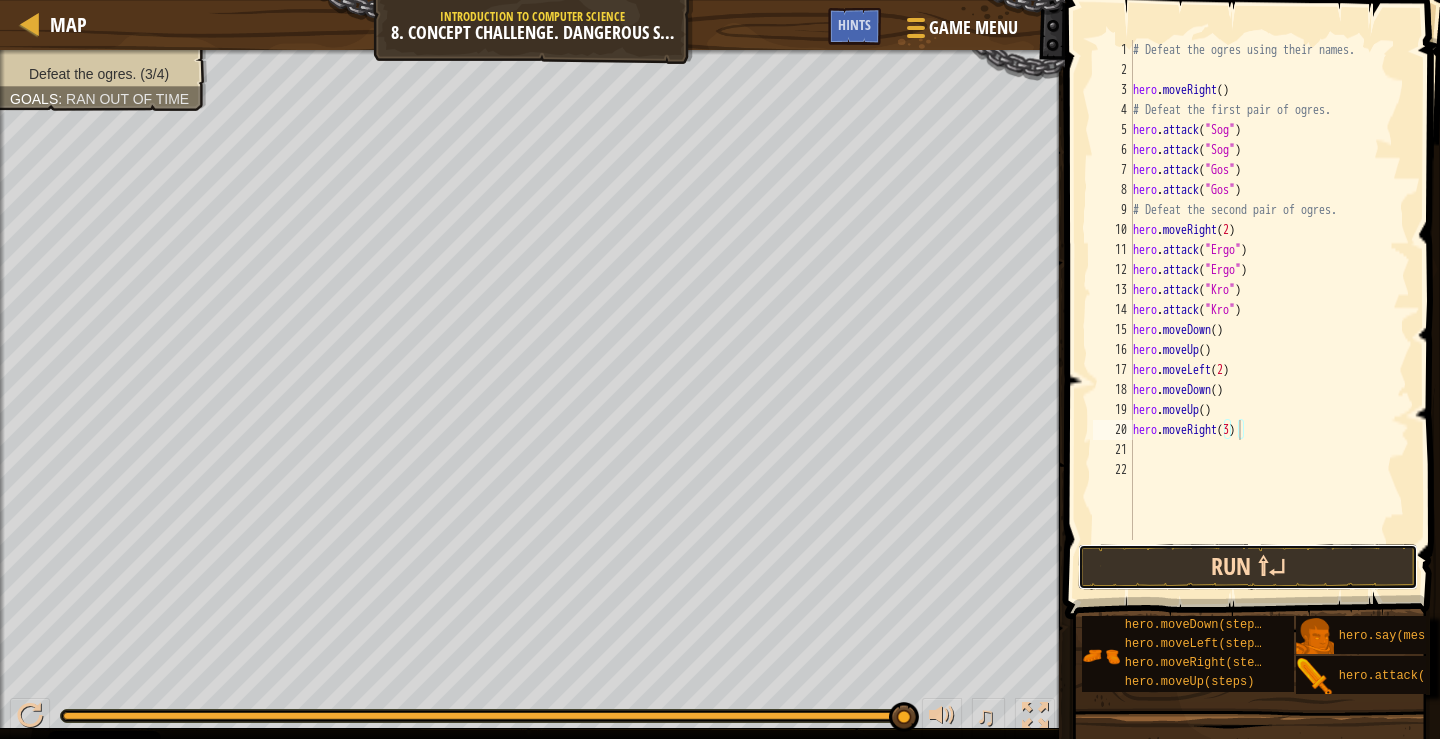 drag, startPoint x: 1247, startPoint y: 560, endPoint x: 1230, endPoint y: 554, distance: 18.027756 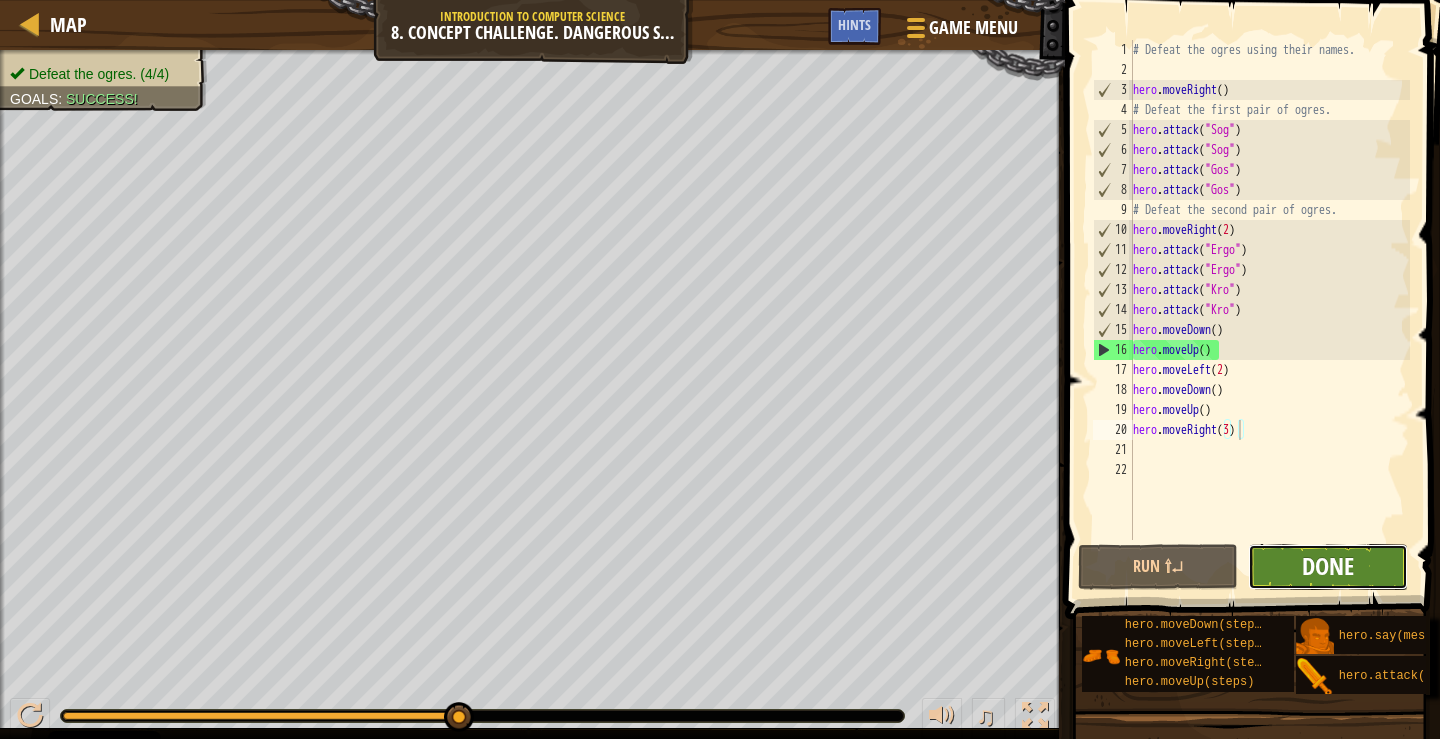 click on "Done" at bounding box center (1328, 566) 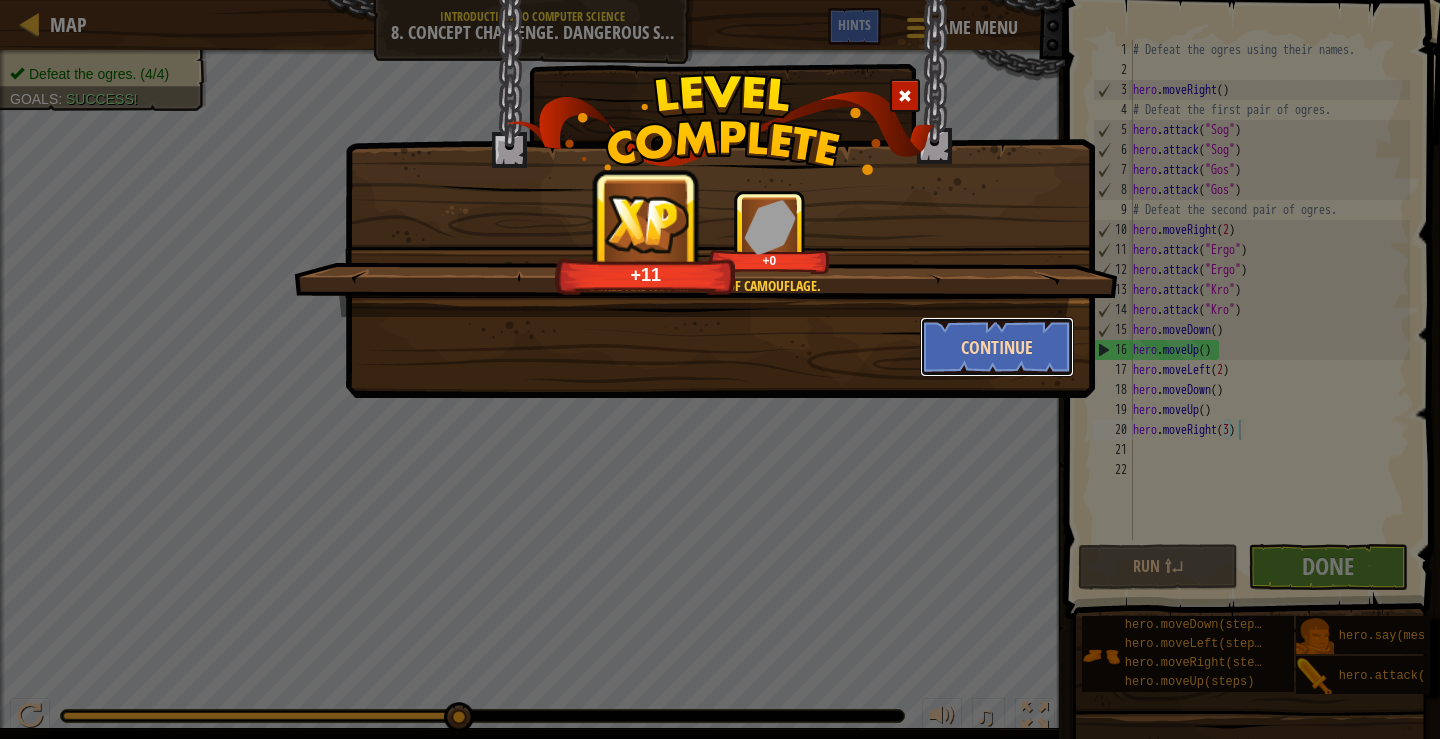 click on "Continue" at bounding box center [997, 347] 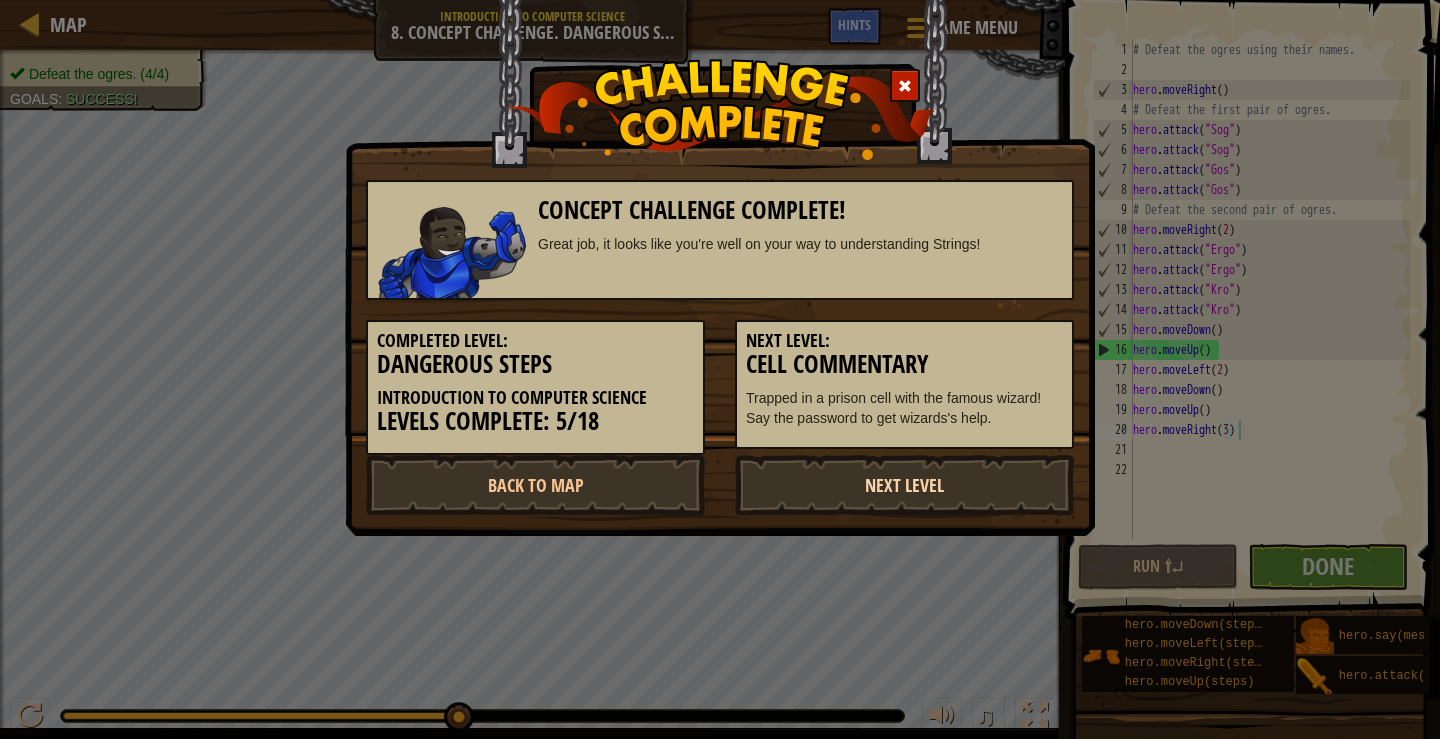 click on "Next Level" at bounding box center [904, 485] 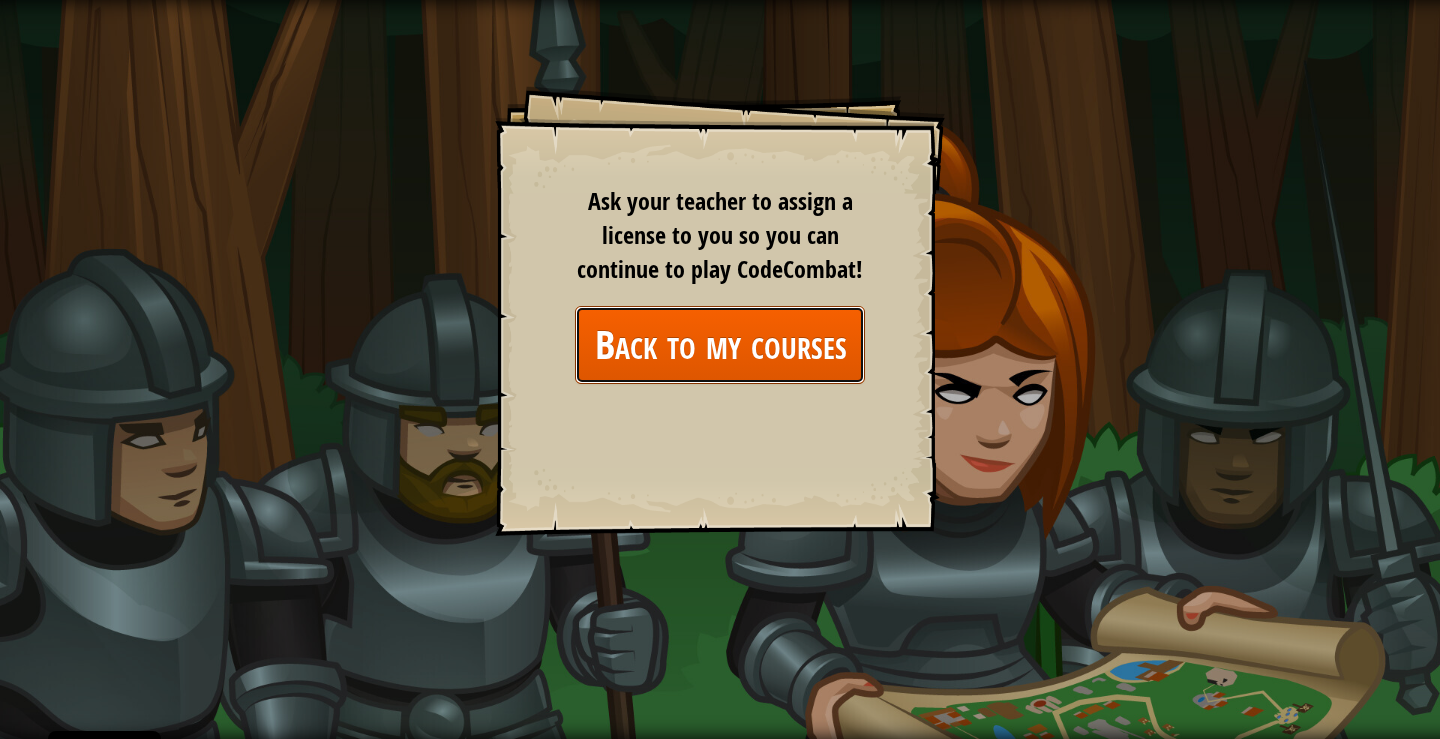 click on "Back to my courses" at bounding box center (720, 344) 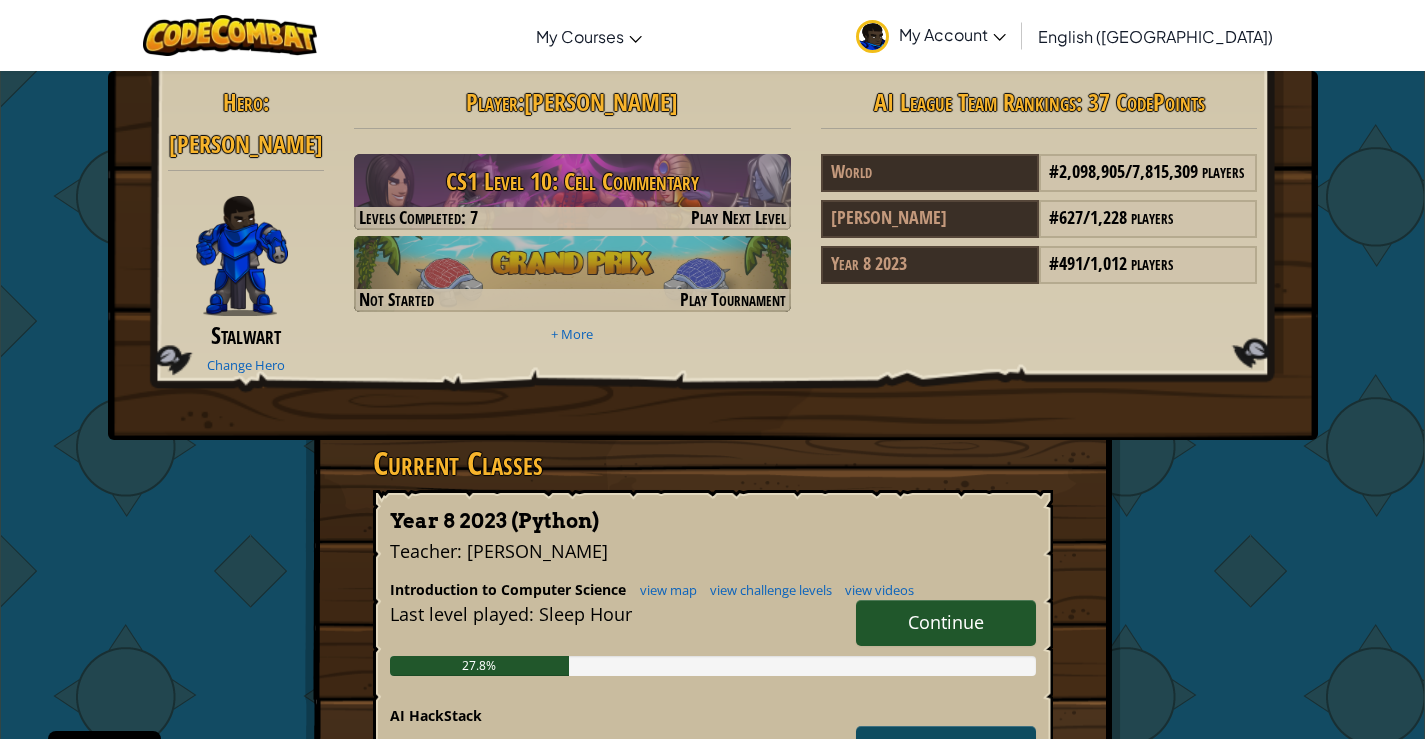 click on "Continue" at bounding box center (946, 622) 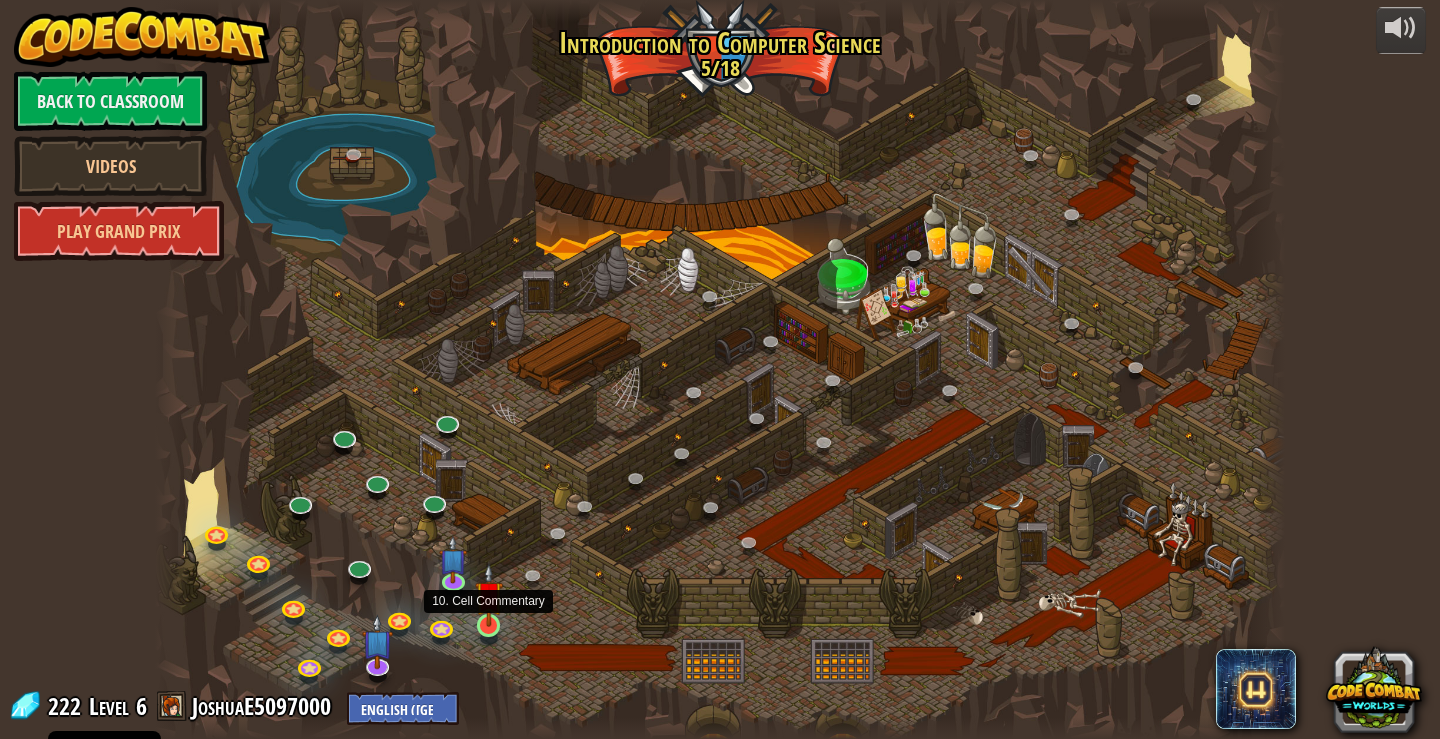 click at bounding box center (489, 595) 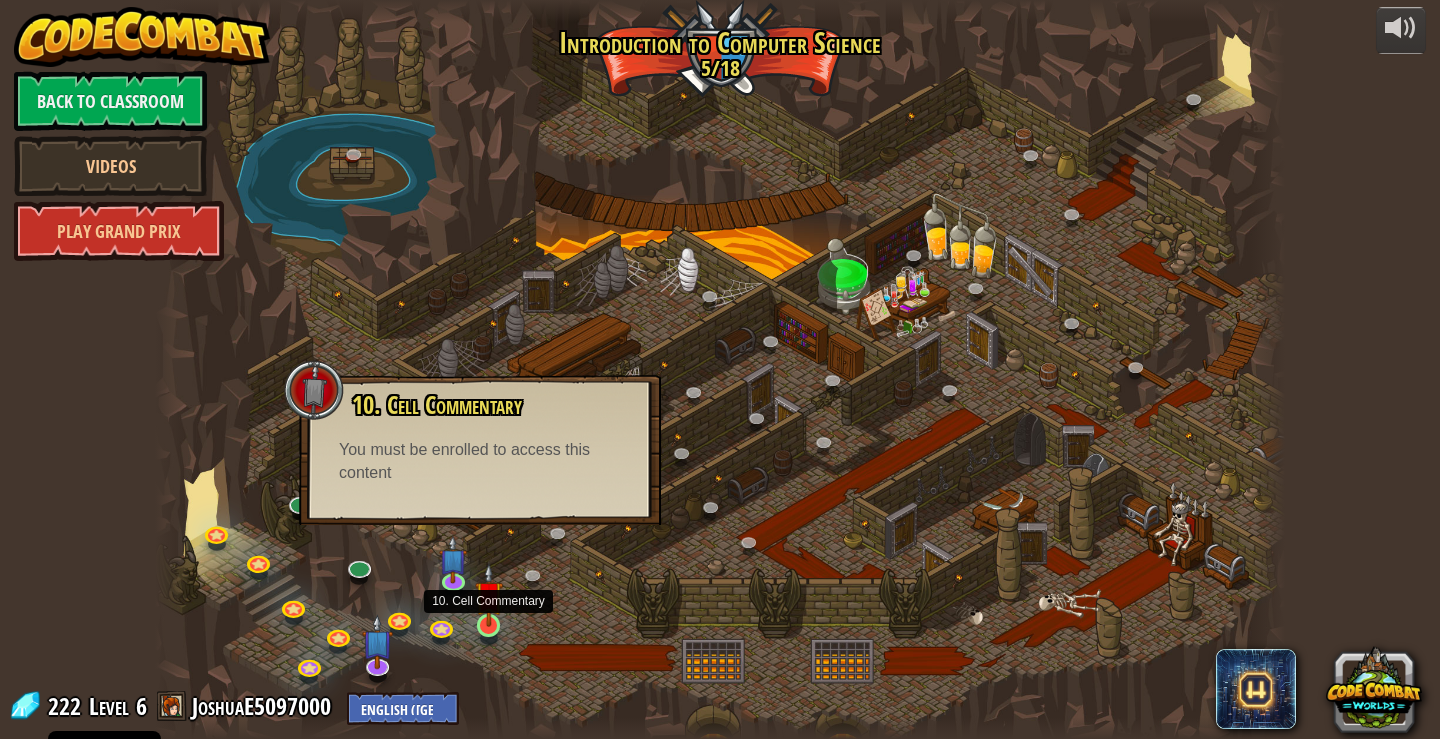 click at bounding box center (489, 595) 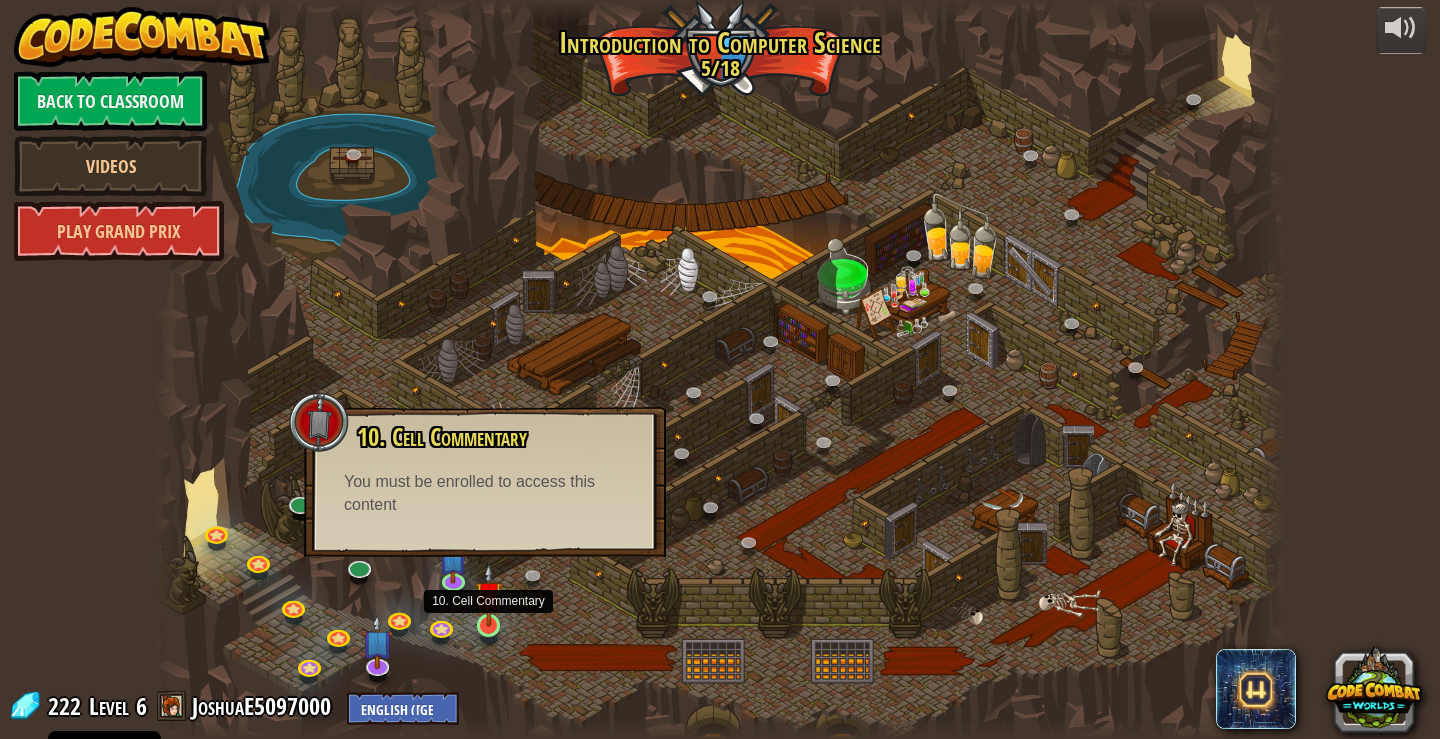 click at bounding box center [489, 595] 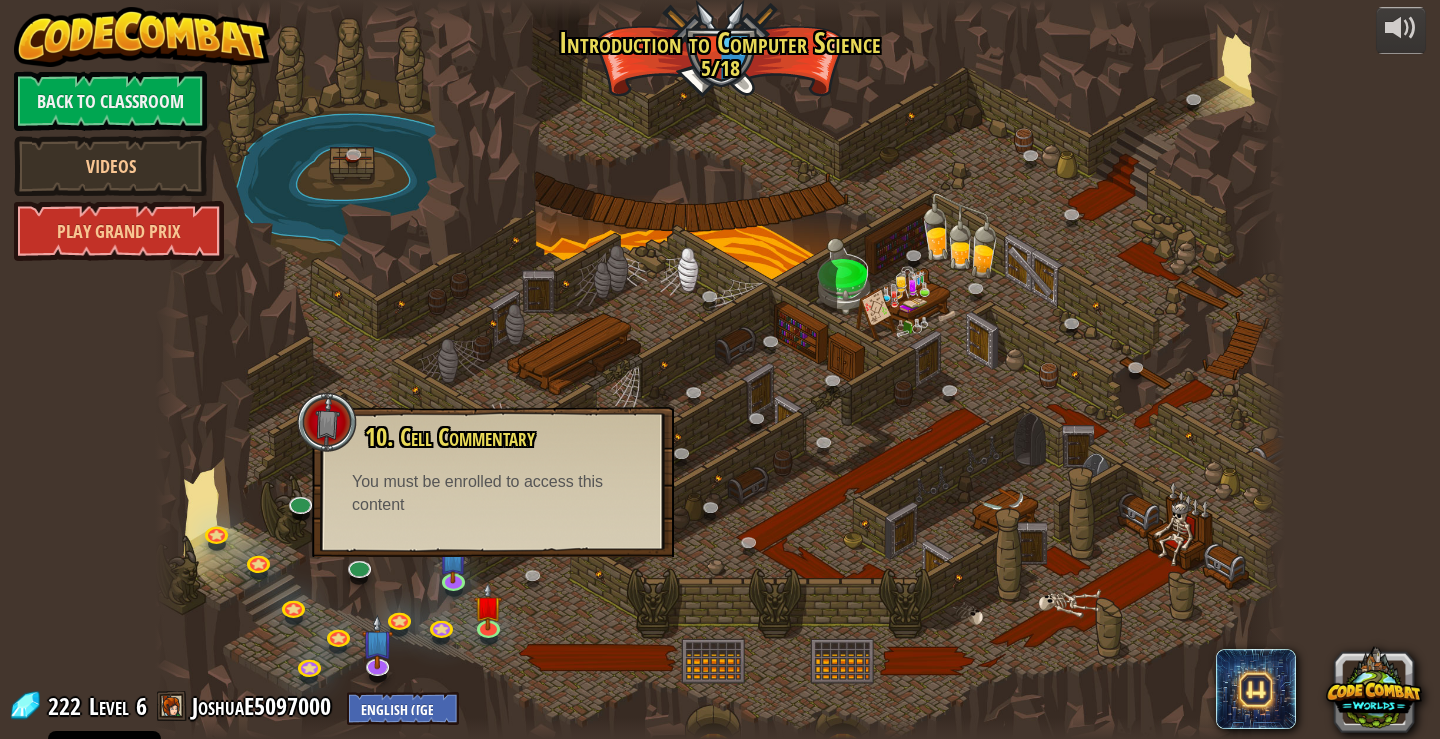 click at bounding box center (720, 369) 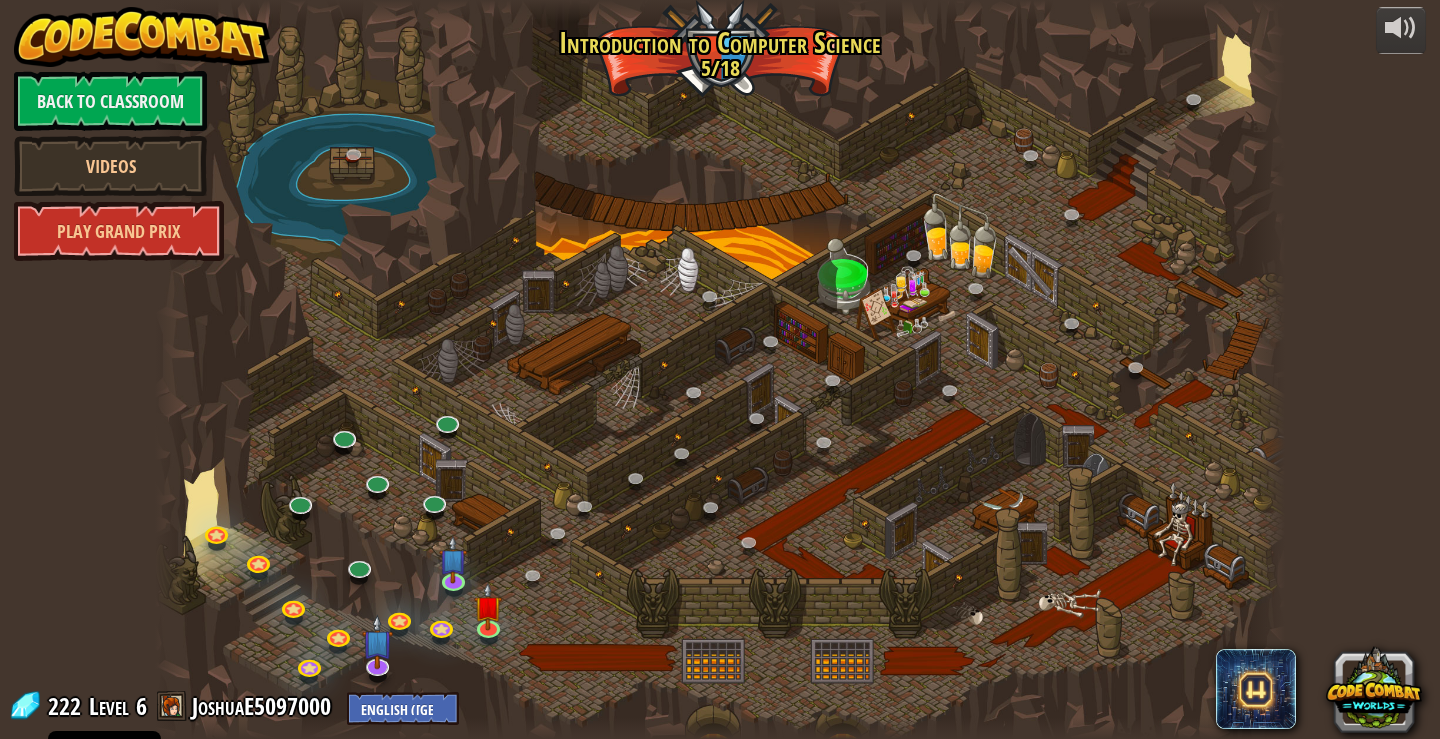 click at bounding box center (720, 369) 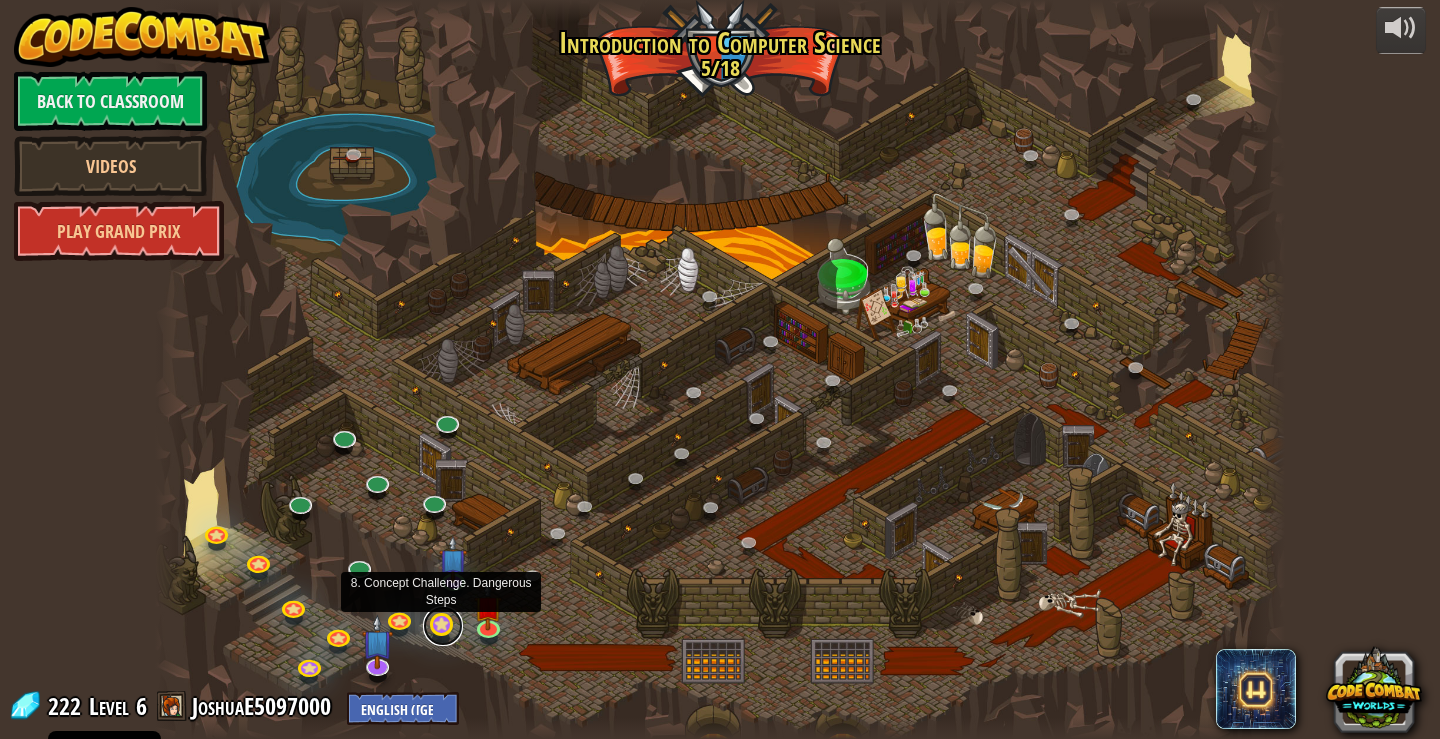 click at bounding box center [443, 626] 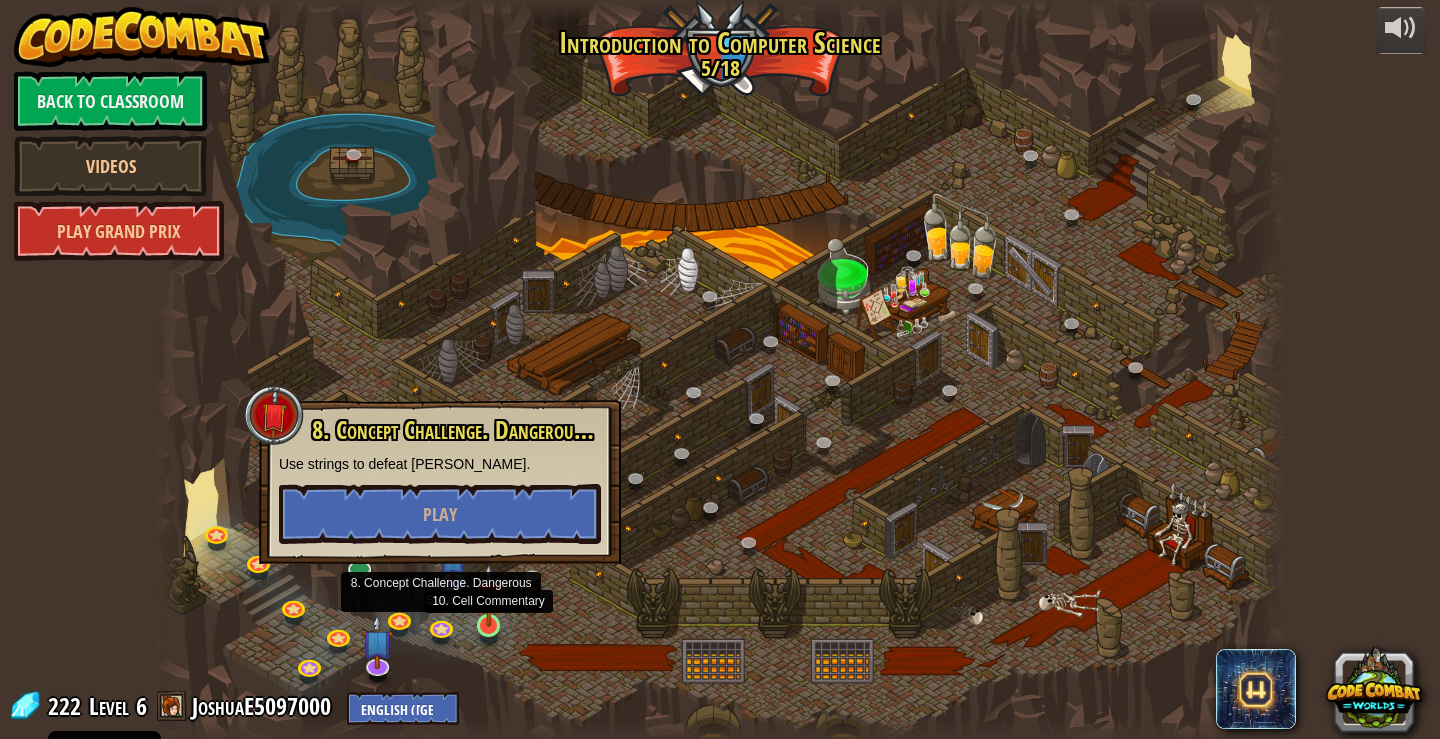 click at bounding box center [489, 595] 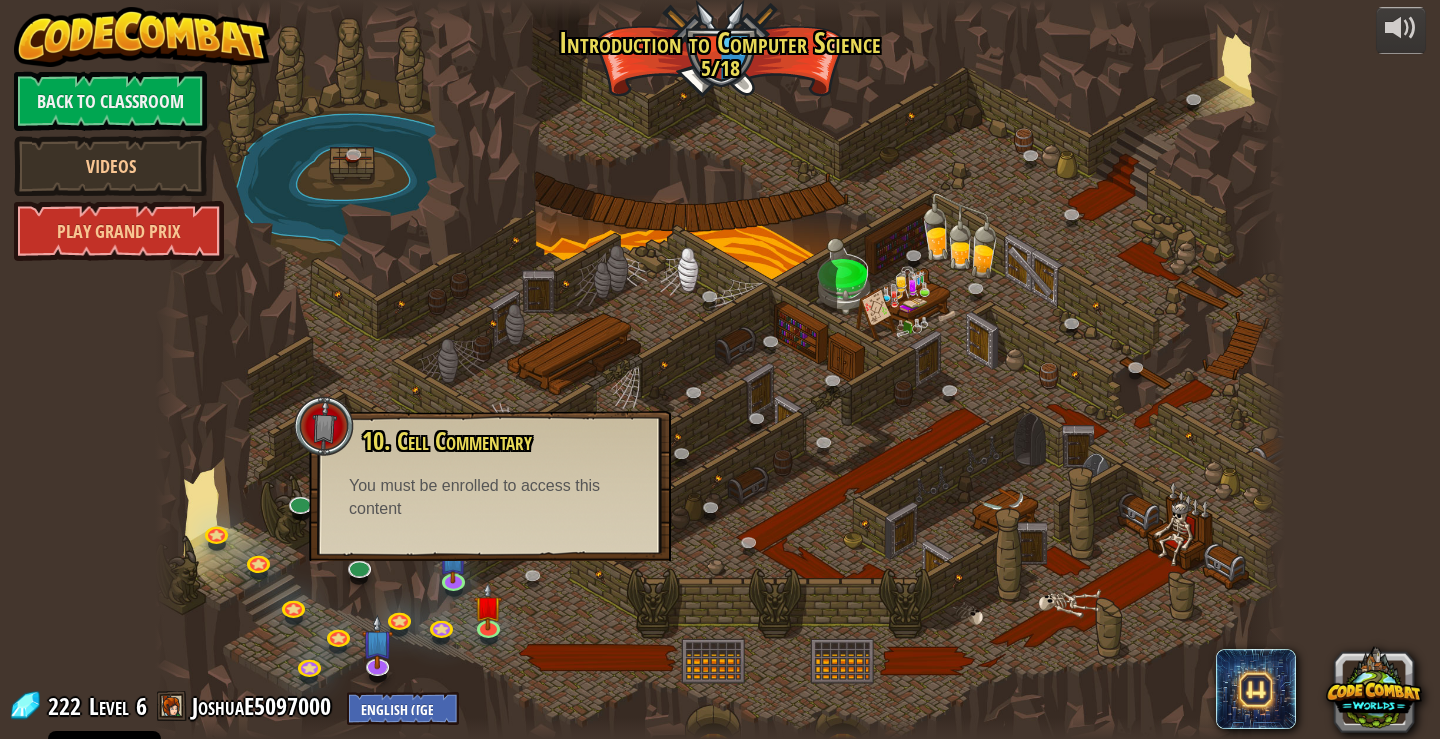 click at bounding box center [720, 369] 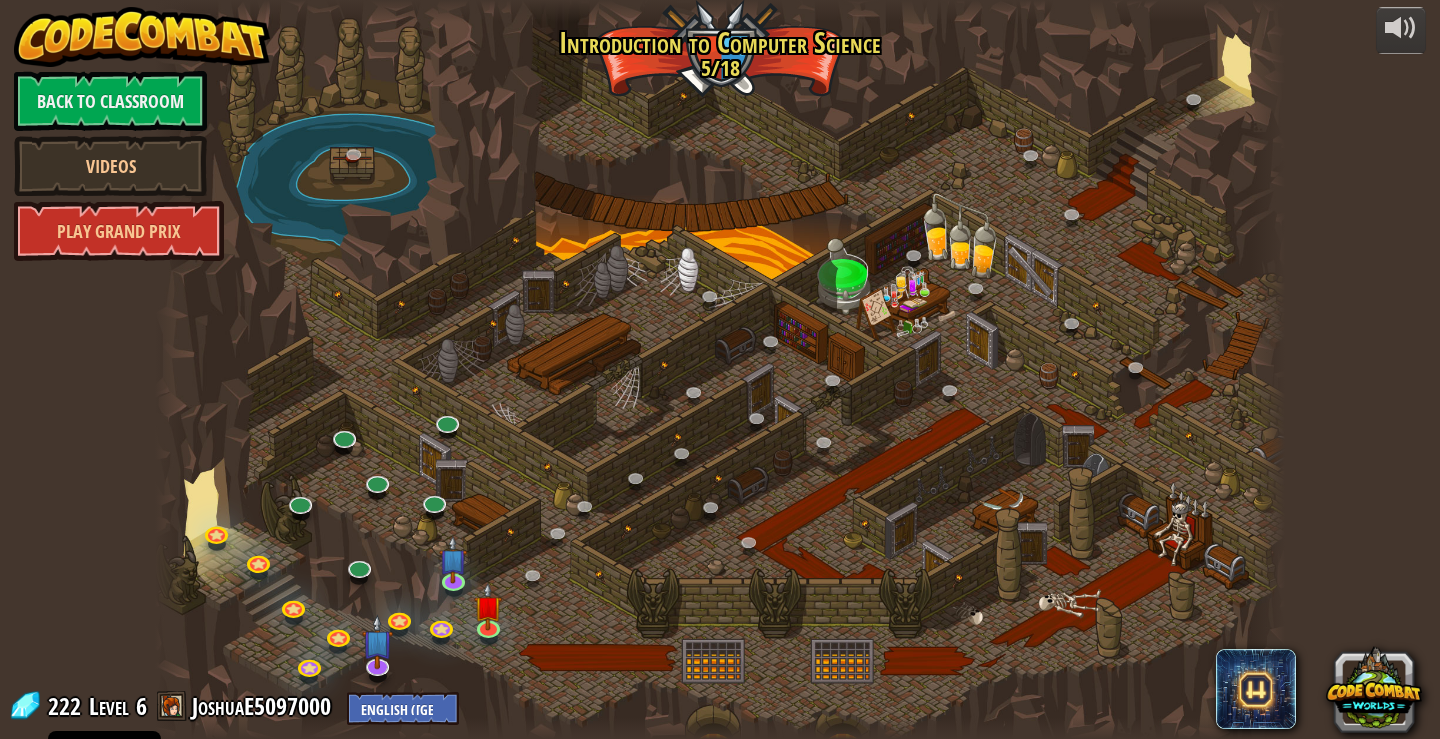 click at bounding box center (720, 369) 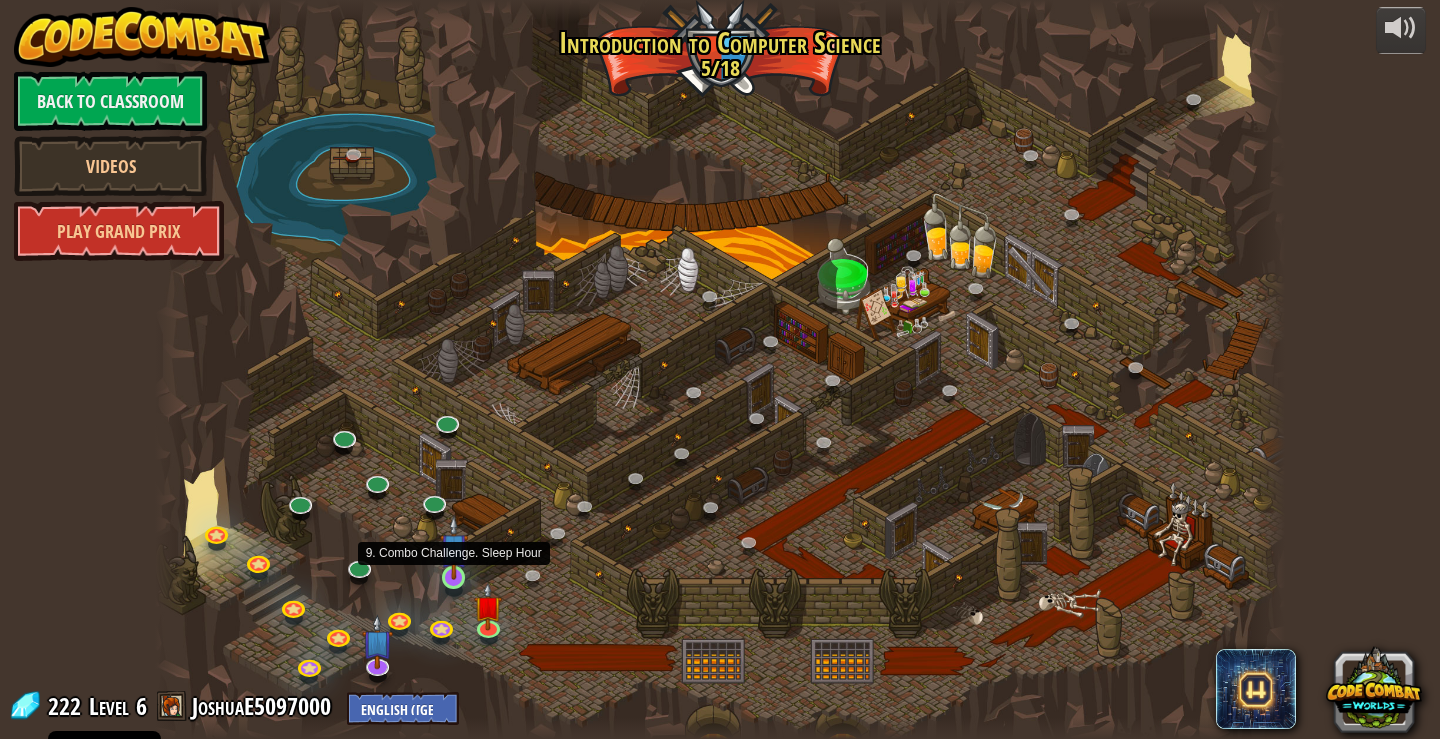click at bounding box center (454, 547) 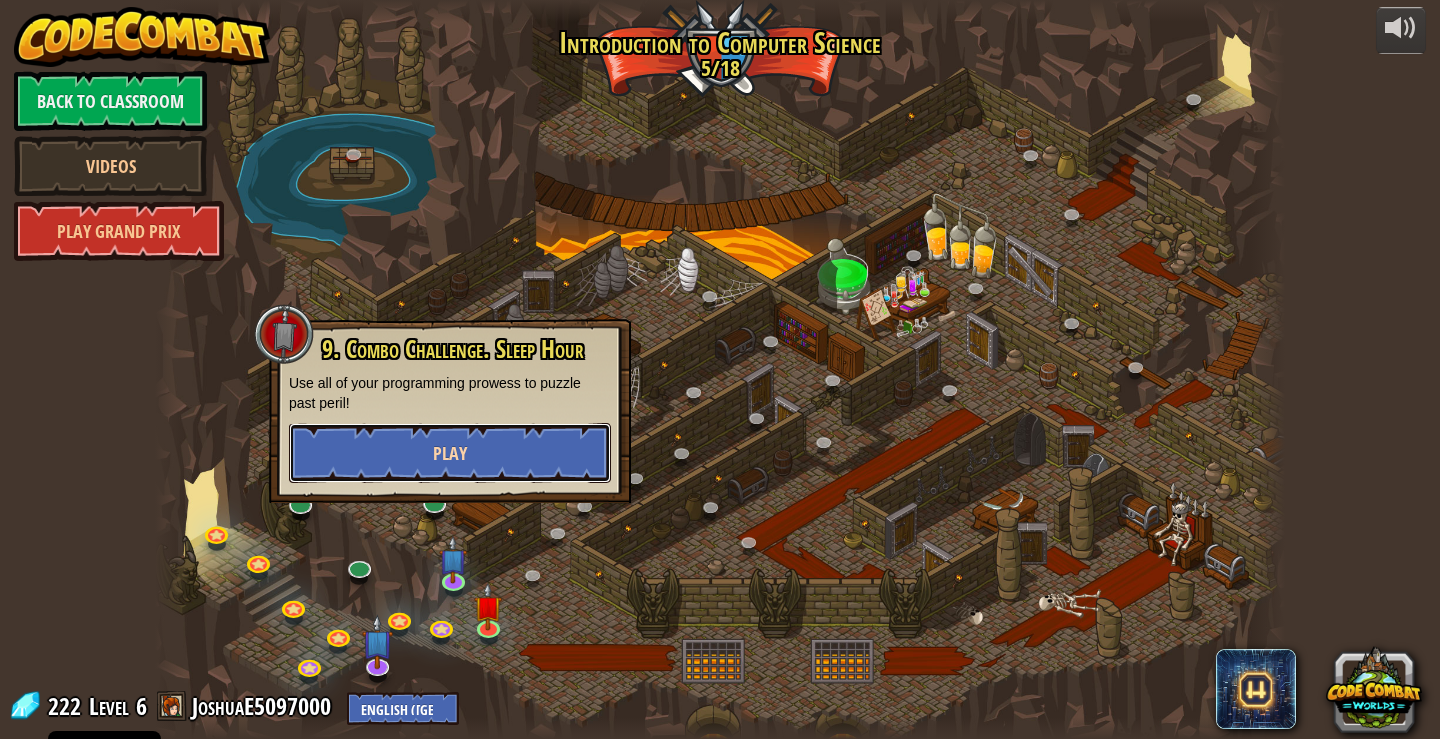 click on "Play" at bounding box center (450, 453) 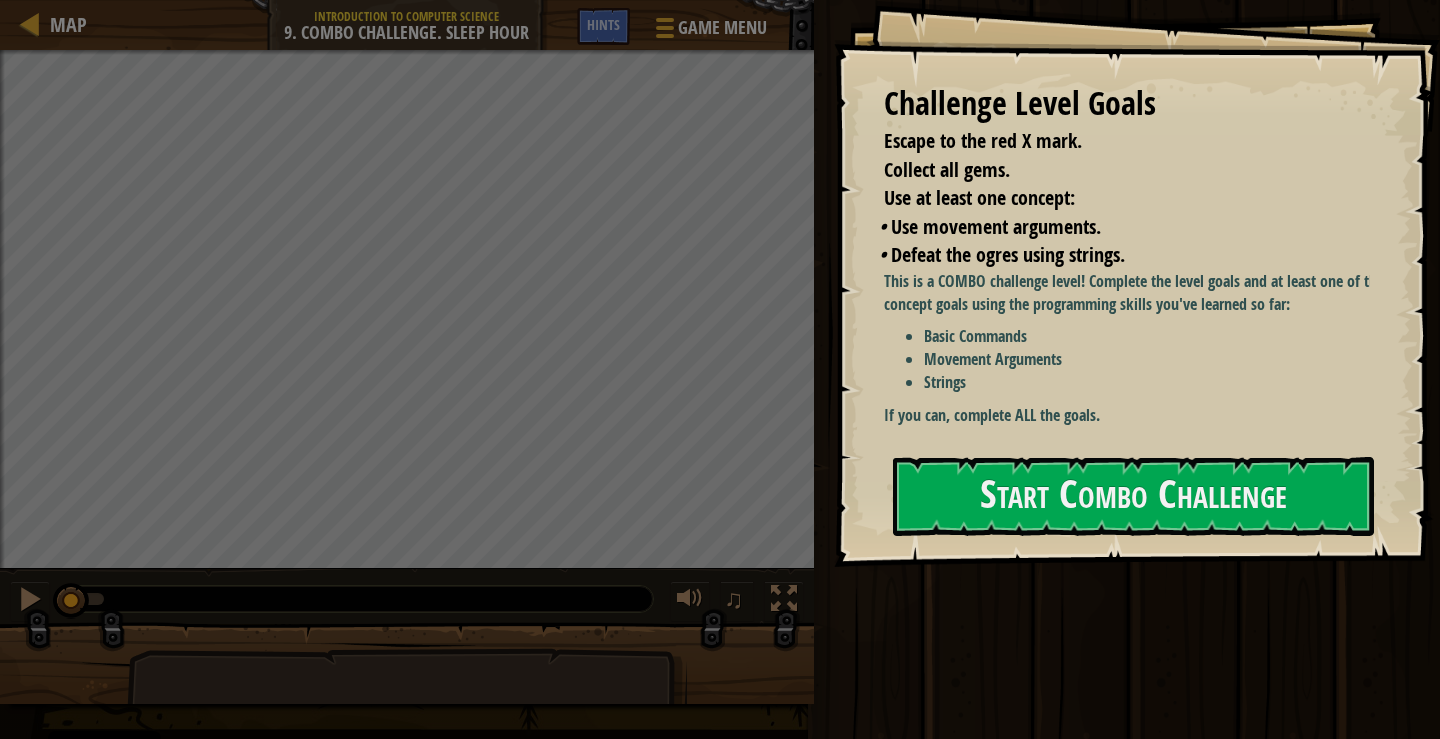 click on "This is a COMBO challenge level! Complete the level goals and at least one of the concept goals using the programming skills you've learned so far:
Basic Commands
Movement Arguments
Strings
If you can, complete ALL the goals." at bounding box center (1134, 353) 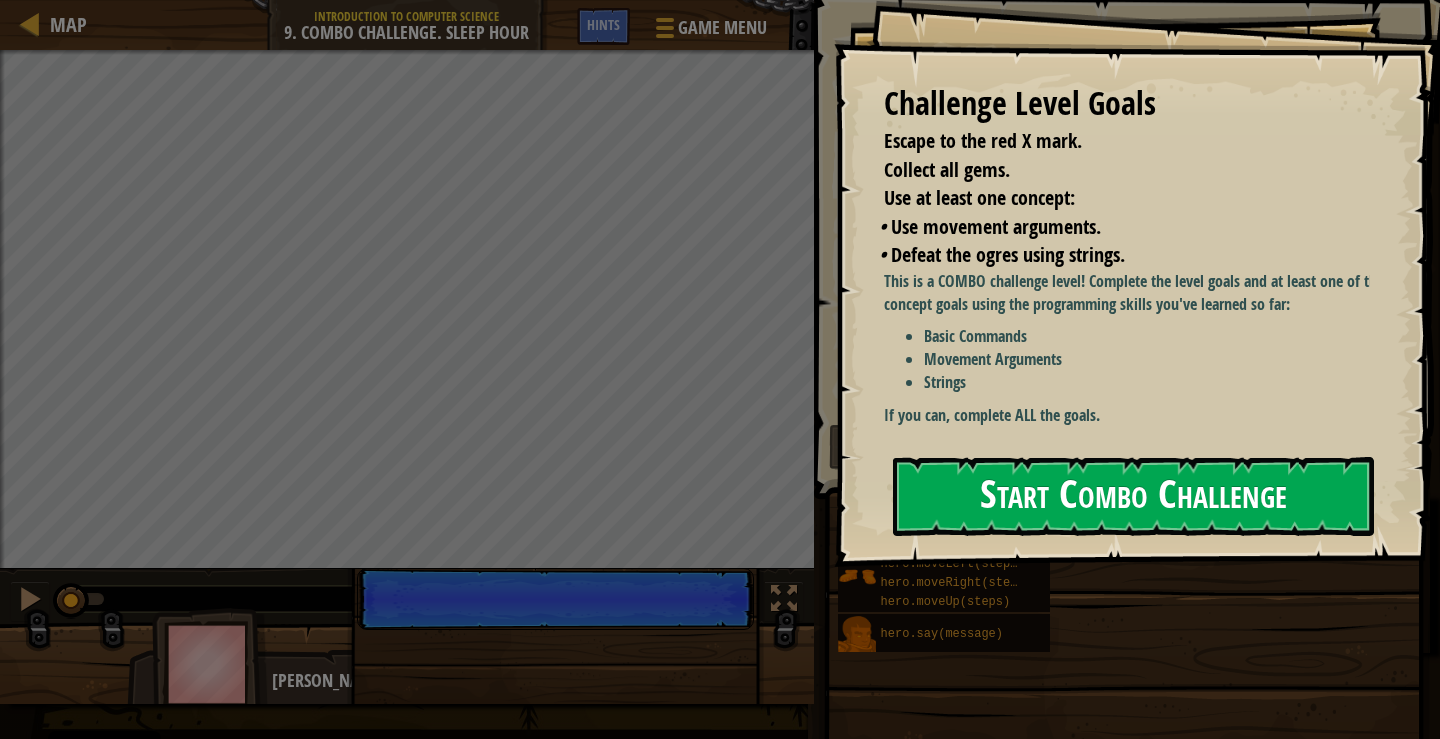 click on "Start Combo Challenge" at bounding box center (1133, 496) 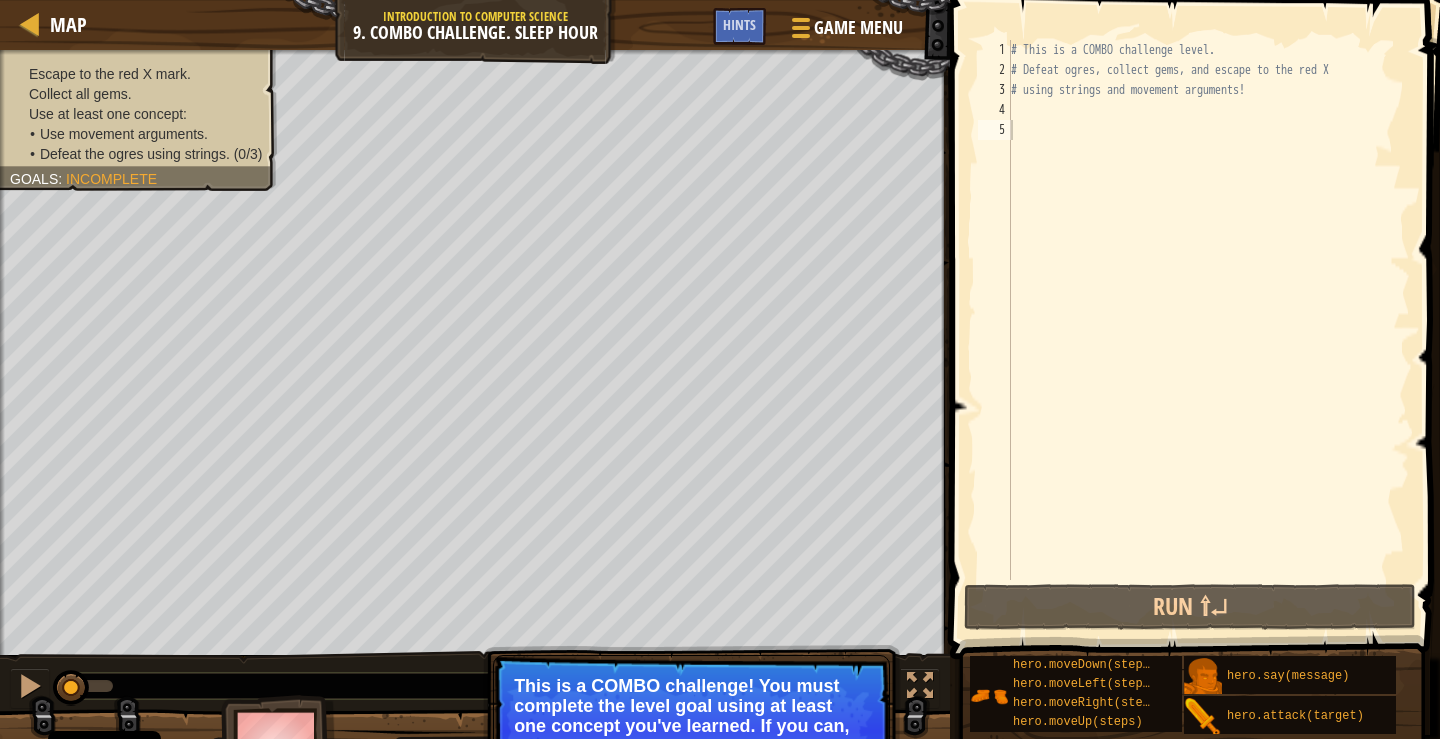 click on "Skip (esc) Continue  This is a COMBO challenge! You must complete the level goal using at least one concept you've learned. If you can, complete ALL the goals!" at bounding box center (691, 731) 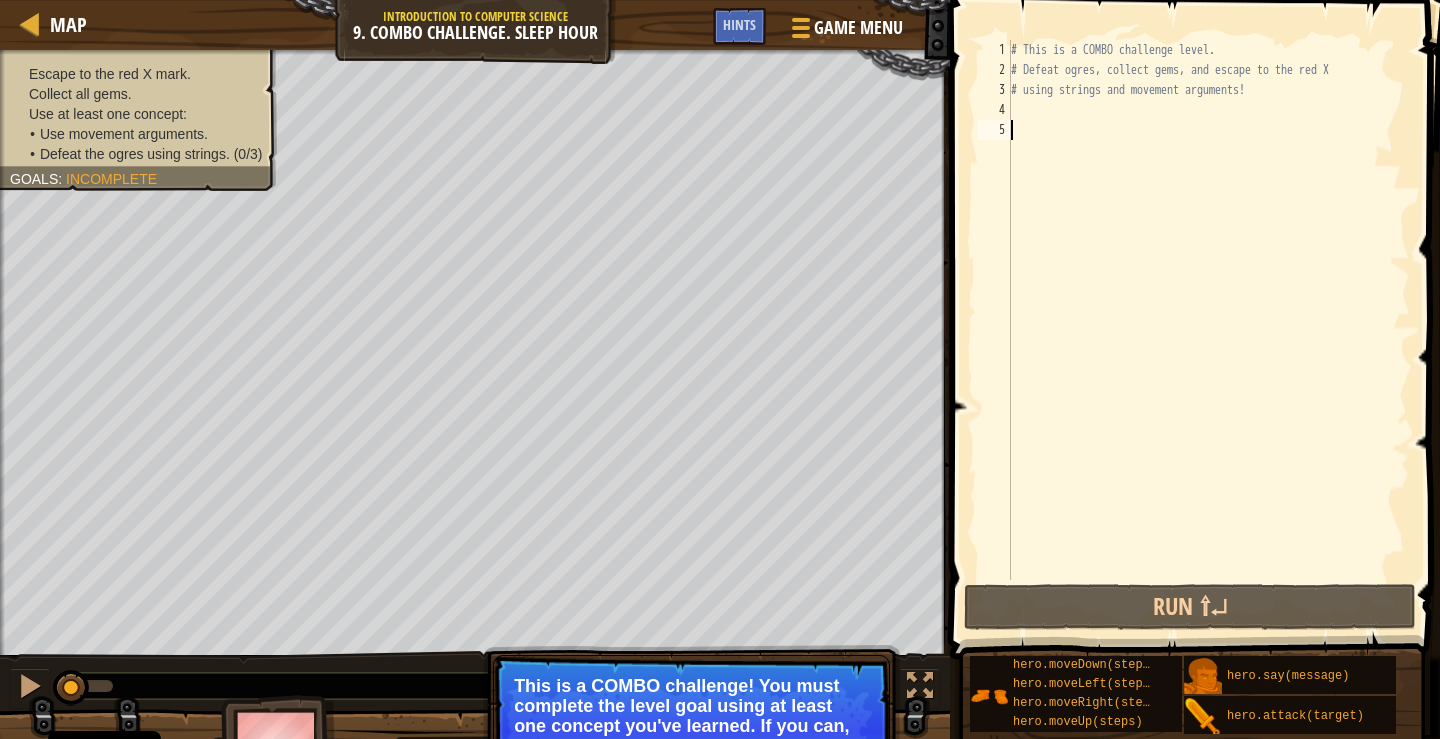 click on "# This is a COMBO challenge level. # Defeat [PERSON_NAME], collect gems, and escape to the red X # using strings and movement arguments!" at bounding box center (1208, 330) 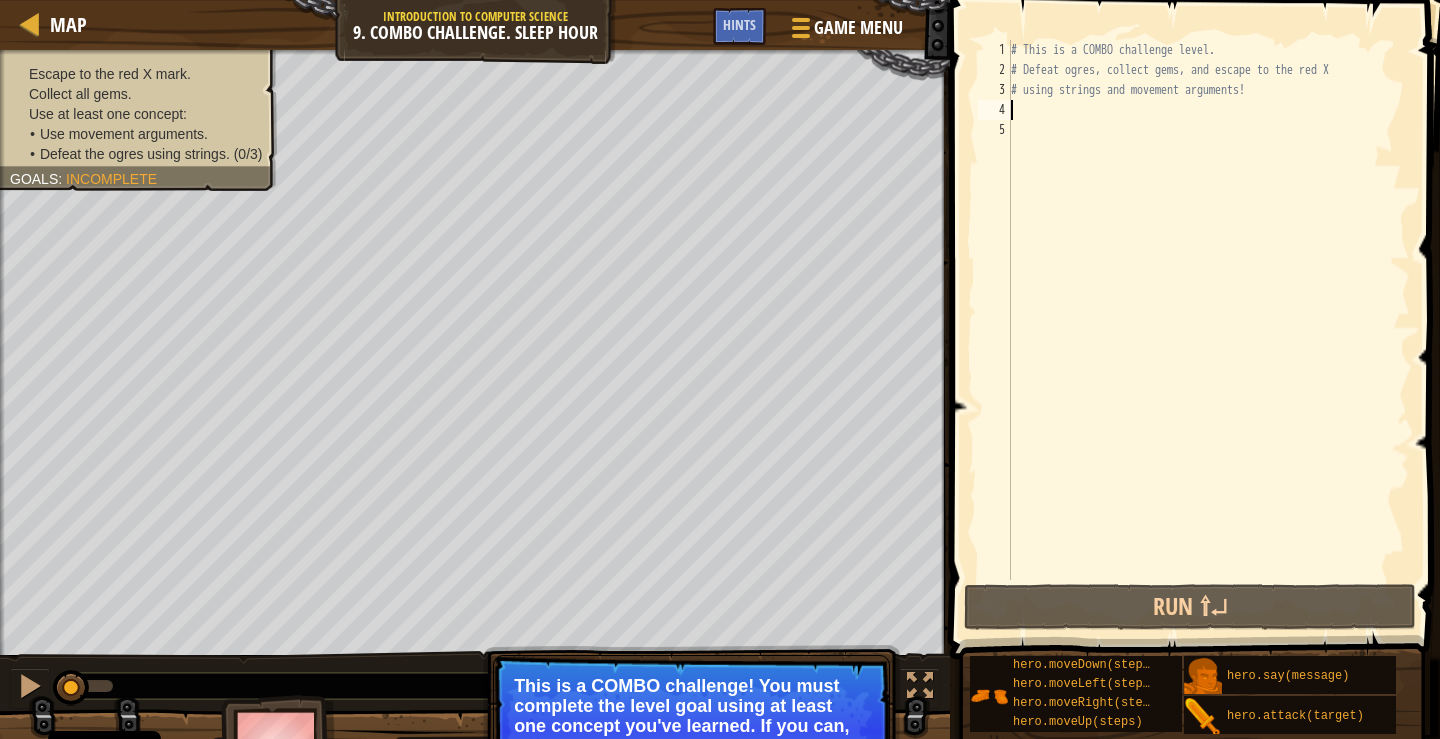 scroll, scrollTop: 9, scrollLeft: 0, axis: vertical 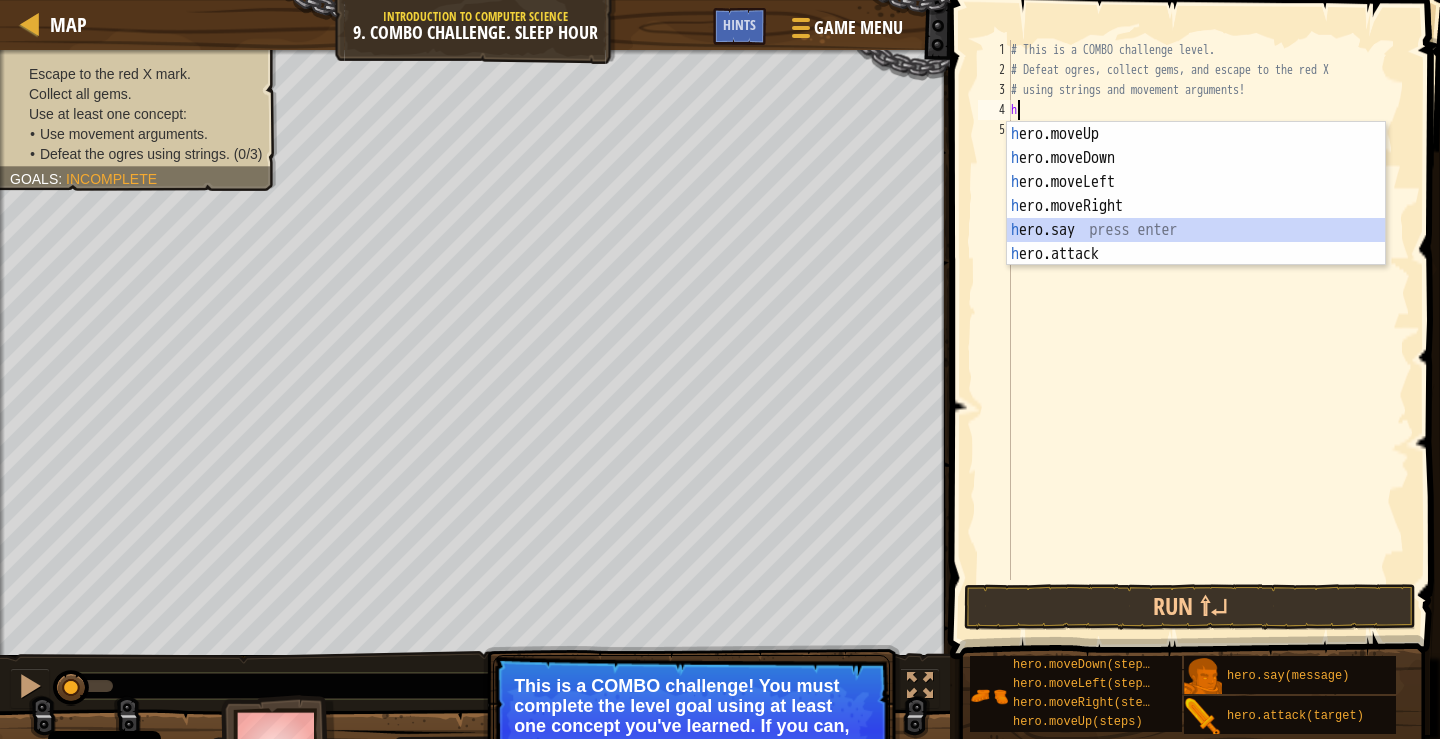 click on "h ero.moveUp press enter h ero.moveDown press enter h ero.moveLeft press enter h ero.moveRight press enter h ero.say press enter h ero.attack press enter" at bounding box center (1196, 218) 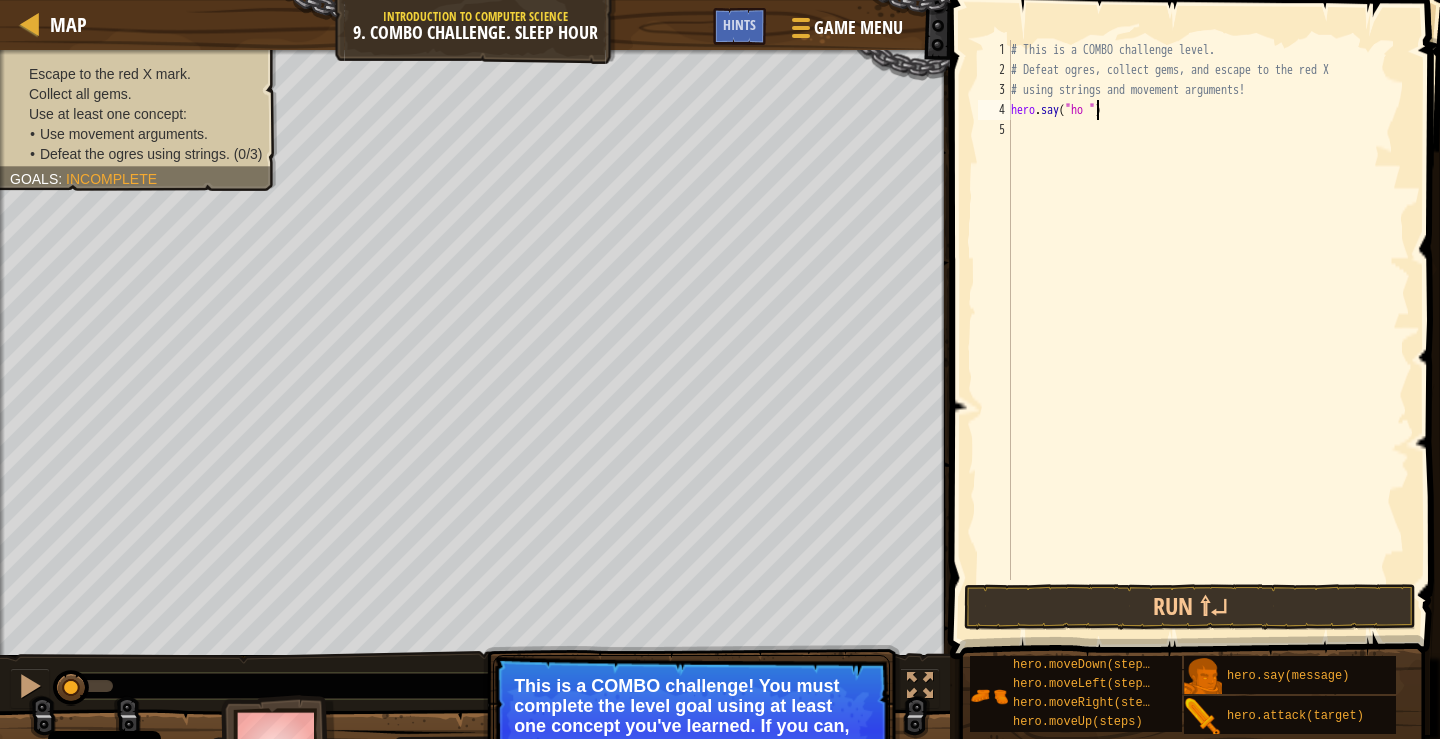 scroll, scrollTop: 9, scrollLeft: 8, axis: both 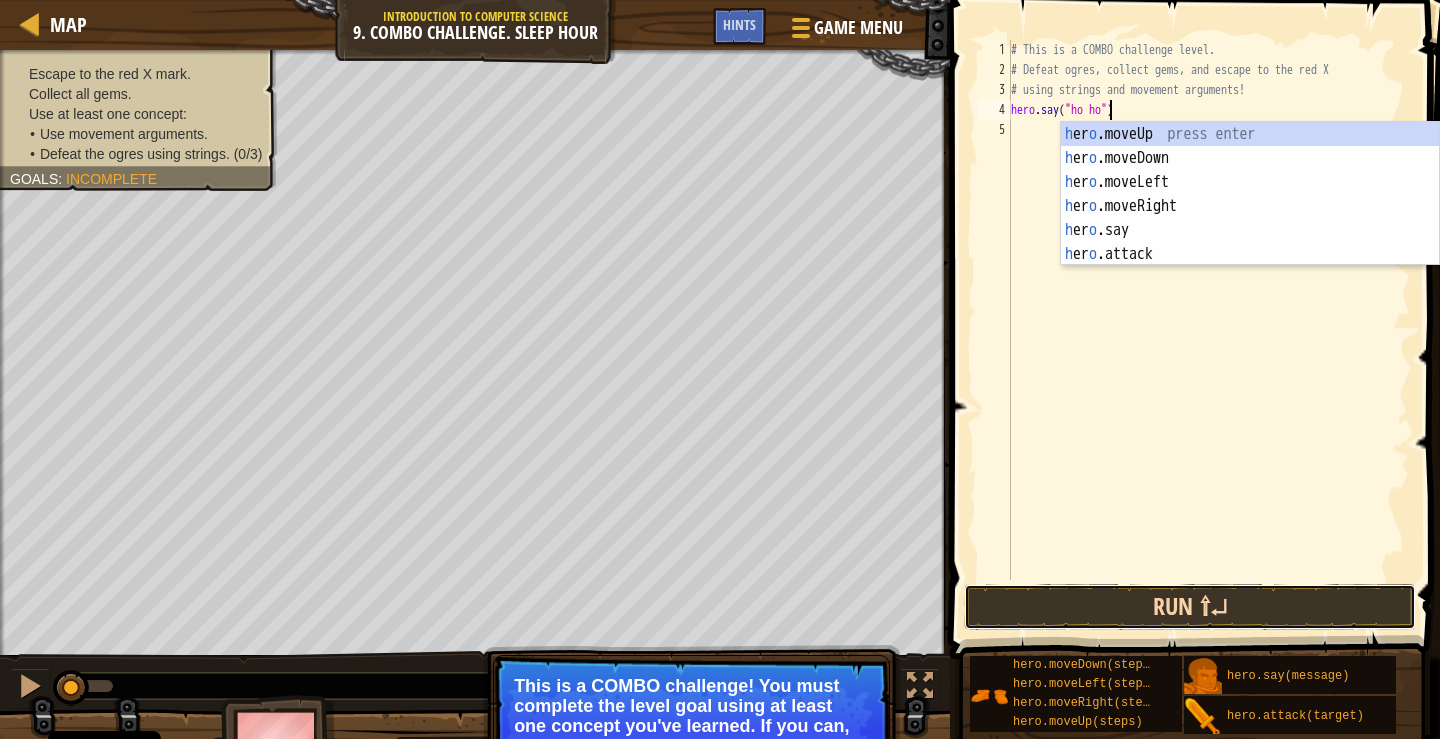 click on "Run ⇧↵" at bounding box center (1190, 607) 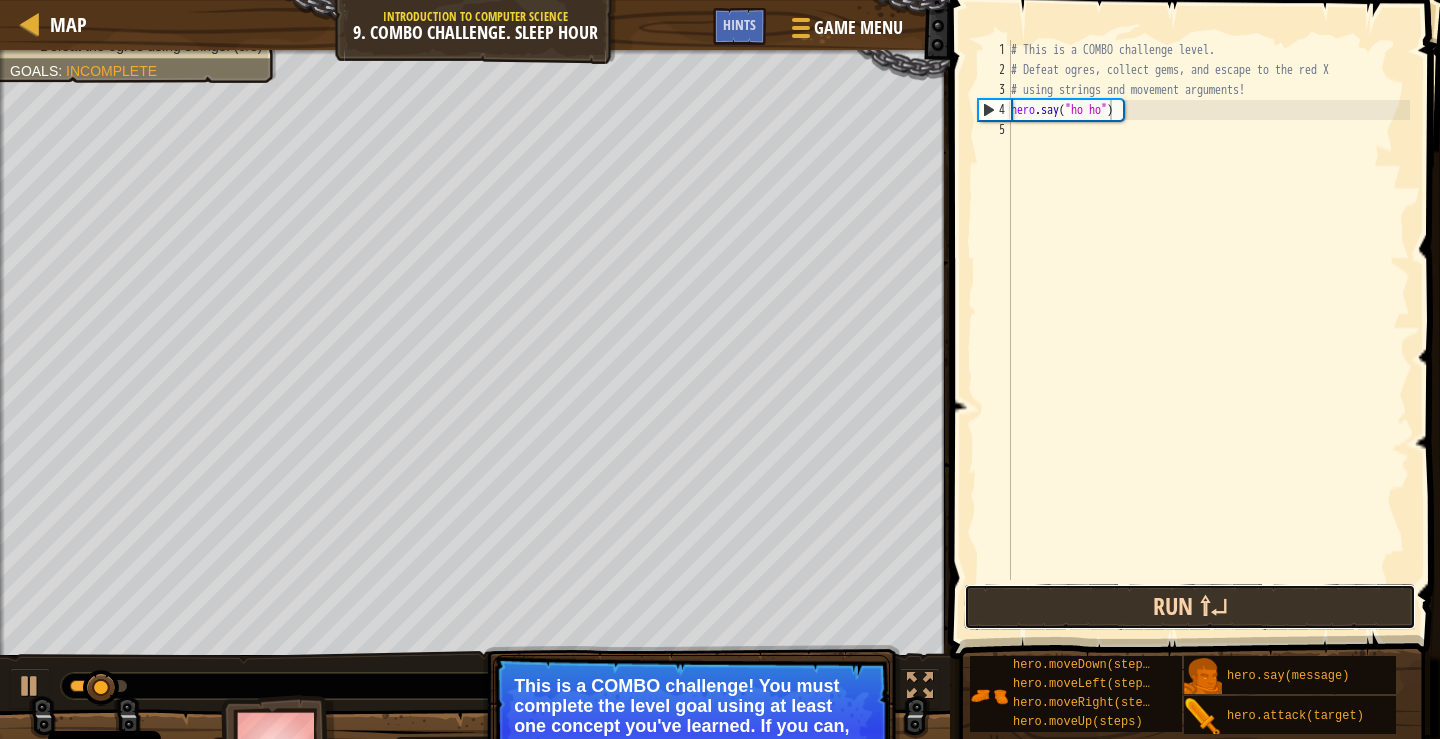 click on "Run ⇧↵" at bounding box center [1190, 607] 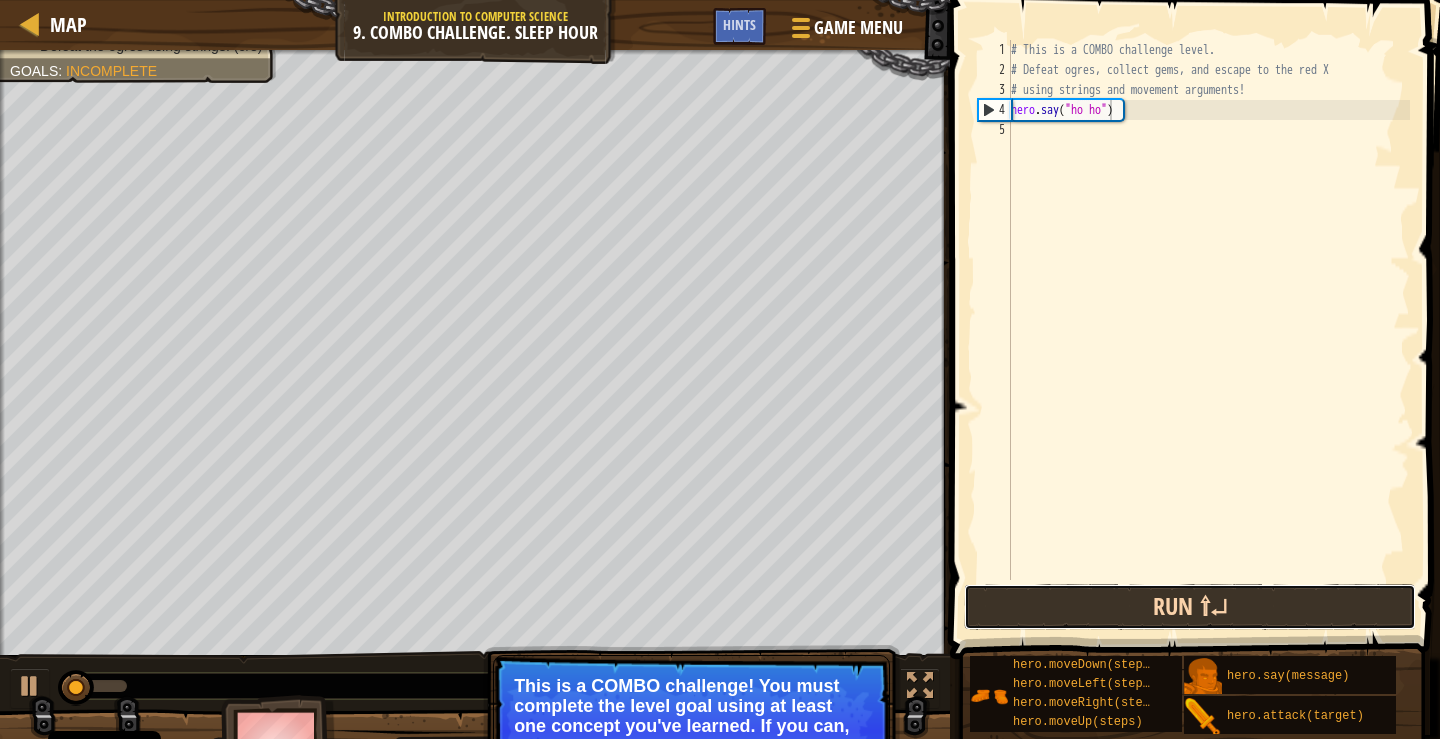 click on "Run ⇧↵" at bounding box center [1190, 607] 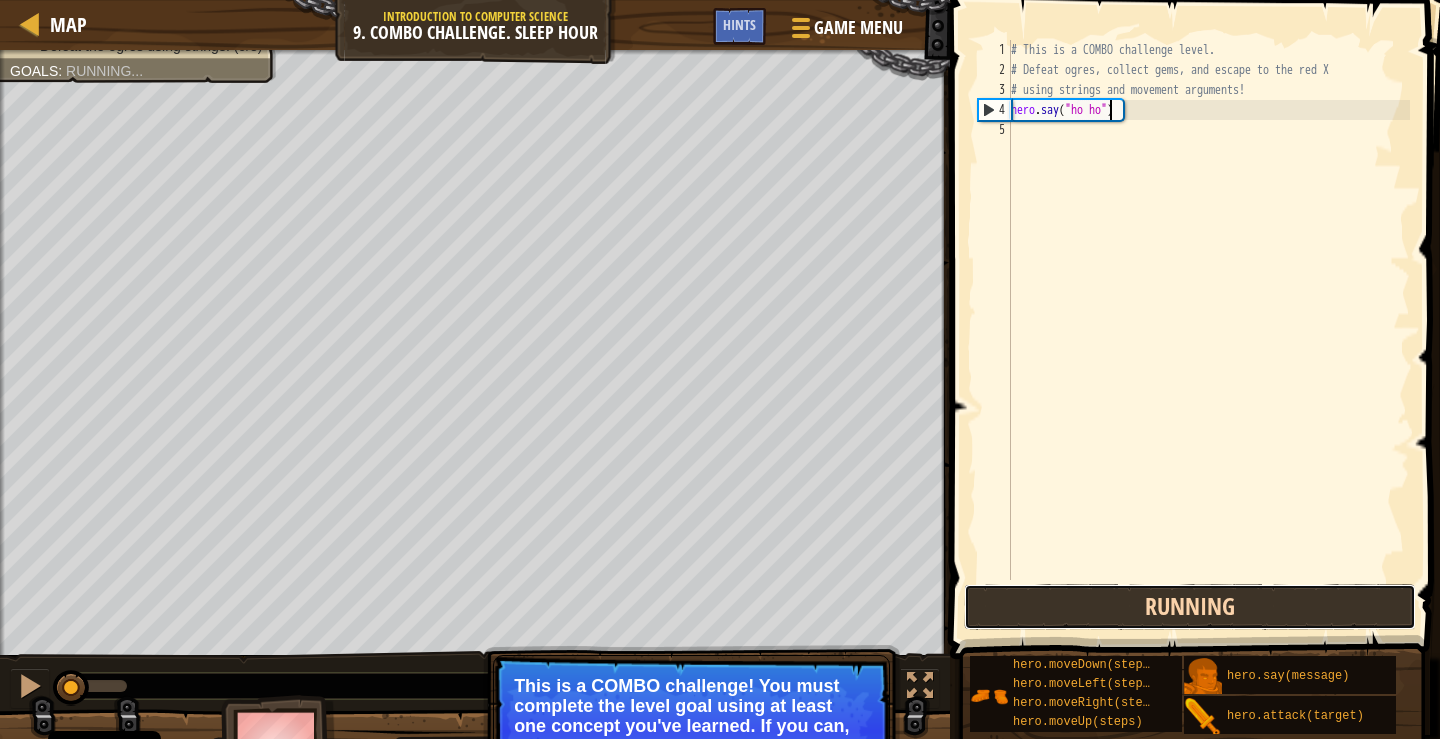 click on "Running" at bounding box center [1190, 607] 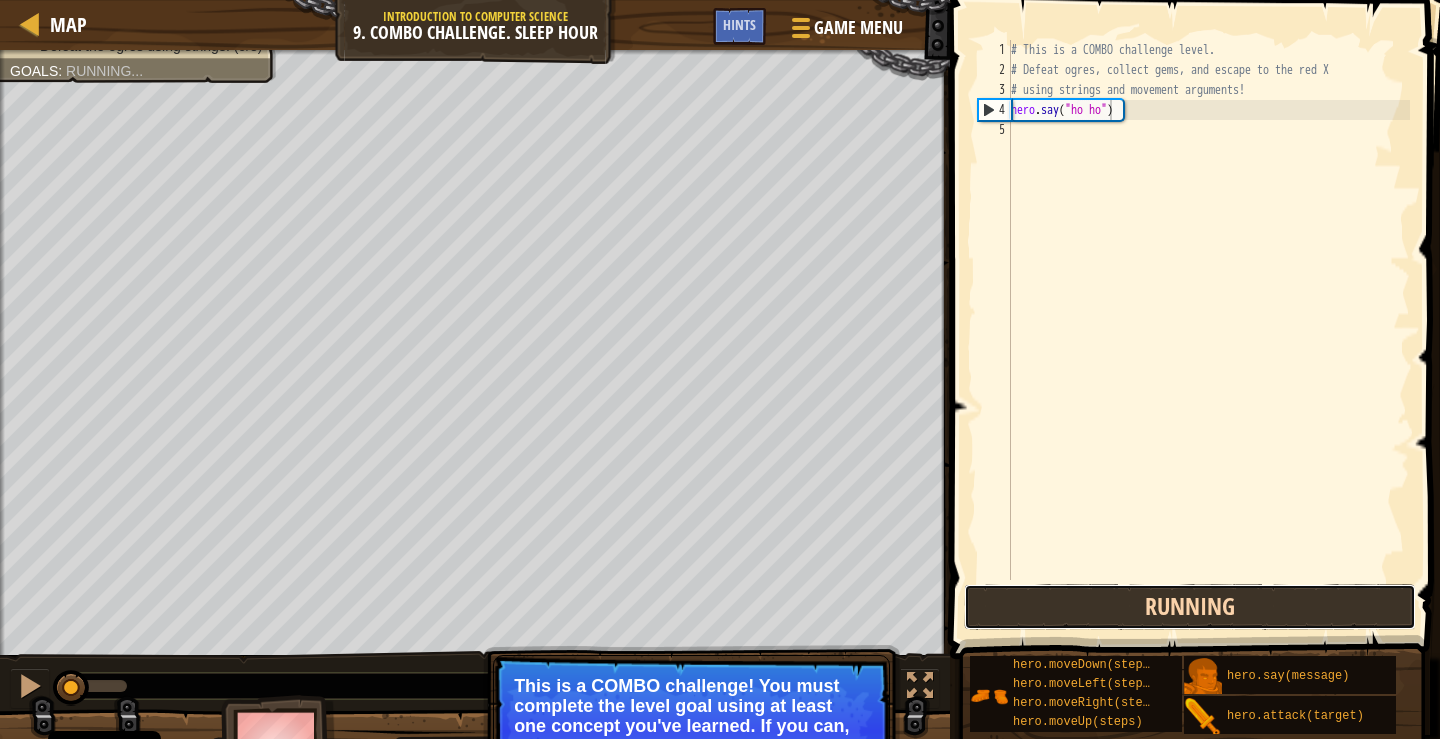 click on "Running" at bounding box center [1190, 607] 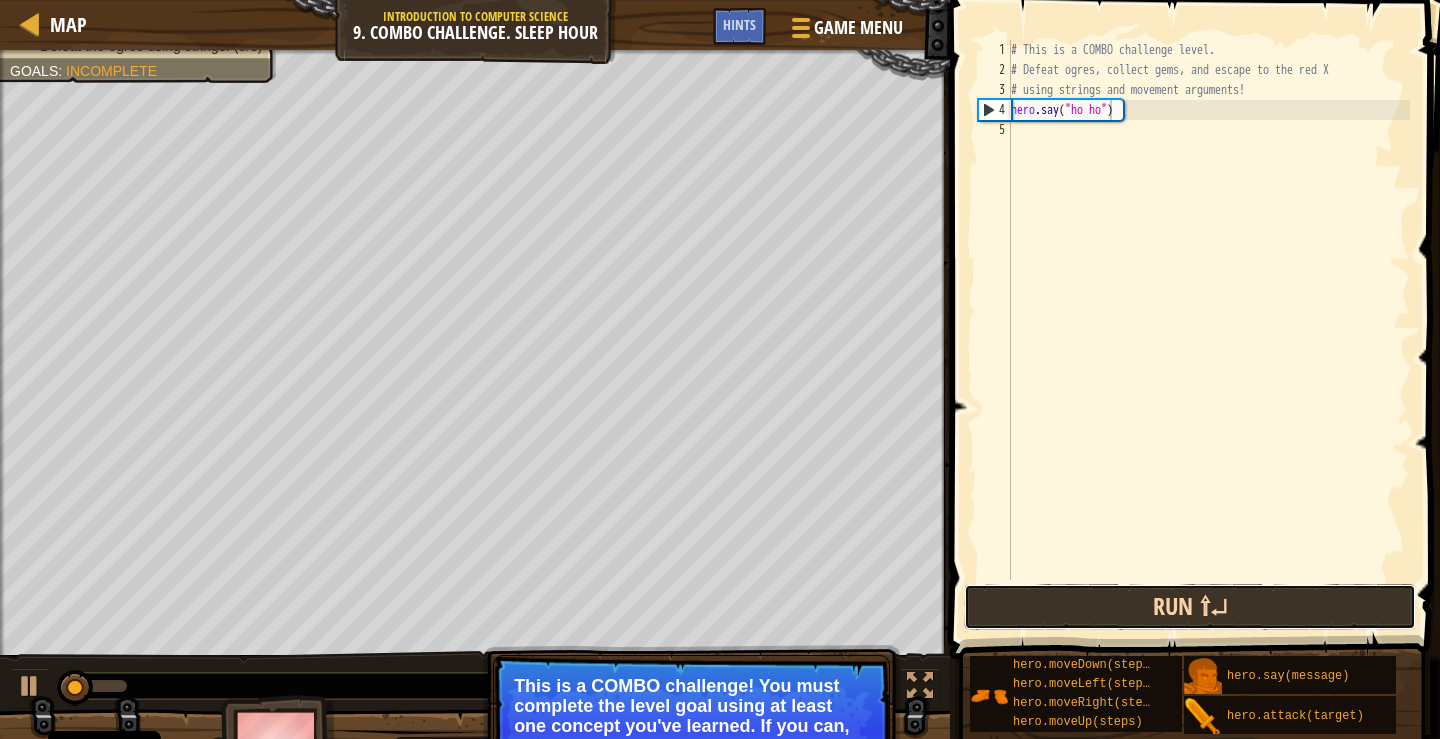 click on "Run ⇧↵" at bounding box center (1190, 607) 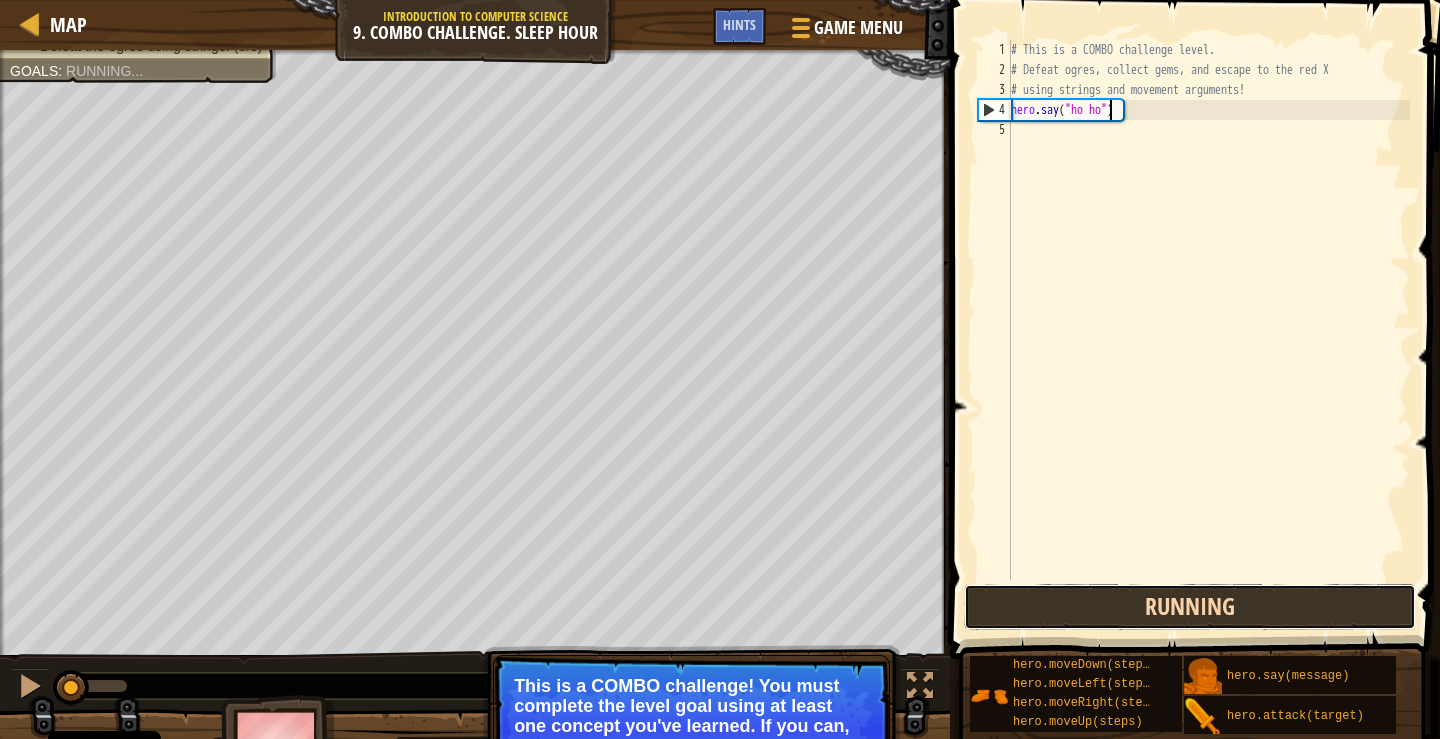 click on "Running" at bounding box center [1190, 607] 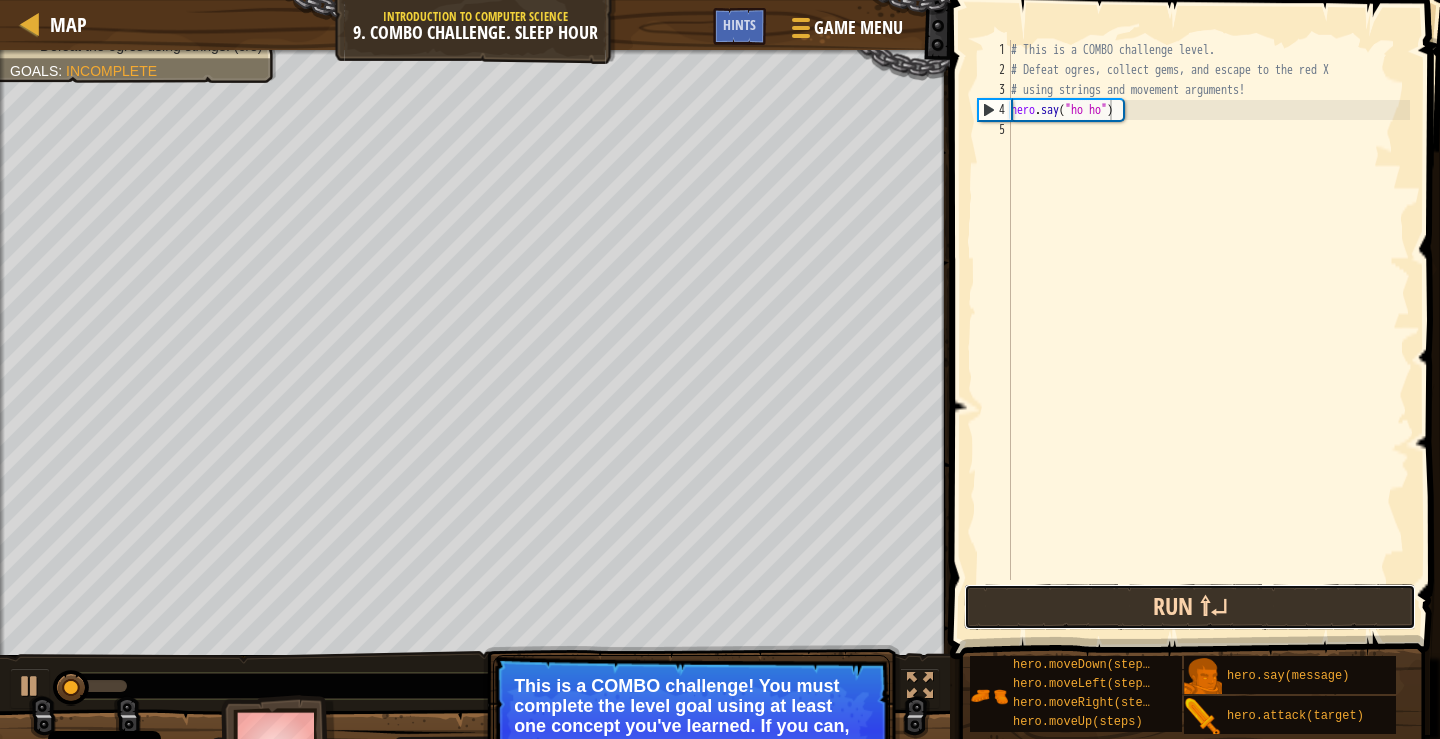 click on "Run ⇧↵" at bounding box center (1190, 607) 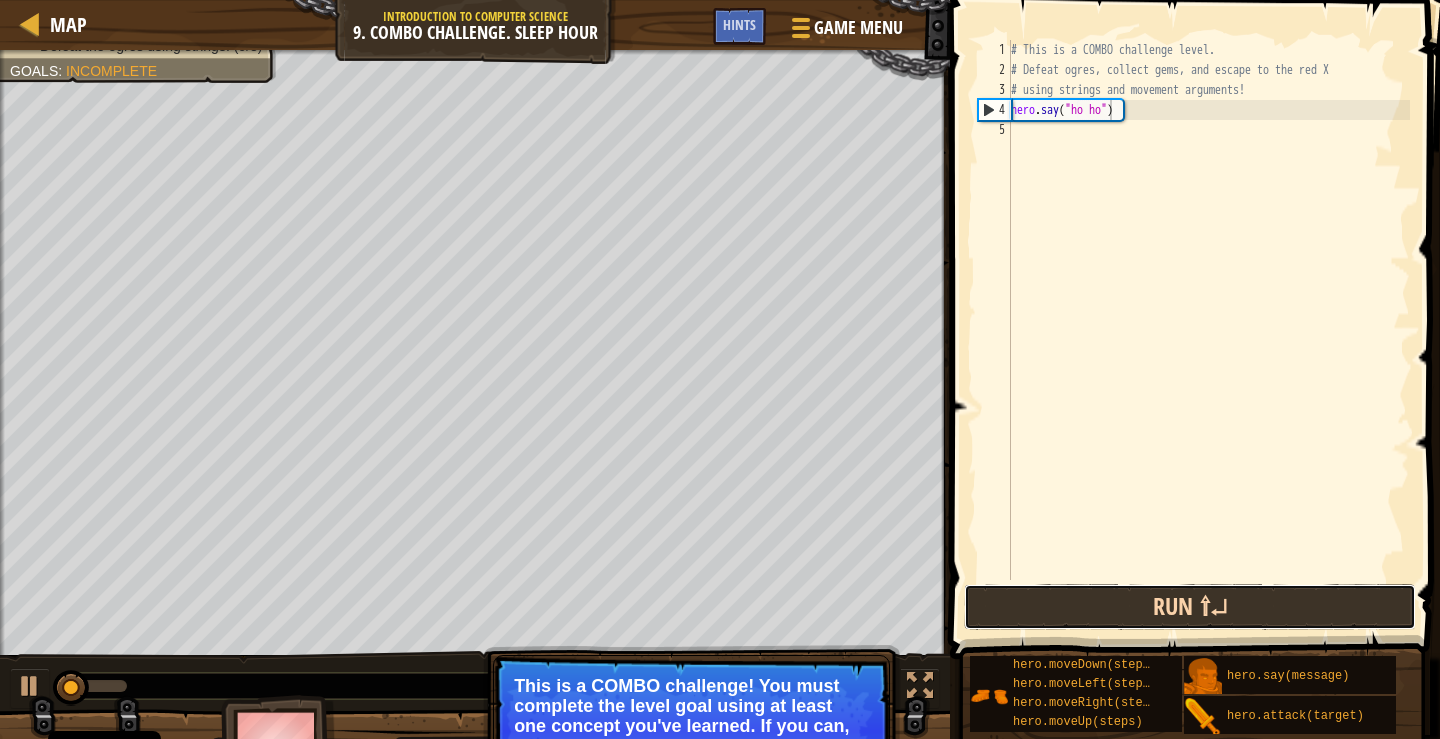 click on "Run ⇧↵" at bounding box center (1190, 607) 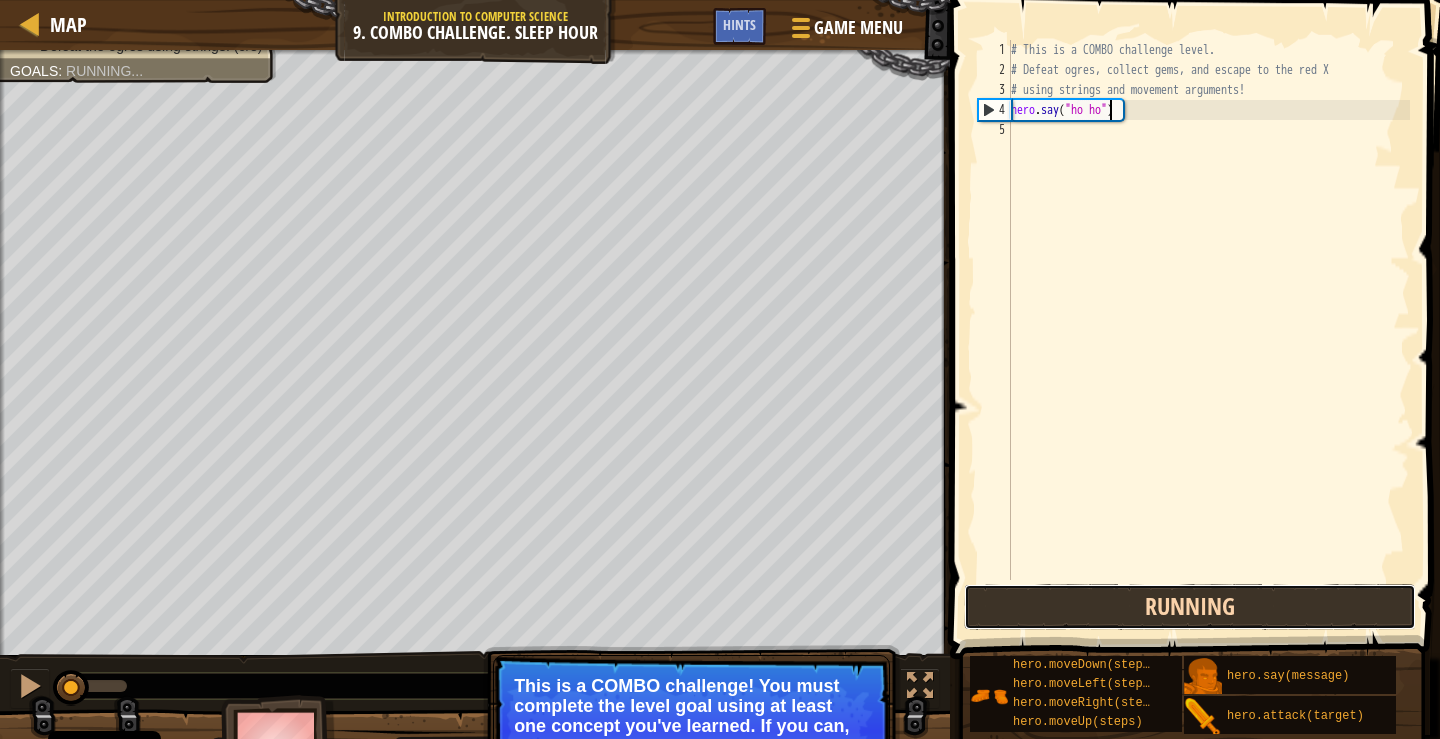 click on "Running" at bounding box center [1190, 607] 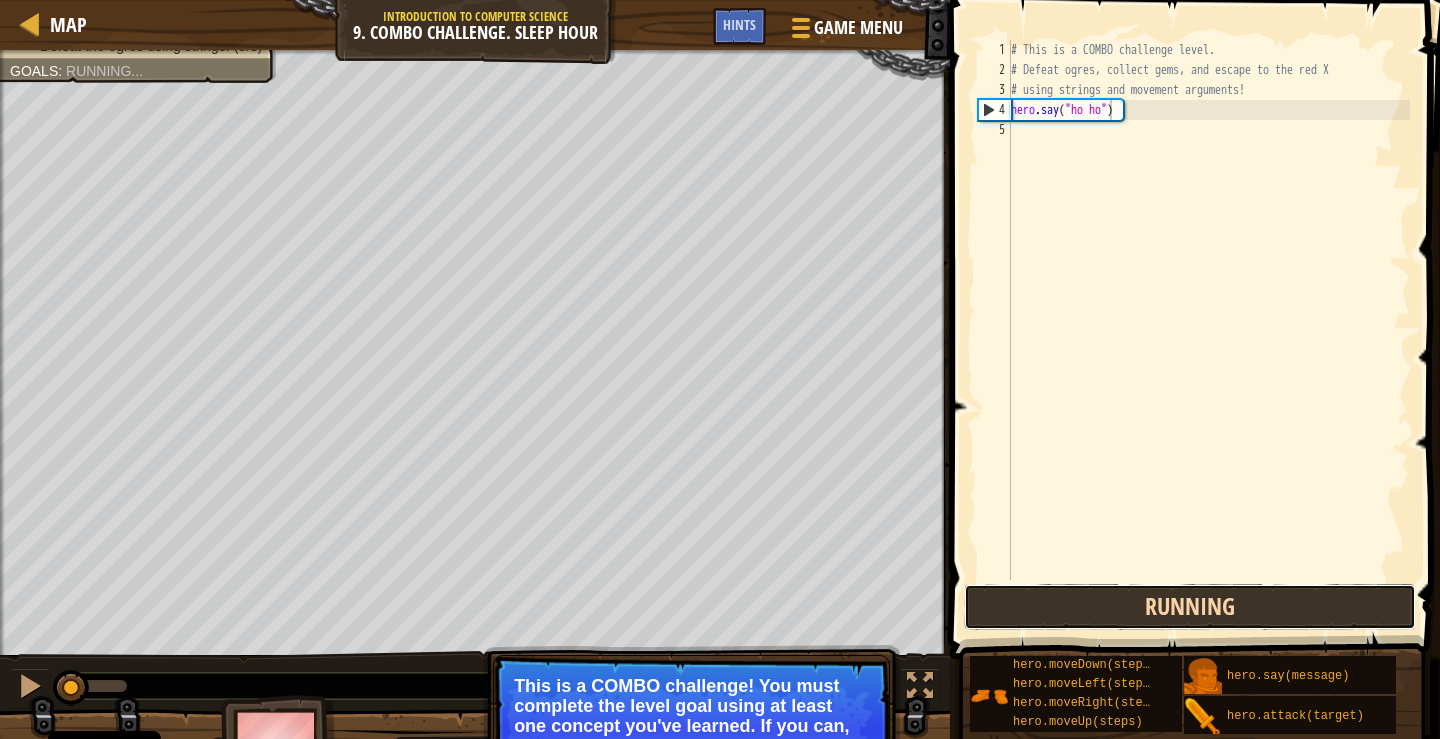 click on "Running" at bounding box center [1190, 607] 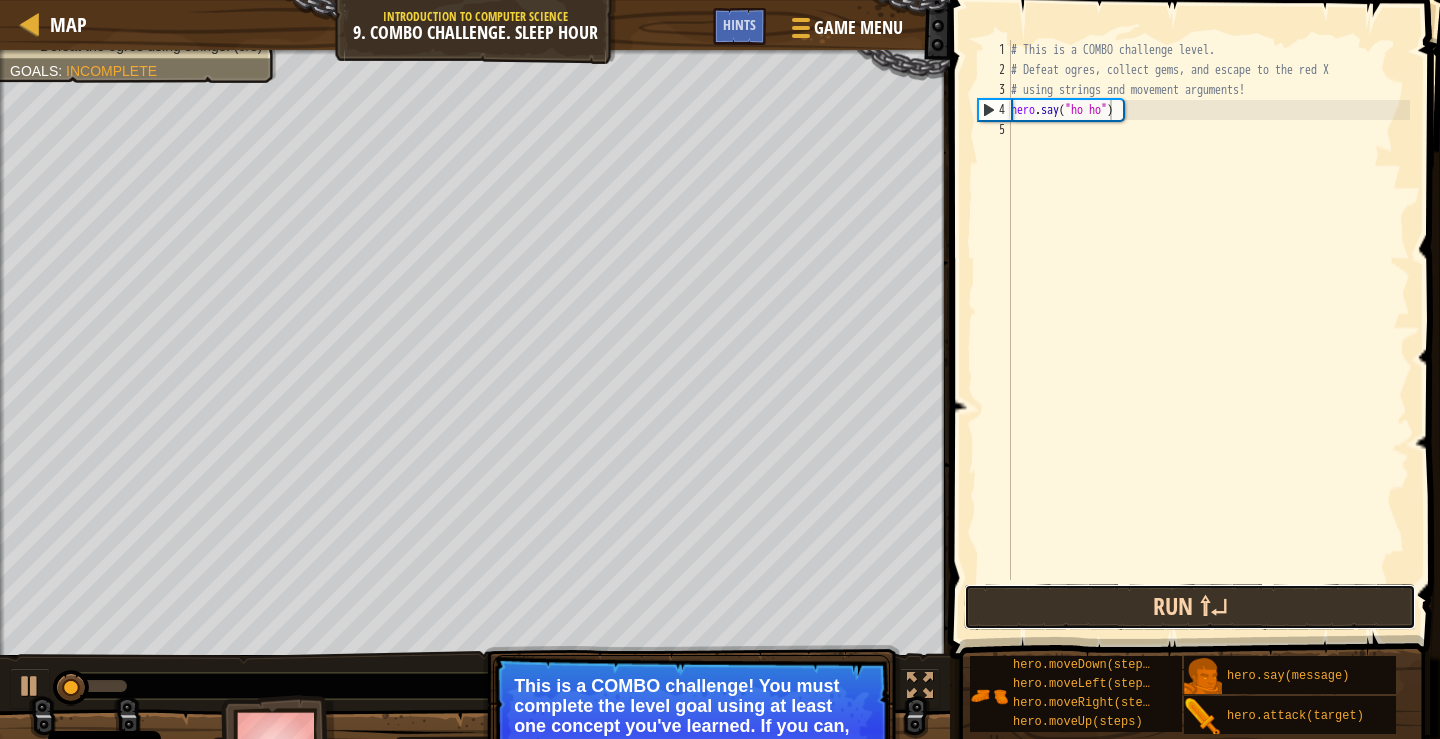 click on "Run ⇧↵" at bounding box center (1190, 607) 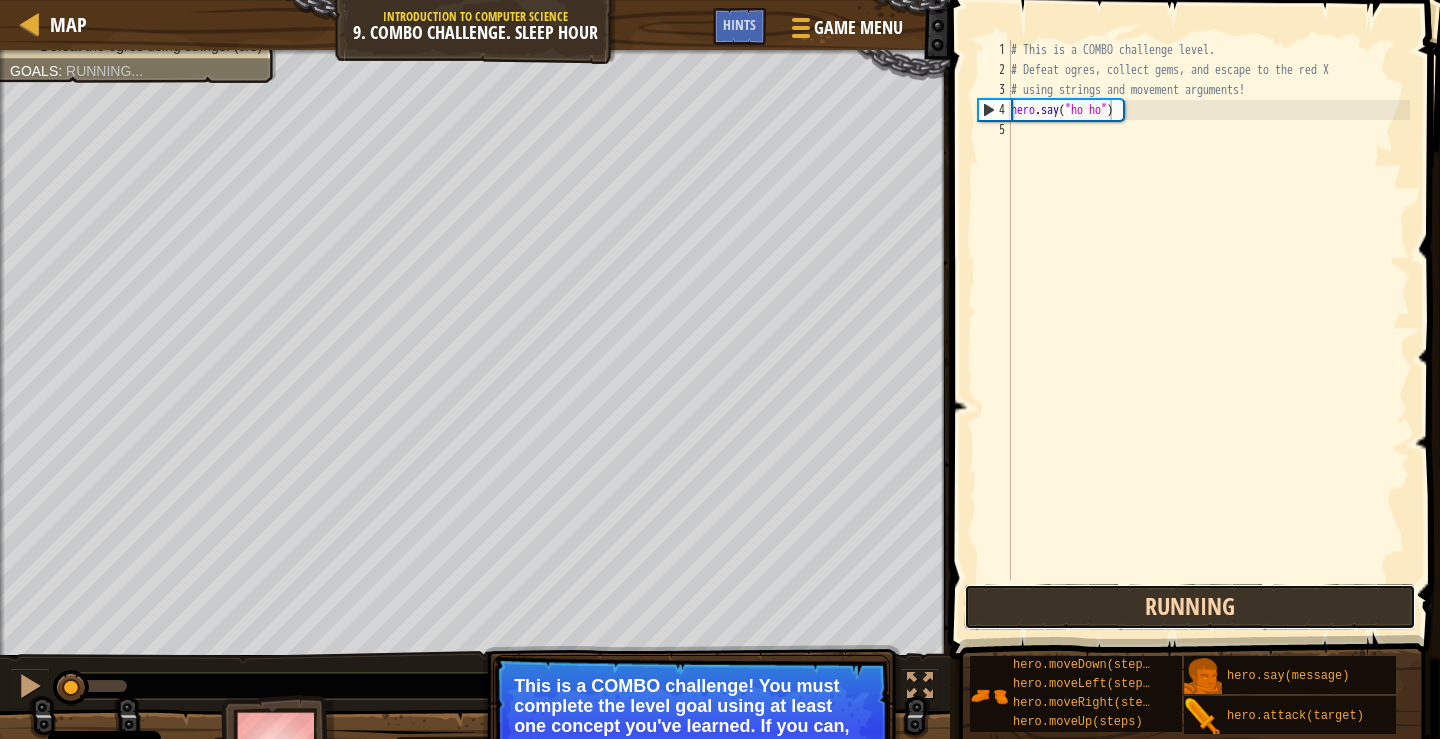 click on "Running" at bounding box center [1190, 607] 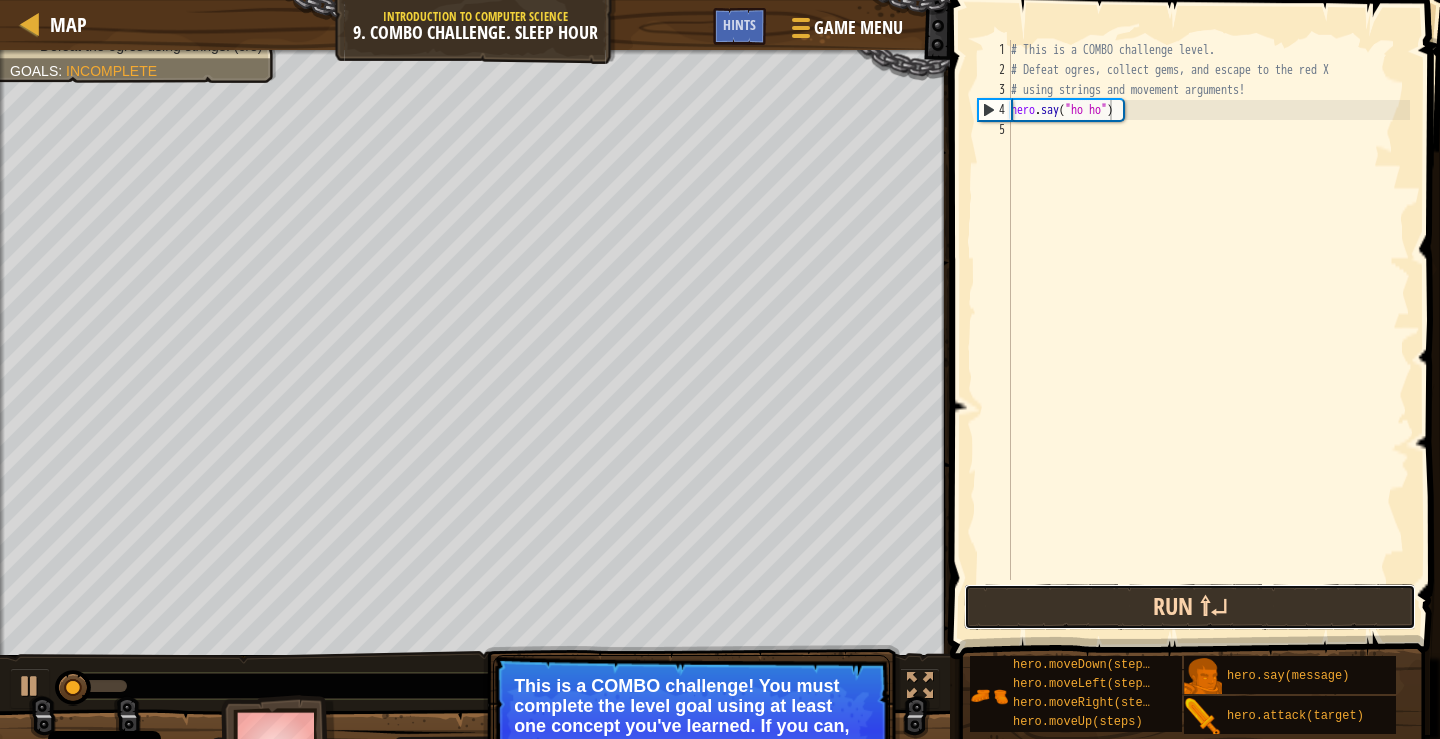 click on "Run ⇧↵" at bounding box center [1190, 607] 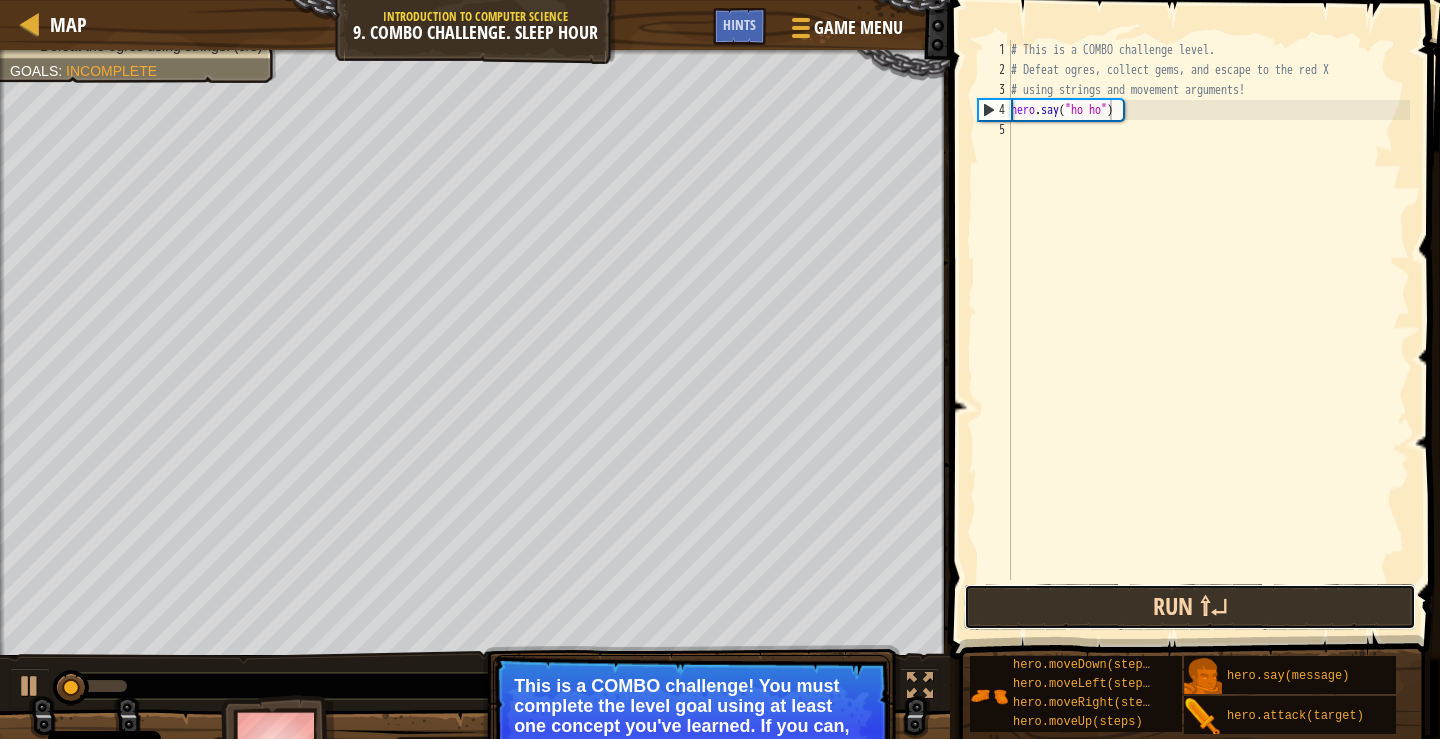 click on "Run ⇧↵" at bounding box center [1190, 607] 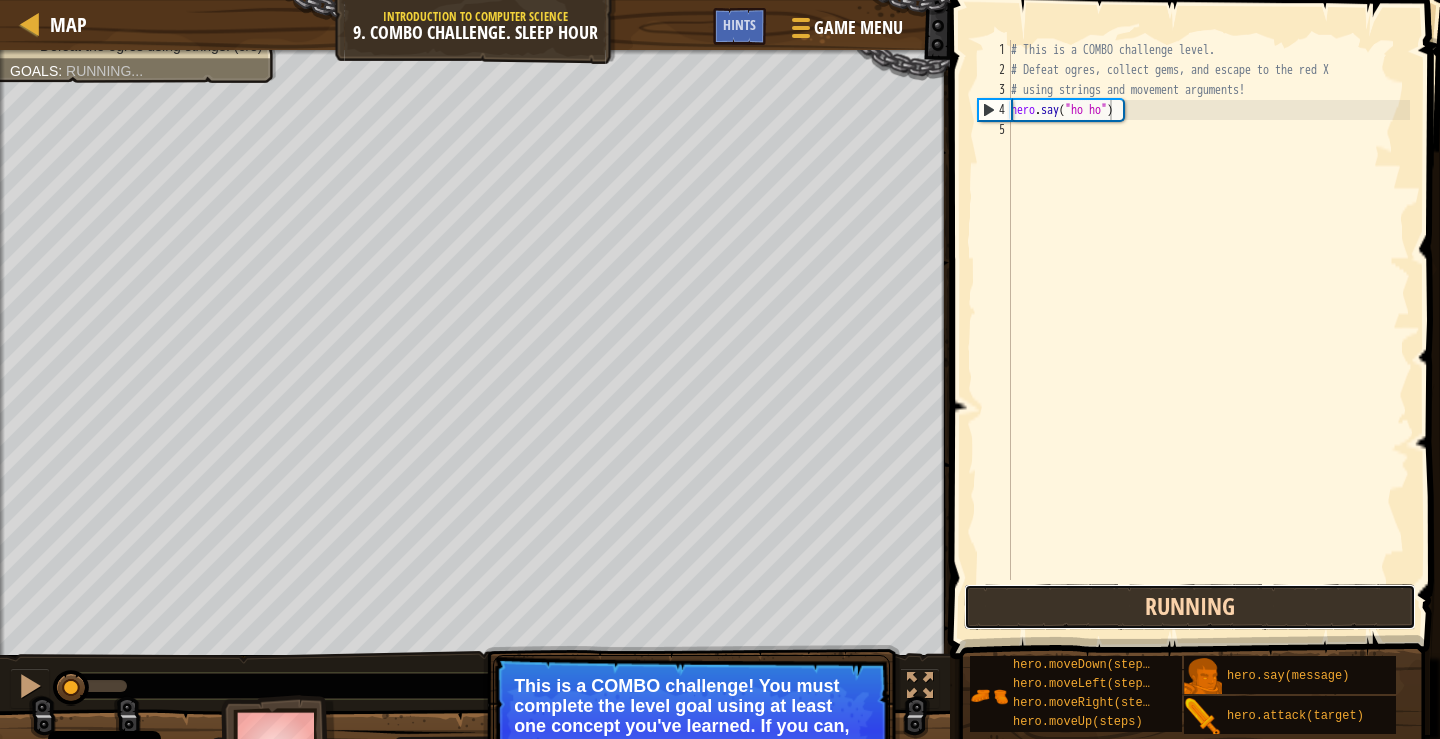 click on "Running" at bounding box center [1190, 607] 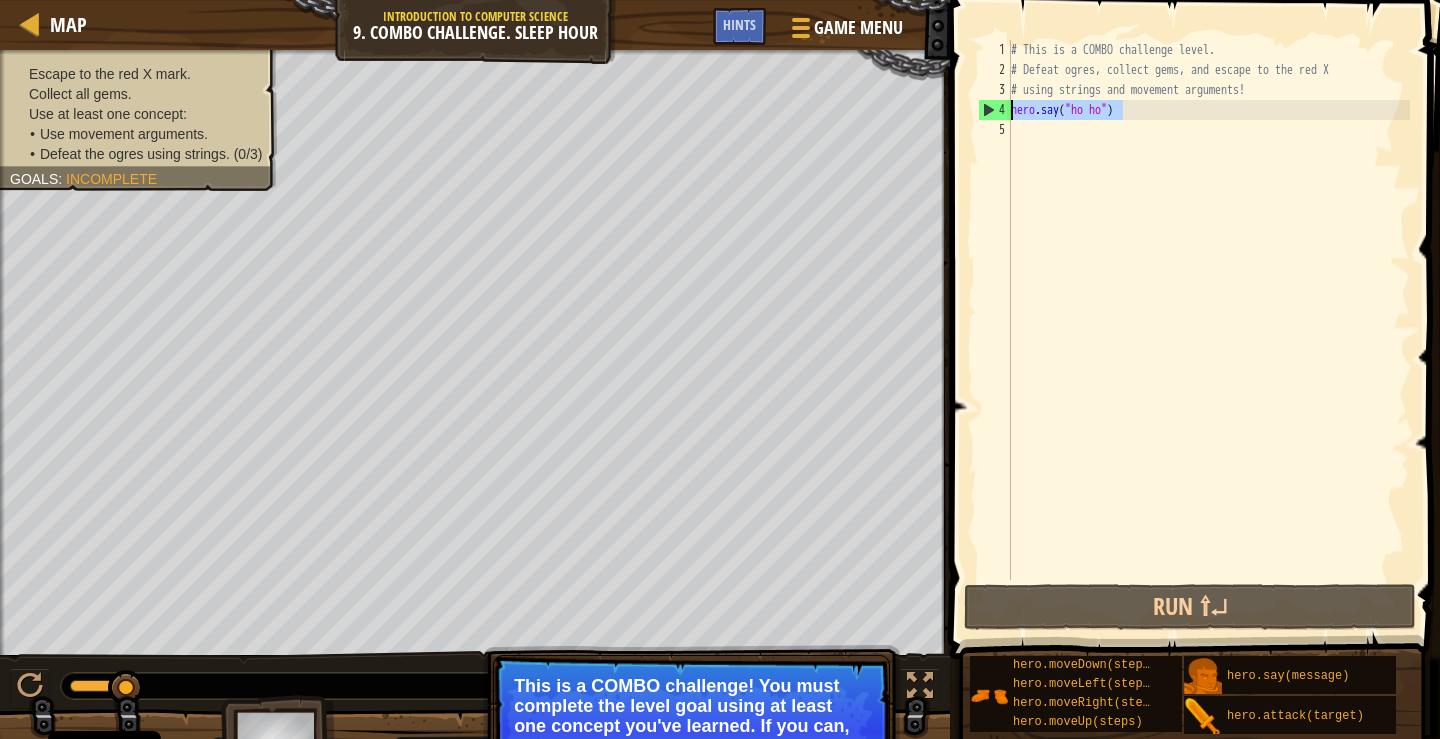 drag, startPoint x: 1126, startPoint y: 109, endPoint x: 1006, endPoint y: 117, distance: 120.26637 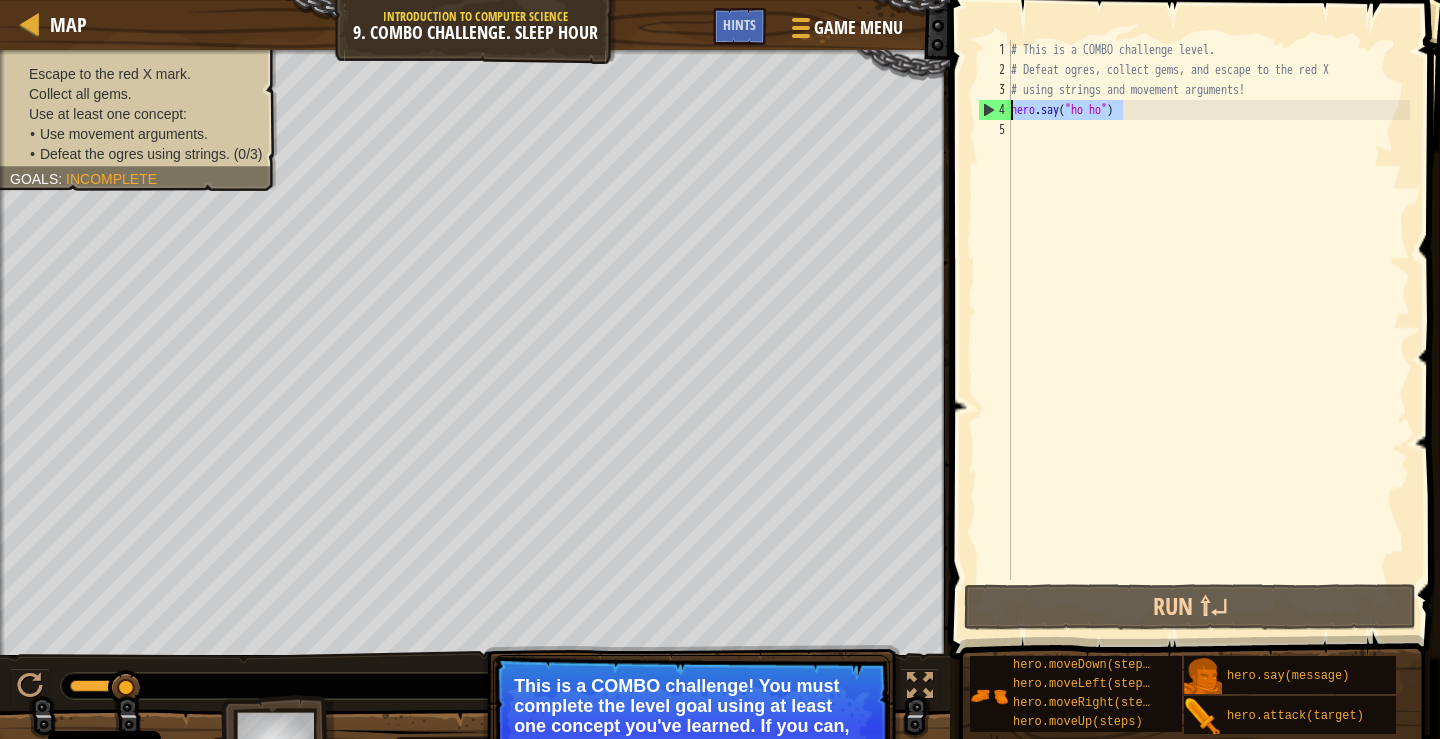 scroll, scrollTop: 9, scrollLeft: 0, axis: vertical 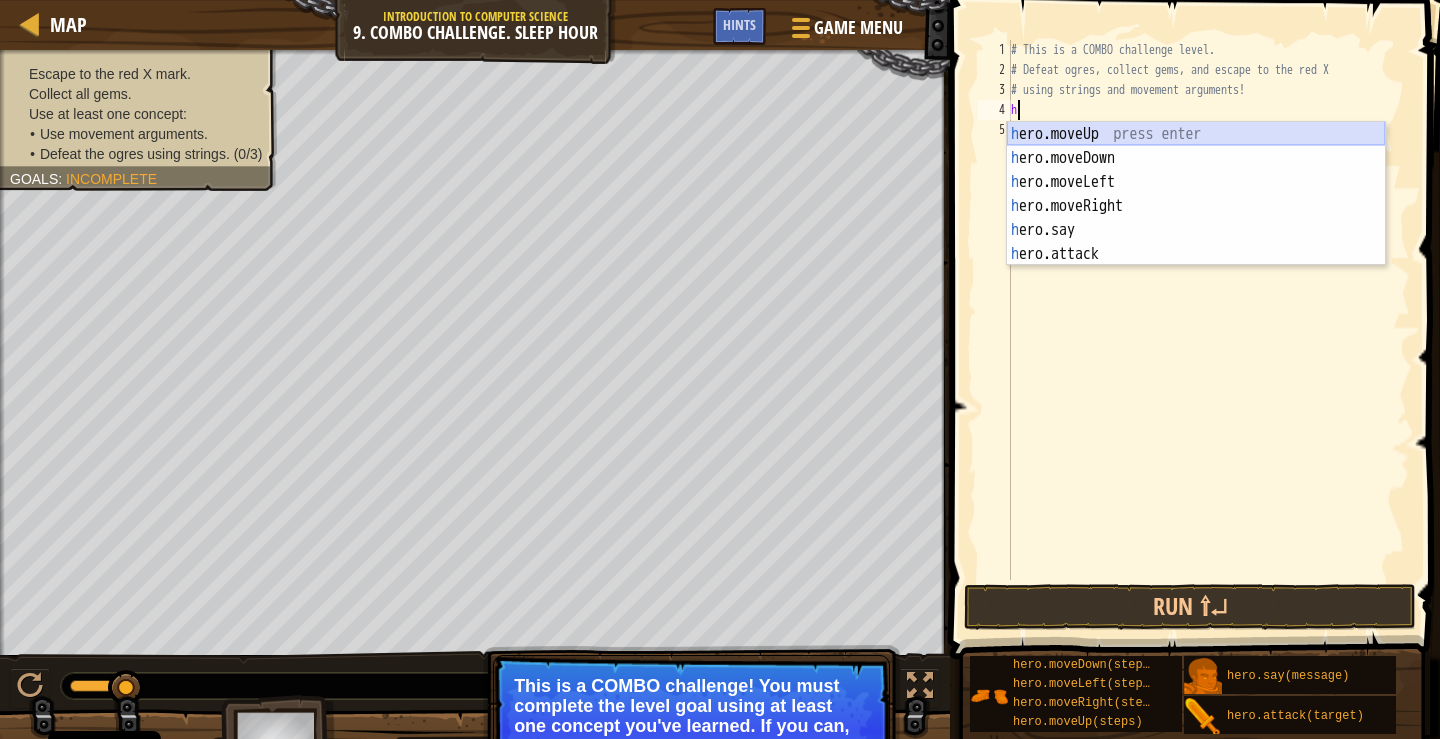 click on "h ero.moveUp press enter h ero.moveDown press enter h ero.moveLeft press enter h ero.moveRight press enter h ero.say press enter h ero.attack press enter" at bounding box center (1196, 218) 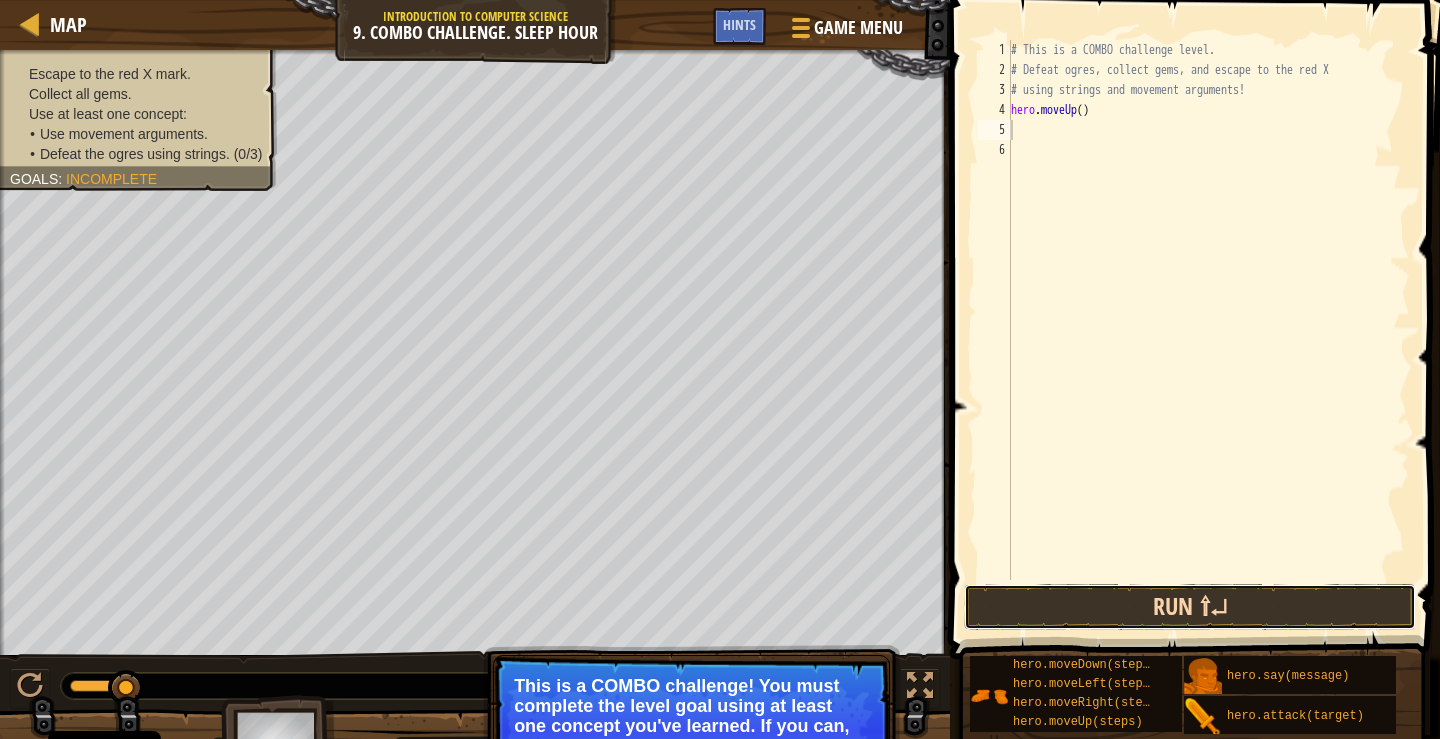 click on "Run ⇧↵" at bounding box center (1190, 607) 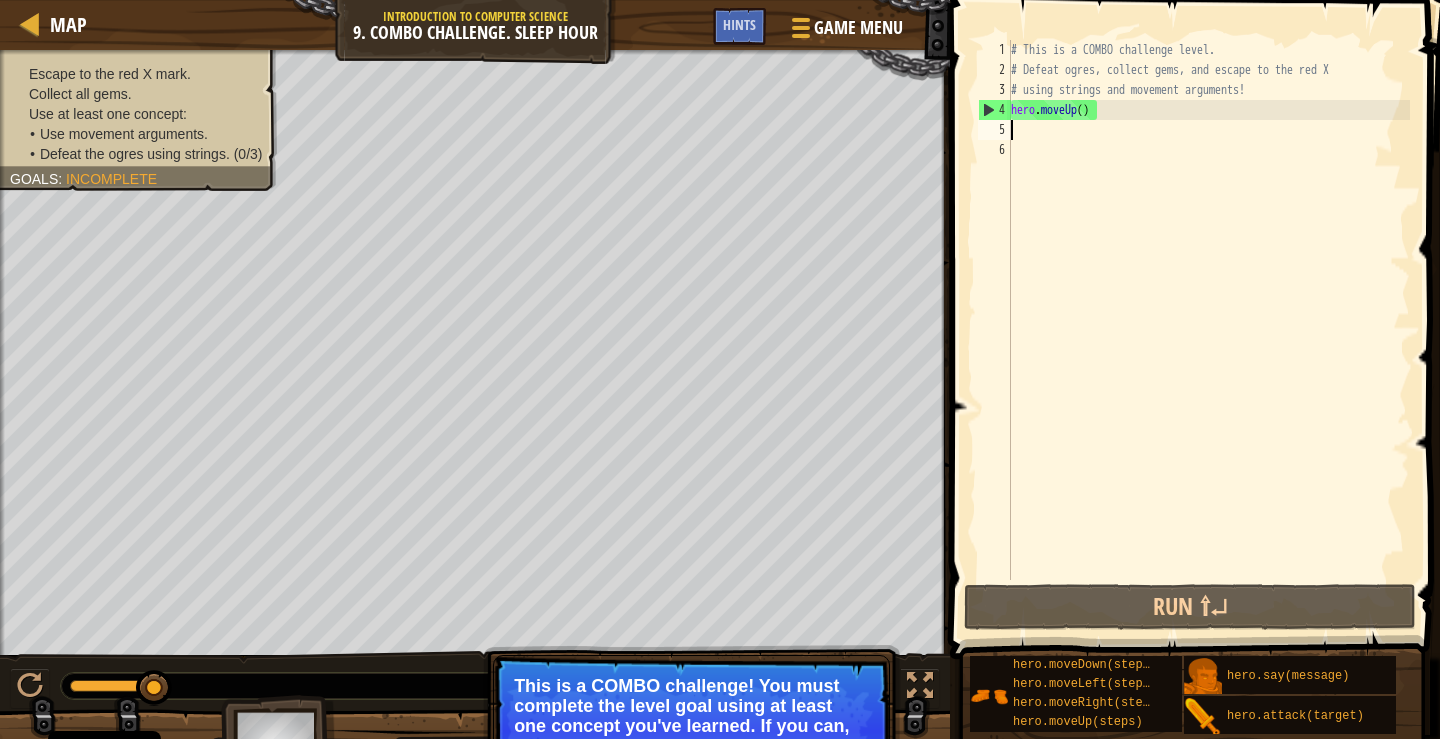 type on "h" 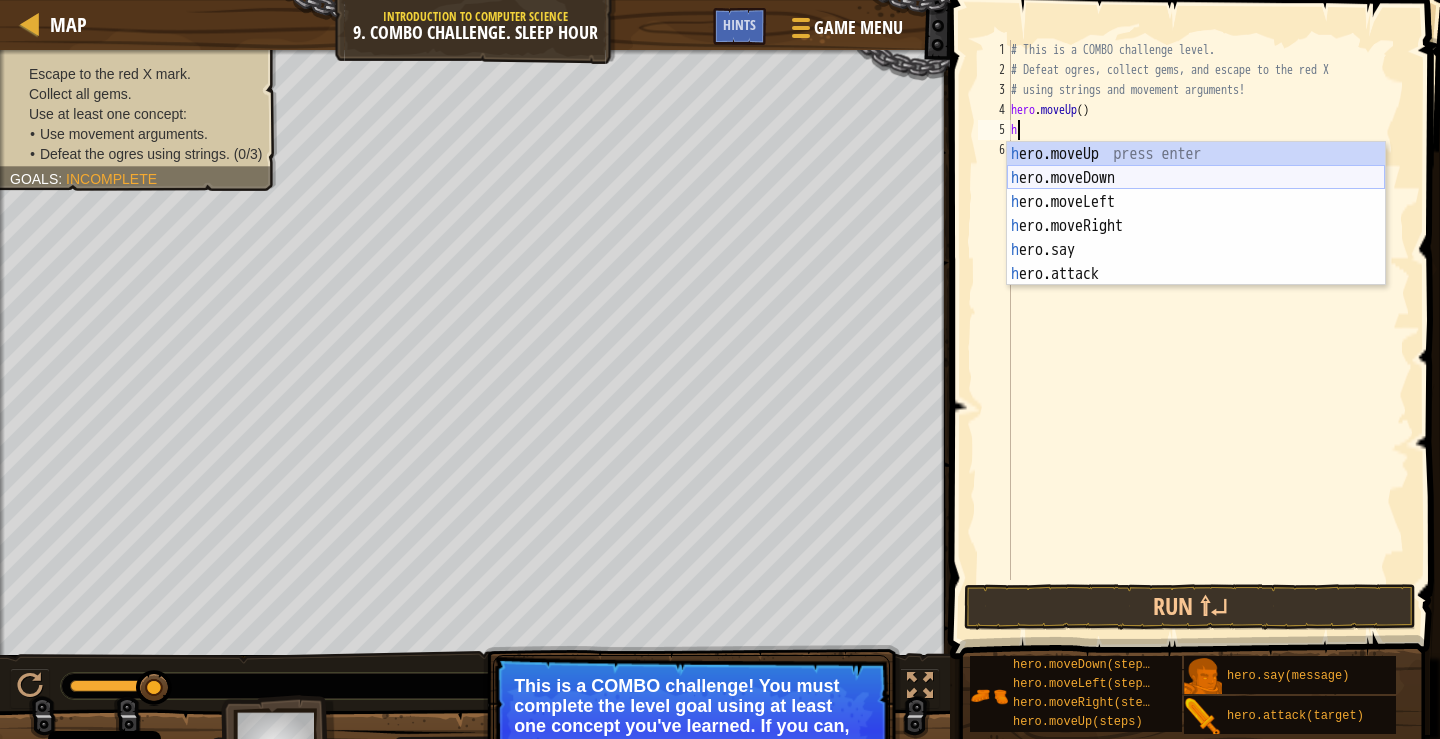click on "h ero.moveUp press enter h ero.moveDown press enter h ero.moveLeft press enter h ero.moveRight press enter h ero.say press enter h ero.attack press enter" at bounding box center (1196, 238) 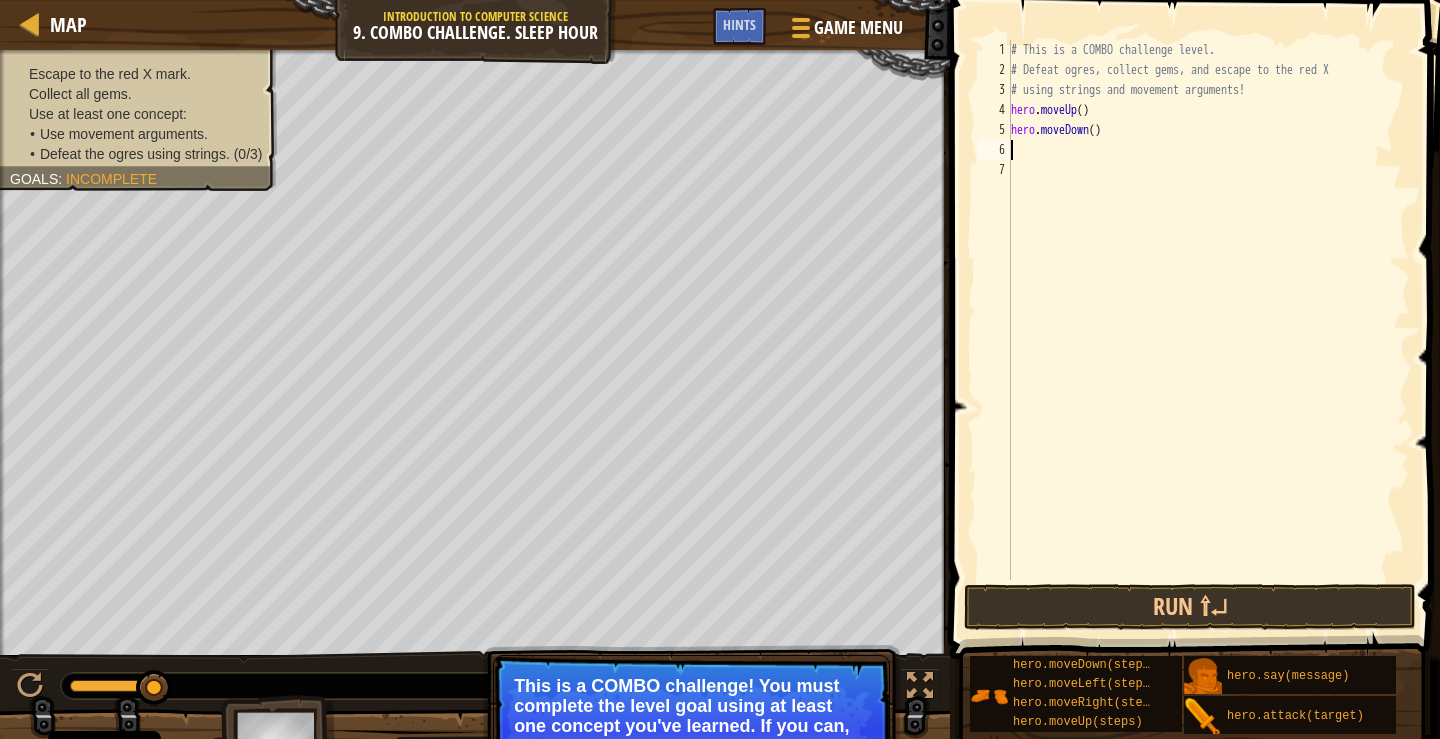 click on "# This is a COMBO challenge level. # Defeat [PERSON_NAME], collect gems, and escape to the red X # using strings and movement arguments! hero . moveUp ( ) hero . moveDown ( )" at bounding box center (1208, 330) 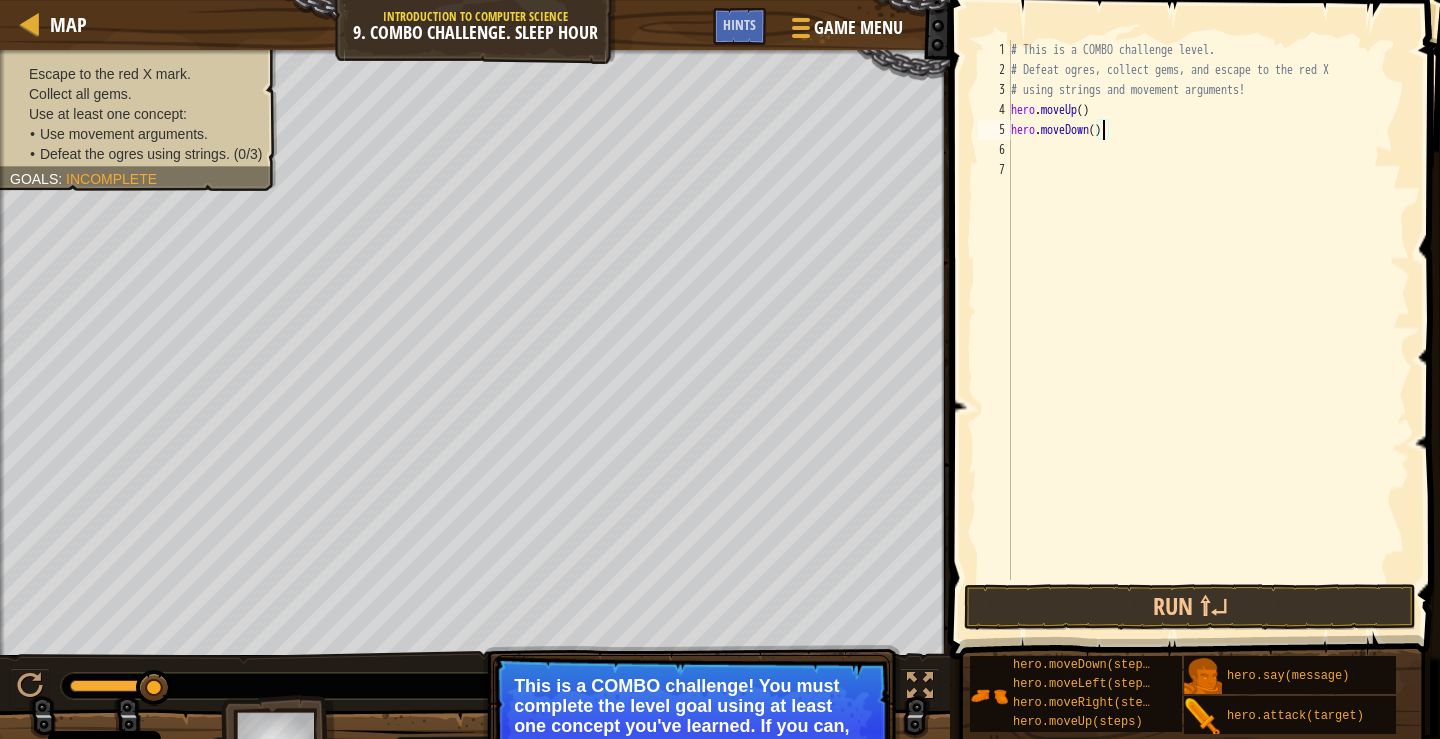 scroll, scrollTop: 9, scrollLeft: 8, axis: both 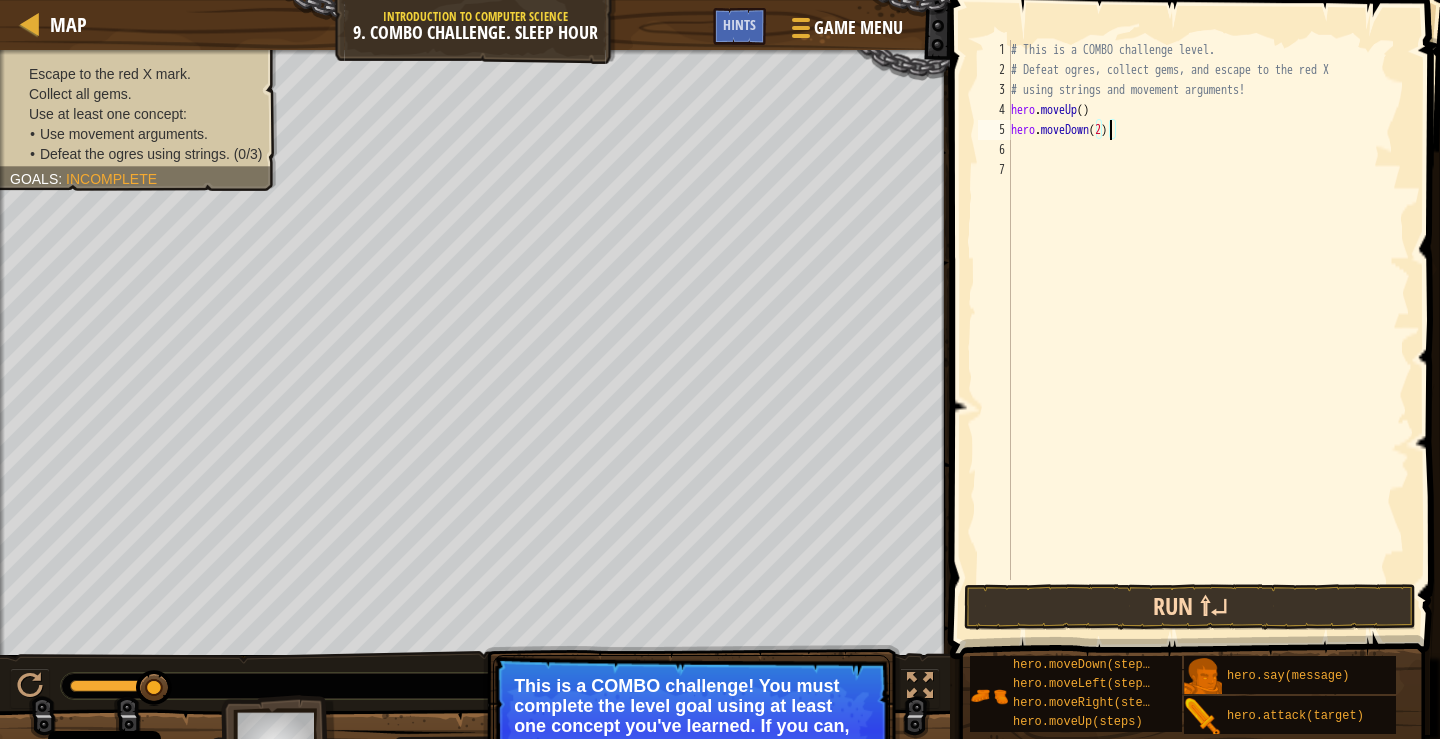 type on "hero.moveDown(2)" 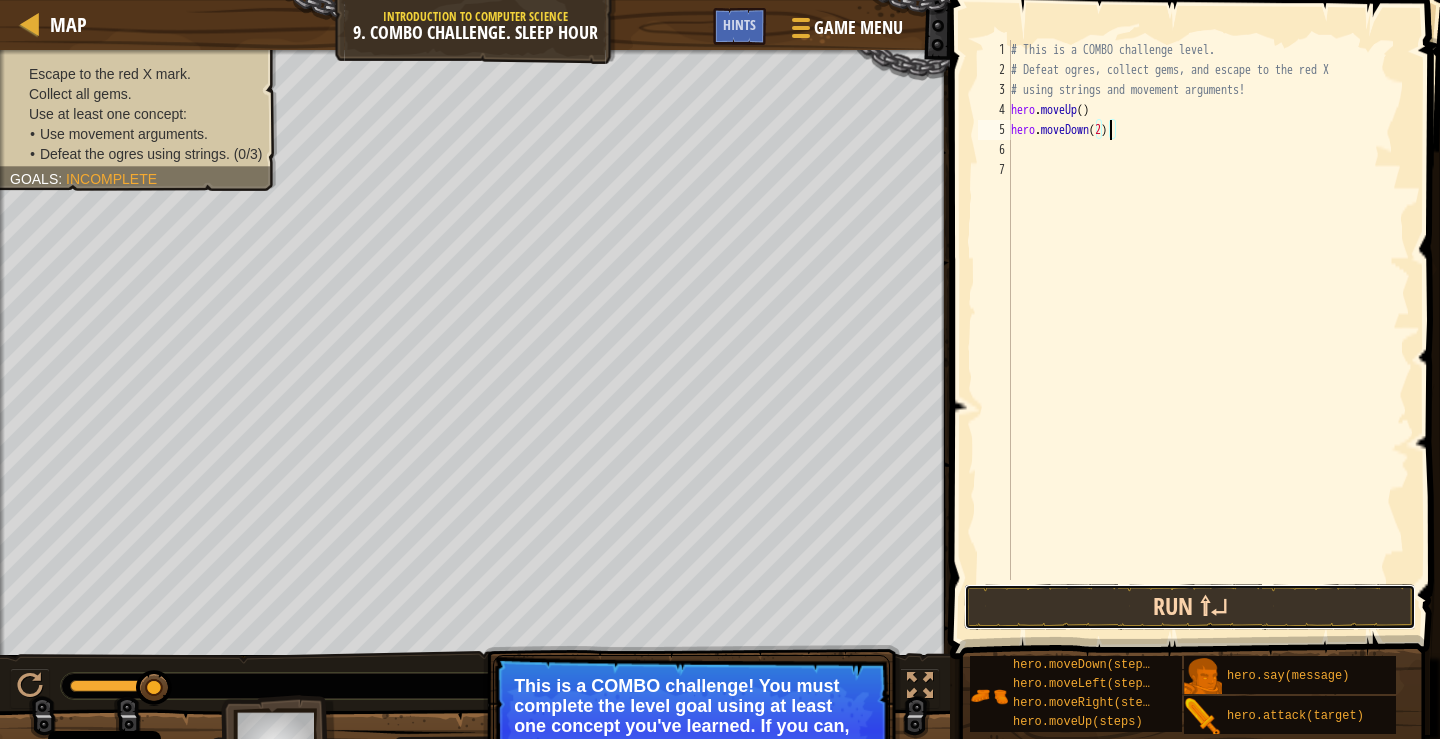 click on "Run ⇧↵" at bounding box center [1190, 607] 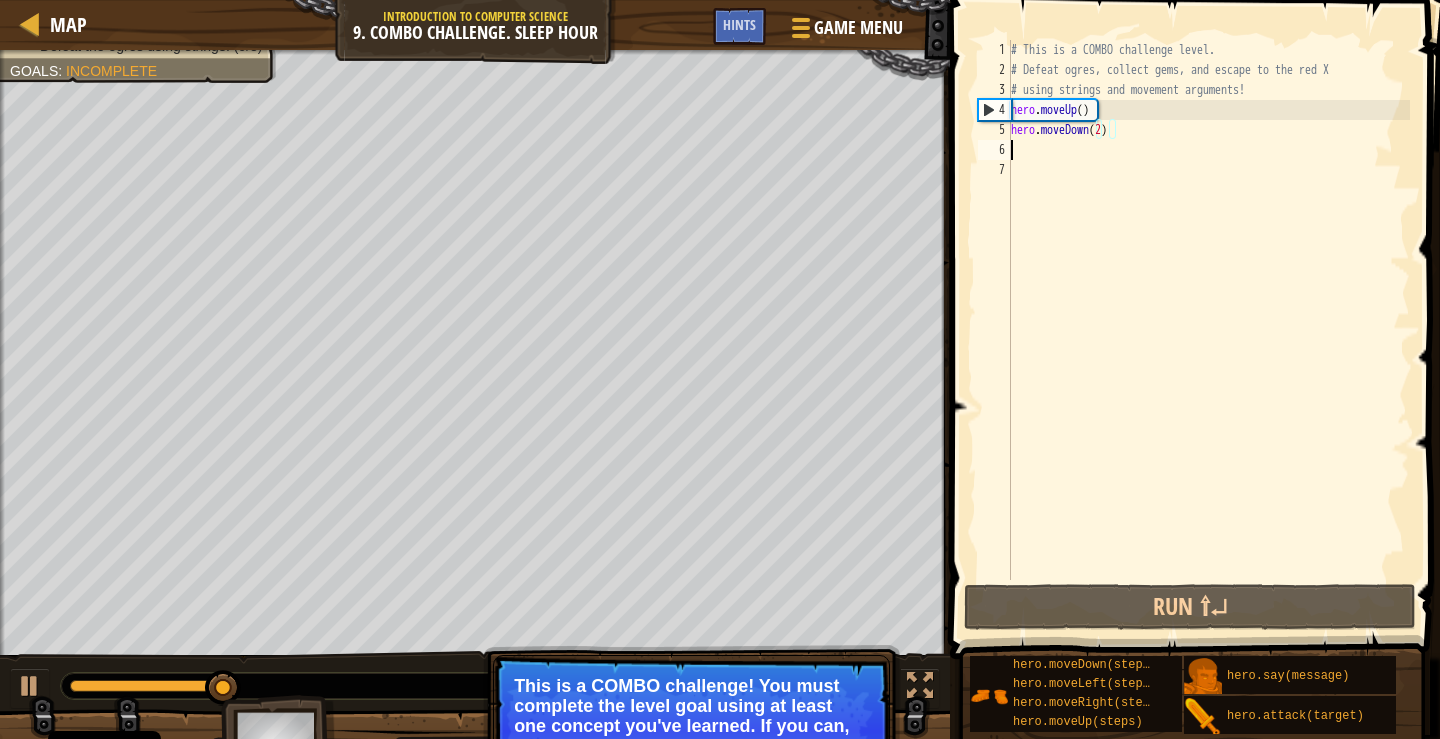 click on "# This is a COMBO challenge level. # Defeat [PERSON_NAME], collect gems, and escape to the red X # using strings and movement arguments! hero . moveUp ( ) hero . moveDown ( 2 )" at bounding box center (1208, 330) 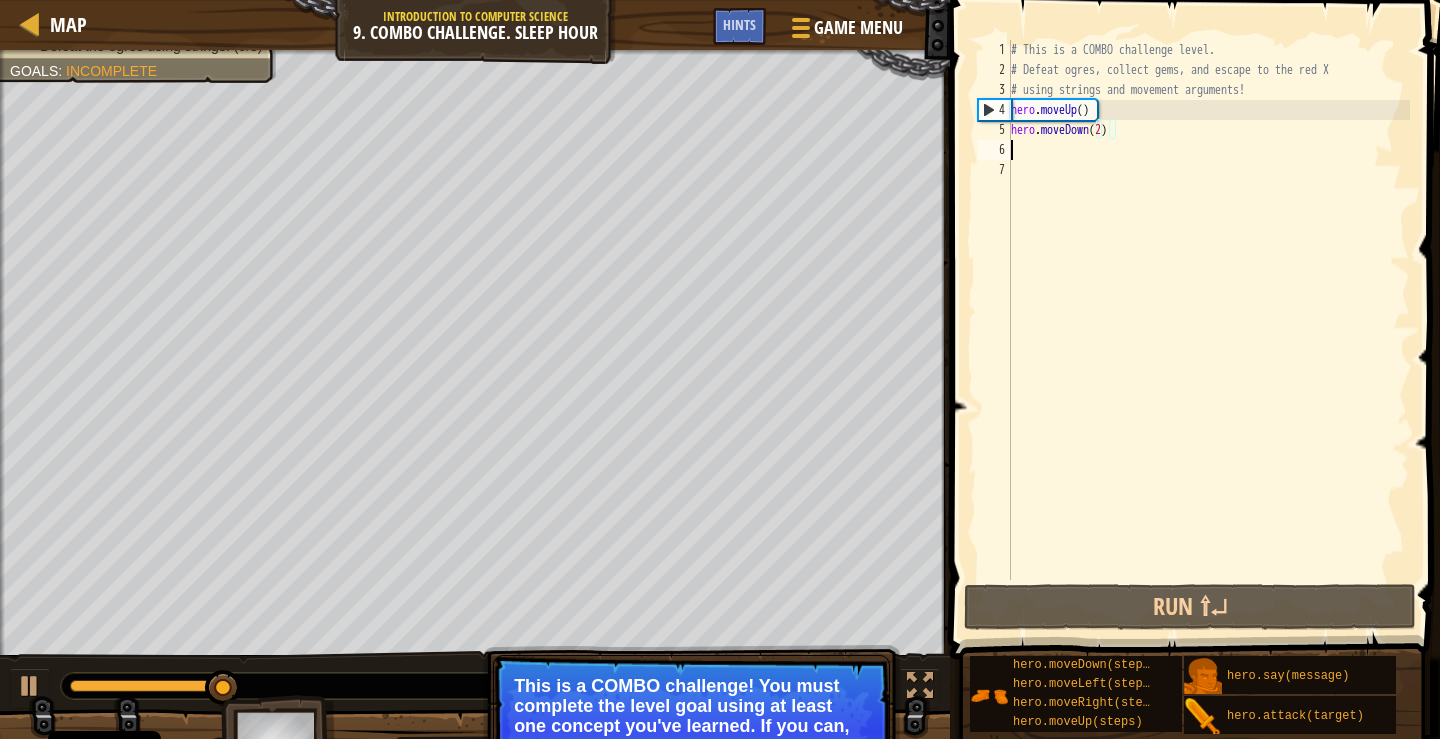 scroll, scrollTop: 9, scrollLeft: 0, axis: vertical 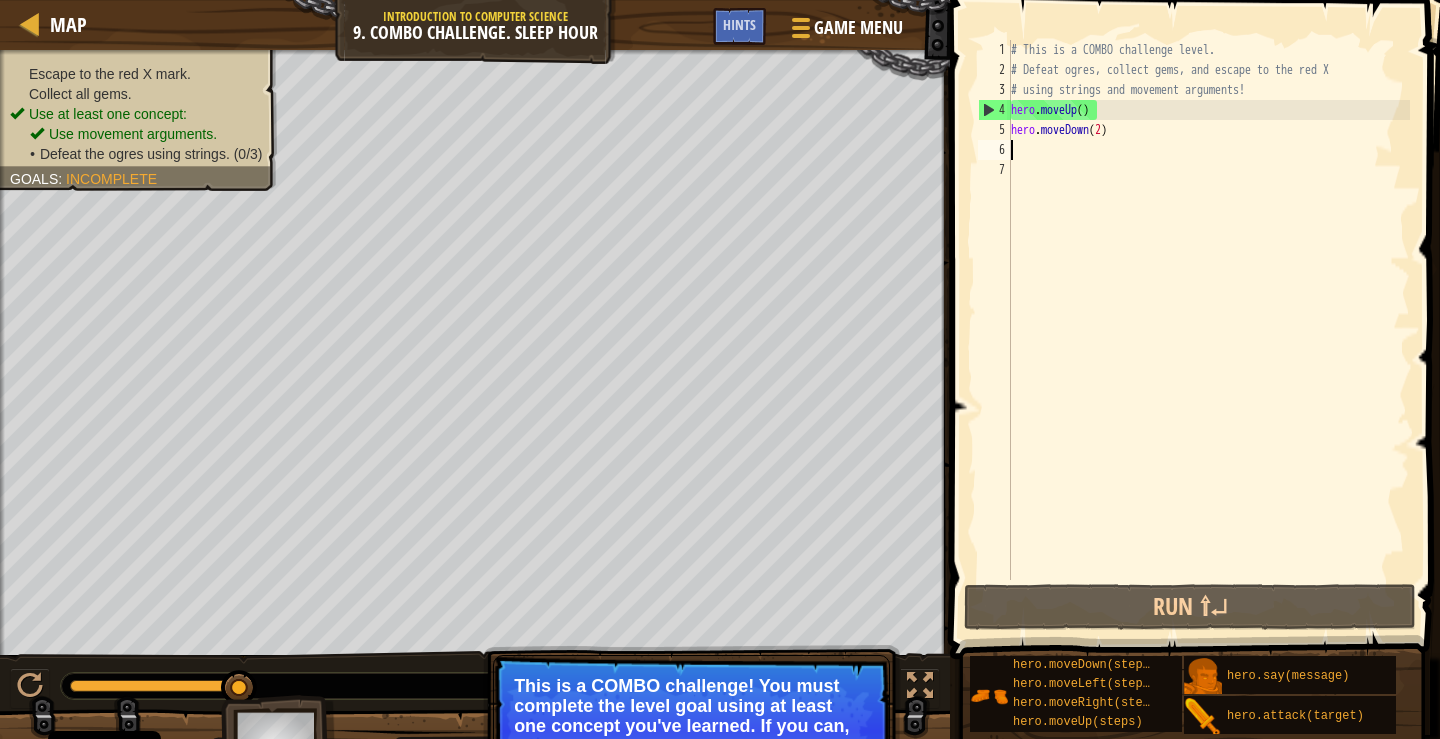 type on "h" 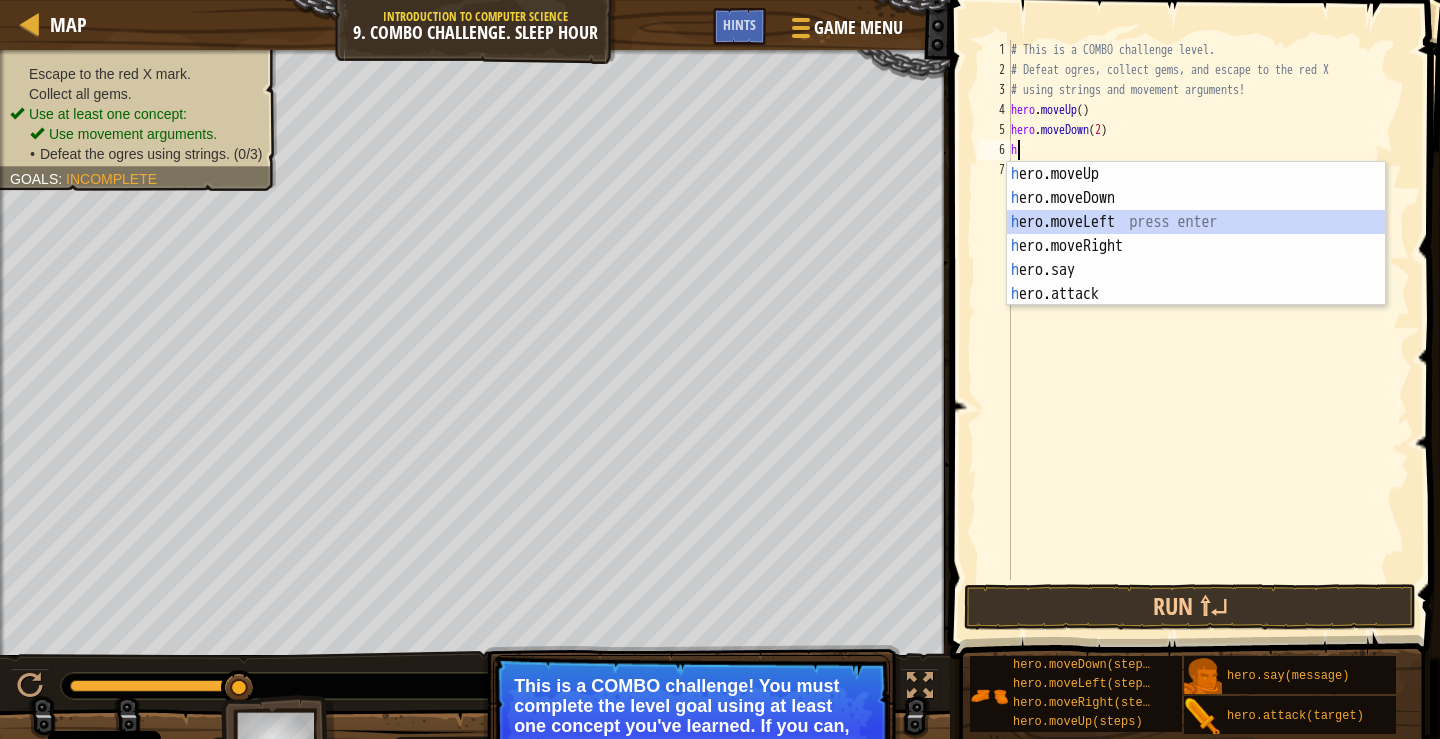 click on "h ero.moveUp press enter h ero.moveDown press enter h ero.moveLeft press enter h ero.moveRight press enter h ero.say press enter h ero.attack press enter" at bounding box center (1196, 258) 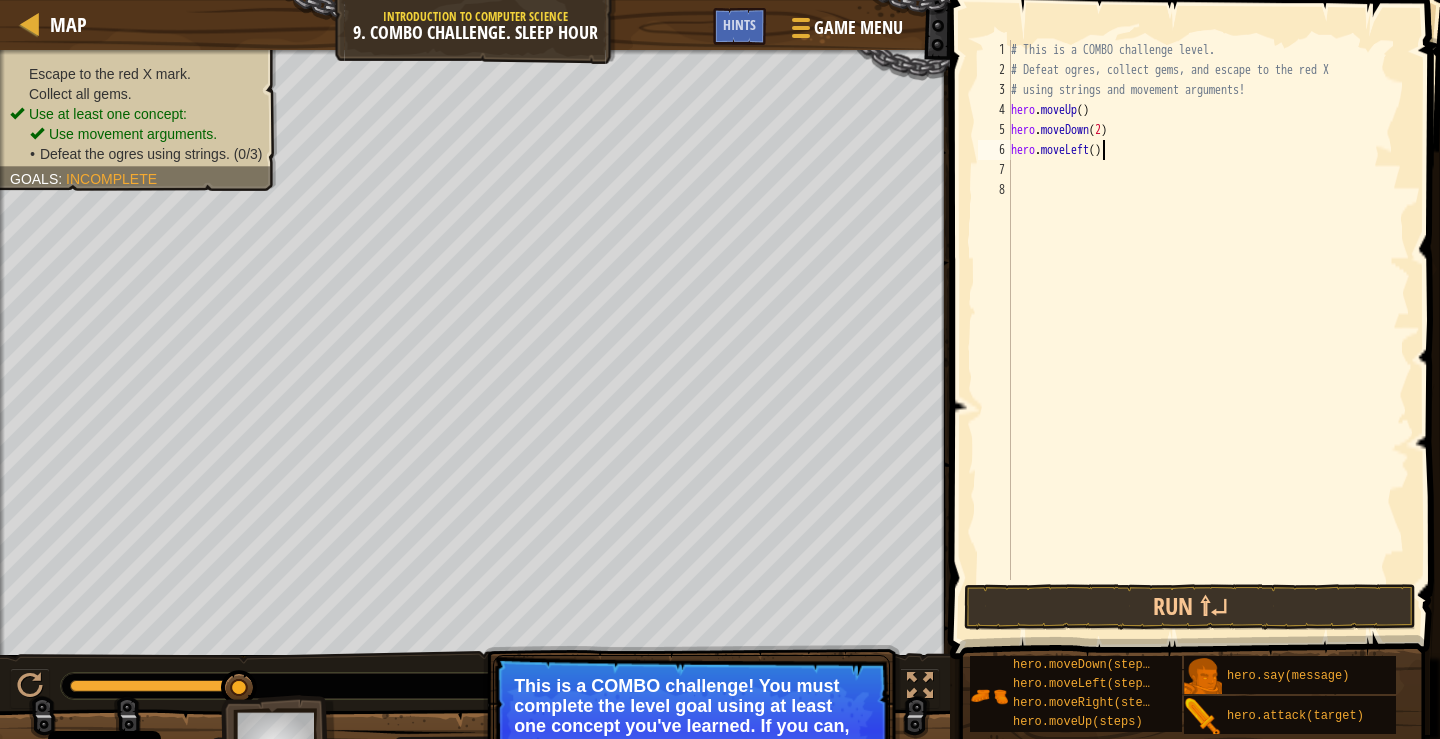 click on "# This is a COMBO challenge level. # Defeat [PERSON_NAME], collect gems, and escape to the red X # using strings and movement arguments! hero . moveUp ( ) hero . moveDown ( 2 ) hero . moveLeft ( )" at bounding box center [1208, 330] 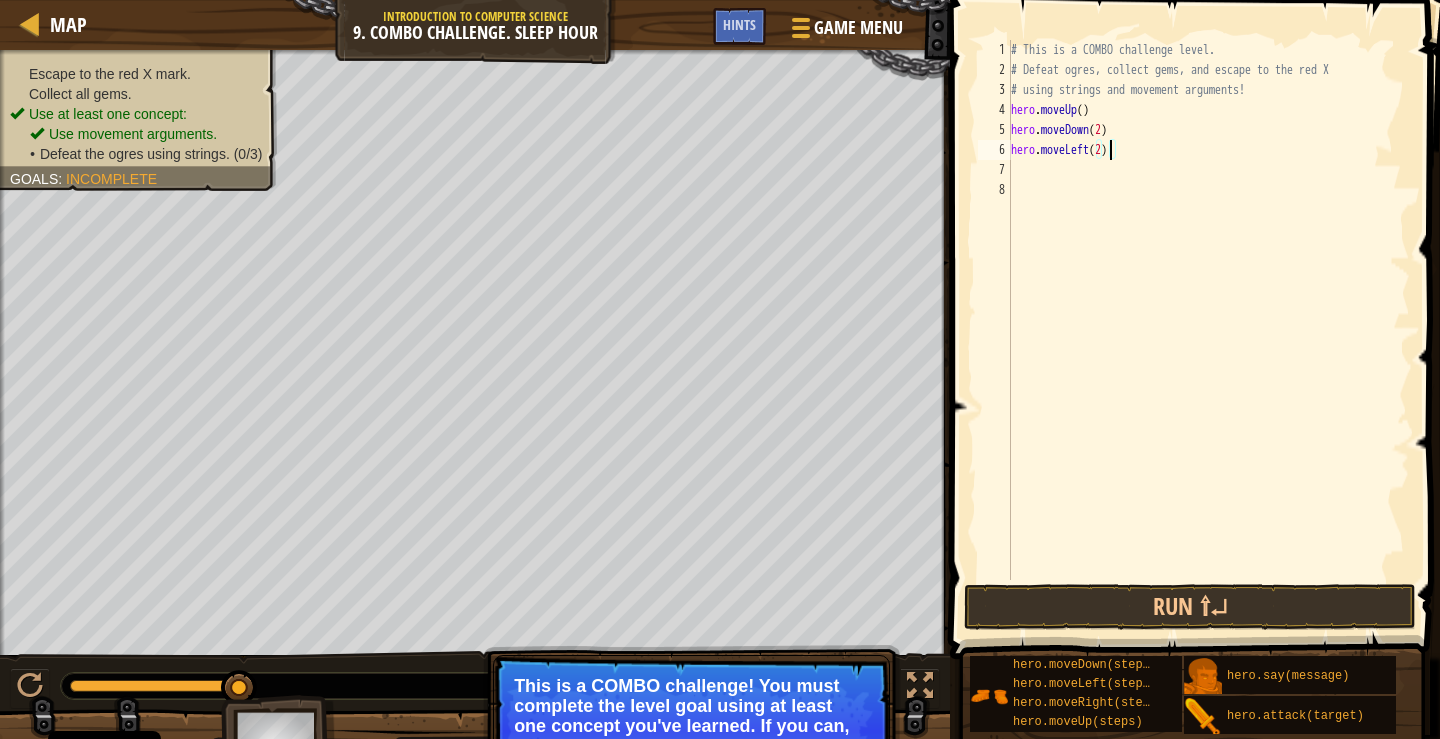 scroll, scrollTop: 9, scrollLeft: 8, axis: both 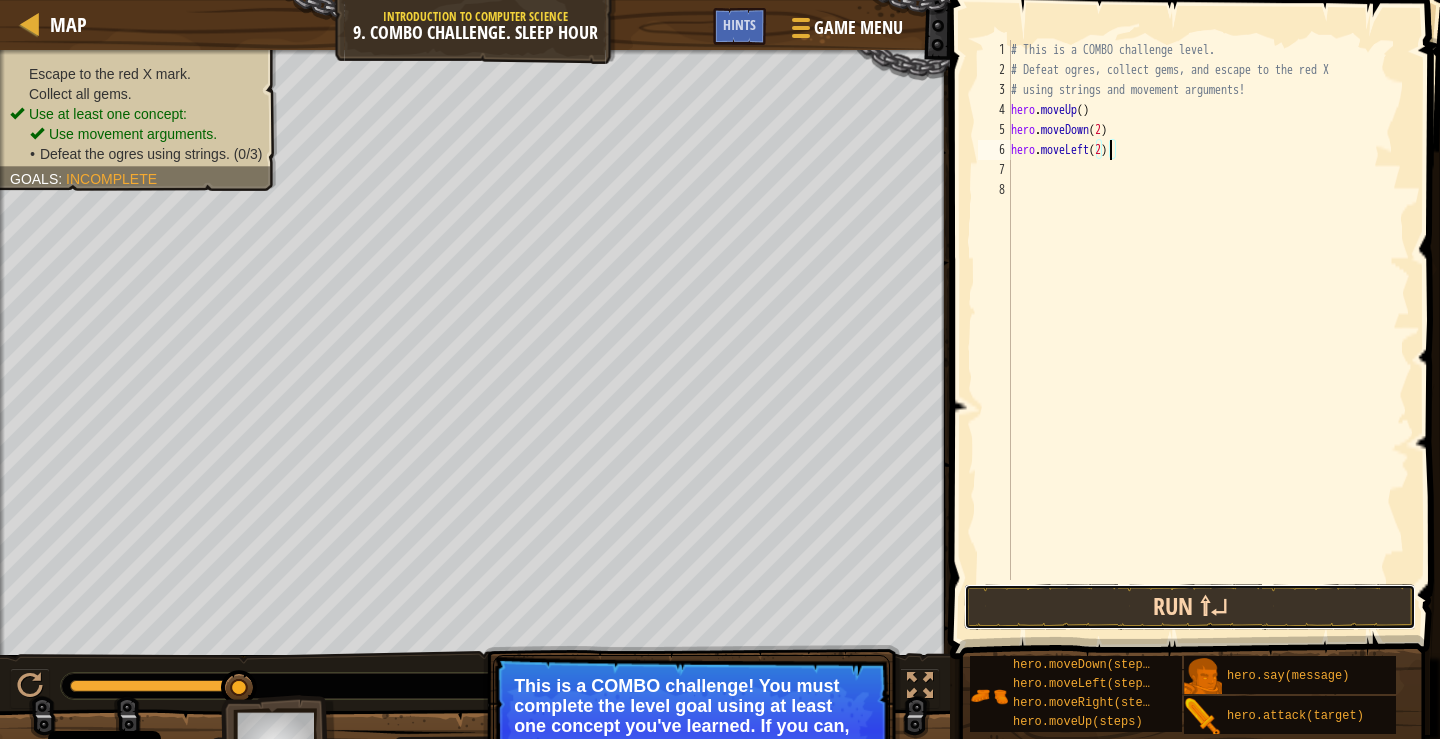 click on "Run ⇧↵" at bounding box center [1190, 607] 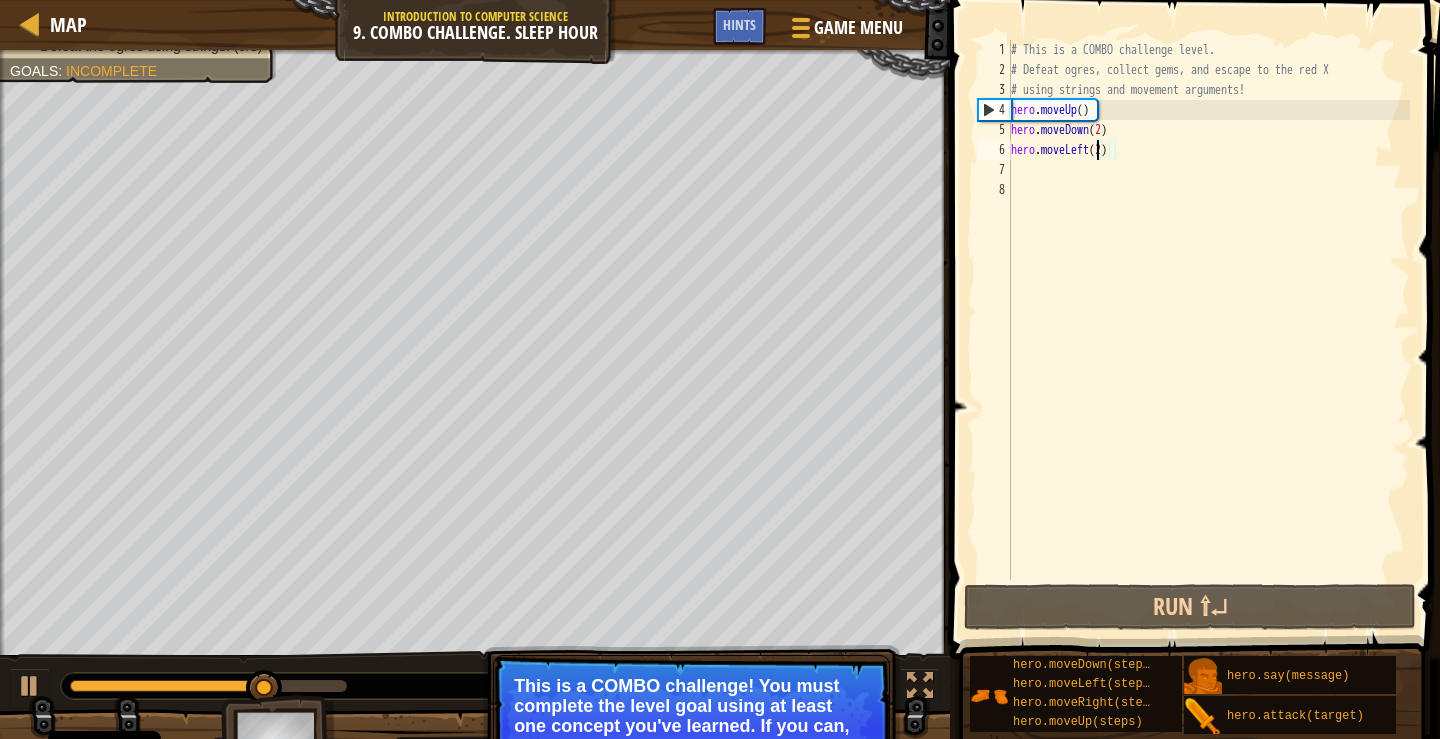 click on "# This is a COMBO challenge level. # Defeat [PERSON_NAME], collect gems, and escape to the red X # using strings and movement arguments! hero . moveUp ( ) hero . moveDown ( 2 ) hero . moveLeft ( 2 )" at bounding box center [1208, 330] 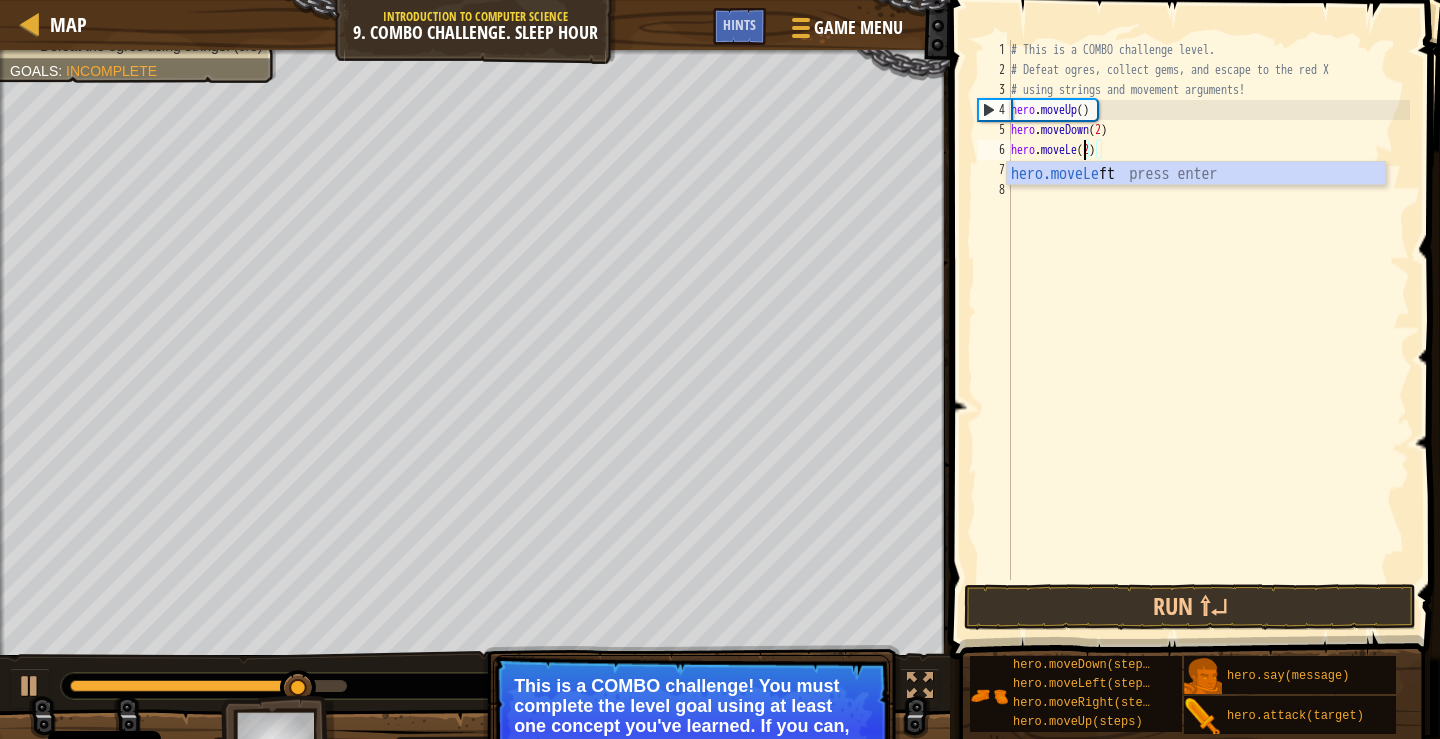 scroll, scrollTop: 9, scrollLeft: 6, axis: both 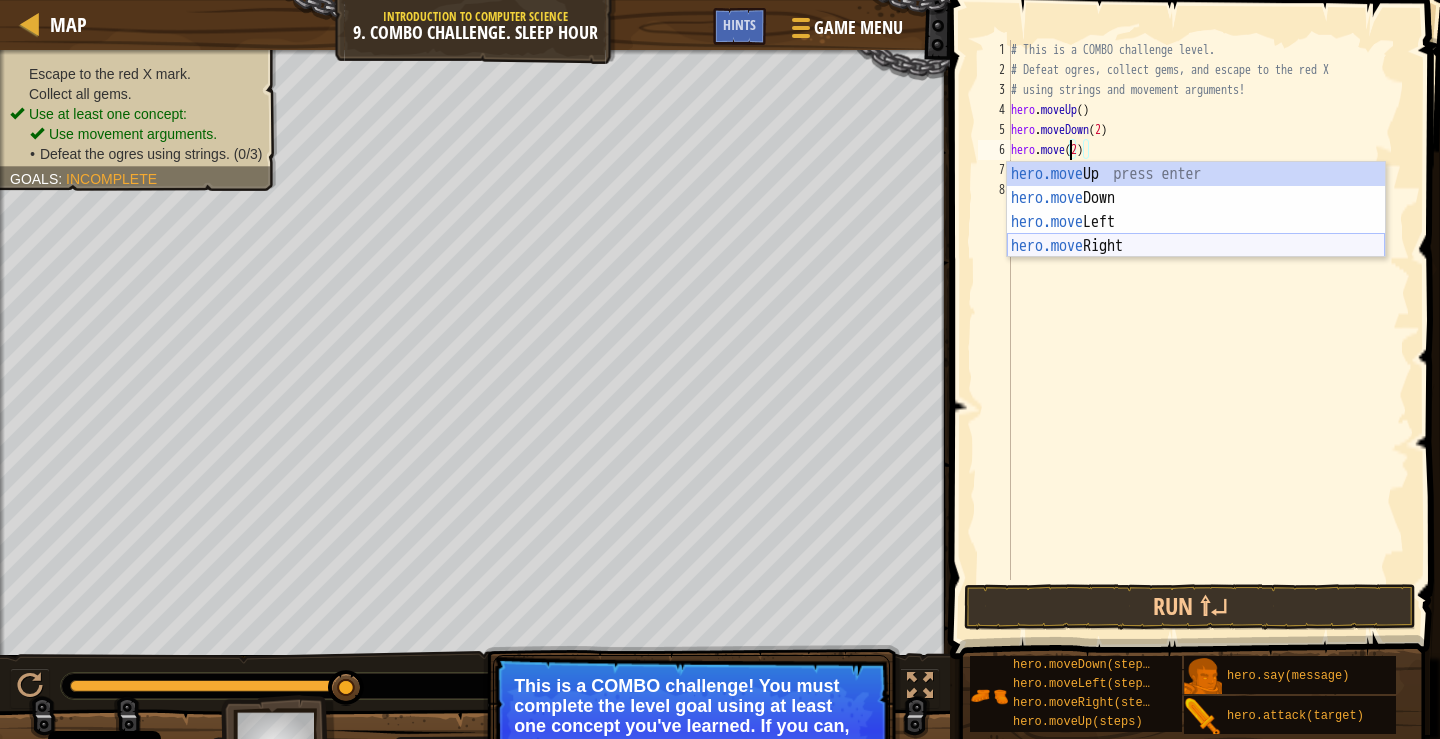 click on "hero.move Up press enter hero.move Down press enter hero.move Left press enter hero.move Right press enter" at bounding box center [1196, 234] 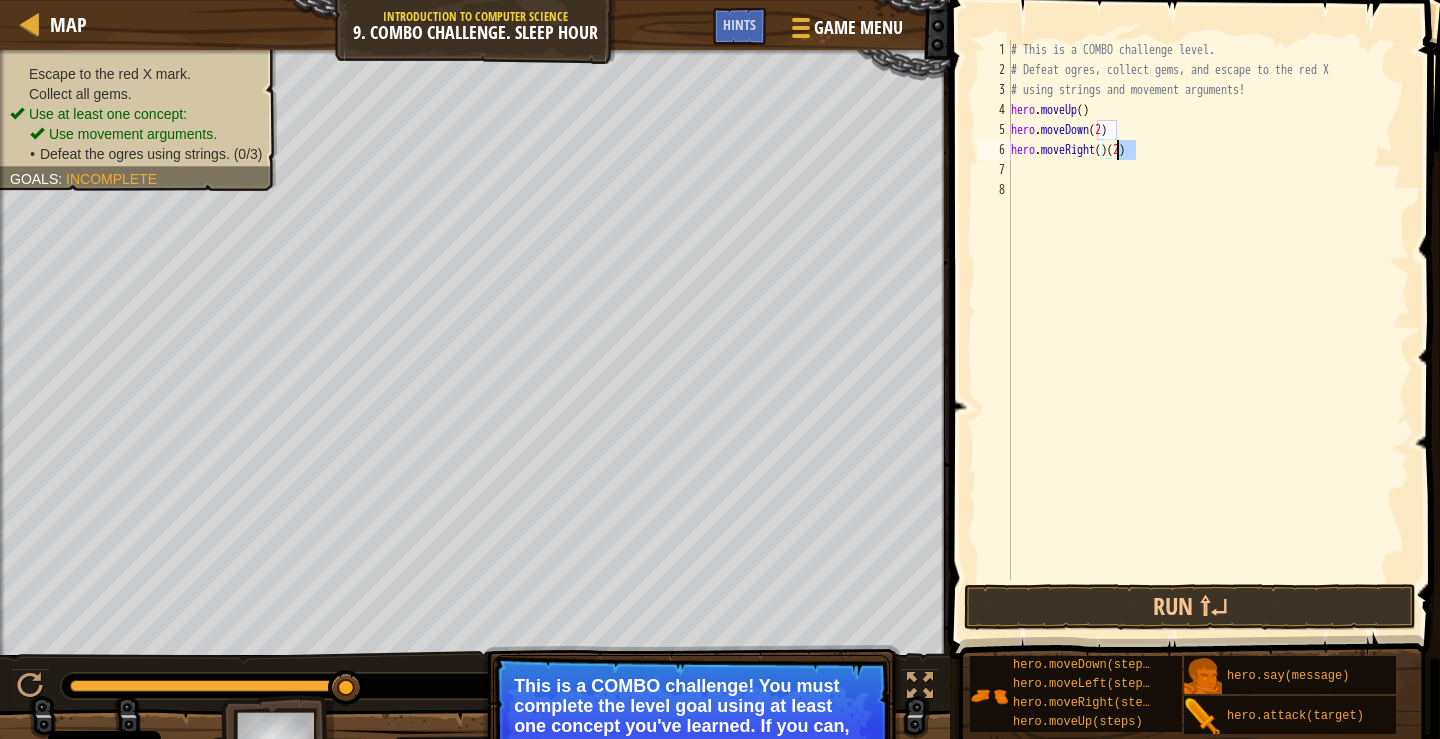 drag, startPoint x: 1140, startPoint y: 151, endPoint x: 1119, endPoint y: 149, distance: 21.095022 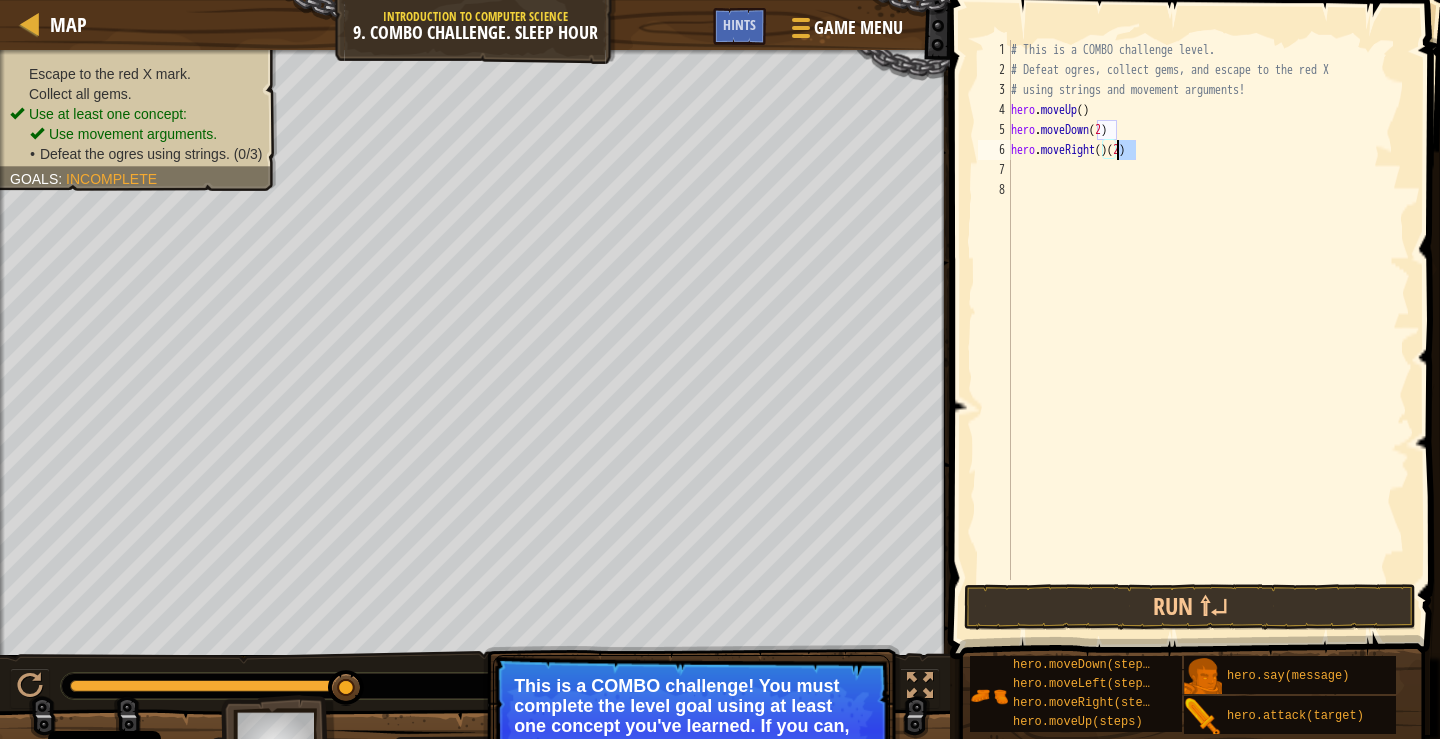 click on "# This is a COMBO challenge level. # Defeat [PERSON_NAME], collect gems, and escape to the red X # using strings and movement arguments! hero . moveUp ( ) hero . moveDown ( 2 ) hero . moveRight ( ) ( 2 )" at bounding box center [1208, 330] 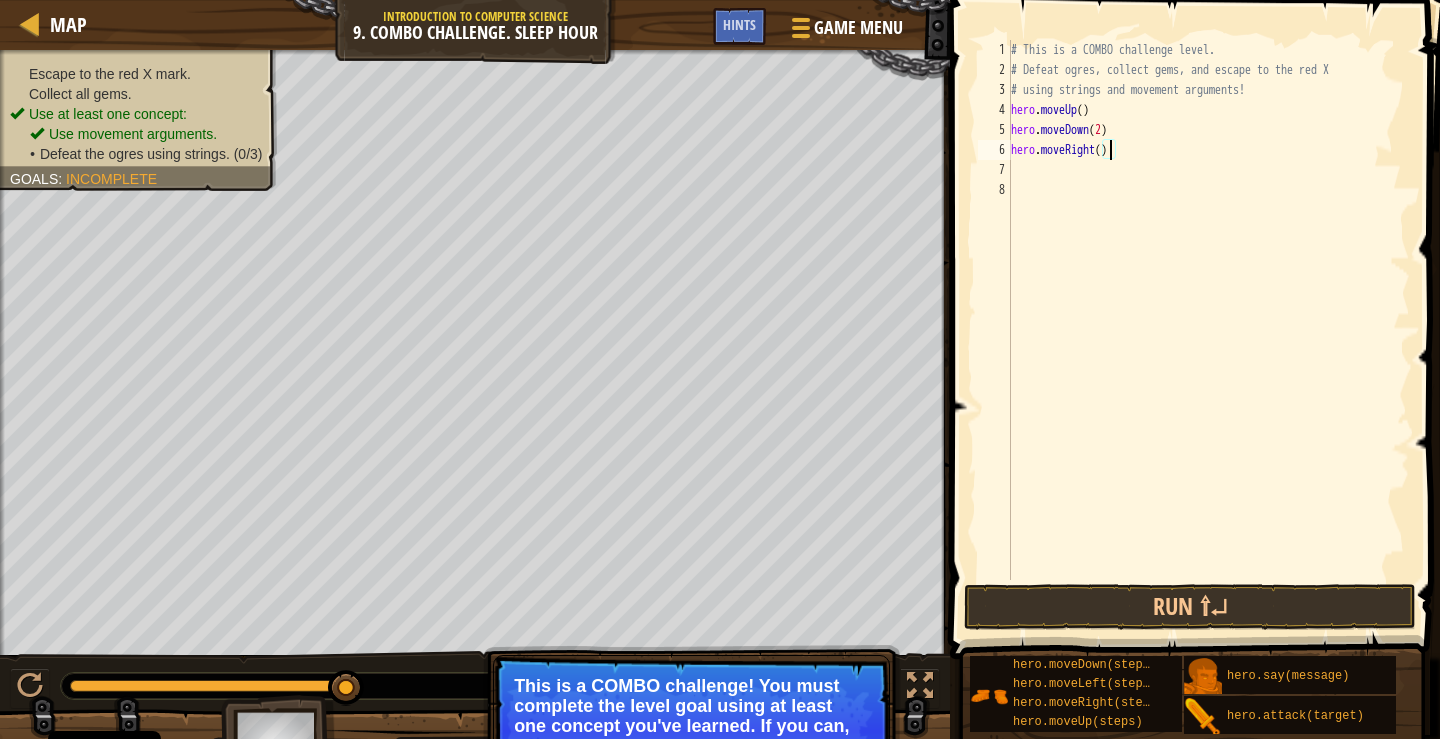 click on "# This is a COMBO challenge level. # Defeat [PERSON_NAME], collect gems, and escape to the red X # using strings and movement arguments! hero . moveUp ( ) hero . moveDown ( 2 ) hero . moveRight ( )" at bounding box center [1208, 330] 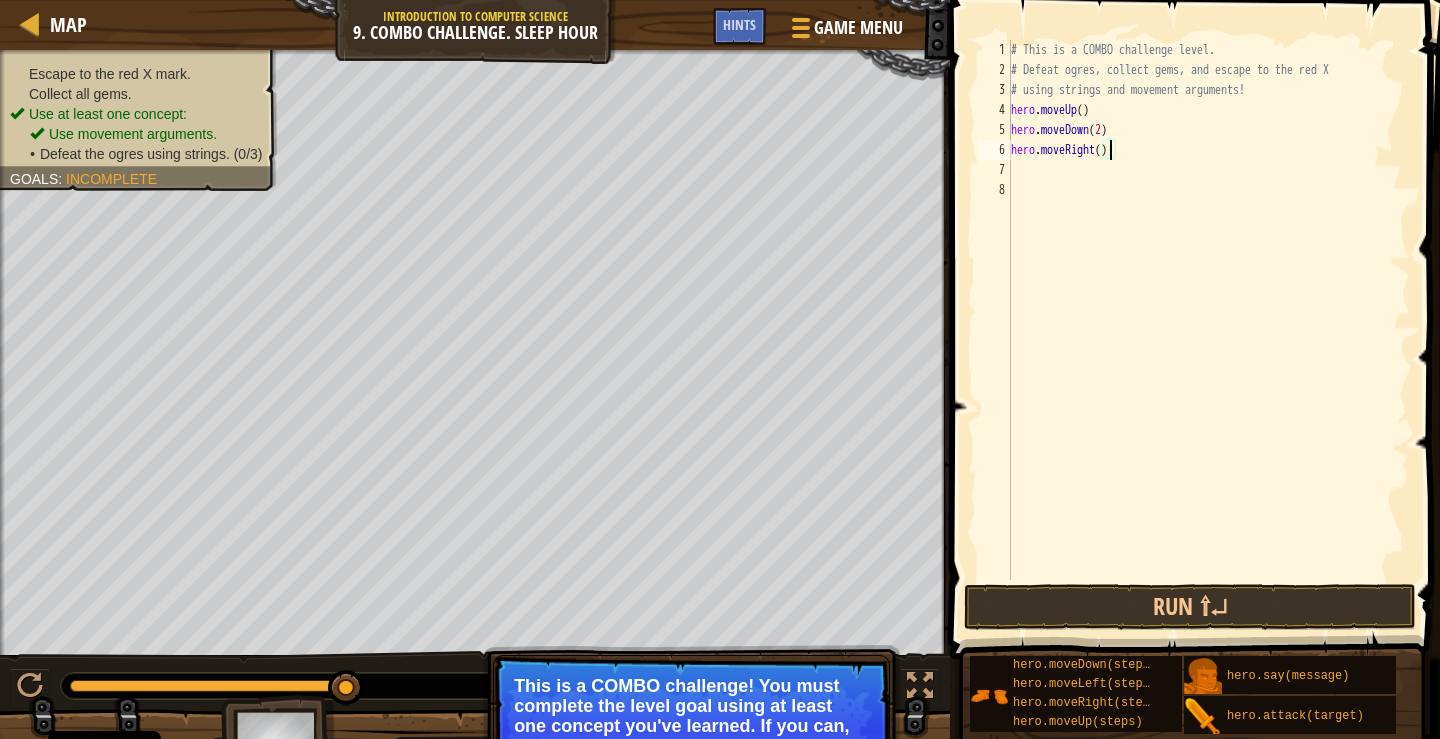 type on "hero.moveRight(2)" 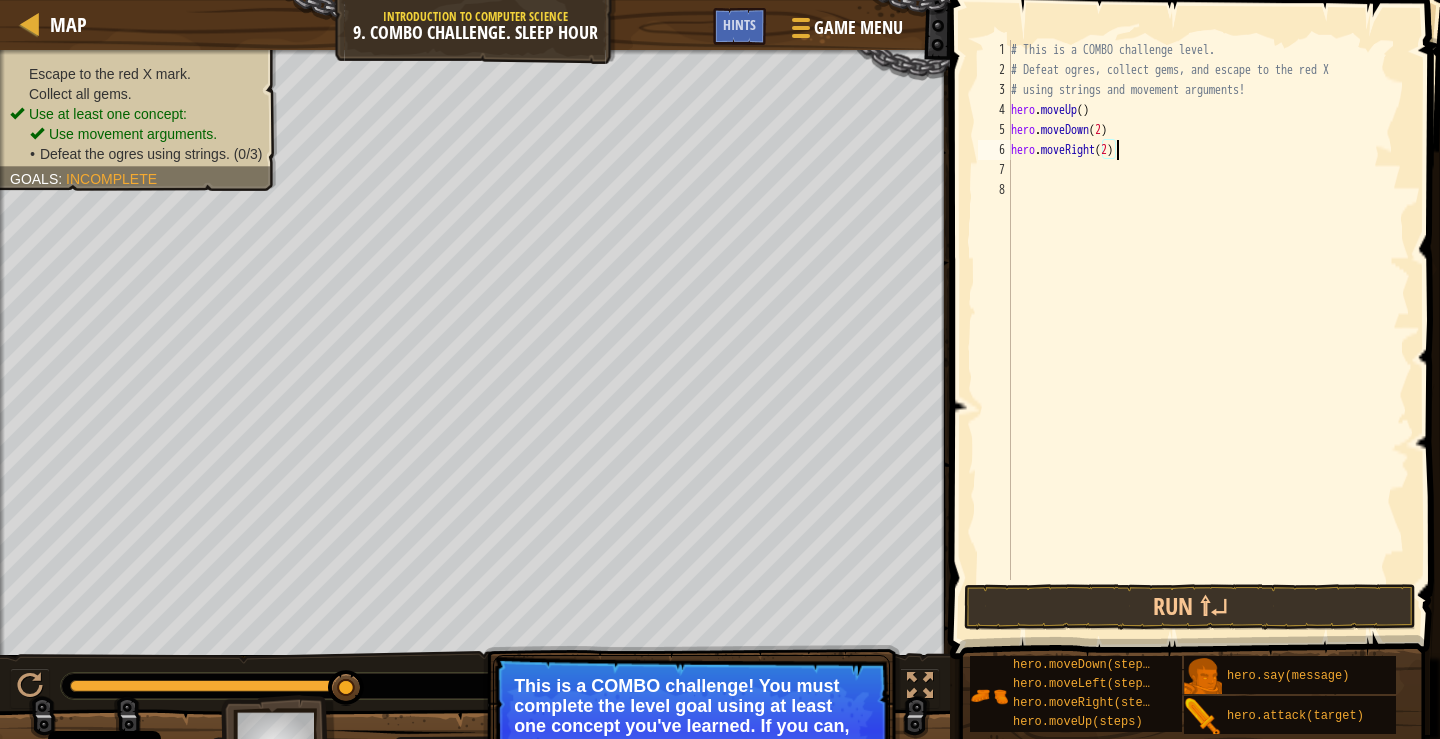 scroll, scrollTop: 9, scrollLeft: 8, axis: both 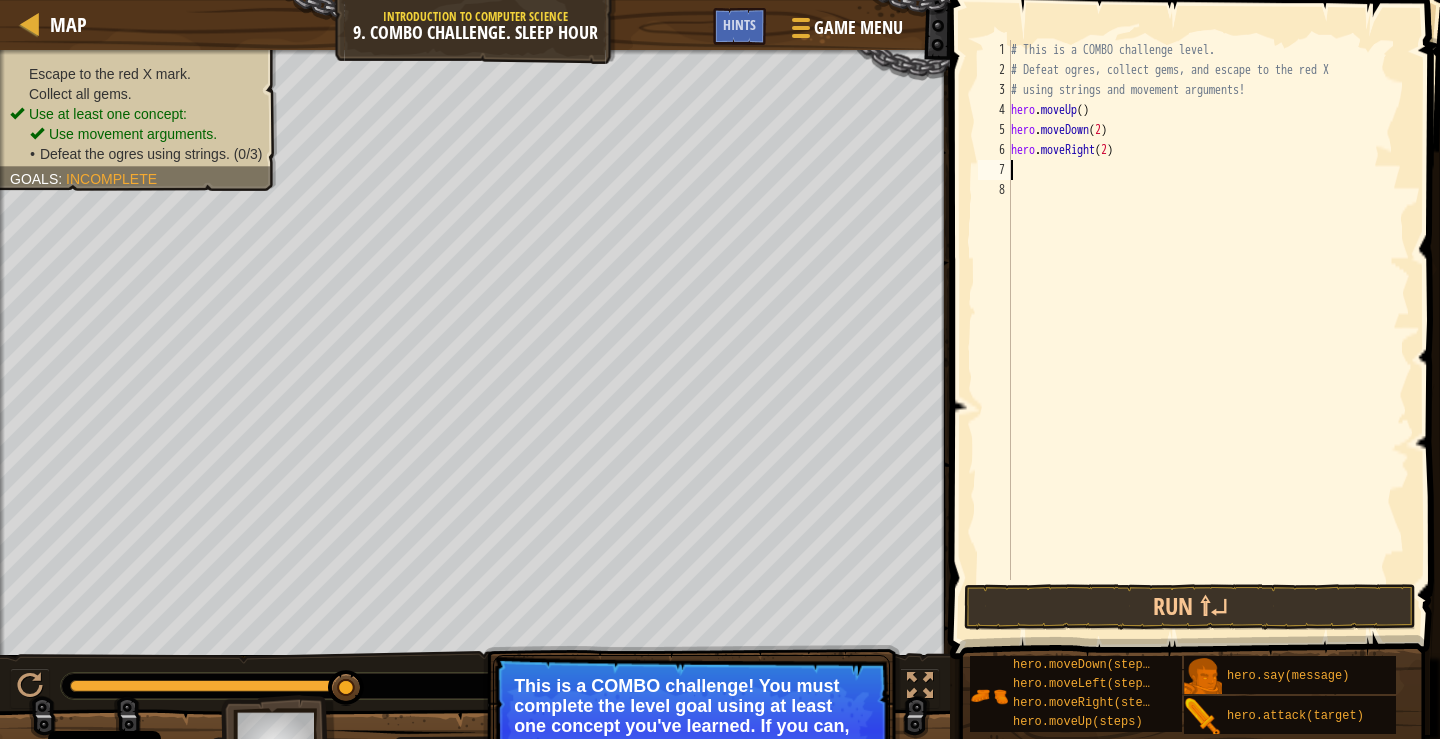 click on "# This is a COMBO challenge level. # Defeat [PERSON_NAME], collect gems, and escape to the red X # using strings and movement arguments! hero . moveUp ( ) hero . moveDown ( 2 ) hero . moveRight ( 2 )" at bounding box center (1208, 330) 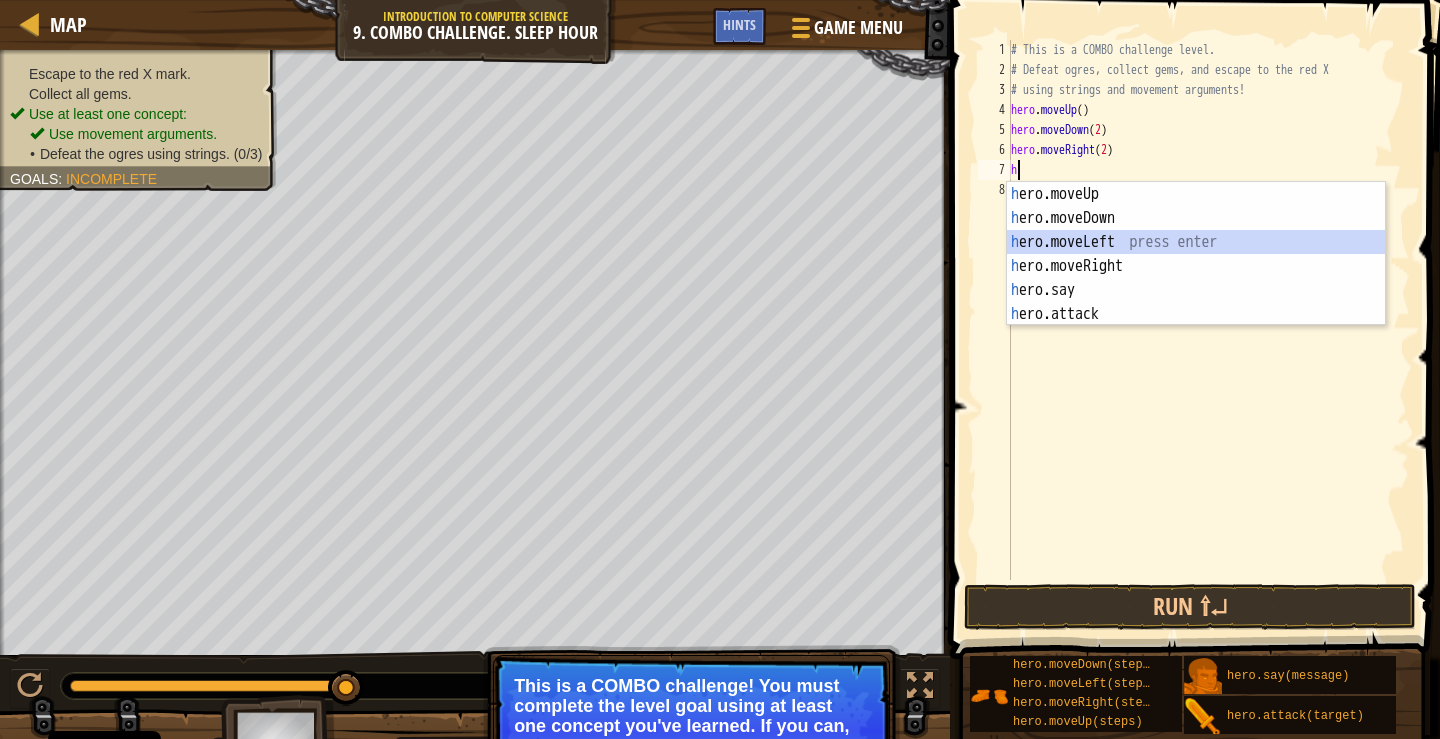 click on "h ero.moveUp press enter h ero.moveDown press enter h ero.moveLeft press enter h ero.moveRight press enter h ero.say press enter h ero.attack press enter" at bounding box center (1196, 278) 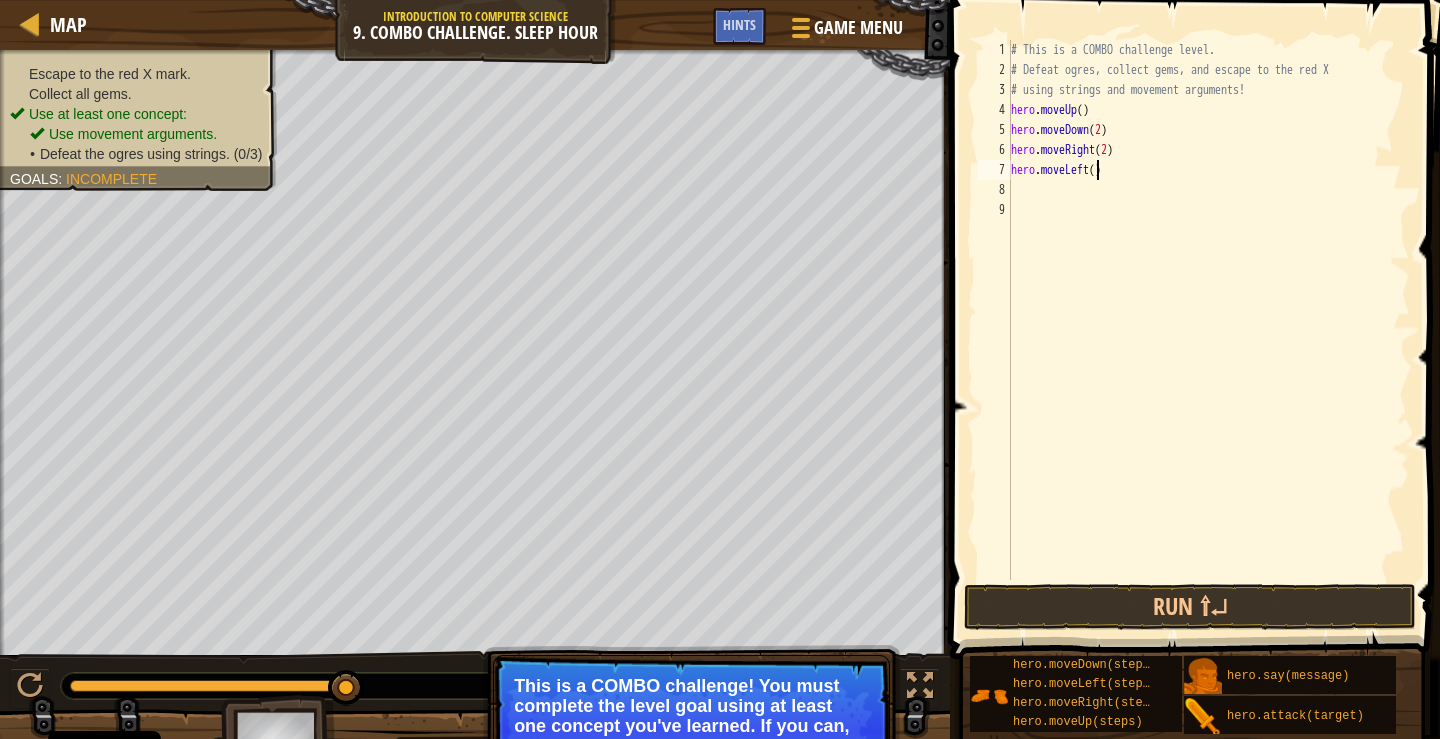 drag, startPoint x: 1100, startPoint y: 167, endPoint x: 1126, endPoint y: 172, distance: 26.476404 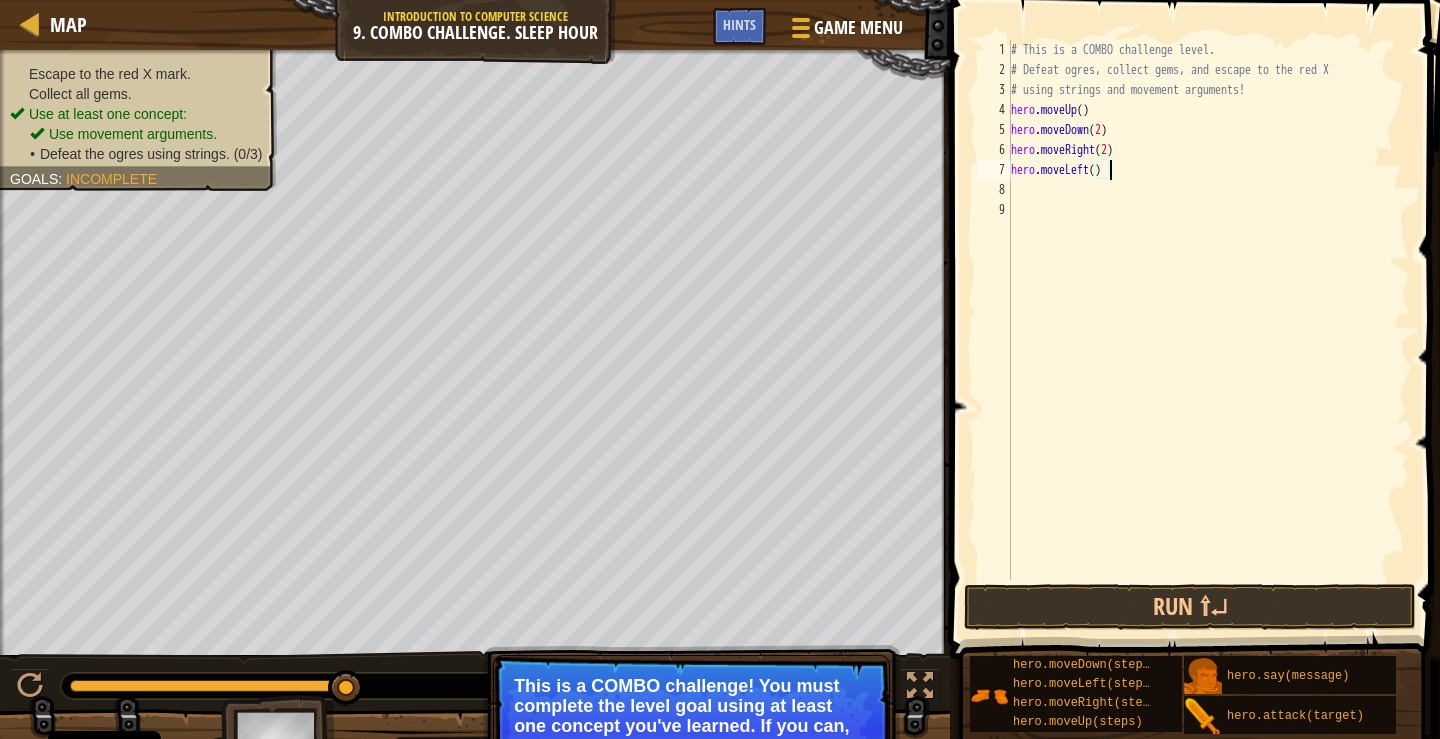 click on "# This is a COMBO challenge level. # Defeat [PERSON_NAME], collect gems, and escape to the red X # using strings and movement arguments! hero . moveUp ( ) hero . moveDown ( 2 ) hero . moveRight ( 2 ) hero . moveLeft ( )" at bounding box center (1208, 330) 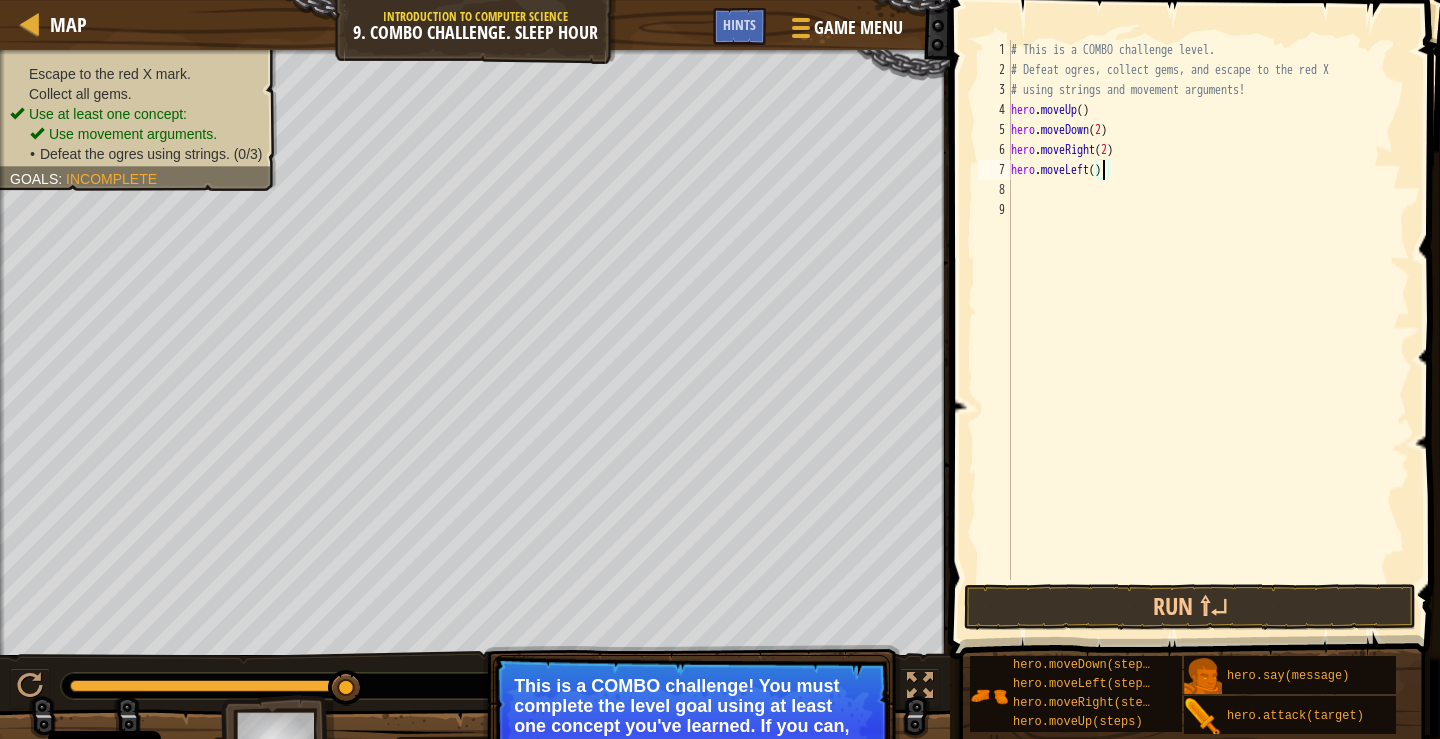 type on "hero.moveLeft(2)" 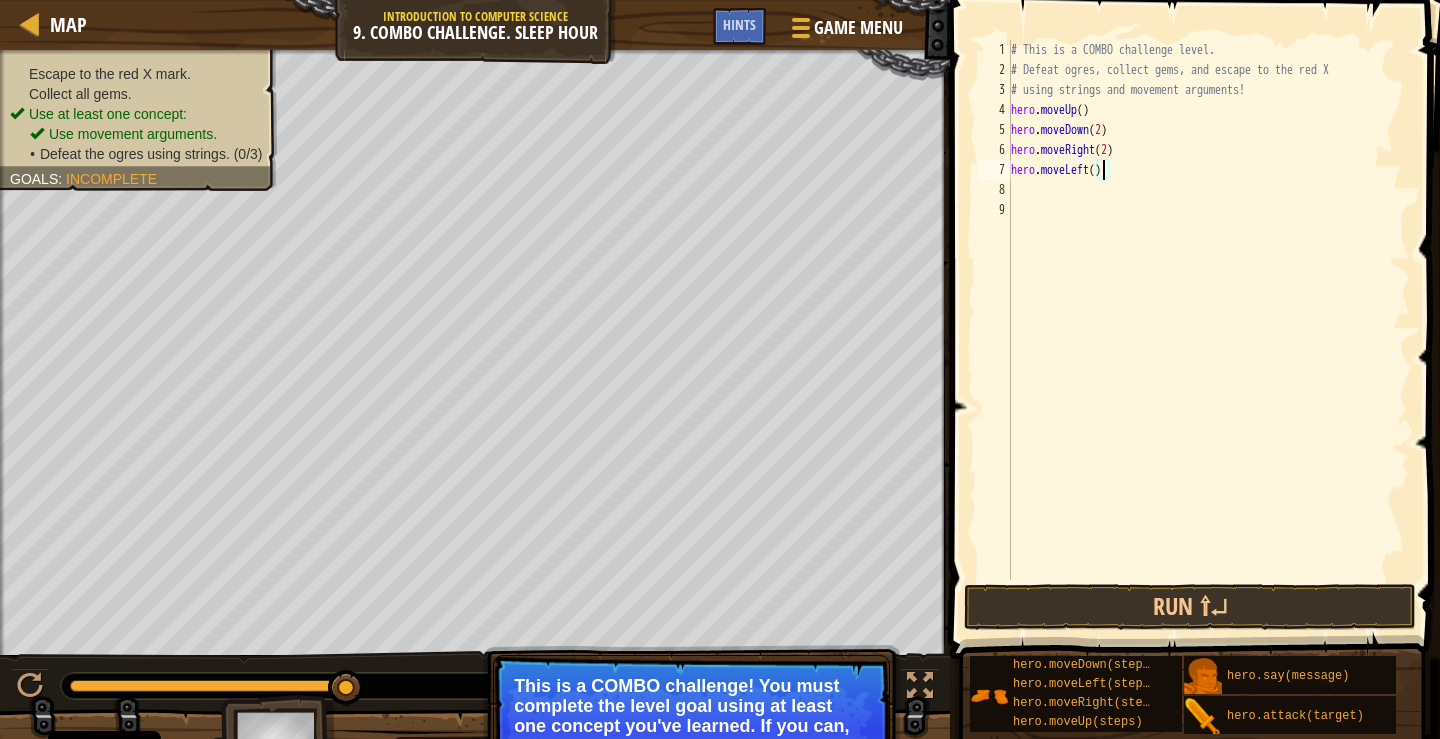 scroll, scrollTop: 9, scrollLeft: 8, axis: both 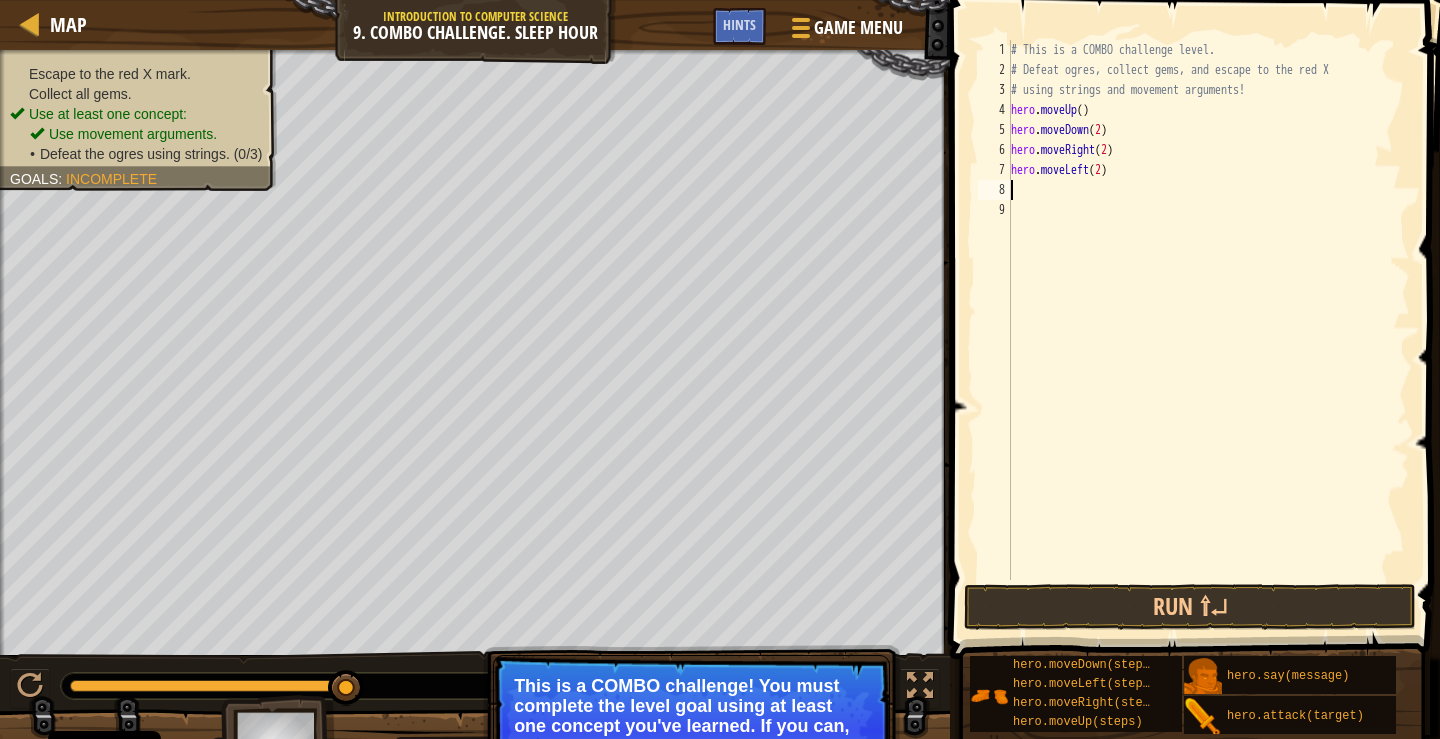 click on "# This is a COMBO challenge level. # Defeat [PERSON_NAME], collect gems, and escape to the red X # using strings and movement arguments! hero . moveUp ( ) hero . moveDown ( 2 ) hero . moveRight ( 2 ) hero . moveLeft ( 2 )" at bounding box center (1208, 330) 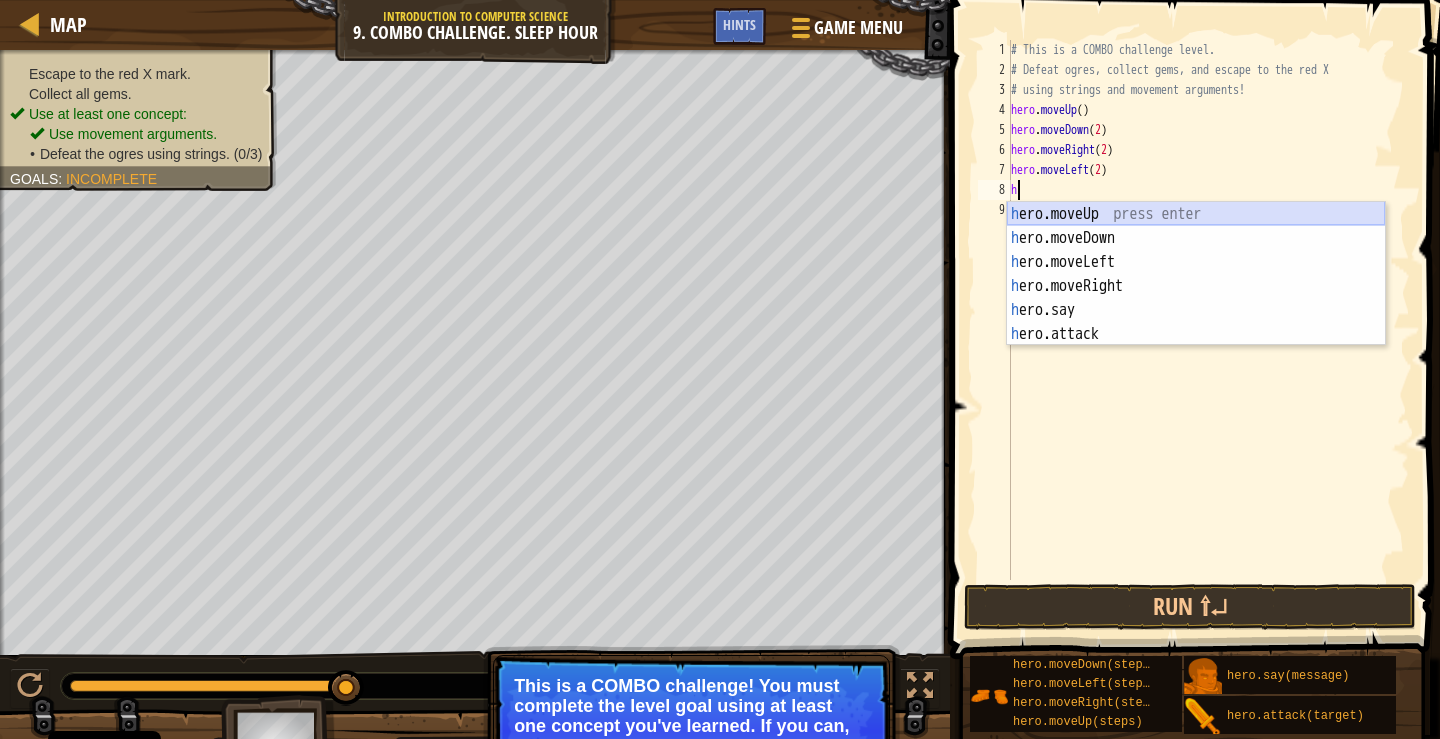 click on "h ero.moveUp press enter h ero.moveDown press enter h ero.moveLeft press enter h ero.moveRight press enter h ero.say press enter h ero.attack press enter" at bounding box center (1196, 298) 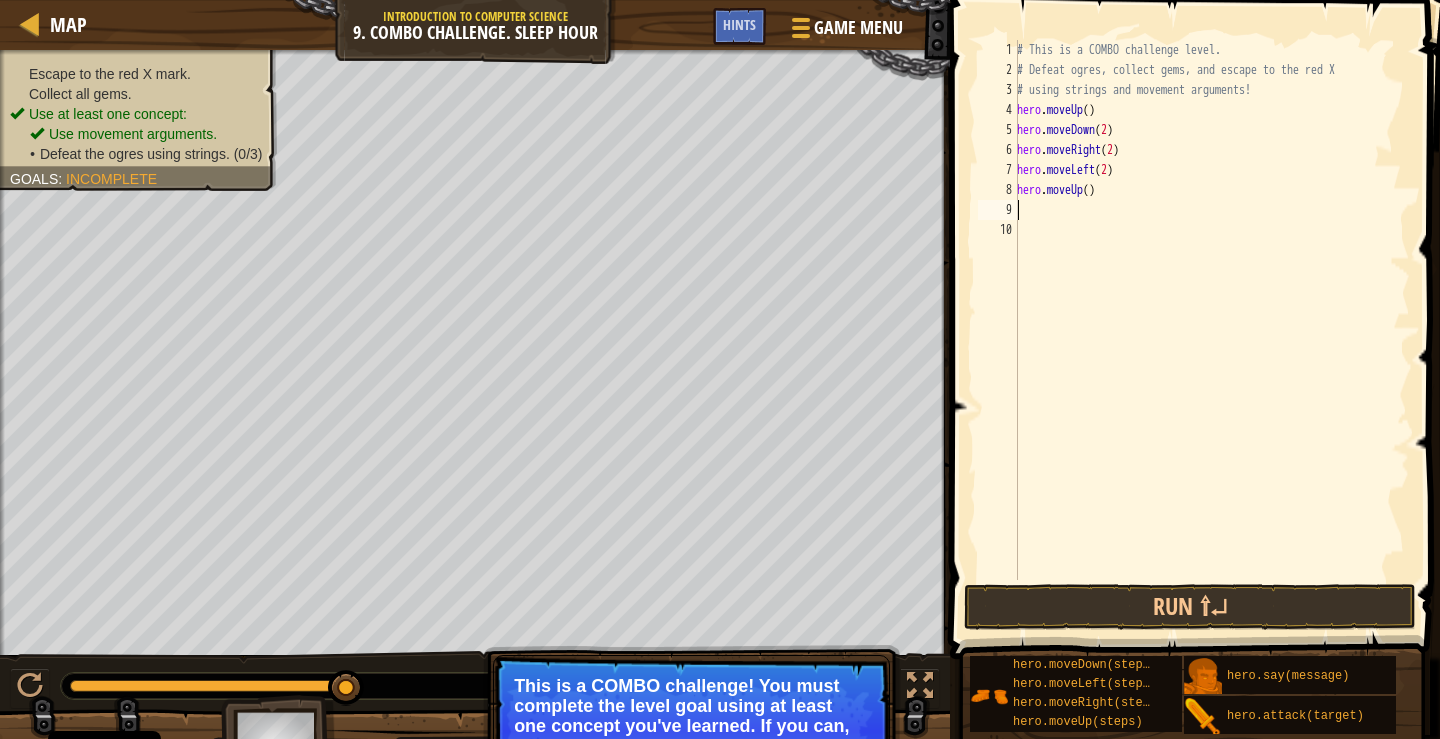click on "# This is a COMBO challenge level. # Defeat [PERSON_NAME], collect gems, and escape to the red X # using strings and movement arguments! hero . moveUp ( ) hero . moveDown ( 2 ) hero . moveRight ( 2 ) hero . moveLeft ( 2 ) hero . moveUp ( )" at bounding box center (1211, 330) 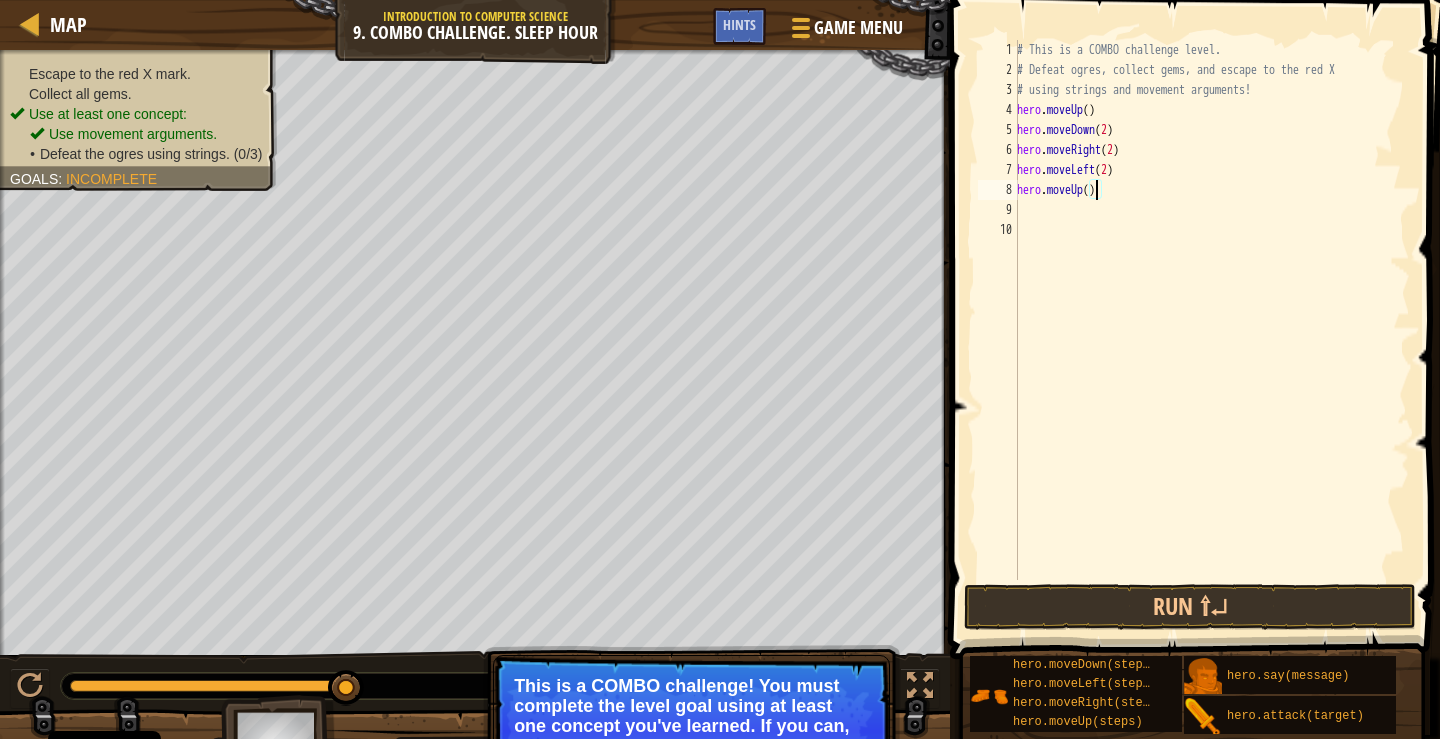 type on "hero.moveUp(2)" 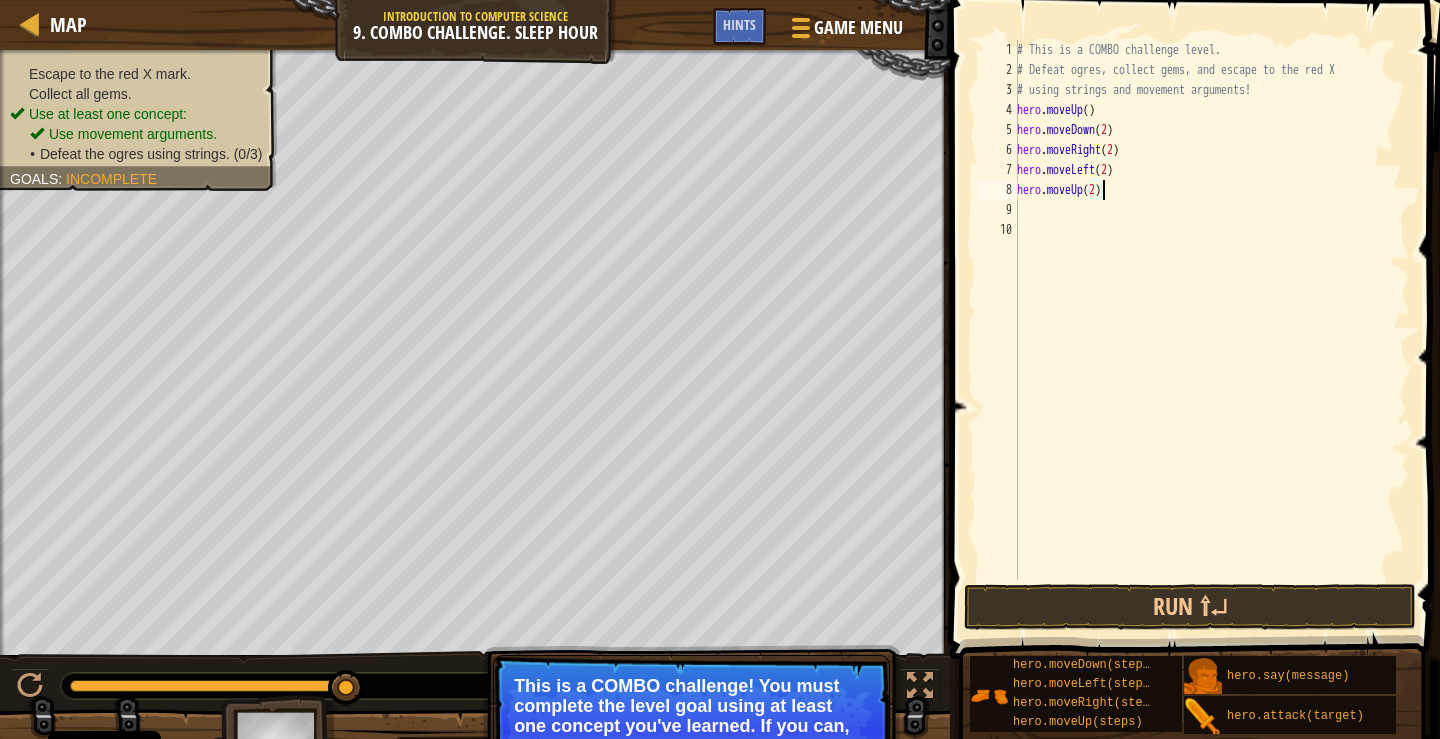 scroll, scrollTop: 9, scrollLeft: 7, axis: both 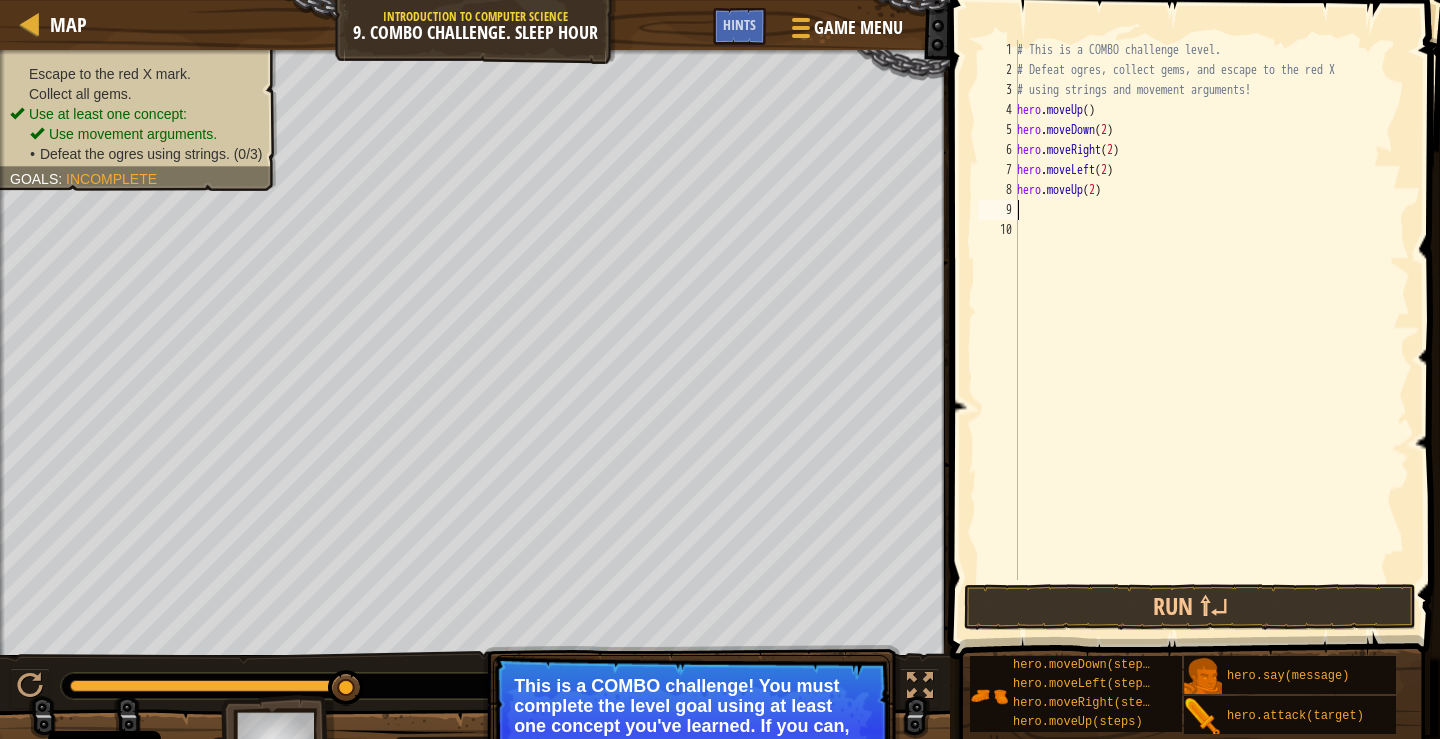 click on "# This is a COMBO challenge level. # Defeat [PERSON_NAME], collect gems, and escape to the red X # using strings and movement arguments! hero . moveUp ( ) hero . moveDown ( 2 ) hero . moveRight ( 2 ) hero . moveLeft ( 2 ) hero . moveUp ( 2 )" at bounding box center (1211, 330) 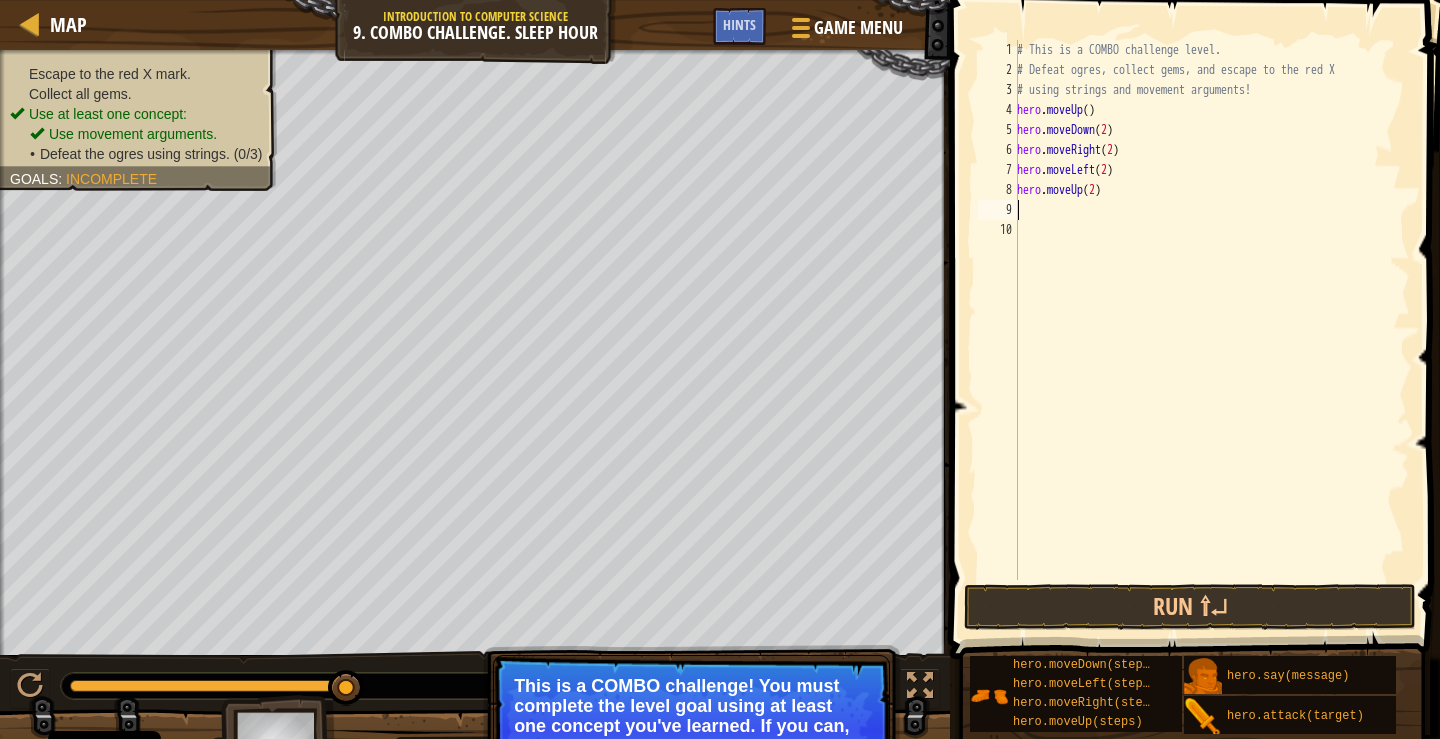 scroll, scrollTop: 9, scrollLeft: 0, axis: vertical 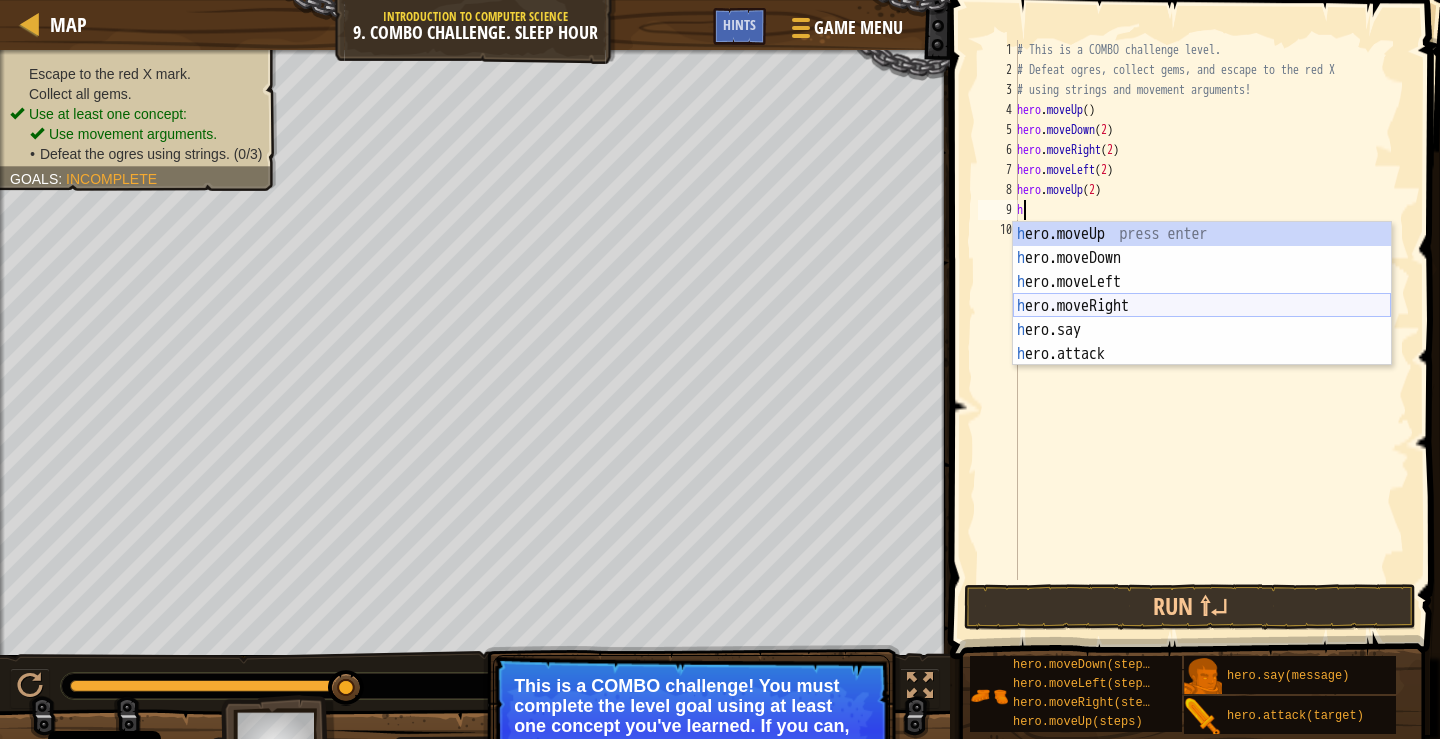 click on "h ero.moveUp press enter h ero.moveDown press enter h ero.moveLeft press enter h ero.moveRight press enter h ero.say press enter h ero.attack press enter" at bounding box center (1202, 318) 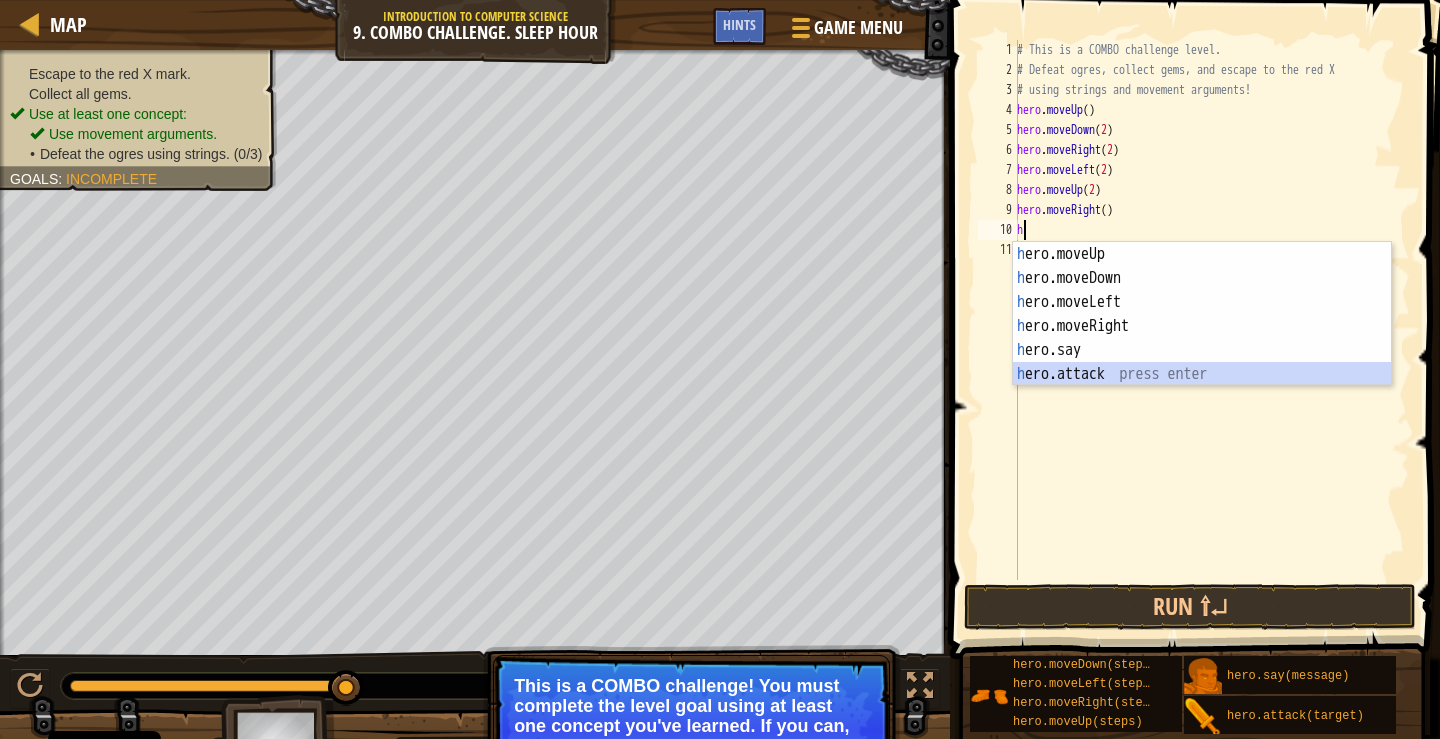 click on "h ero.moveUp press enter h ero.moveDown press enter h ero.moveLeft press enter h ero.moveRight press enter h ero.say press enter h ero.attack press enter" at bounding box center [1202, 338] 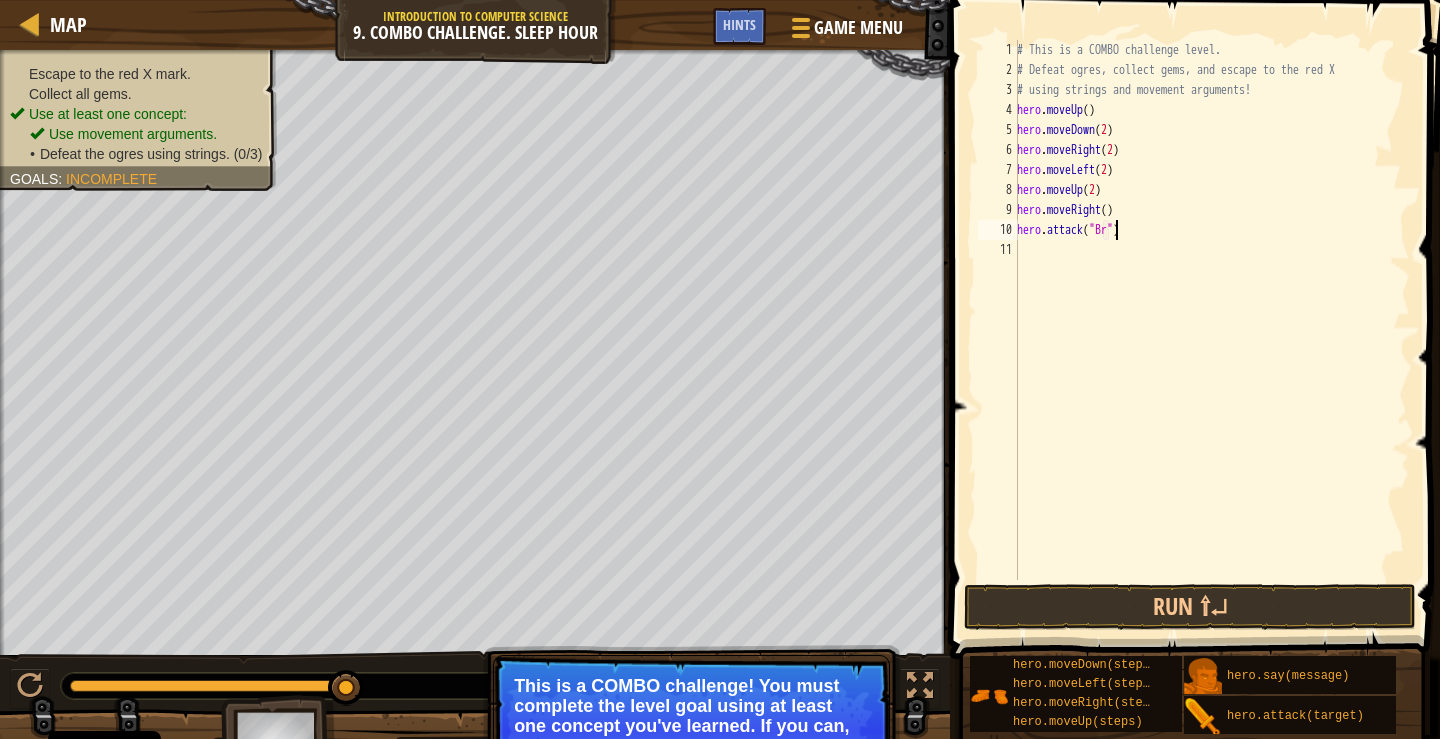 scroll, scrollTop: 9, scrollLeft: 9, axis: both 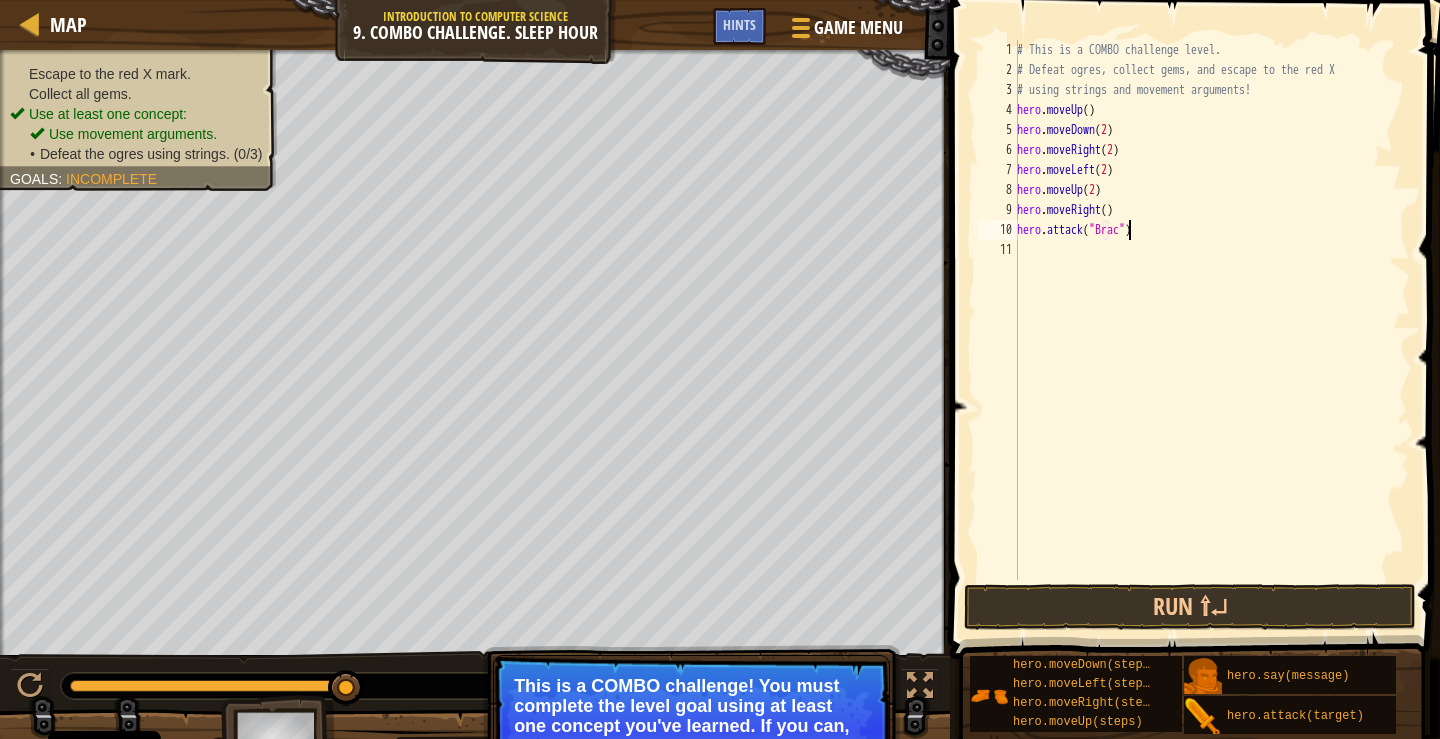 type on "hero.attack("[PERSON_NAME]")" 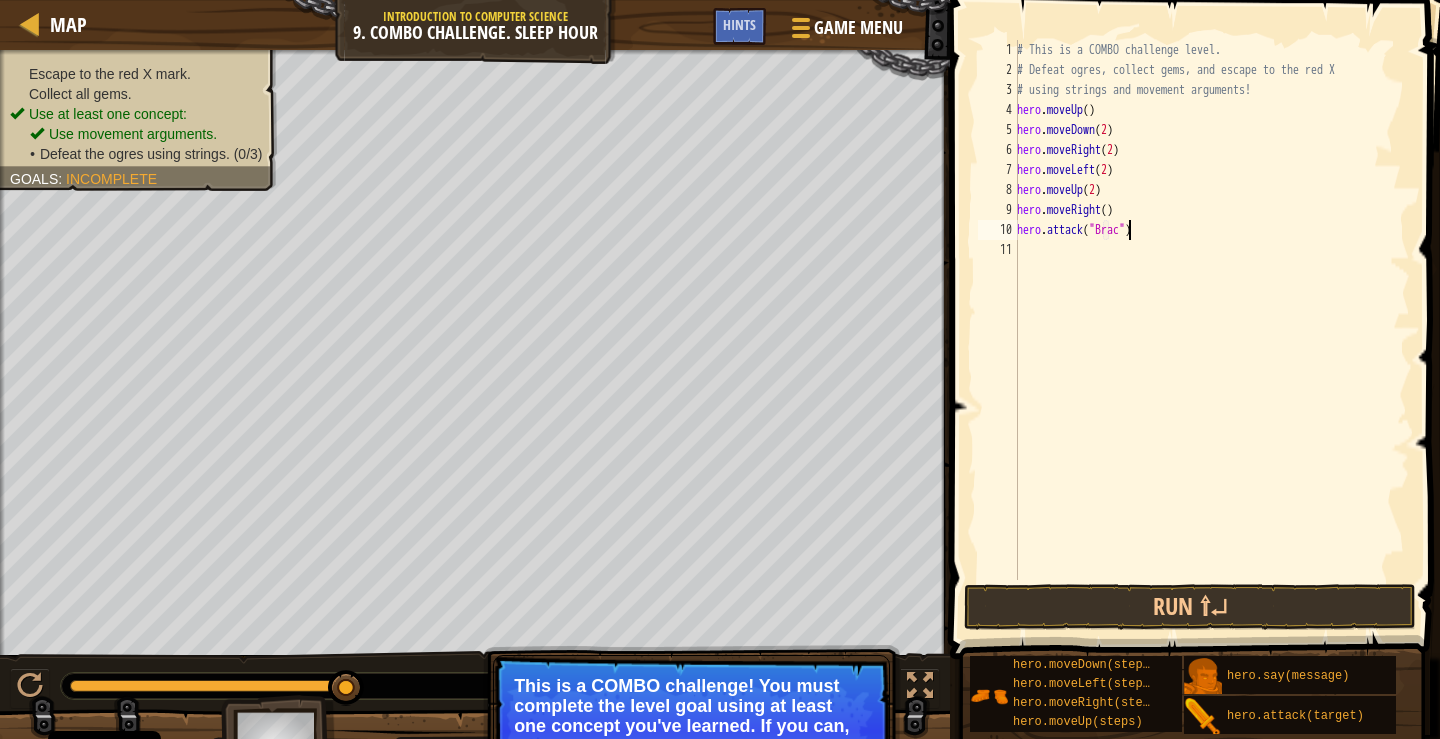 scroll, scrollTop: 9, scrollLeft: 10, axis: both 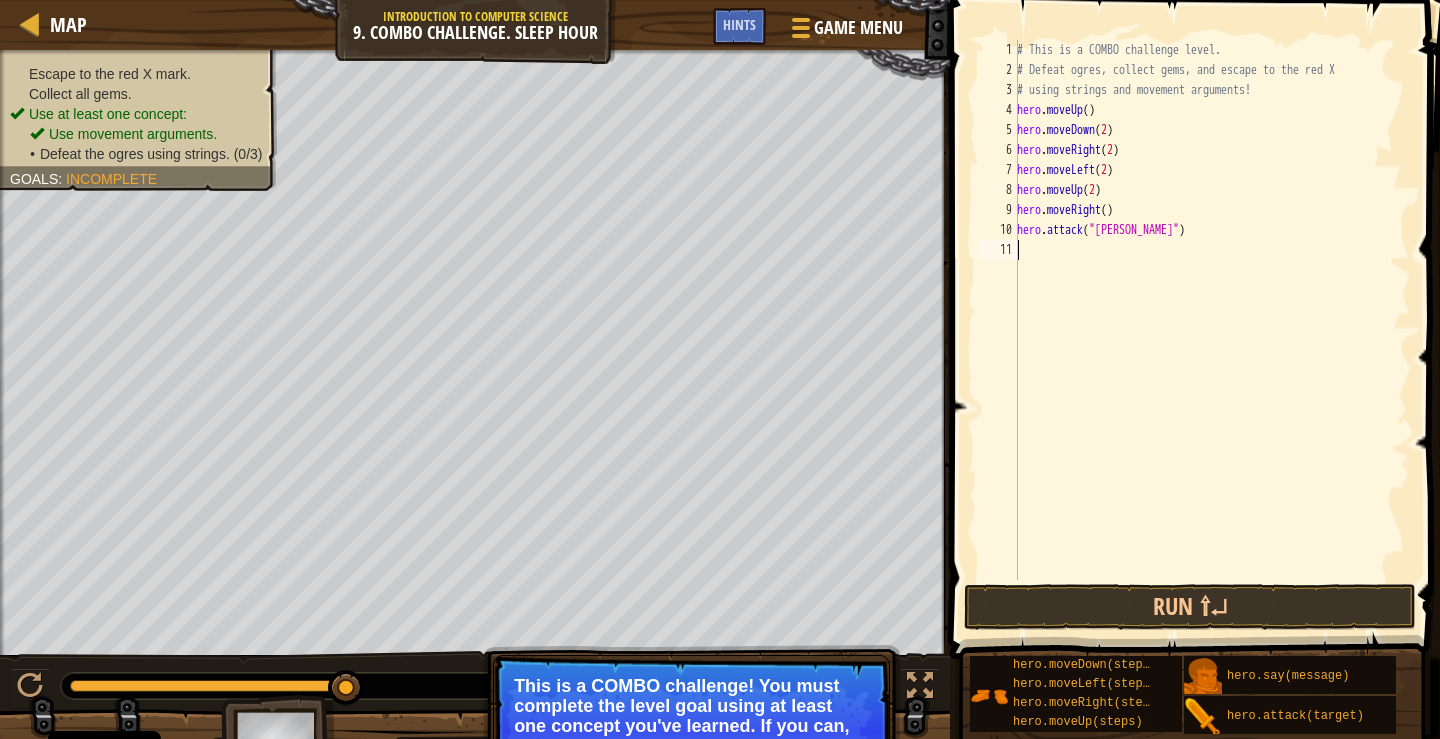 click on "# This is a COMBO challenge level. # Defeat [PERSON_NAME], collect gems, and escape to the red X # using strings and movement arguments! hero . moveUp ( ) hero . moveDown ( 2 ) hero . moveRight ( 2 ) hero . moveLeft ( 2 ) hero . moveUp ( 2 ) hero . moveRight ( ) hero . attack ( "[PERSON_NAME]" )" at bounding box center (1211, 330) 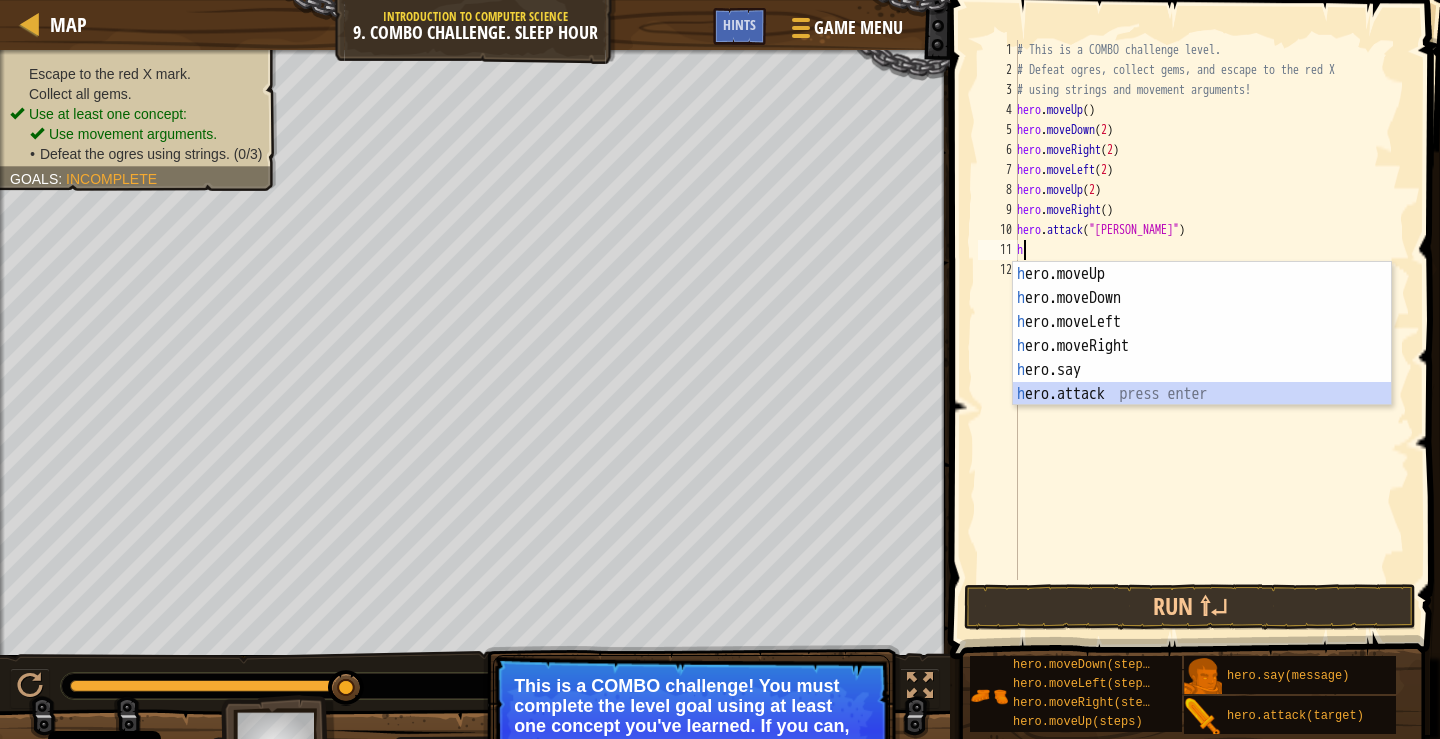 click on "h ero.moveUp press enter h ero.moveDown press enter h ero.moveLeft press enter h ero.moveRight press enter h ero.say press enter h ero.attack press enter" at bounding box center [1202, 358] 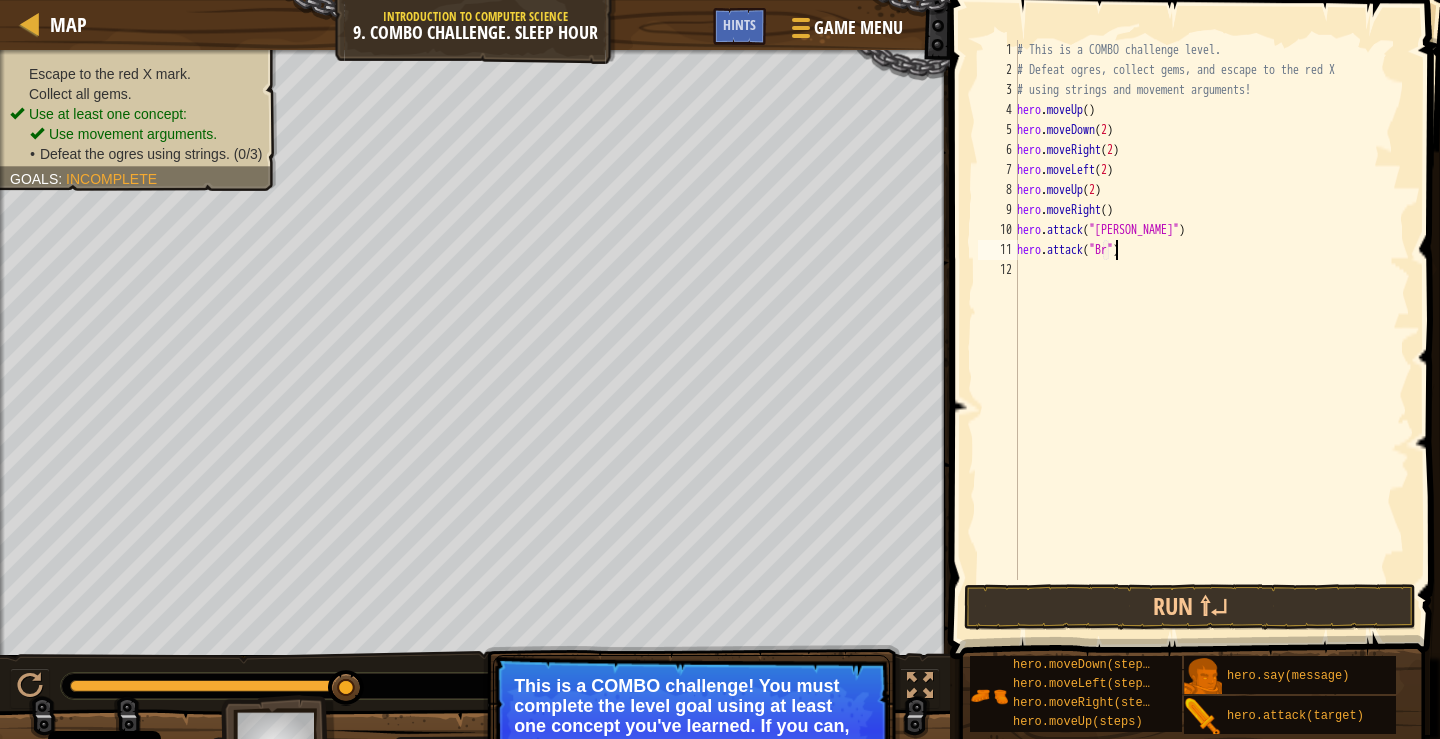 scroll, scrollTop: 9, scrollLeft: 9, axis: both 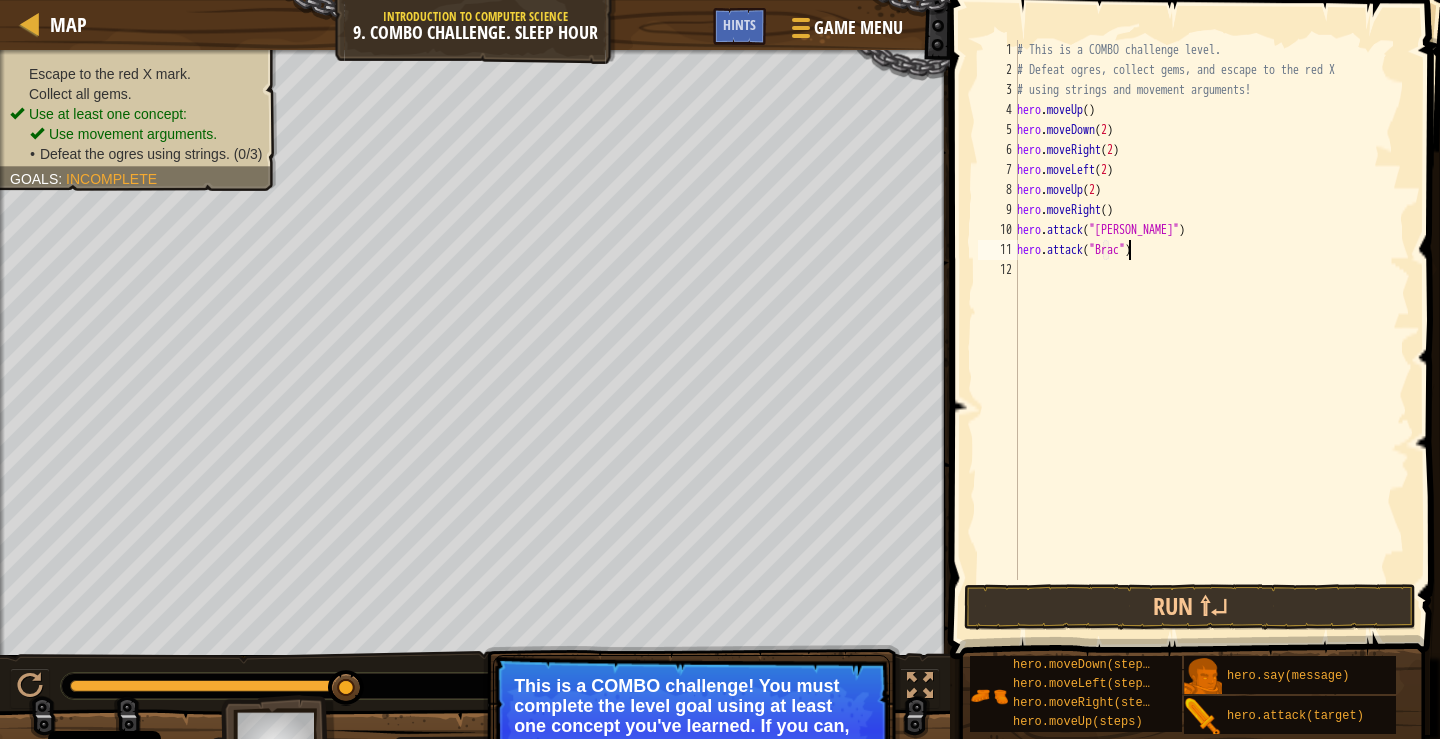 type on "hero.attack("[PERSON_NAME]")" 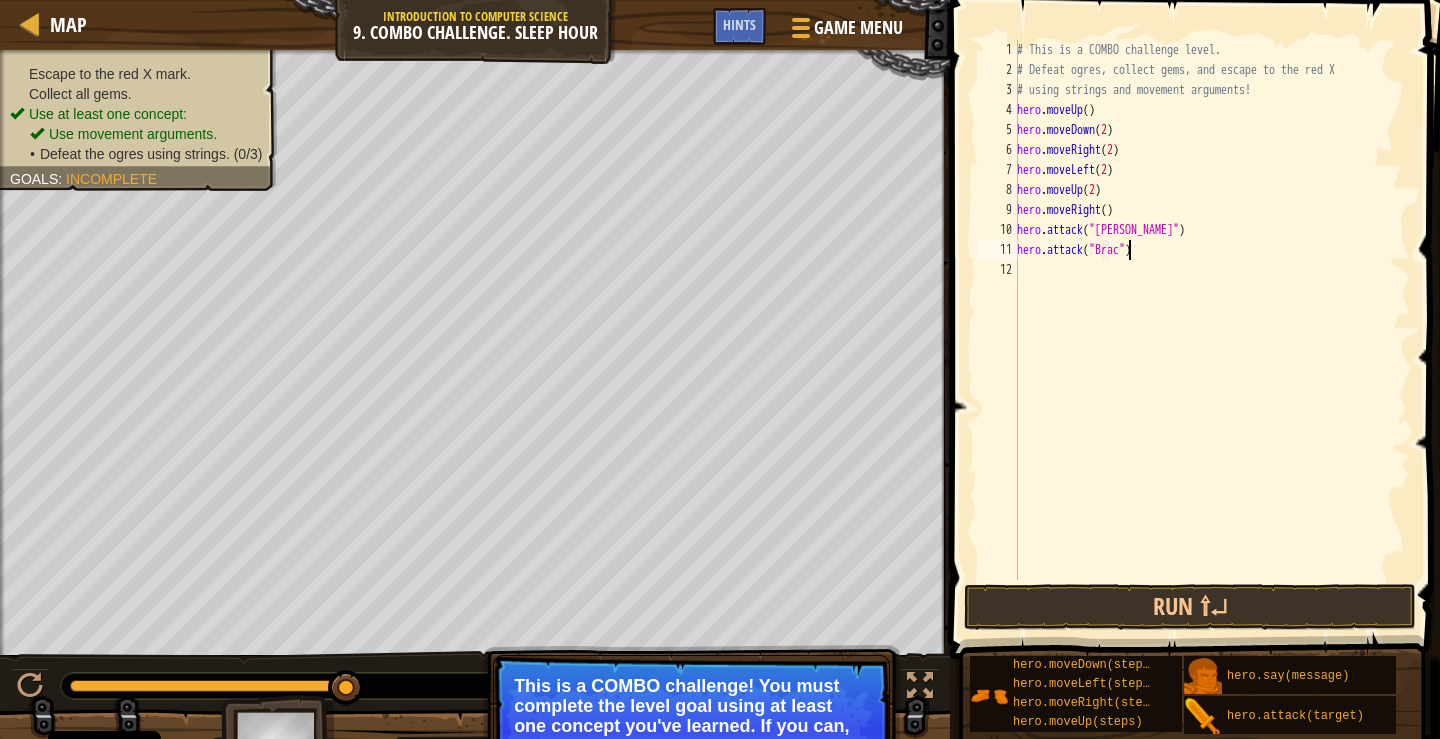 scroll, scrollTop: 9, scrollLeft: 10, axis: both 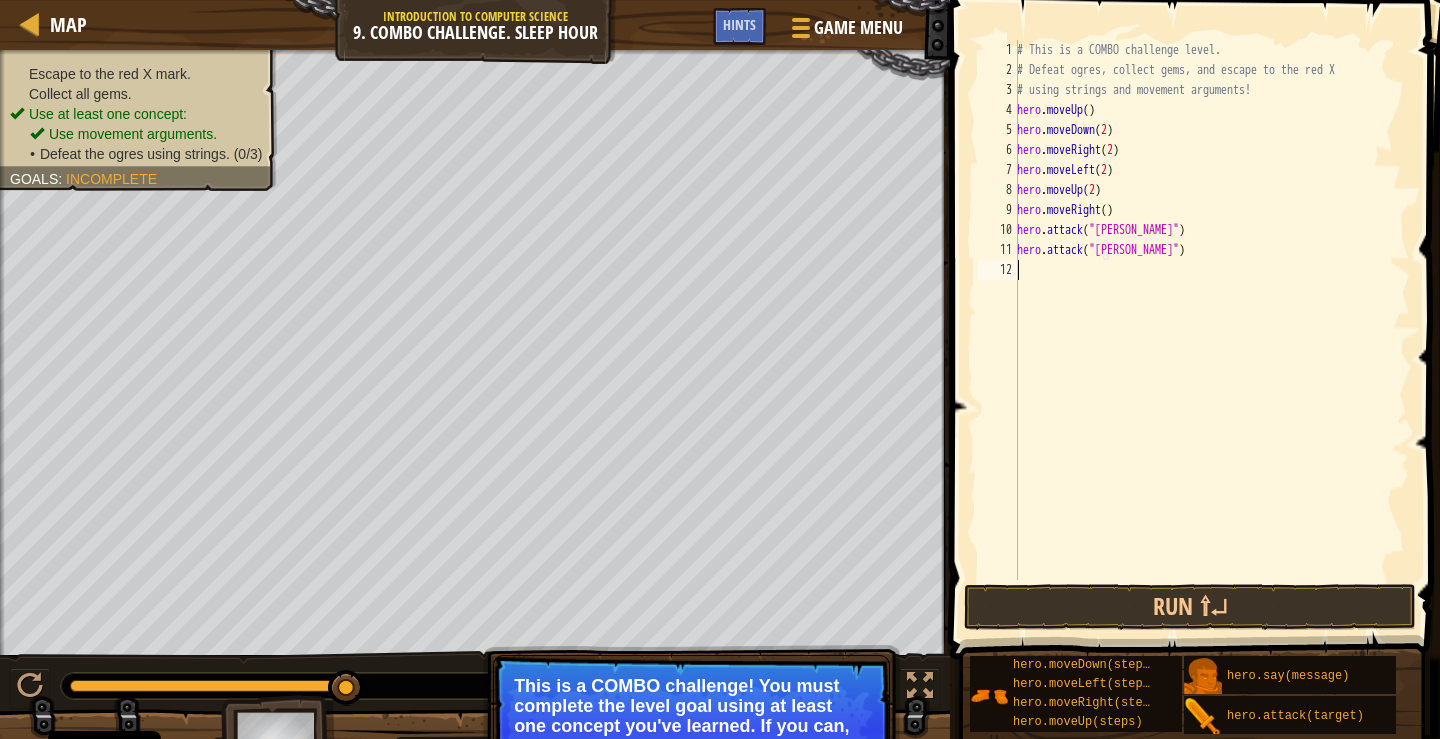 click on "# This is a COMBO challenge level. # Defeat [PERSON_NAME], collect gems, and escape to the red X # using strings and movement arguments! hero . moveUp ( ) hero . moveDown ( 2 ) hero . moveRight ( 2 ) hero . moveLeft ( 2 ) hero . moveUp ( 2 ) hero . moveRight ( ) hero . attack ( "[PERSON_NAME]" ) hero . attack ( "[PERSON_NAME]" )" at bounding box center [1211, 330] 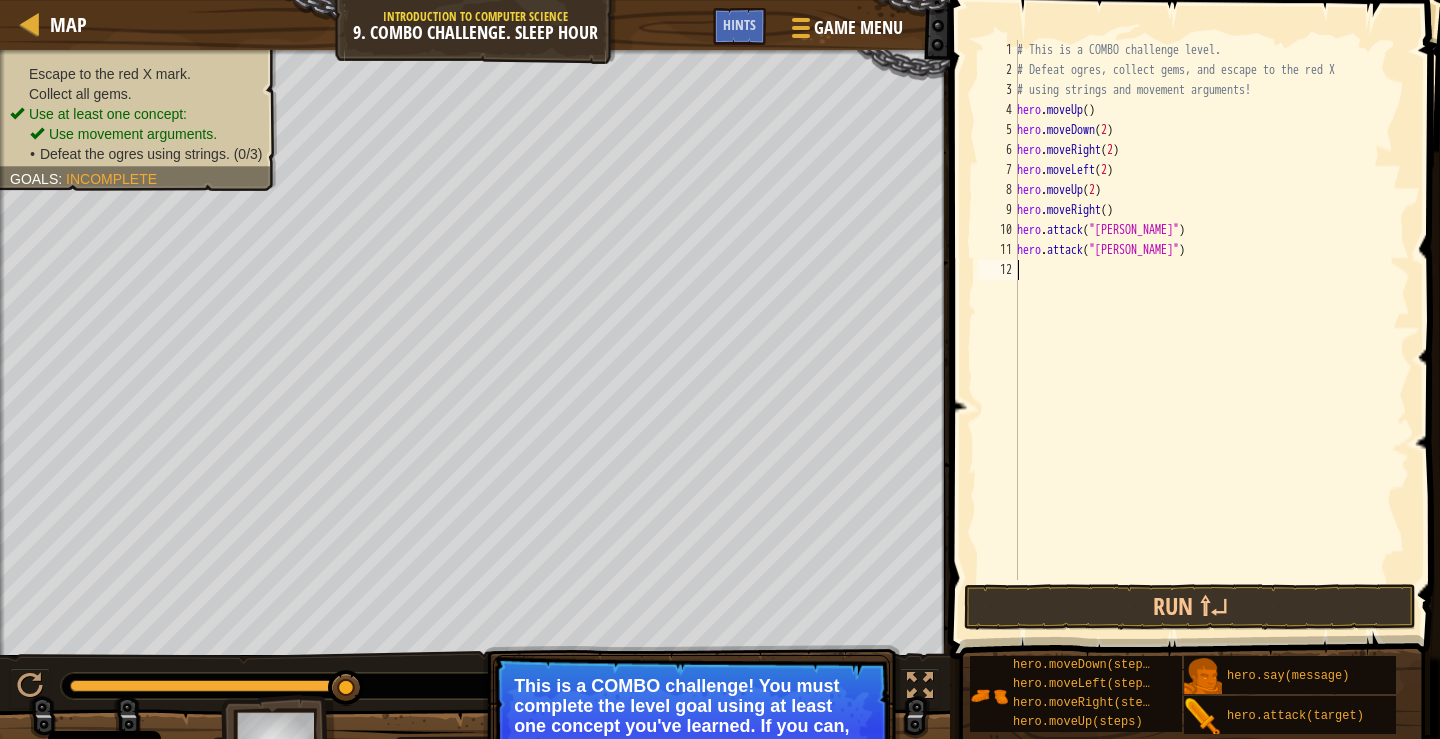 scroll, scrollTop: 9, scrollLeft: 0, axis: vertical 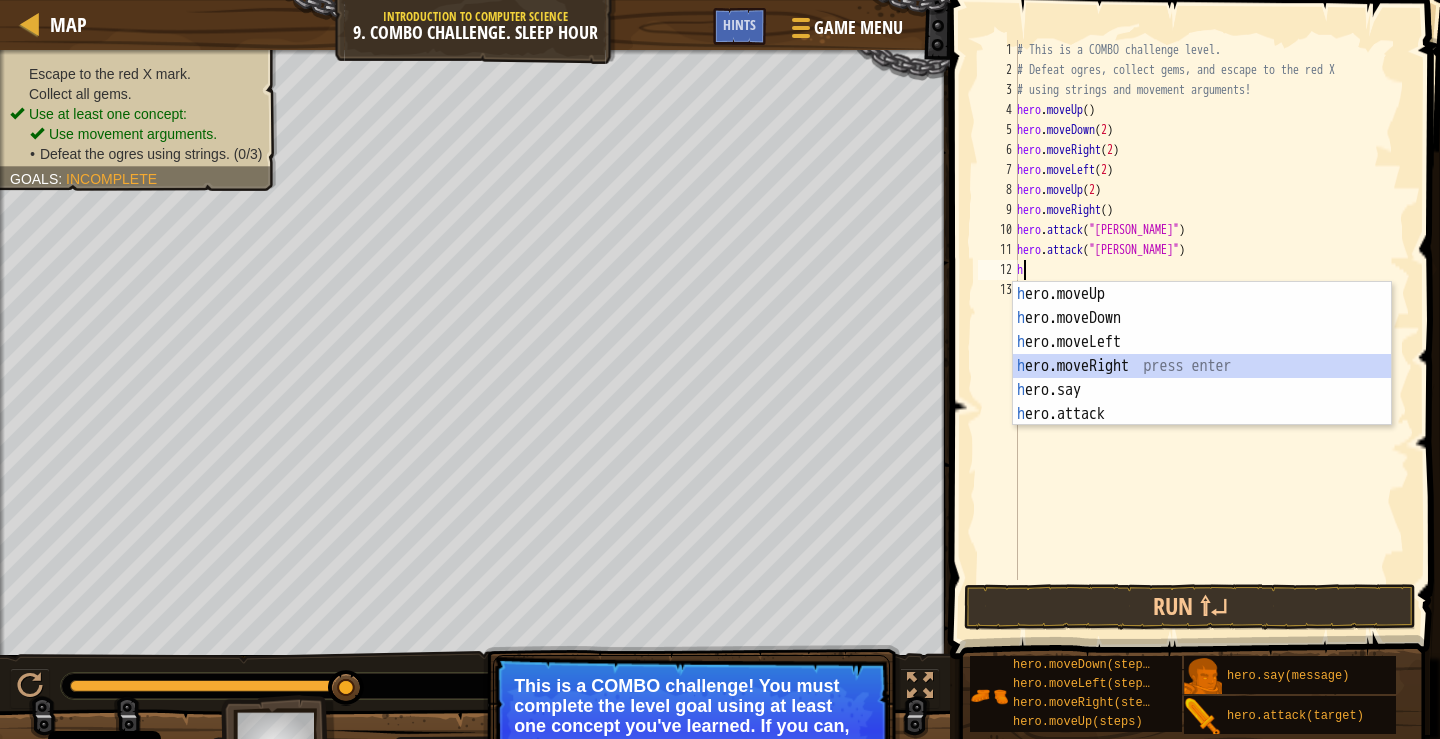 click on "h ero.moveUp press enter h ero.moveDown press enter h ero.moveLeft press enter h ero.moveRight press enter h ero.say press enter h ero.attack press enter" at bounding box center [1202, 378] 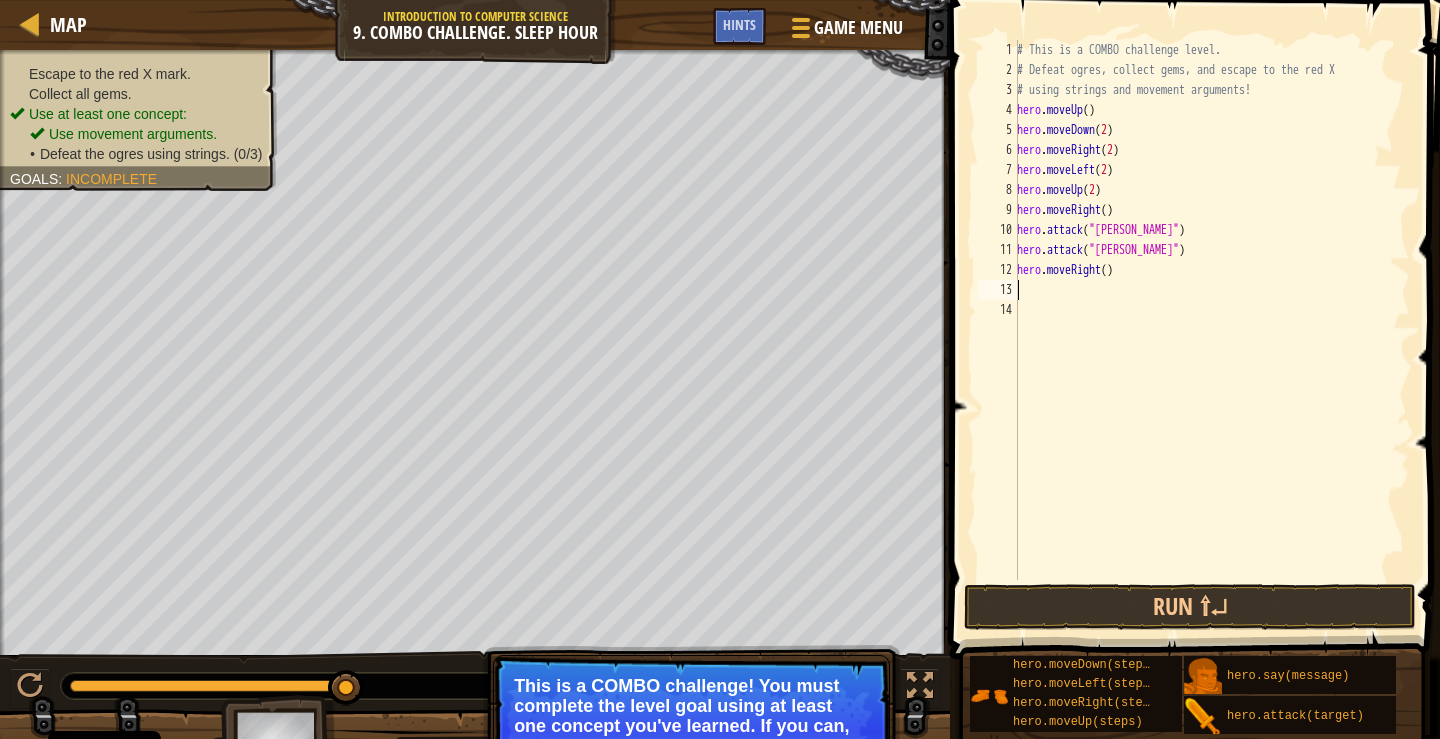 click on "# This is a COMBO challenge level. # Defeat [PERSON_NAME], collect gems, and escape to the red X # using strings and movement arguments! hero . moveUp ( ) hero . moveDown ( 2 ) hero . moveRight ( 2 ) hero . moveLeft ( 2 ) hero . moveUp ( 2 ) hero . moveRight ( ) hero . attack ( "[PERSON_NAME]" ) hero . attack ( "[PERSON_NAME]" ) hero . moveRight ( )" at bounding box center [1211, 330] 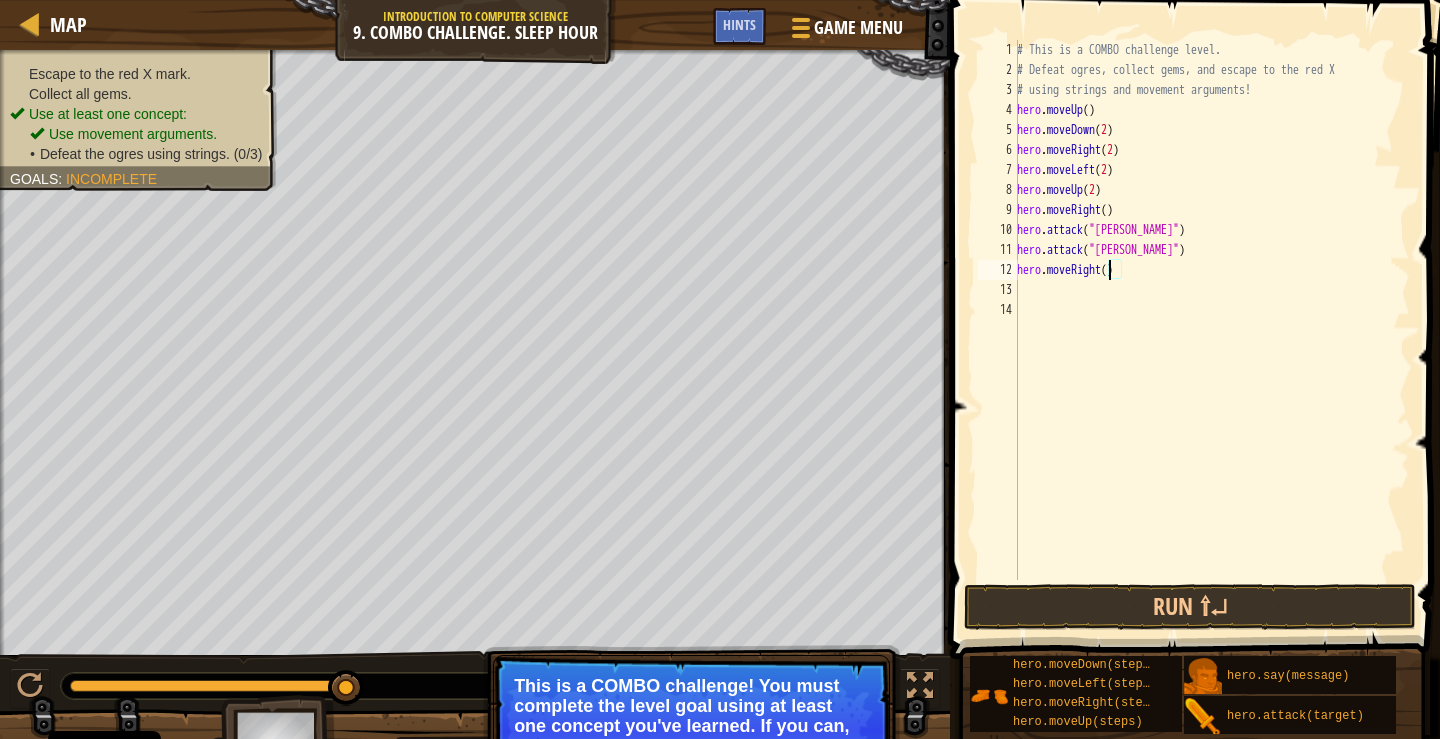click on "# This is a COMBO challenge level. # Defeat [PERSON_NAME], collect gems, and escape to the red X # using strings and movement arguments! hero . moveUp ( ) hero . moveDown ( 2 ) hero . moveRight ( 2 ) hero . moveLeft ( 2 ) hero . moveUp ( 2 ) hero . moveRight ( ) hero . attack ( "[PERSON_NAME]" ) hero . attack ( "[PERSON_NAME]" ) hero . moveRight ( )" at bounding box center [1211, 330] 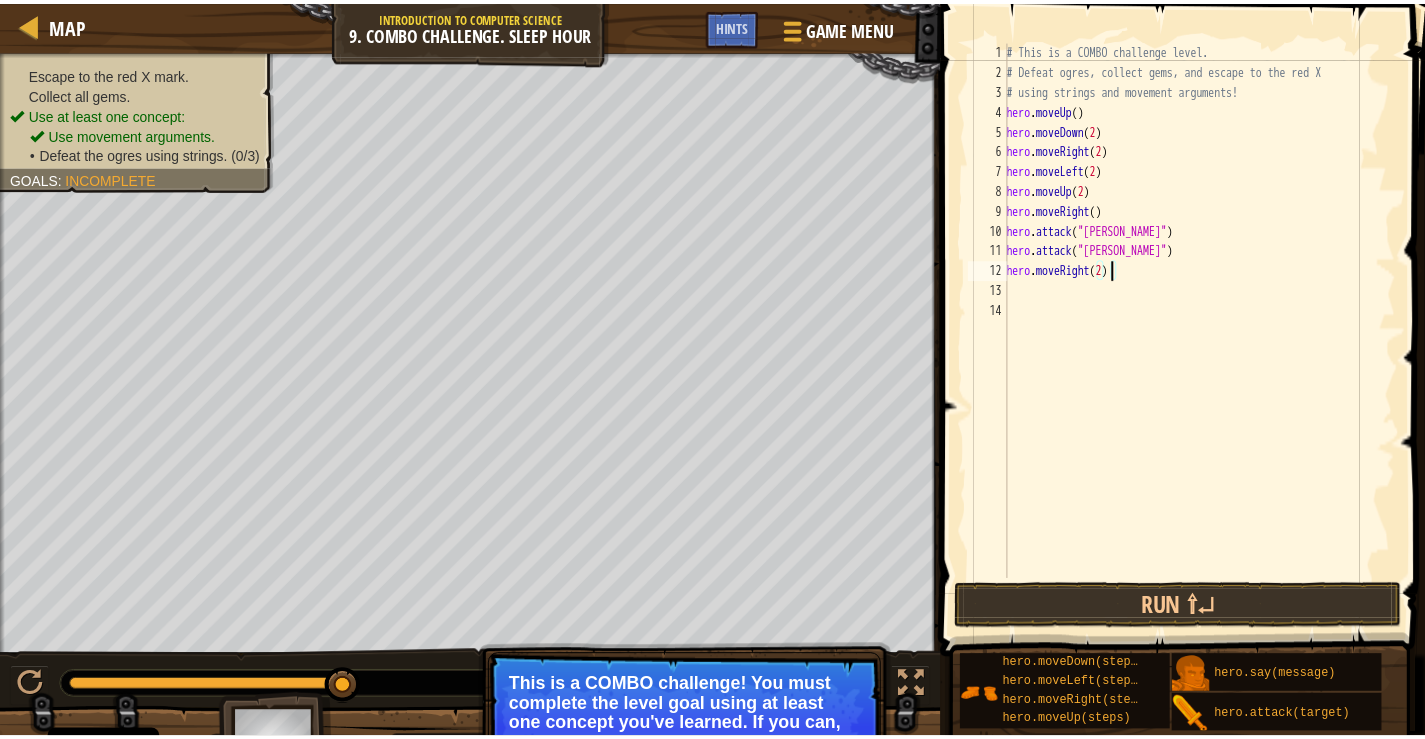 scroll, scrollTop: 9, scrollLeft: 8, axis: both 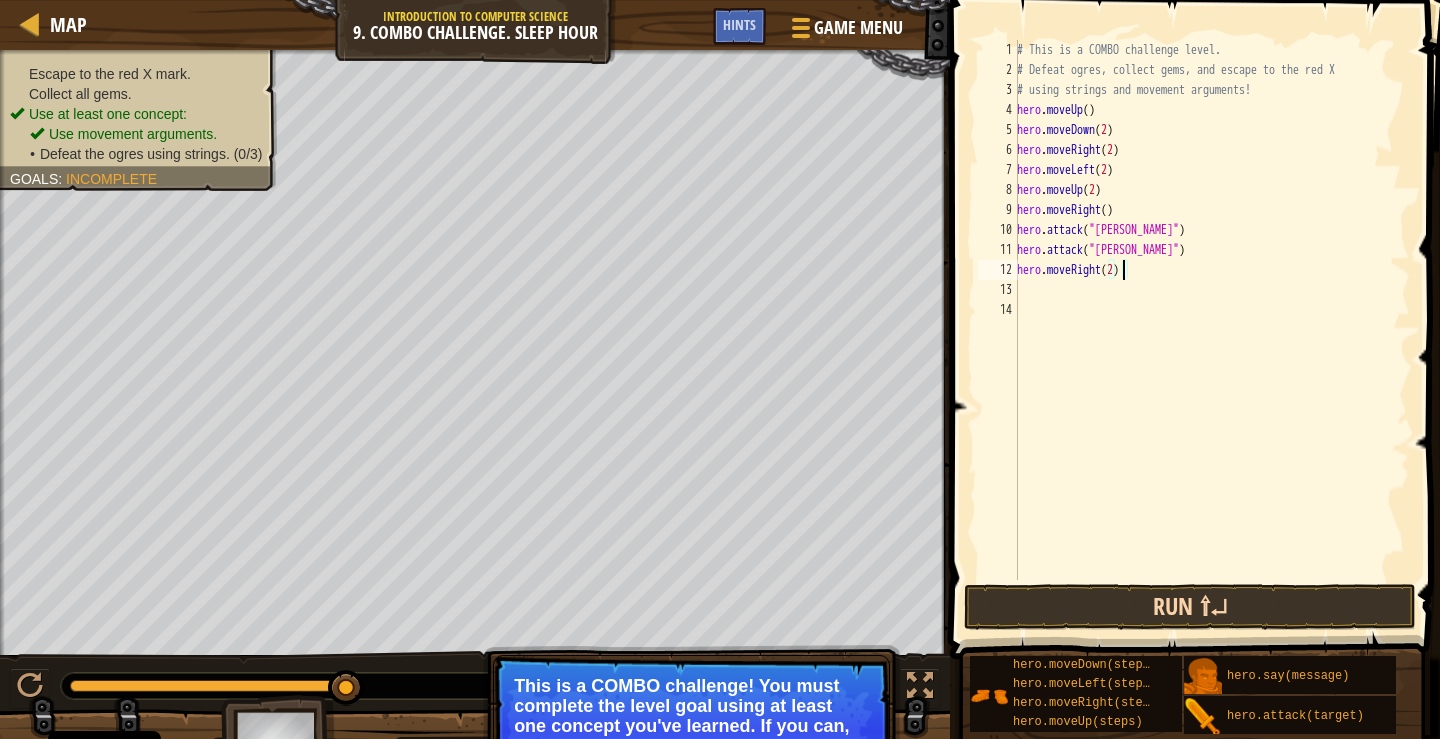 type on "hero.moveRight(2)" 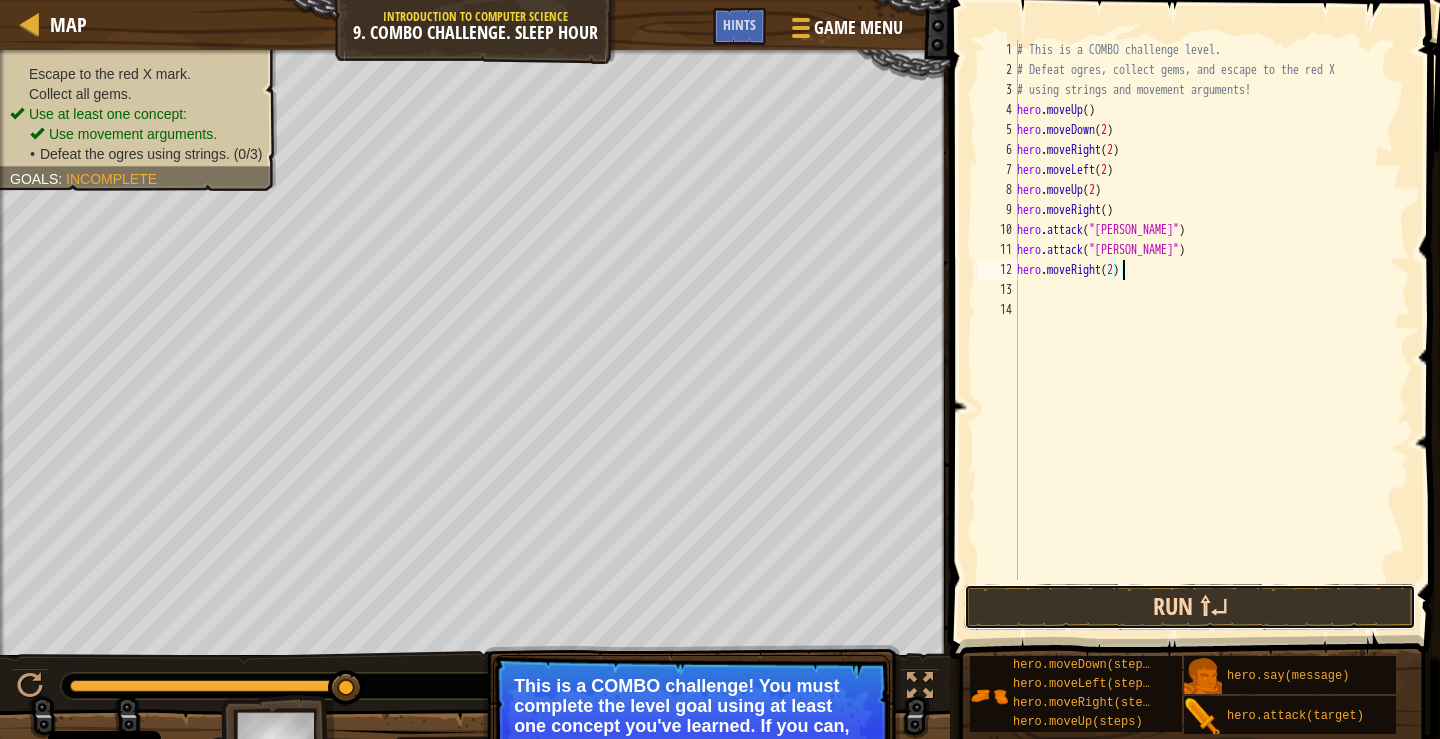 click on "Run ⇧↵" at bounding box center (1190, 607) 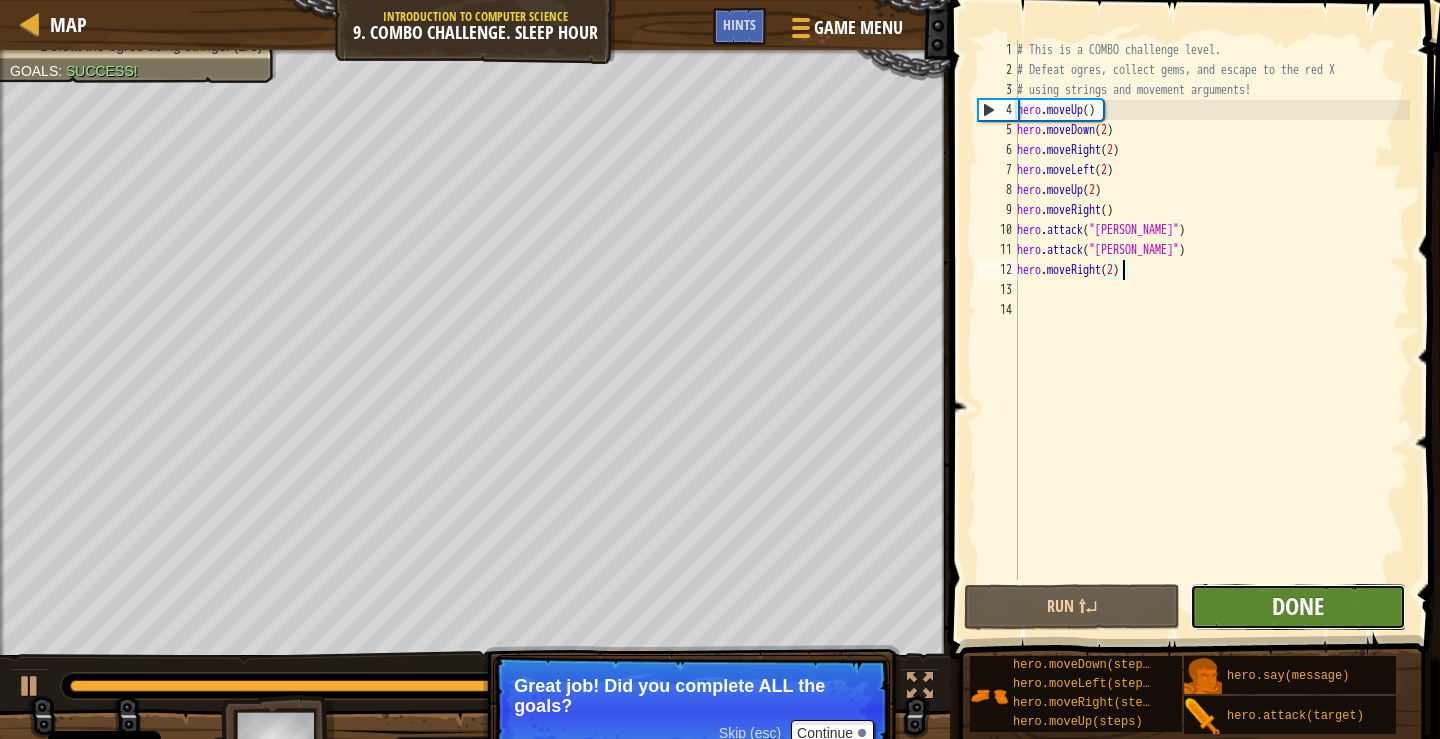 click on "Done" at bounding box center [1298, 606] 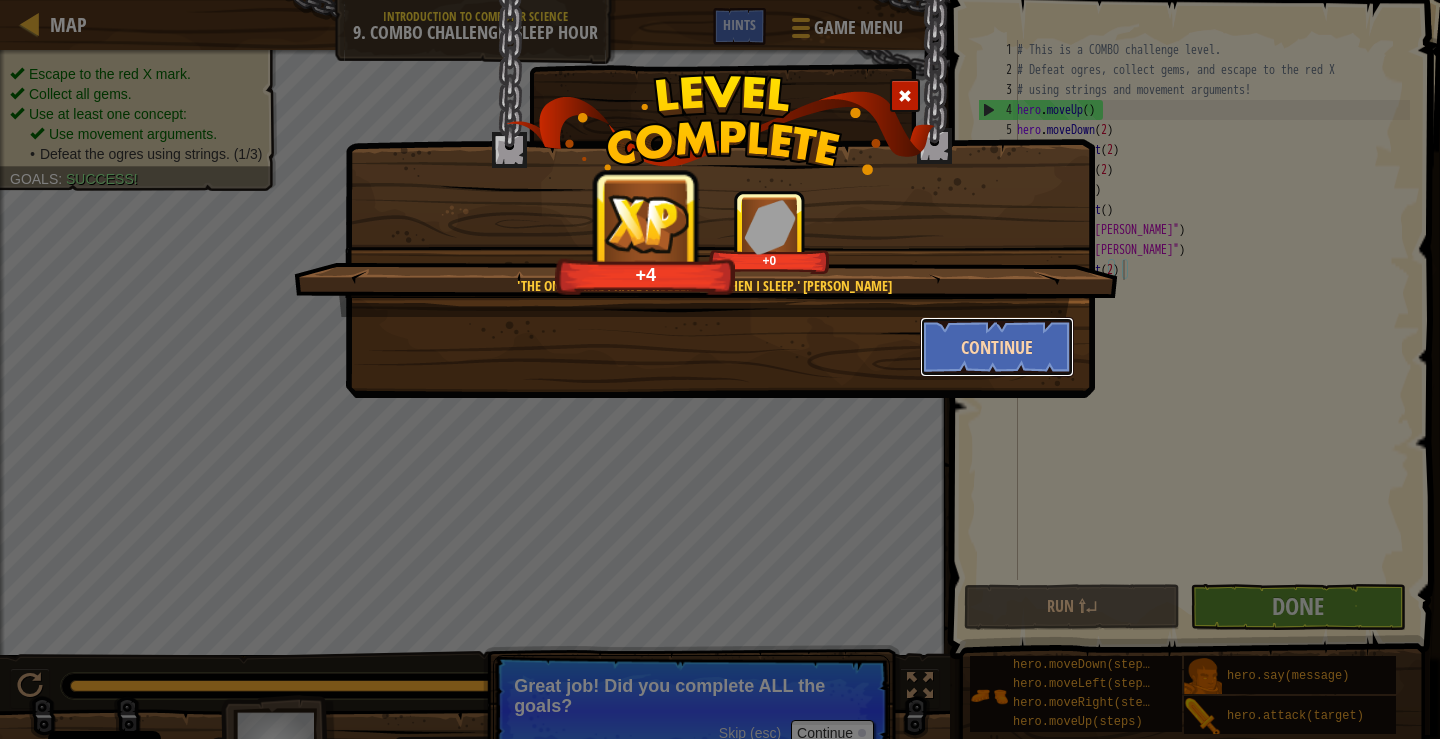 click on "Continue" at bounding box center (997, 347) 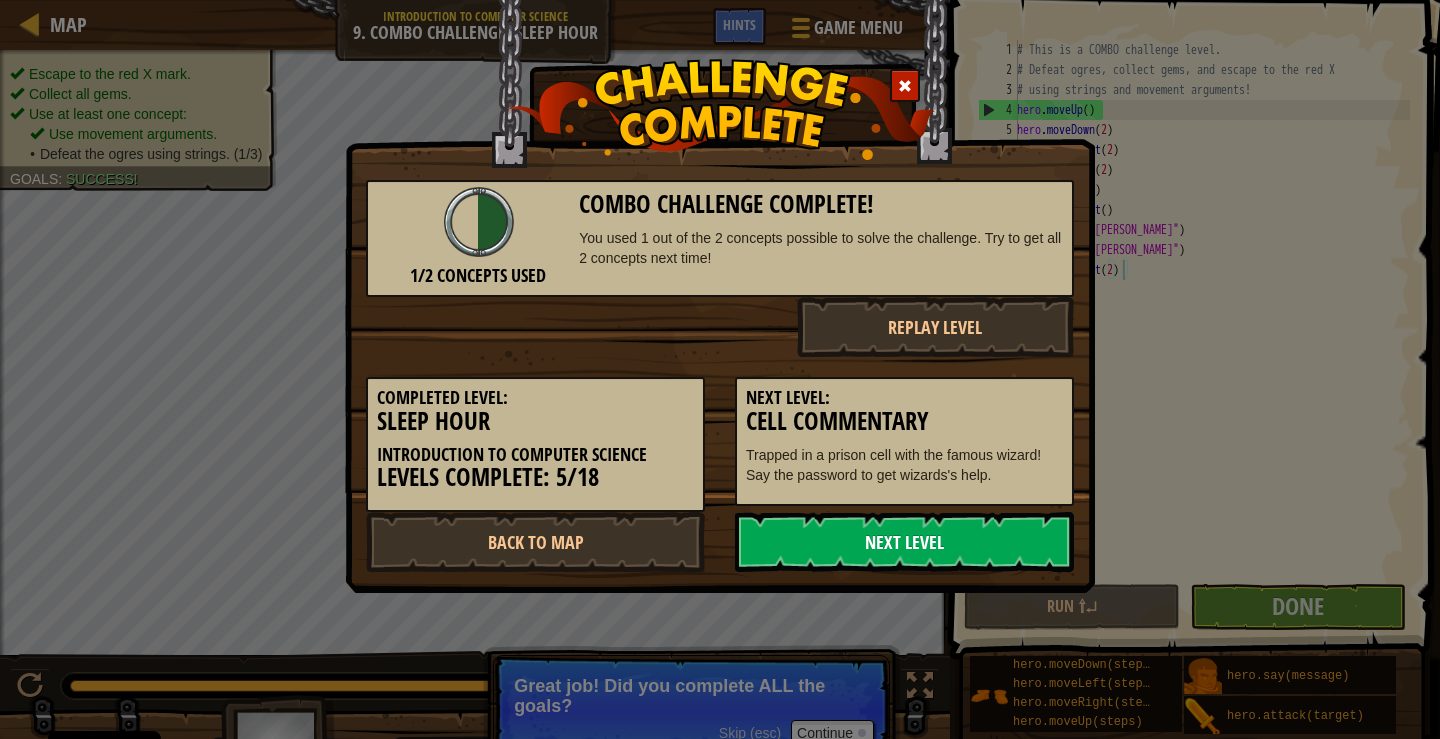 click on "Next Level" at bounding box center (904, 542) 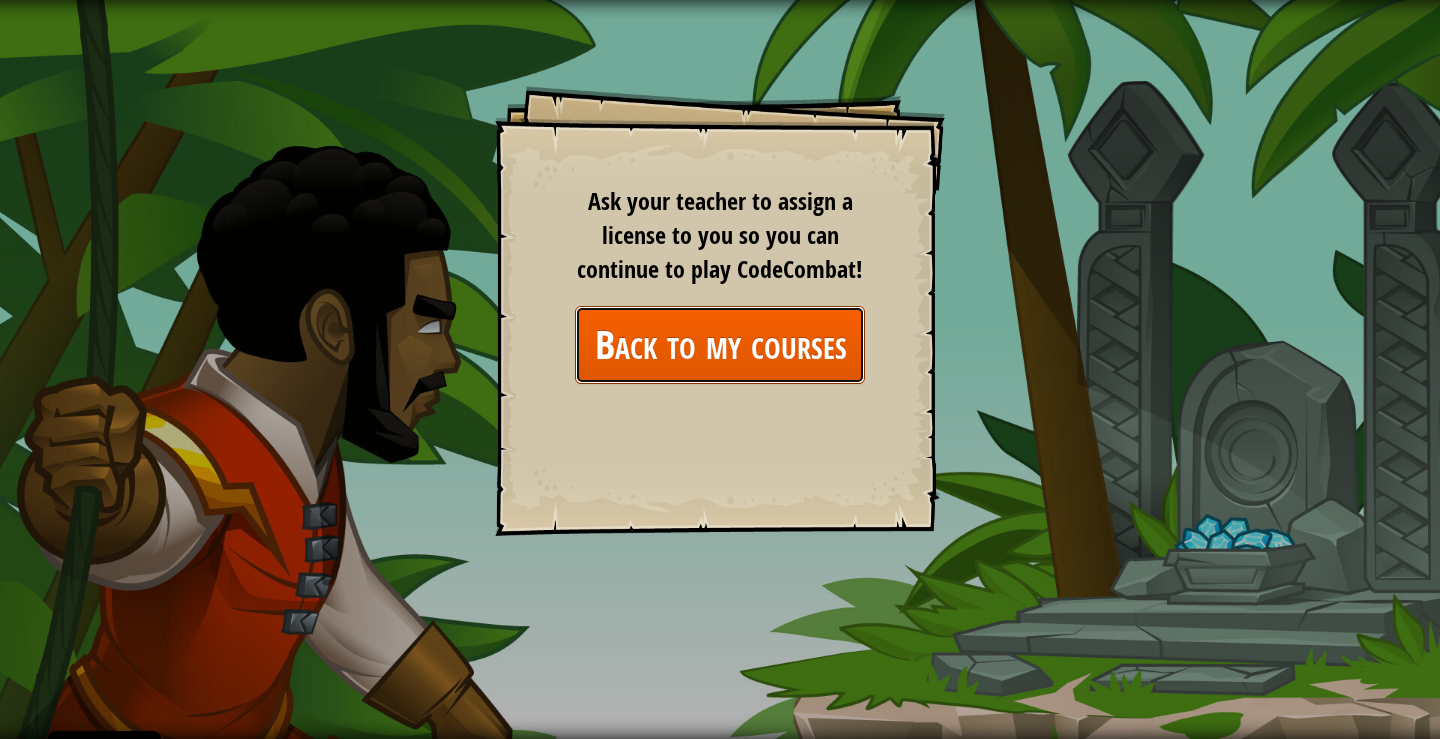 click on "Back to my courses" at bounding box center [720, 344] 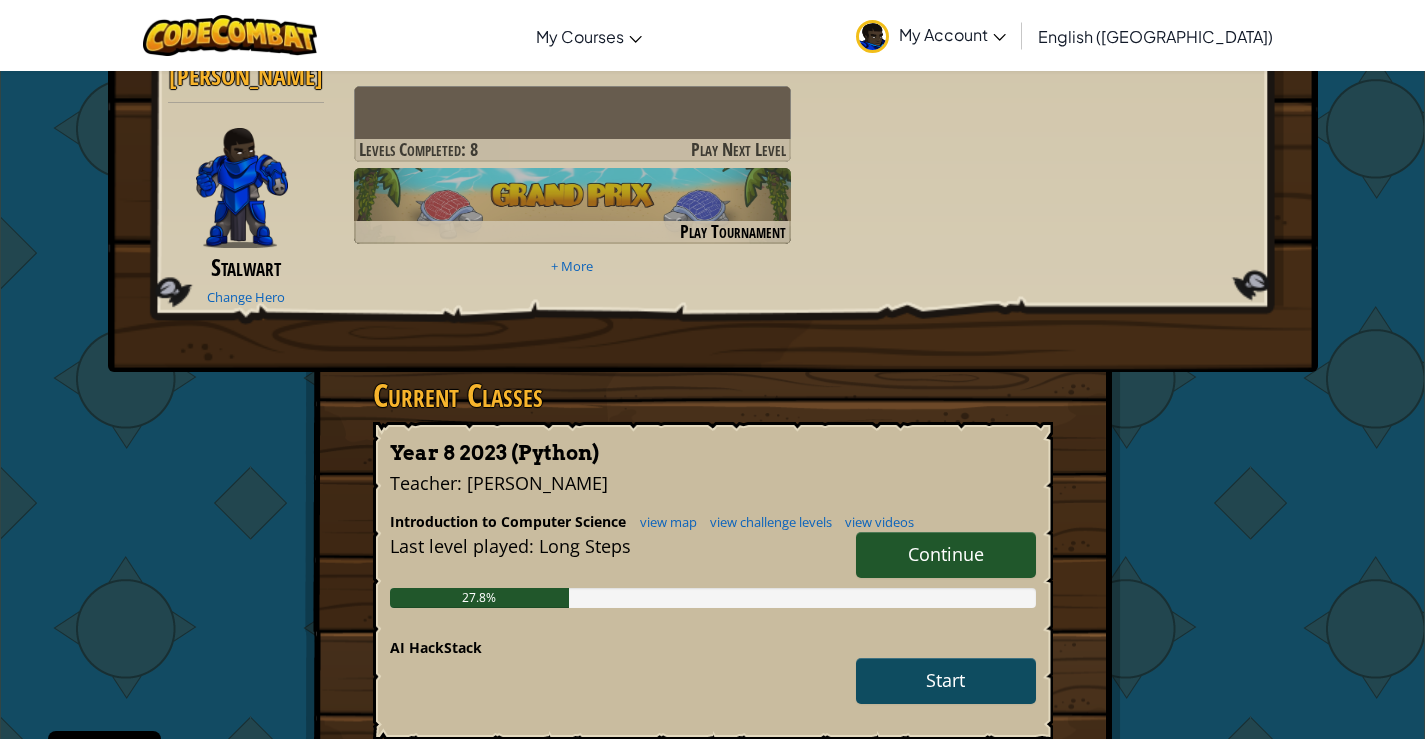 scroll, scrollTop: 100, scrollLeft: 0, axis: vertical 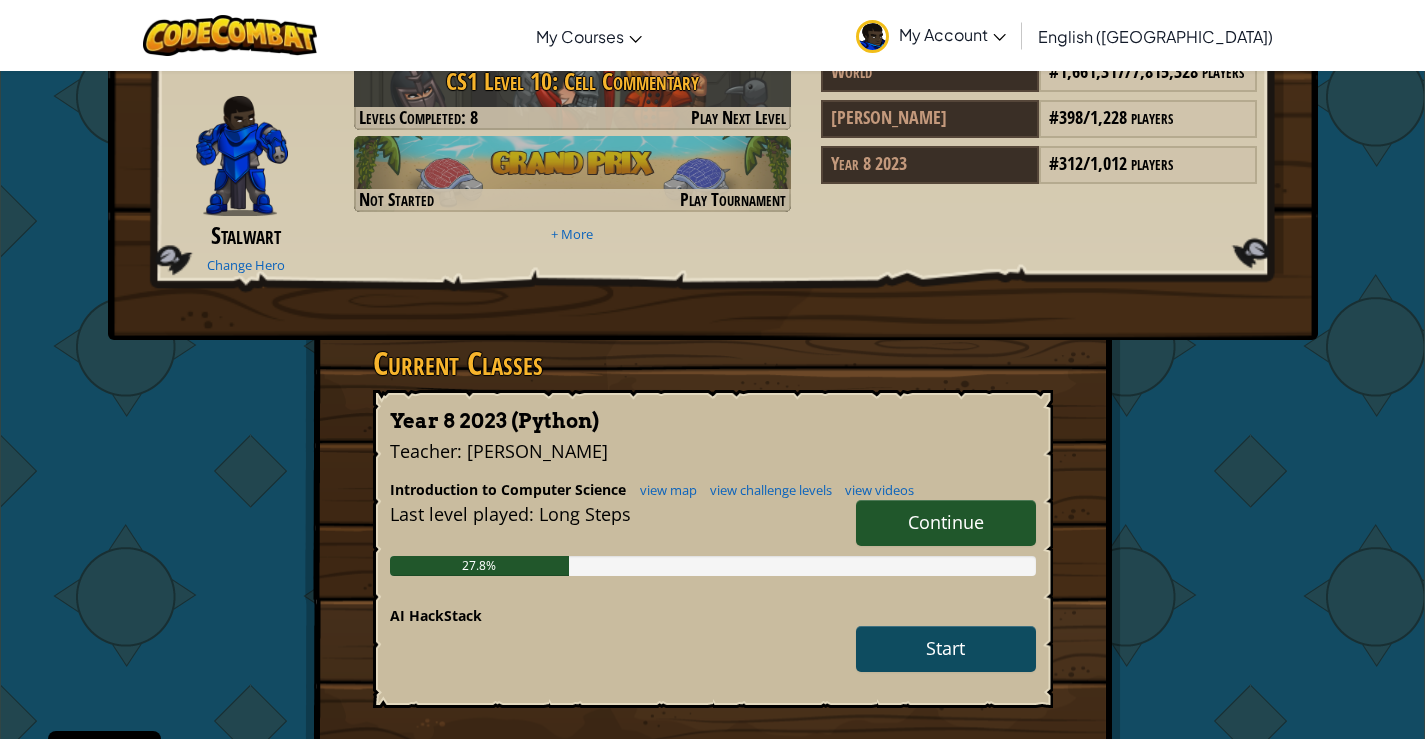 click on "Continue" at bounding box center (946, 522) 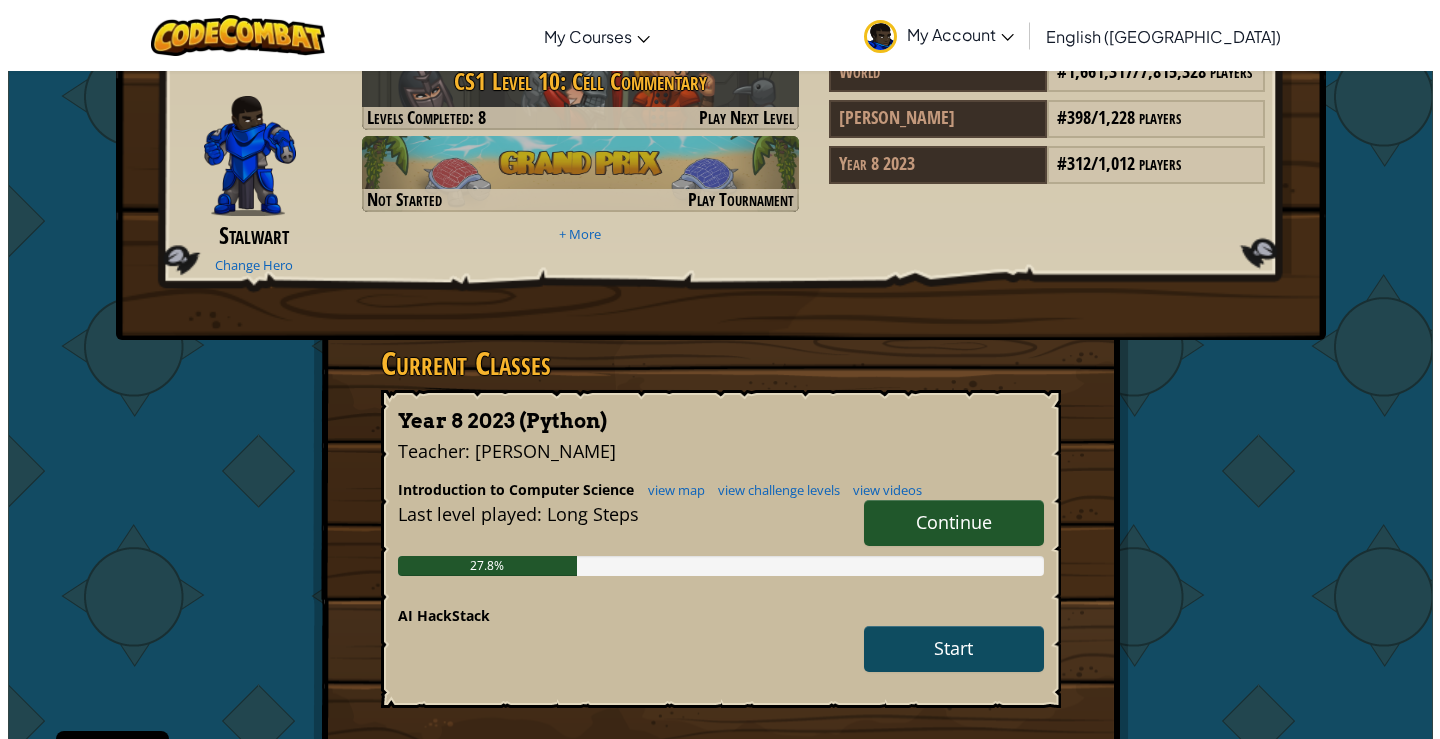 scroll, scrollTop: 0, scrollLeft: 0, axis: both 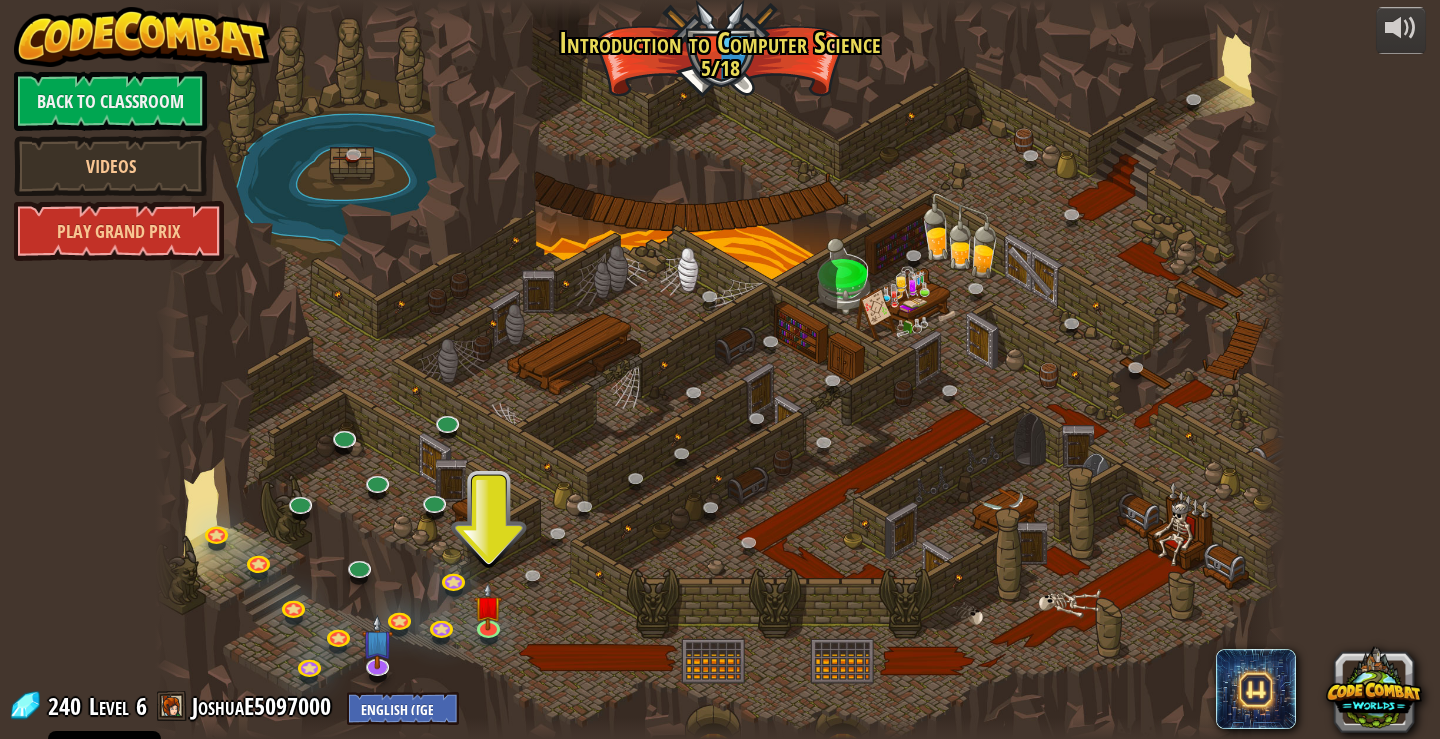 click at bounding box center (720, 369) 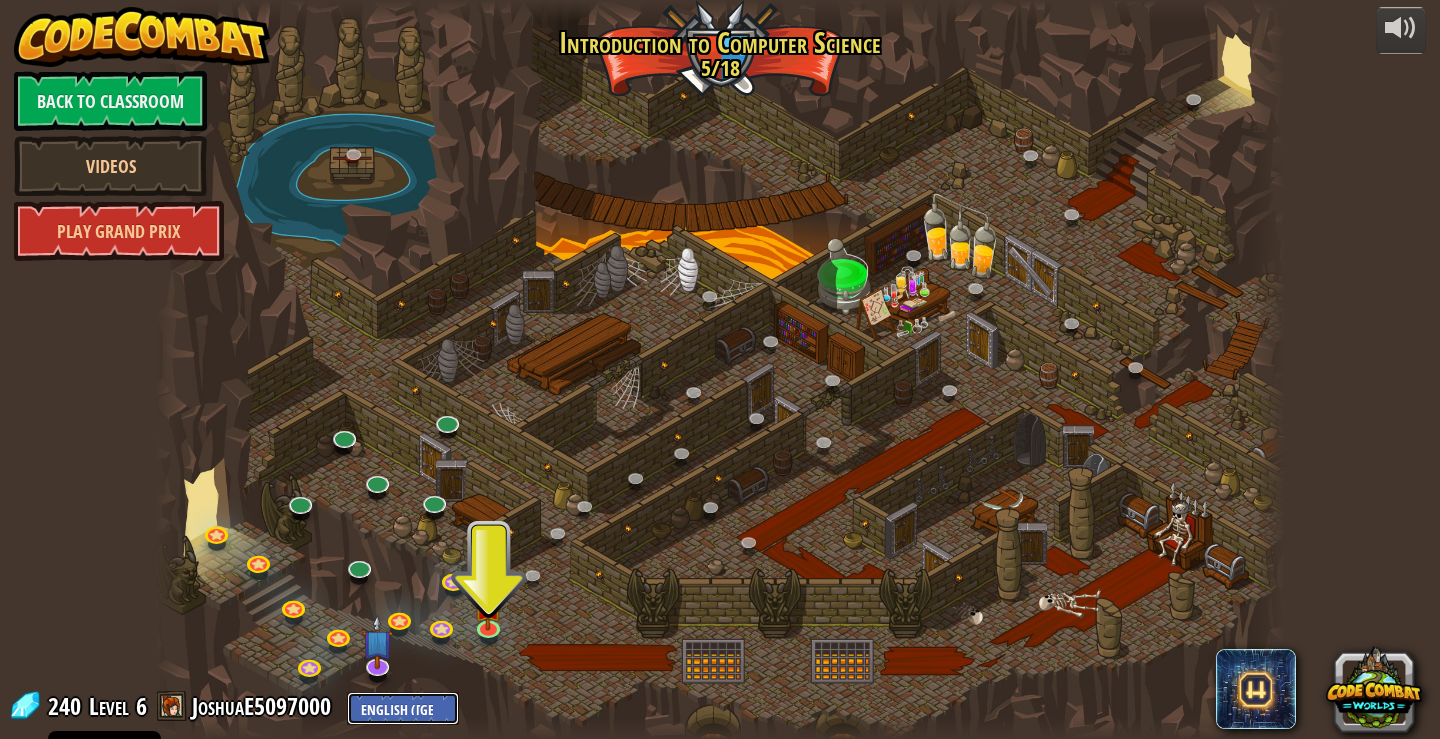 click on "English ([GEOGRAPHIC_DATA]) English ([GEOGRAPHIC_DATA]) 简体中文 繁體中文 русский español (ES) español ([GEOGRAPHIC_DATA]) français Português ([GEOGRAPHIC_DATA]) Português ([GEOGRAPHIC_DATA]) ---------------------------------- العربية azərbaycan dili български език Català čeština dansk Deutsch ([GEOGRAPHIC_DATA]) Deutsch ([GEOGRAPHIC_DATA]) Deutsch ([GEOGRAPHIC_DATA]) Eesti Ελληνικά Esperanto Filipino فارسی Galego 한국어 ʻŌlelo Hawaiʻi עברית hrvatski jezik magyar Bahasa Indonesia Italiano қазақ тілі lietuvių kalba latviešu te reo Māori Македонски मानक हिन्दी Монгол хэл Bahasa Melayu မြန်မာစကား Nederlands ([GEOGRAPHIC_DATA]) Nederlands ([GEOGRAPHIC_DATA]) 日本語 Norsk Bokmål Norsk Nynorsk O'zbekcha Polski limba română српски slovenčina slovenščina suomi Svenska ไทย Türkçe українська اُردُو Tiếng Việt 吴语 吳語" at bounding box center [403, 708] 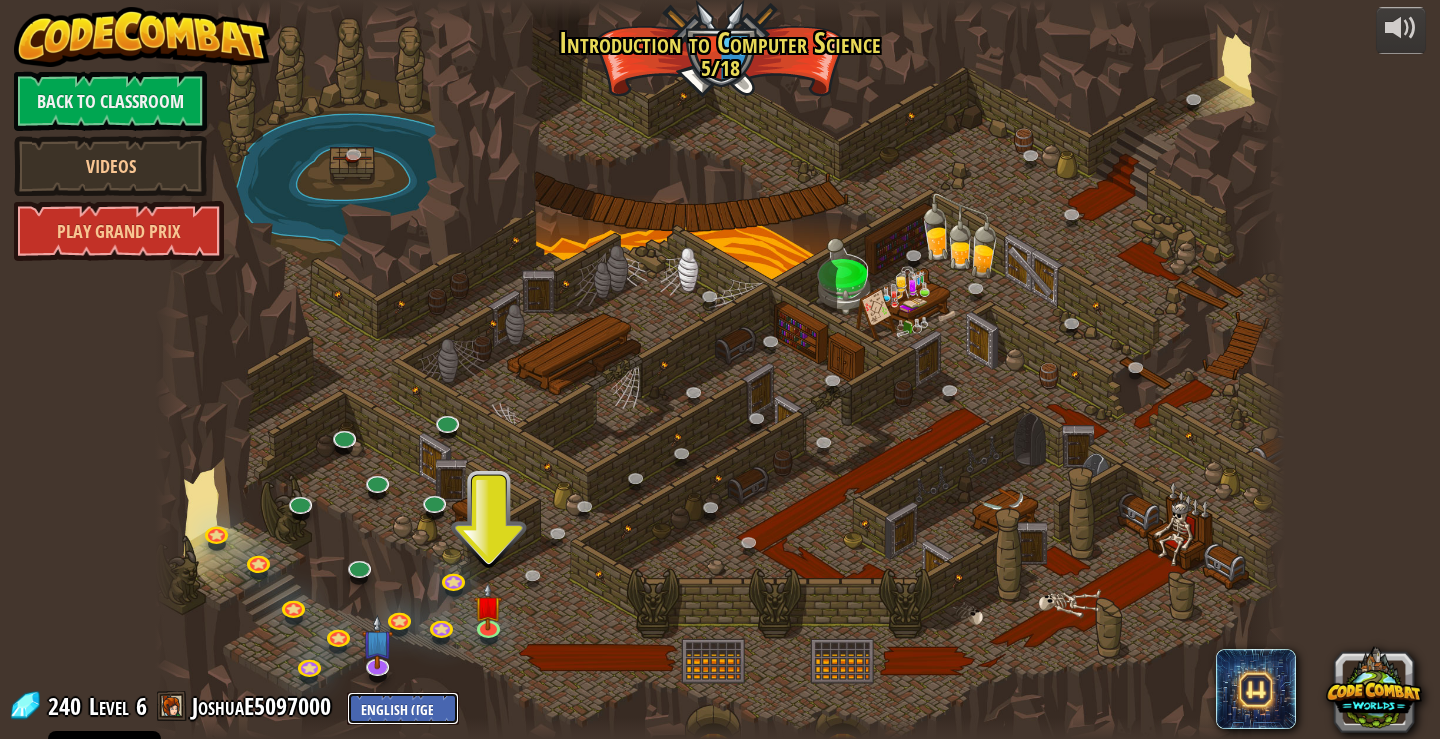 select on "en-[GEOGRAPHIC_DATA]" 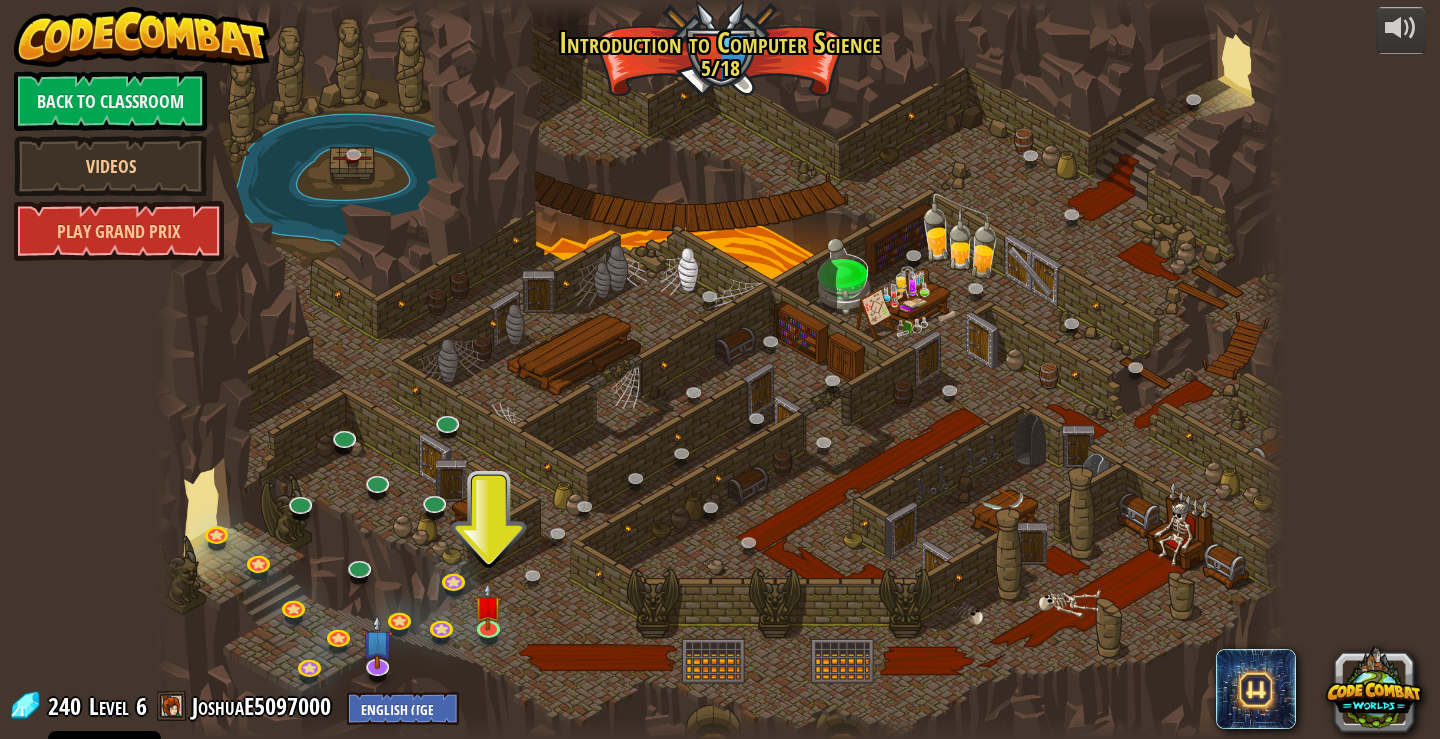 select on "en-[GEOGRAPHIC_DATA]" 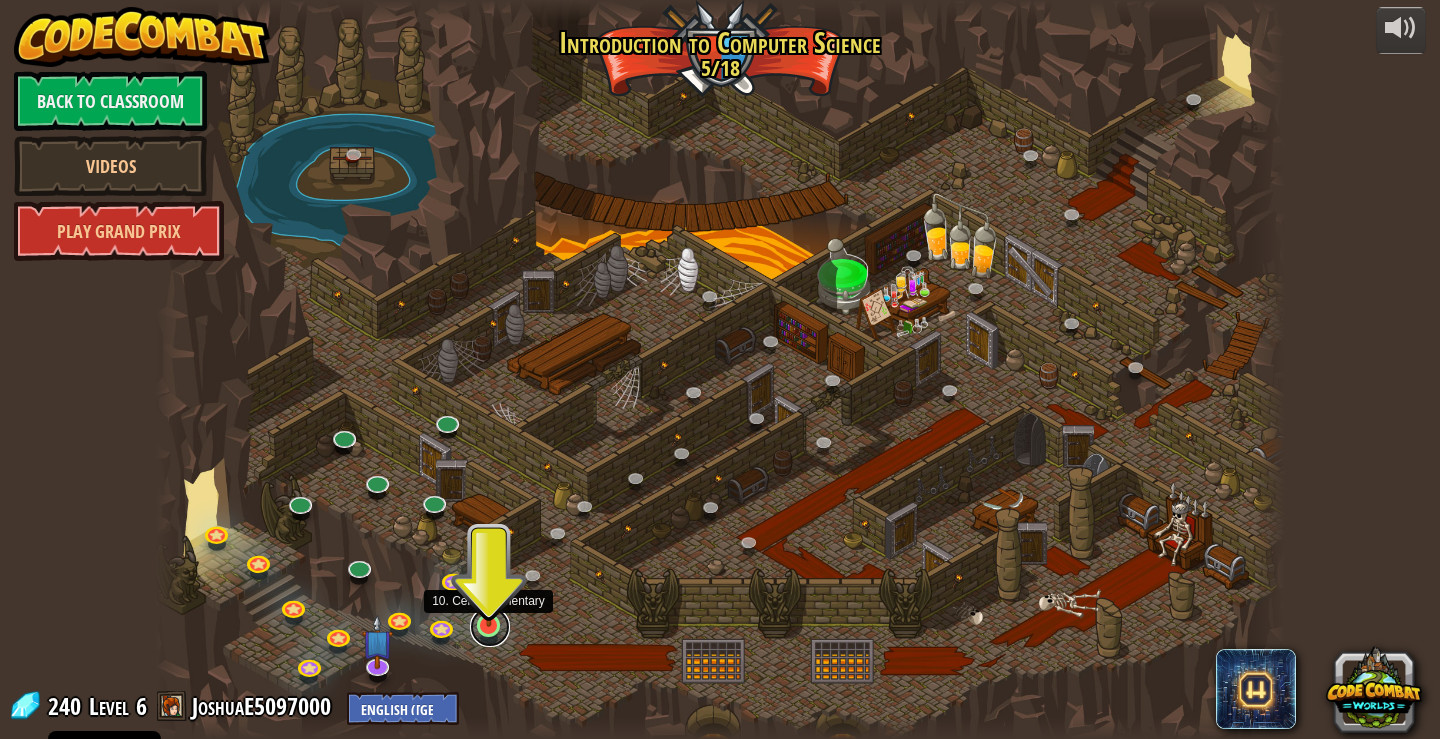 click at bounding box center [490, 627] 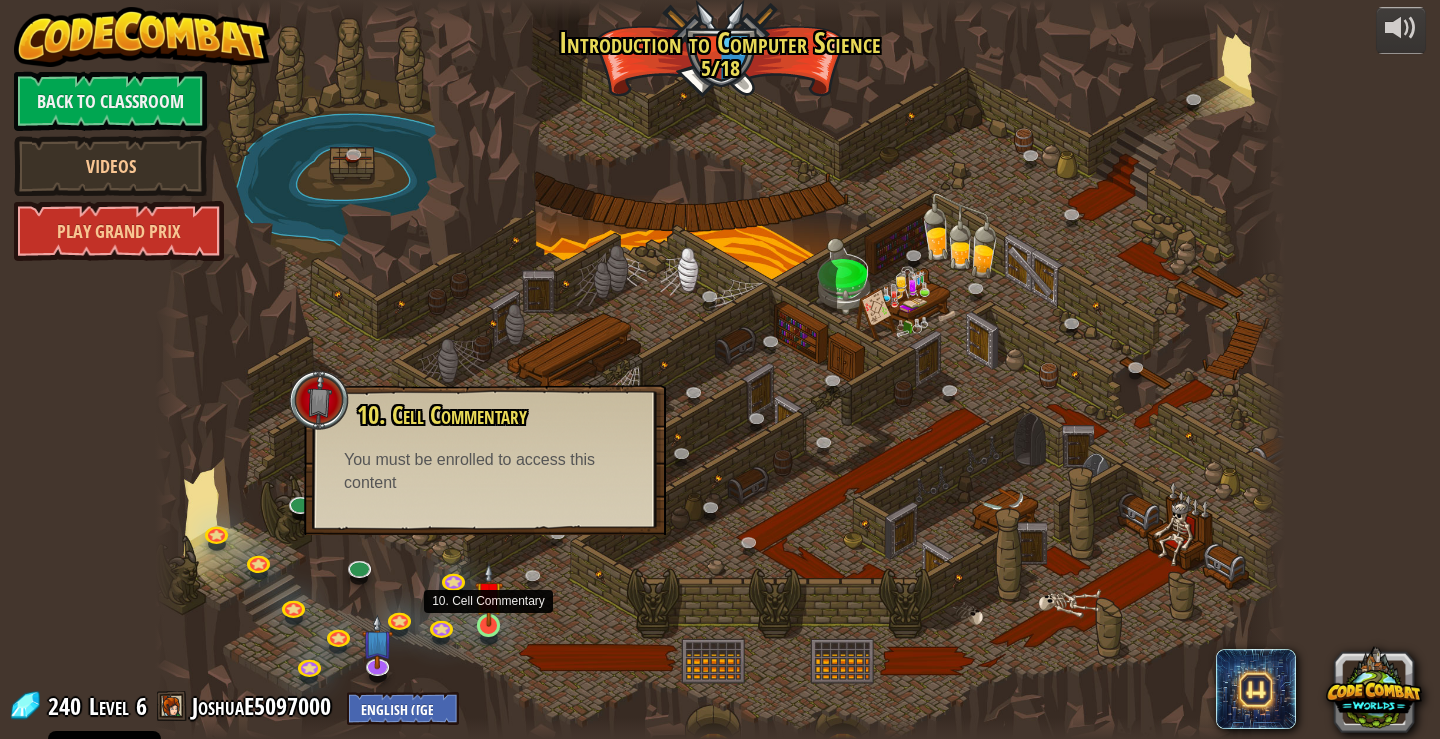 click at bounding box center (489, 595) 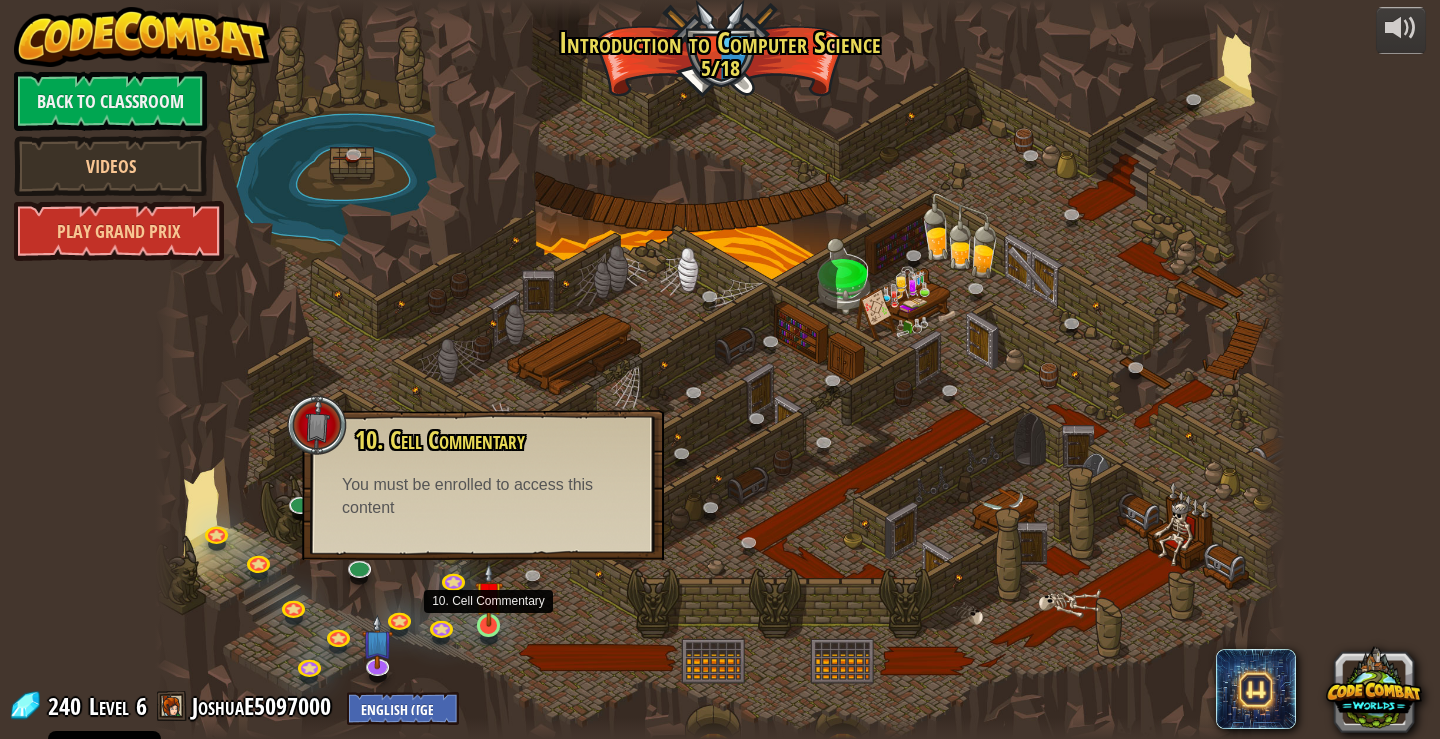 click at bounding box center (489, 595) 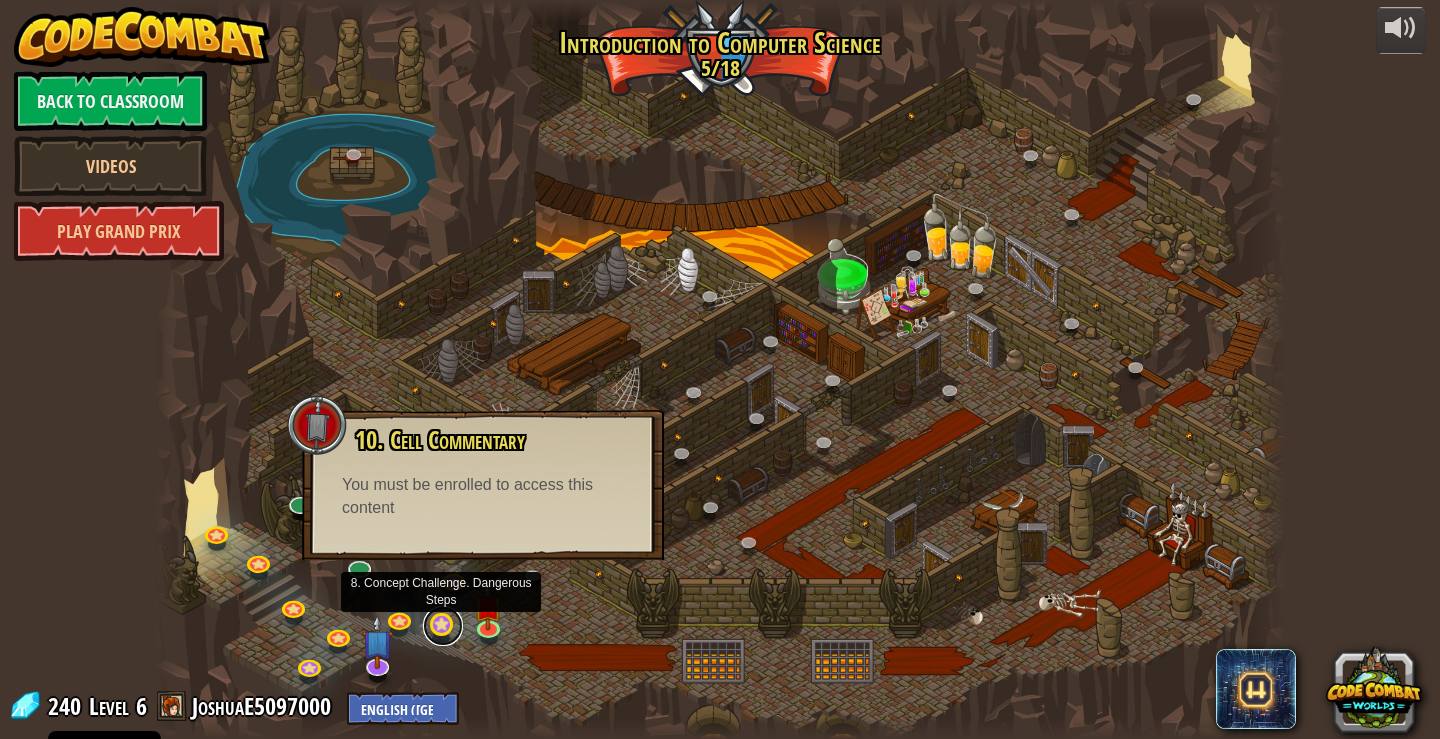 click at bounding box center [443, 626] 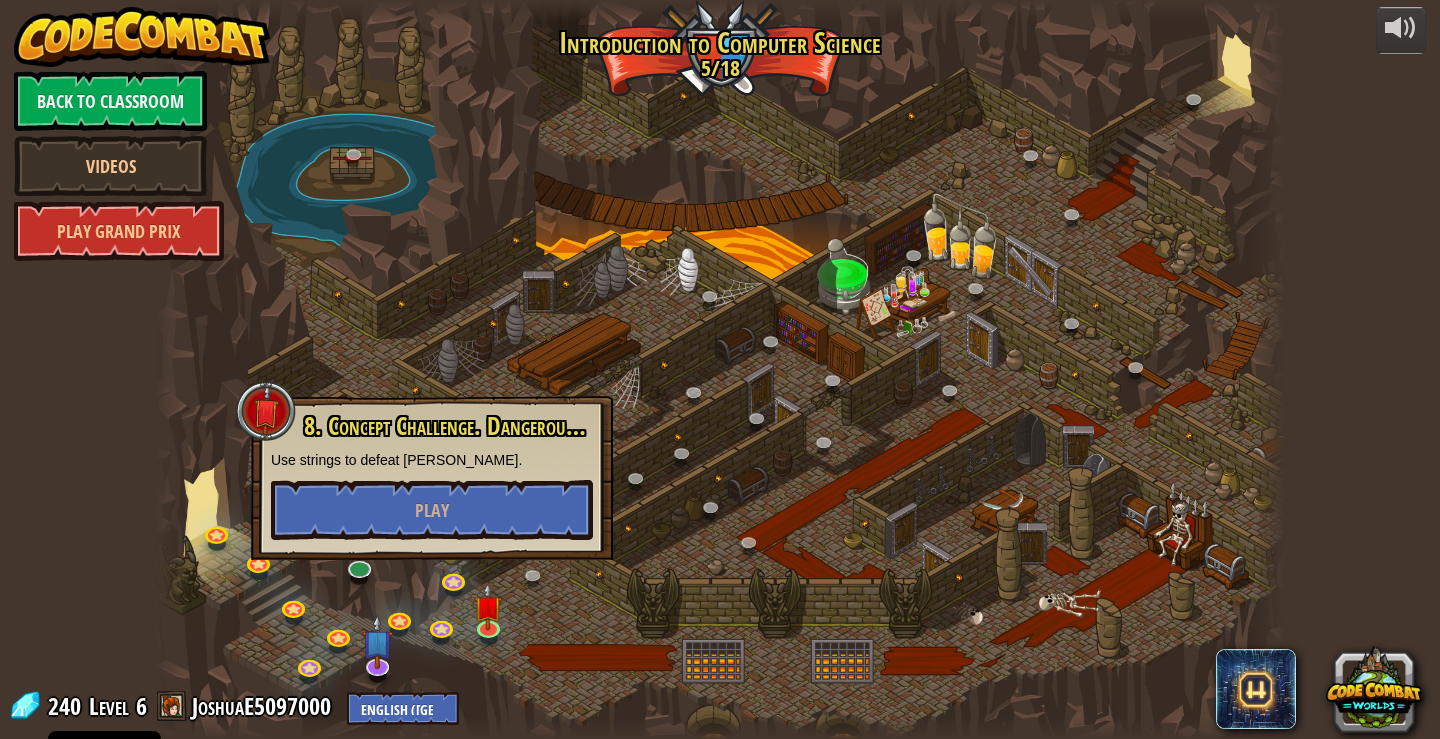 click on "8. Concept Challenge. Dangerous Steps Use strings to defeat [PERSON_NAME].
Play" at bounding box center (432, 478) 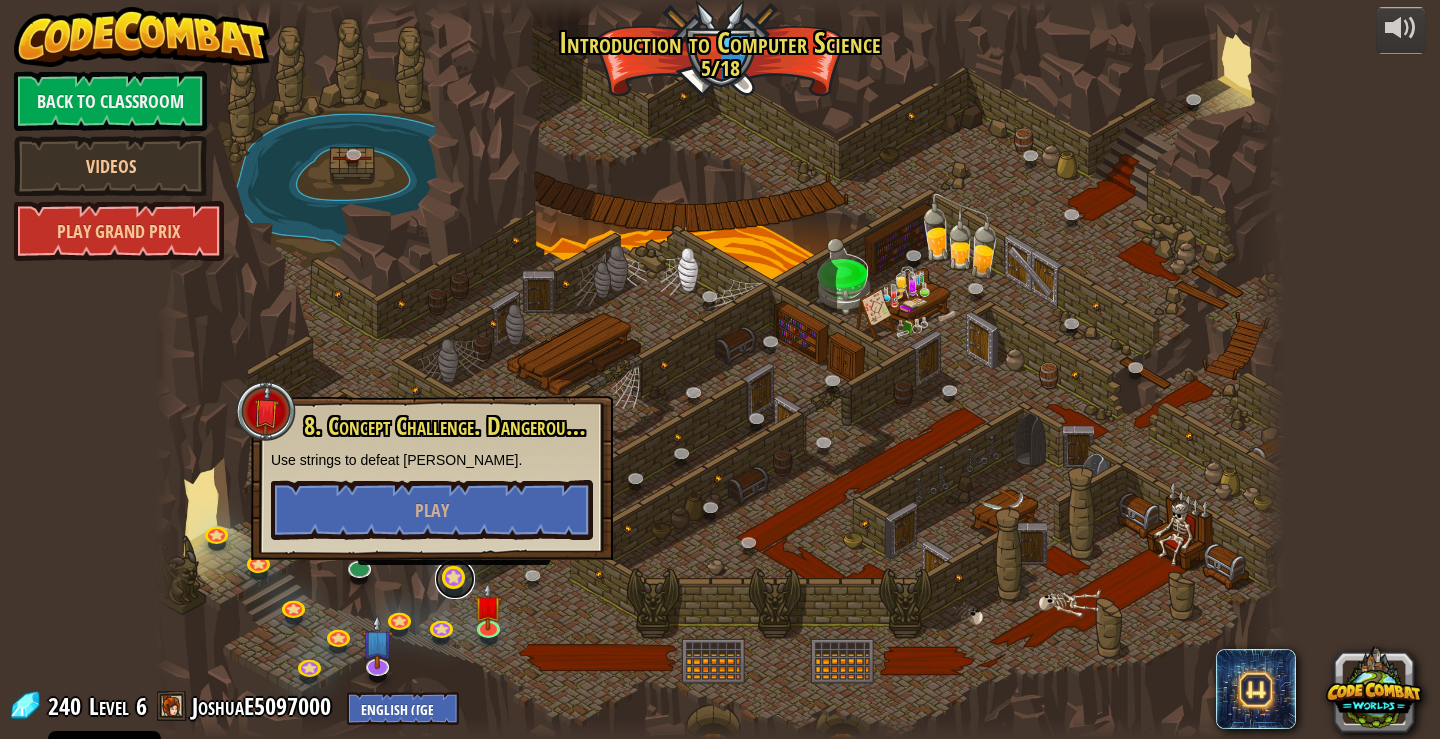 click at bounding box center [455, 579] 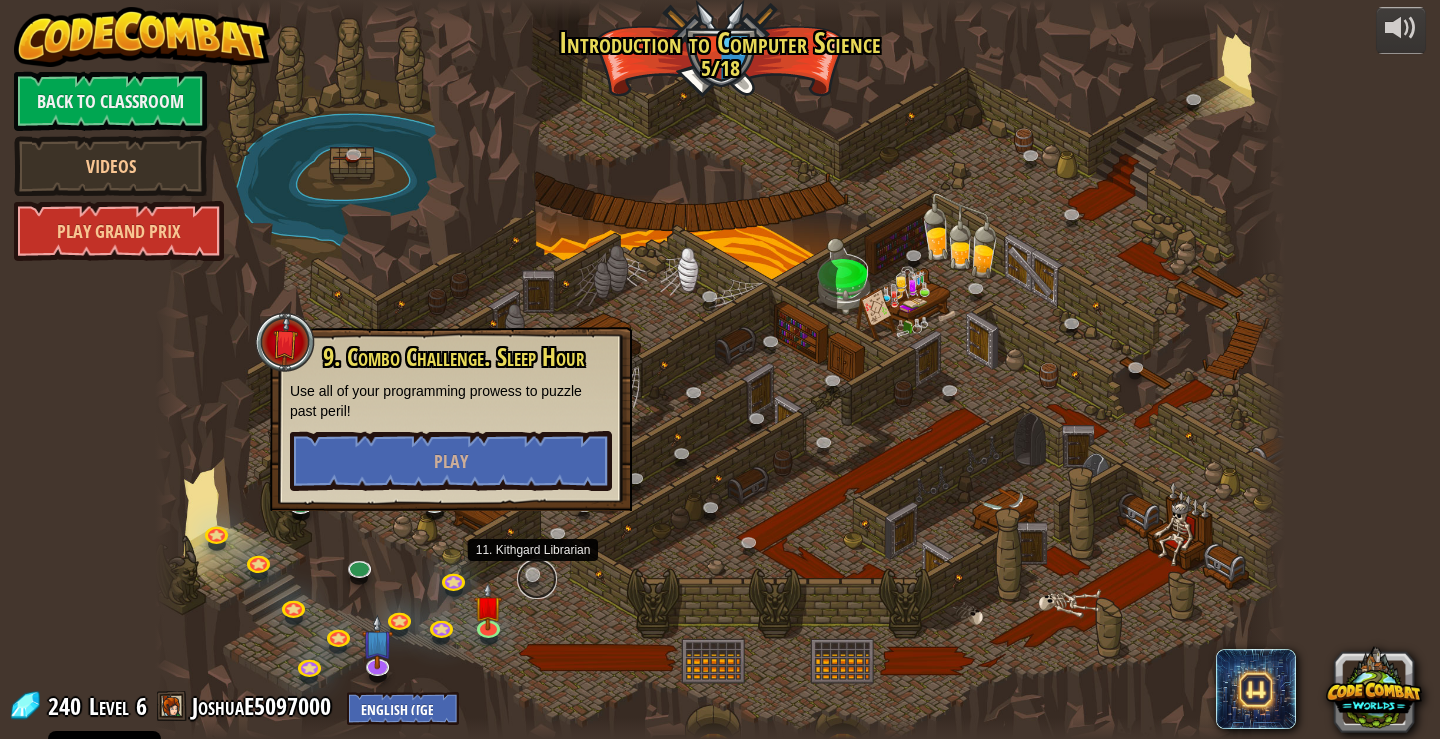 click at bounding box center [537, 579] 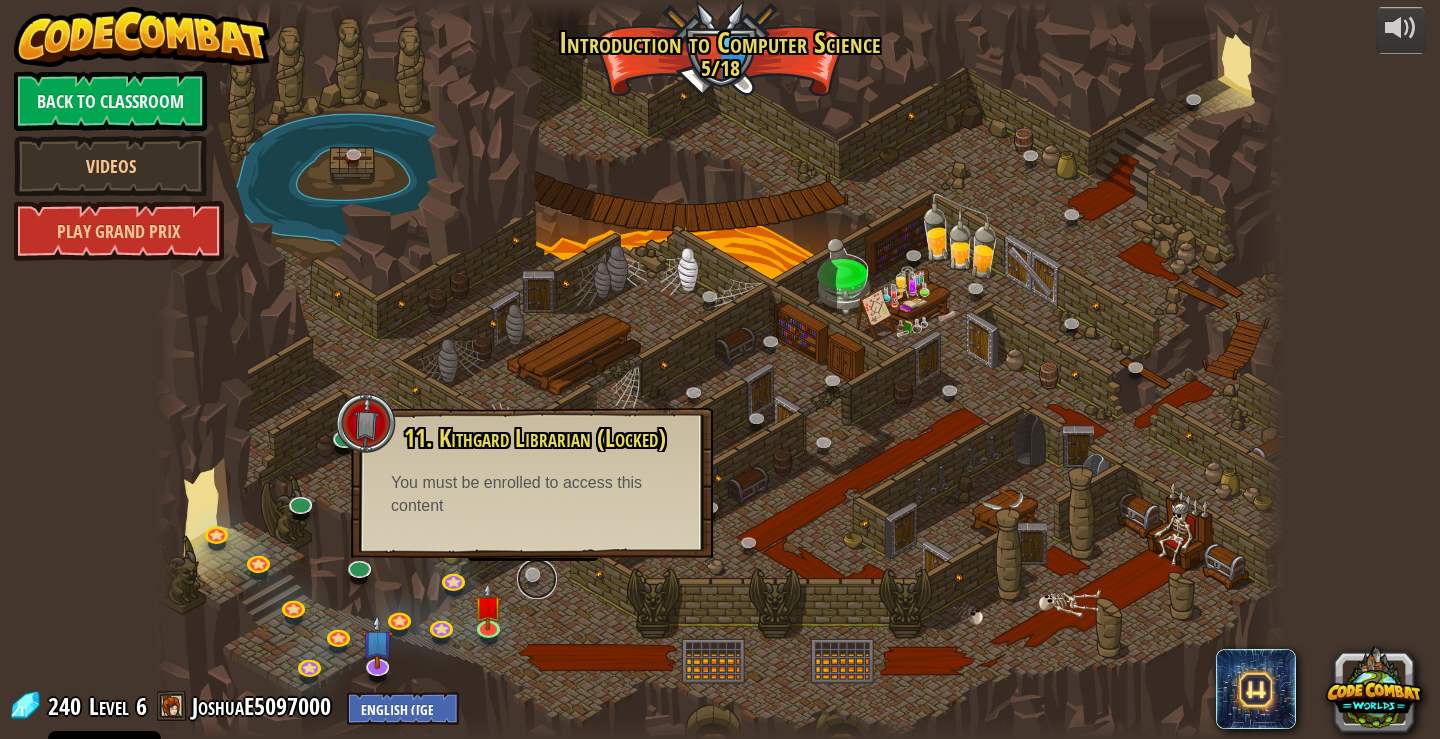 click at bounding box center (537, 579) 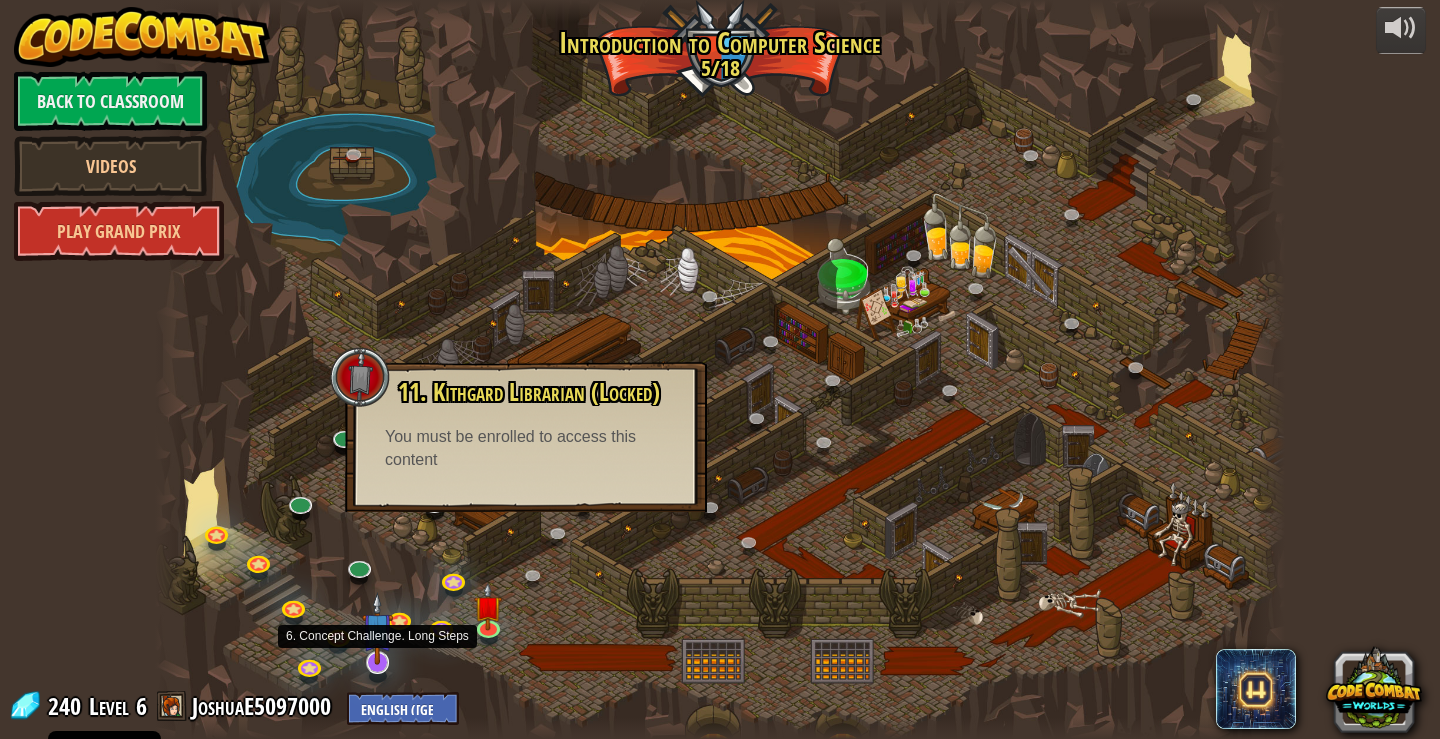click at bounding box center [378, 628] 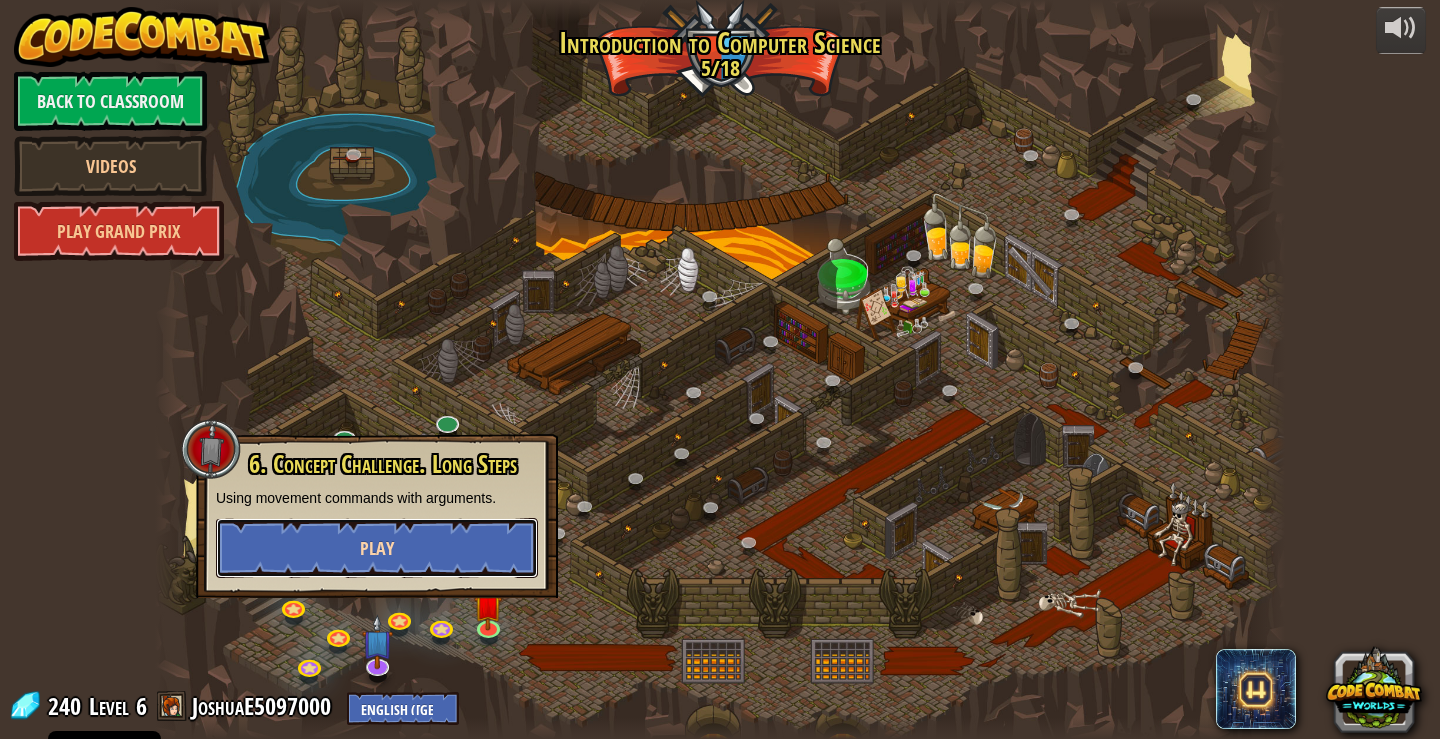 click on "Play" at bounding box center [377, 548] 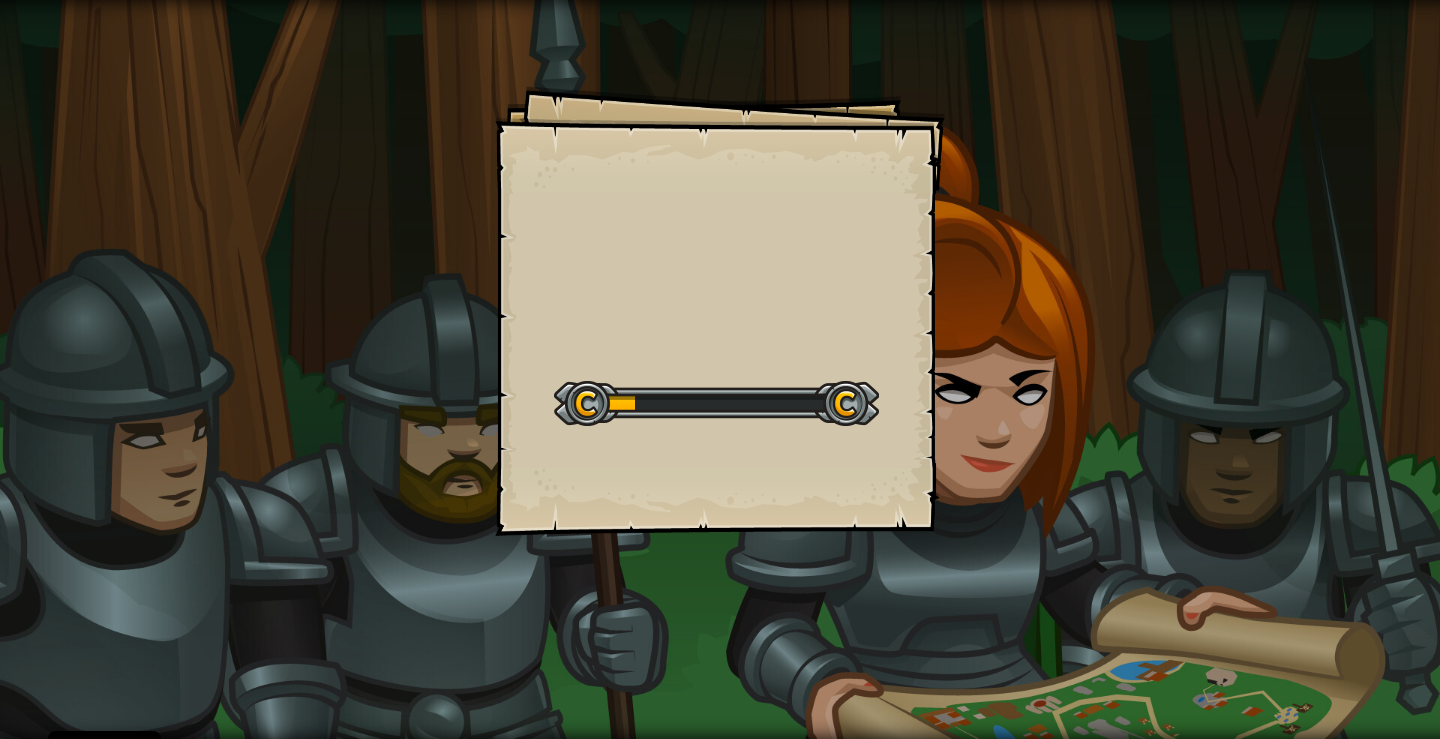 click on "Start Level" at bounding box center (716, 401) 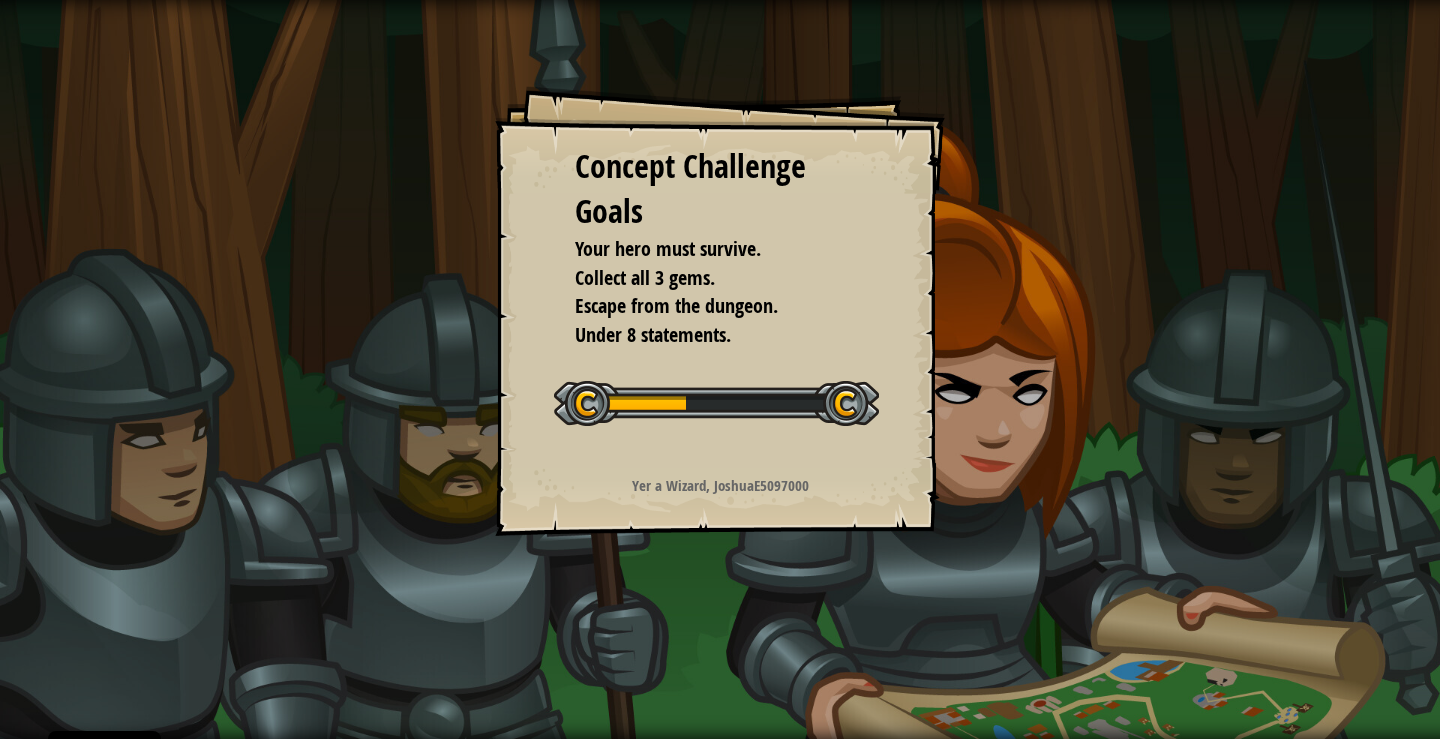 click on "Concept Challenge Goals Your hero must survive. Collect all 3 gems. Escape from the dungeon. Under 8 statements. Start Concept Challenge Error loading from server. Try refreshing the page. You'll need a subscription to play this level. Subscribe You'll need to join a course to play this level. Back to my courses Ask your teacher to assign a license to you so you can continue to play CodeCombat! Back to my courses This level is locked. Back to my courses Yer a Wizard,  JoshuaE5097000" at bounding box center [720, 311] 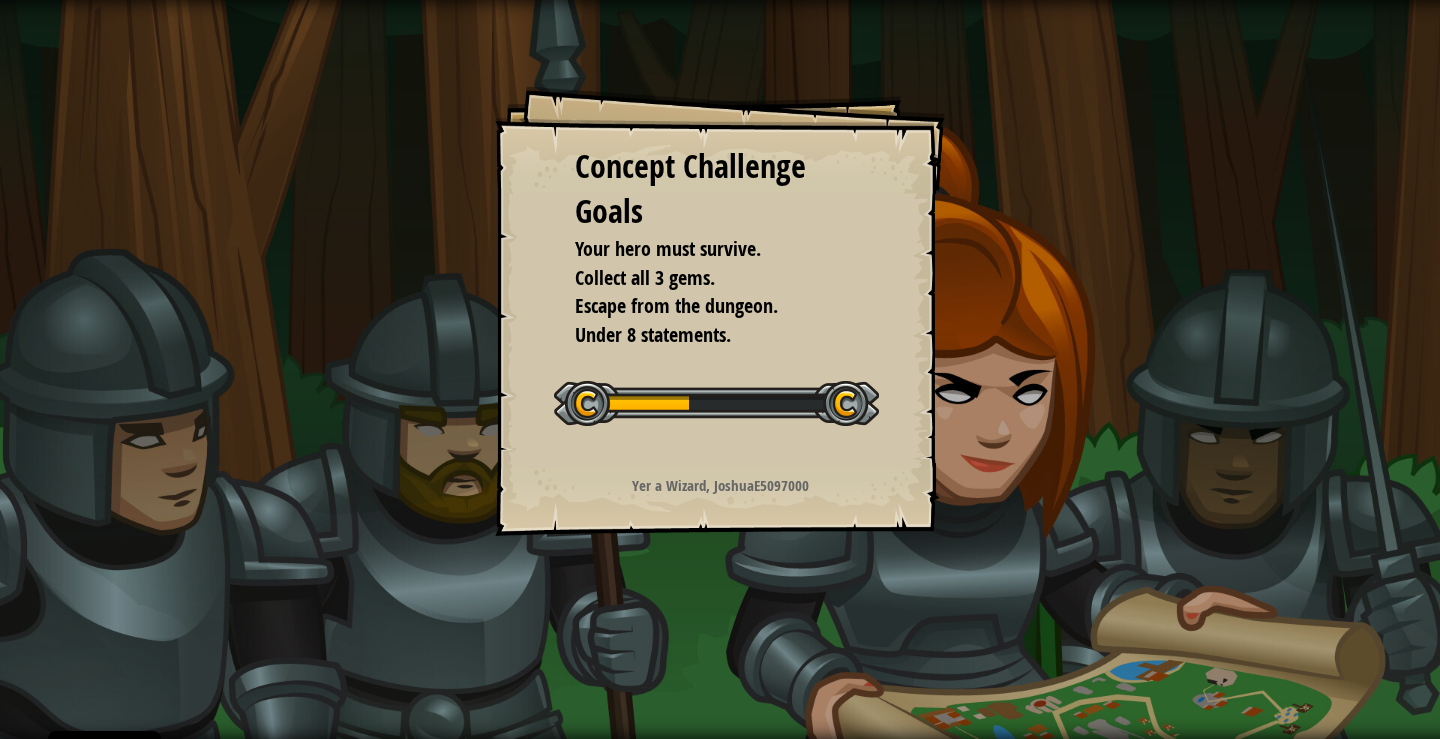 click on "Concept Challenge Goals Your hero must survive. Collect all 3 gems. Escape from the dungeon. Under 8 statements. Start Concept Challenge Error loading from server. Try refreshing the page. You'll need a subscription to play this level. Subscribe You'll need to join a course to play this level. Back to my courses Ask your teacher to assign a license to you so you can continue to play CodeCombat! Back to my courses This level is locked. Back to my courses Yer a Wizard,  JoshuaE5097000" at bounding box center (720, 311) 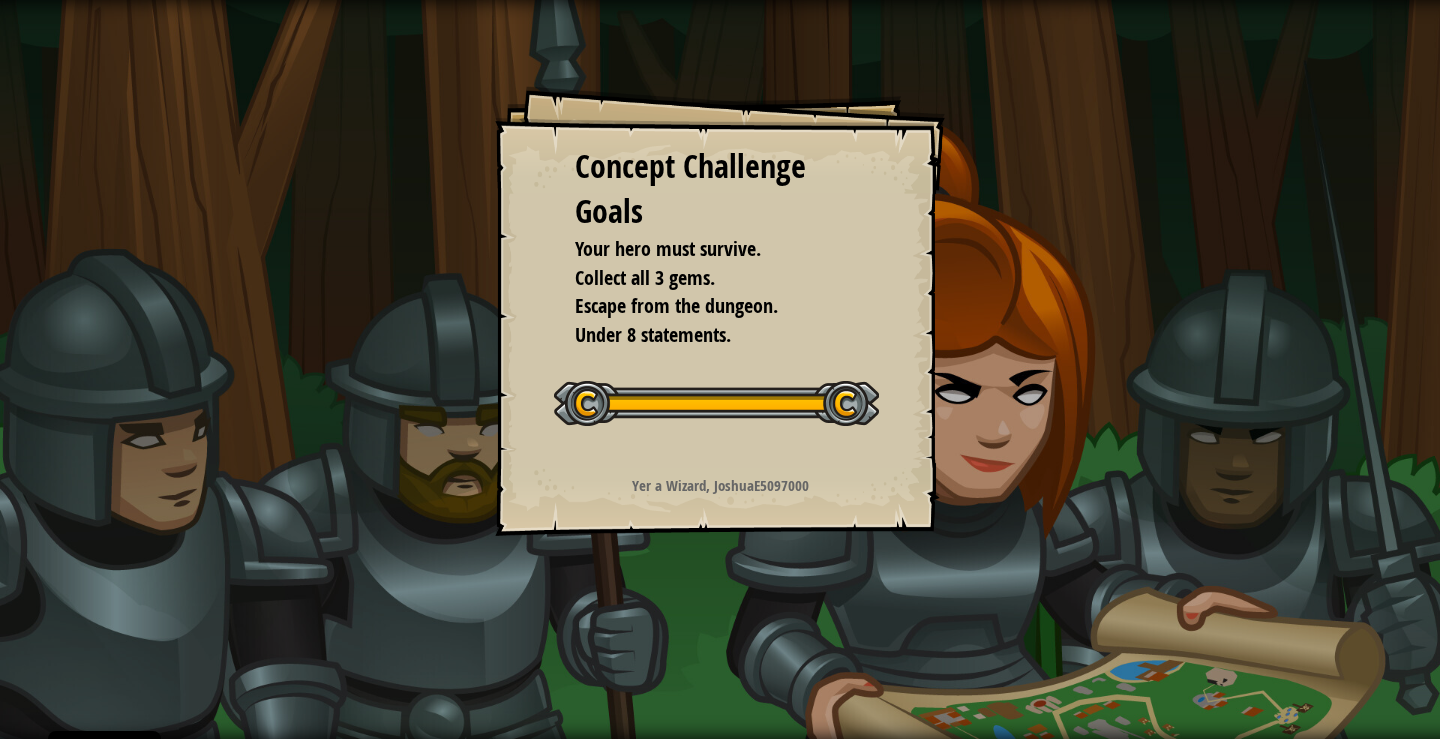 click on "Concept Challenge Goals Your hero must survive. Collect all 3 gems. Escape from the dungeon. Under 8 statements. Start Concept Challenge Error loading from server. Try refreshing the page. You'll need a subscription to play this level. Subscribe You'll need to join a course to play this level. Back to my courses Ask your teacher to assign a license to you so you can continue to play CodeCombat! Back to my courses This level is locked. Back to my courses Yer a Wizard,  JoshuaE5097000" at bounding box center [720, 311] 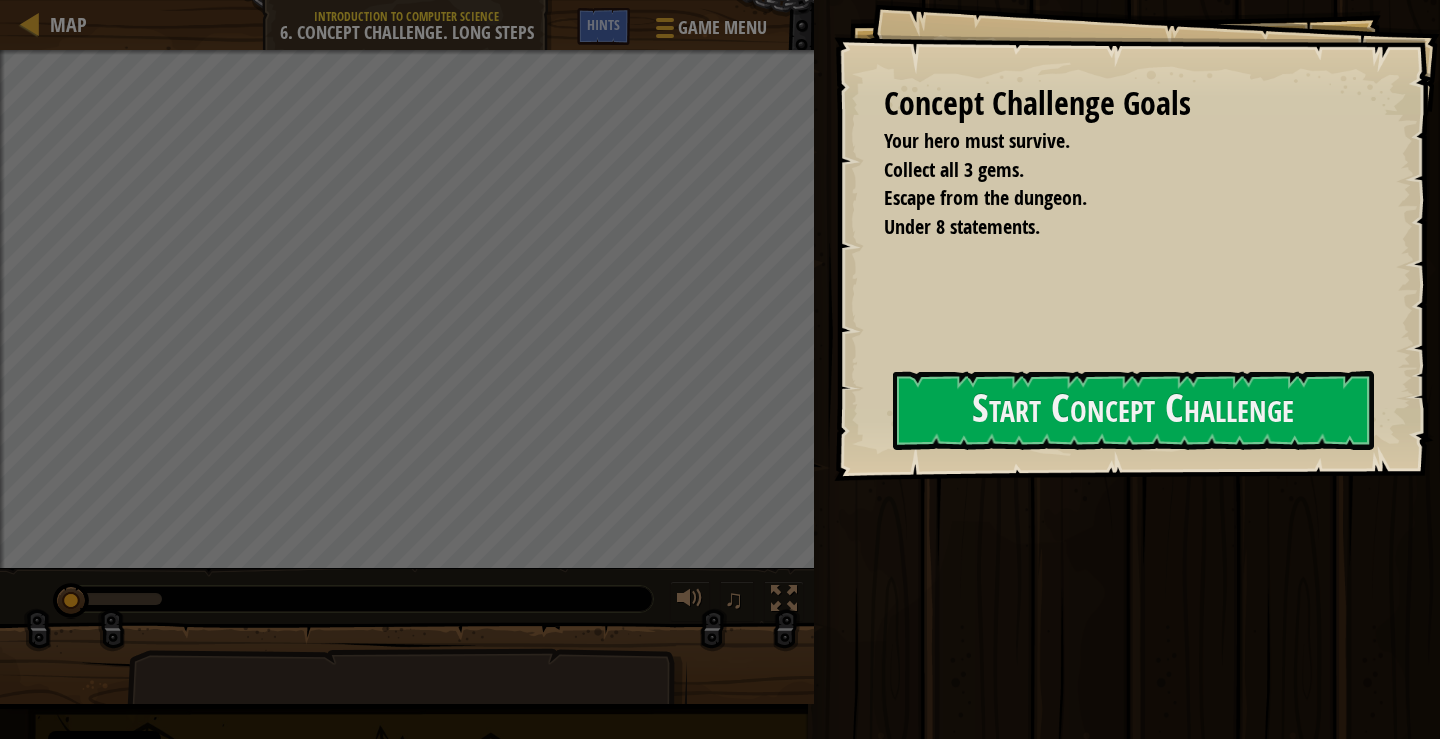 click on "Concept Challenge Goals Your hero must survive. Collect all 3 gems. Escape from the dungeon. Under 8 statements. Start Concept Challenge Error loading from server. Try refreshing the page. You'll need a subscription to play this level. Subscribe You'll need to join a course to play this level. Back to my courses Ask your teacher to assign a license to you so you can continue to play CodeCombat! Back to my courses This level is locked. Back to my courses" at bounding box center (1137, 240) 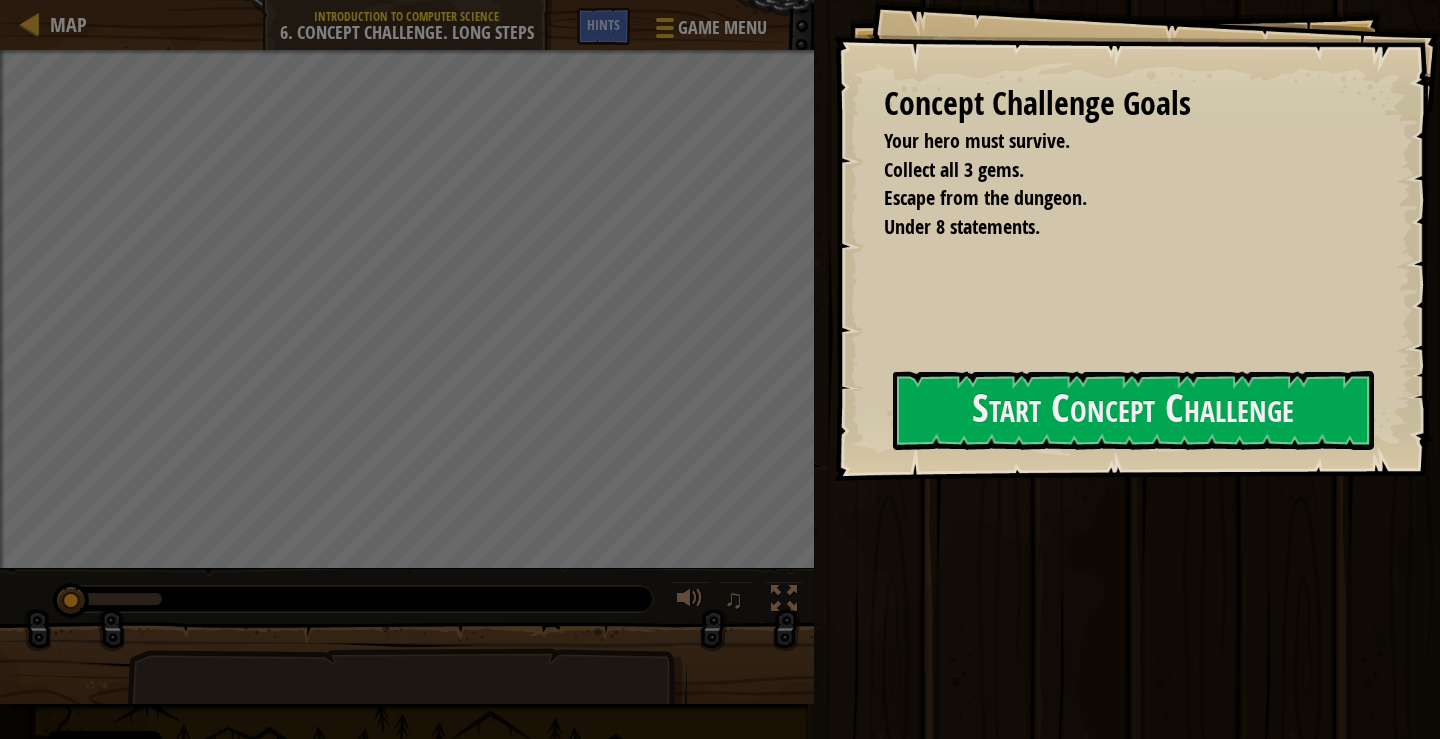 click on "Concept Challenge Goals Your hero must survive. Collect all 3 gems. Escape from the dungeon. Under 8 statements. Start Concept Challenge Error loading from server. Try refreshing the page. You'll need a subscription to play this level. Subscribe You'll need to join a course to play this level. Back to my courses Ask your teacher to assign a license to you so you can continue to play CodeCombat! Back to my courses This level is locked. Back to my courses" at bounding box center (1137, 240) 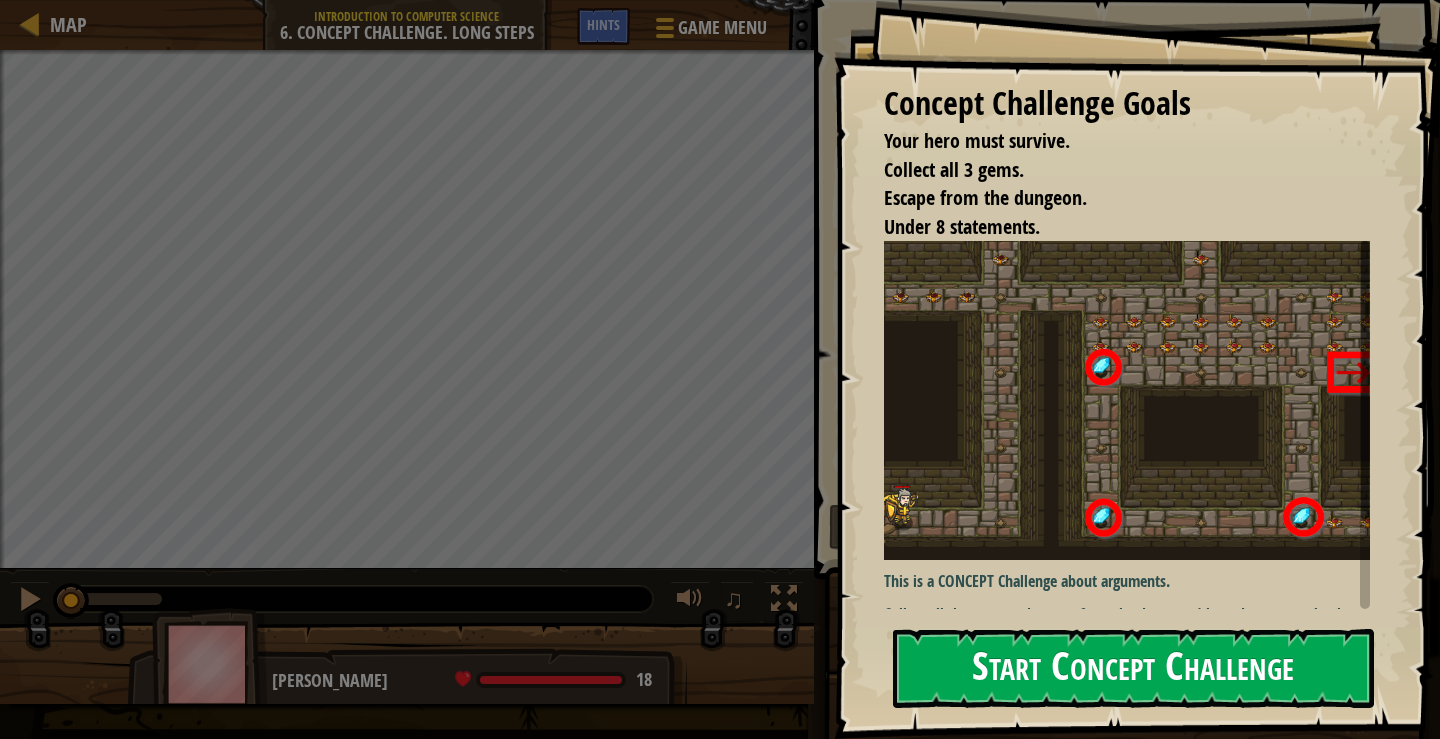 click on "Start Concept Challenge" at bounding box center (1133, 668) 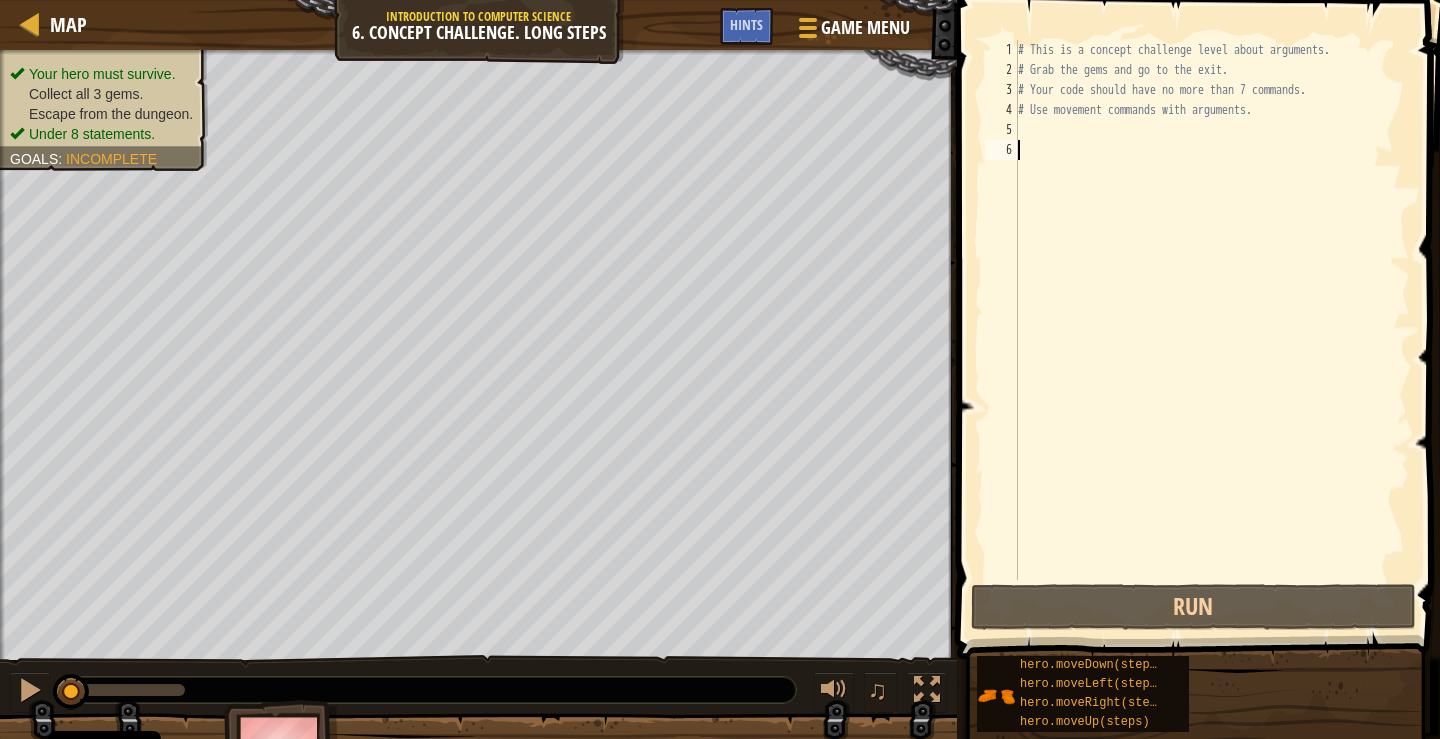 click on "Your hero must survive. Collect all 3 gems. Escape from the dungeon. Under 8 statements. Goals : Incomplete" at bounding box center [478, 355] 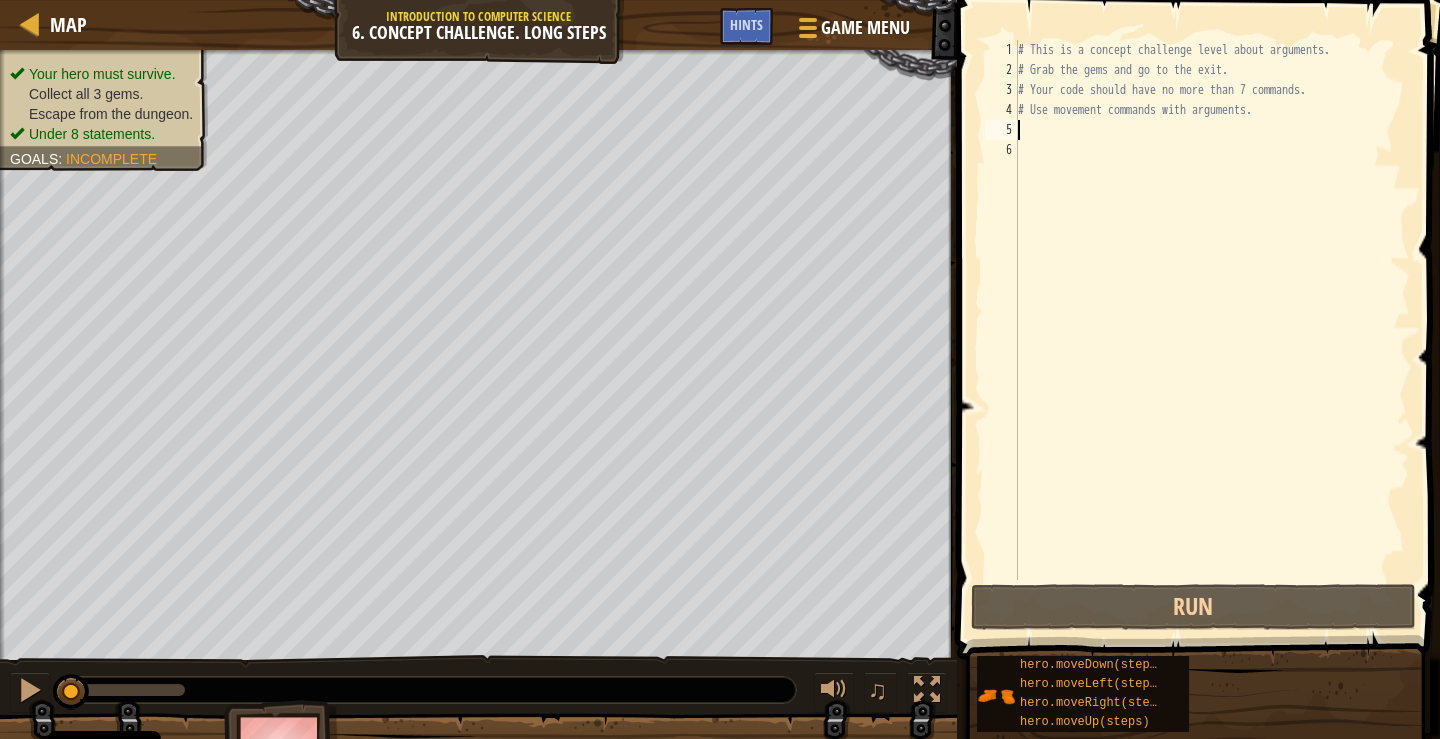 type on "h" 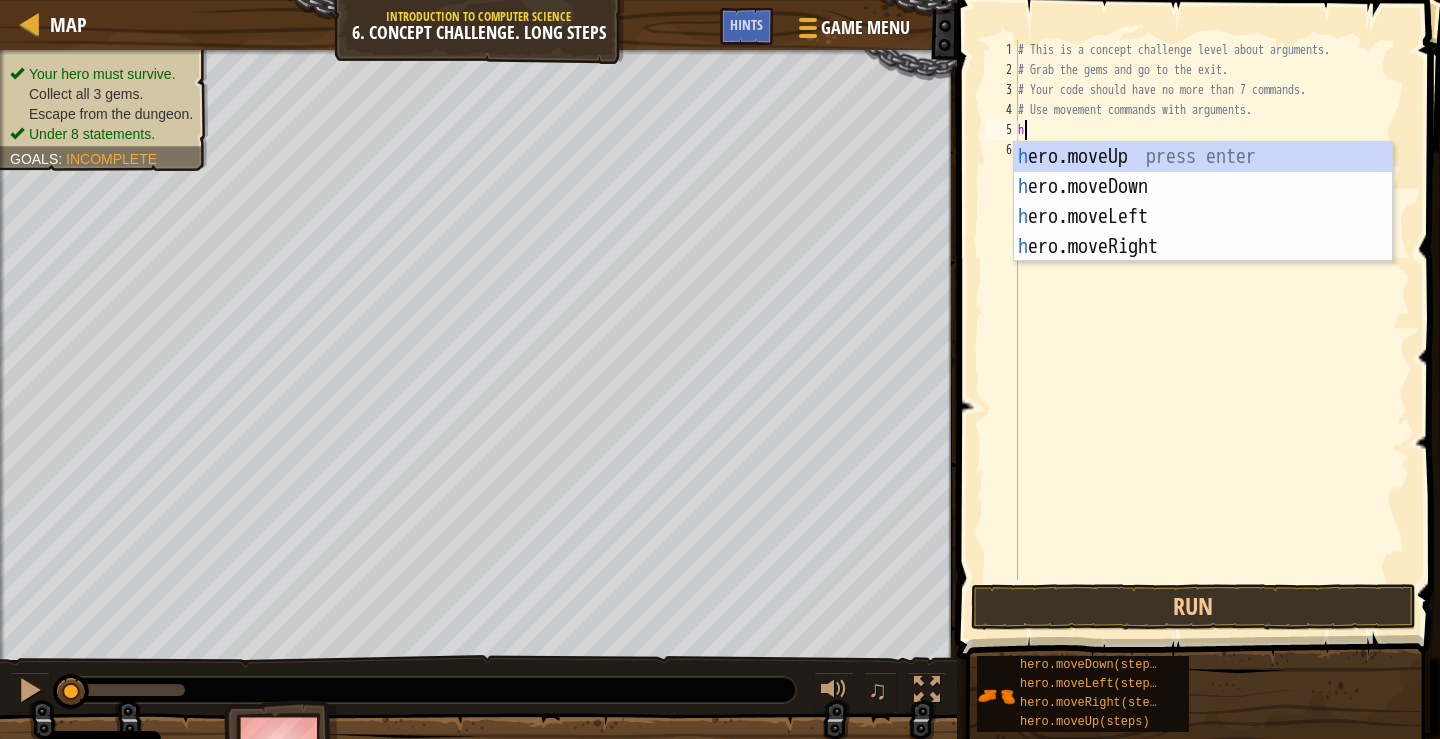 scroll, scrollTop: 9, scrollLeft: 0, axis: vertical 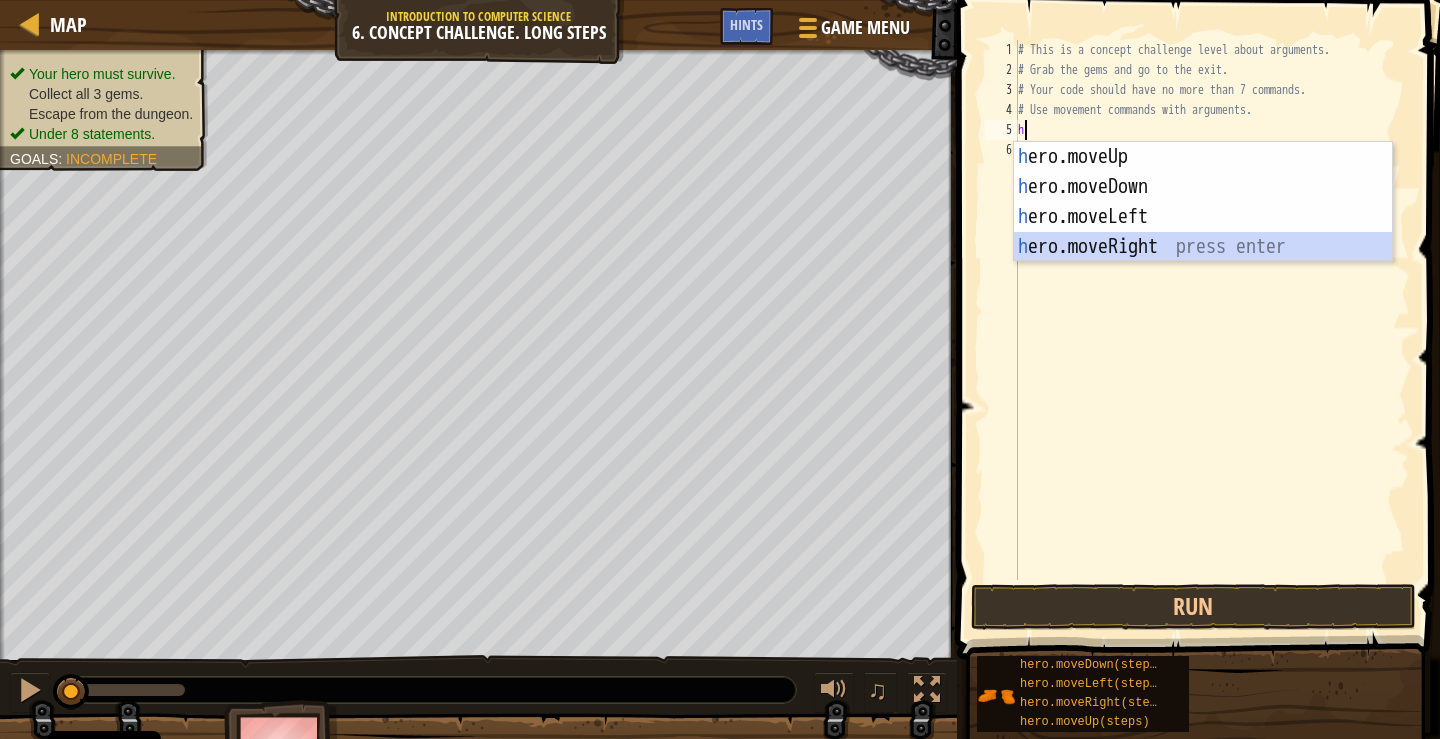 click on "h ero.moveUp press enter h ero.moveDown press enter h ero.moveLeft press enter h ero.moveRight press enter" at bounding box center (1203, 232) 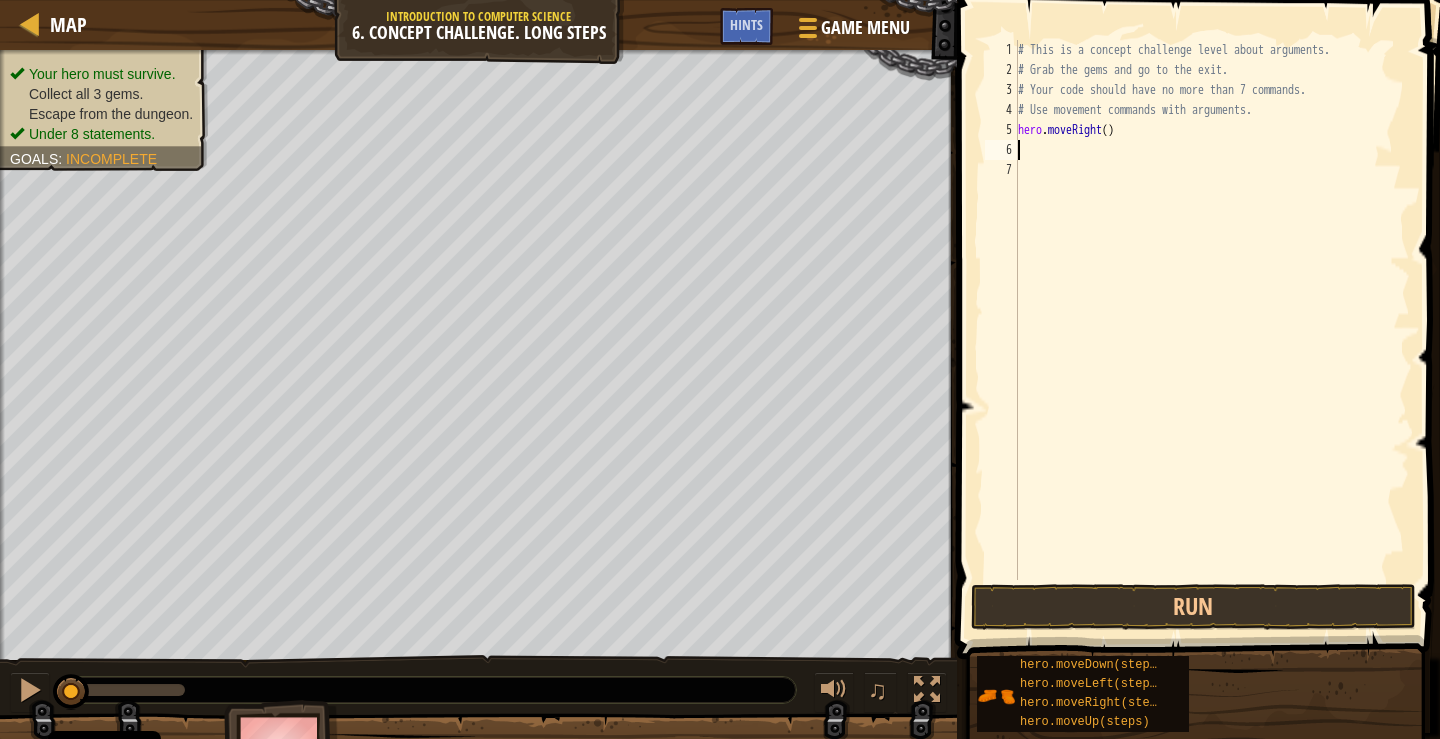 type on "h" 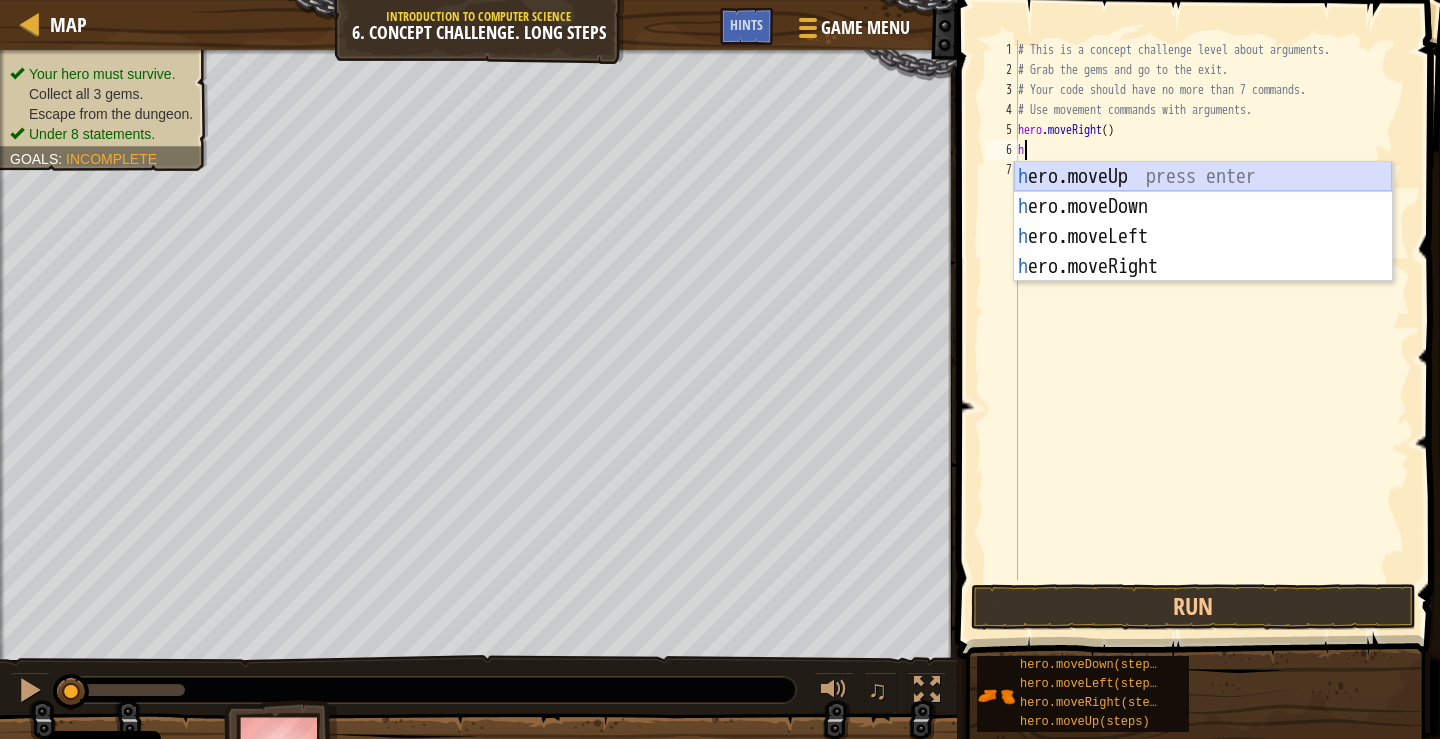 click on "h ero.moveUp press enter h ero.moveDown press enter h ero.moveLeft press enter h ero.moveRight press enter" at bounding box center [1203, 252] 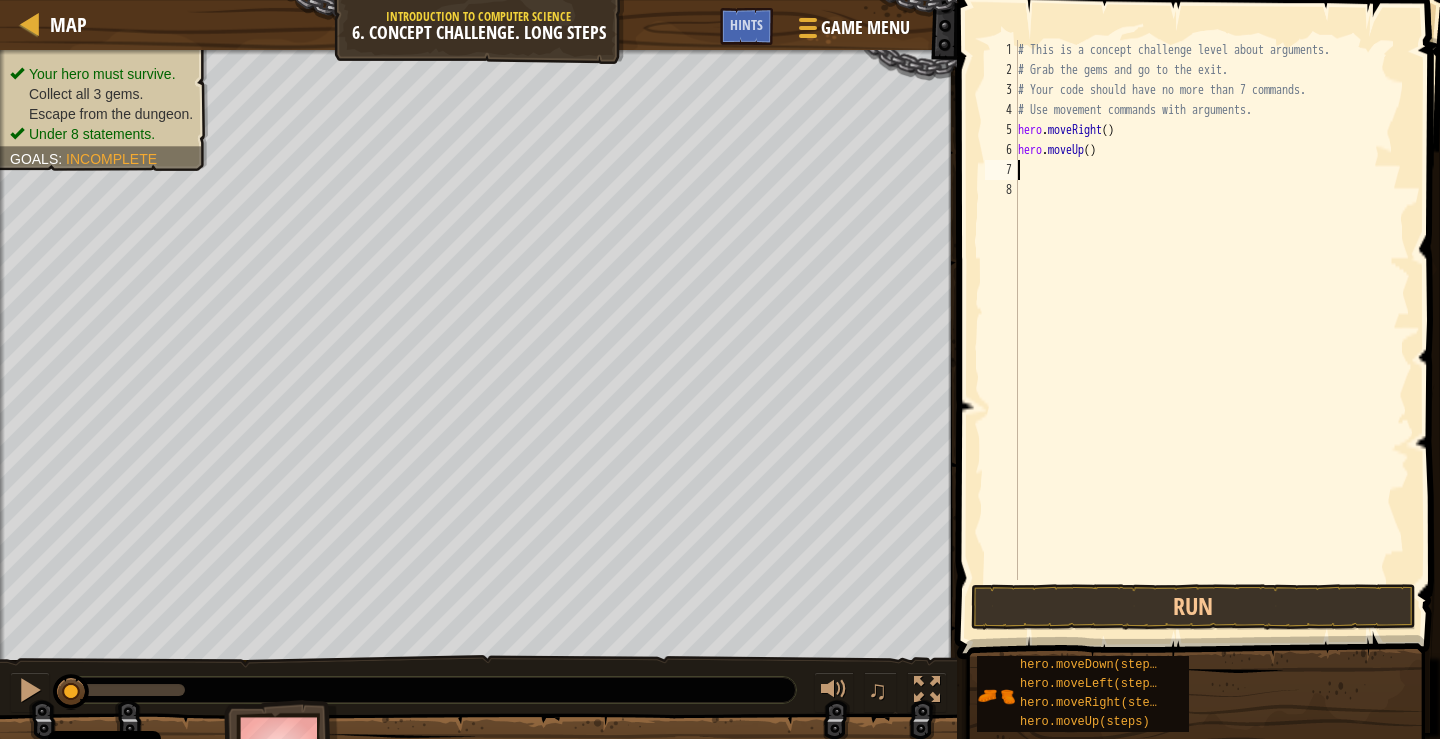 click on "# This is a concept challenge level about arguments. # Grab the gems and go to the exit. # Your code should have no more than 7 commands. # Use movement commands with arguments. hero . moveRight ( ) hero . moveUp ( )" at bounding box center [1212, 330] 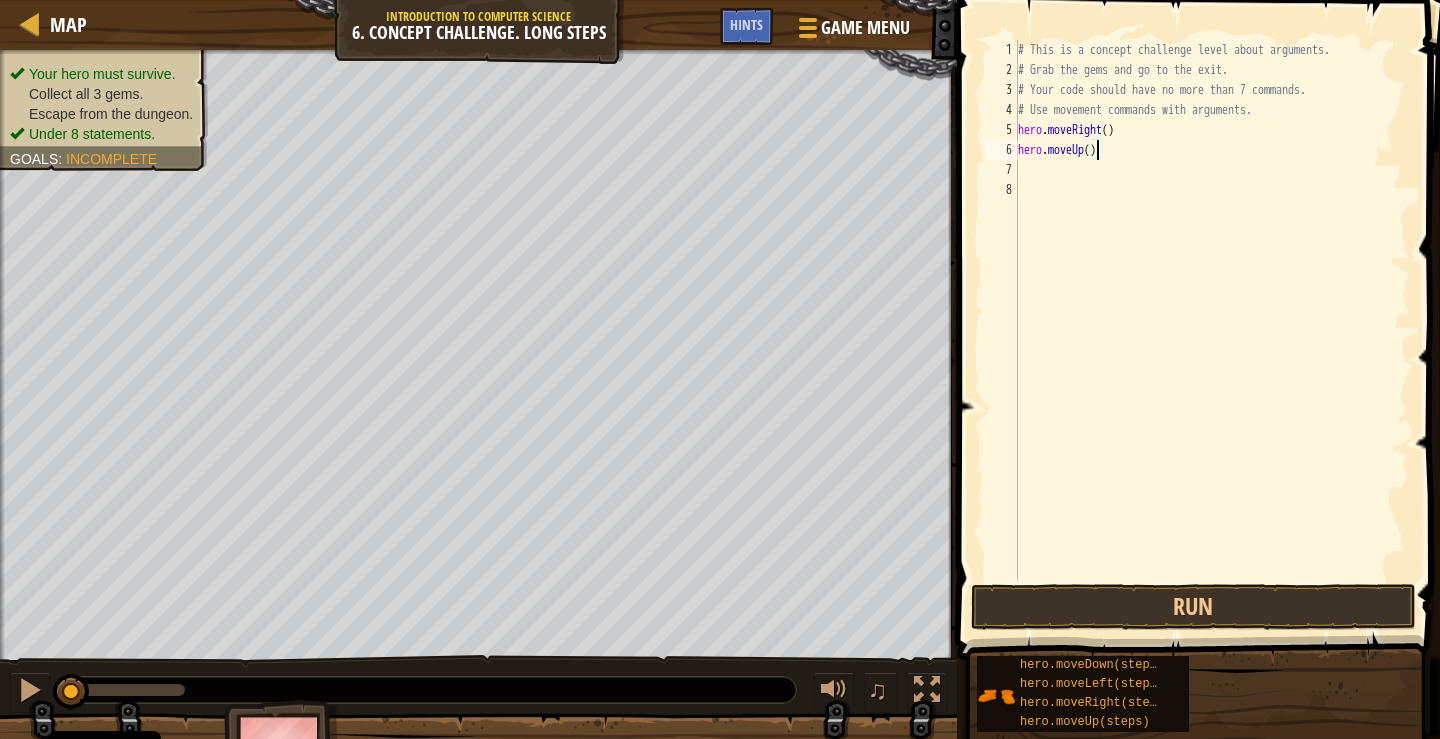 type on "hero.moveUp(3)" 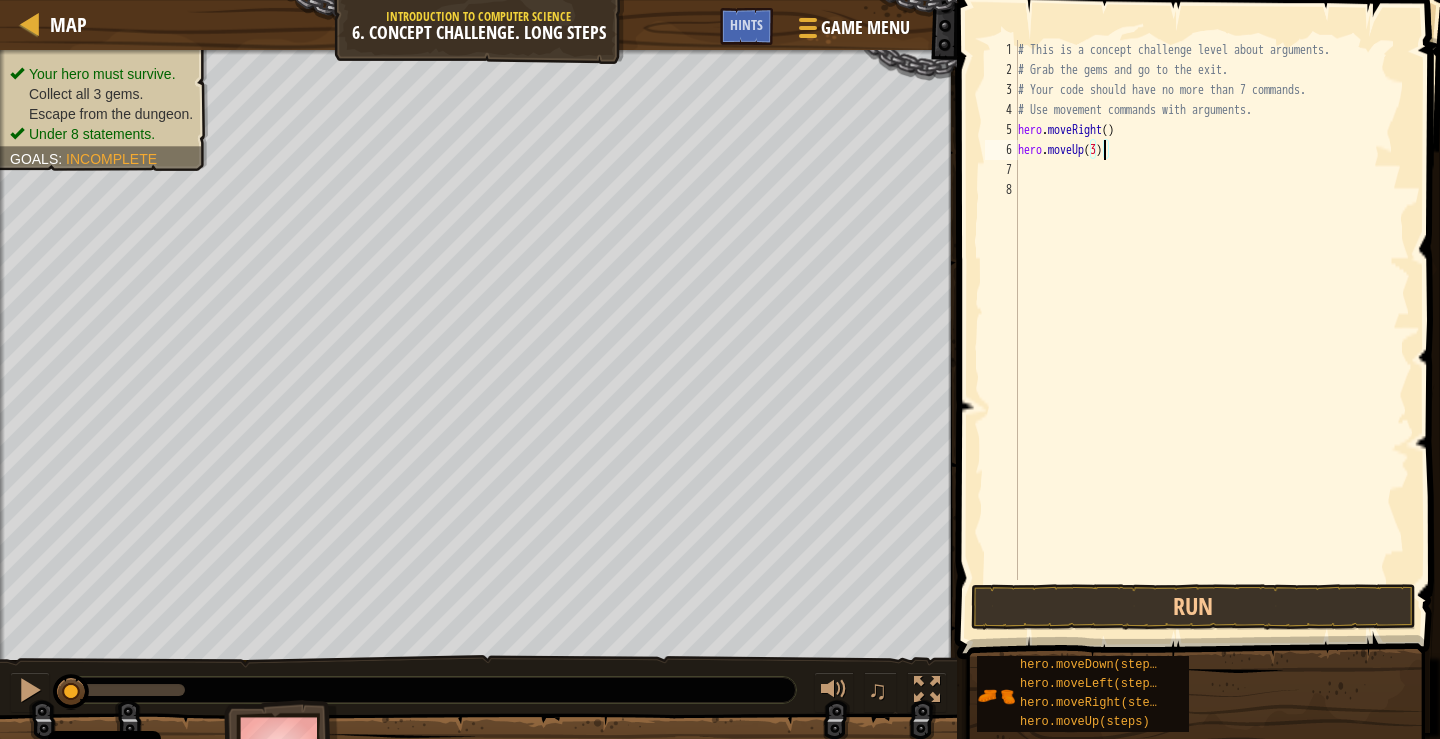 click on "# This is a concept challenge level about arguments. # Grab the gems and go to the exit. # Your code should have no more than 7 commands. # Use movement commands with arguments. hero . moveRight ( ) hero . moveUp ( 3 )" at bounding box center [1212, 330] 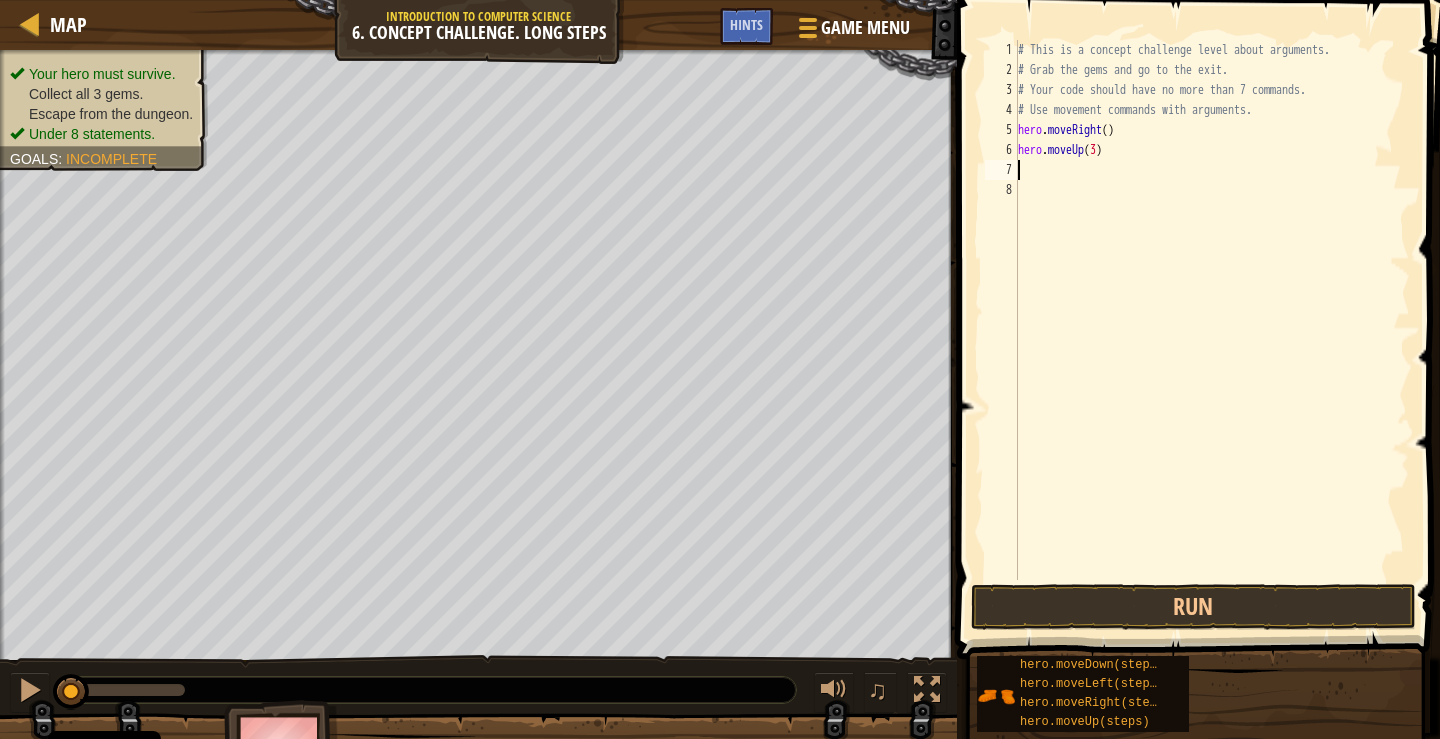 scroll, scrollTop: 9, scrollLeft: 0, axis: vertical 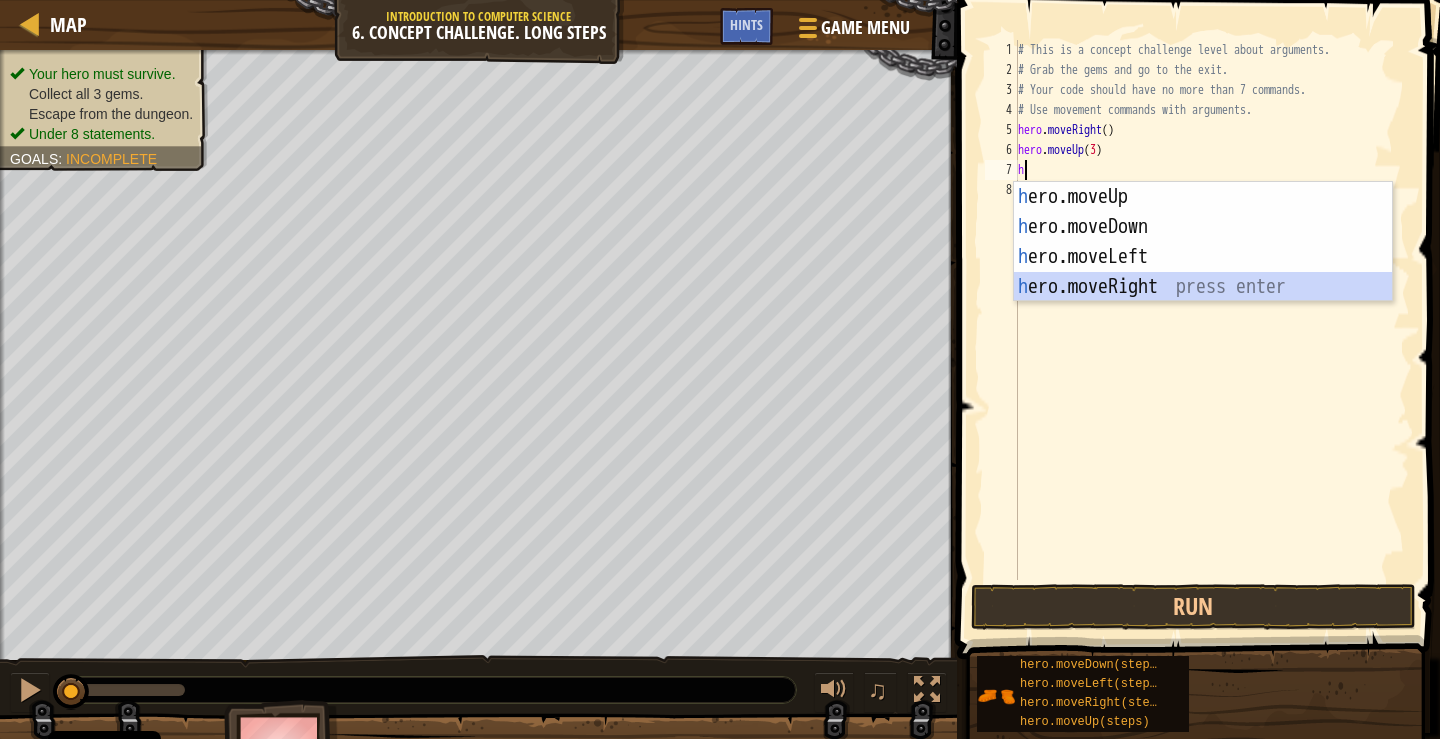 click on "h ero.moveUp press enter h ero.moveDown press enter h ero.moveLeft press enter h ero.moveRight press enter" at bounding box center (1203, 272) 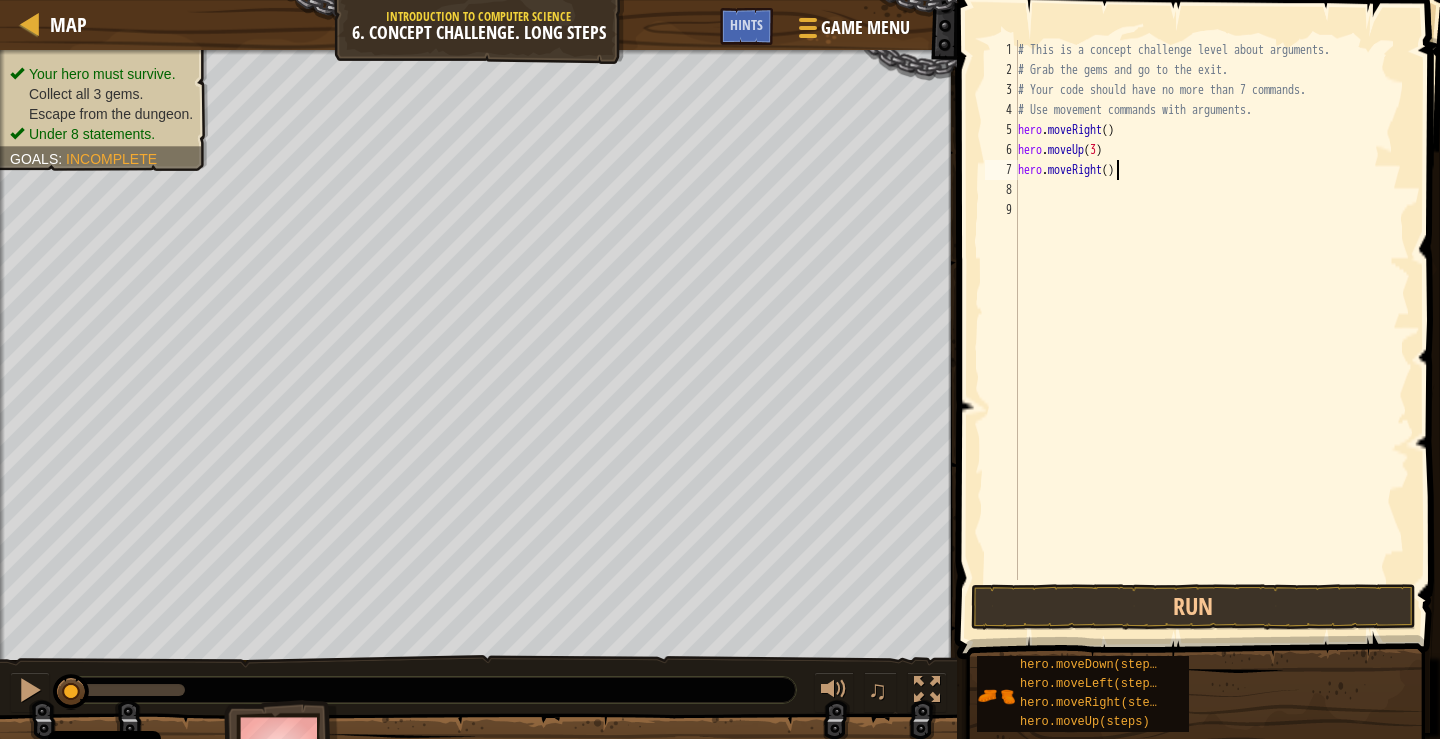 click on "# This is a concept challenge level about arguments. # Grab the gems and go to the exit. # Your code should have no more than 7 commands. # Use movement commands with arguments. hero . moveRight ( ) hero . moveUp ( 3 ) hero . moveRight ( )" at bounding box center [1212, 330] 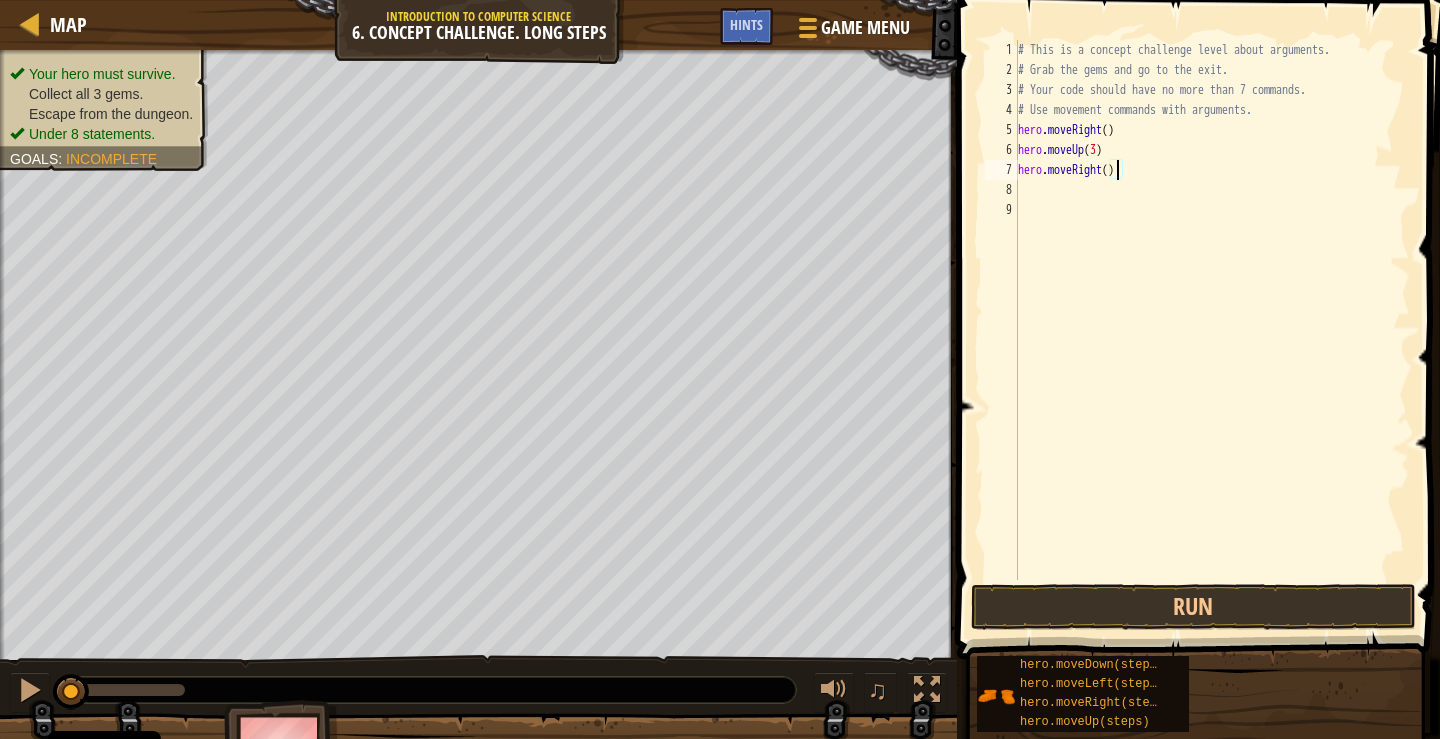 type on "hero.moveRight(2)" 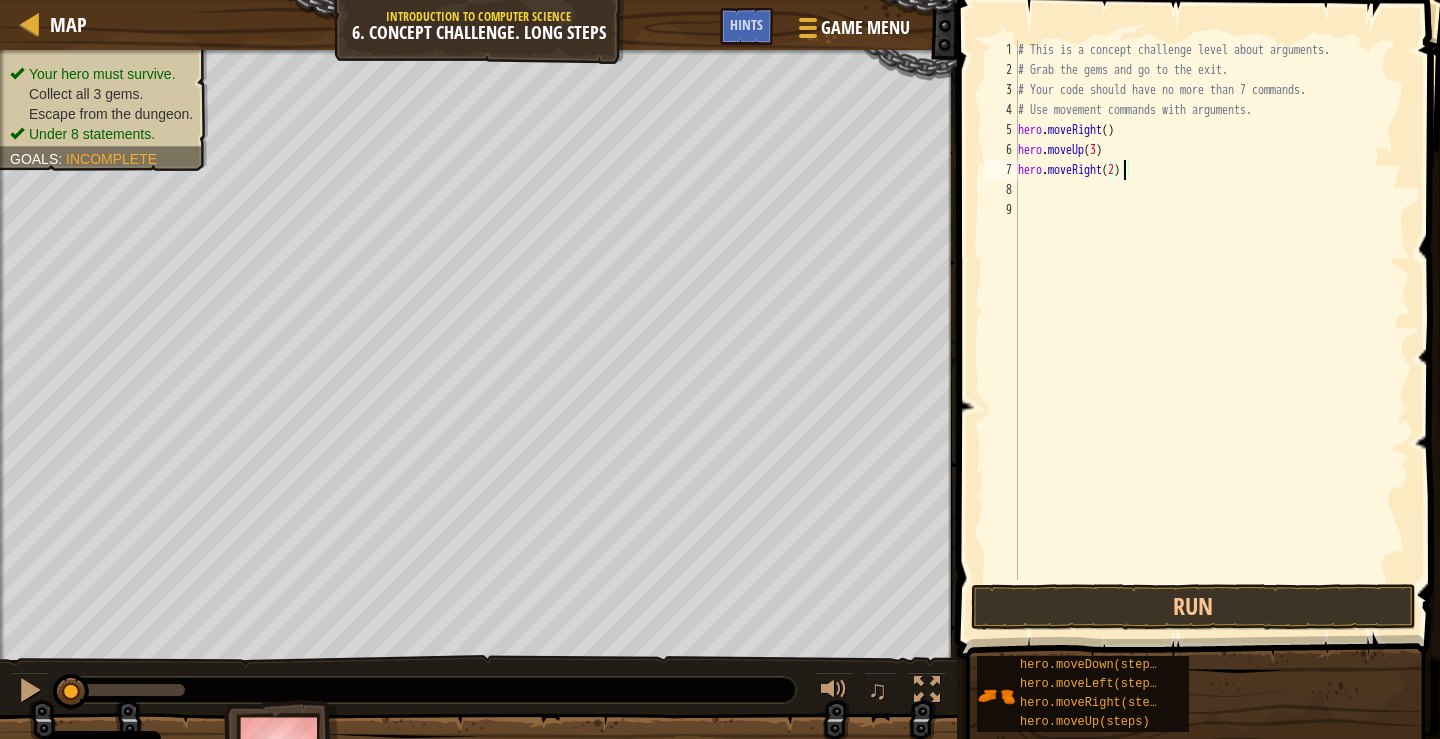 scroll, scrollTop: 9, scrollLeft: 8, axis: both 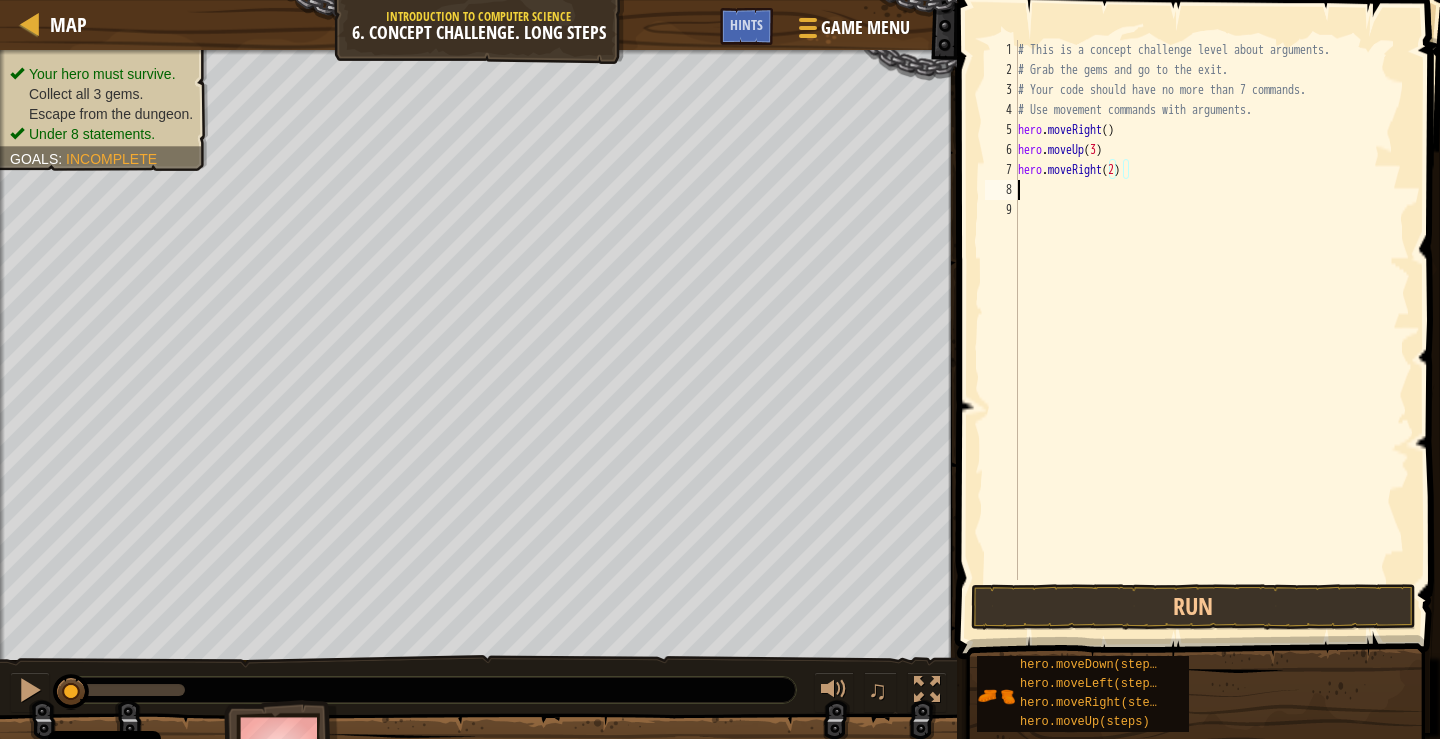 click on "# This is a concept challenge level about arguments. # Grab the gems and go to the exit. # Your code should have no more than 7 commands. # Use movement commands with arguments. hero . moveRight ( ) hero . moveUp ( 3 ) hero . moveRight ( 2 )" at bounding box center [1212, 330] 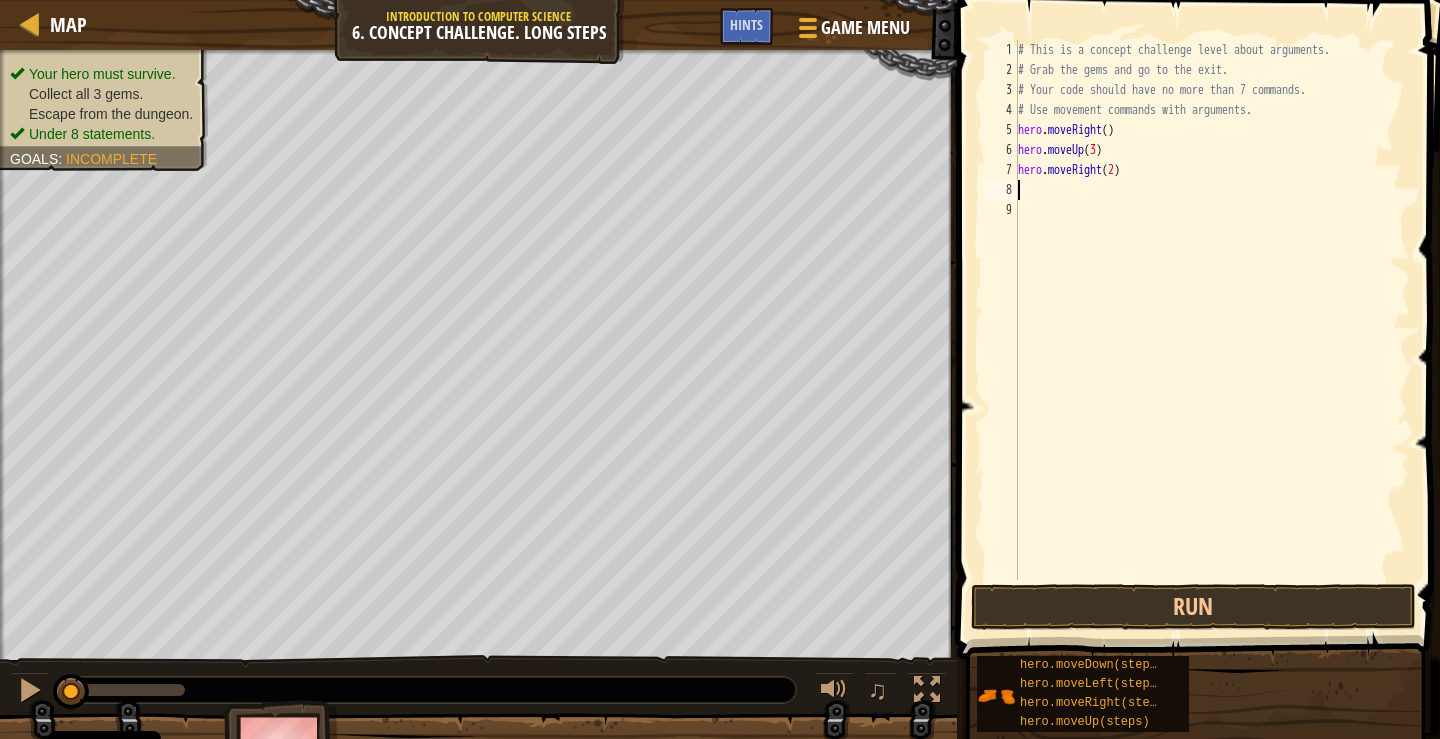scroll, scrollTop: 9, scrollLeft: 0, axis: vertical 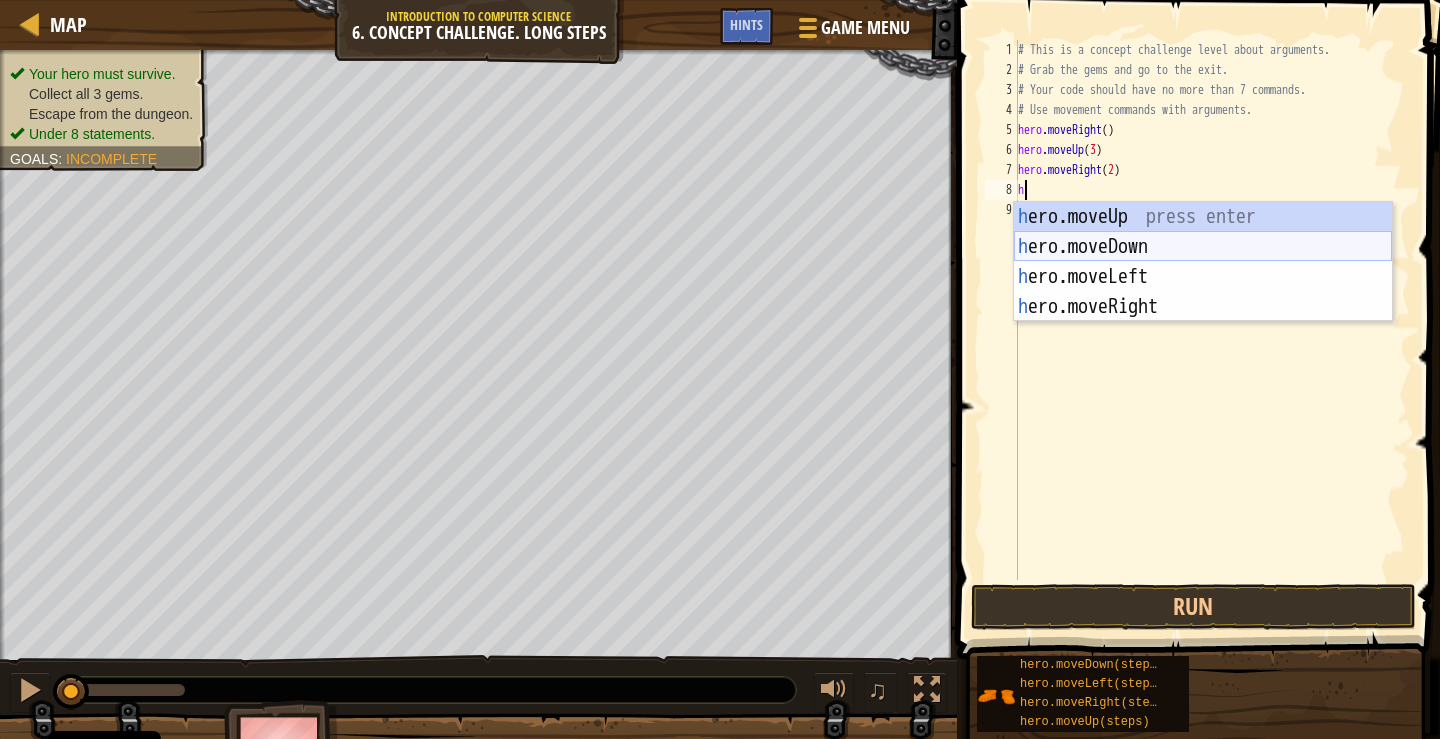 click on "h ero.moveUp press enter h ero.moveDown press enter h ero.moveLeft press enter h ero.moveRight press enter" at bounding box center (1203, 292) 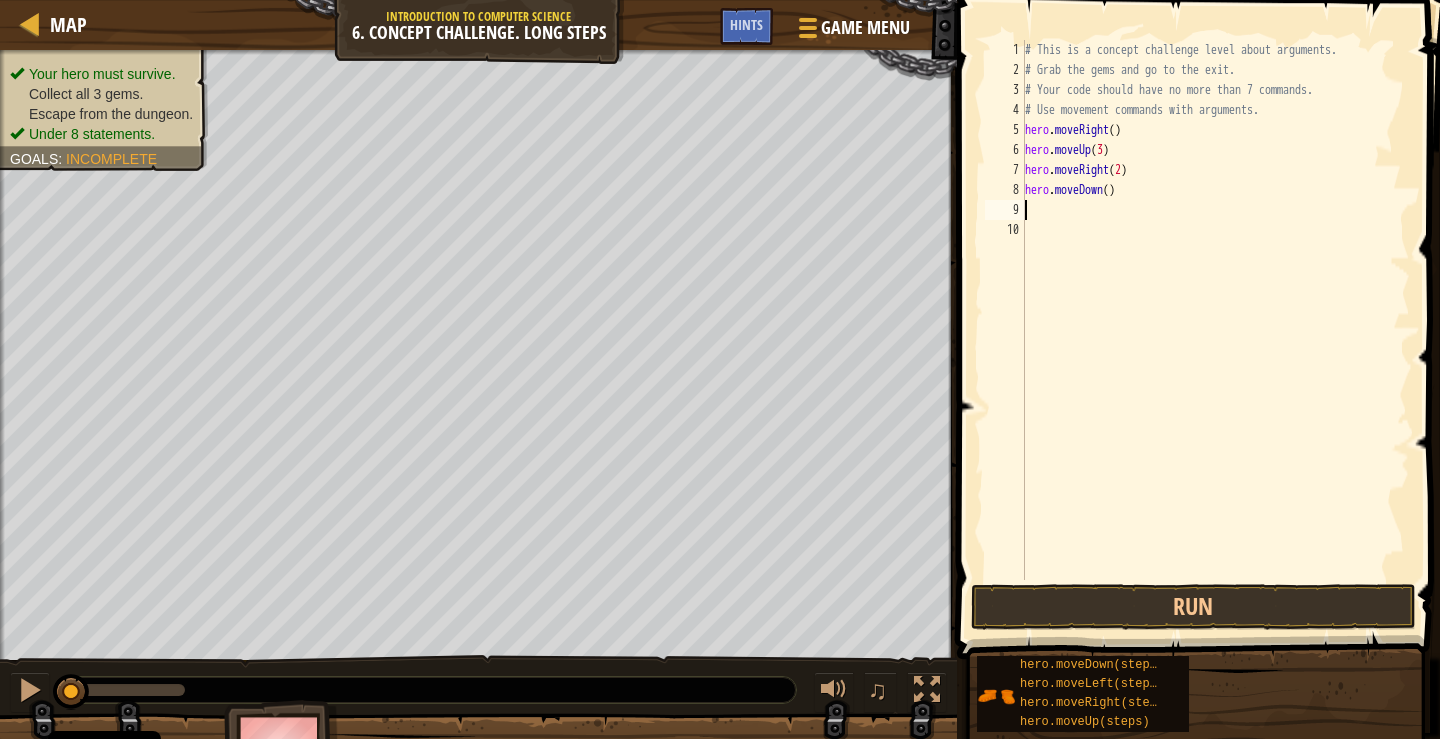type on "h" 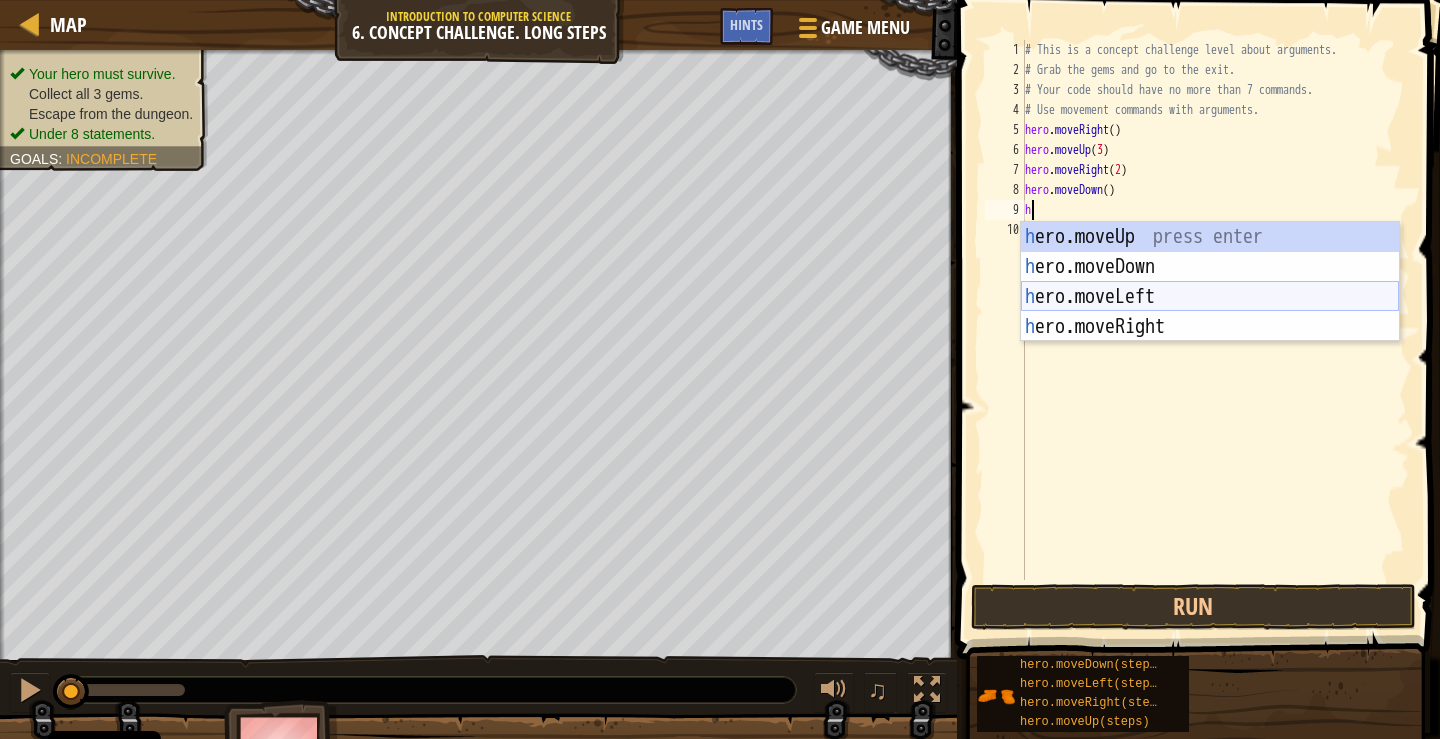click on "h ero.moveUp press enter h ero.moveDown press enter h ero.moveLeft press enter h ero.moveRight press enter" at bounding box center (1210, 312) 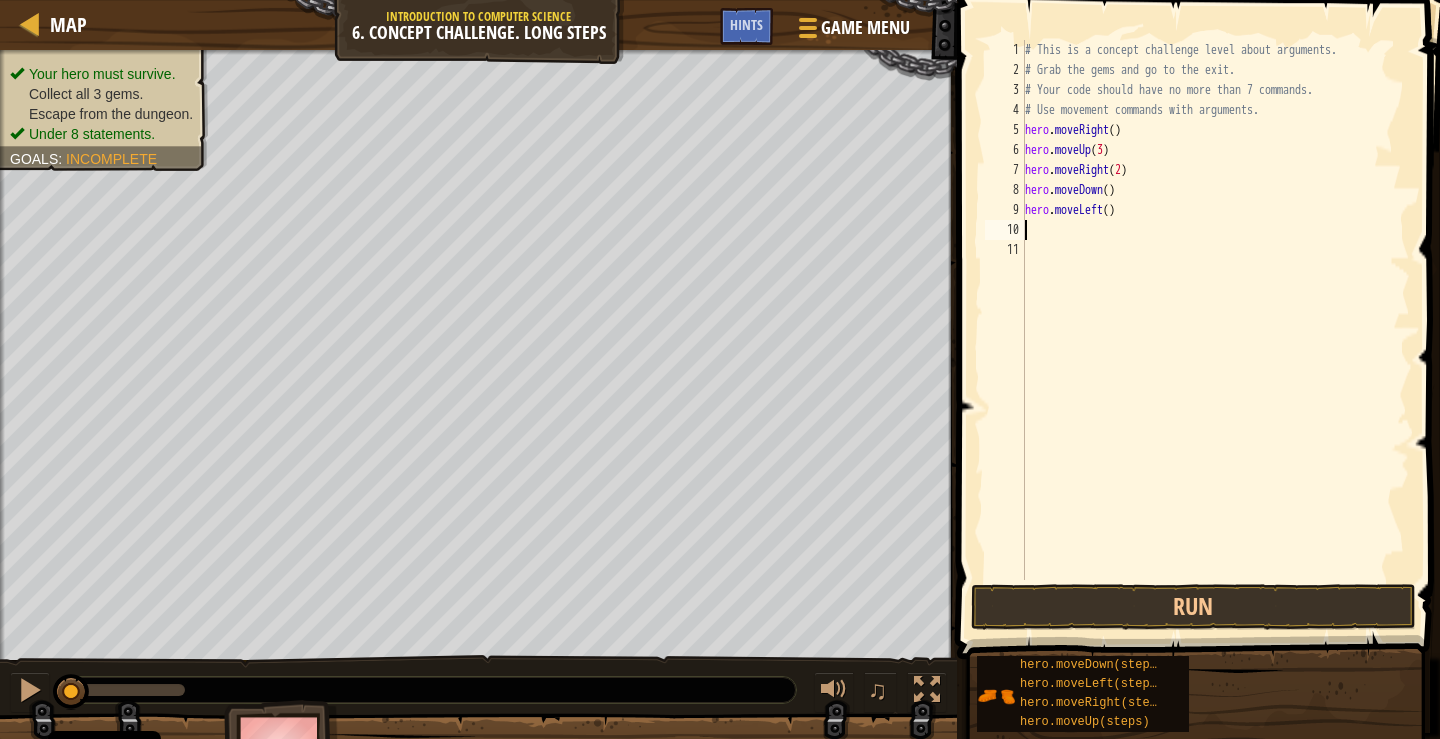 type on "h" 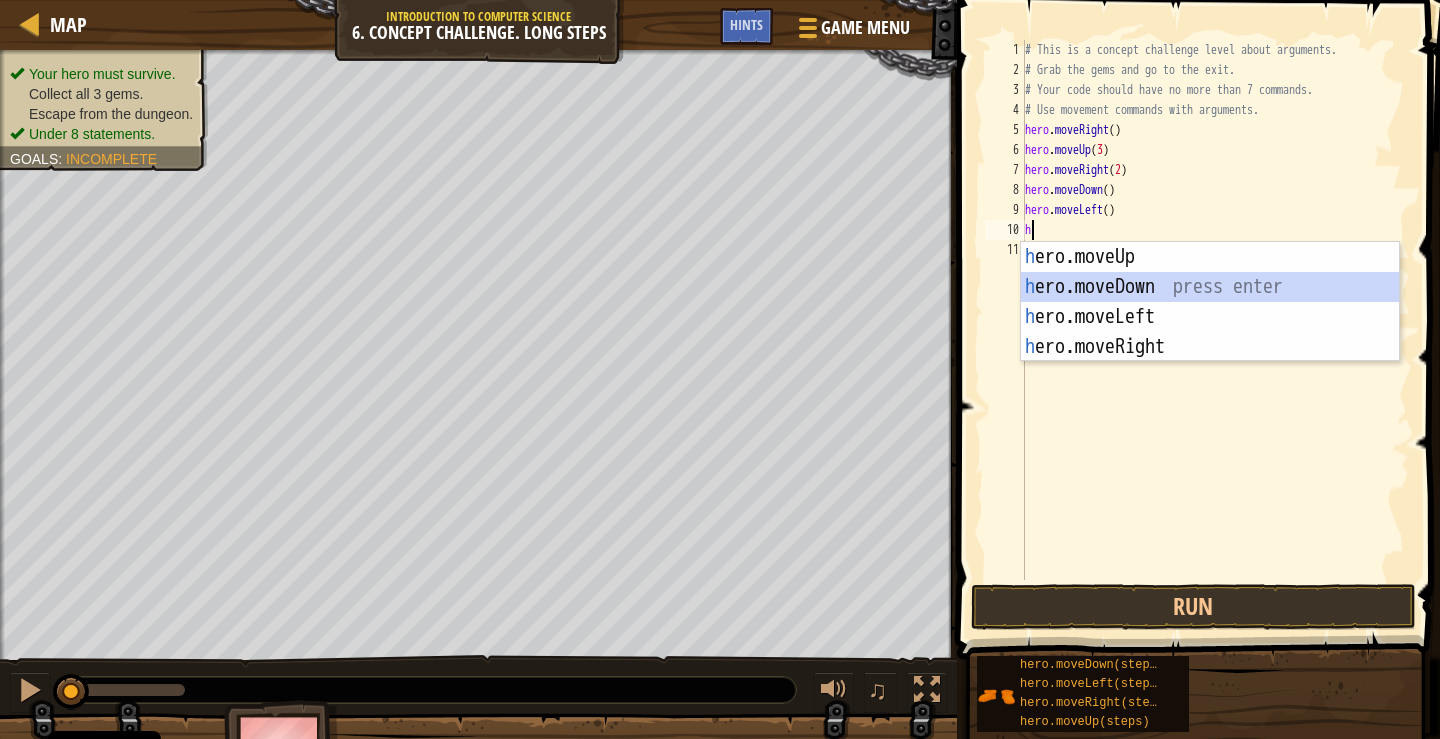 click on "h ero.moveUp press enter h ero.moveDown press enter h ero.moveLeft press enter h ero.moveRight press enter" at bounding box center [1210, 332] 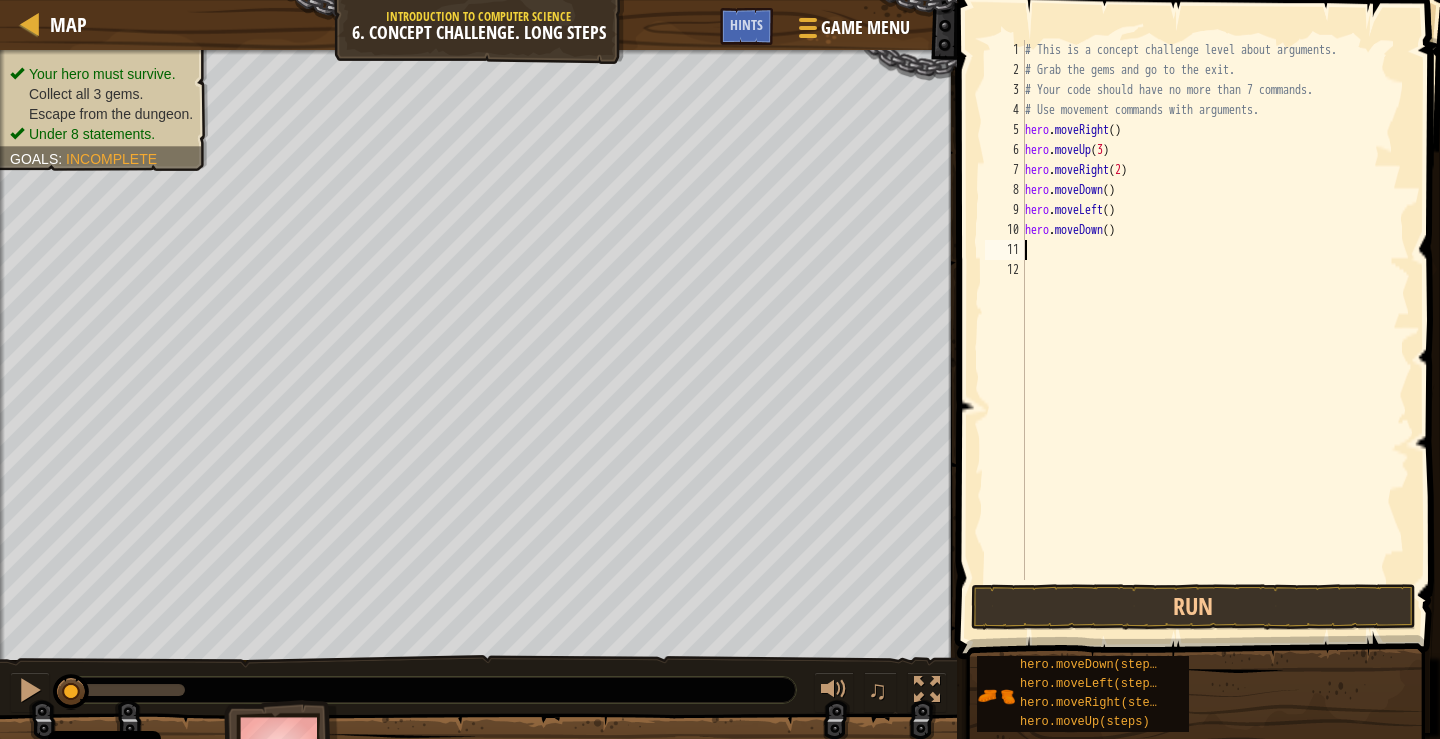 click on "# This is a concept challenge level about arguments. # Grab the gems and go to the exit. # Your code should have no more than 7 commands. # Use movement commands with arguments. hero . moveRight ( ) hero . moveUp ( 3 ) hero . moveRight ( 2 ) hero . moveDown ( ) hero . moveLeft ( ) hero . moveDown ( )" at bounding box center (1216, 330) 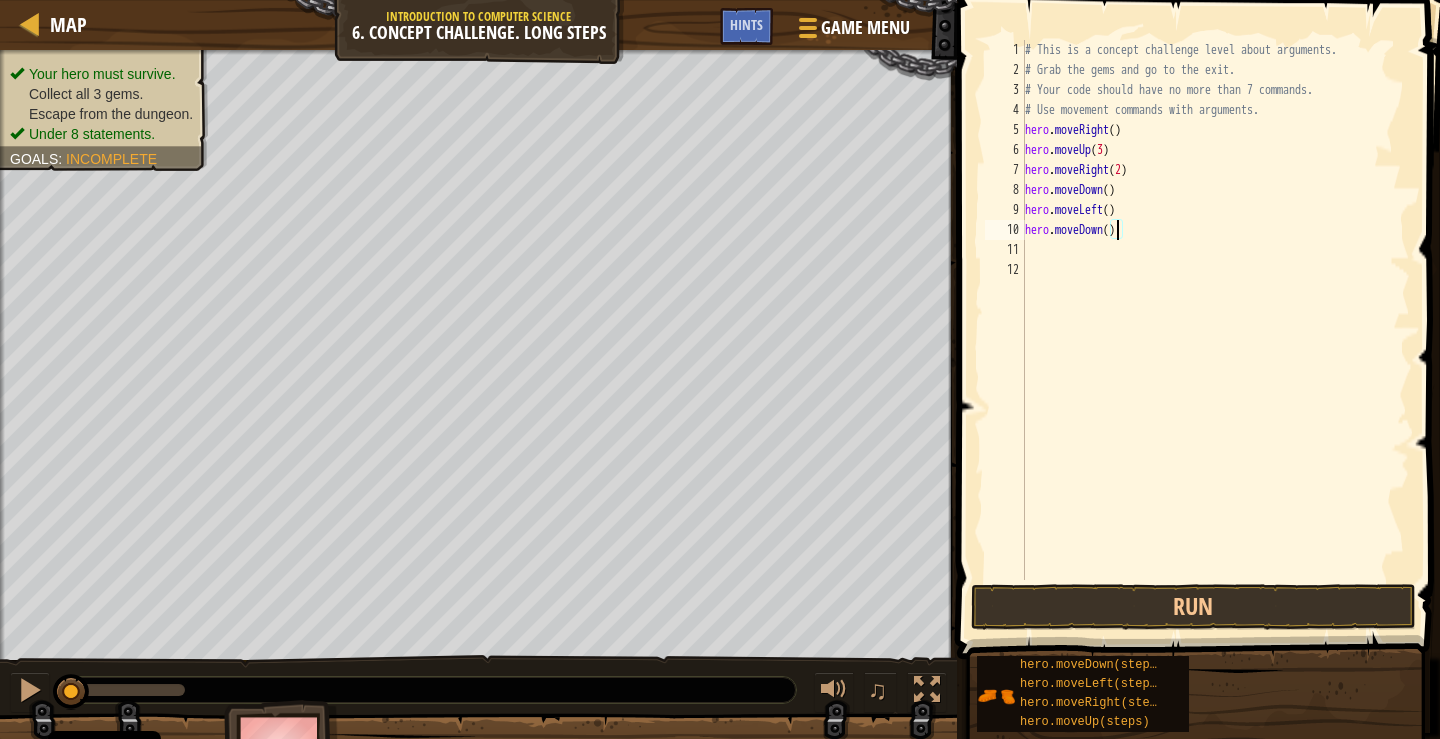 type on "hero.moveDown(2)" 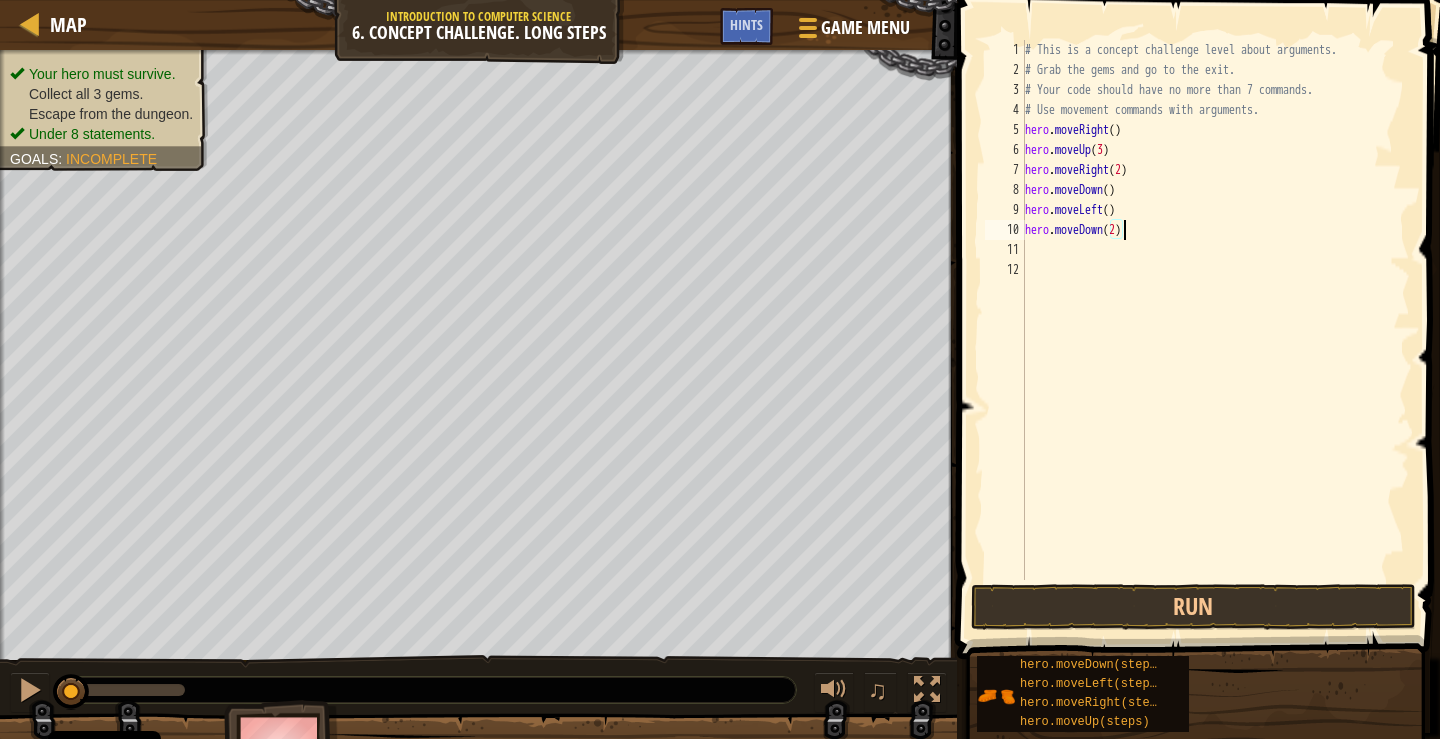 scroll, scrollTop: 9, scrollLeft: 8, axis: both 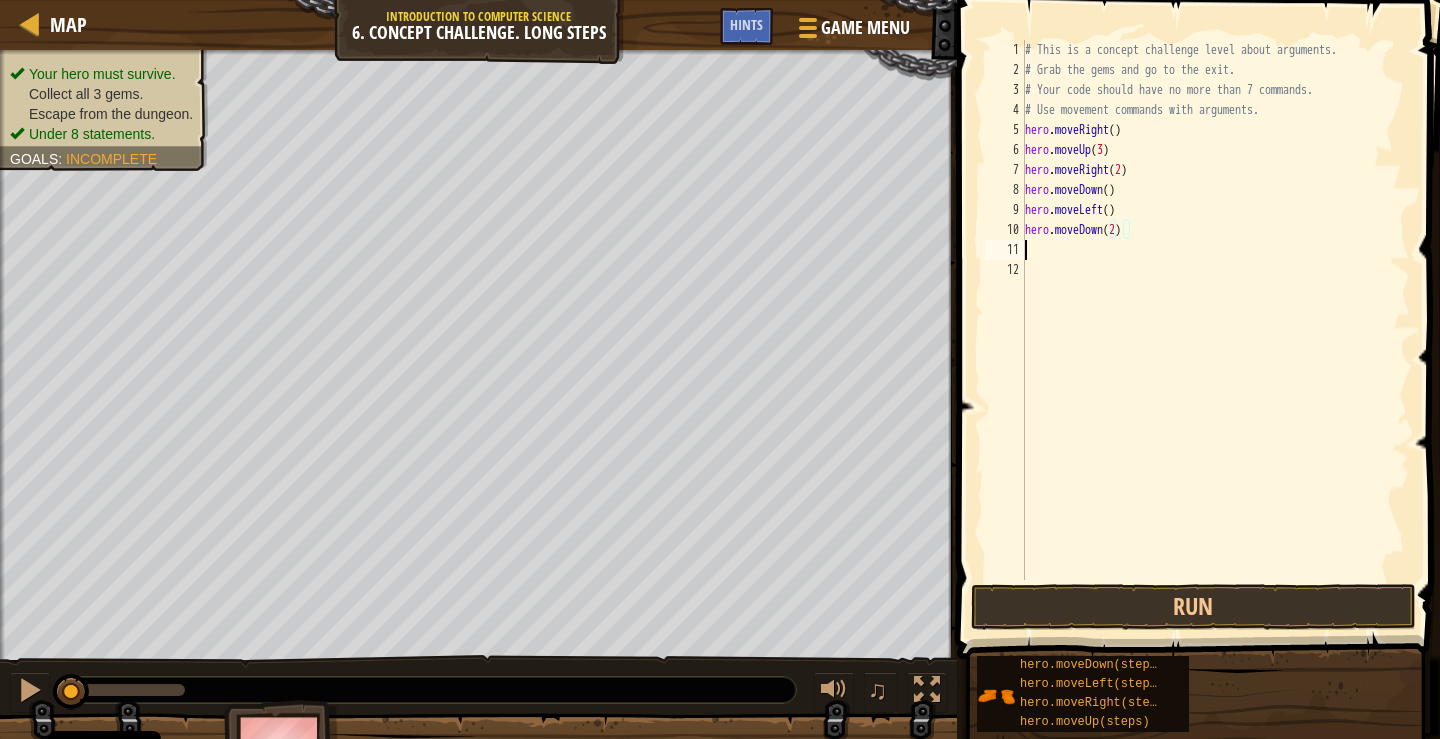 click on "# This is a concept challenge level about arguments. # Grab the gems and go to the exit. # Your code should have no more than 7 commands. # Use movement commands with arguments. hero . moveRight ( ) hero . moveUp ( 3 ) hero . moveRight ( 2 ) hero . moveDown ( ) hero . moveLeft ( ) hero . moveDown ( 2 )" at bounding box center (1216, 330) 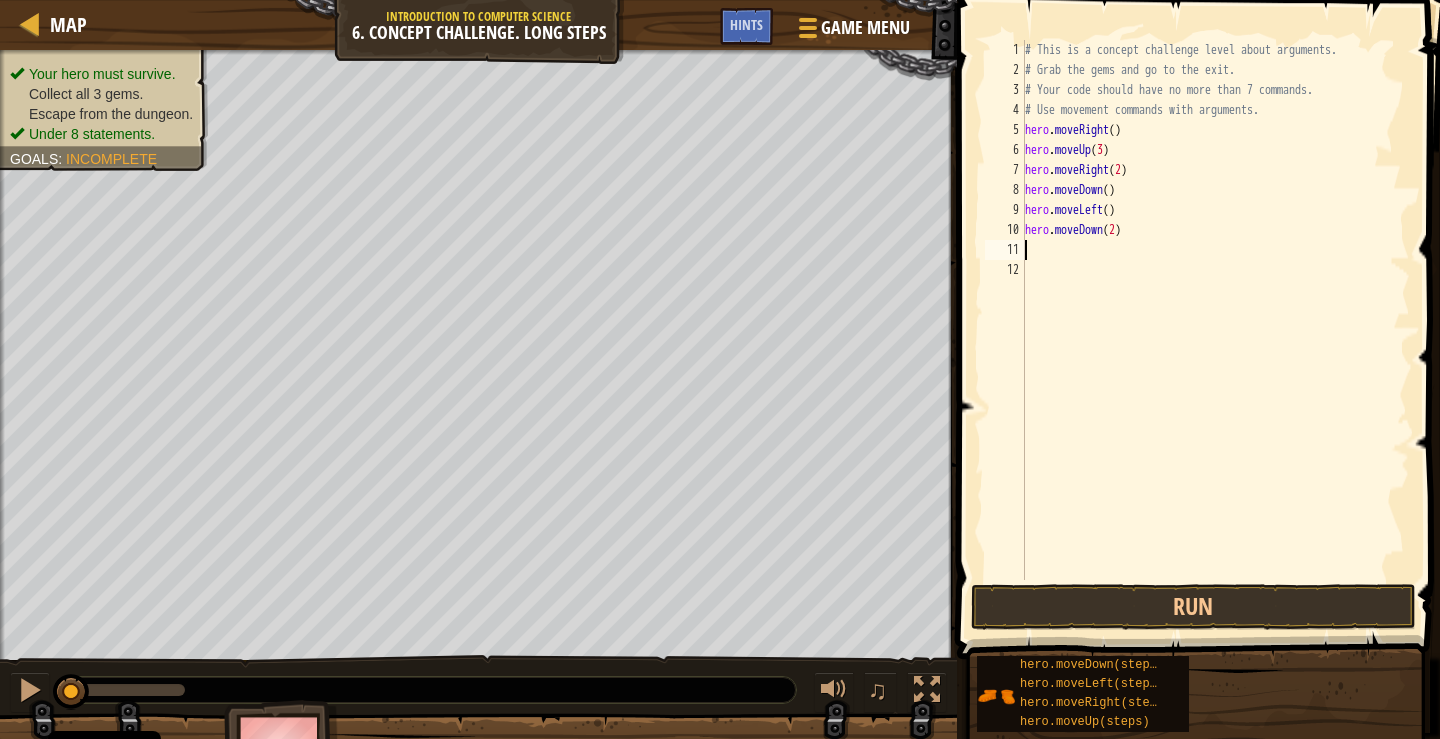 scroll, scrollTop: 9, scrollLeft: 0, axis: vertical 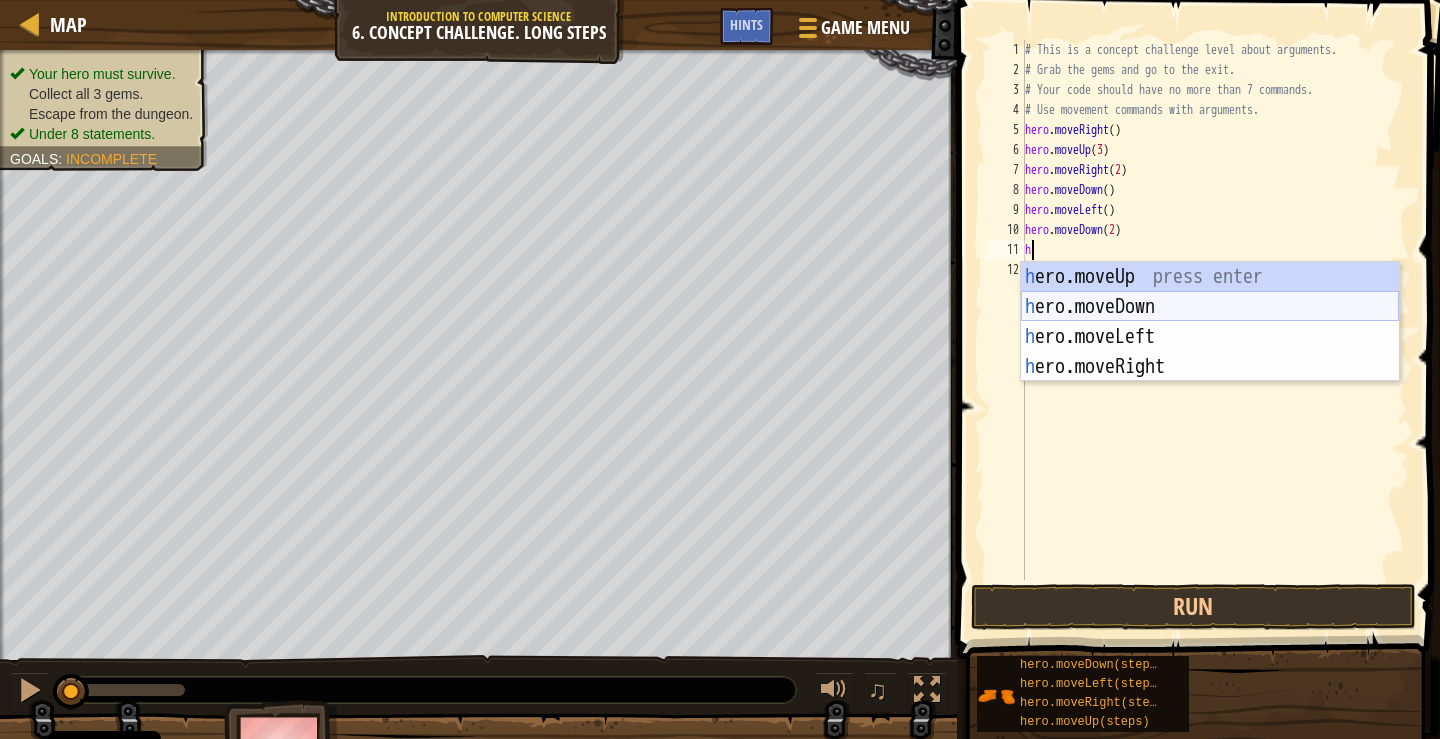 click on "h ero.moveUp press enter h ero.moveDown press enter h ero.moveLeft press enter h ero.moveRight press enter" at bounding box center [1210, 352] 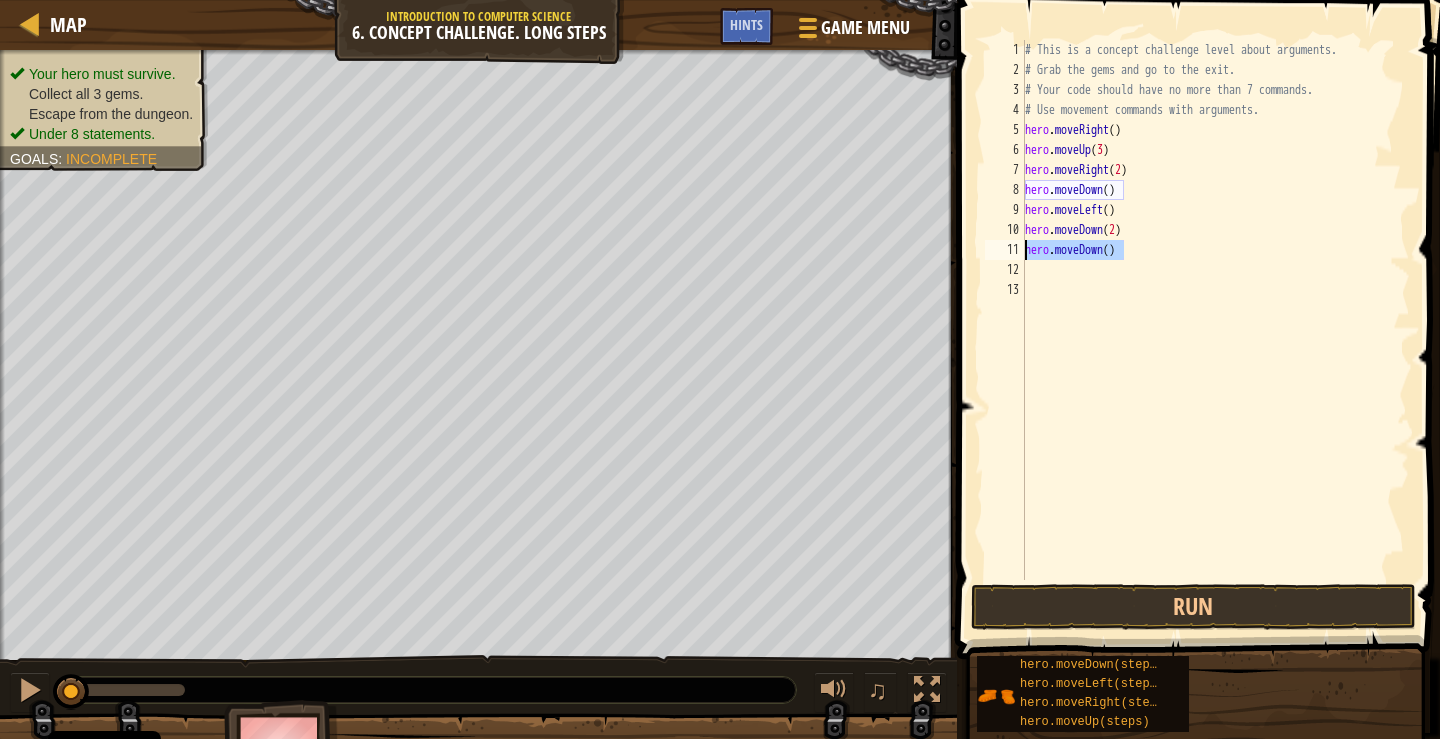 drag, startPoint x: 1126, startPoint y: 250, endPoint x: 1025, endPoint y: 251, distance: 101.00495 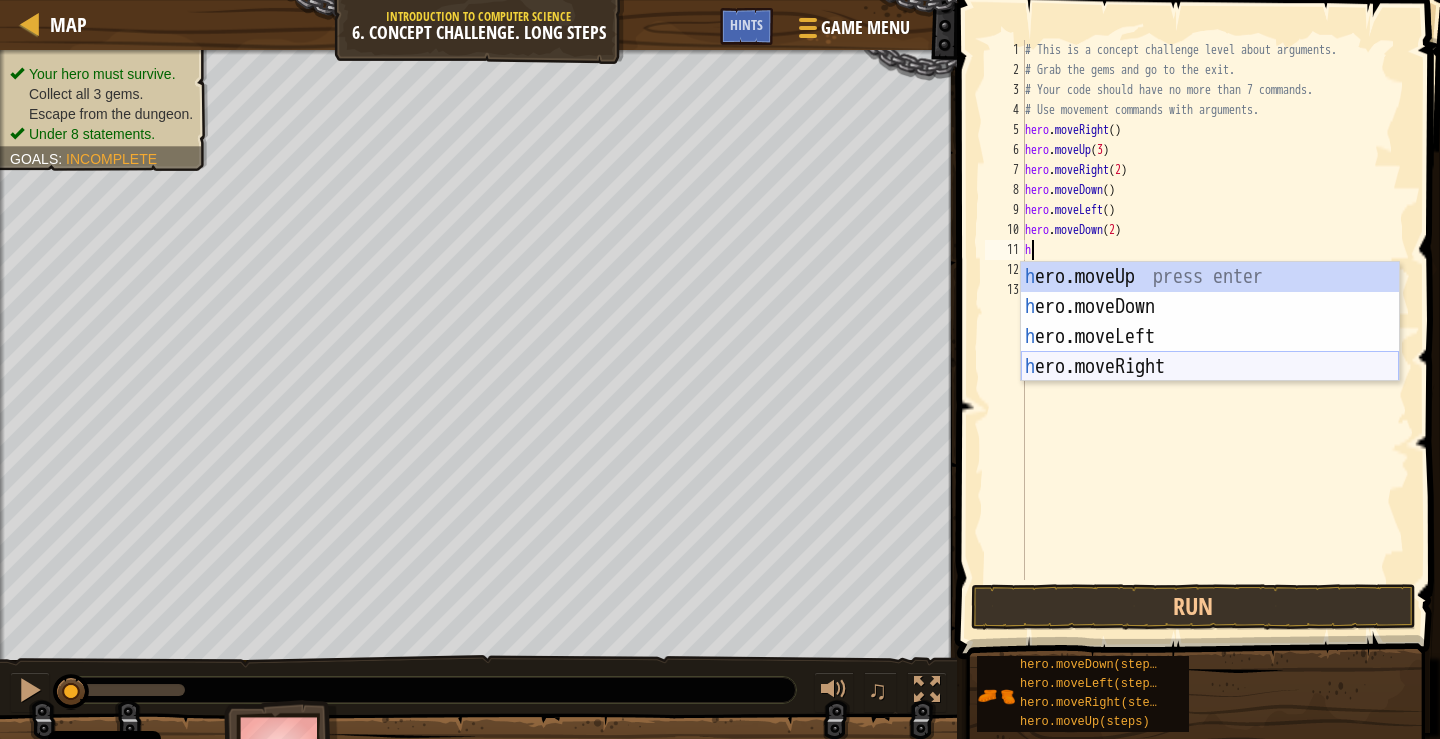 click on "h ero.moveUp press enter h ero.moveDown press enter h ero.moveLeft press enter h ero.moveRight press enter" at bounding box center [1210, 352] 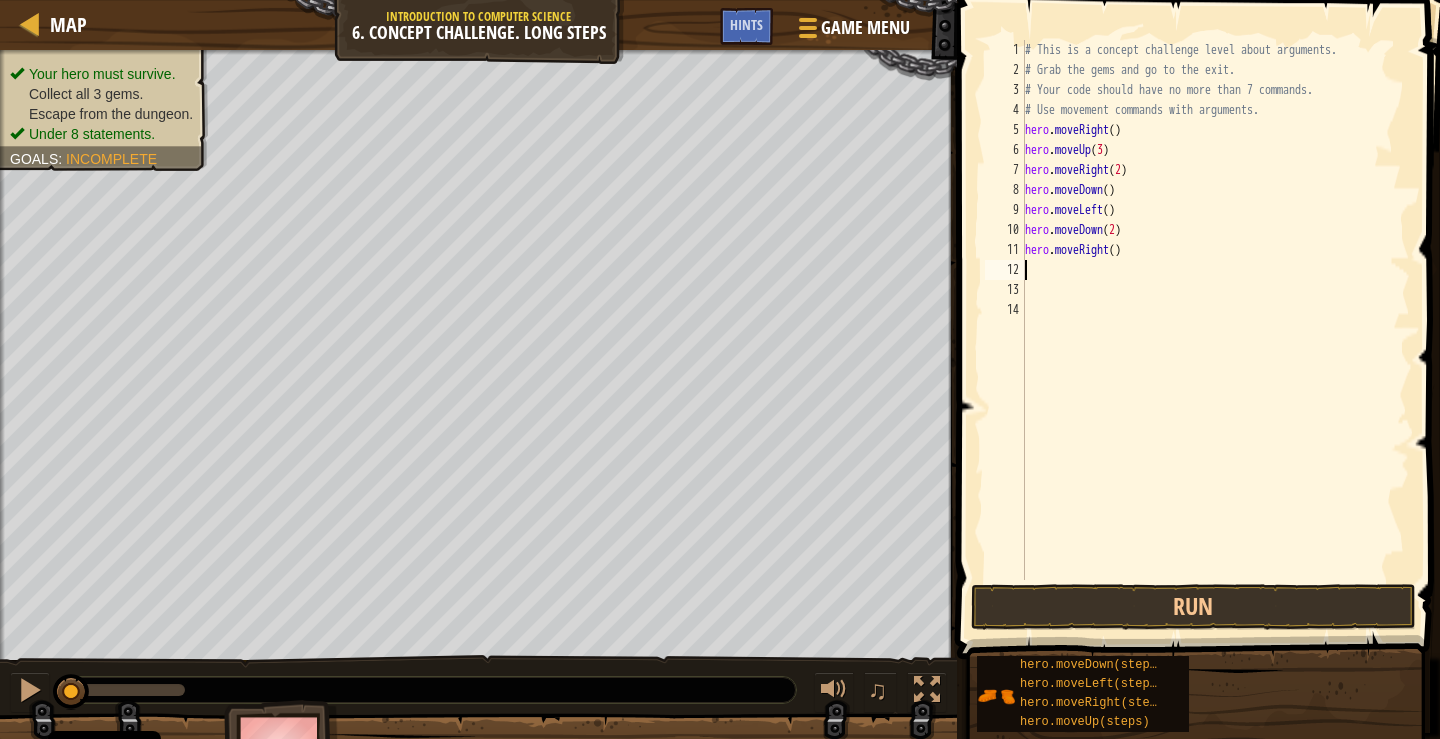 click on "# This is a concept challenge level about arguments. # Grab the gems and go to the exit. # Your code should have no more than 7 commands. # Use movement commands with arguments. hero . moveRight ( ) hero . moveUp ( 3 ) hero . moveRight ( 2 ) hero . moveDown ( ) hero . moveLeft ( ) hero . moveDown ( 2 ) hero . moveRight ( )" at bounding box center (1216, 330) 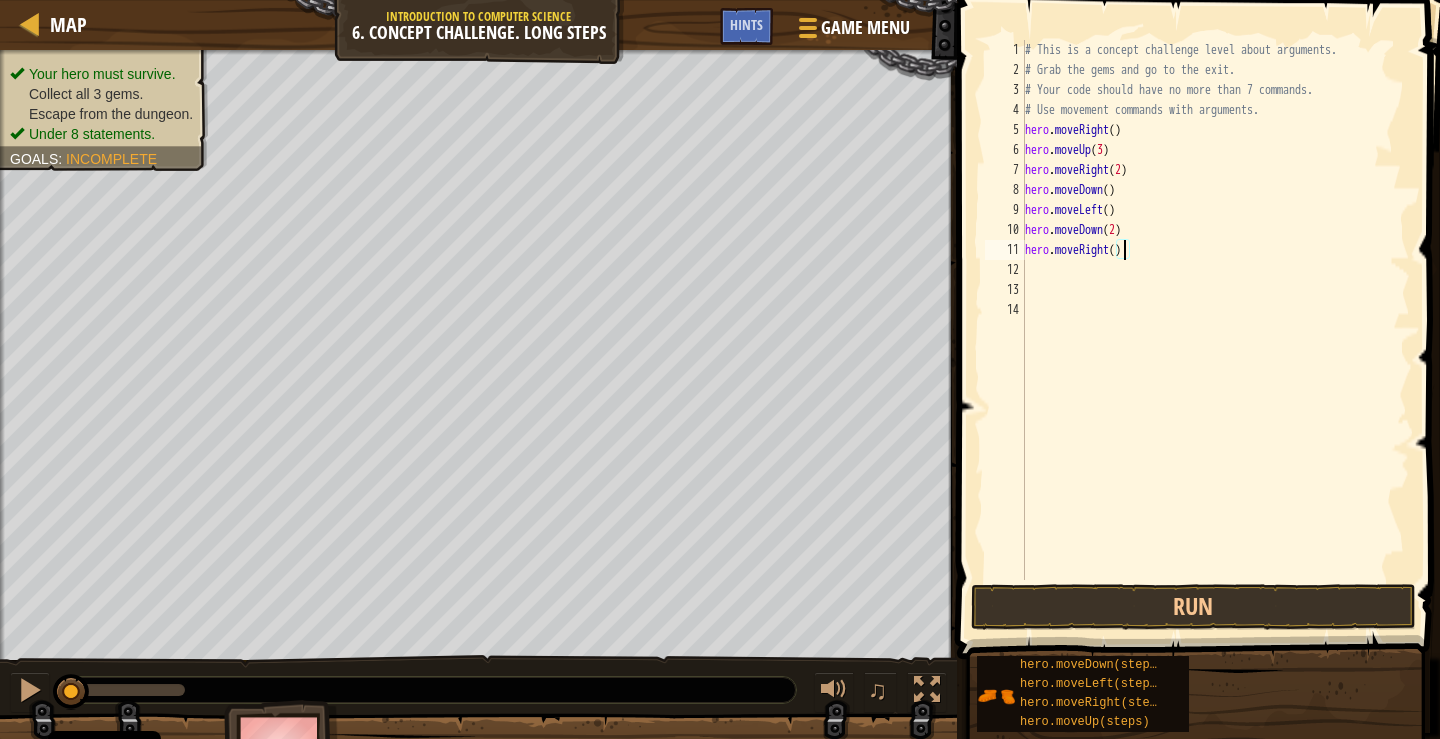 type on "hero.moveRight(3)" 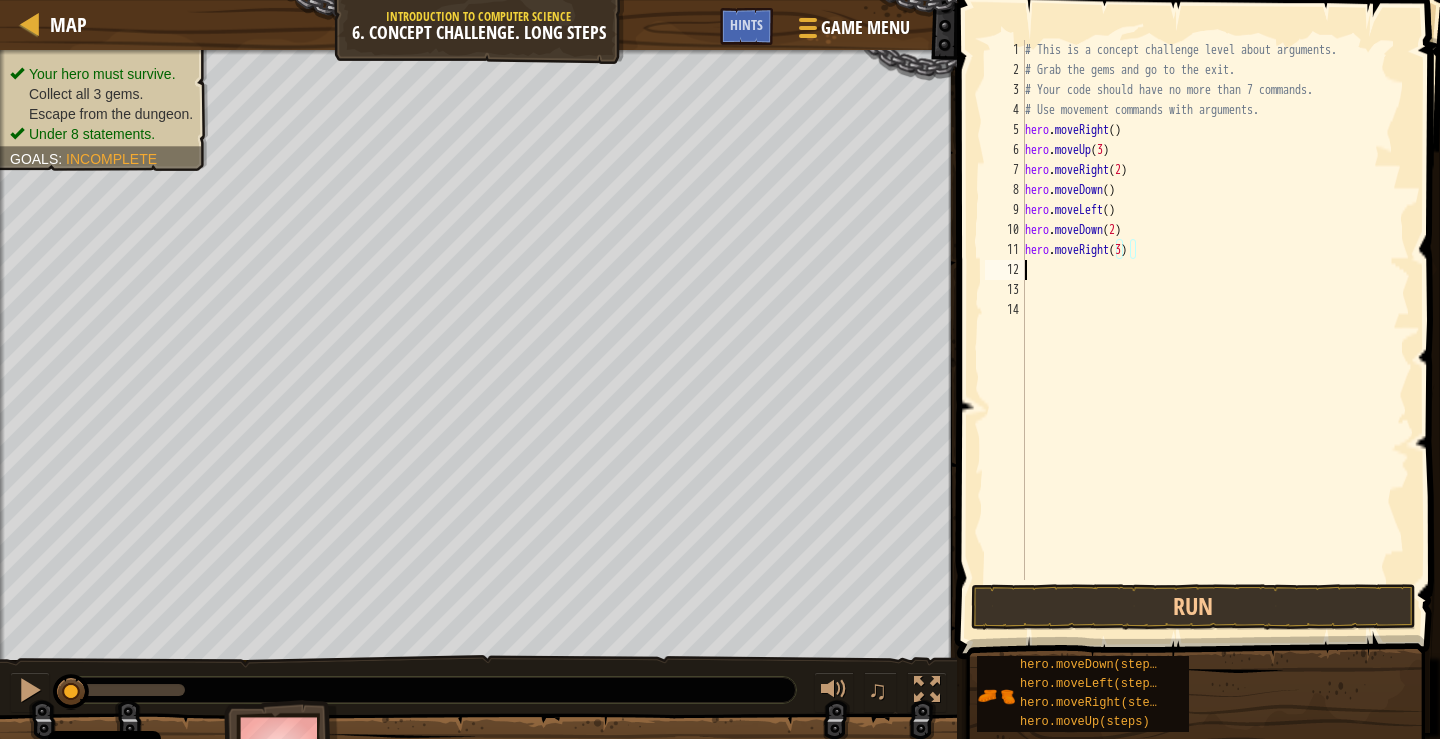 click on "# This is a concept challenge level about arguments. # Grab the gems and go to the exit. # Your code should have no more than 7 commands. # Use movement commands with arguments. hero . moveRight ( ) hero . moveUp ( 3 ) hero . moveRight ( 2 ) hero . moveDown ( ) hero . moveLeft ( ) hero . moveDown ( 2 ) hero . moveRight ( 3 )" at bounding box center (1216, 330) 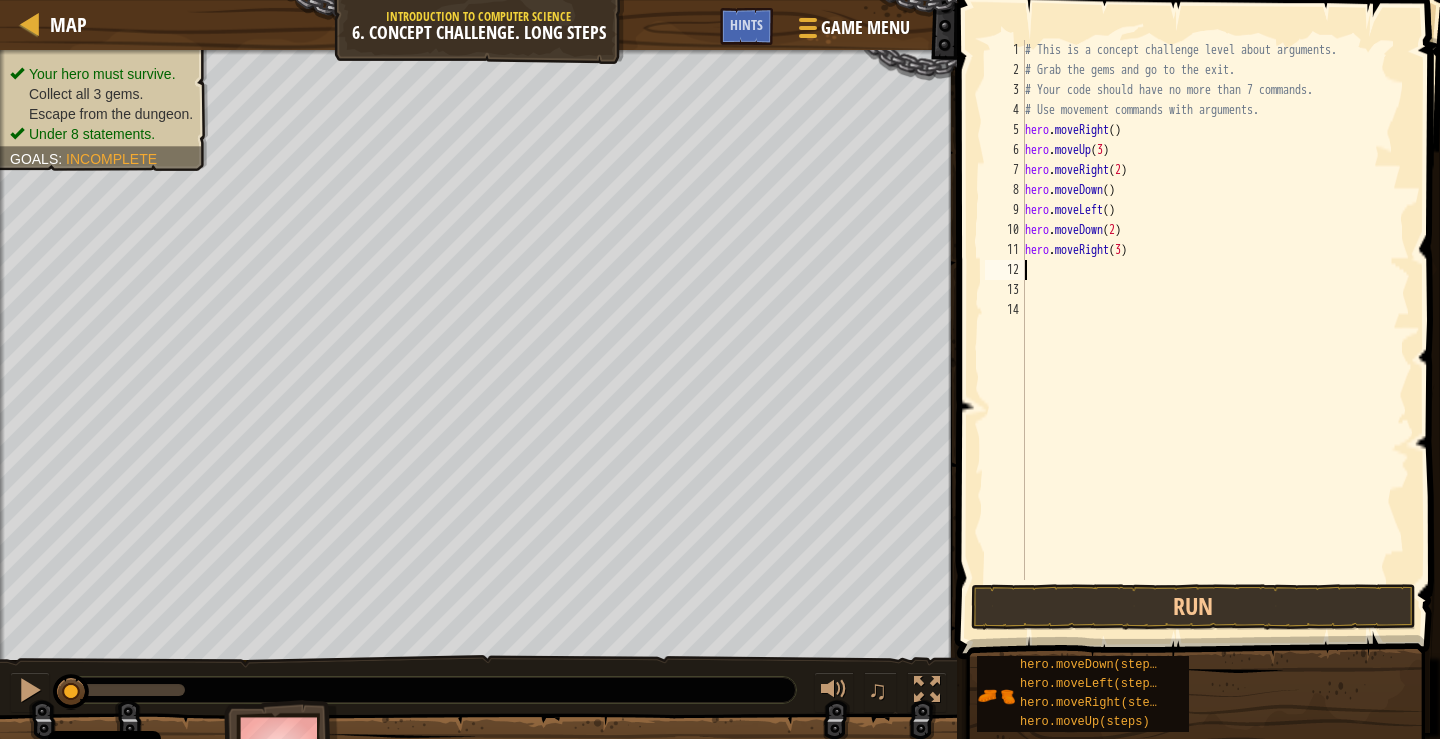 scroll, scrollTop: 9, scrollLeft: 0, axis: vertical 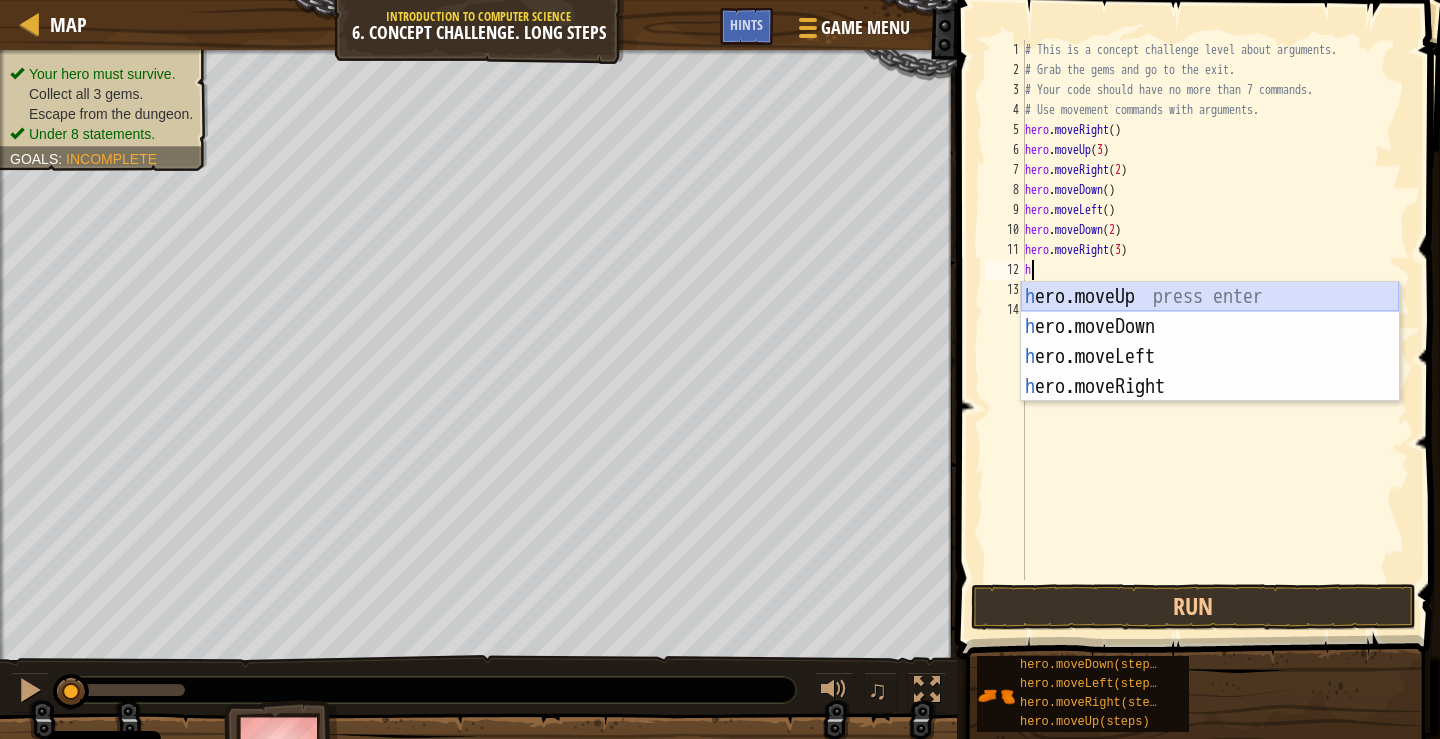 click on "h ero.moveUp press enter h ero.moveDown press enter h ero.moveLeft press enter h ero.moveRight press enter" at bounding box center [1210, 372] 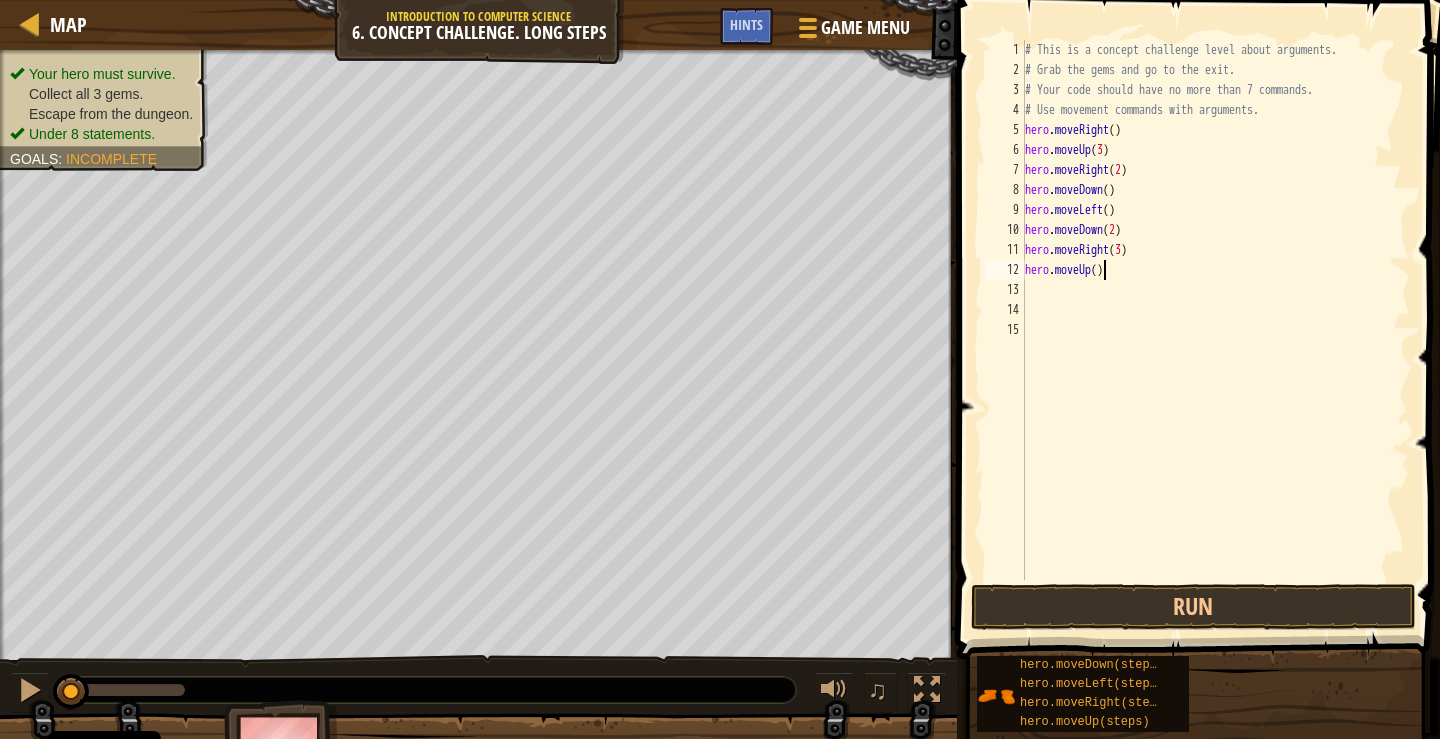 click on "# This is a concept challenge level about arguments. # Grab the gems and go to the exit. # Your code should have no more than 7 commands. # Use movement commands with arguments. hero . moveRight ( ) hero . moveUp ( 3 ) hero . moveRight ( 2 ) hero . moveDown ( ) hero . moveLeft ( ) hero . moveDown ( 2 ) hero . moveRight ( 3 ) hero . moveUp ( )" at bounding box center [1216, 330] 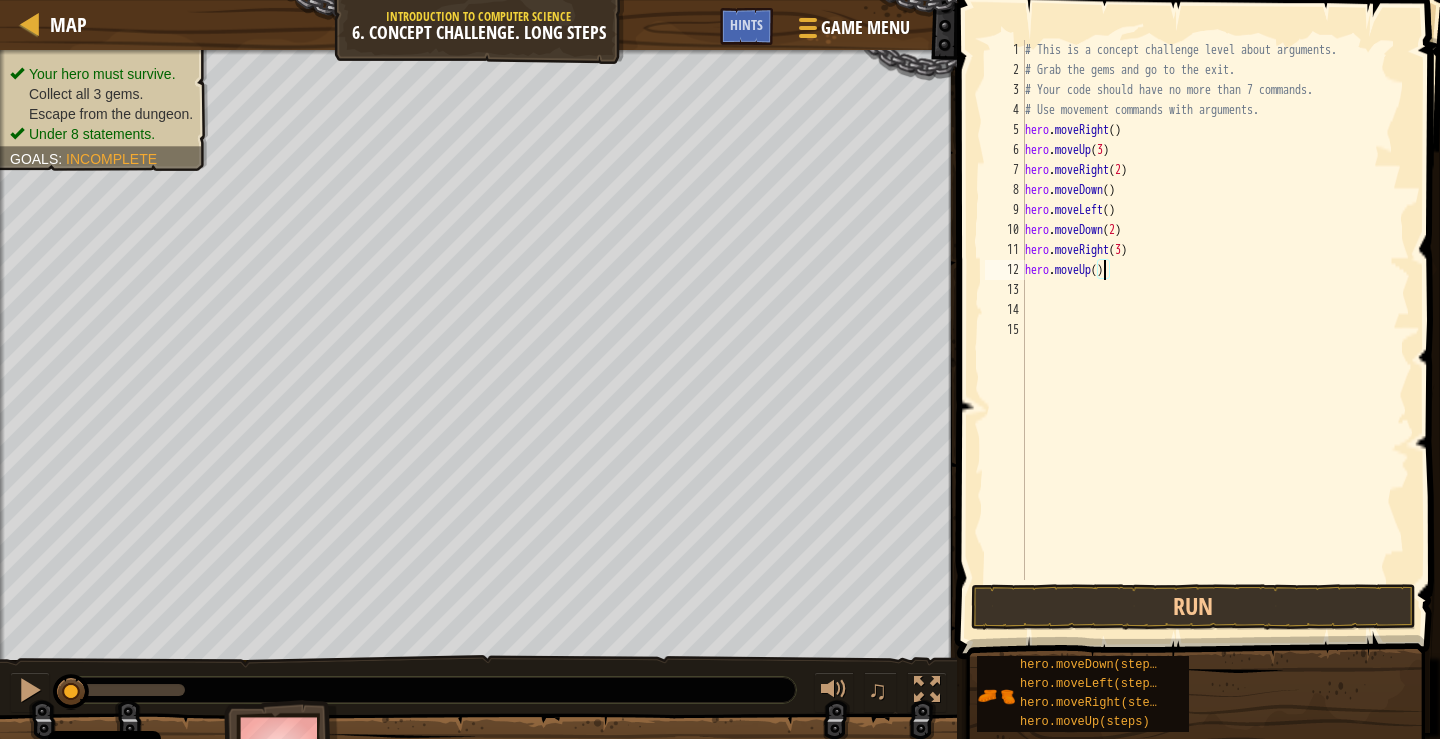 type on "hero.moveUp(3)" 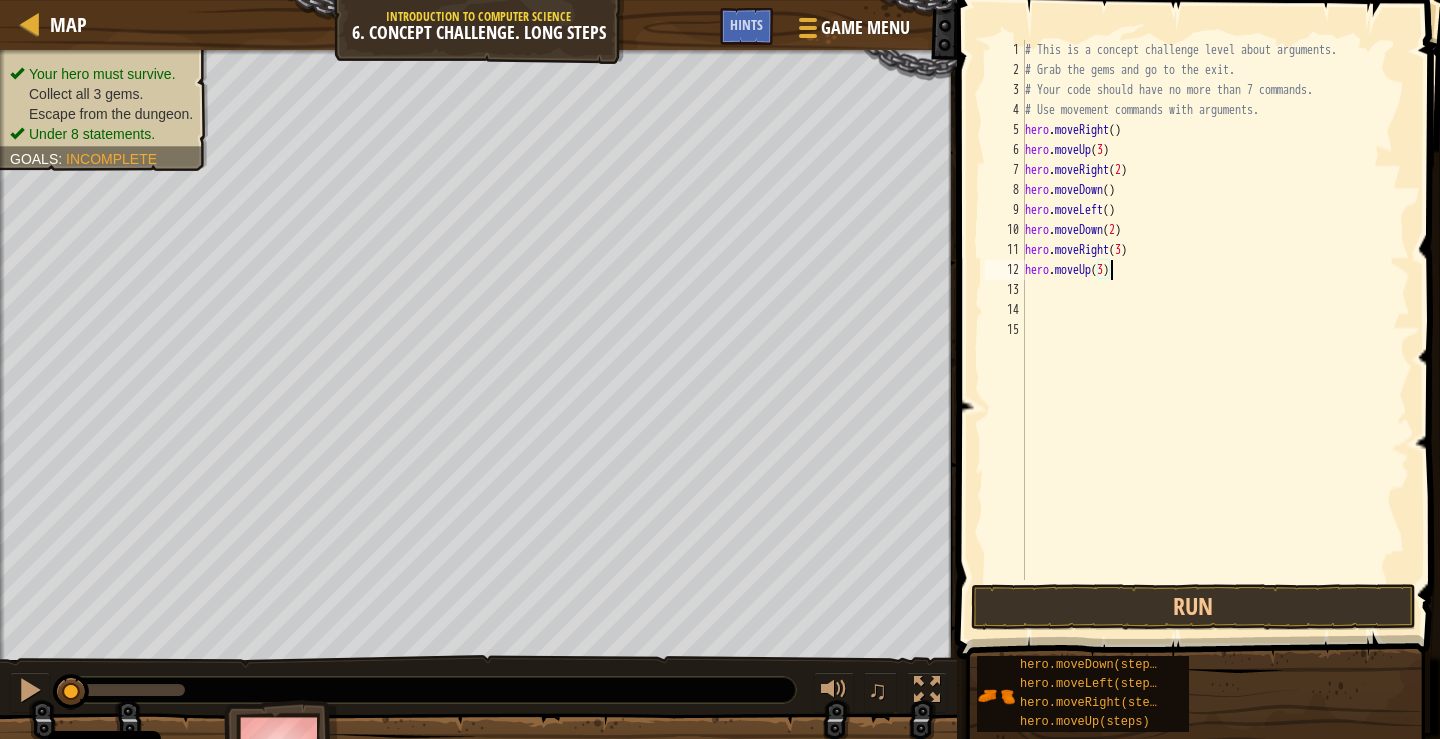 scroll, scrollTop: 9, scrollLeft: 7, axis: both 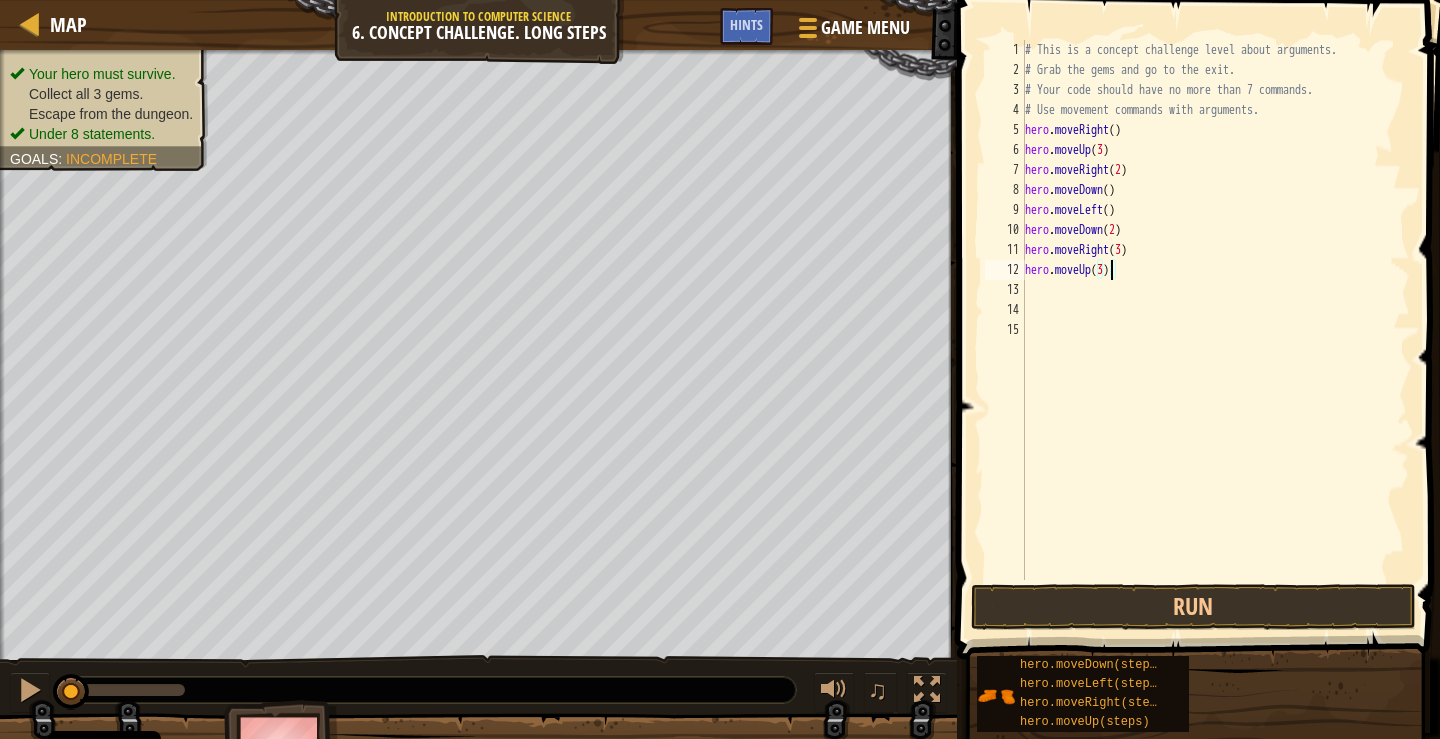 click on "# This is a concept challenge level about arguments. # Grab the gems and go to the exit. # Your code should have no more than 7 commands. # Use movement commands with arguments. hero . moveRight ( ) hero . moveUp ( 3 ) hero . moveRight ( 2 ) hero . moveDown ( ) hero . moveLeft ( ) hero . moveDown ( 2 ) hero . moveRight ( 3 ) hero . moveUp ( 3 )" at bounding box center (1216, 330) 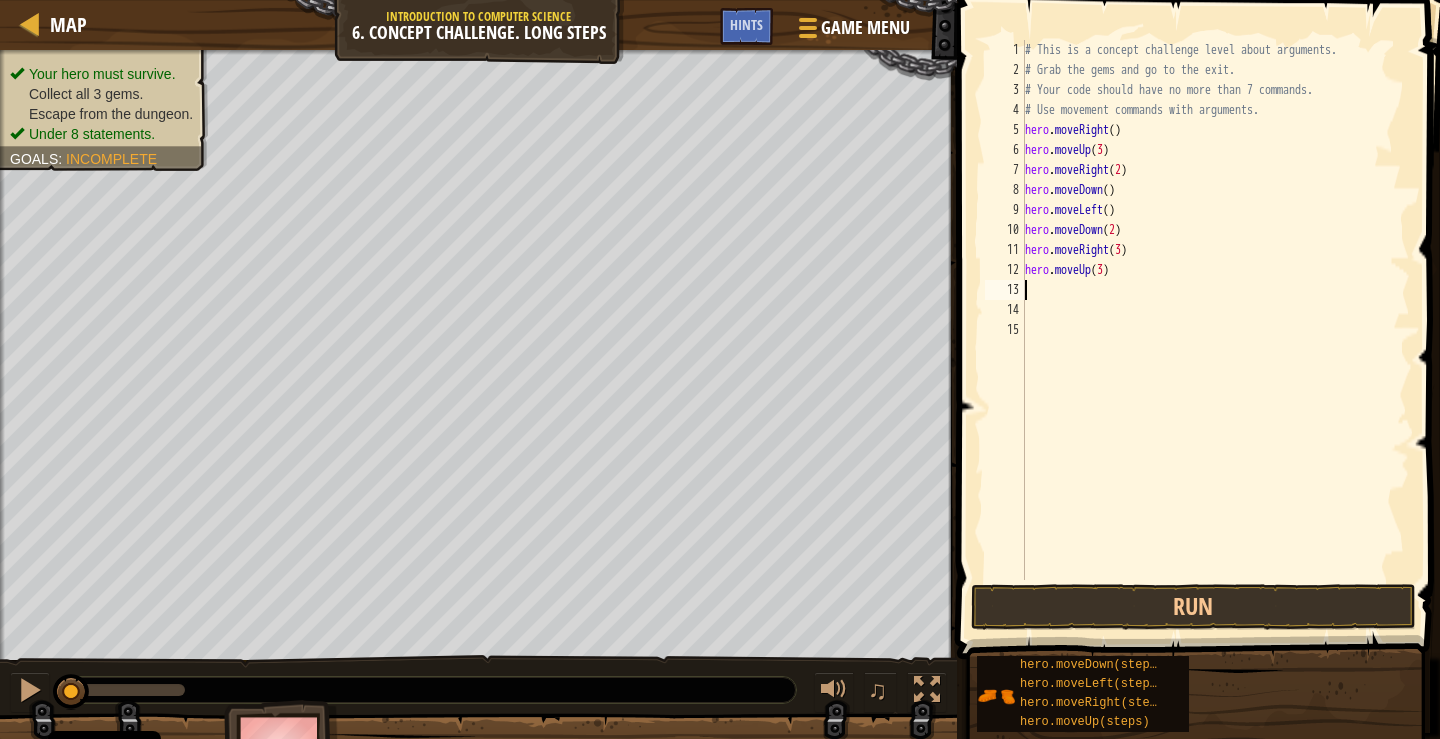 scroll, scrollTop: 9, scrollLeft: 0, axis: vertical 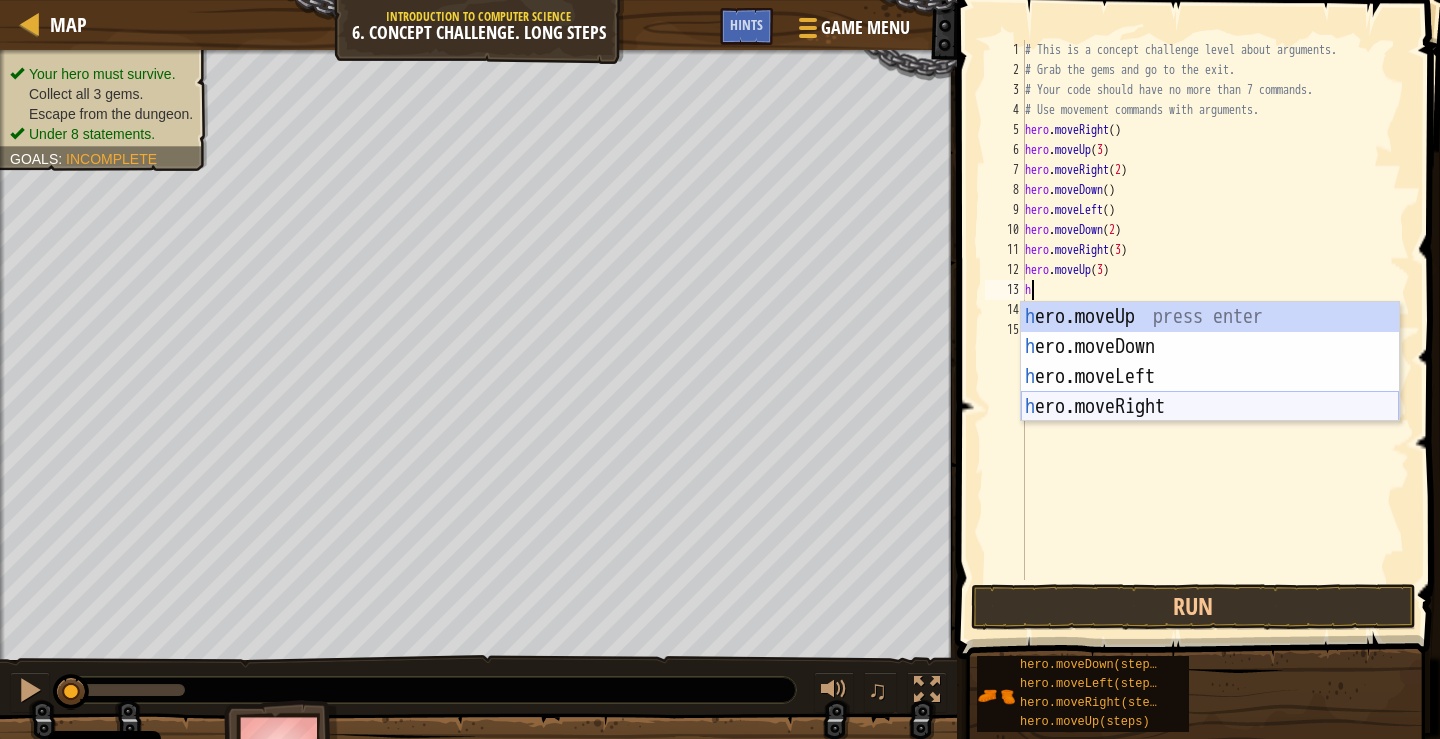 click on "h ero.moveUp press enter h ero.moveDown press enter h ero.moveLeft press enter h ero.moveRight press enter" at bounding box center (1210, 392) 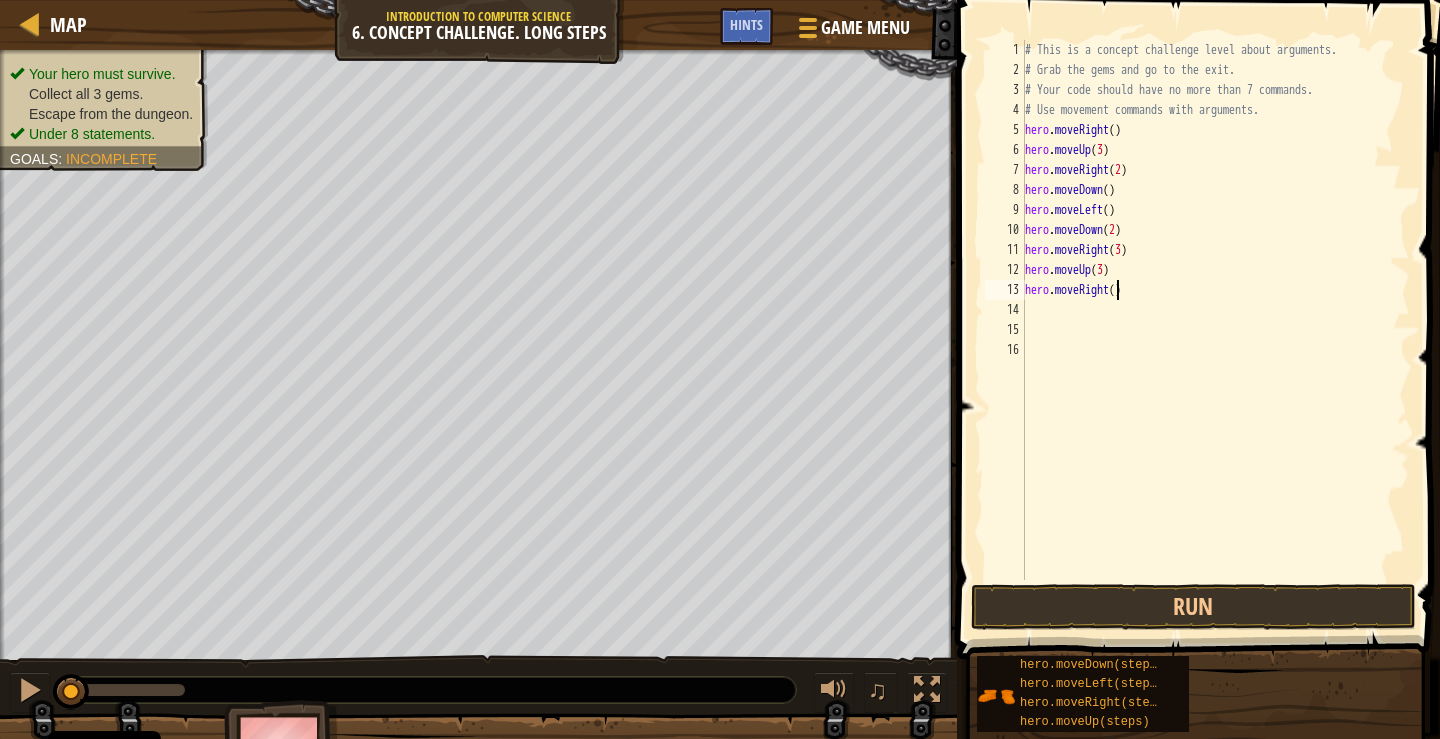 click on "# This is a concept challenge level about arguments. # Grab the gems and go to the exit. # Your code should have no more than 7 commands. # Use movement commands with arguments. hero . moveRight ( ) hero . moveUp ( 3 ) hero . moveRight ( 2 ) hero . moveDown ( ) hero . moveLeft ( ) hero . moveDown ( 2 ) hero . moveRight ( 3 ) hero . moveUp ( 3 ) hero . moveRight ( )" at bounding box center (1216, 330) 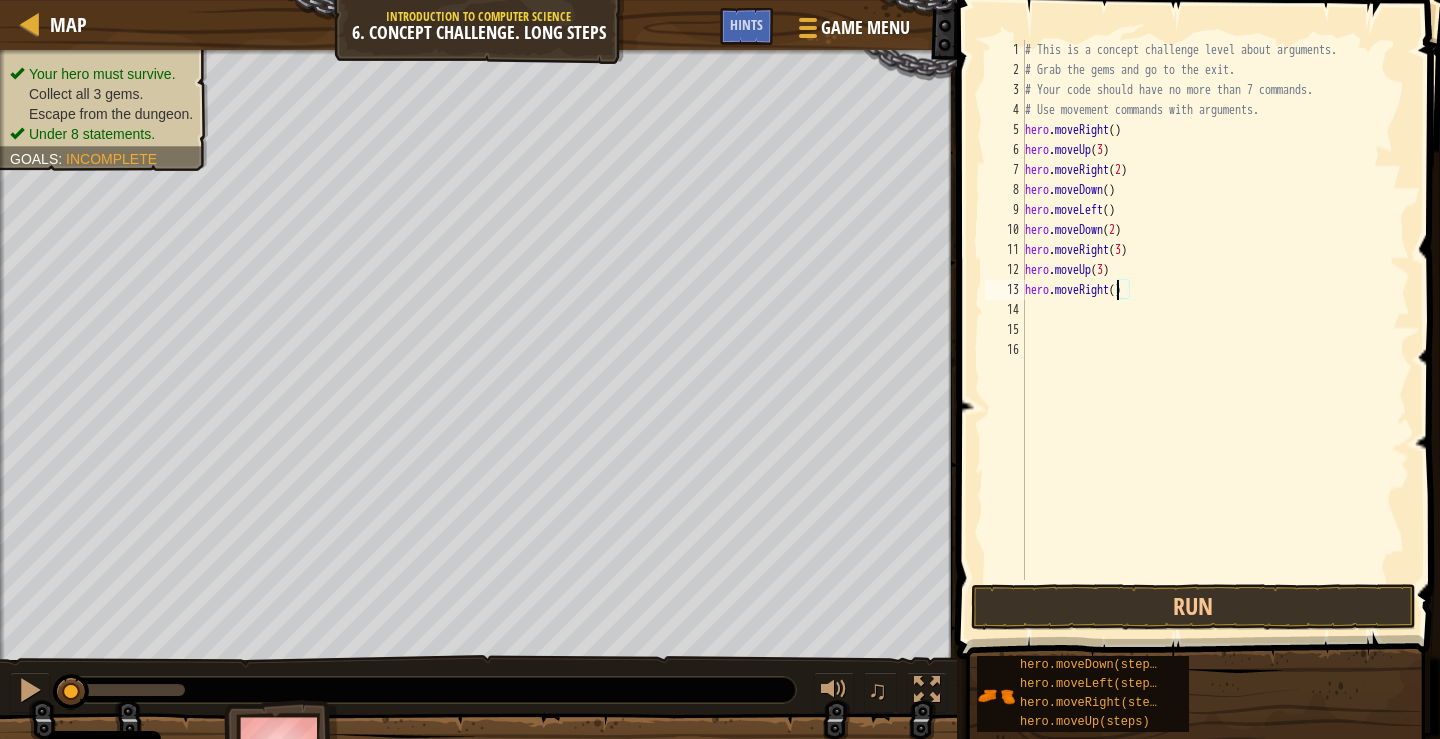 click on "# This is a concept challenge level about arguments. # Grab the gems and go to the exit. # Your code should have no more than 7 commands. # Use movement commands with arguments. hero . moveRight ( ) hero . moveUp ( 3 ) hero . moveRight ( 2 ) hero . moveDown ( ) hero . moveLeft ( ) hero . moveDown ( 2 ) hero . moveRight ( 3 ) hero . moveUp ( 3 ) hero . moveRight ( )" at bounding box center (1216, 330) 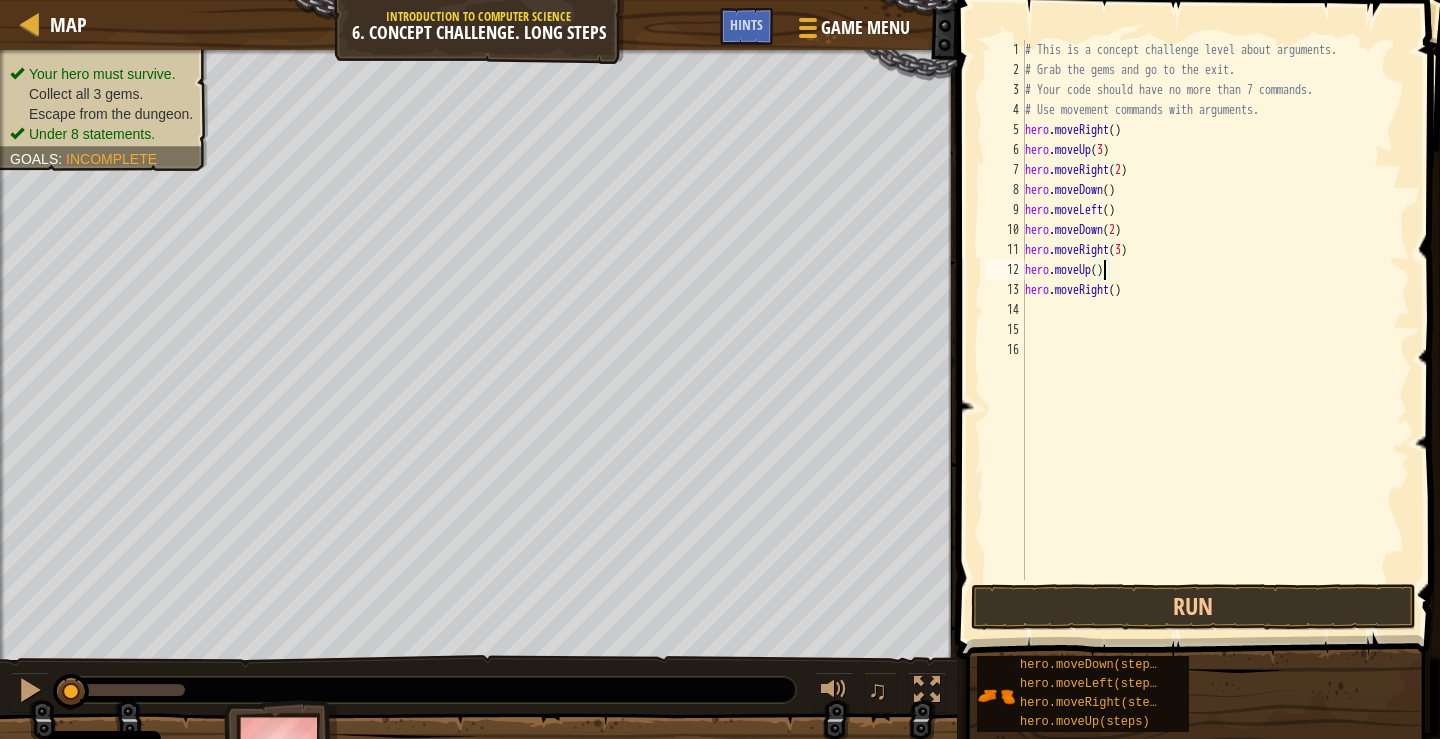 scroll, scrollTop: 9, scrollLeft: 7, axis: both 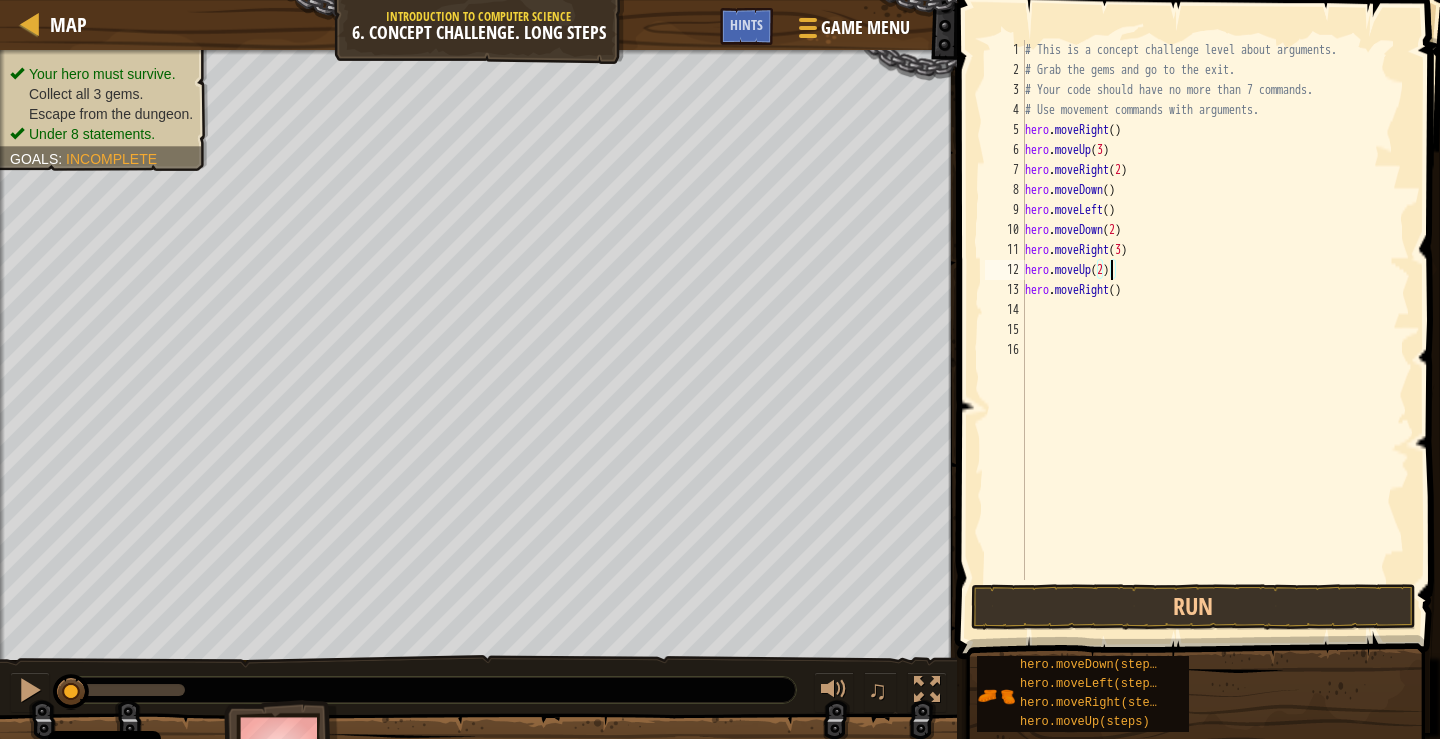 click on "# This is a concept challenge level about arguments. # Grab the gems and go to the exit. # Your code should have no more than 7 commands. # Use movement commands with arguments. hero . moveRight ( ) hero . moveUp ( 3 ) hero . moveRight ( 2 ) hero . moveDown ( ) hero . moveLeft ( ) hero . moveDown ( 2 ) hero . moveRight ( 3 ) hero . moveUp ( 2 ) hero . moveRight ( )" at bounding box center [1216, 330] 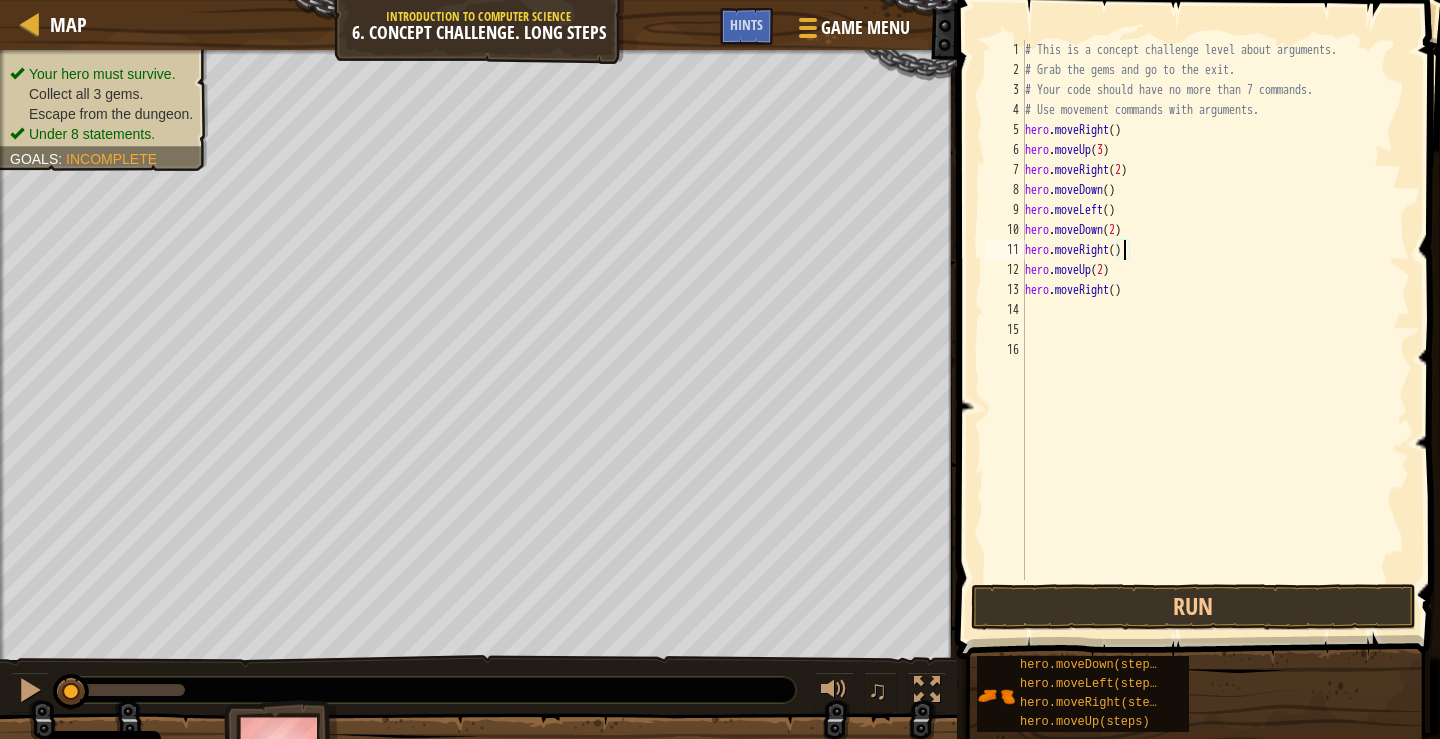 scroll, scrollTop: 9, scrollLeft: 8, axis: both 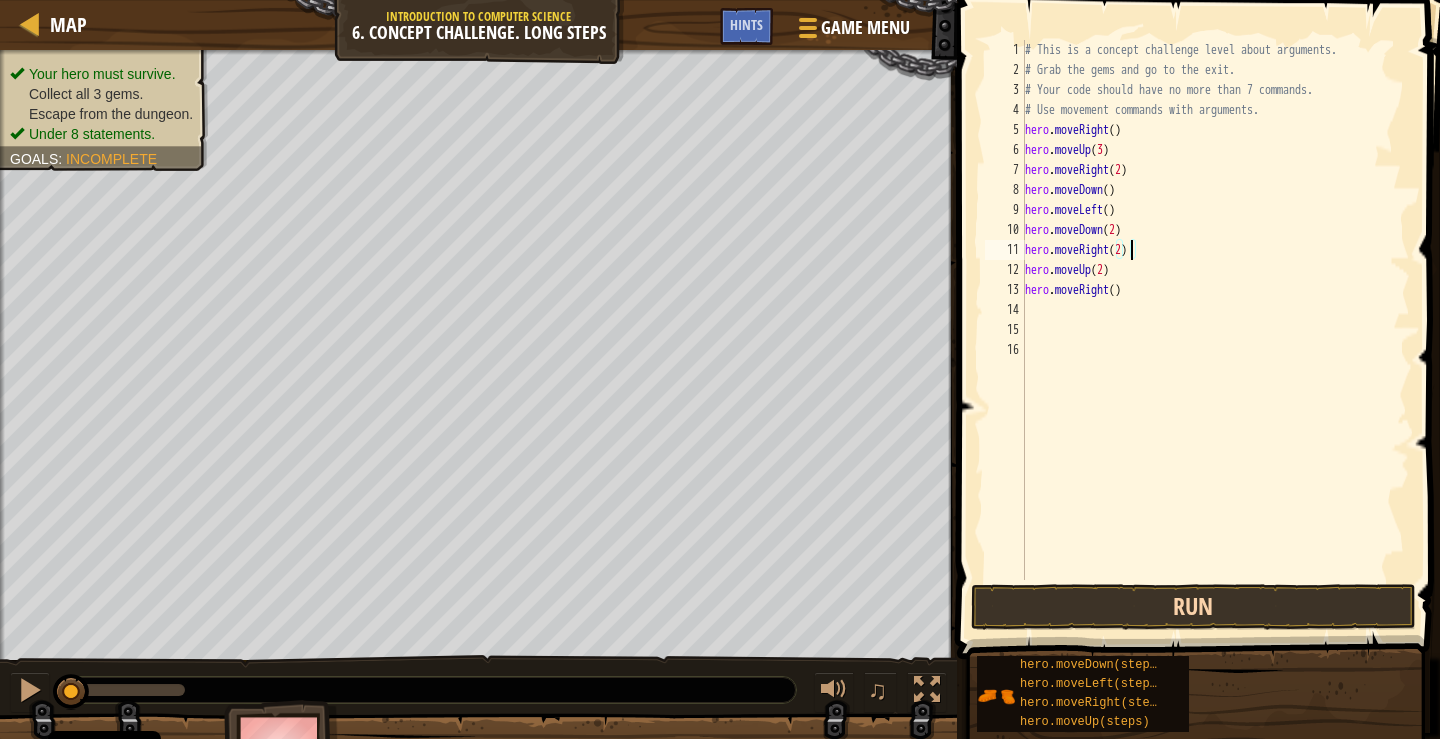 type on "hero.moveRight(2)" 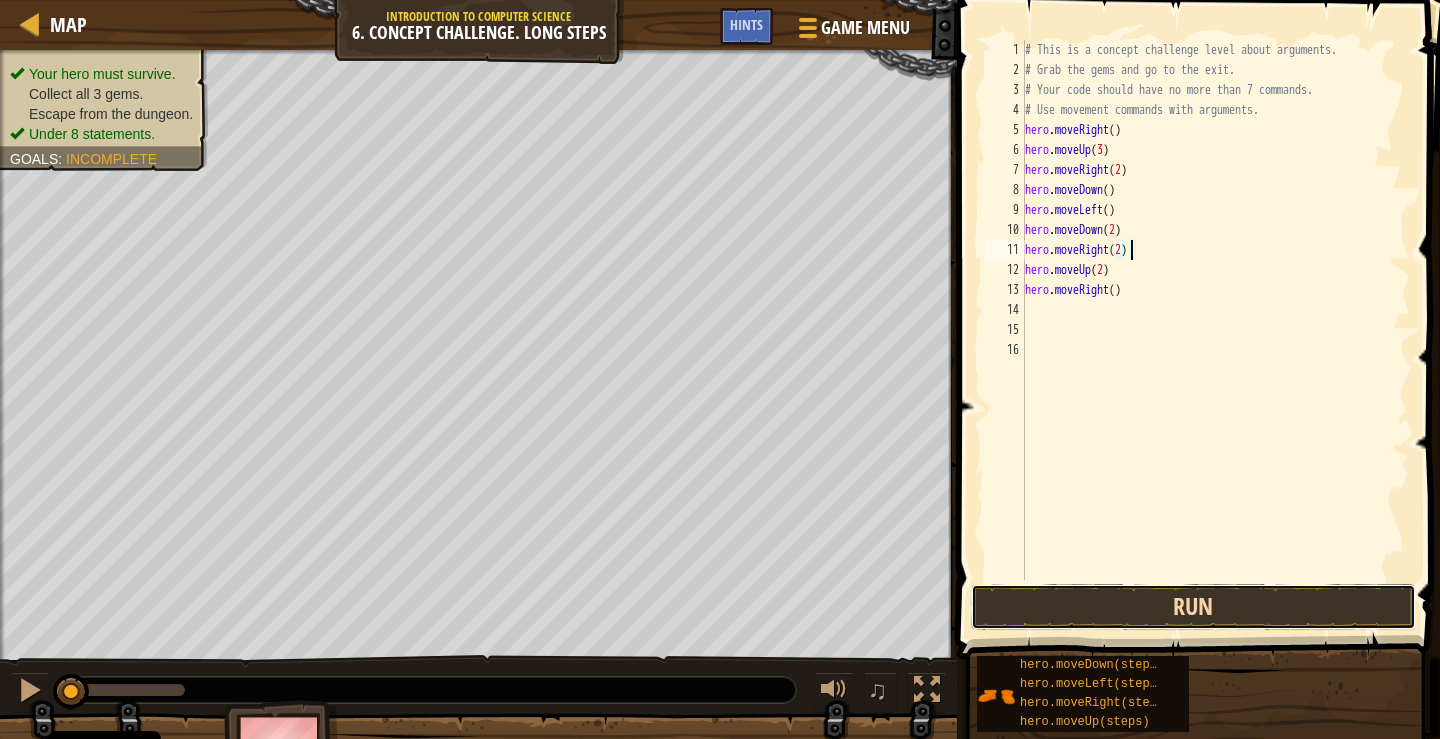 click on "Run" at bounding box center (1193, 607) 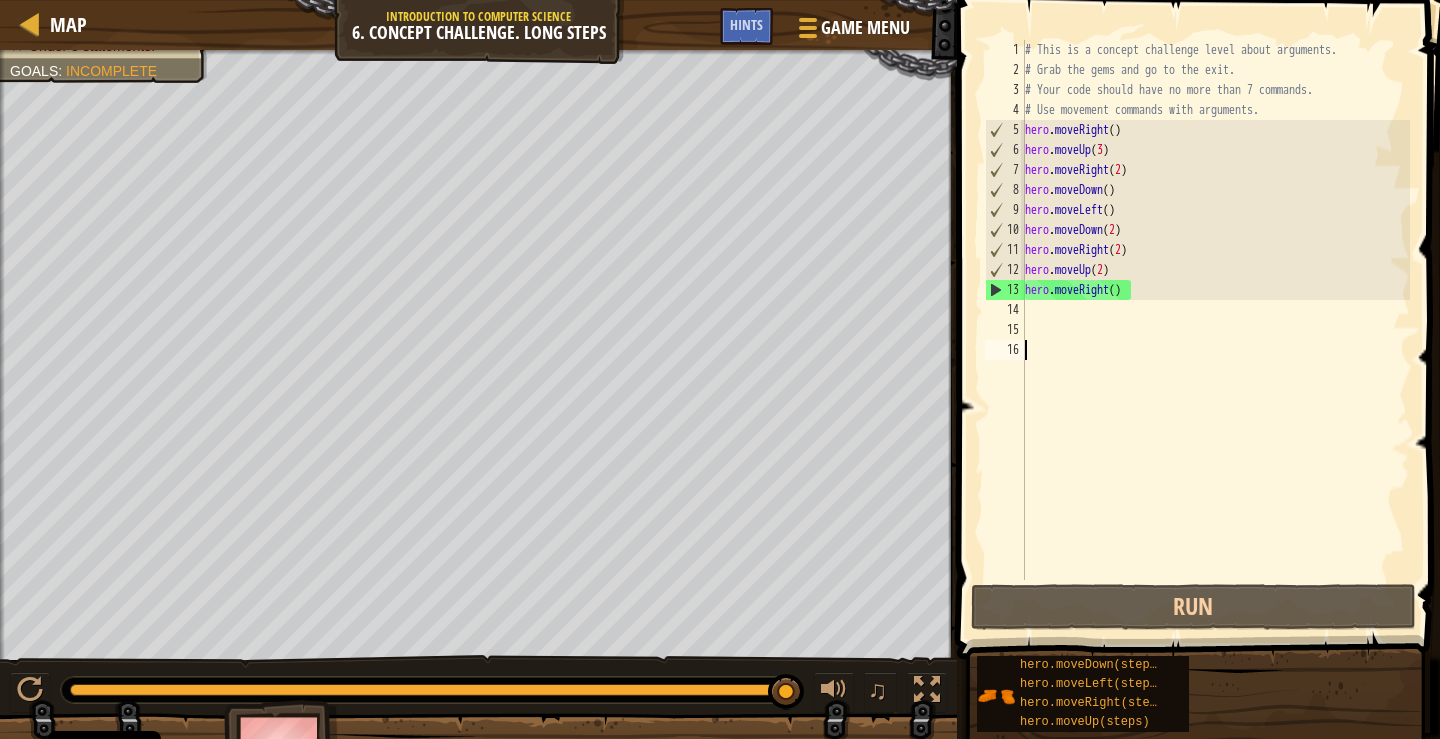 click on "# This is a concept challenge level about arguments. # Grab the gems and go to the exit. # Your code should have no more than 7 commands. # Use movement commands with arguments. hero . moveRight ( ) hero . moveUp ( 3 ) hero . moveRight ( 2 ) hero . moveDown ( ) hero . moveLeft ( ) hero . moveDown ( 2 ) hero . moveRight ( 2 ) hero . moveUp ( 2 ) hero . moveRight ( )" at bounding box center [1216, 330] 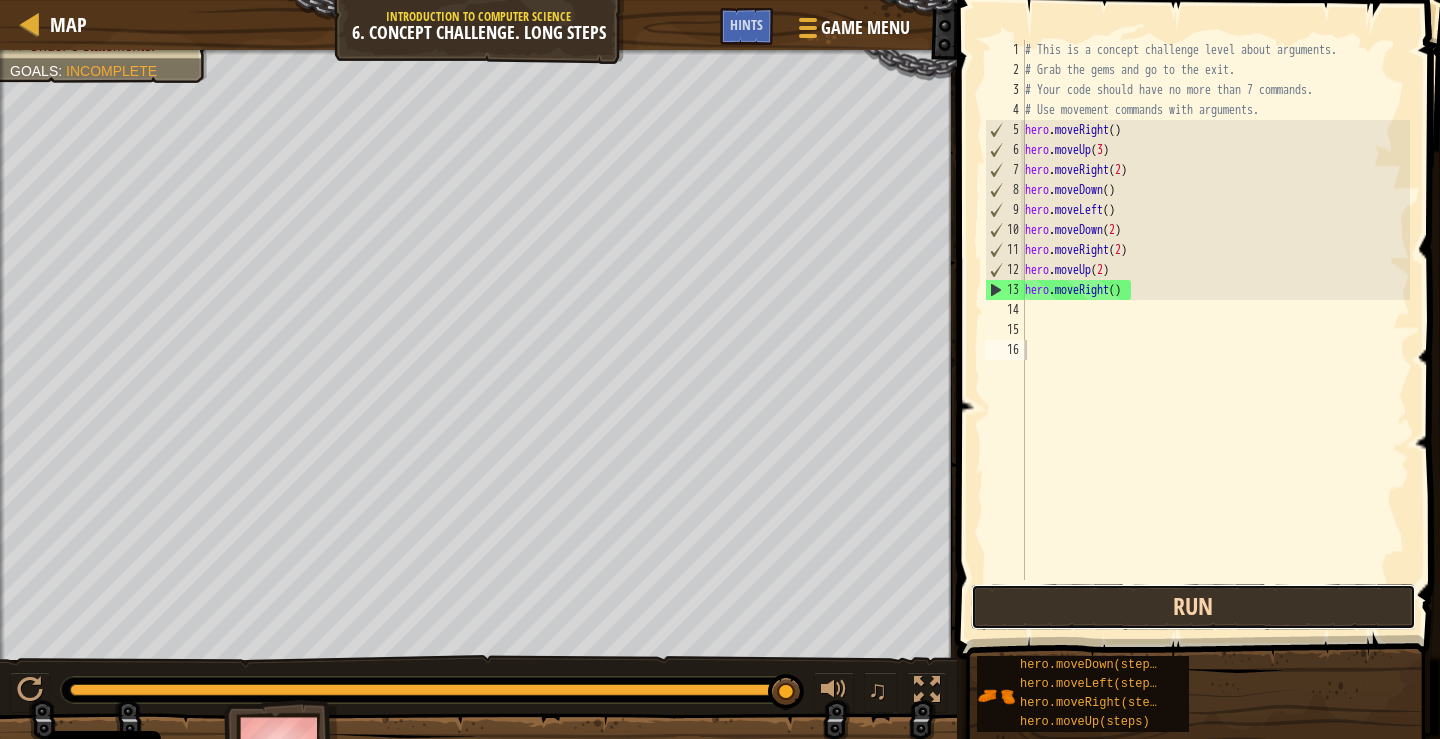 click on "Run" at bounding box center [1193, 607] 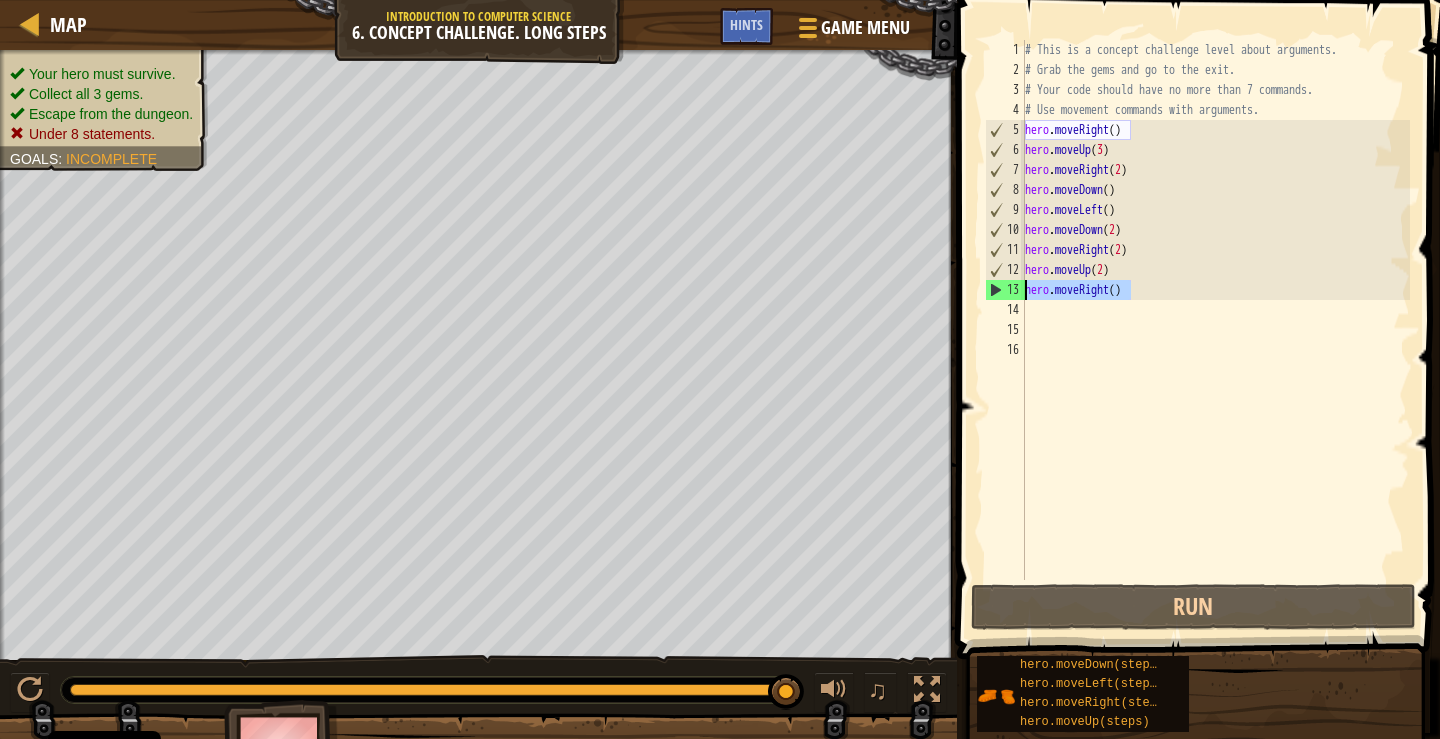 drag, startPoint x: 1129, startPoint y: 285, endPoint x: 1022, endPoint y: 285, distance: 107 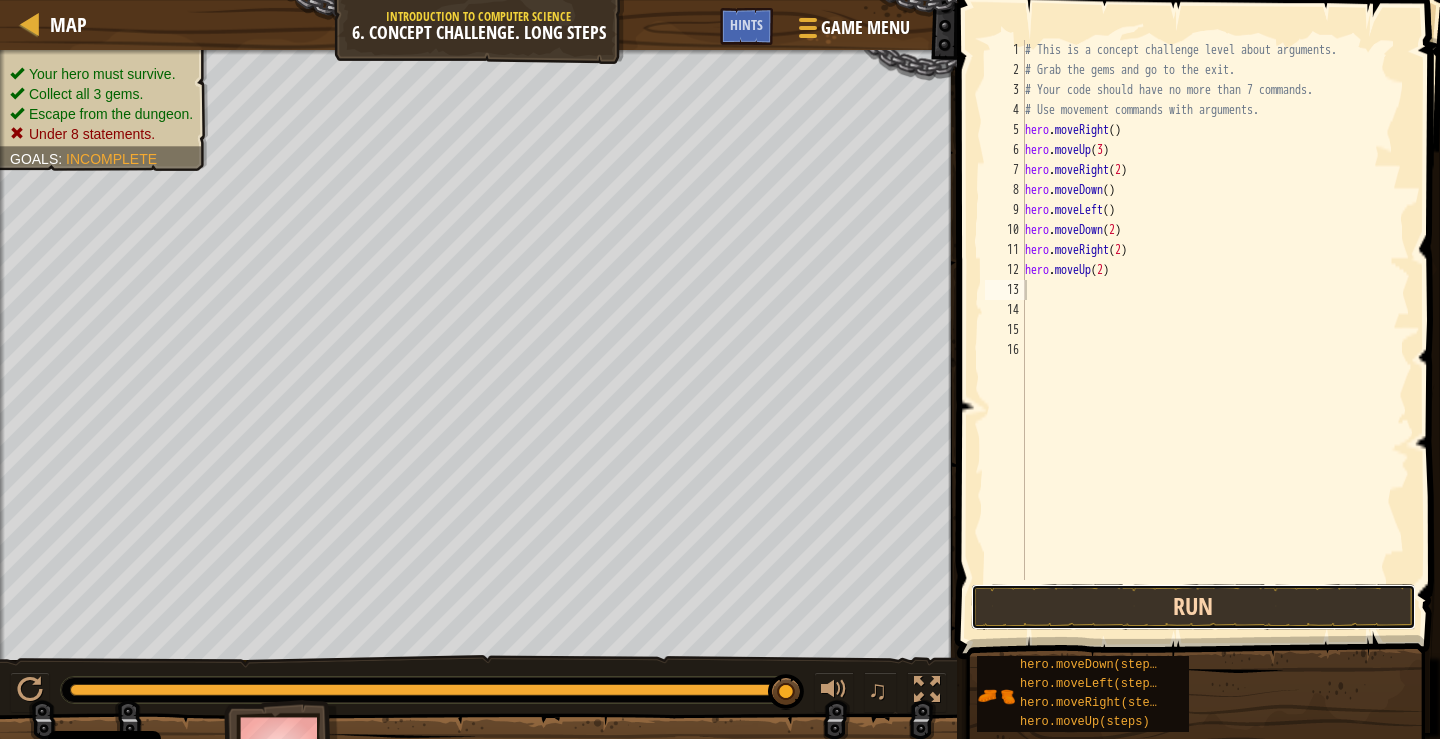 click on "Run" at bounding box center [1193, 607] 